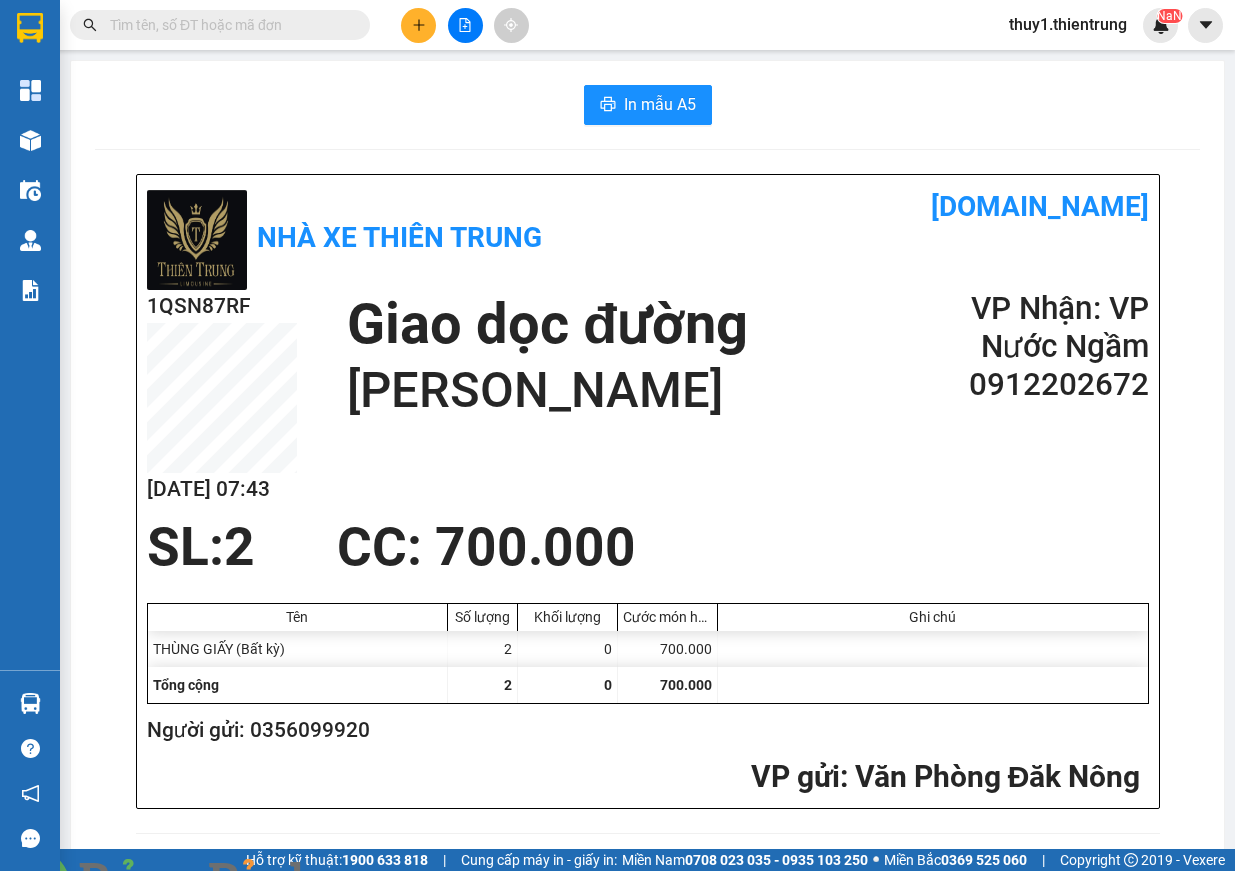 scroll, scrollTop: 0, scrollLeft: 0, axis: both 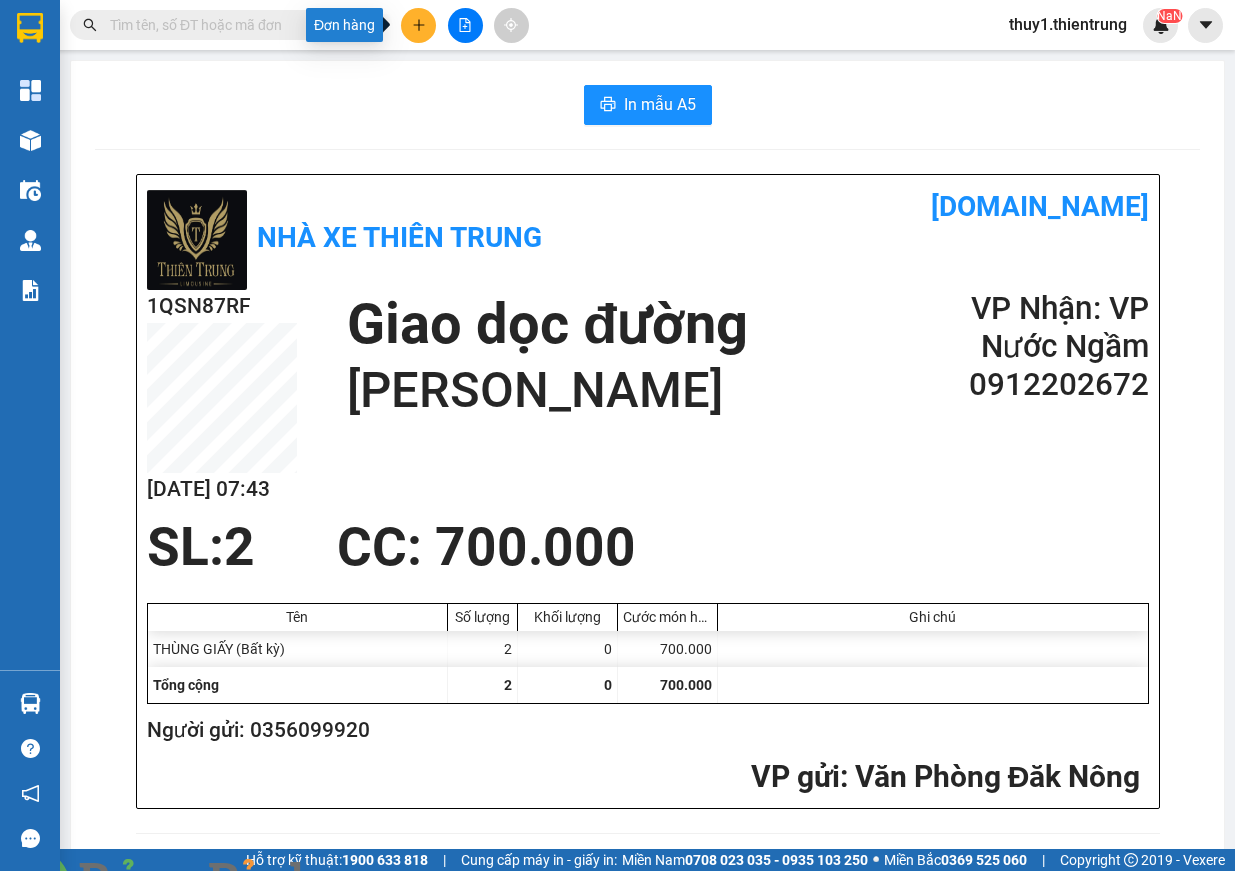 click at bounding box center [418, 25] 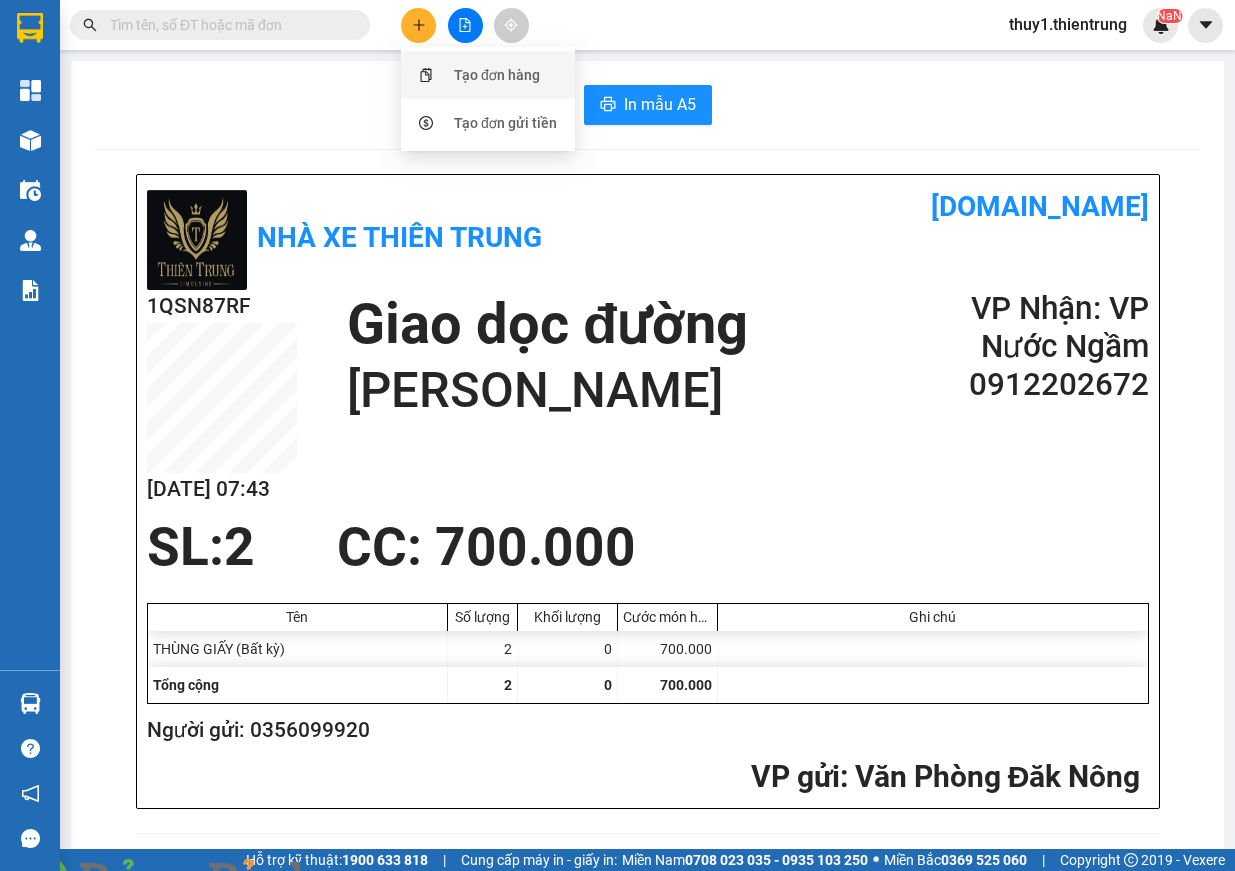 click on "Tạo đơn hàng" at bounding box center [497, 75] 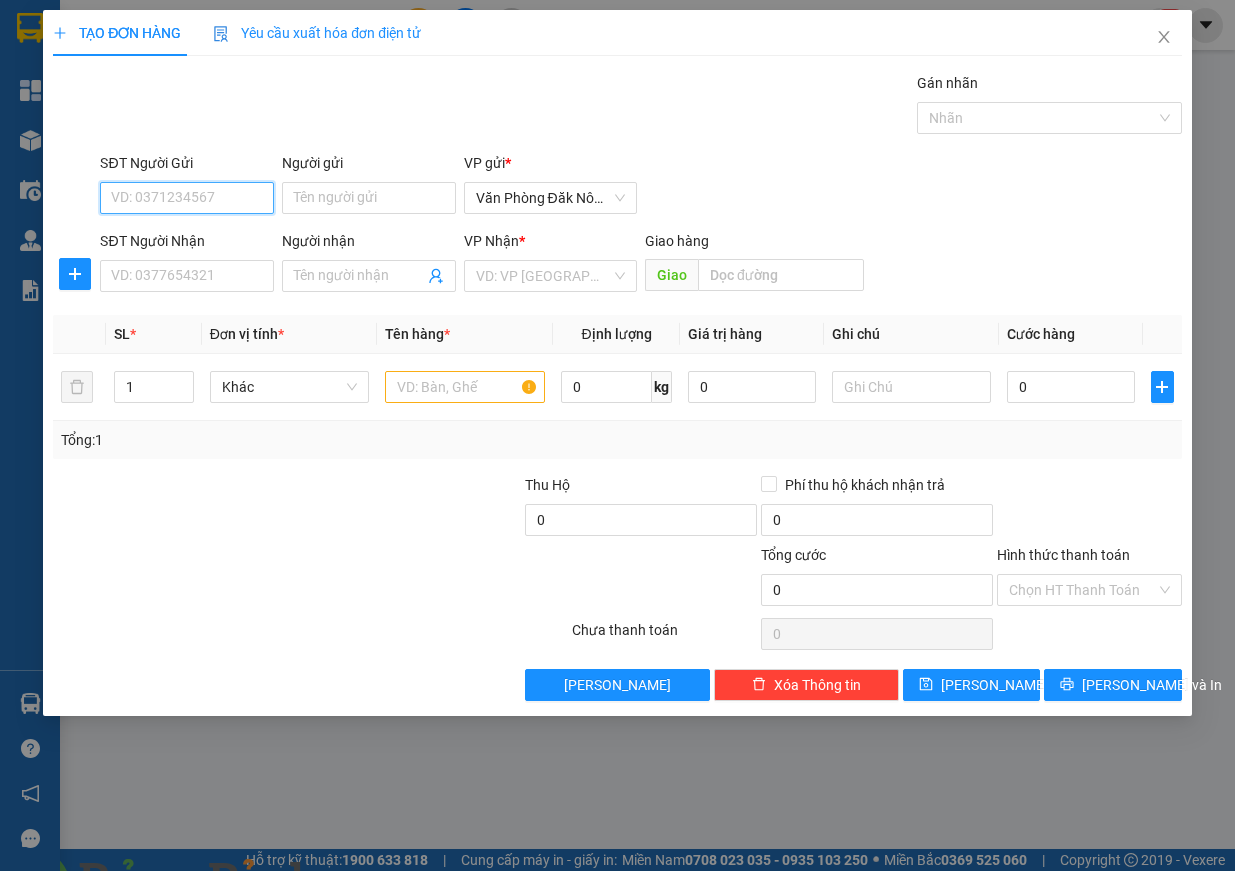 click on "SĐT Người Gửi" at bounding box center (187, 198) 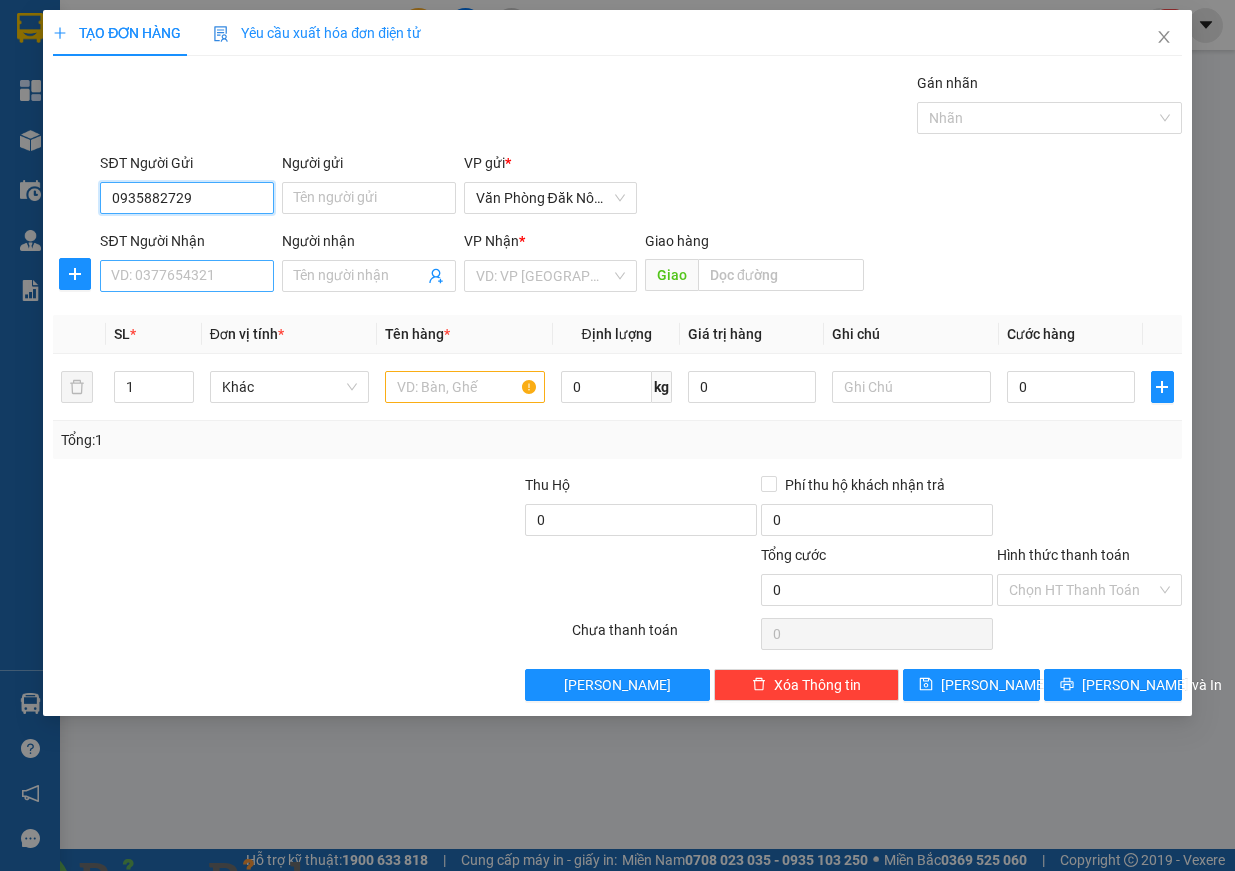 type on "0935882729" 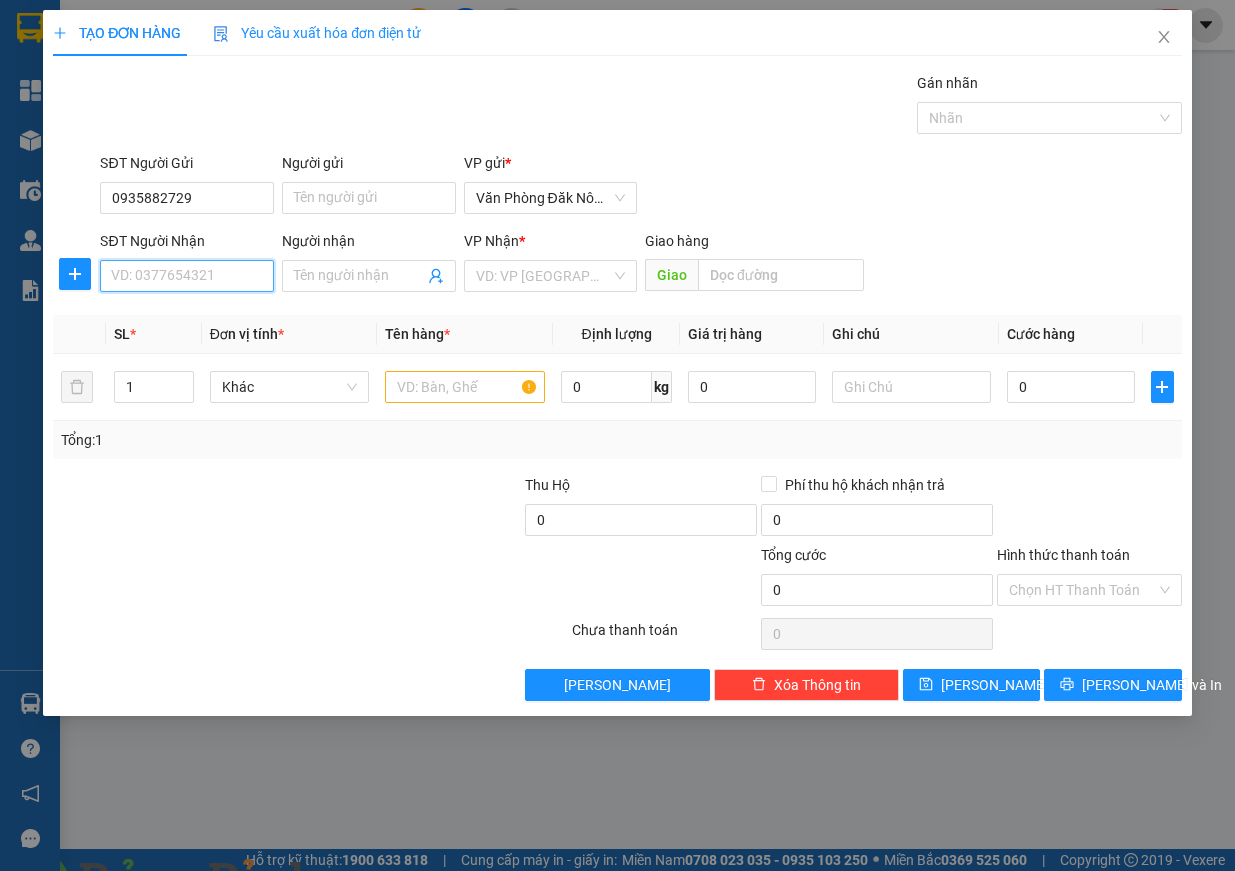 click on "SĐT Người Nhận" at bounding box center [187, 276] 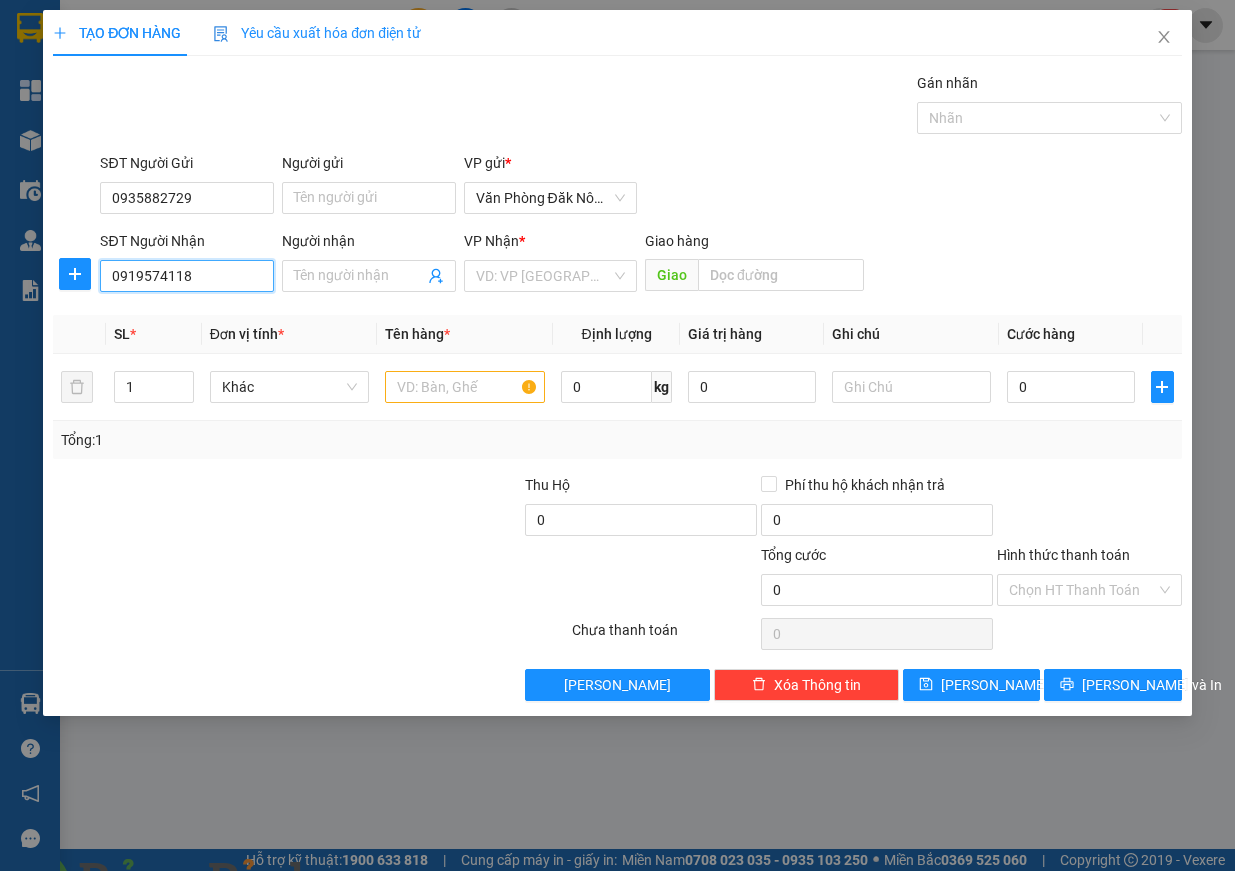 type on "0919574118" 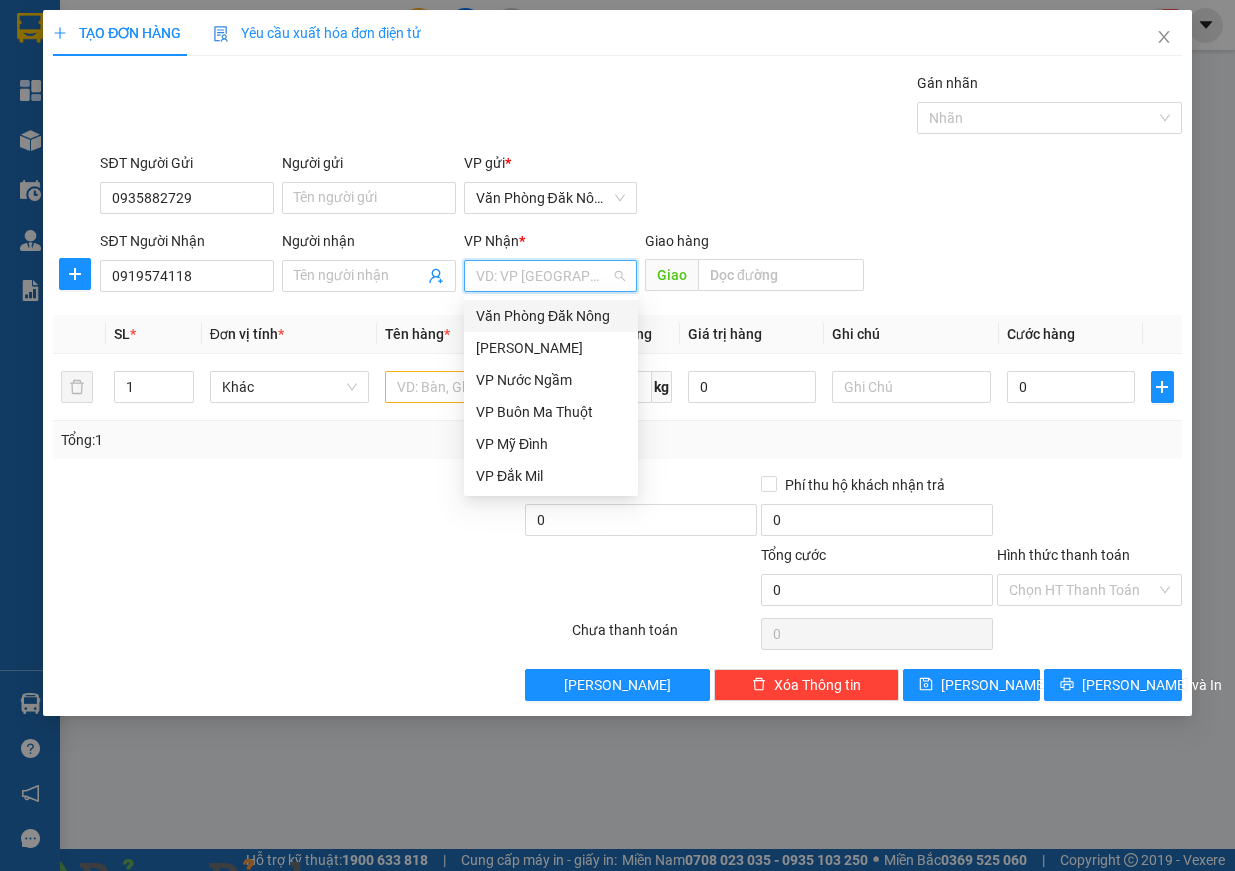 click at bounding box center [544, 276] 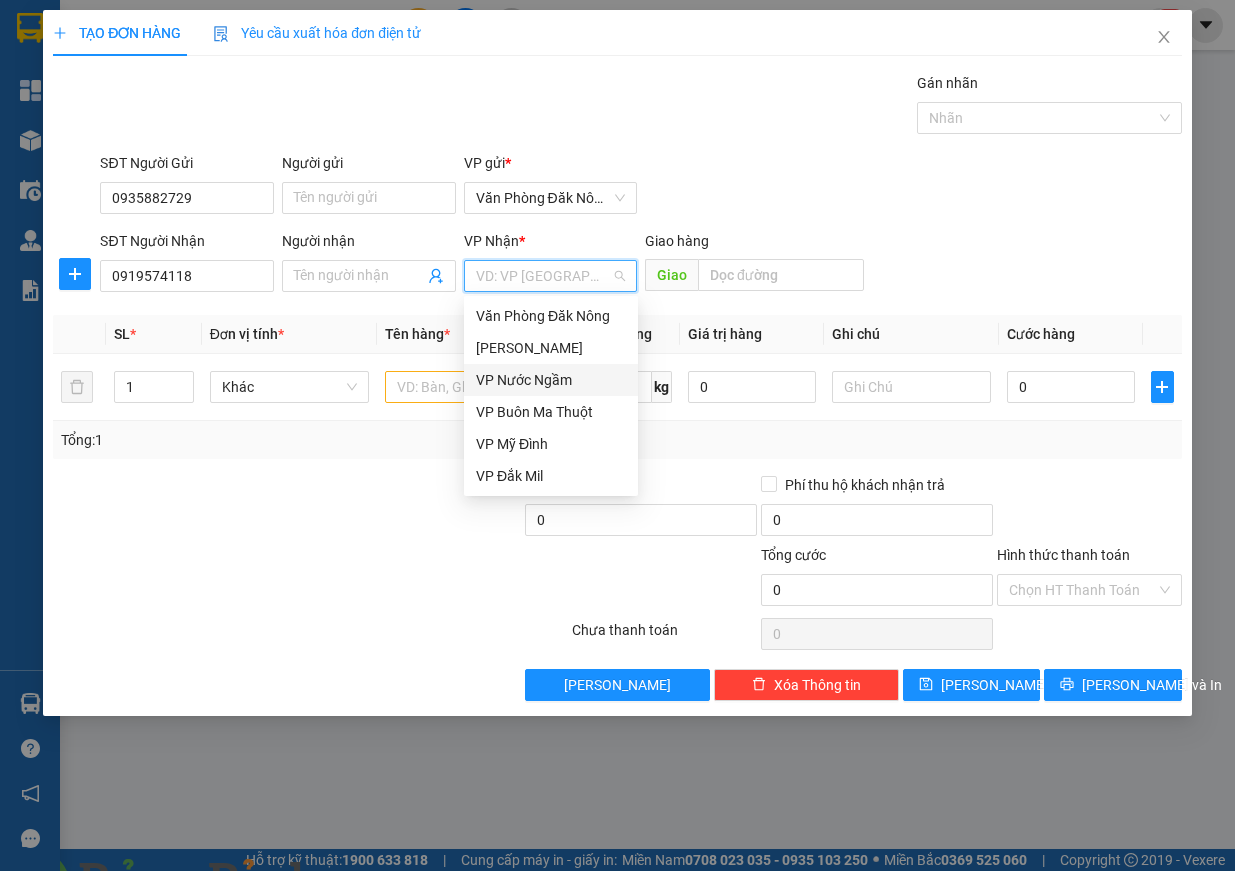 click on "VP Nước Ngầm" at bounding box center [551, 380] 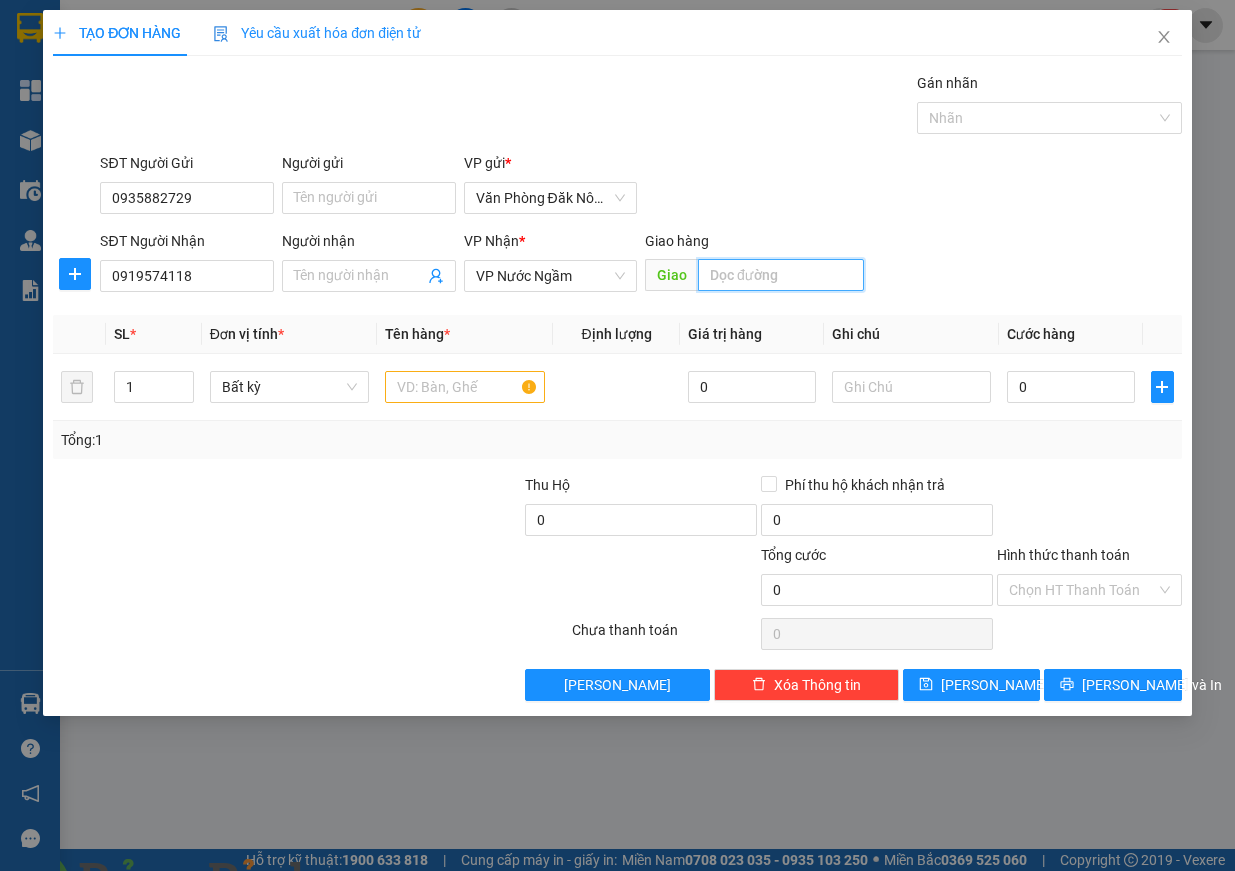 click at bounding box center (781, 275) 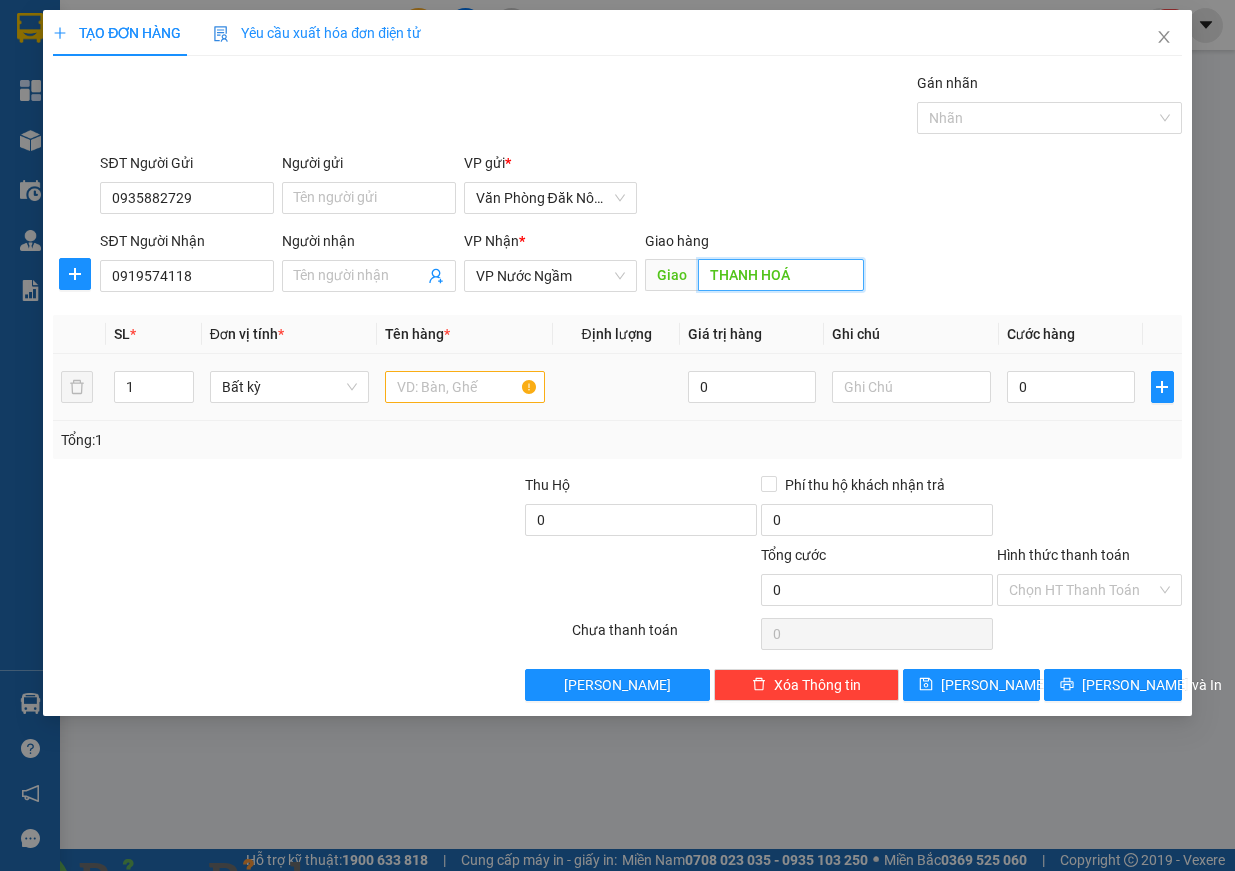 type on "THANH HOÁ" 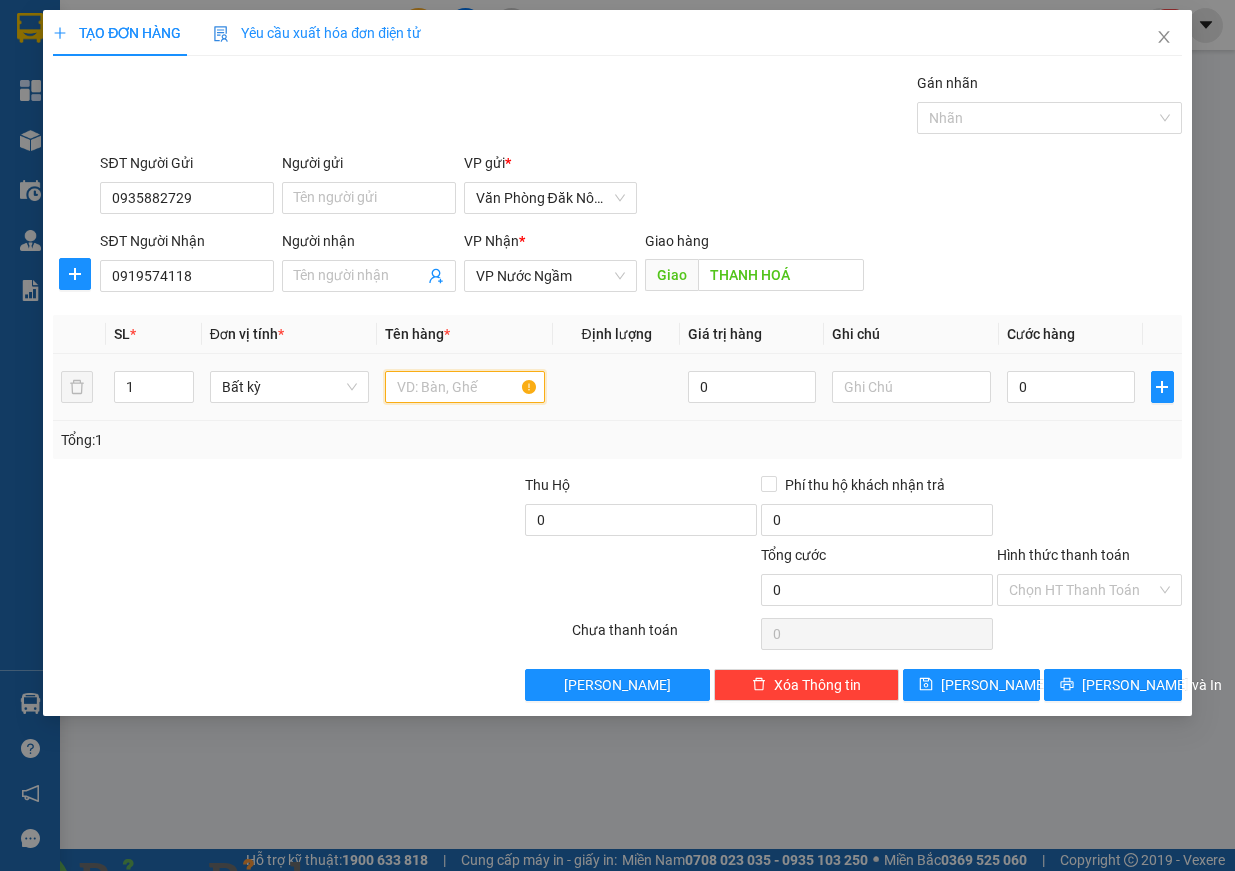 click at bounding box center (465, 387) 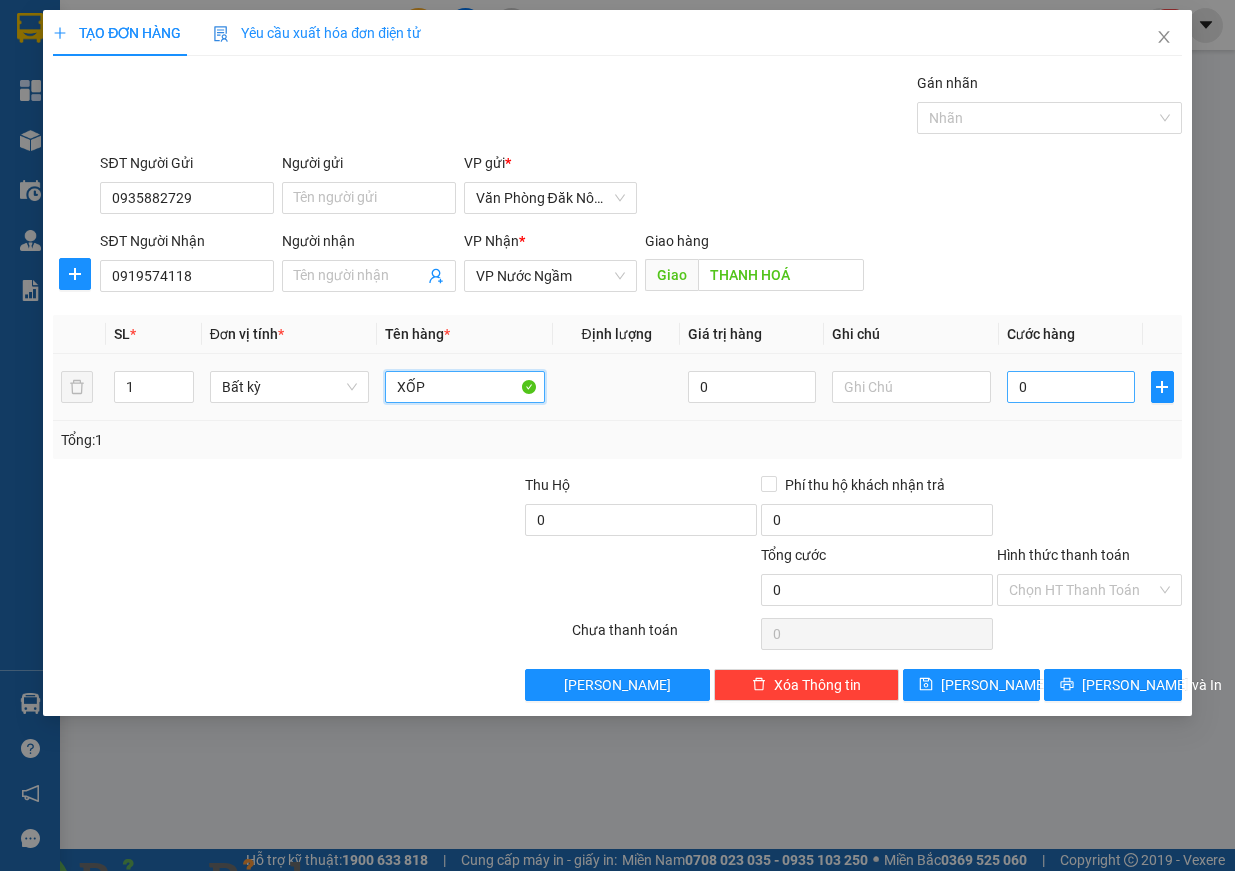 type on "XỐP" 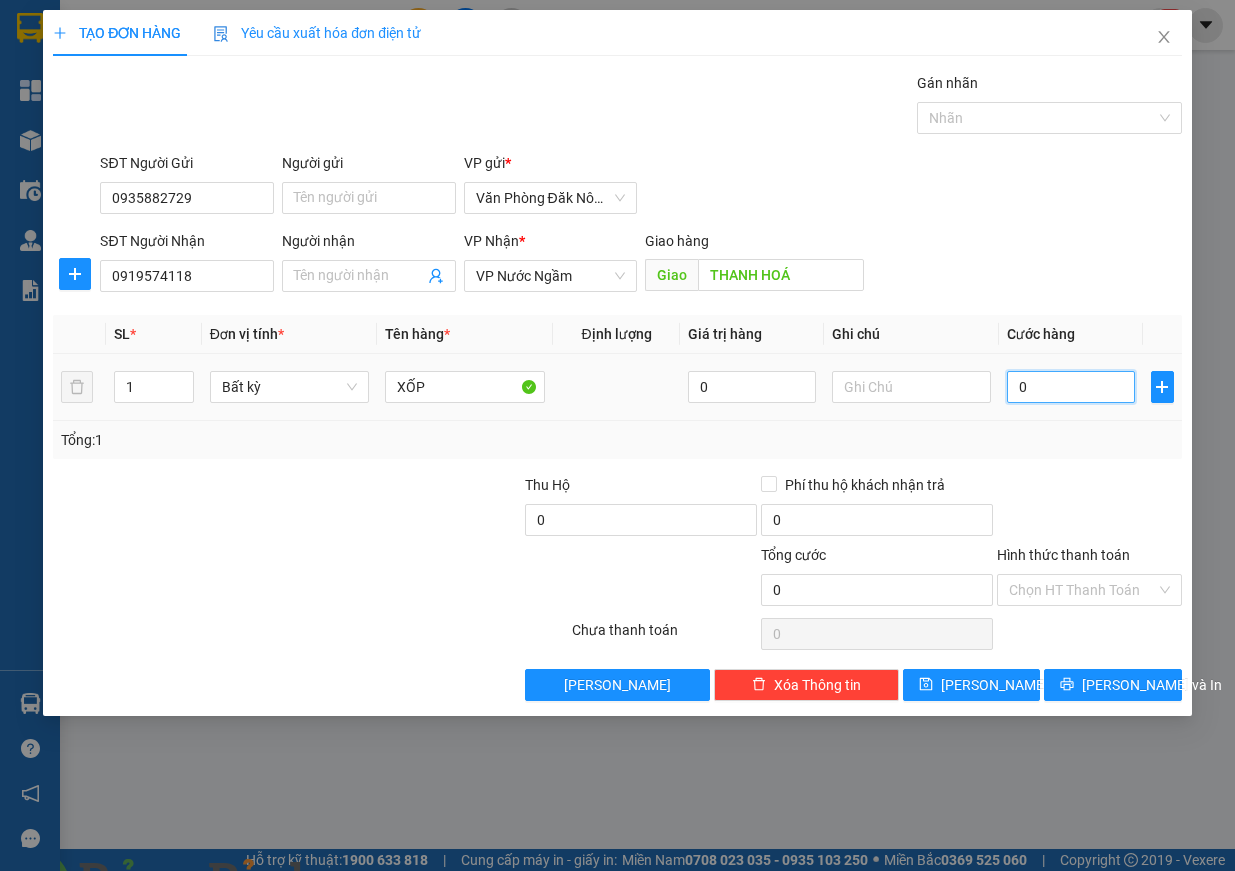 click on "0" at bounding box center [1071, 387] 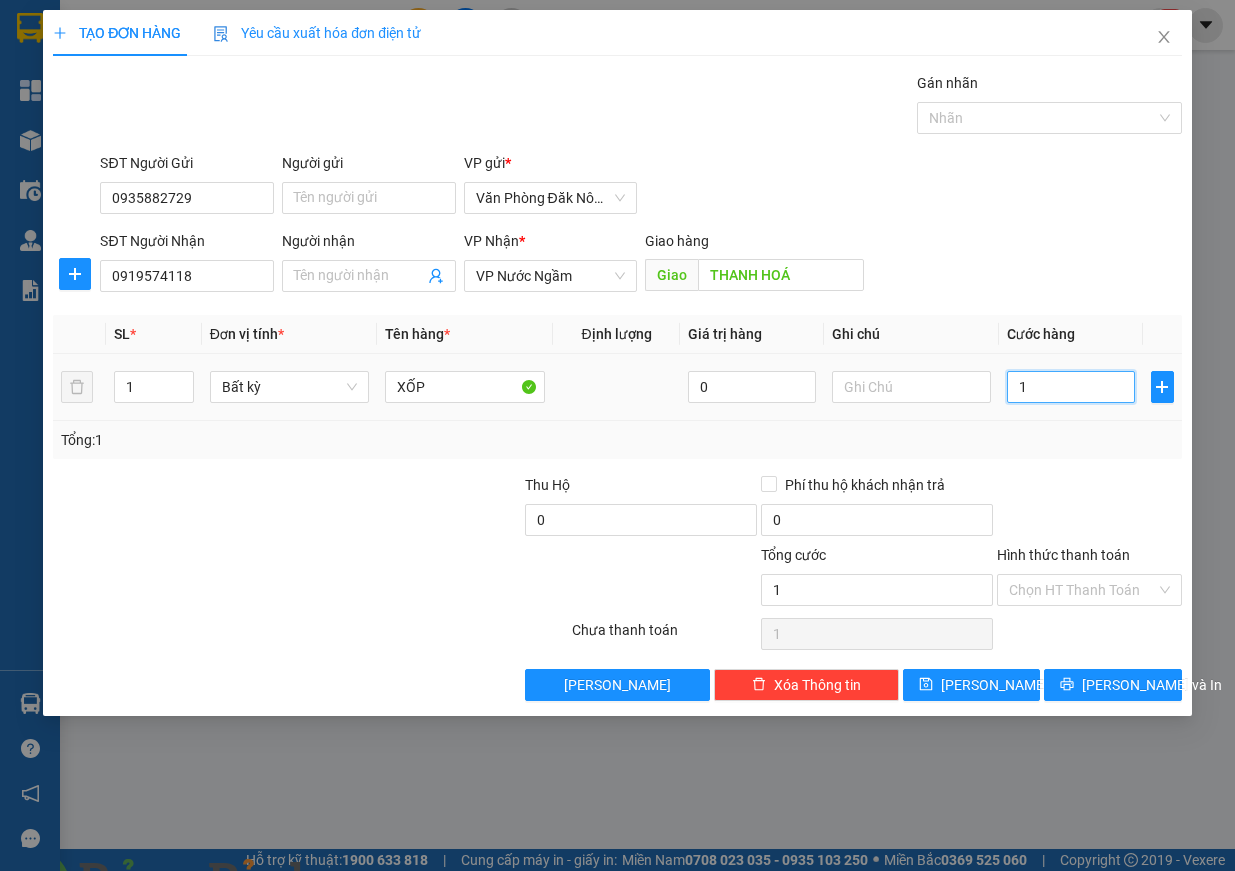 type on "1" 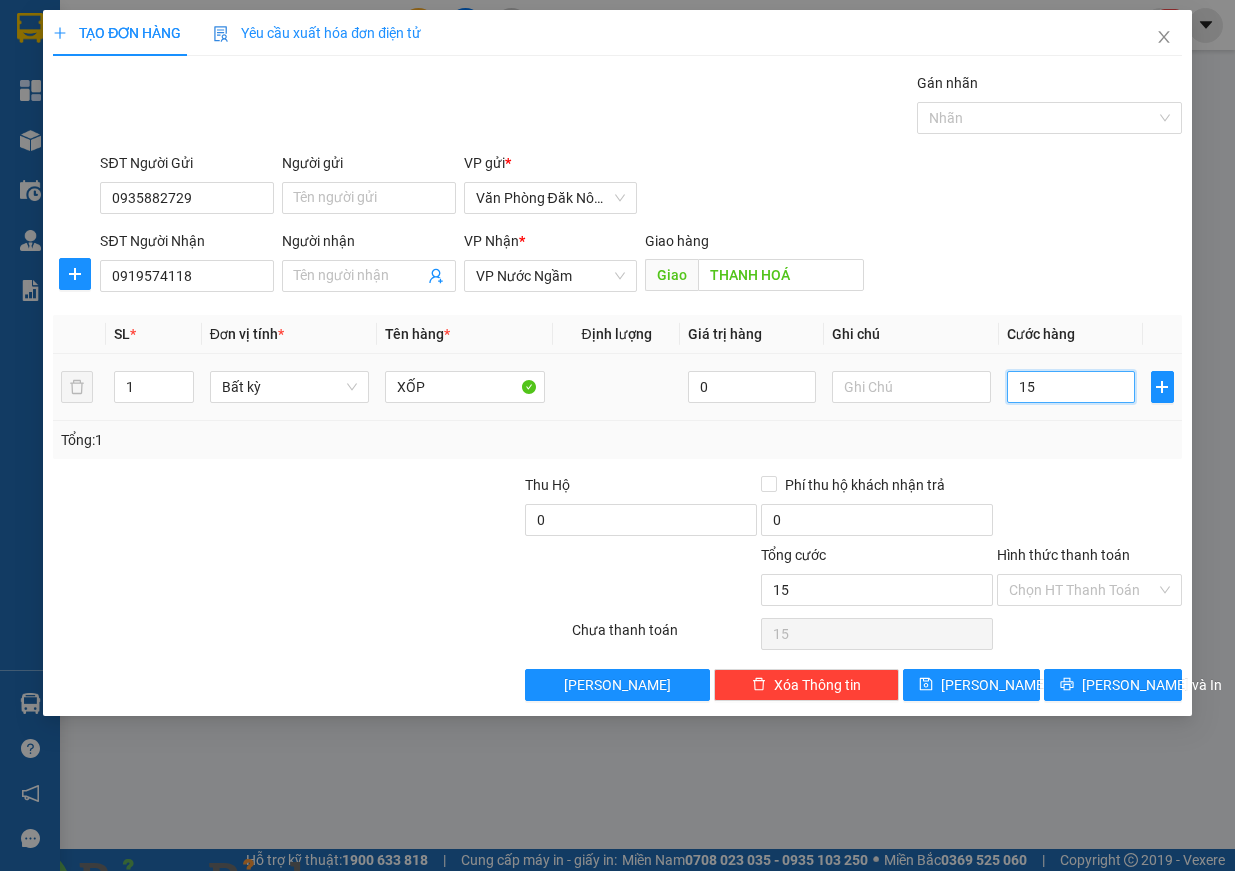 type on "150" 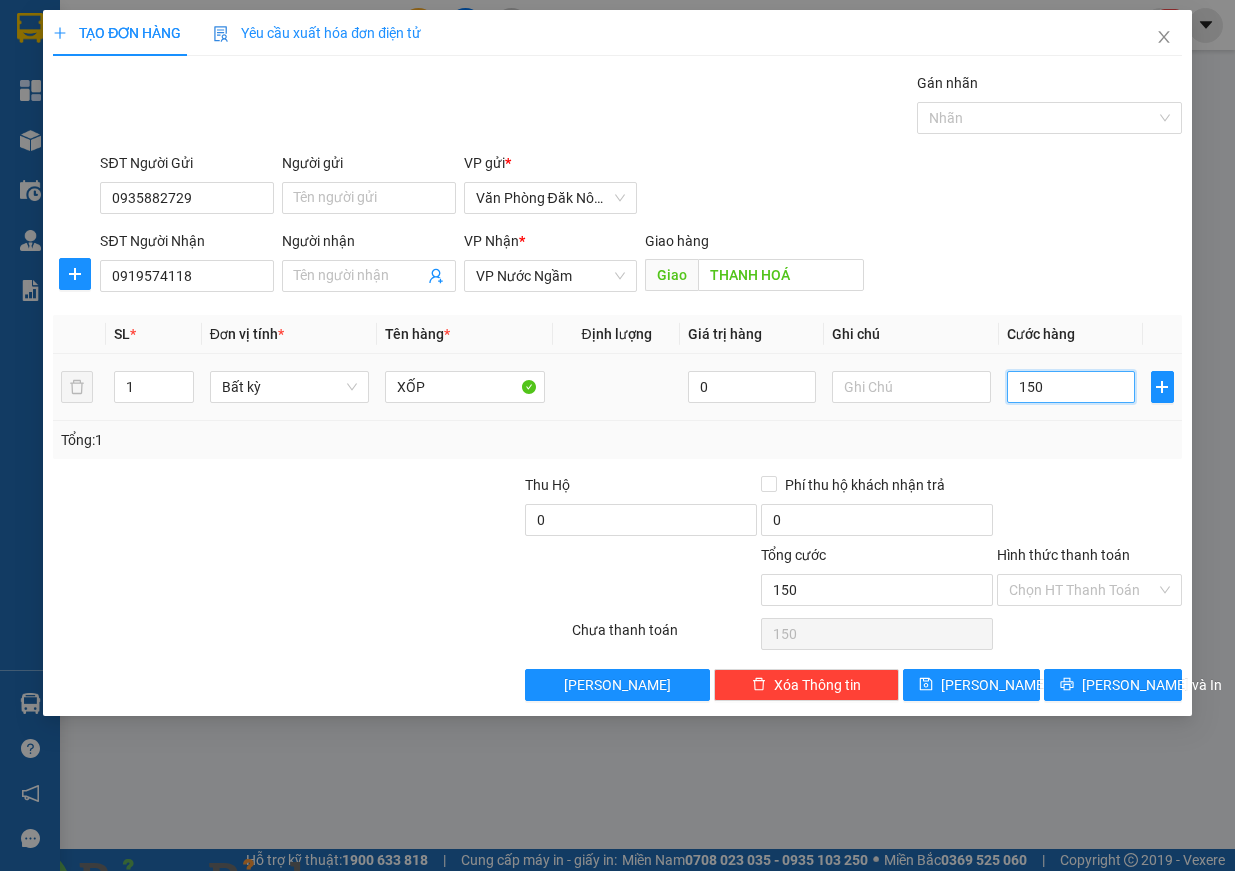 type on "1.500" 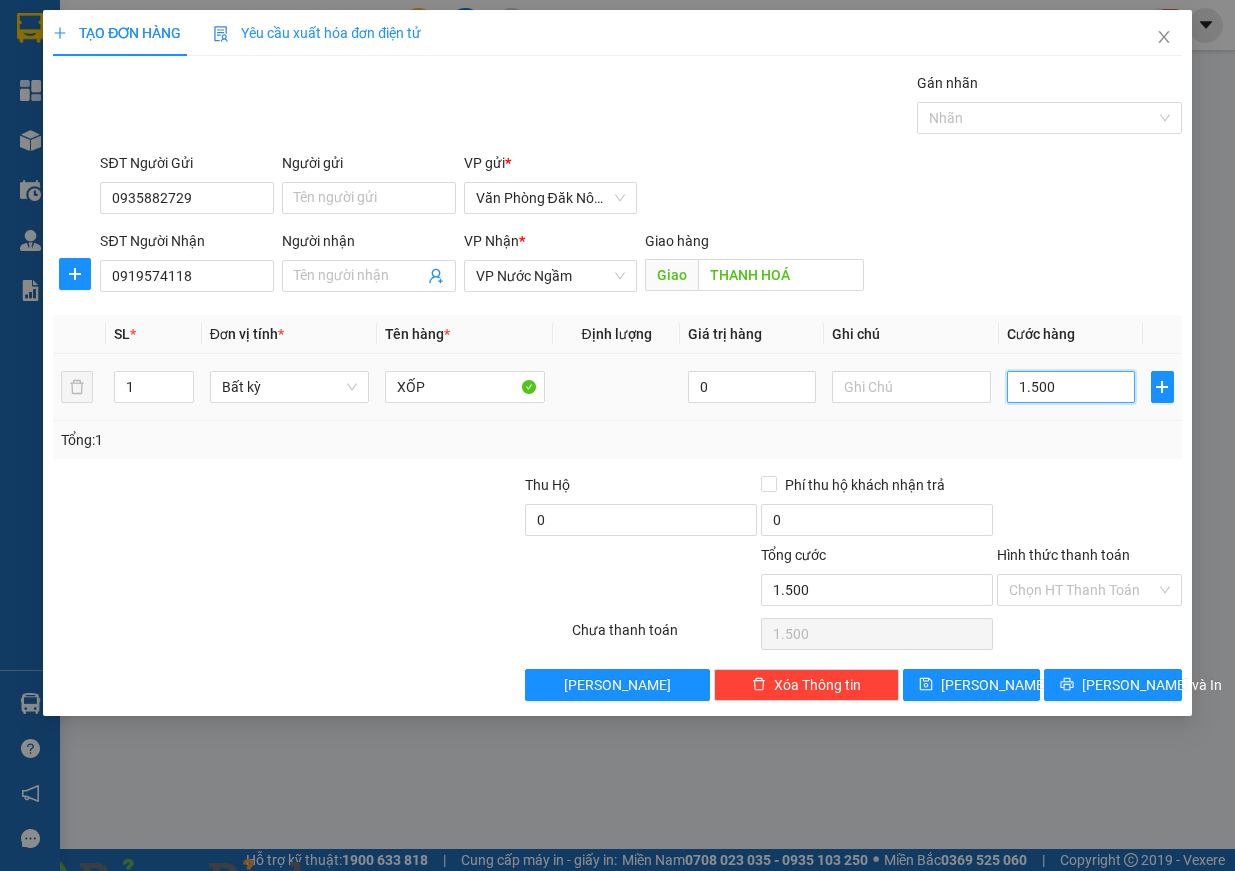type on "15.000" 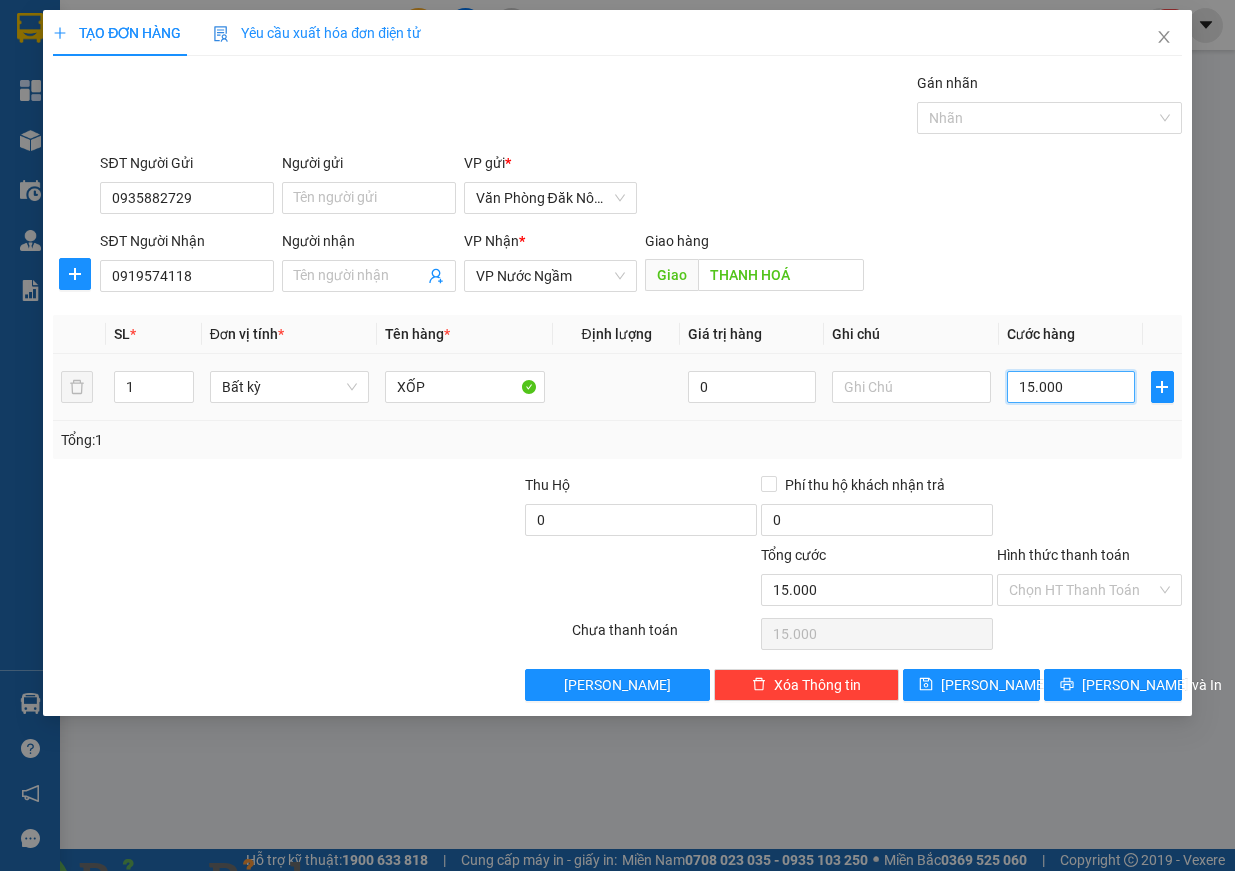 type on "150.000" 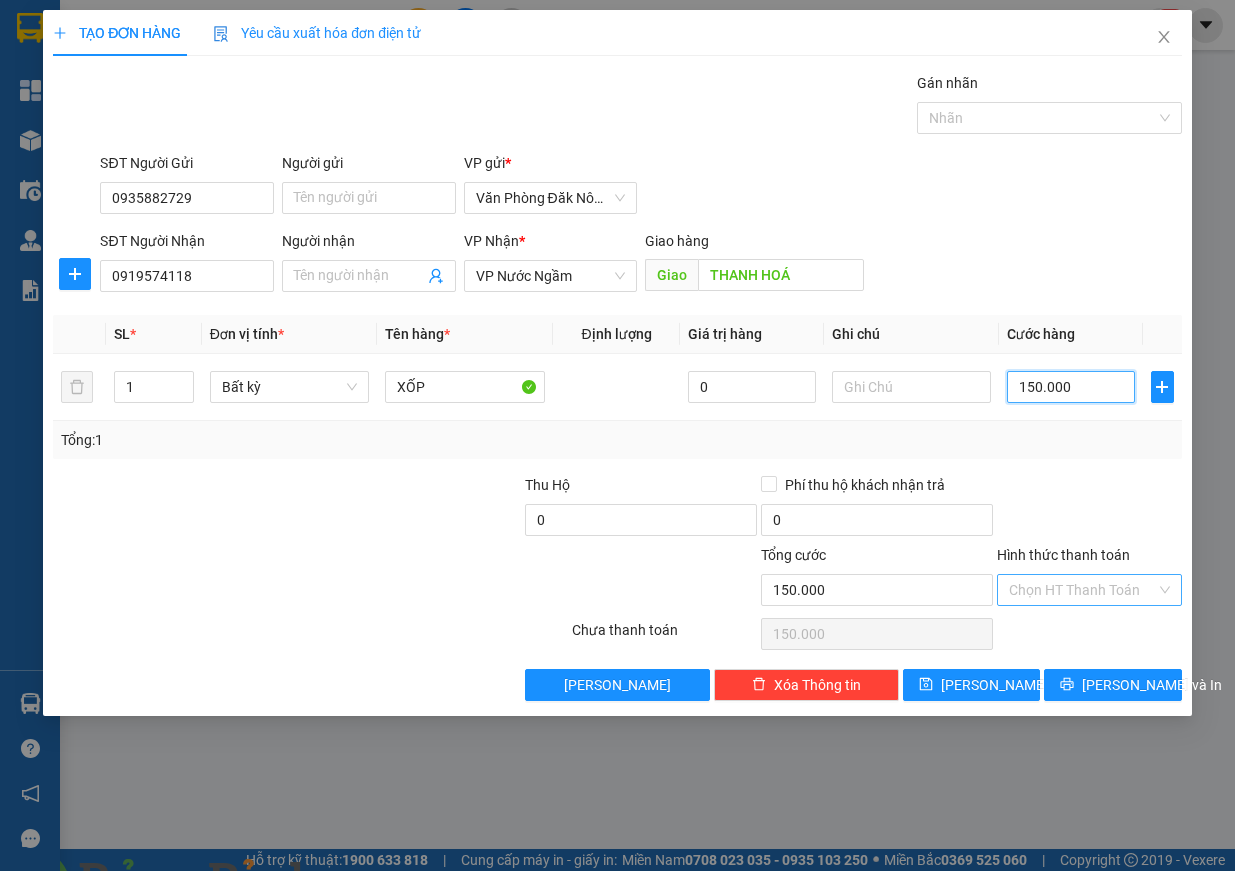 type on "150.000" 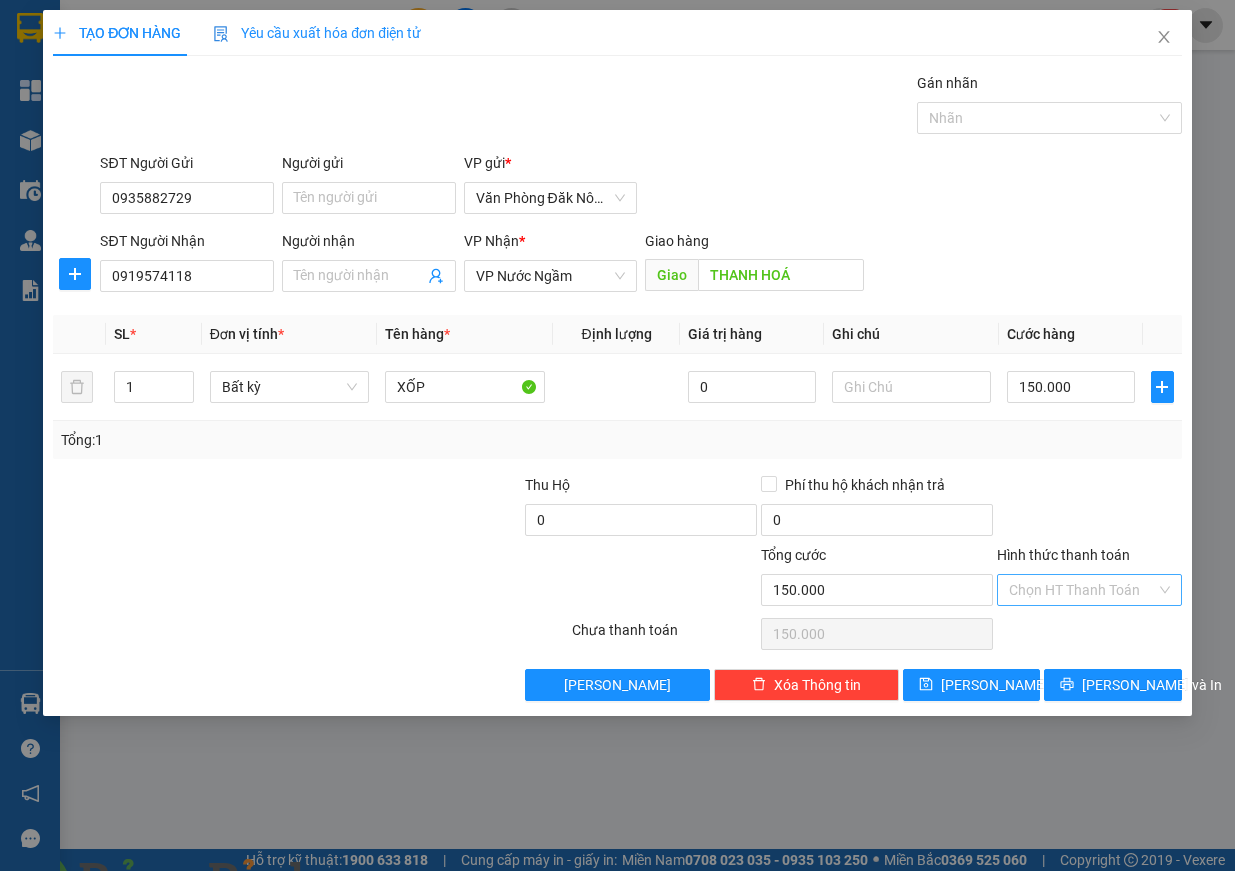 click on "Hình thức thanh toán" at bounding box center [1082, 590] 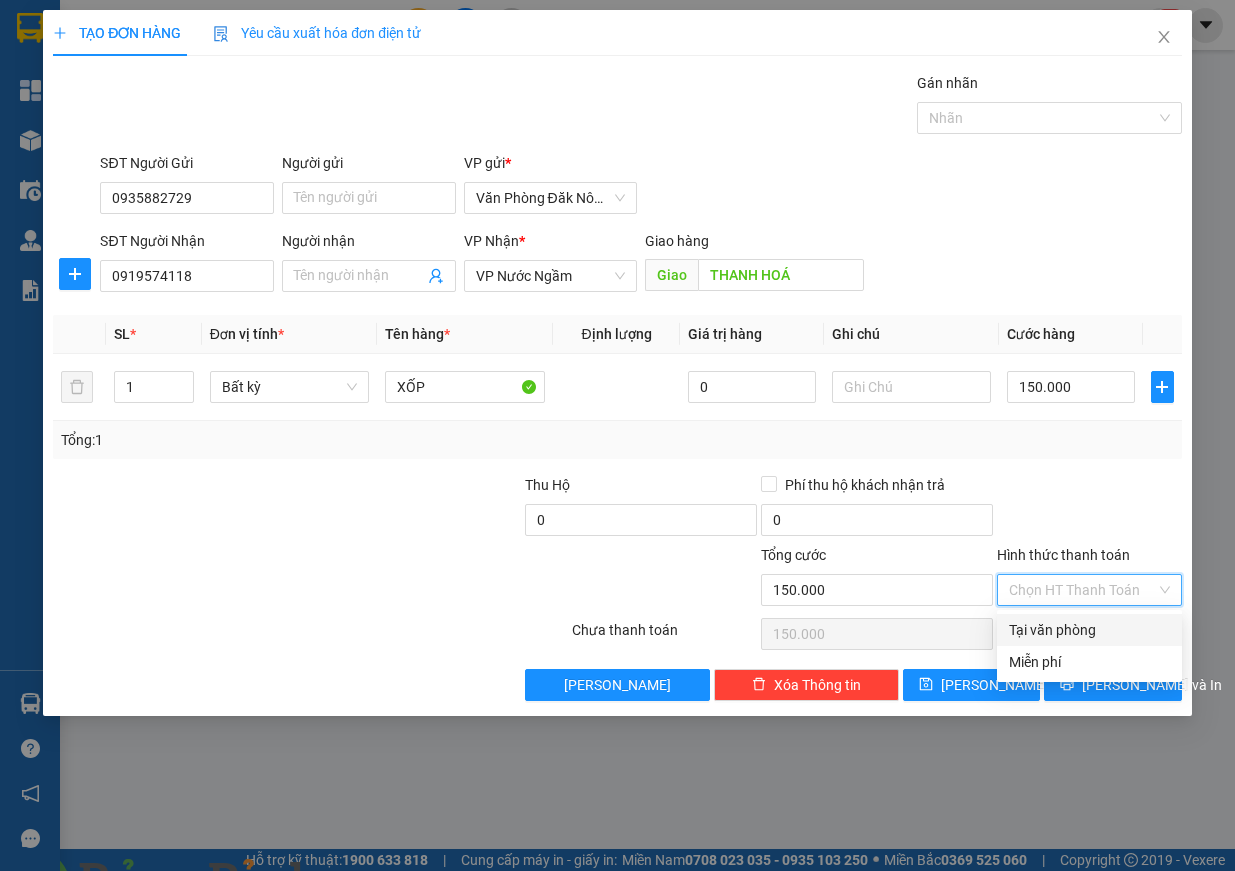 click on "Tại văn phòng" at bounding box center (1089, 630) 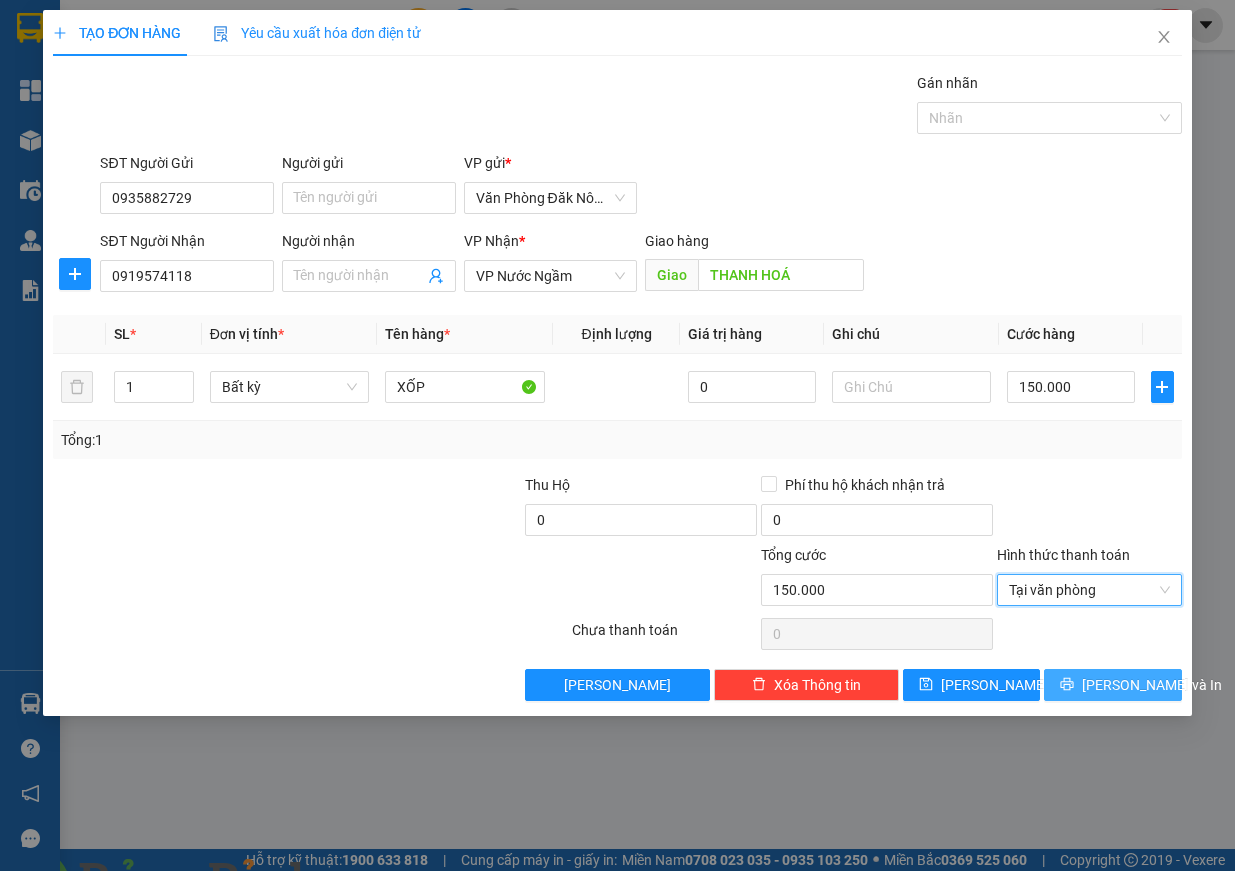 click on "[PERSON_NAME] và In" at bounding box center [1152, 685] 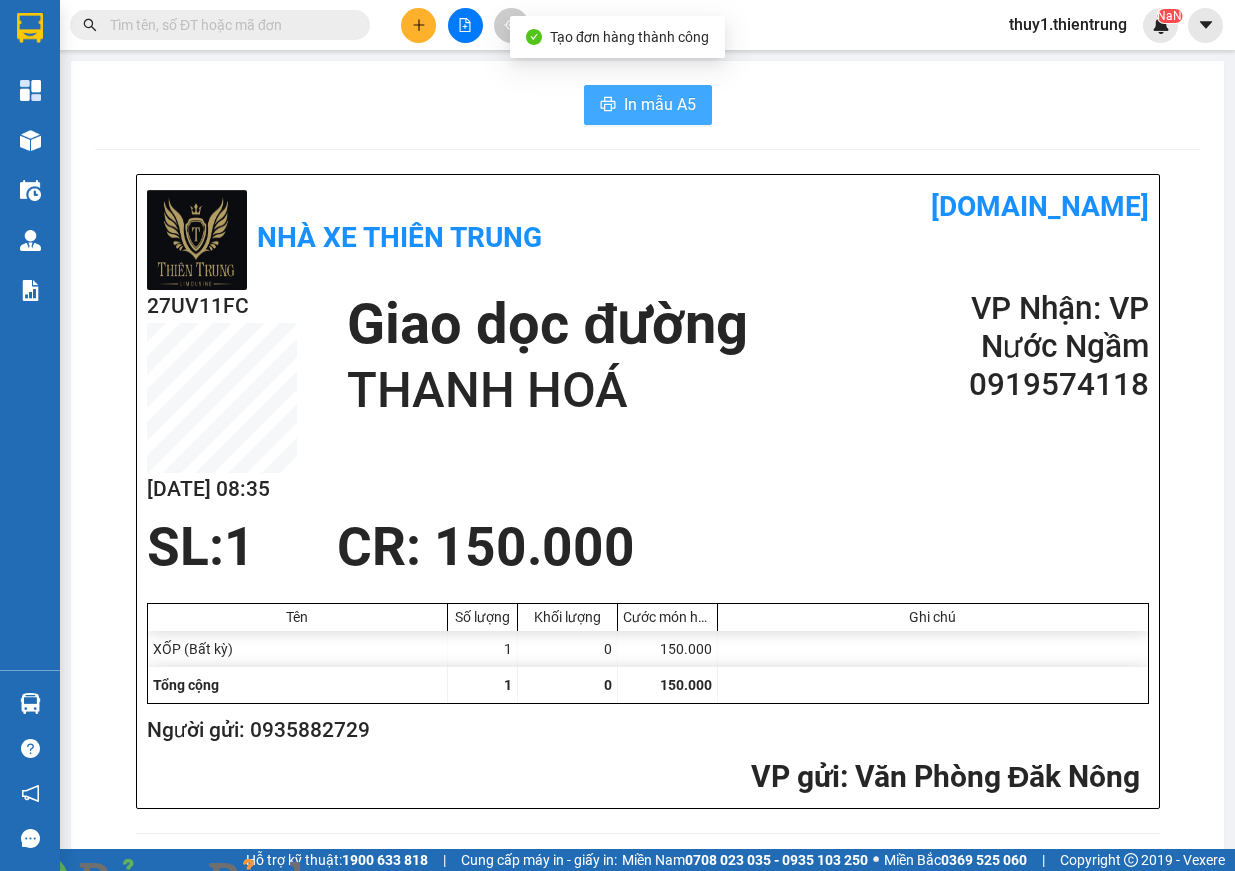 click on "In mẫu A5" at bounding box center [648, 105] 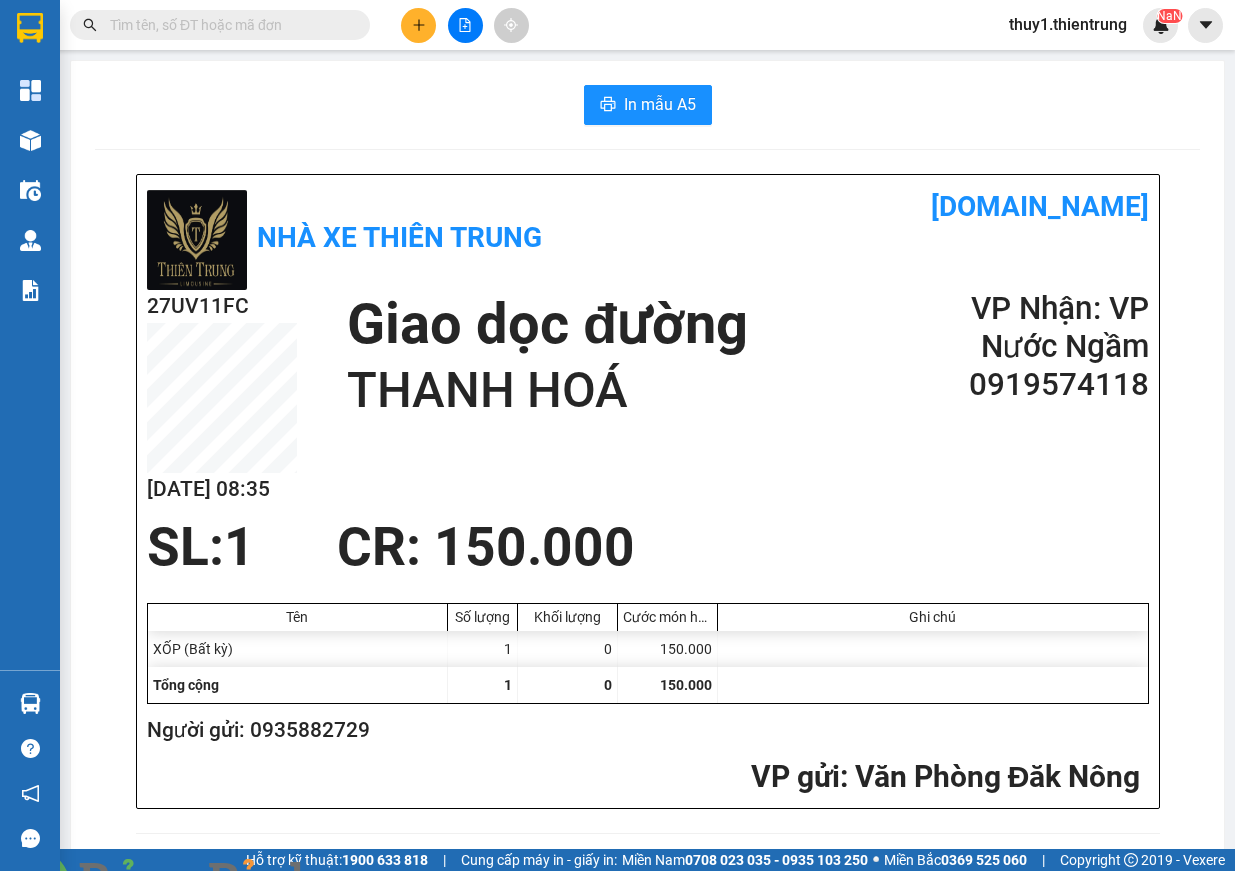 drag, startPoint x: 418, startPoint y: 22, endPoint x: 428, endPoint y: 54, distance: 33.526108 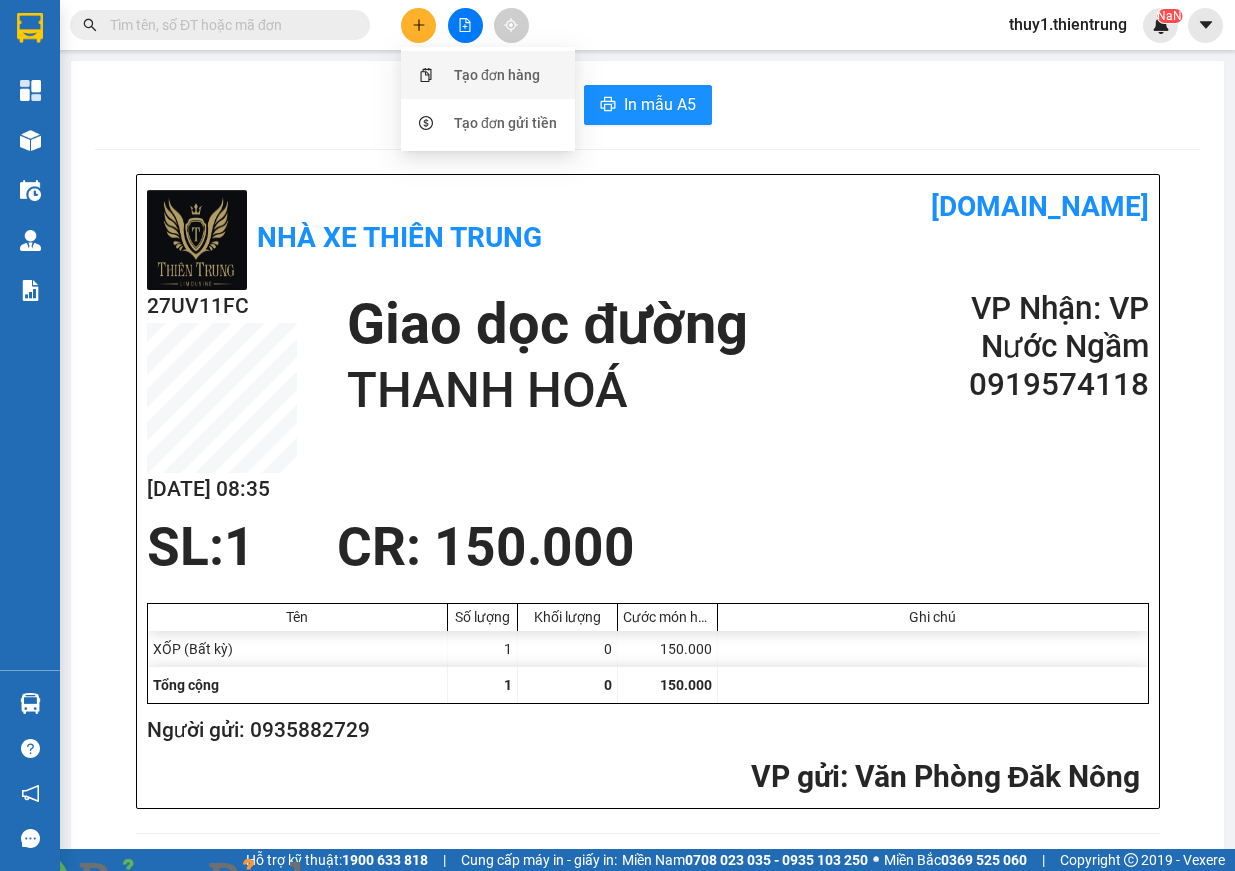 click on "Tạo đơn hàng" at bounding box center (497, 75) 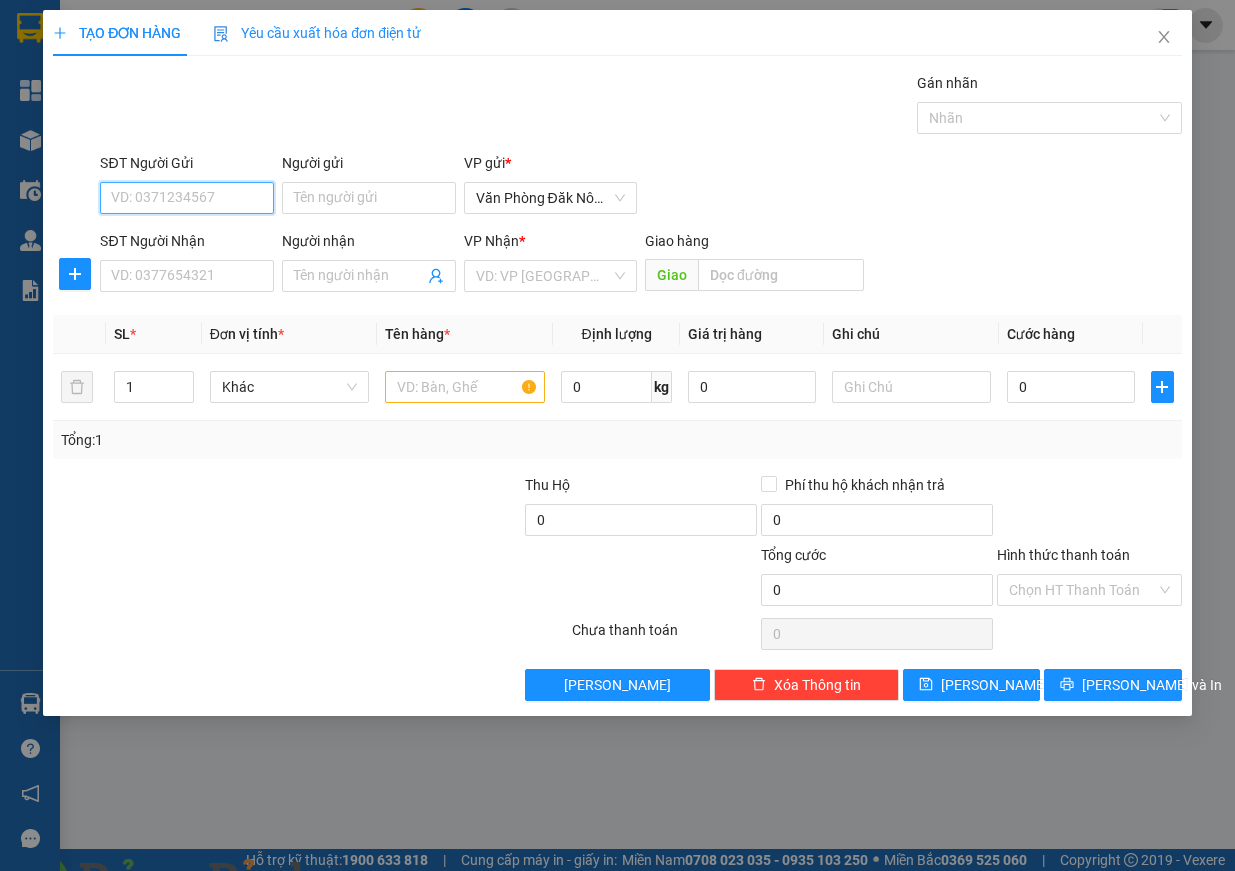 click on "SĐT Người Gửi" at bounding box center (187, 198) 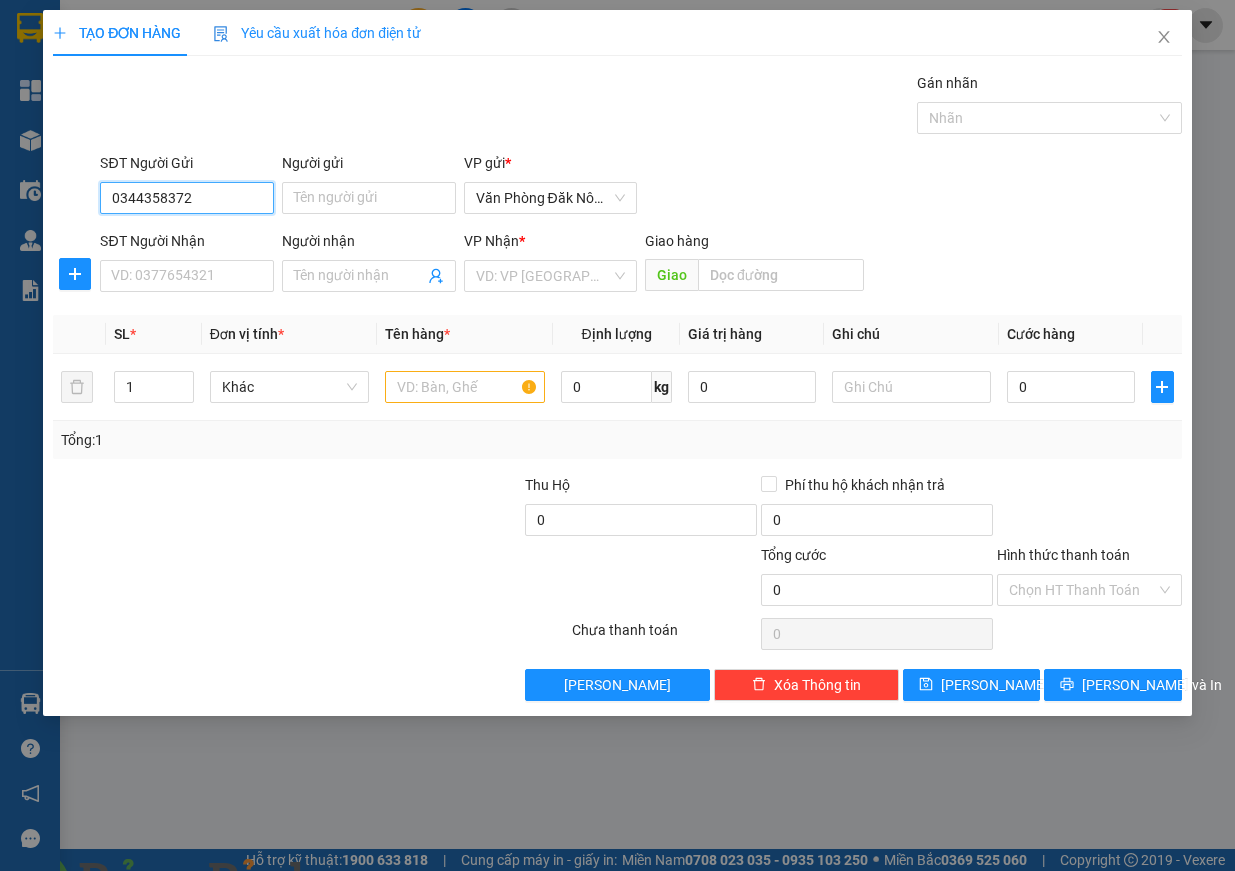 type on "0344358372" 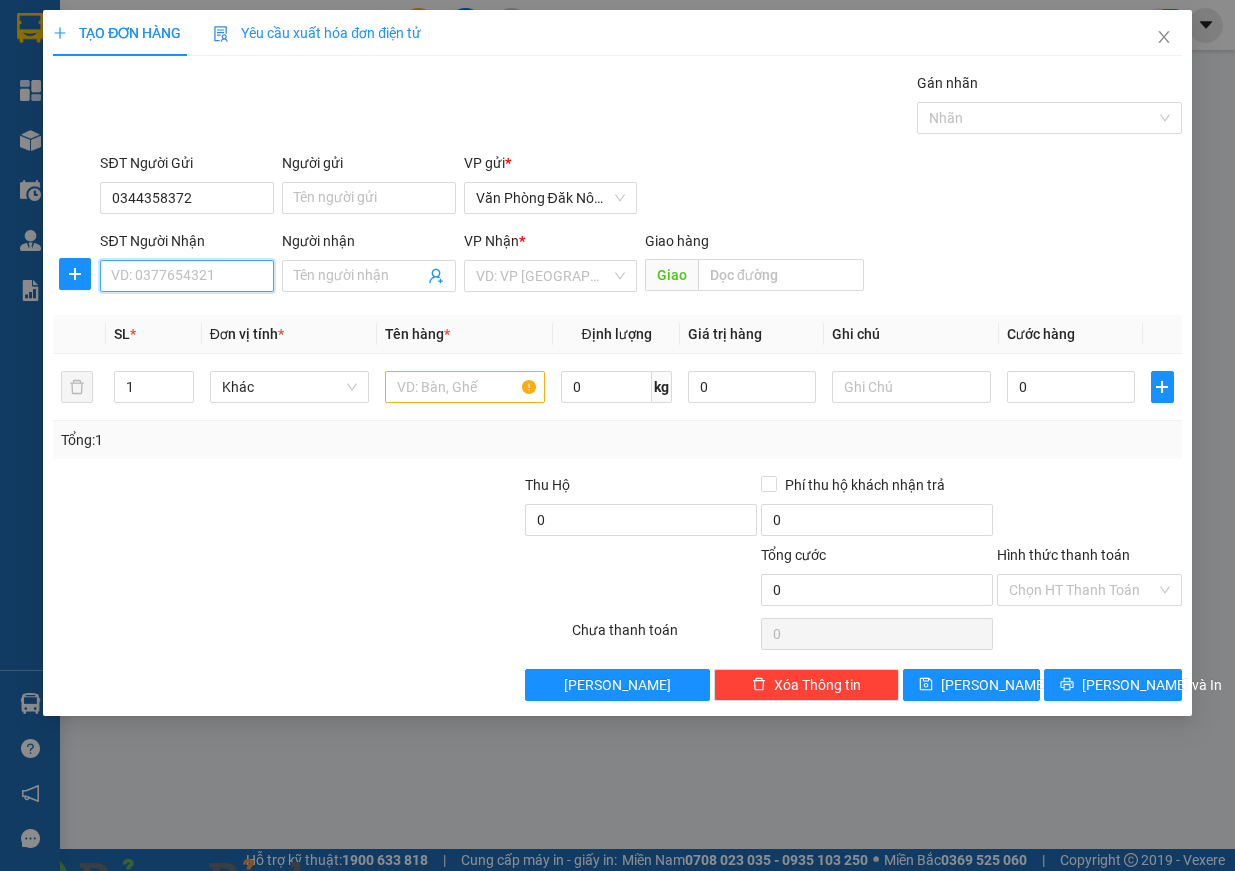 click on "SĐT Người Nhận" at bounding box center [187, 276] 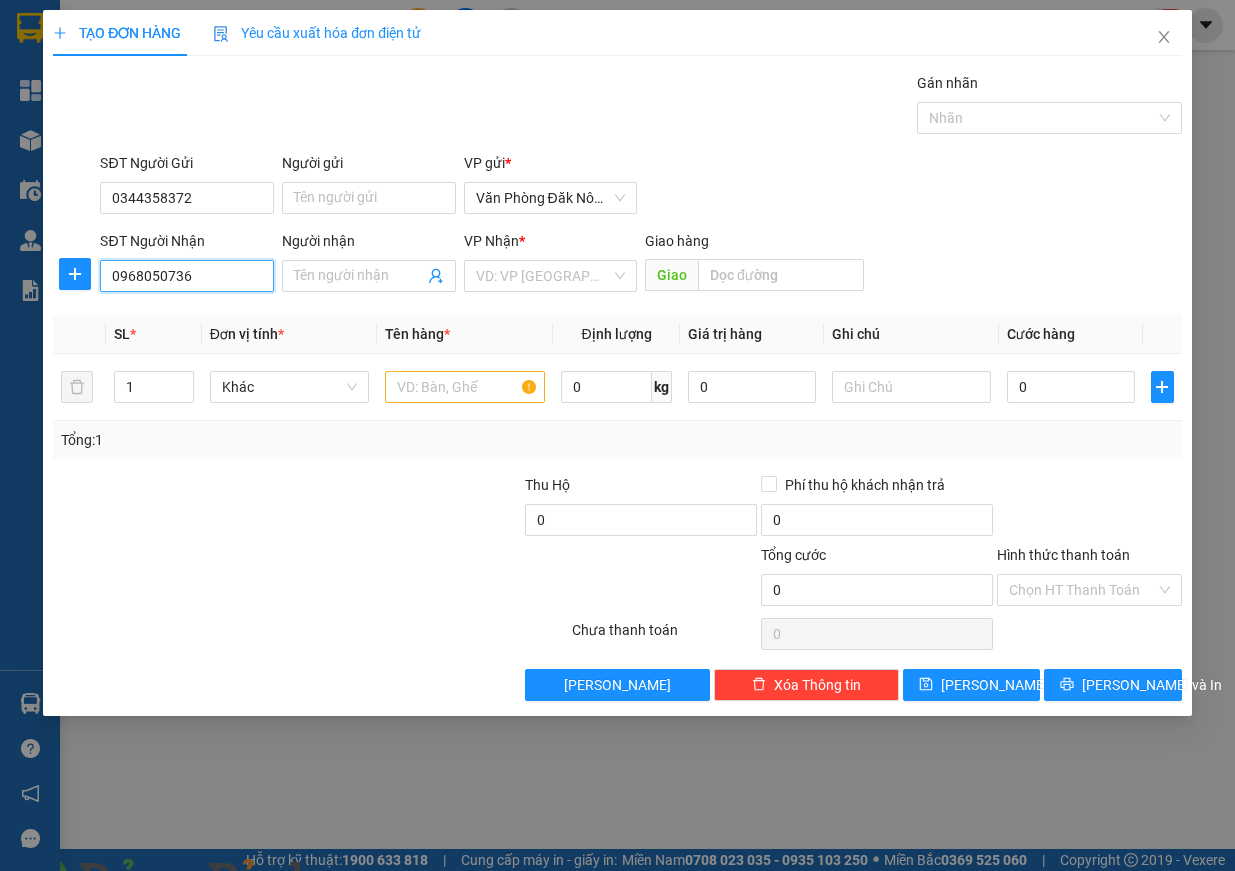 type on "0968050736" 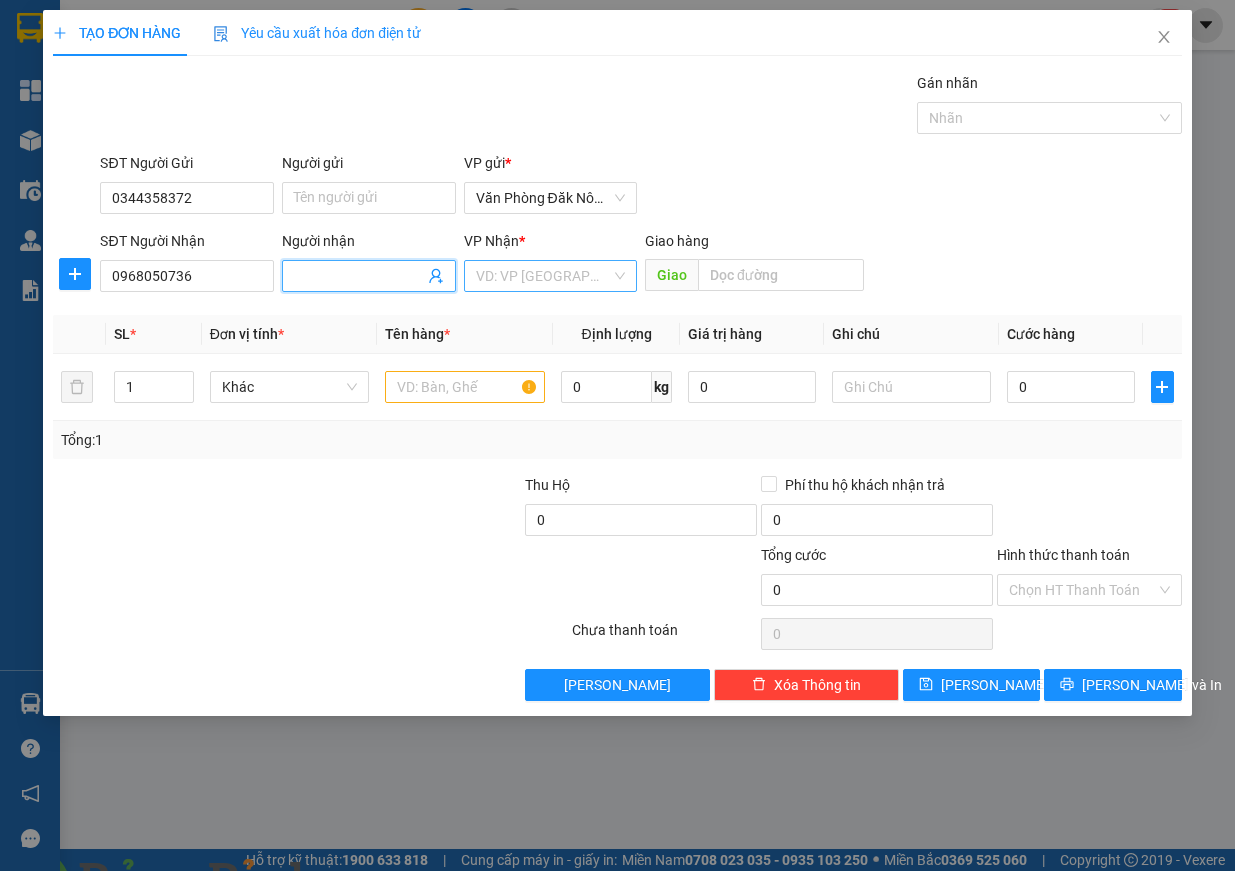 click on "VD: VP [GEOGRAPHIC_DATA]" at bounding box center [551, 276] 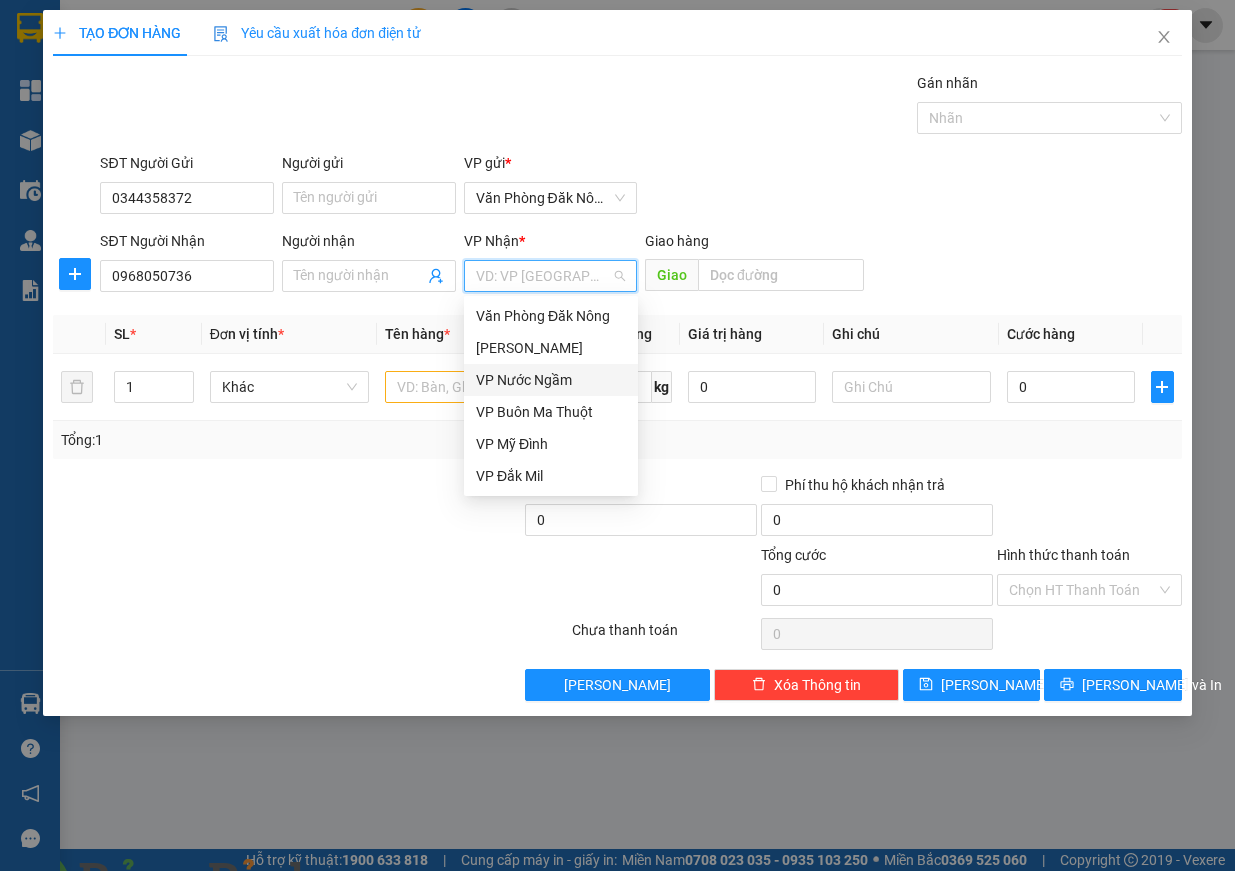 click on "VP Nước Ngầm" at bounding box center (551, 380) 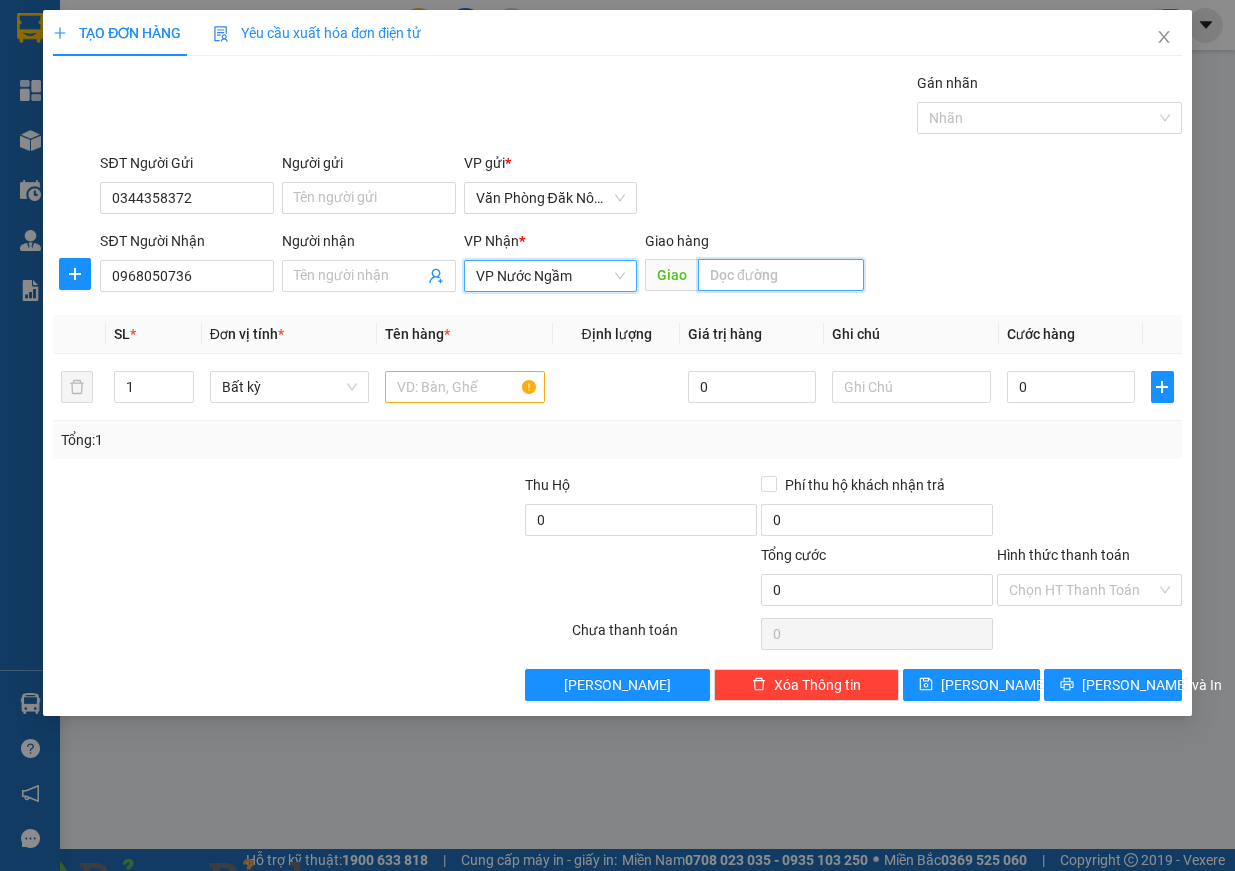 click at bounding box center [781, 275] 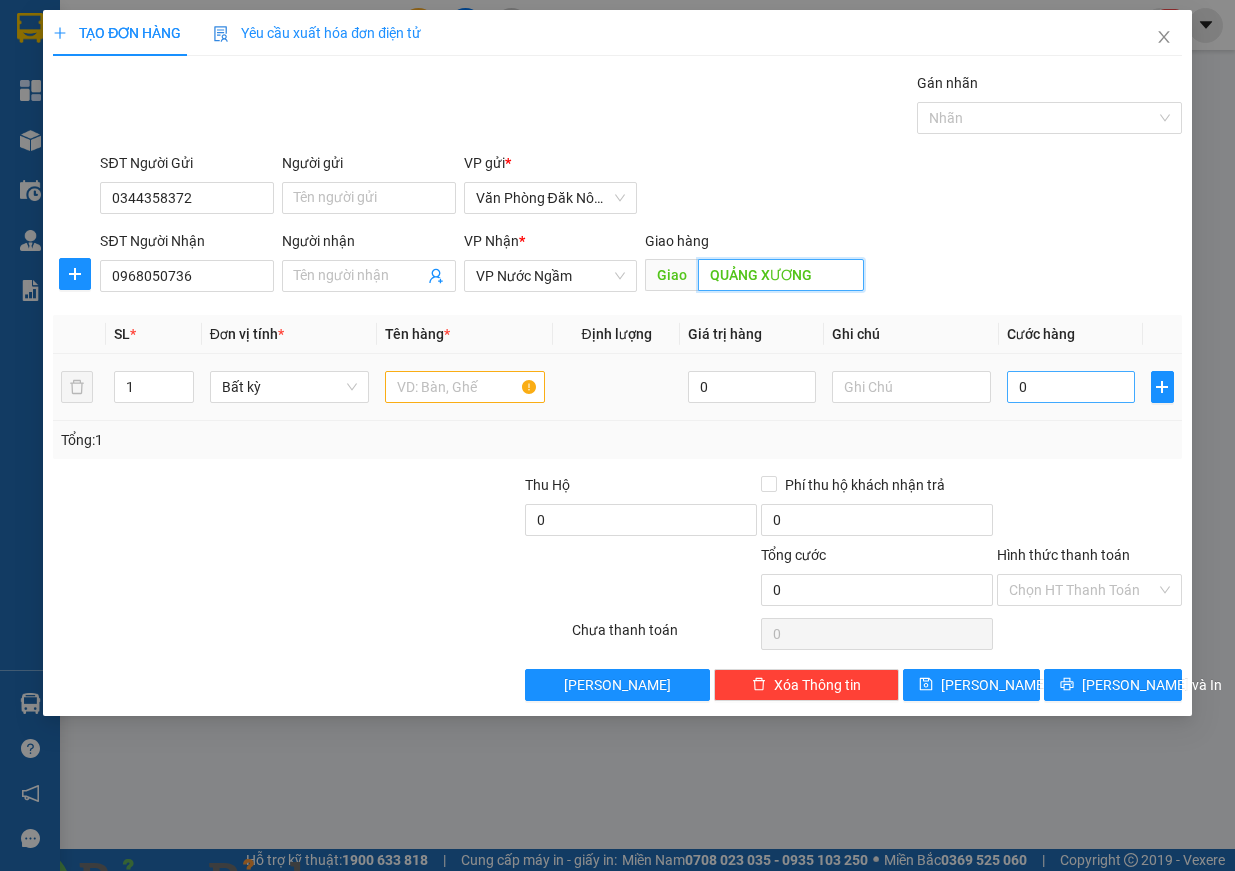 type on "QUẢNG XƯƠNG" 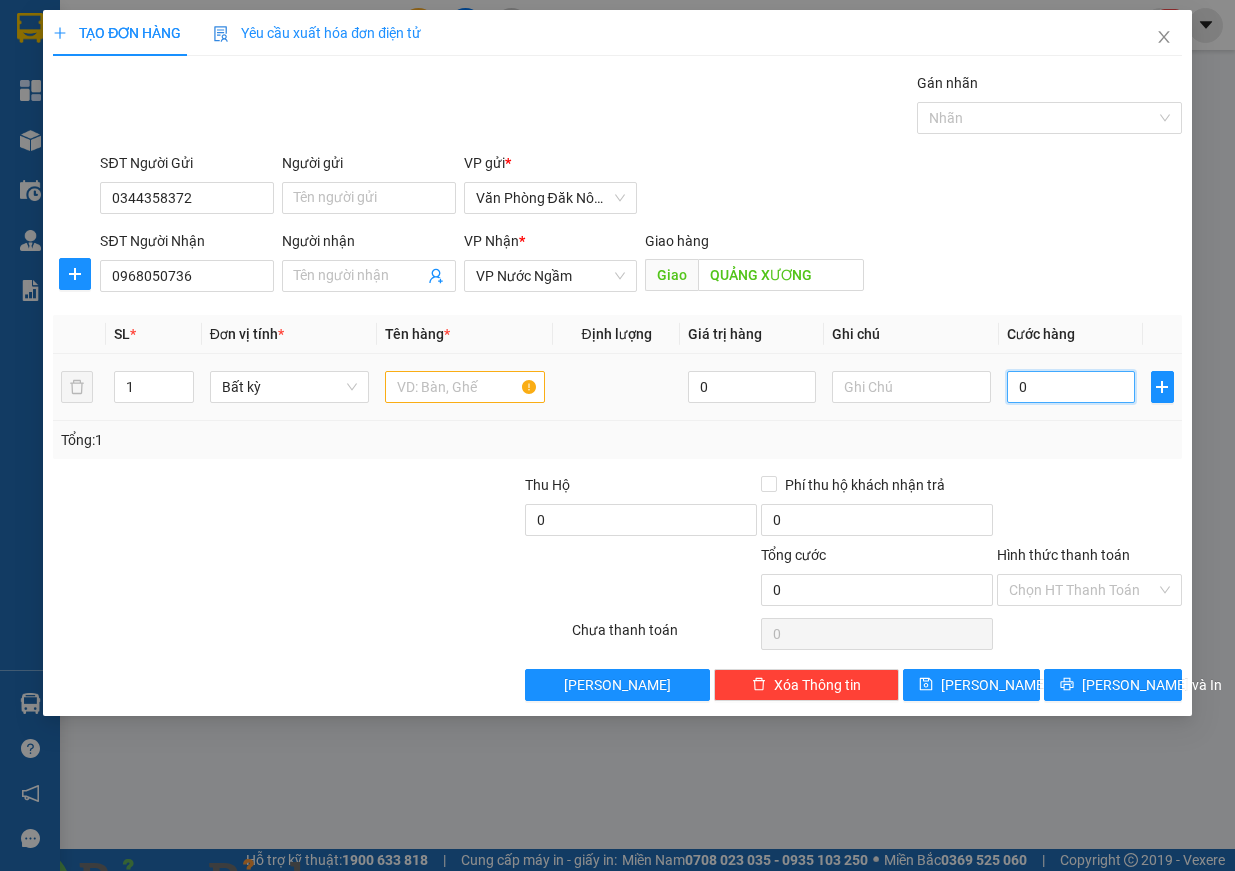 click on "0" at bounding box center [1071, 387] 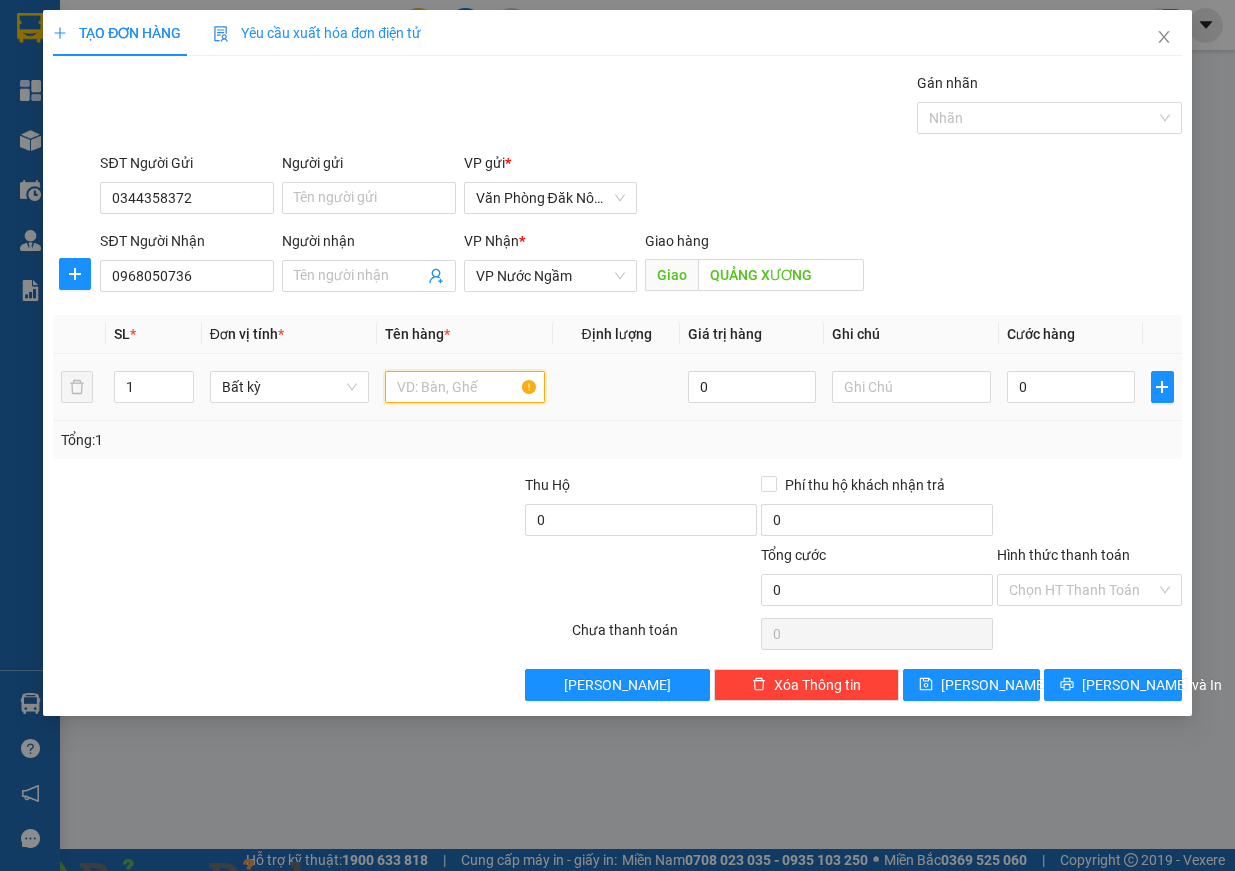 click at bounding box center (465, 387) 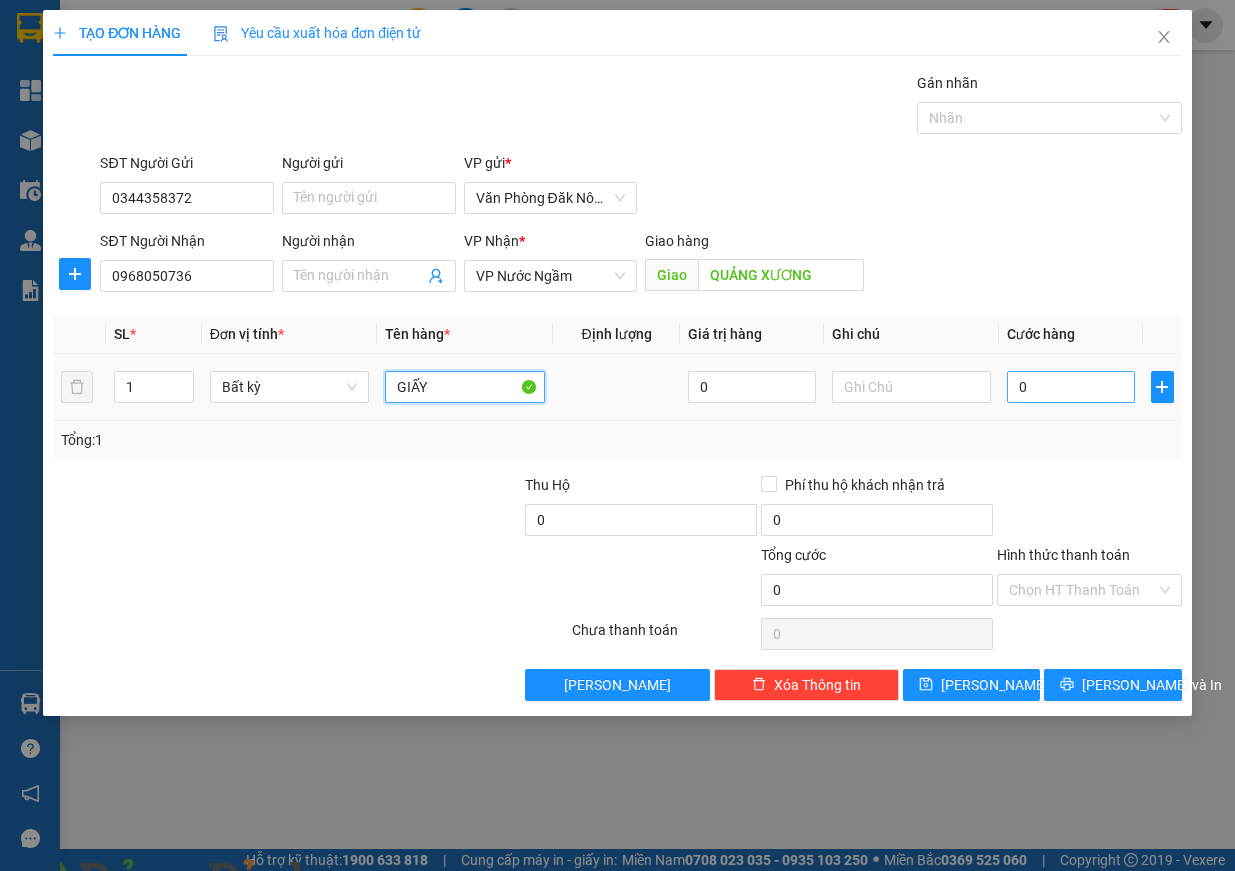 type on "GIẤY" 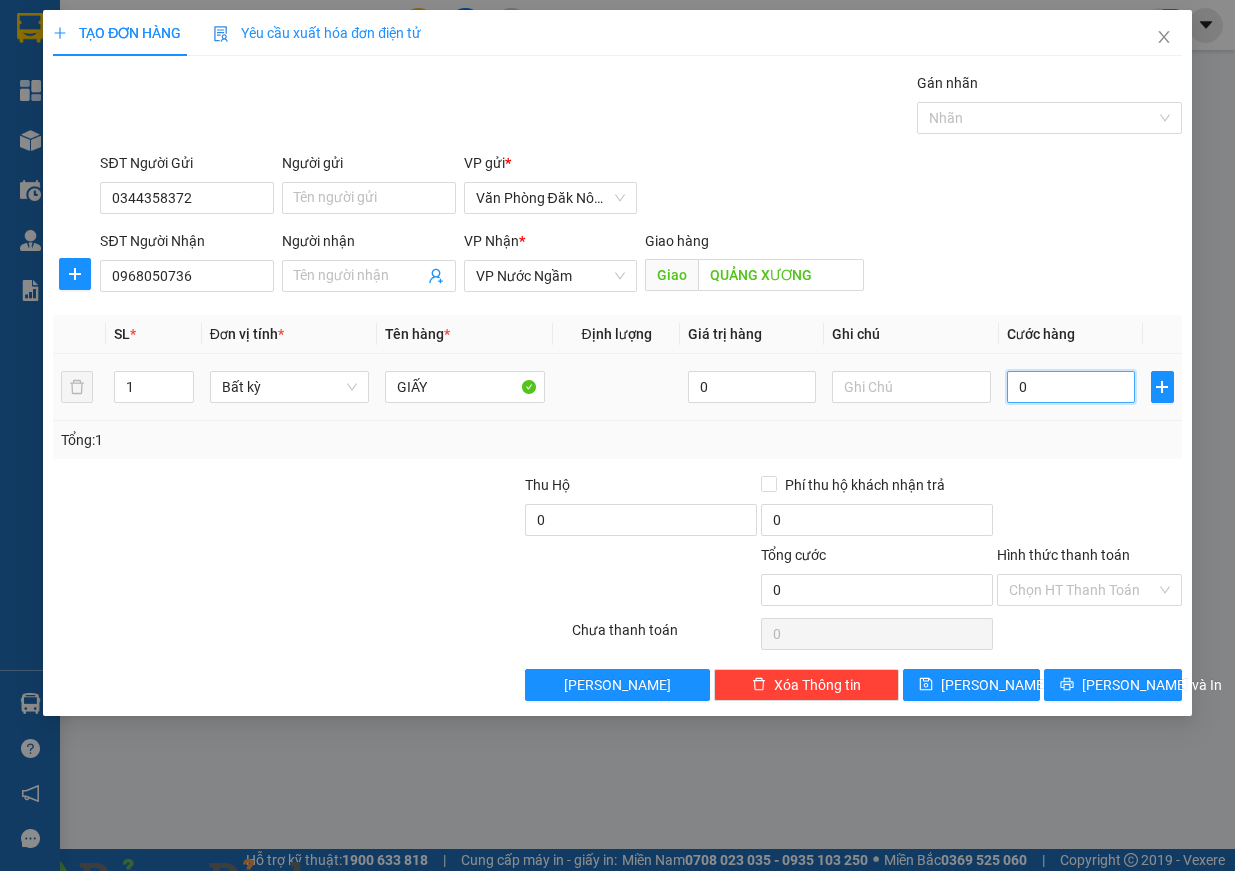click on "0" at bounding box center [1071, 387] 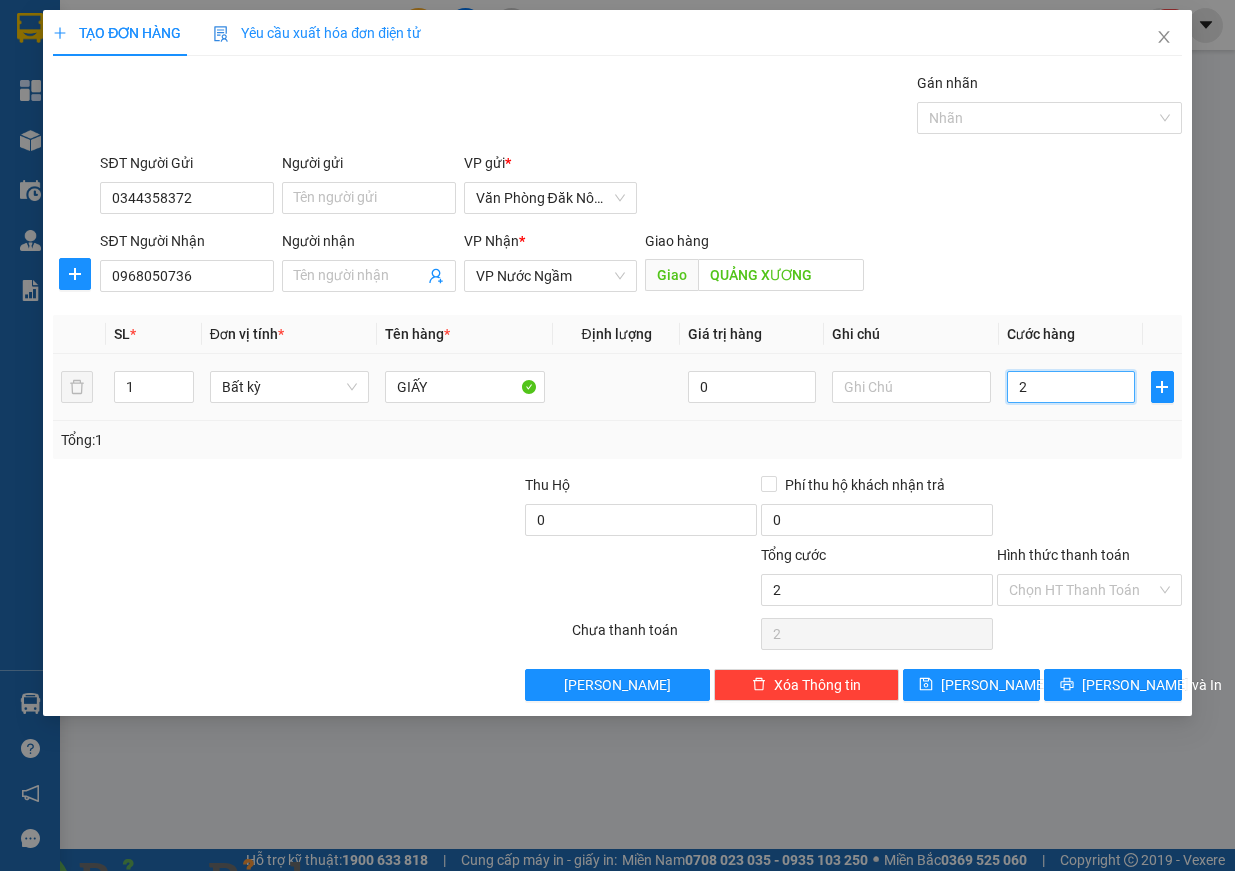 type on "20" 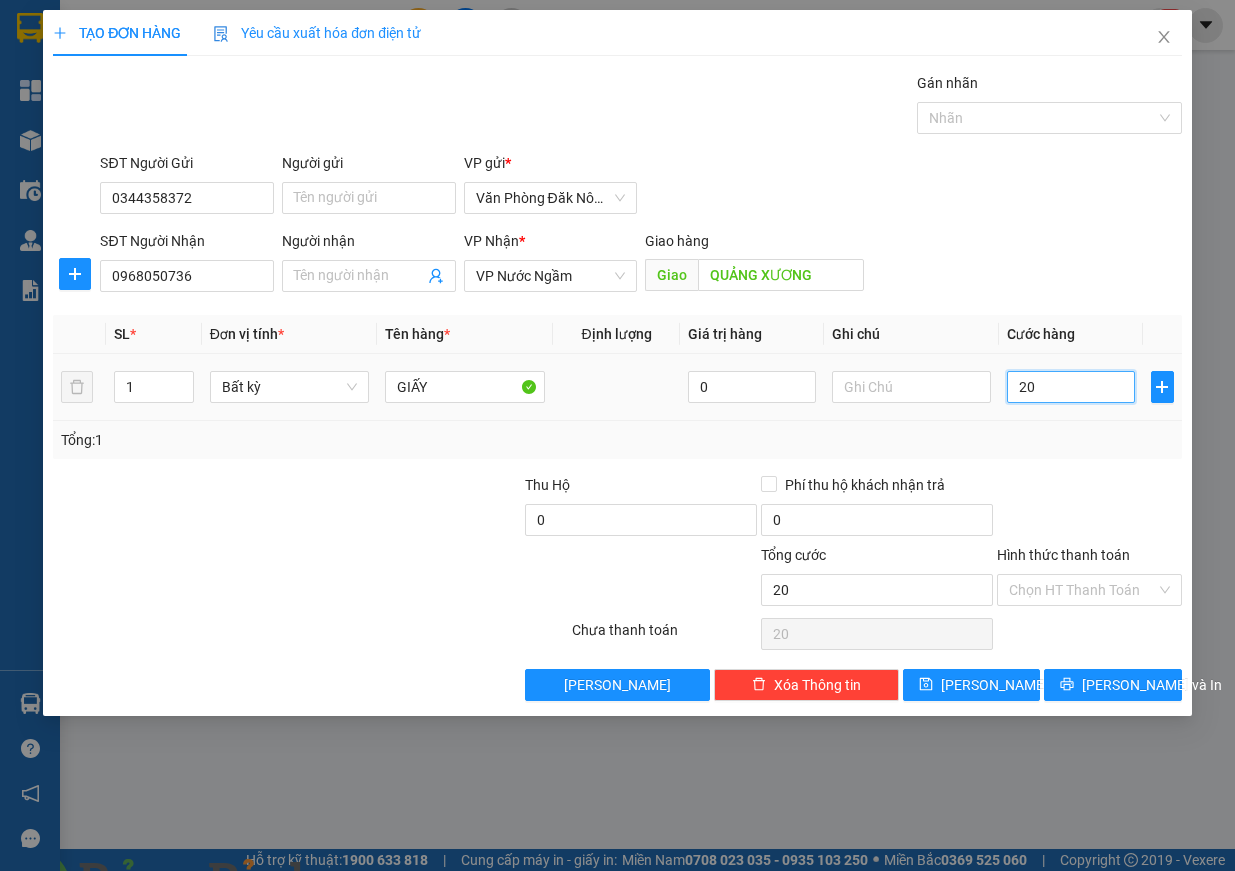 type on "200" 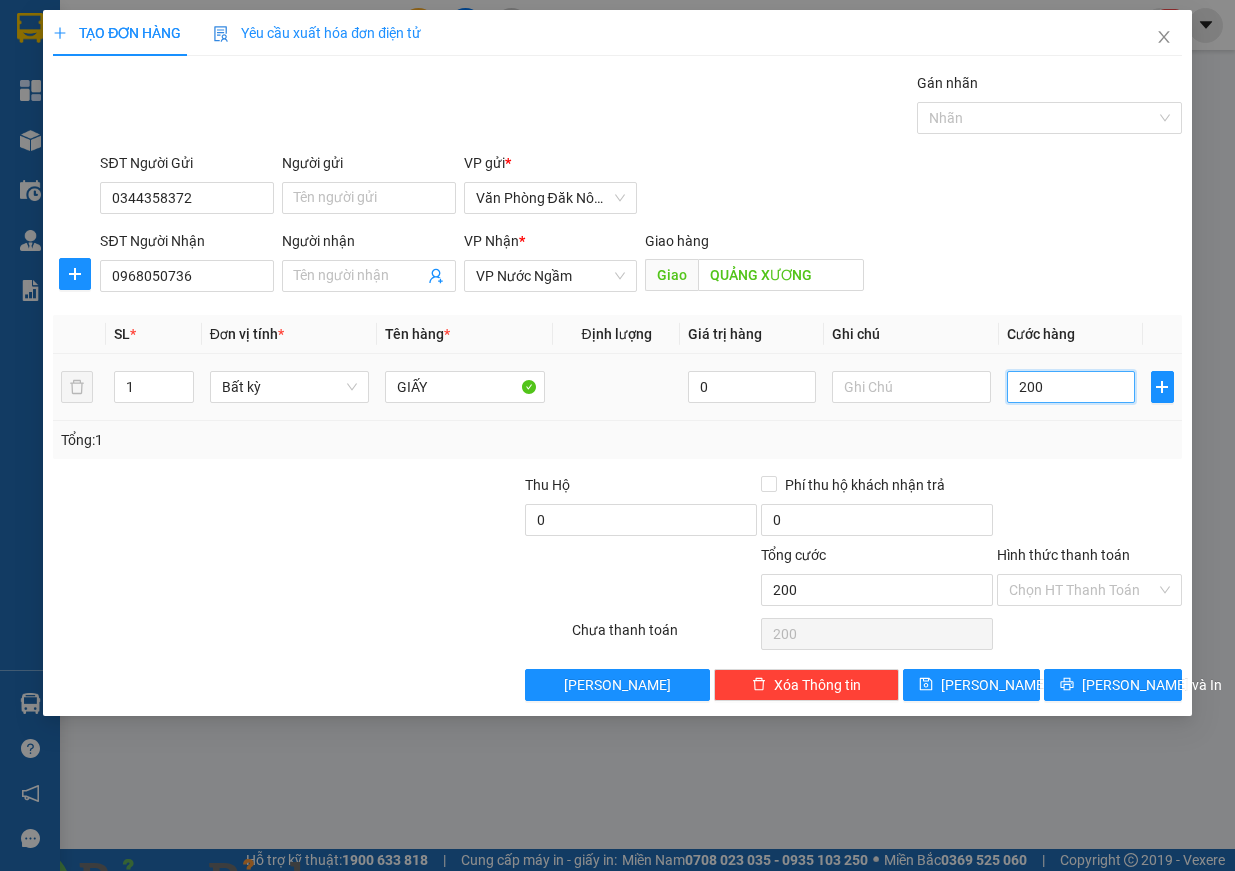 type on "2.000" 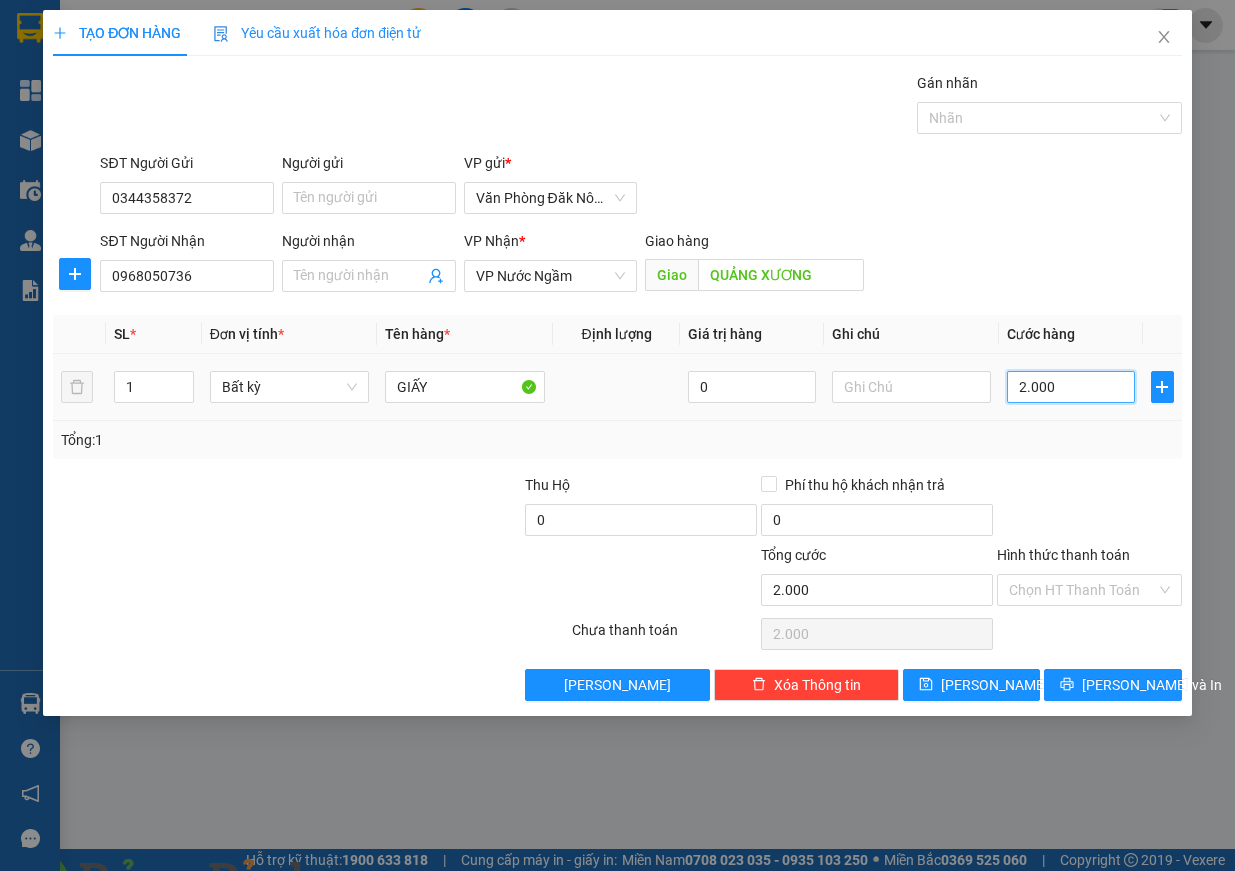 type on "20.000" 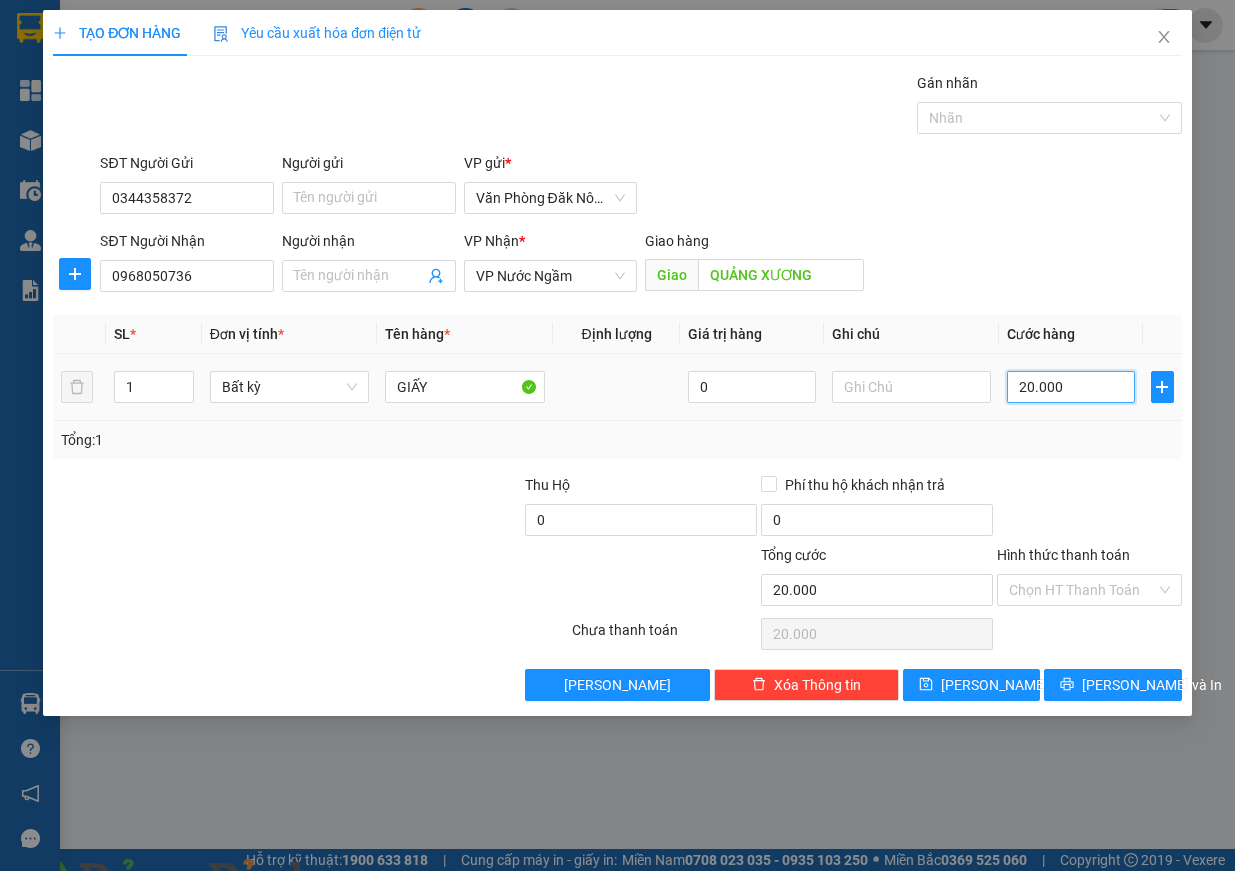 type on "200.000" 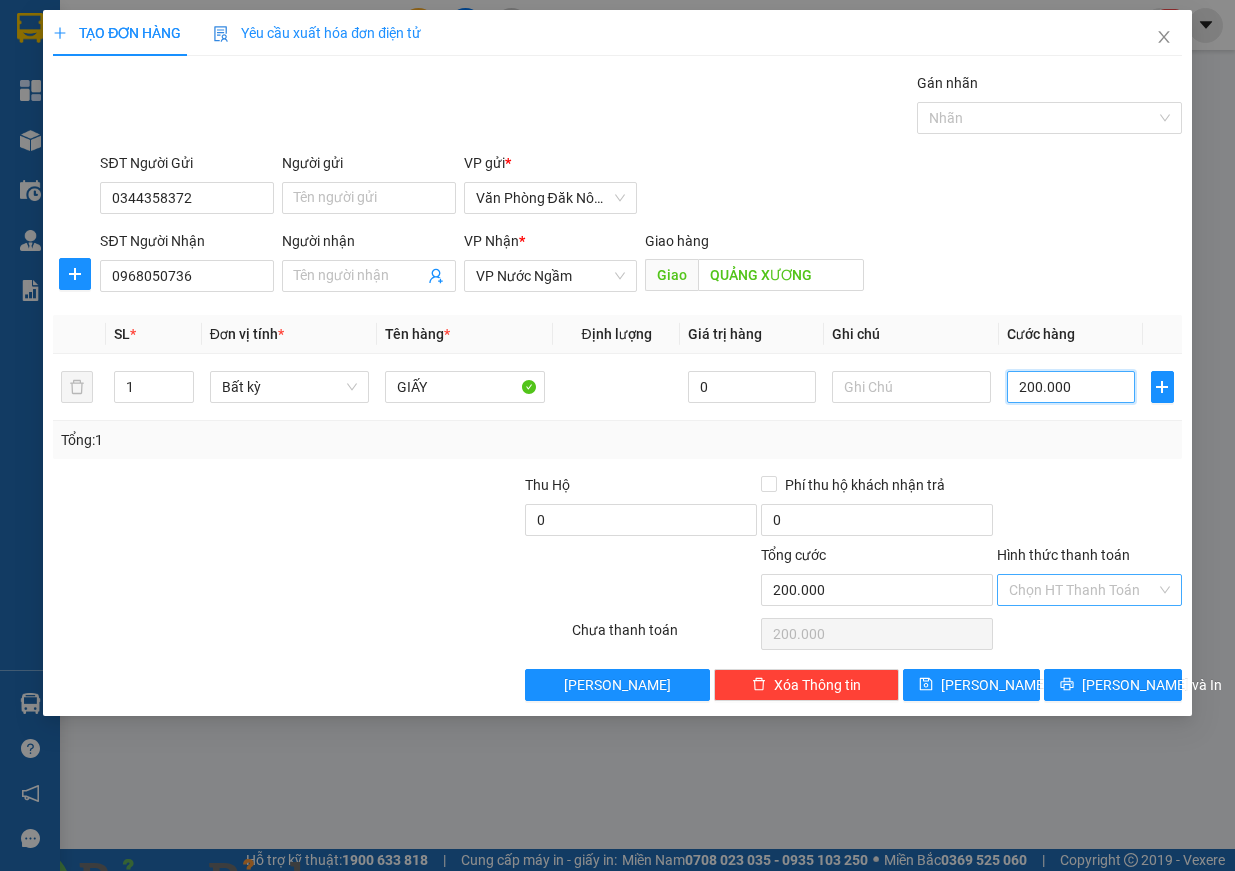type on "200.000" 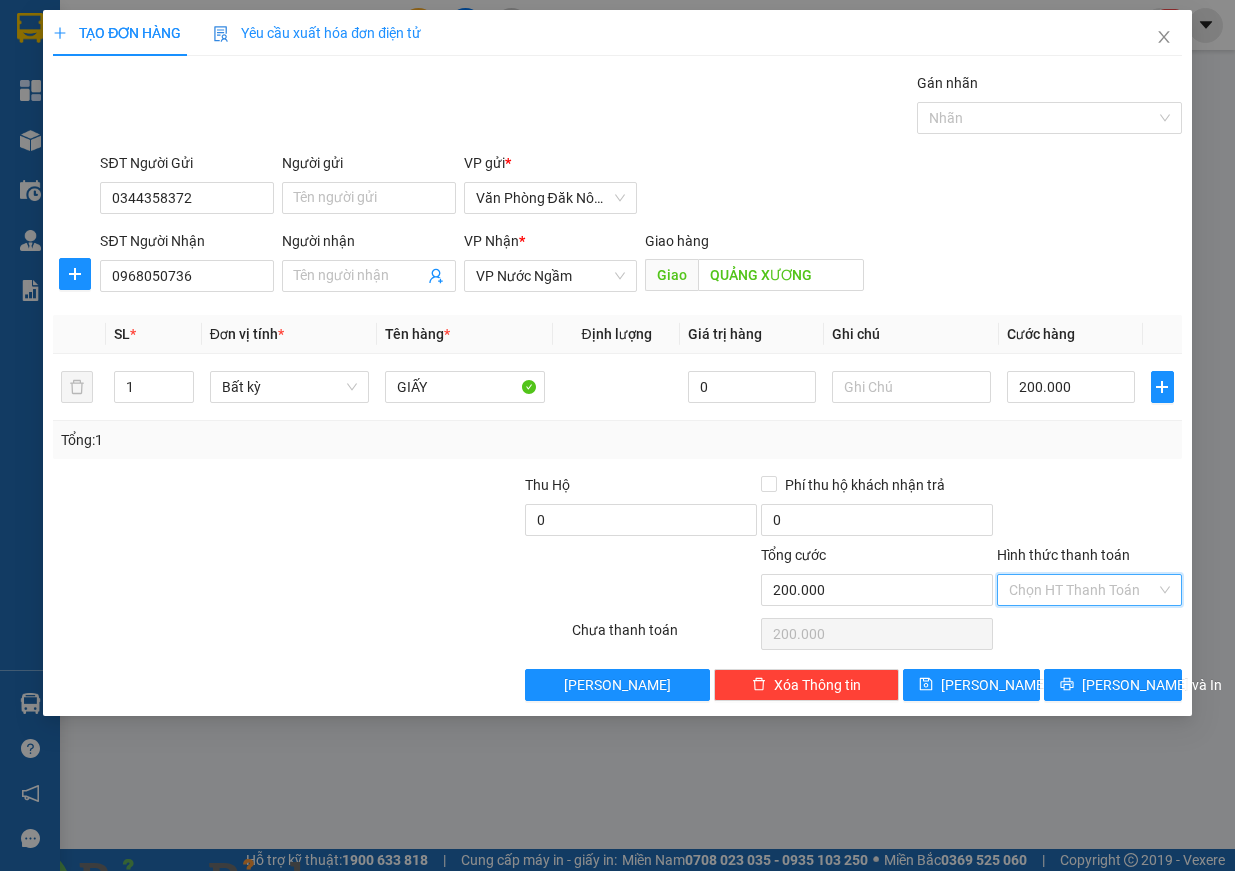 click on "Hình thức thanh toán" at bounding box center [1082, 590] 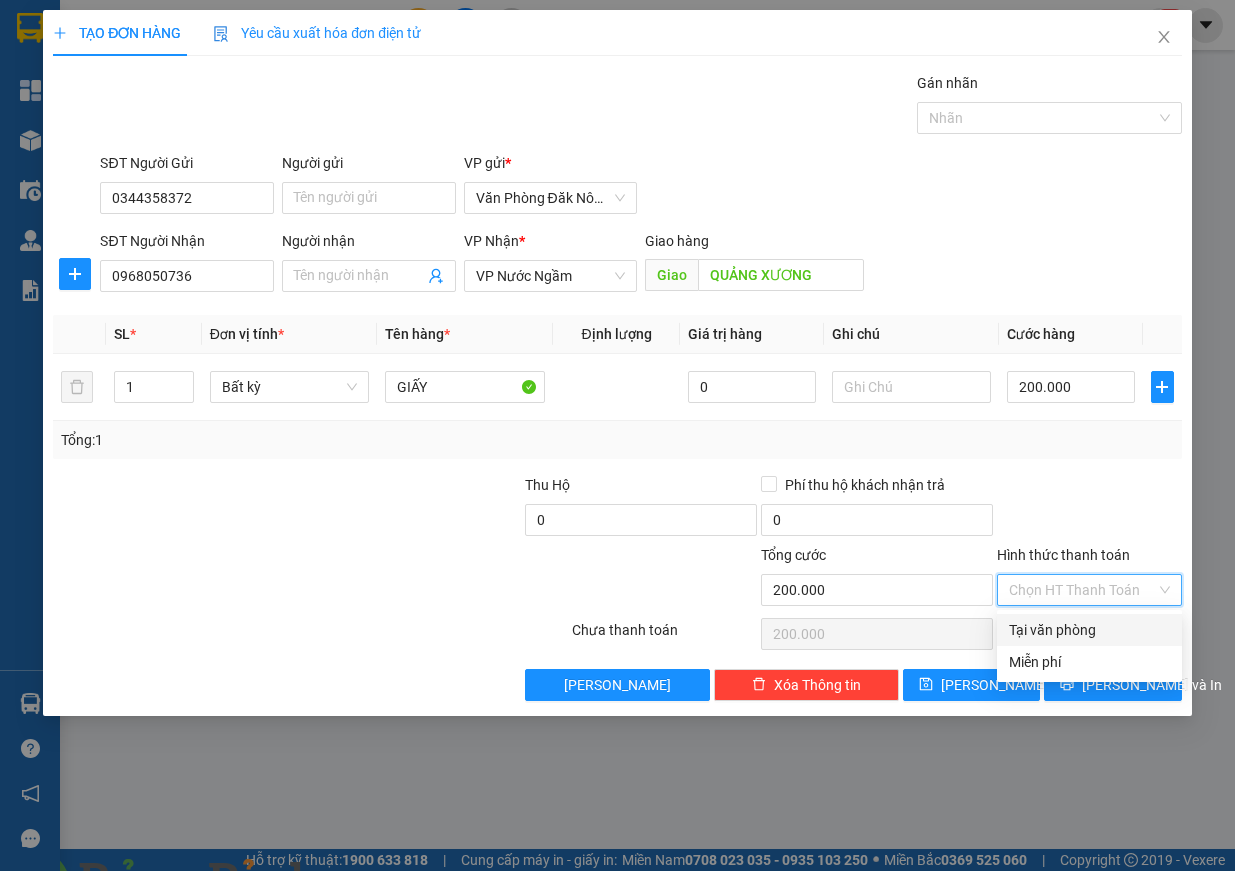 click on "Tại văn phòng" at bounding box center (1089, 630) 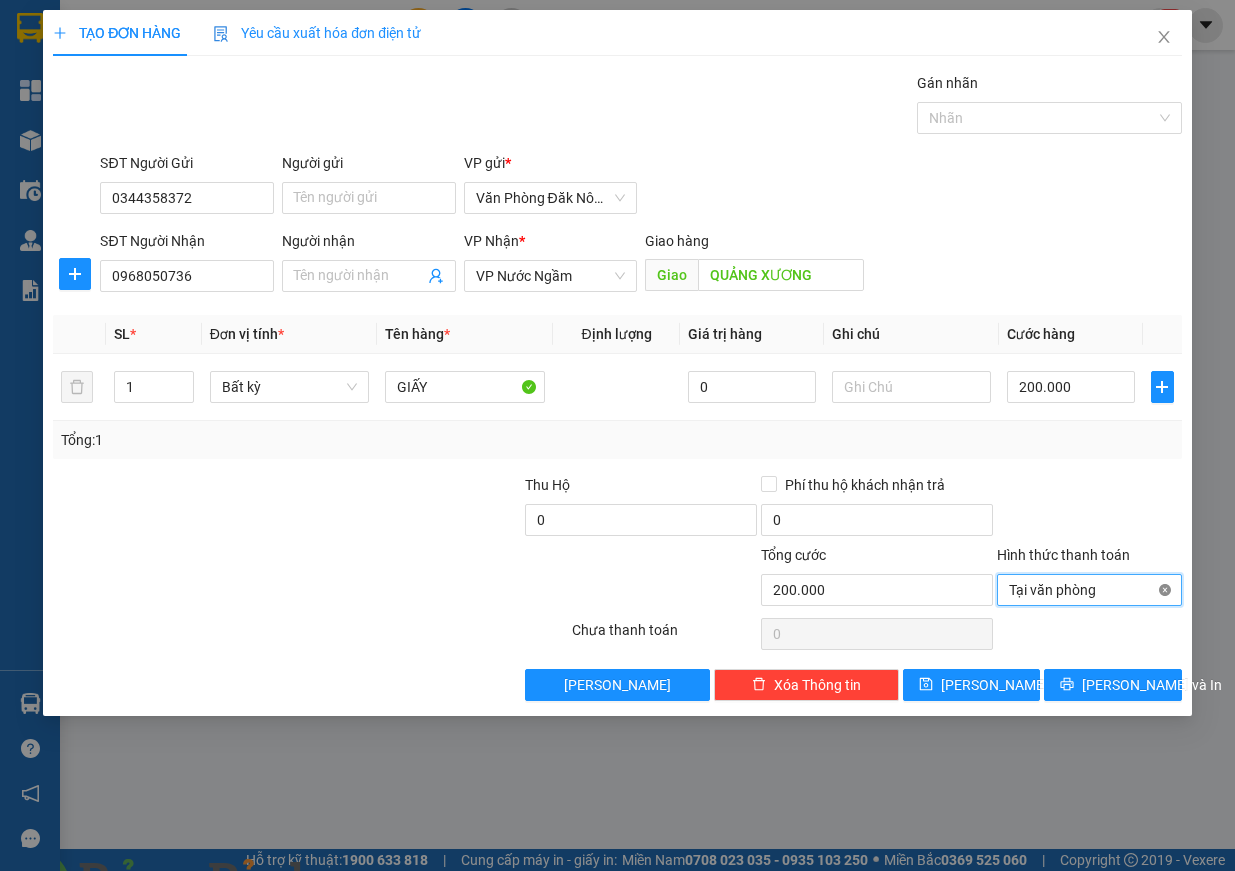 type on "200.000" 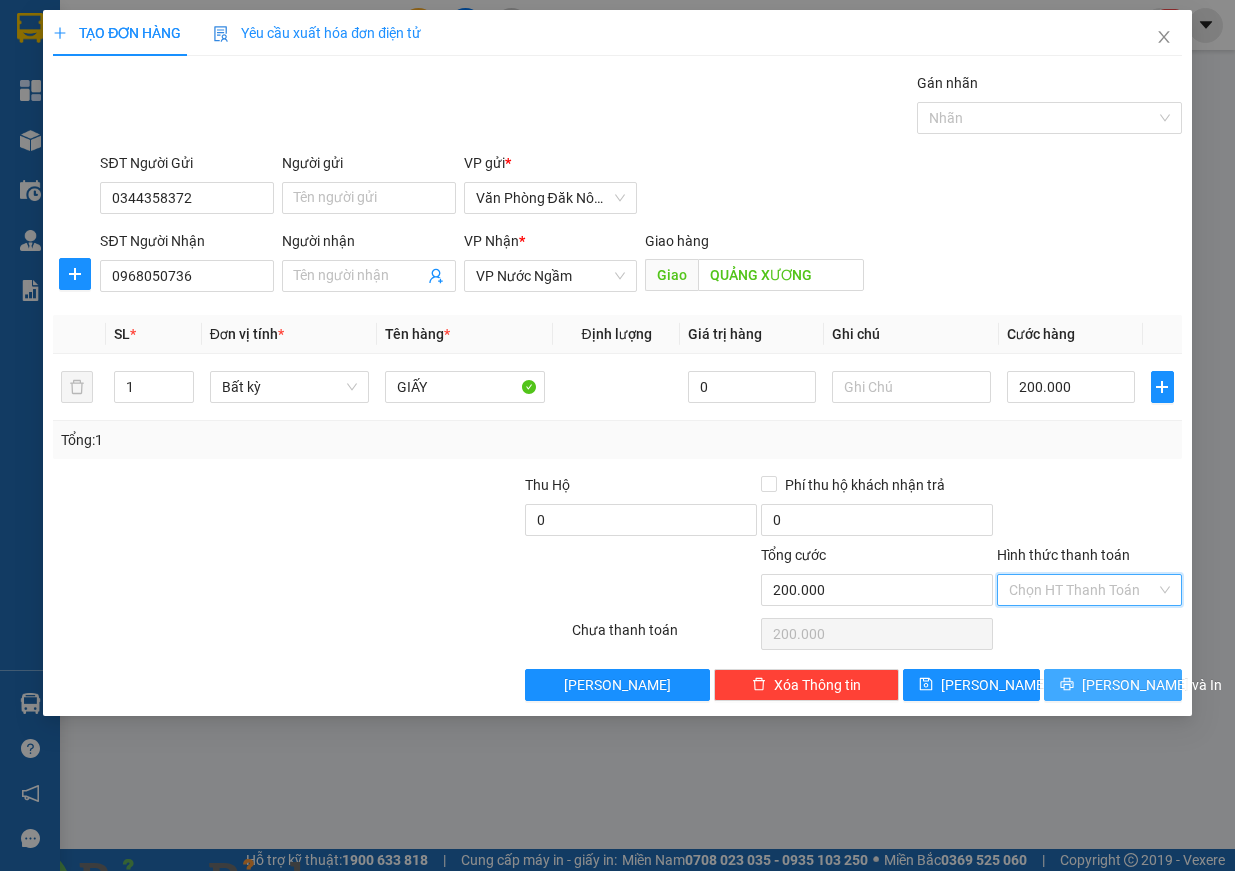 click on "[PERSON_NAME] và In" at bounding box center [1152, 685] 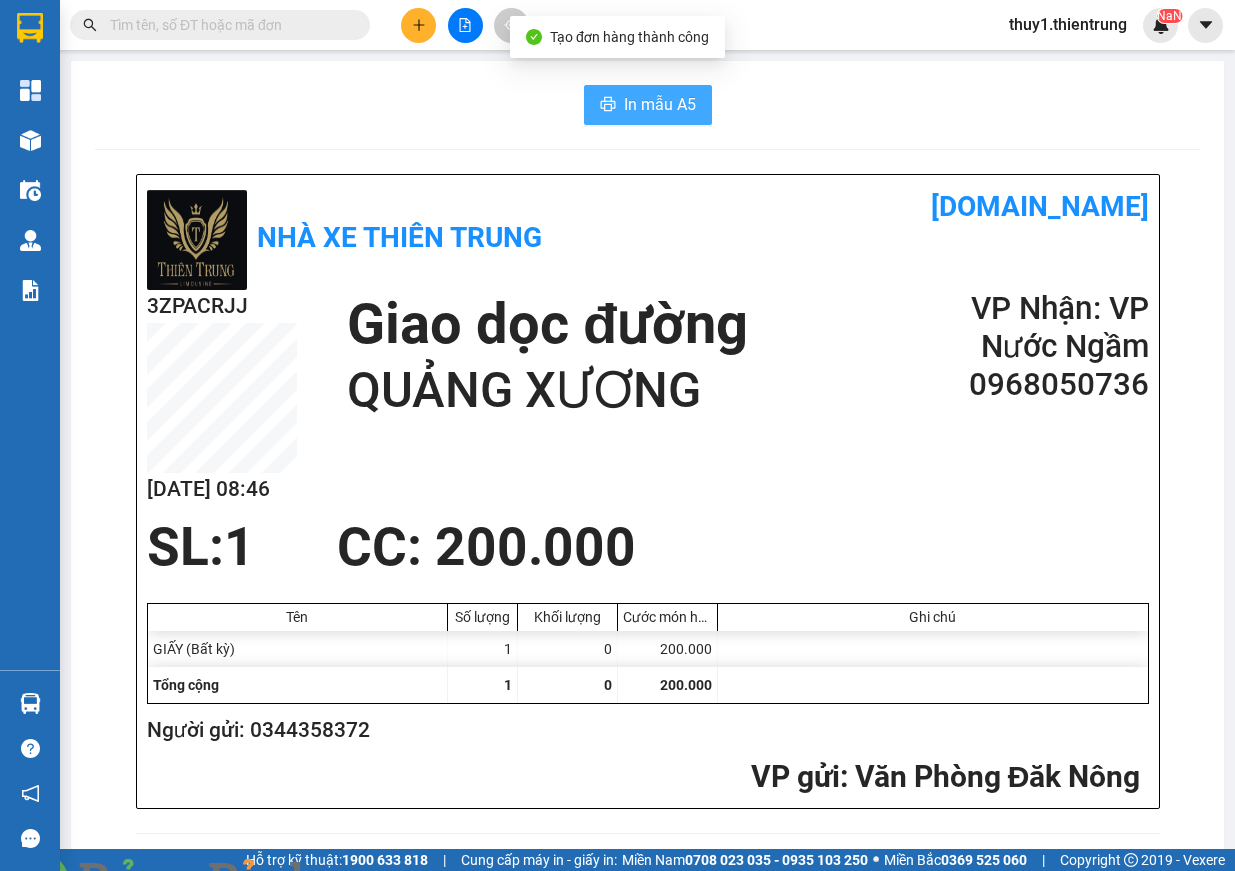 click on "In mẫu A5" at bounding box center (648, 105) 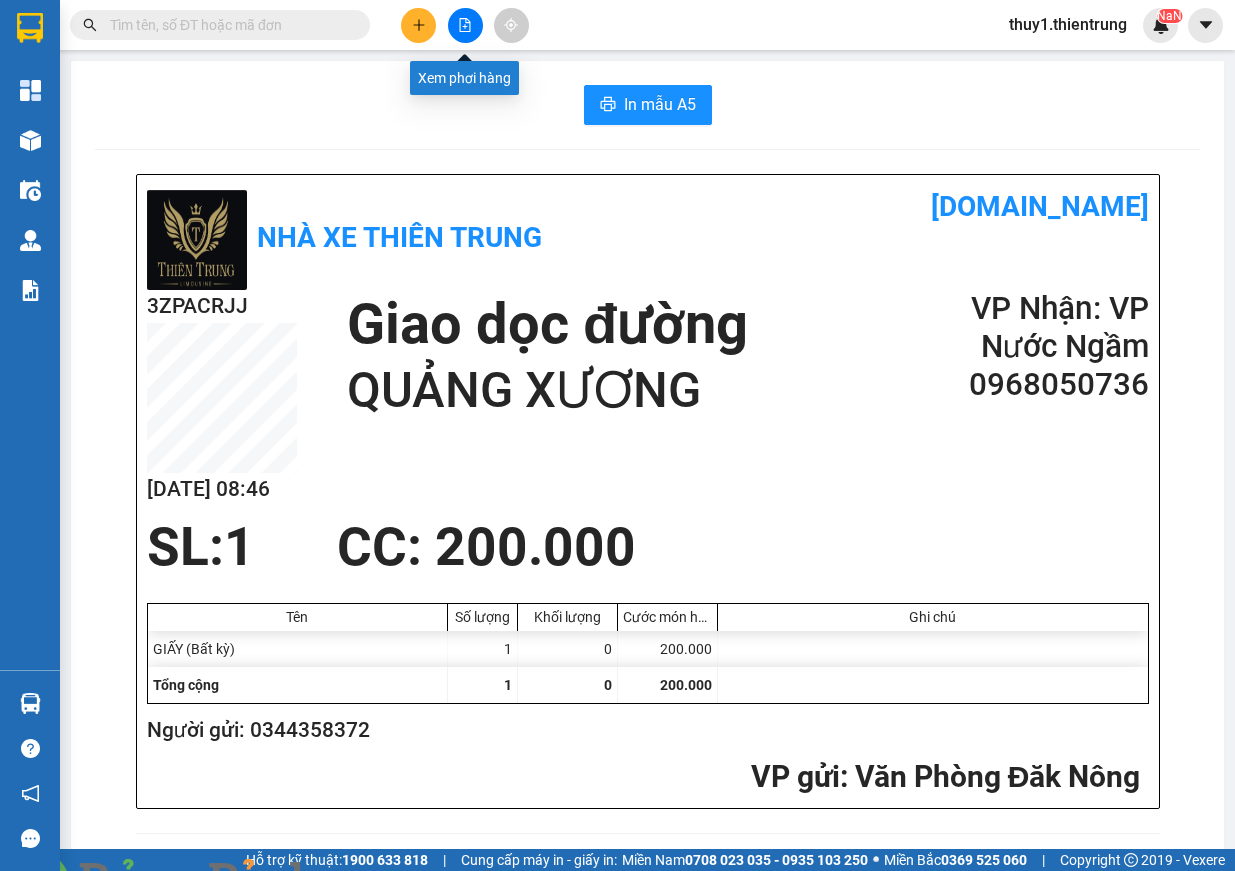 click 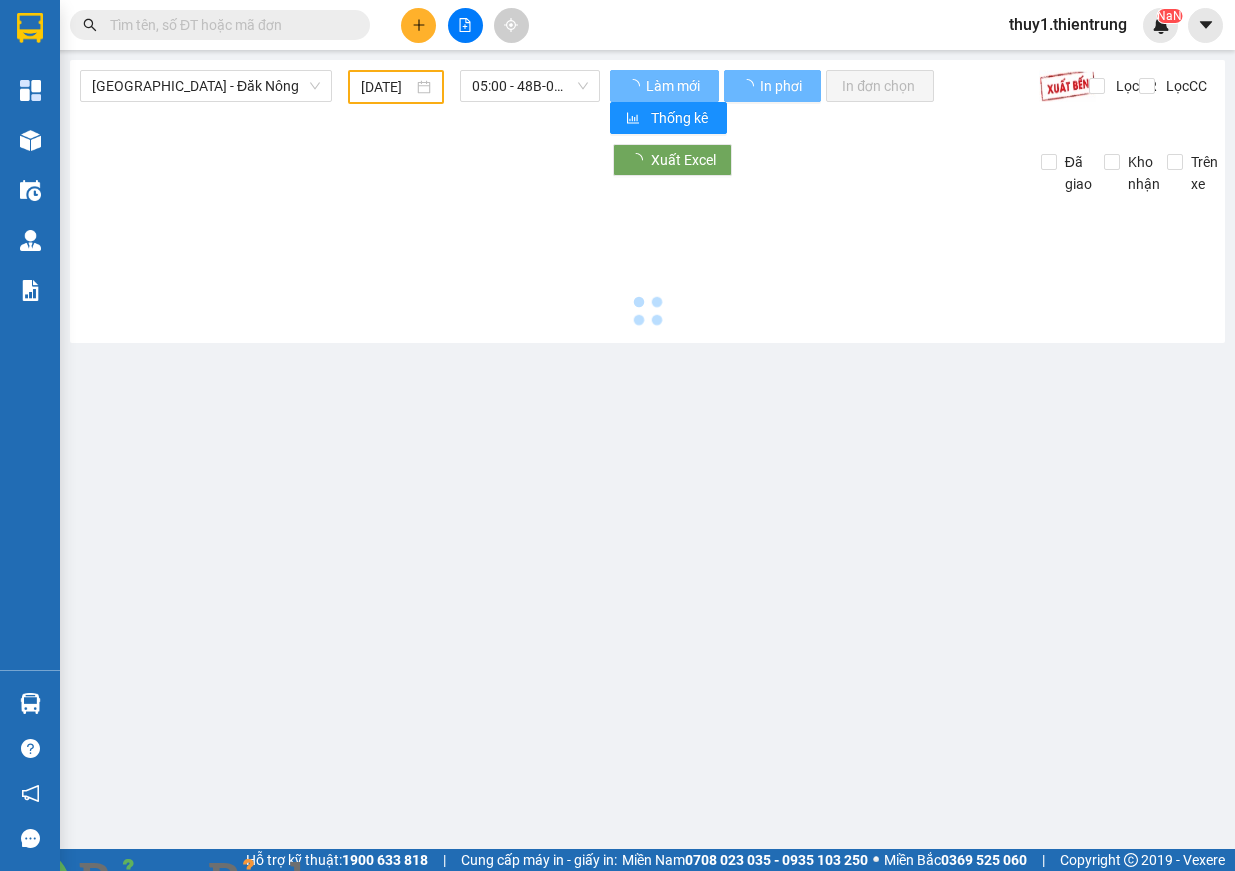 type on "[DATE]" 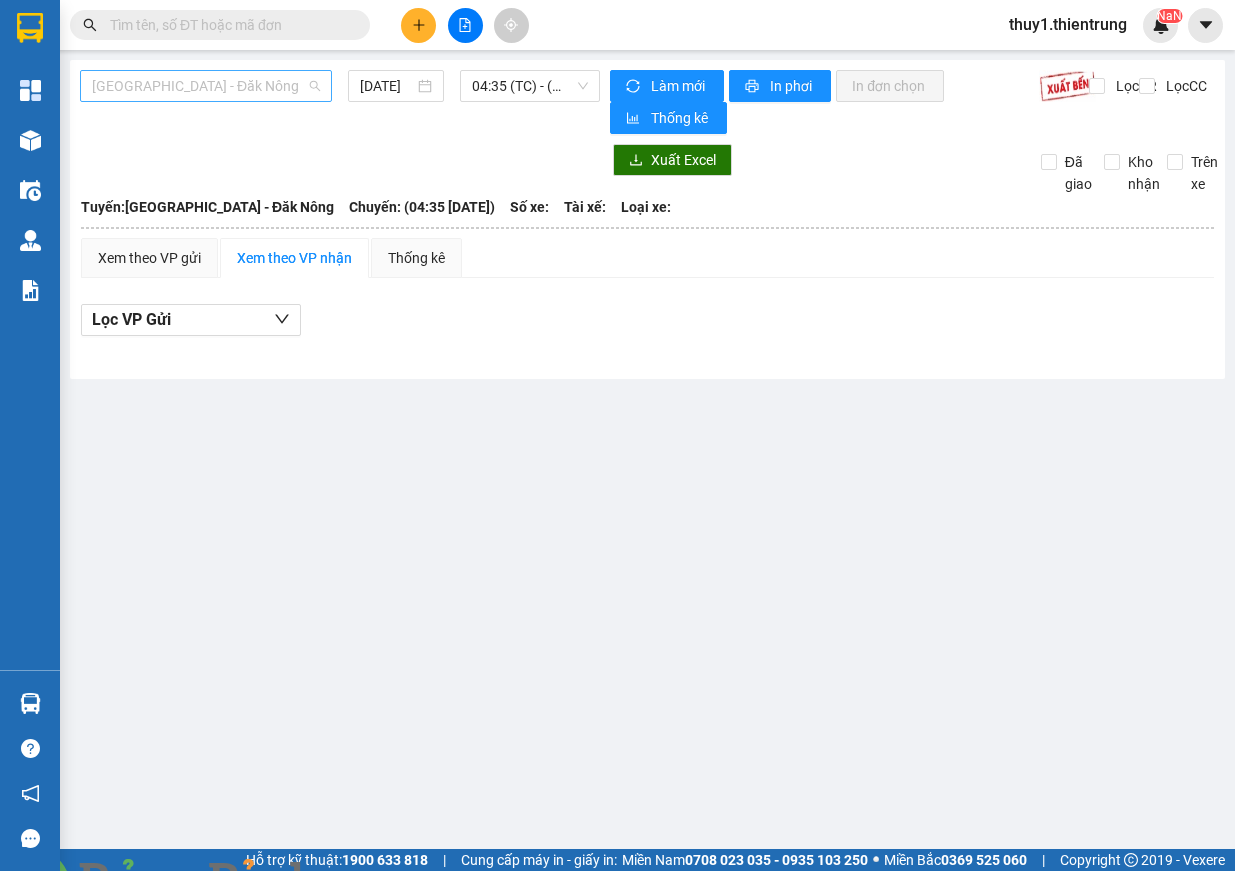 click on "[GEOGRAPHIC_DATA] - Đăk Nông" at bounding box center (206, 86) 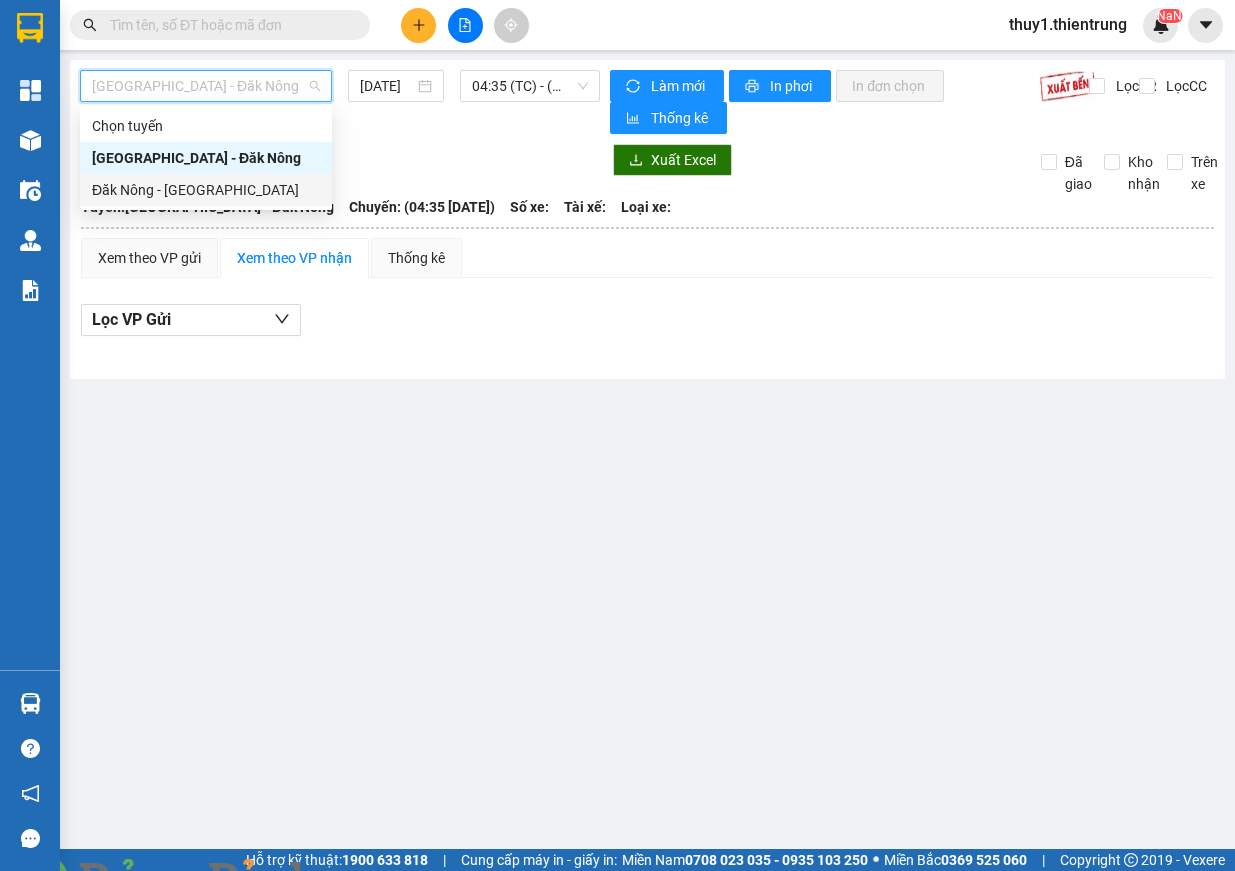 click on "Đăk Nông - [GEOGRAPHIC_DATA]" at bounding box center [206, 190] 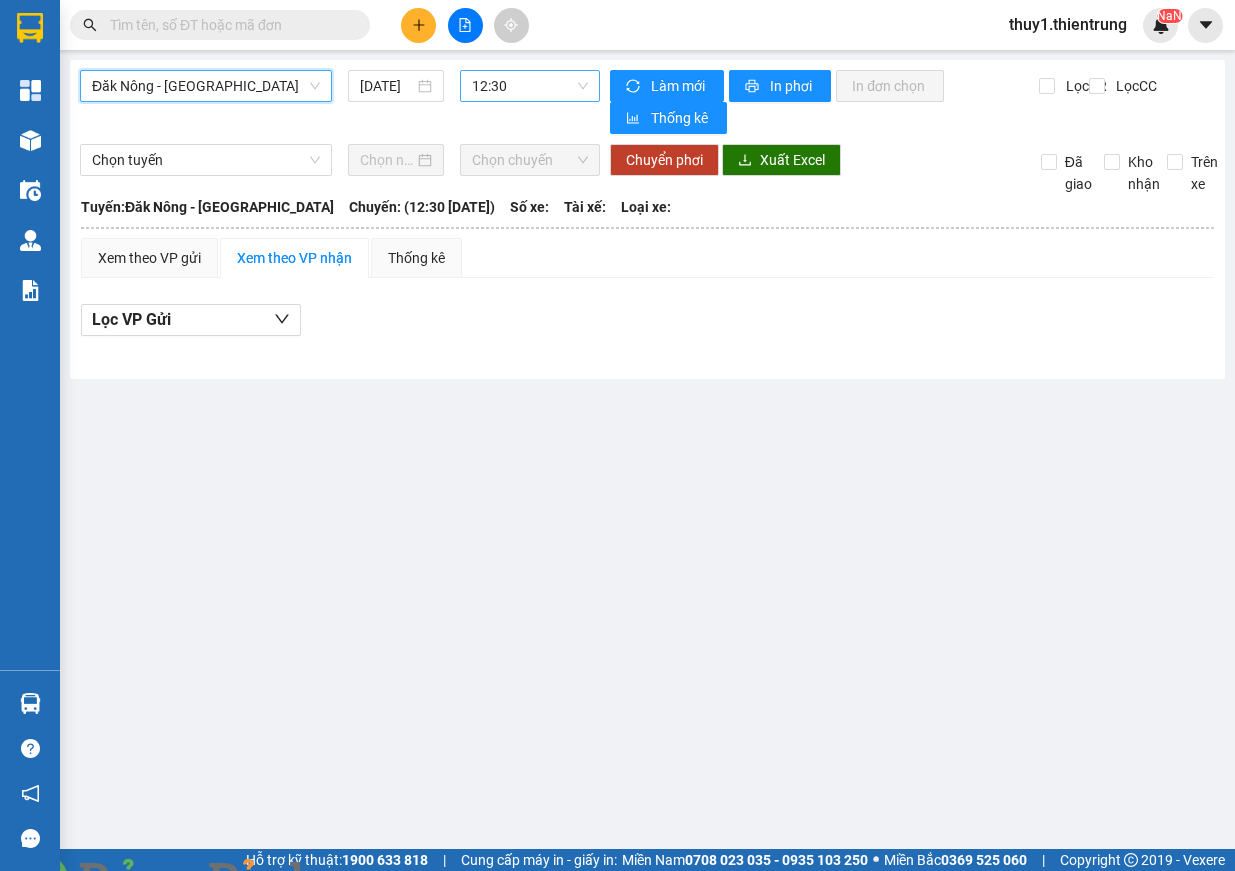 click on "12:30" at bounding box center [530, 86] 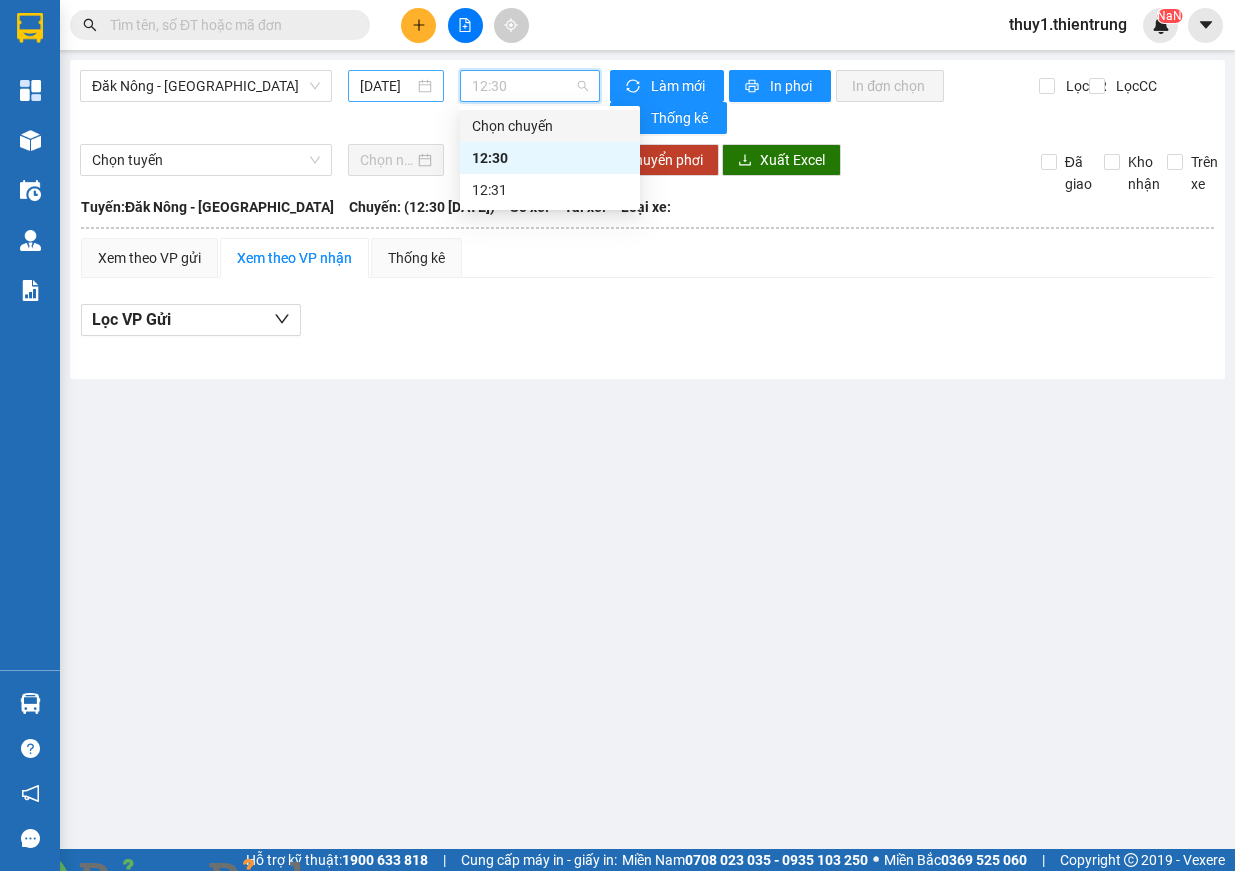 click on "[DATE]" at bounding box center [387, 86] 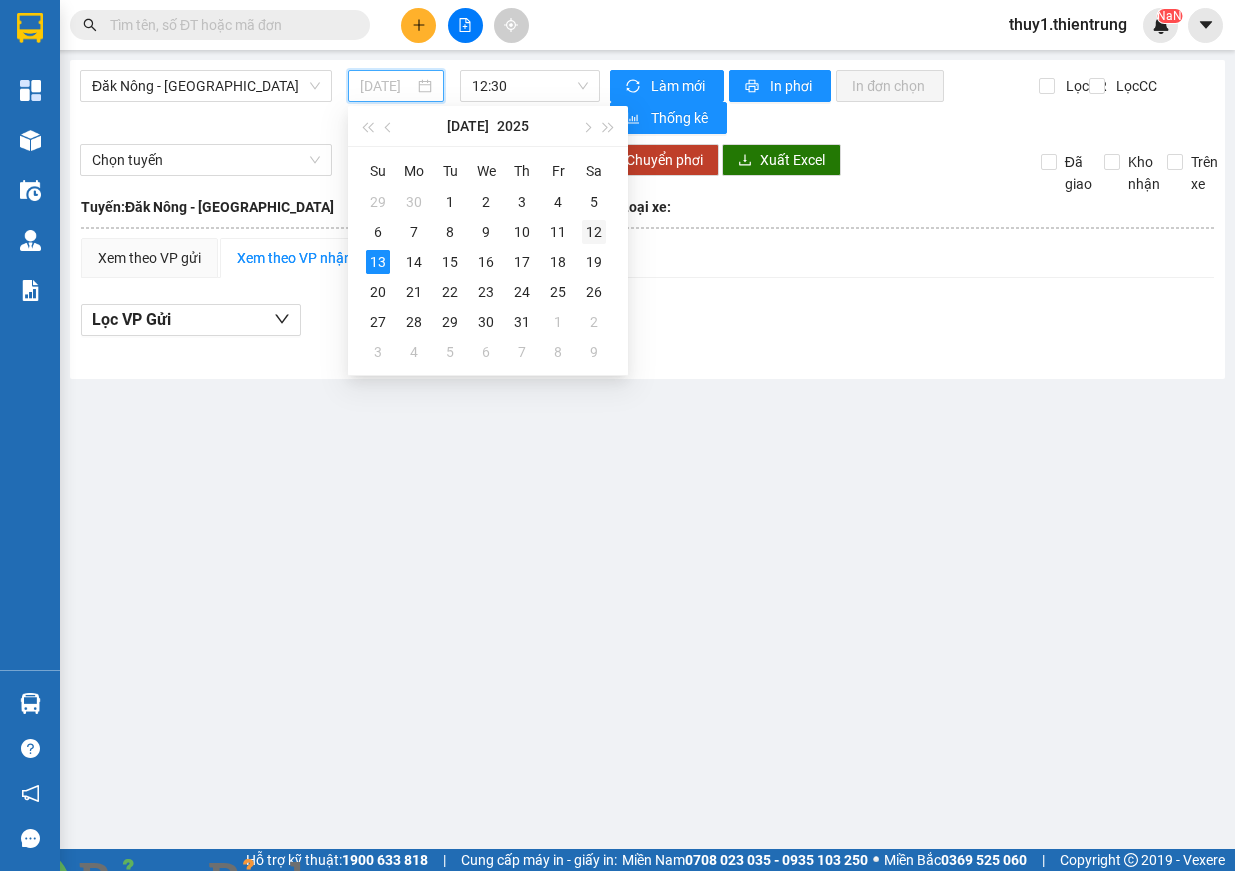 click on "12" at bounding box center (594, 232) 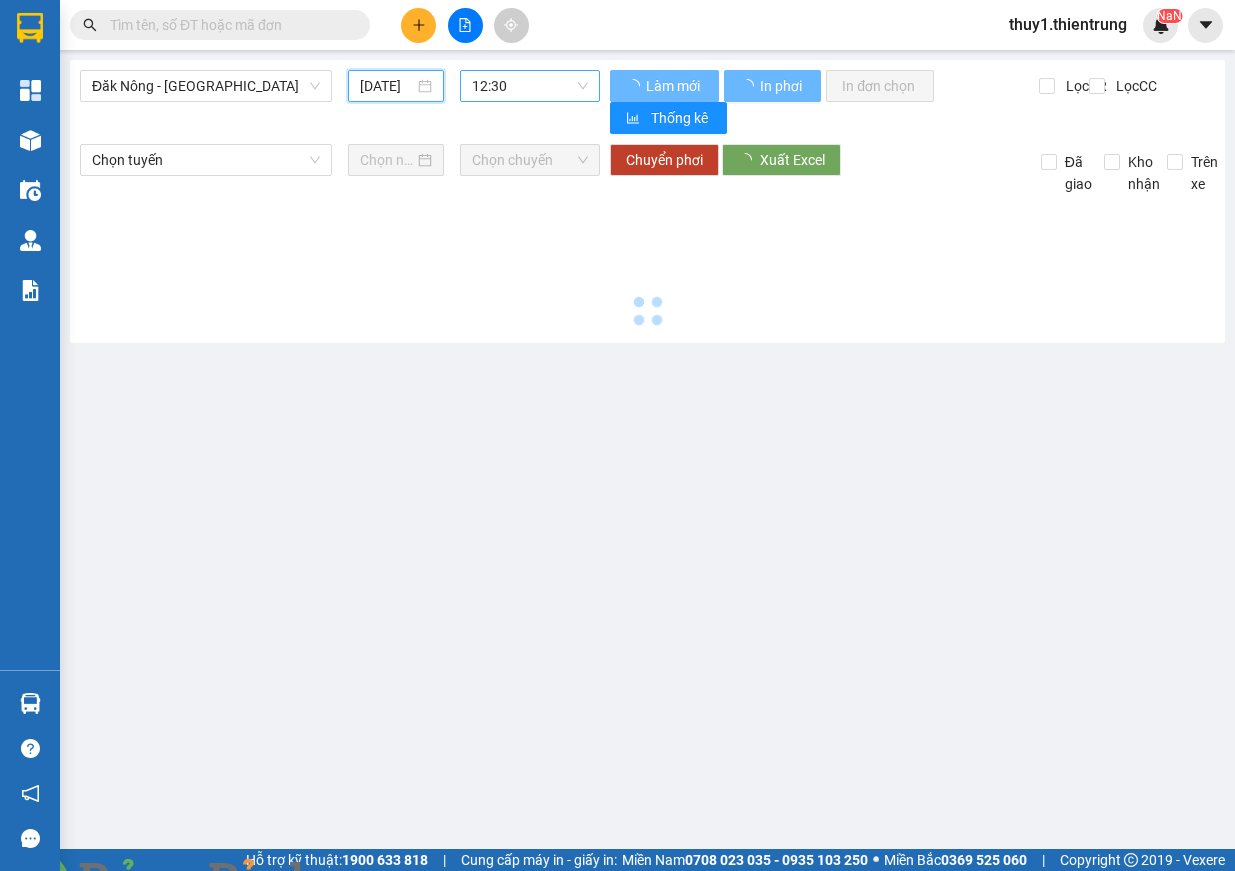 type on "12/07/2025" 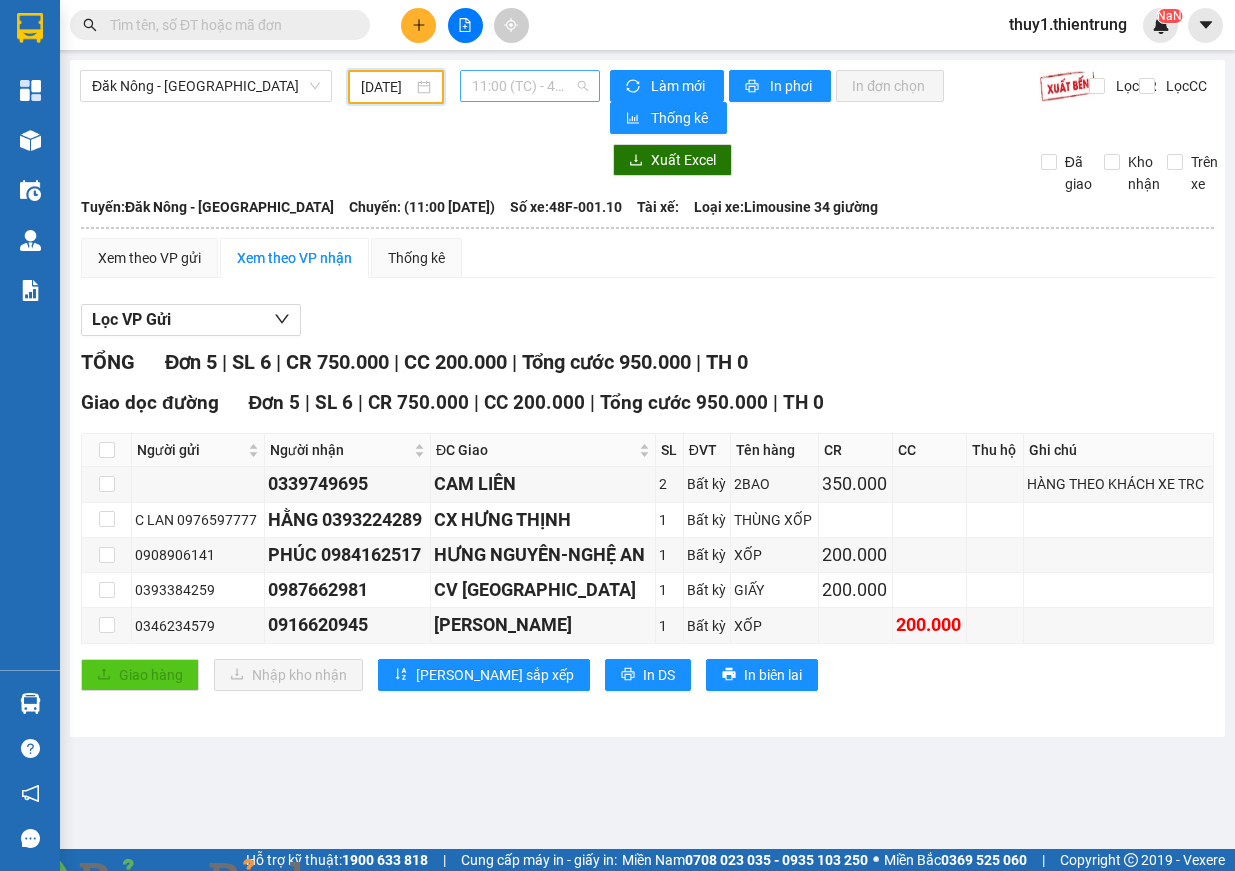 click on "11:00   (TC)   - 48F-001.10" at bounding box center [530, 86] 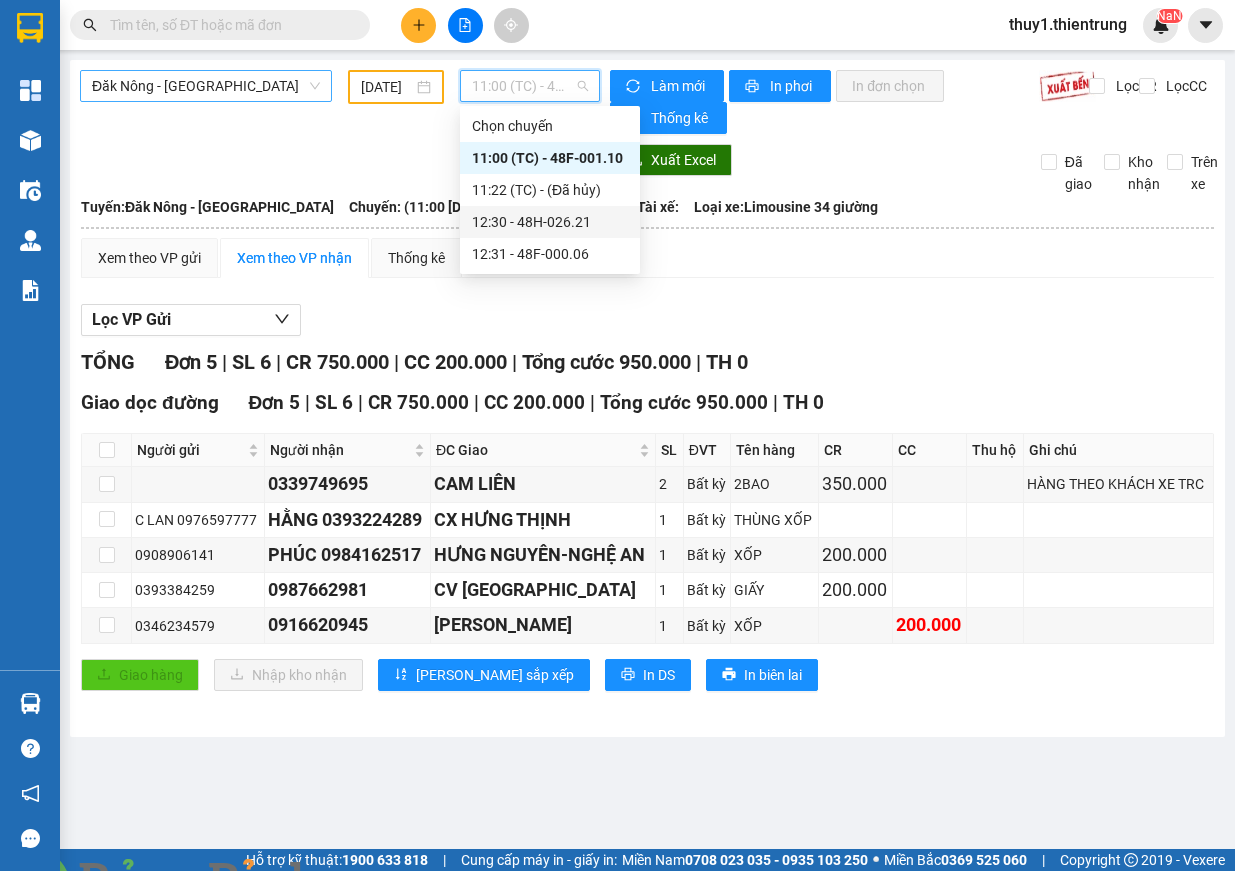 drag, startPoint x: 192, startPoint y: 78, endPoint x: 191, endPoint y: 98, distance: 20.024984 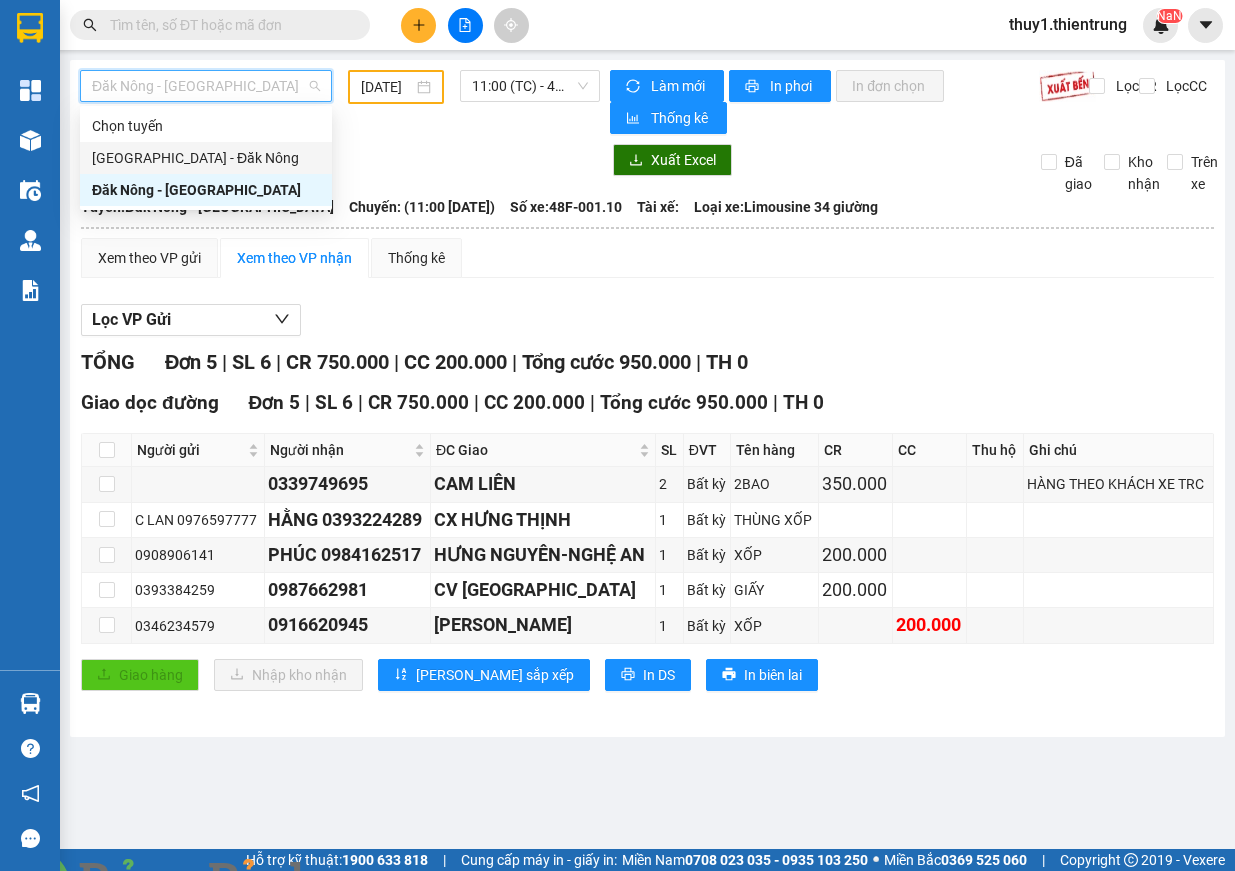 click on "[GEOGRAPHIC_DATA] - Đăk Nông" at bounding box center [206, 158] 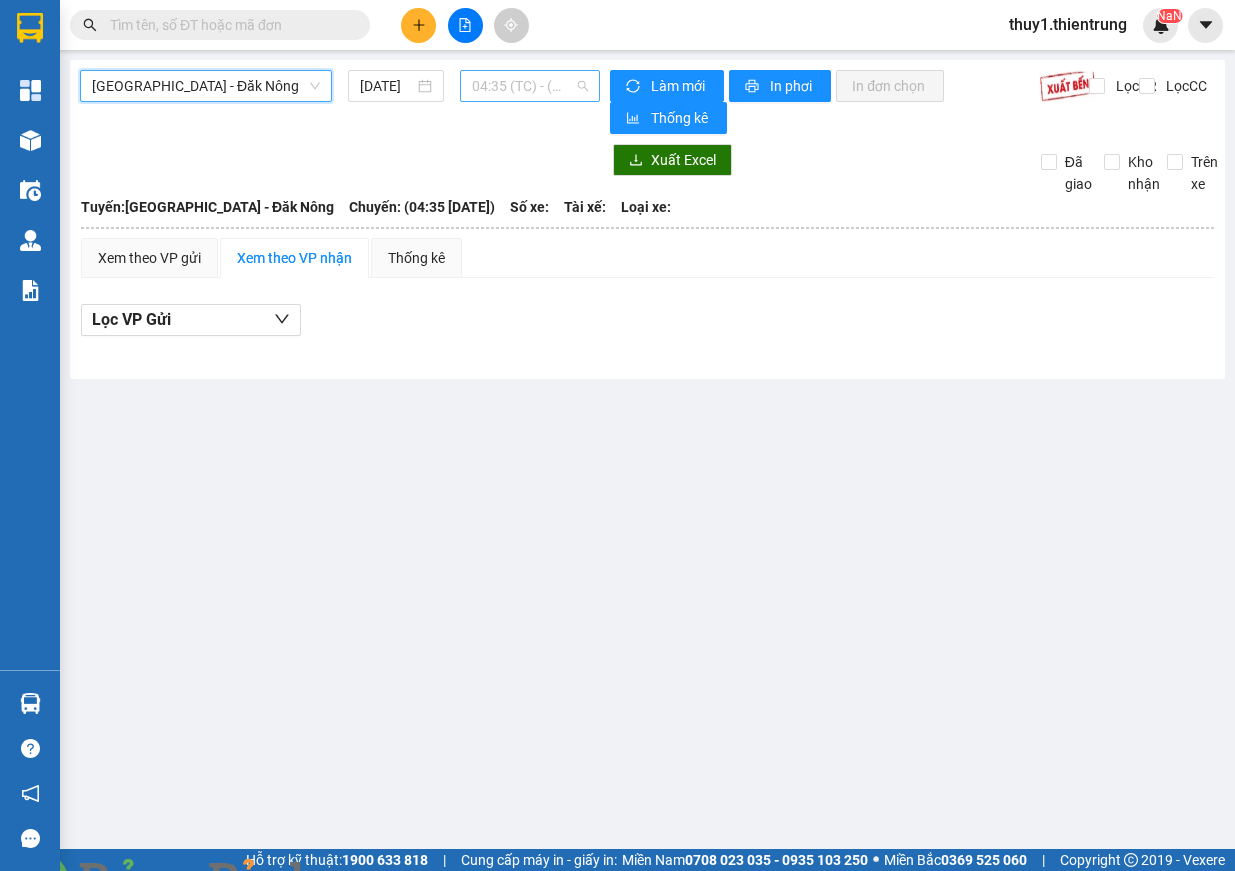 click on "04:35   (TC)   - (Đã hủy)" at bounding box center (530, 86) 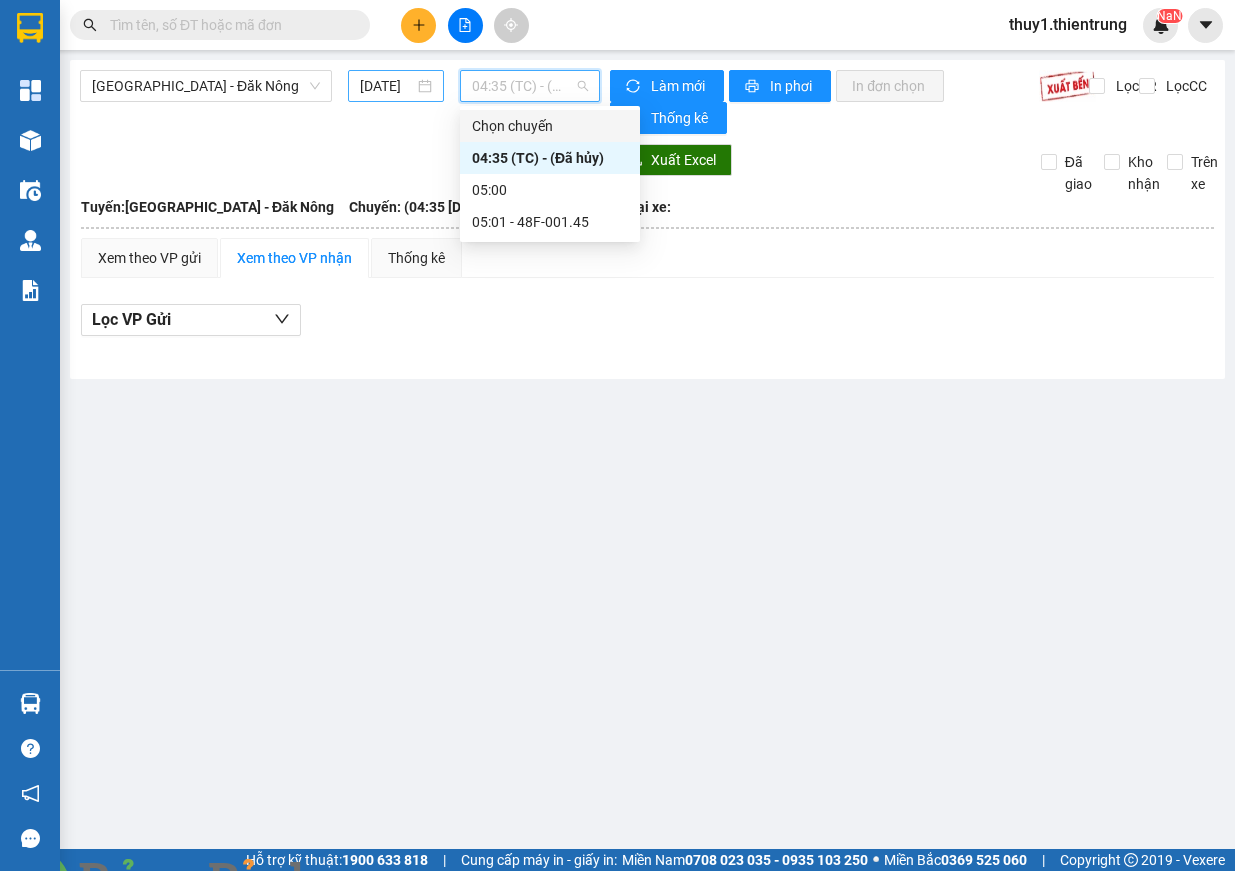 click on "[DATE]" at bounding box center (387, 86) 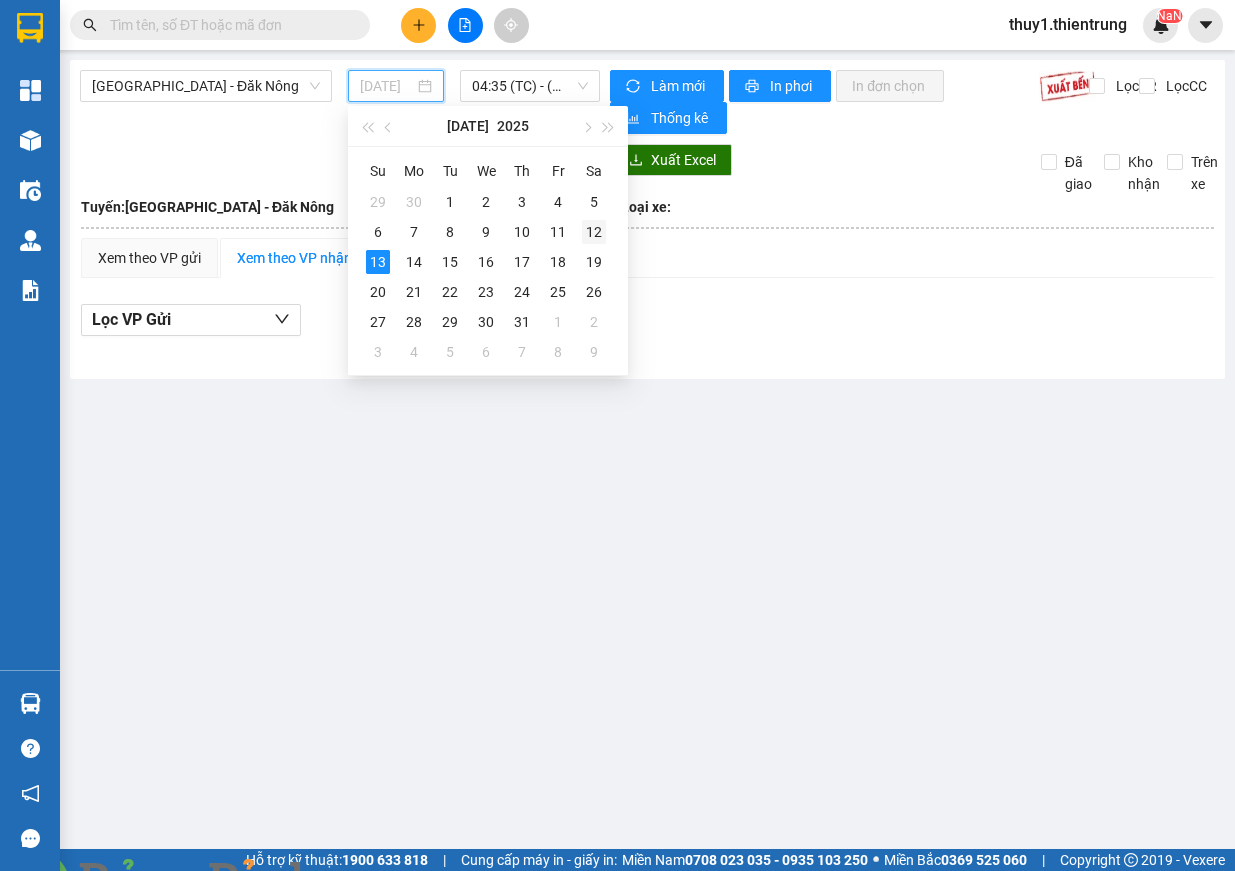 click on "12" at bounding box center (594, 232) 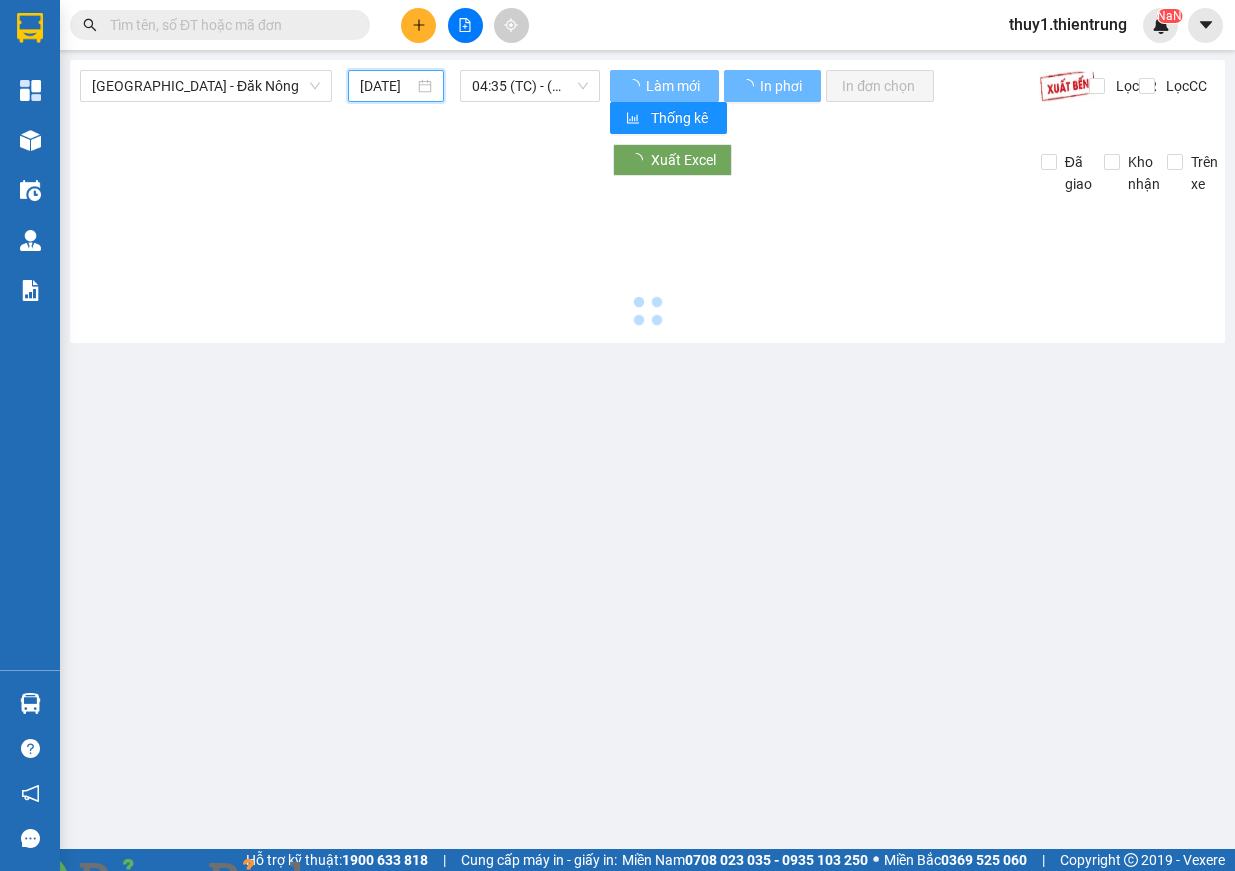 type on "12/07/2025" 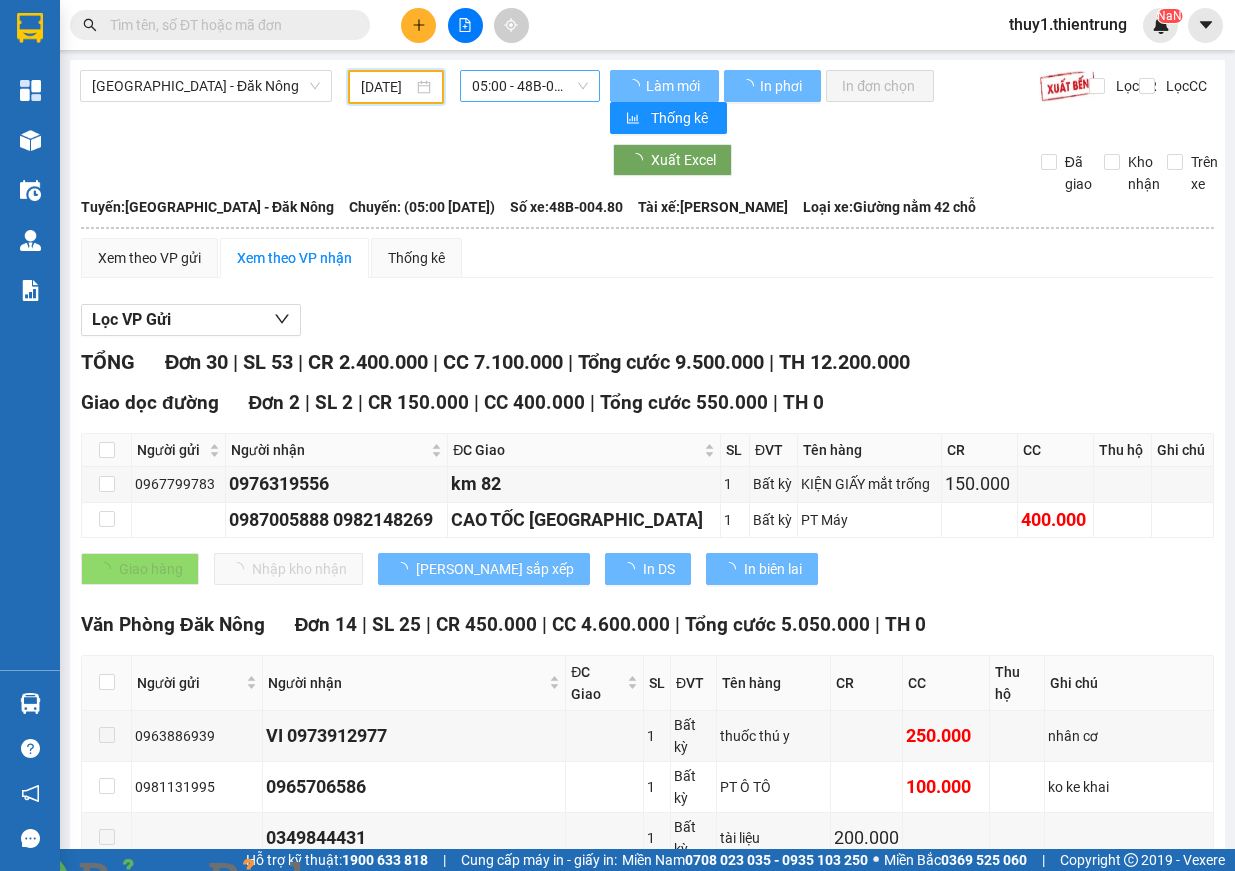 click on "05:00     - 48B-004.80" at bounding box center (530, 86) 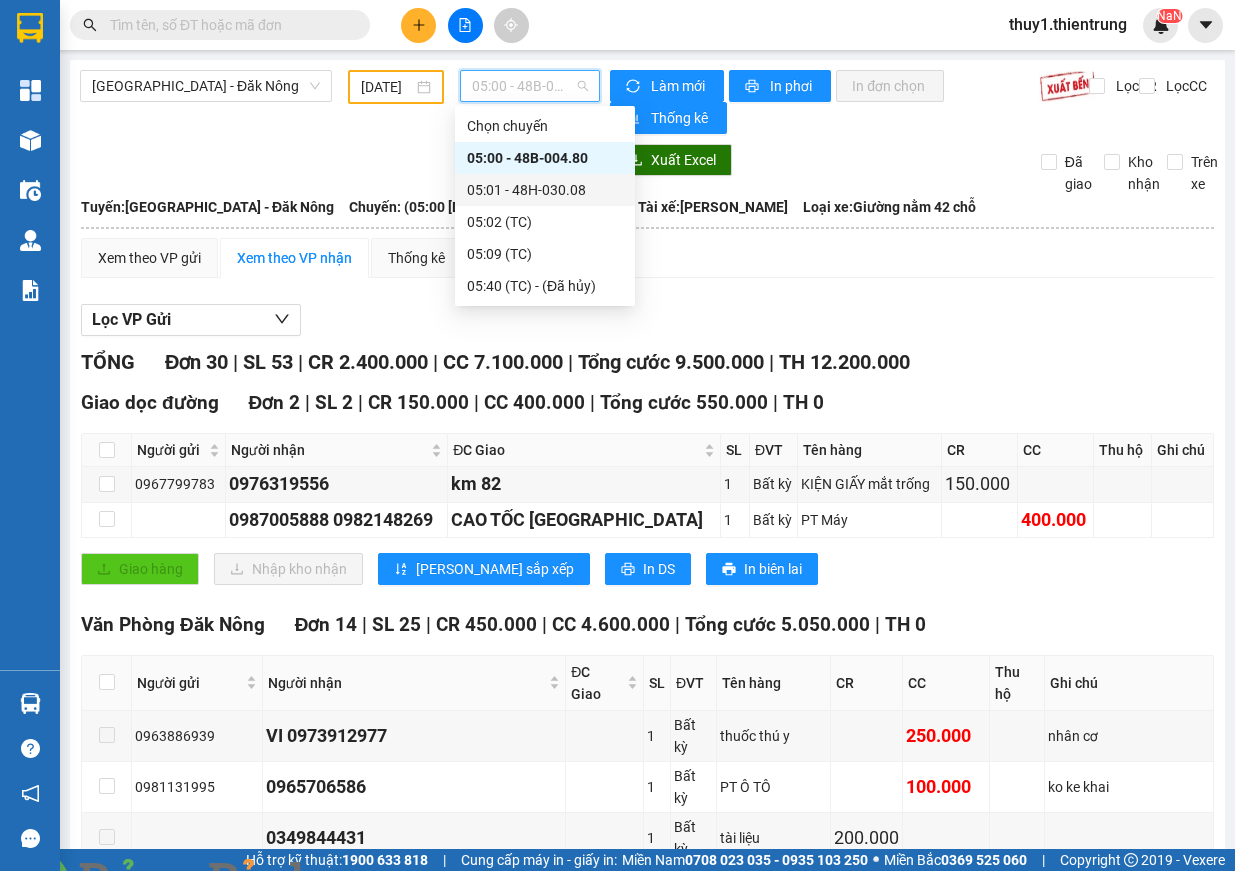 click on "05:01     - 48H-030.08" at bounding box center (545, 190) 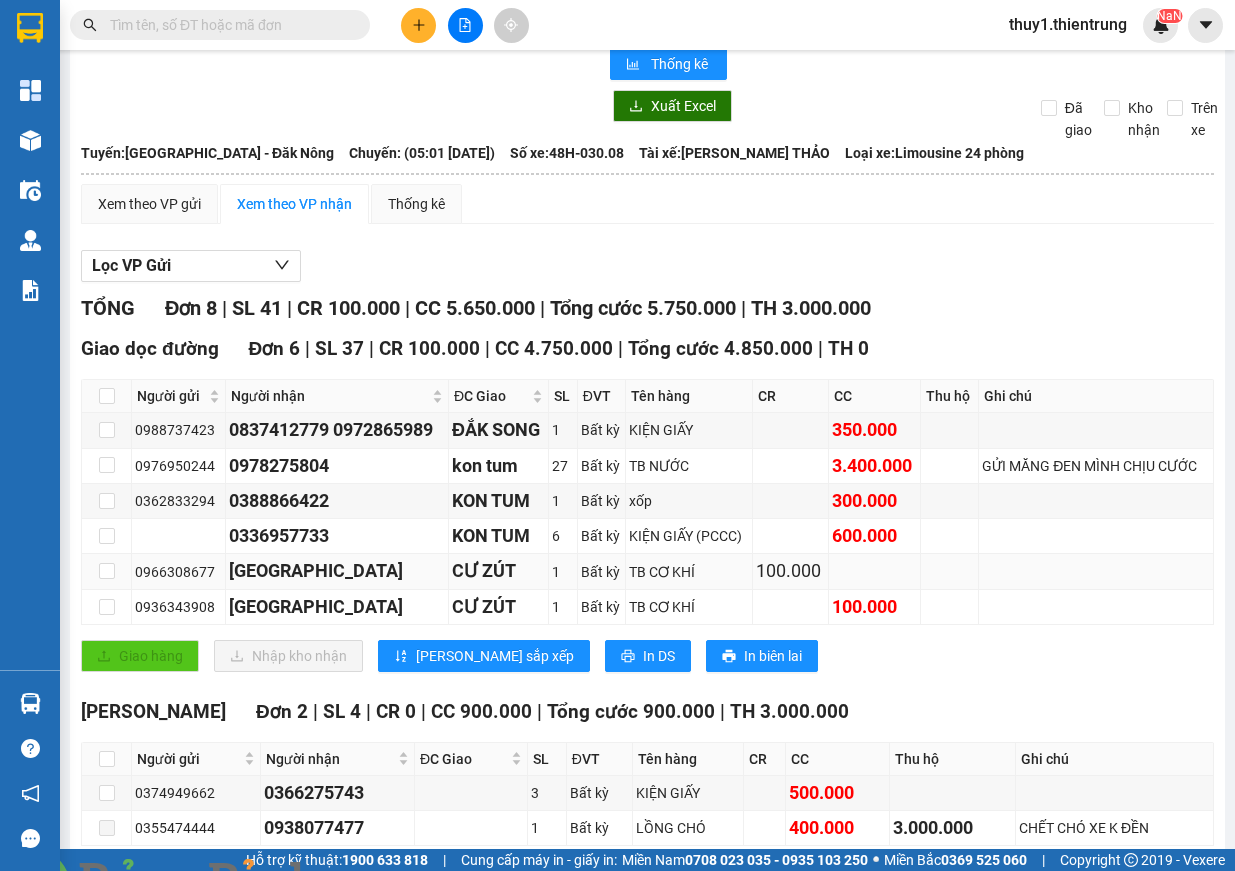 scroll, scrollTop: 154, scrollLeft: 0, axis: vertical 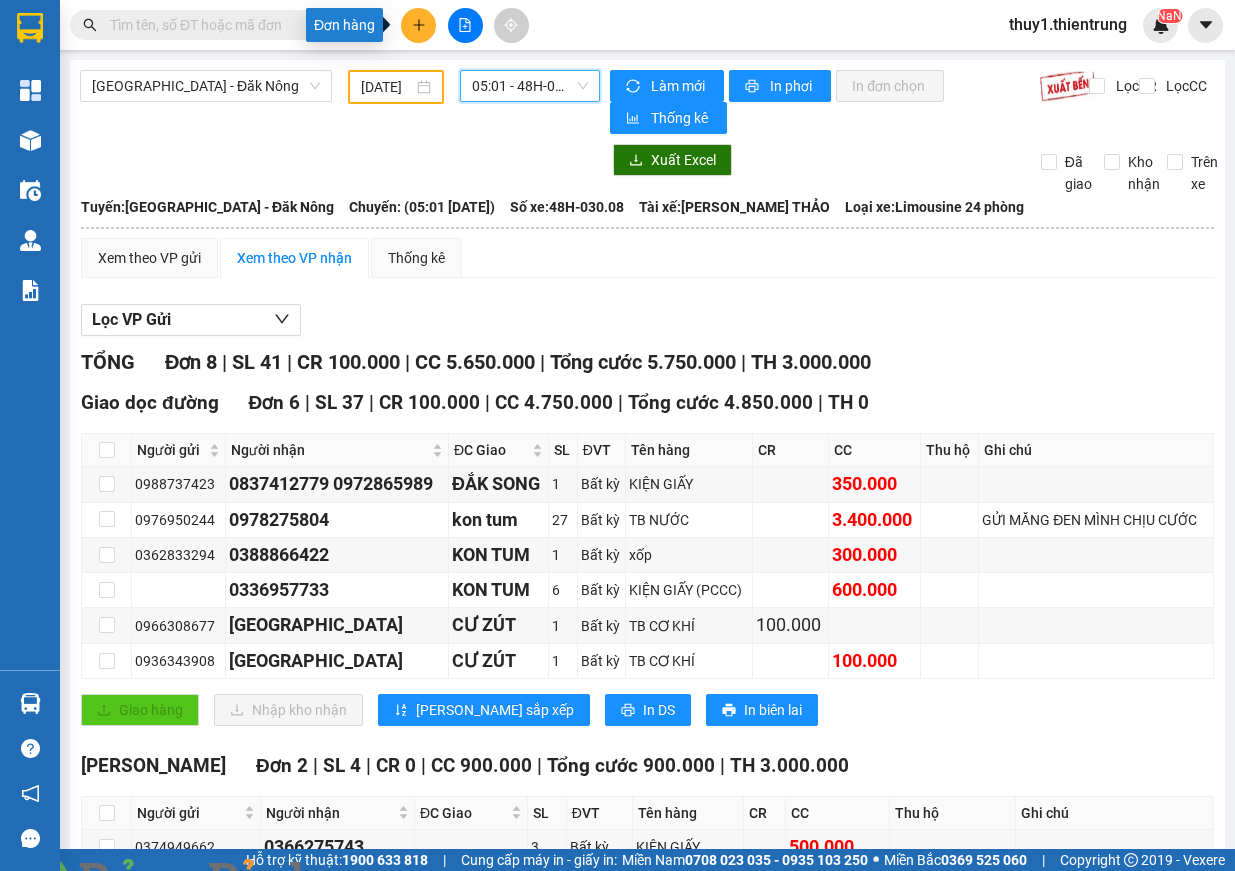 click 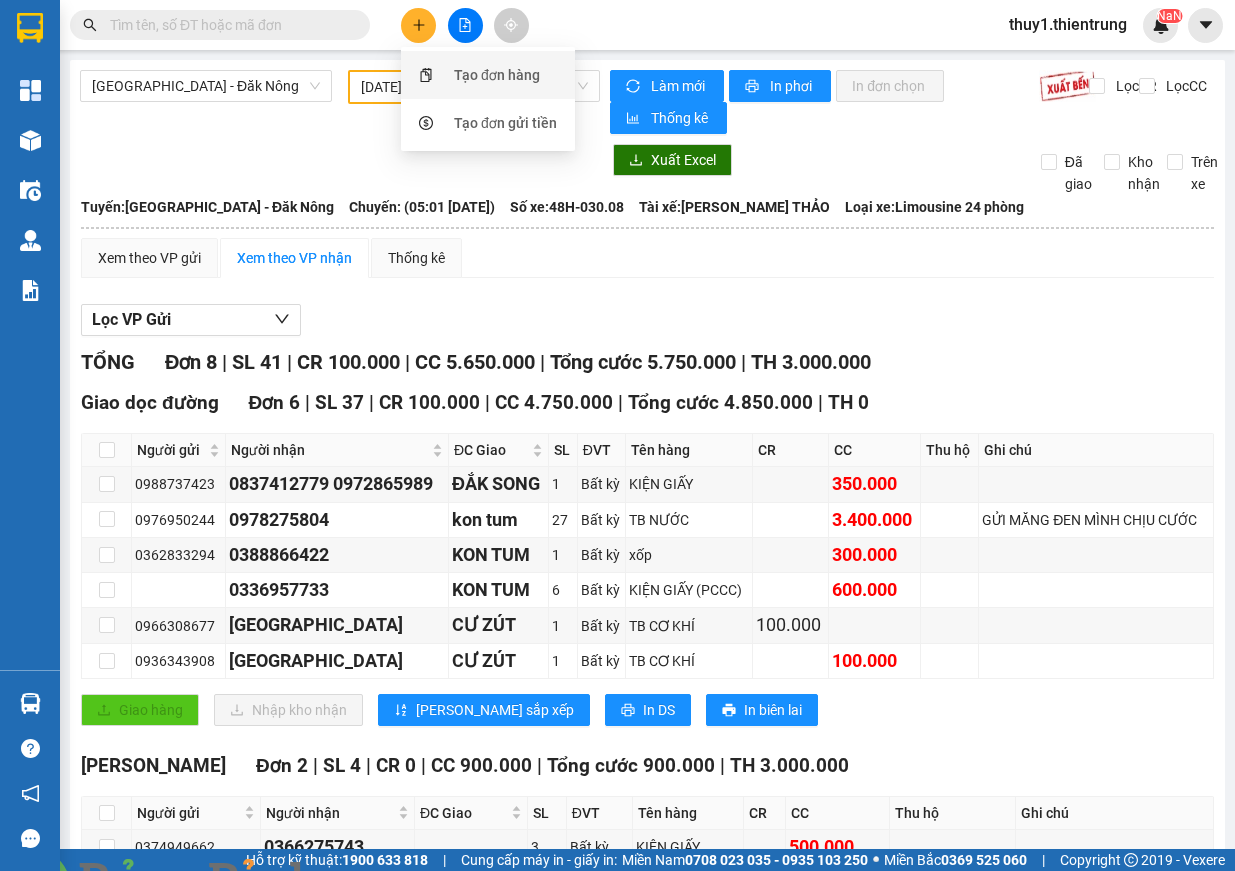 click on "Tạo đơn hàng" at bounding box center [488, 75] 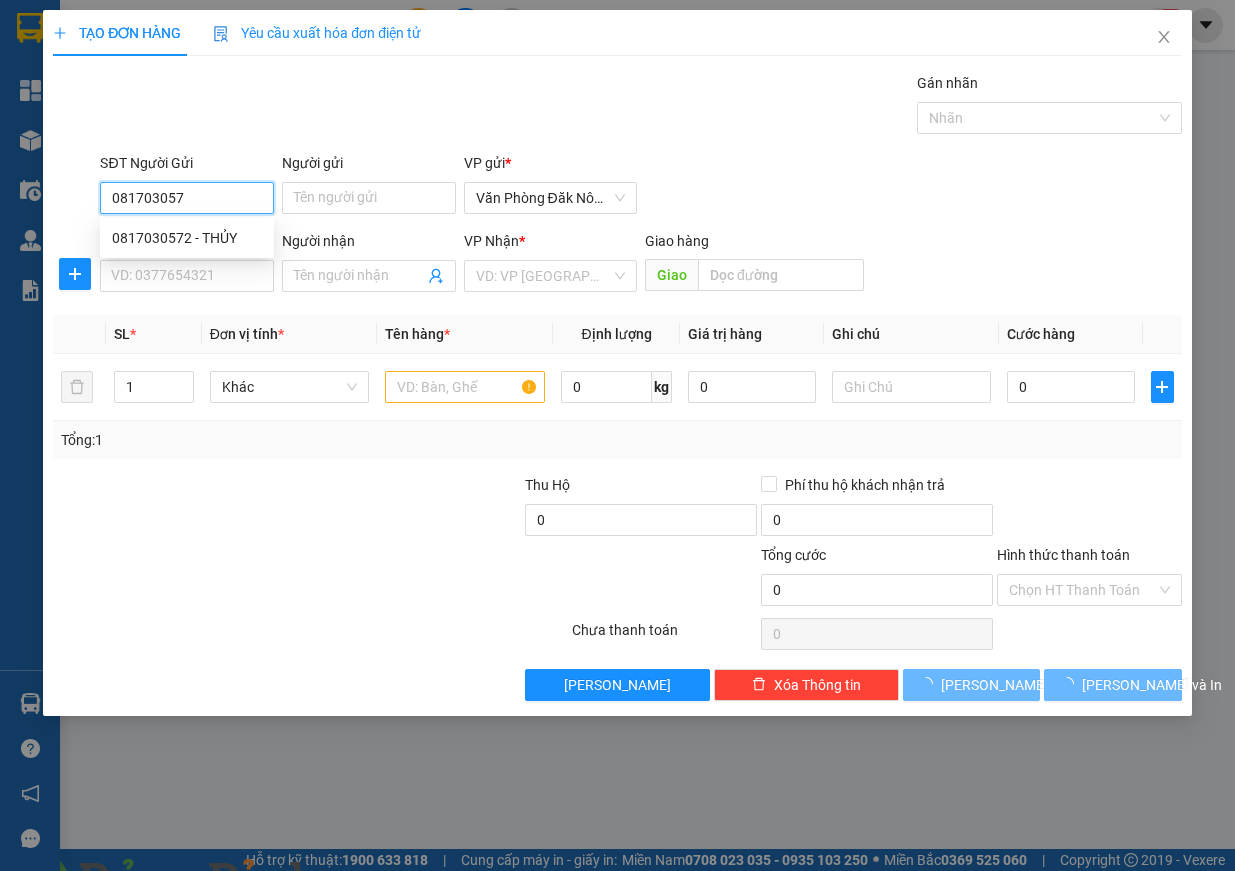 type on "0817030572" 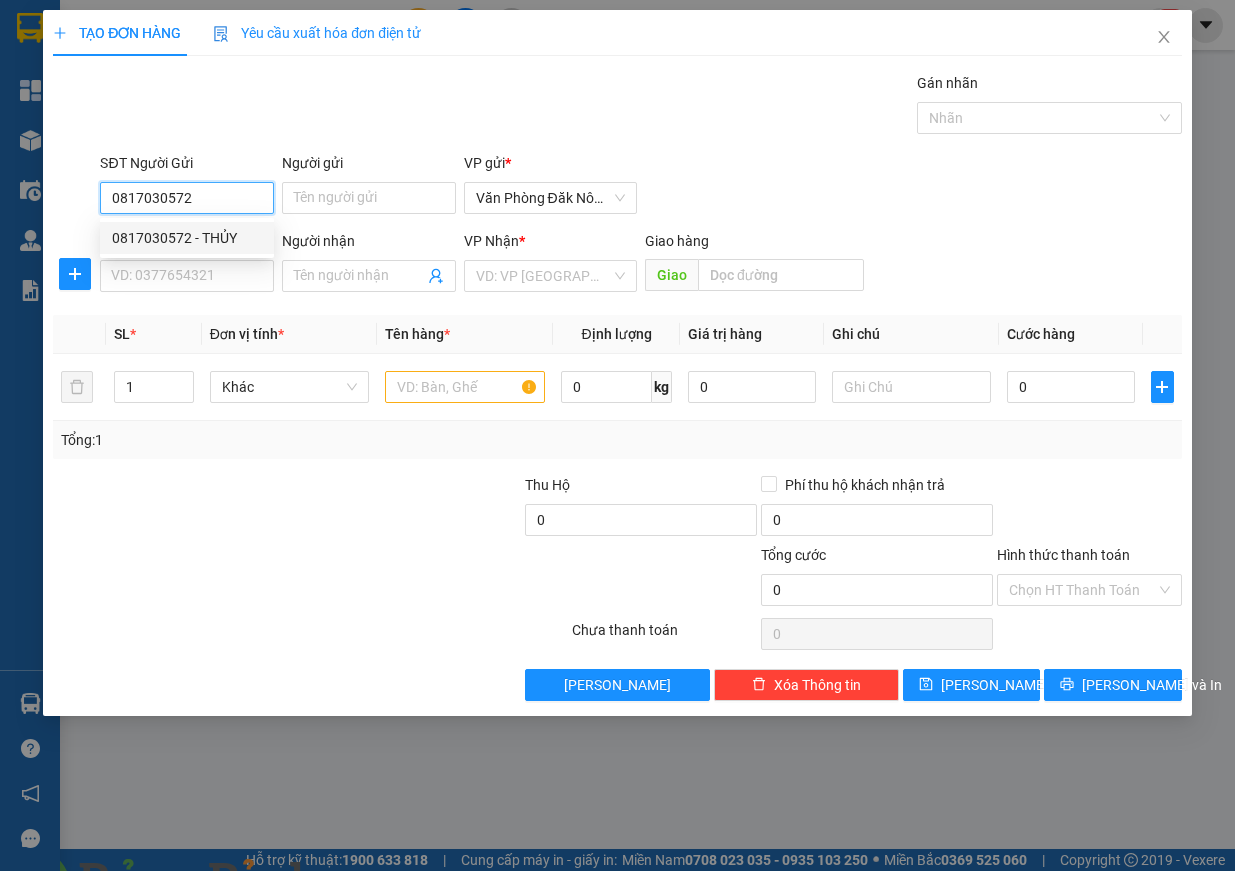 click on "0817030572 - THỦY" at bounding box center [187, 238] 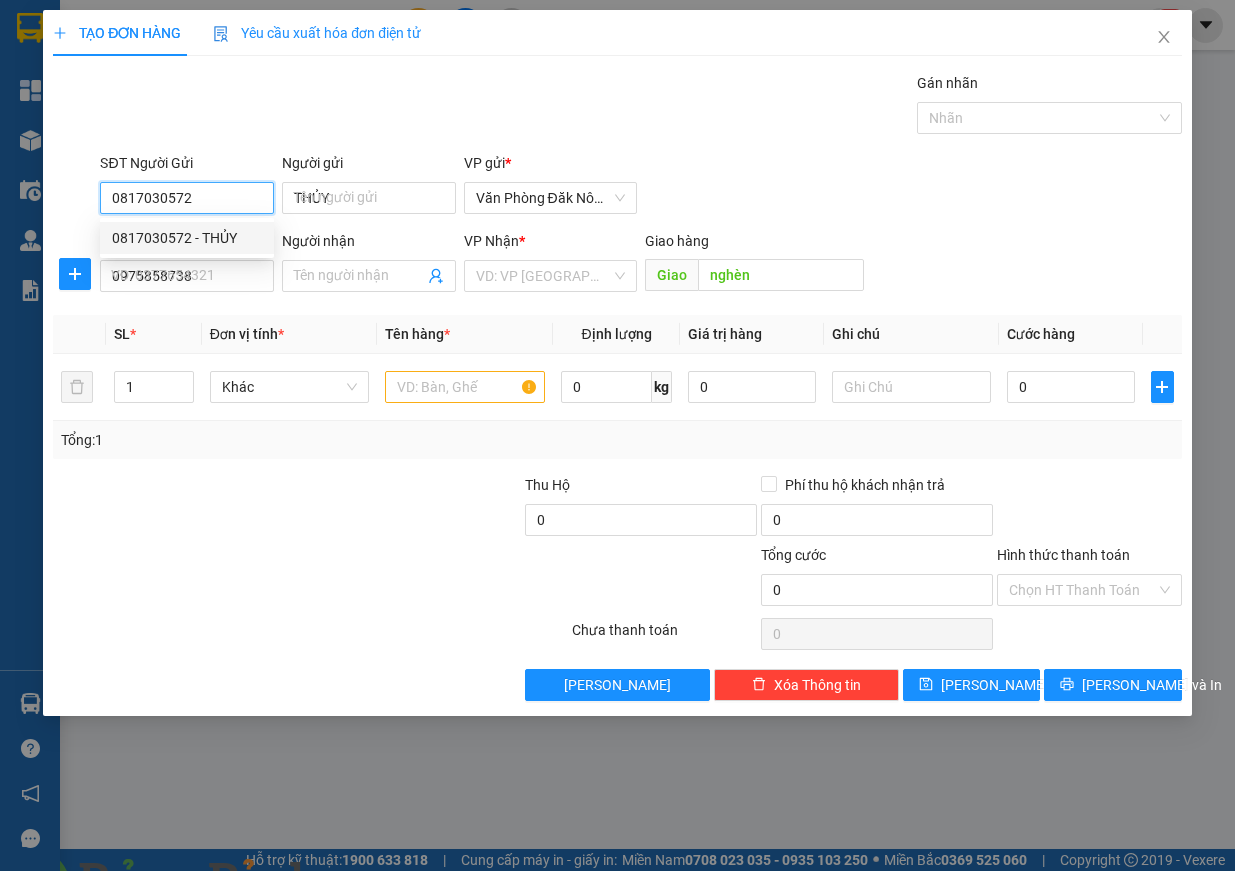 type on "200.000" 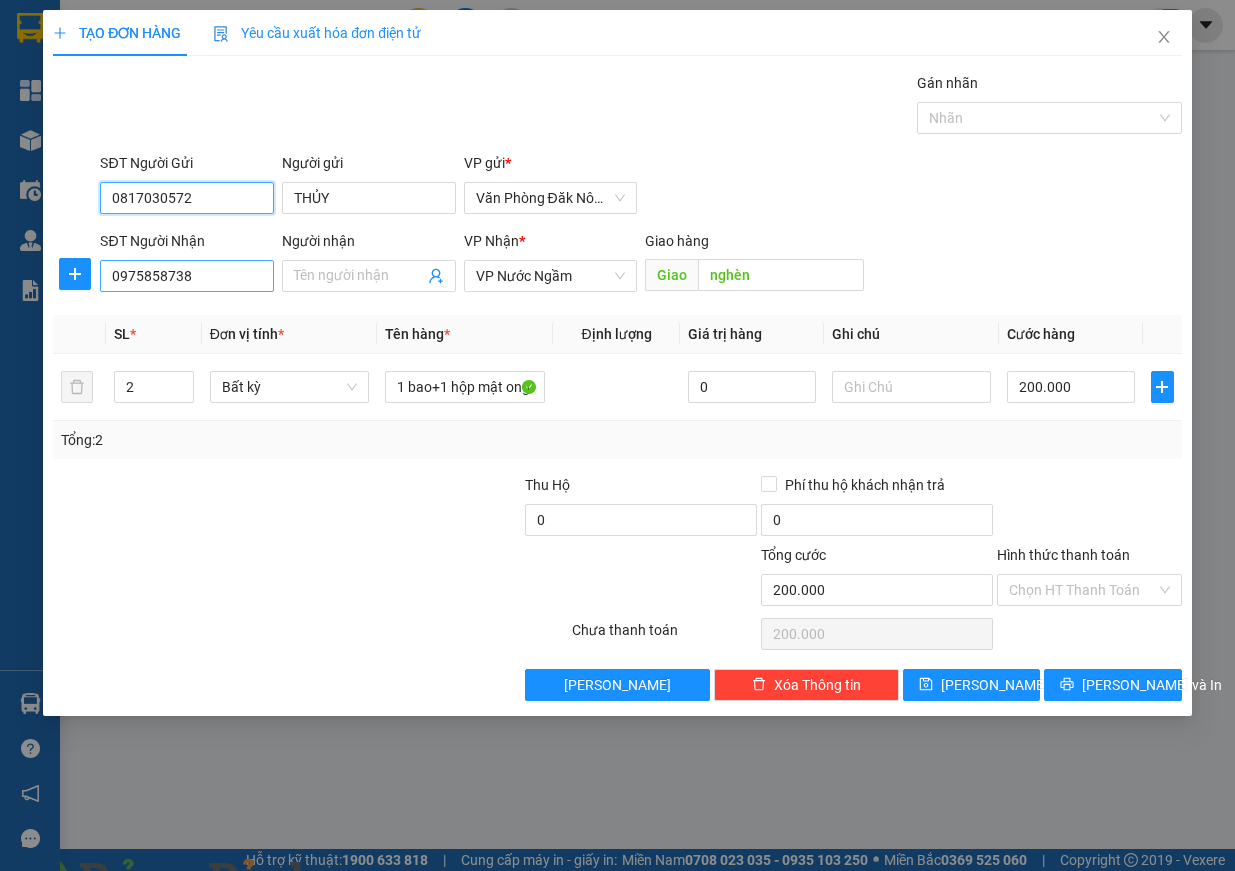 type on "0817030572" 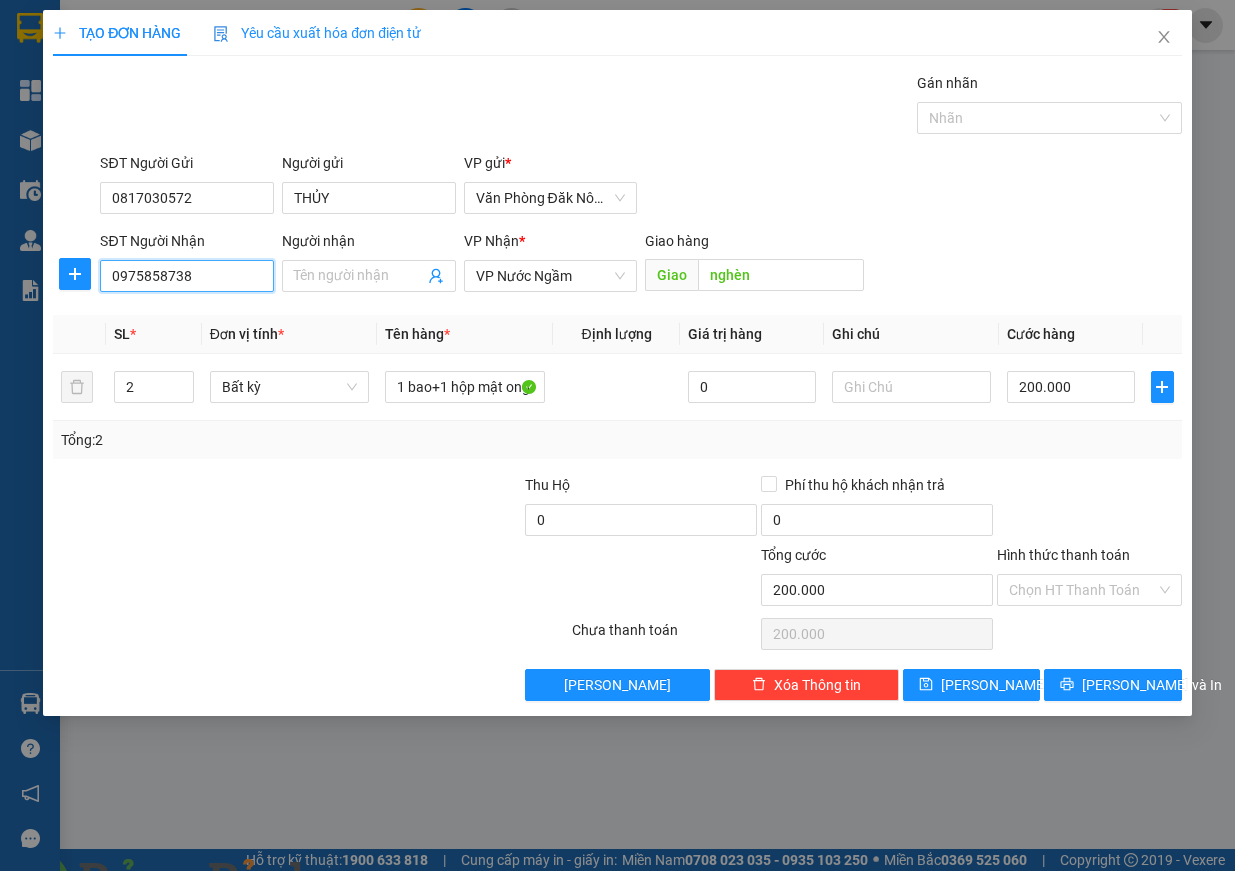 click on "0975858738" at bounding box center [187, 276] 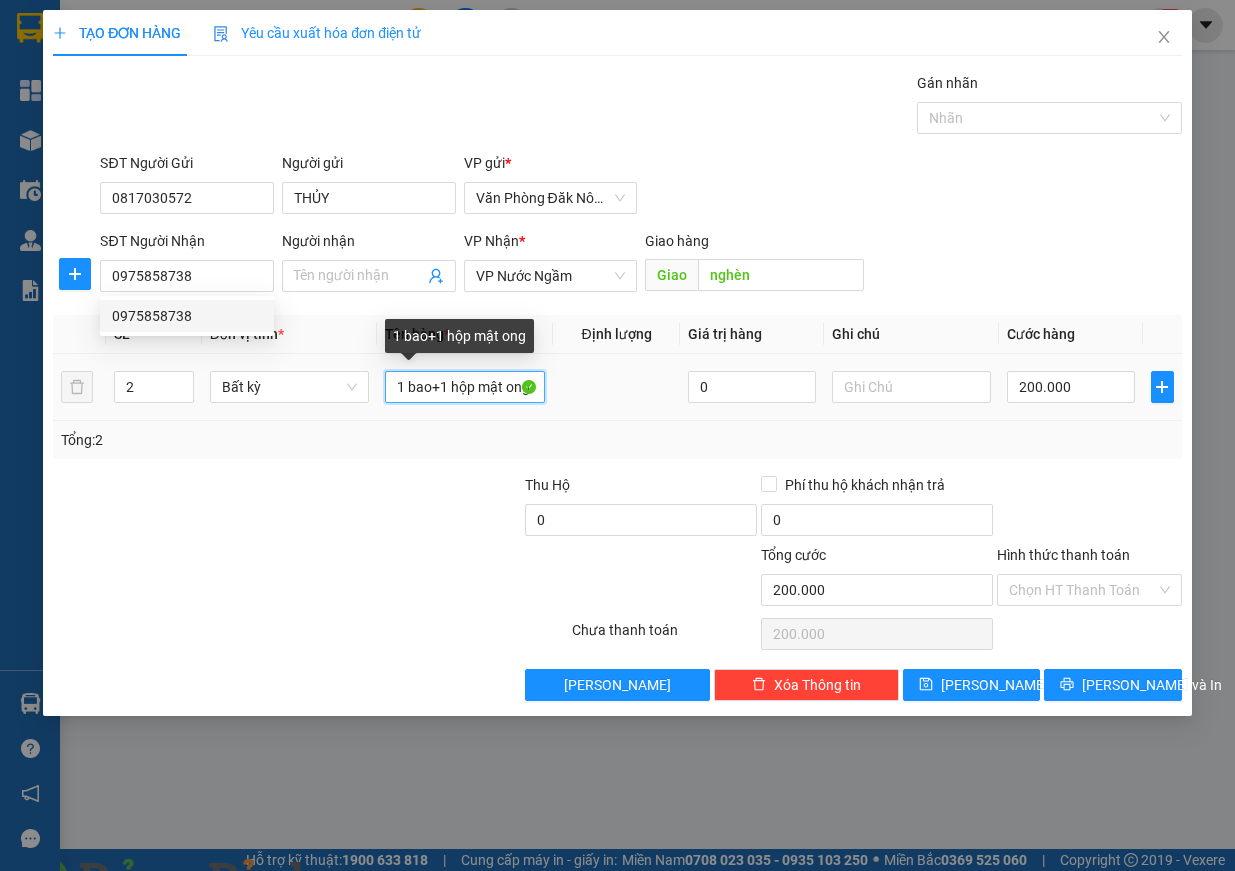 click on "1 bao+1 hộp mật ong" at bounding box center (465, 387) 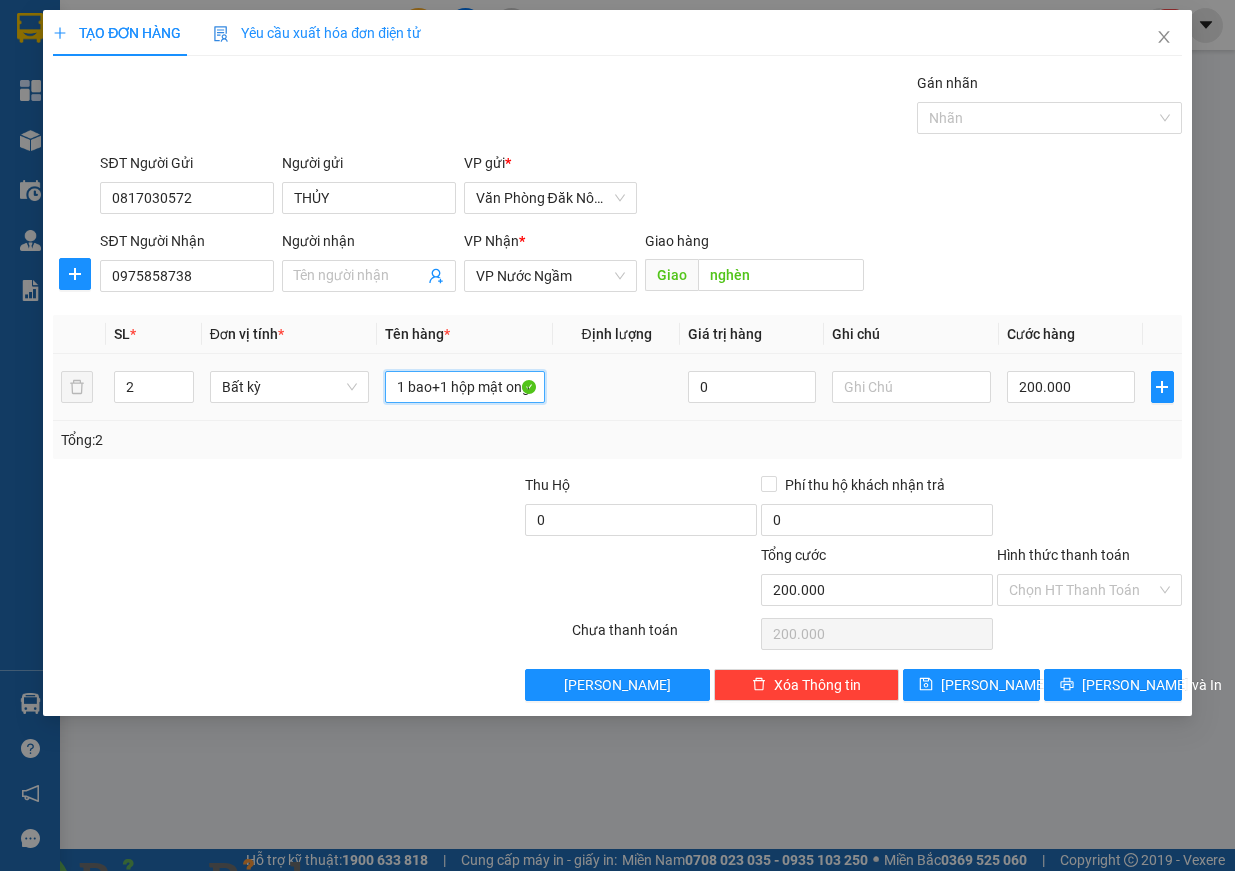 drag, startPoint x: 430, startPoint y: 384, endPoint x: 553, endPoint y: 387, distance: 123.03658 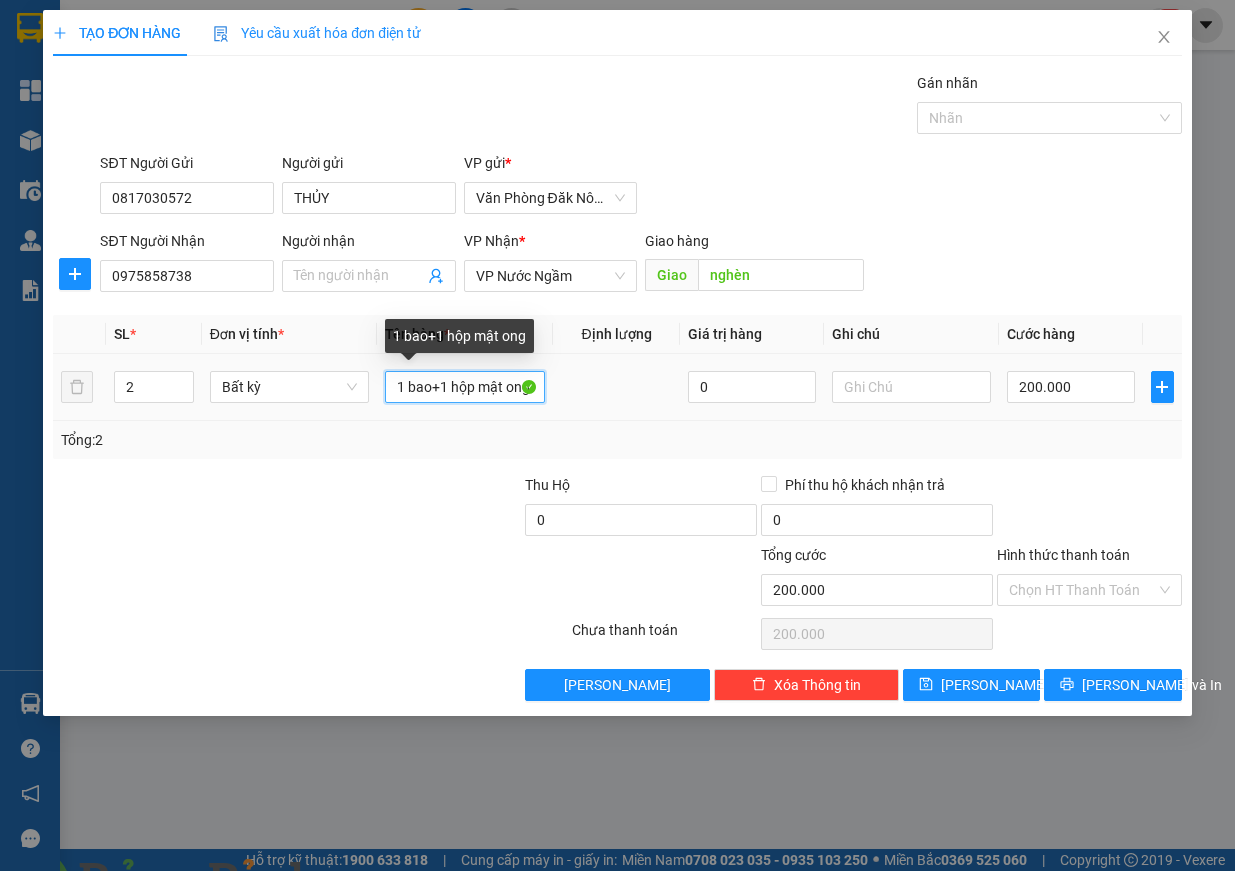 drag, startPoint x: 396, startPoint y: 392, endPoint x: 539, endPoint y: 380, distance: 143.50261 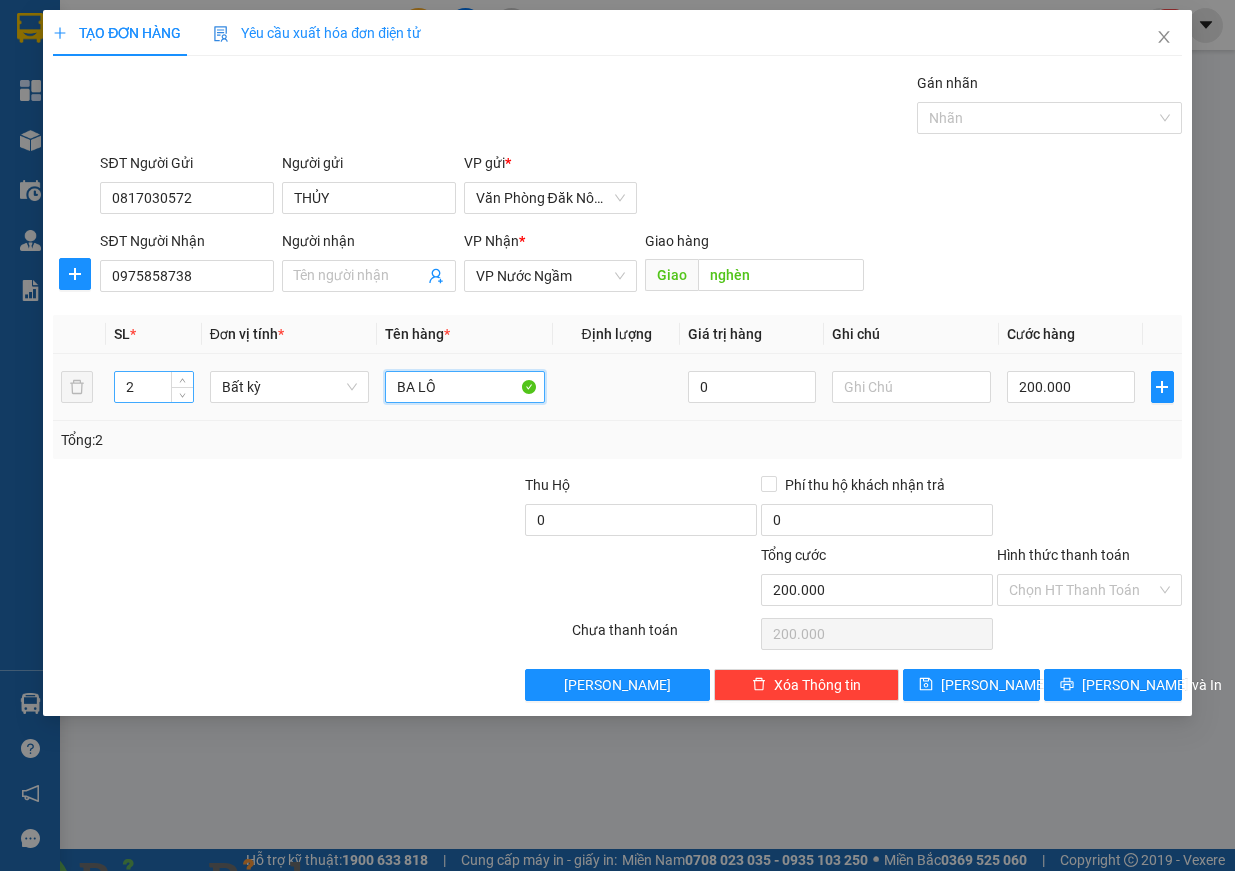 type on "BA LÔ" 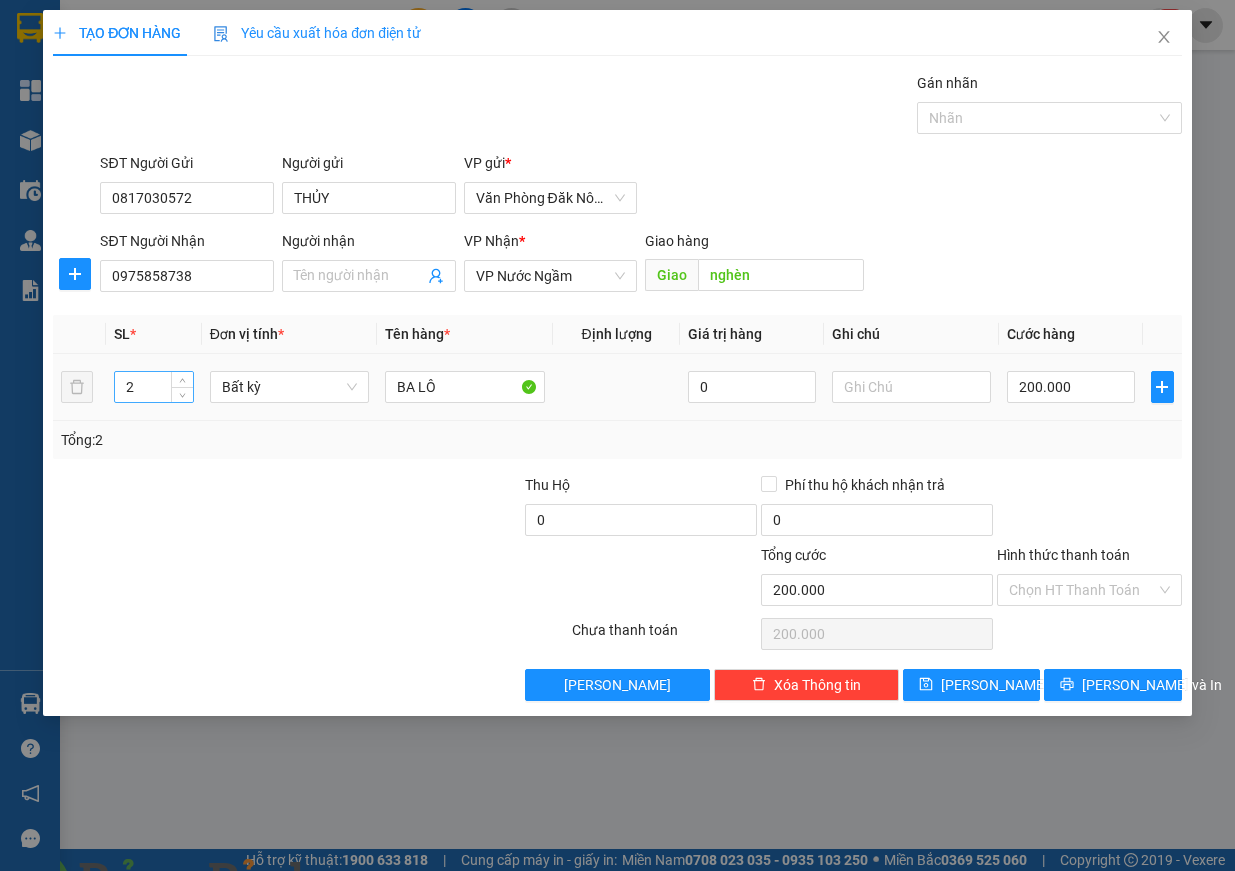 click on "2" at bounding box center (154, 387) 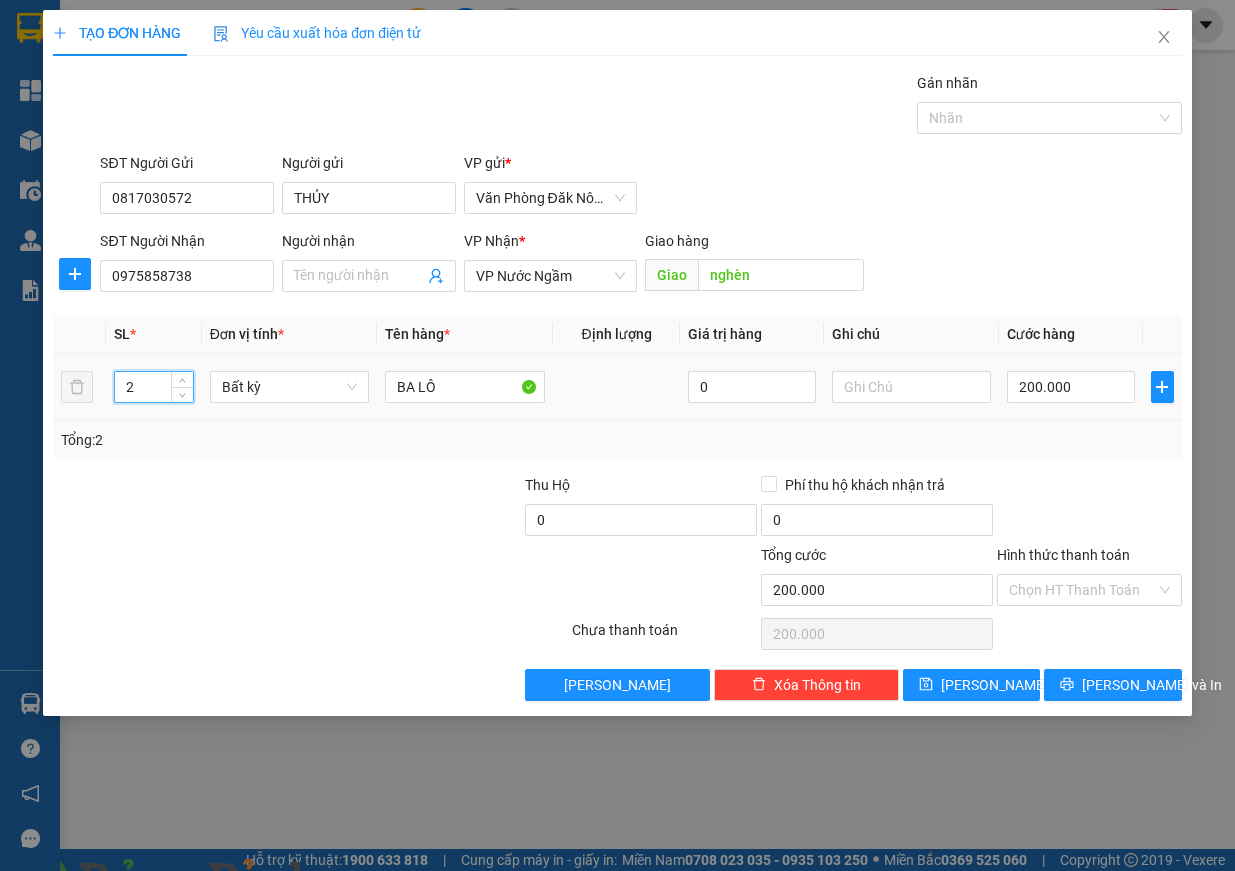 drag, startPoint x: 145, startPoint y: 377, endPoint x: 40, endPoint y: 394, distance: 106.36729 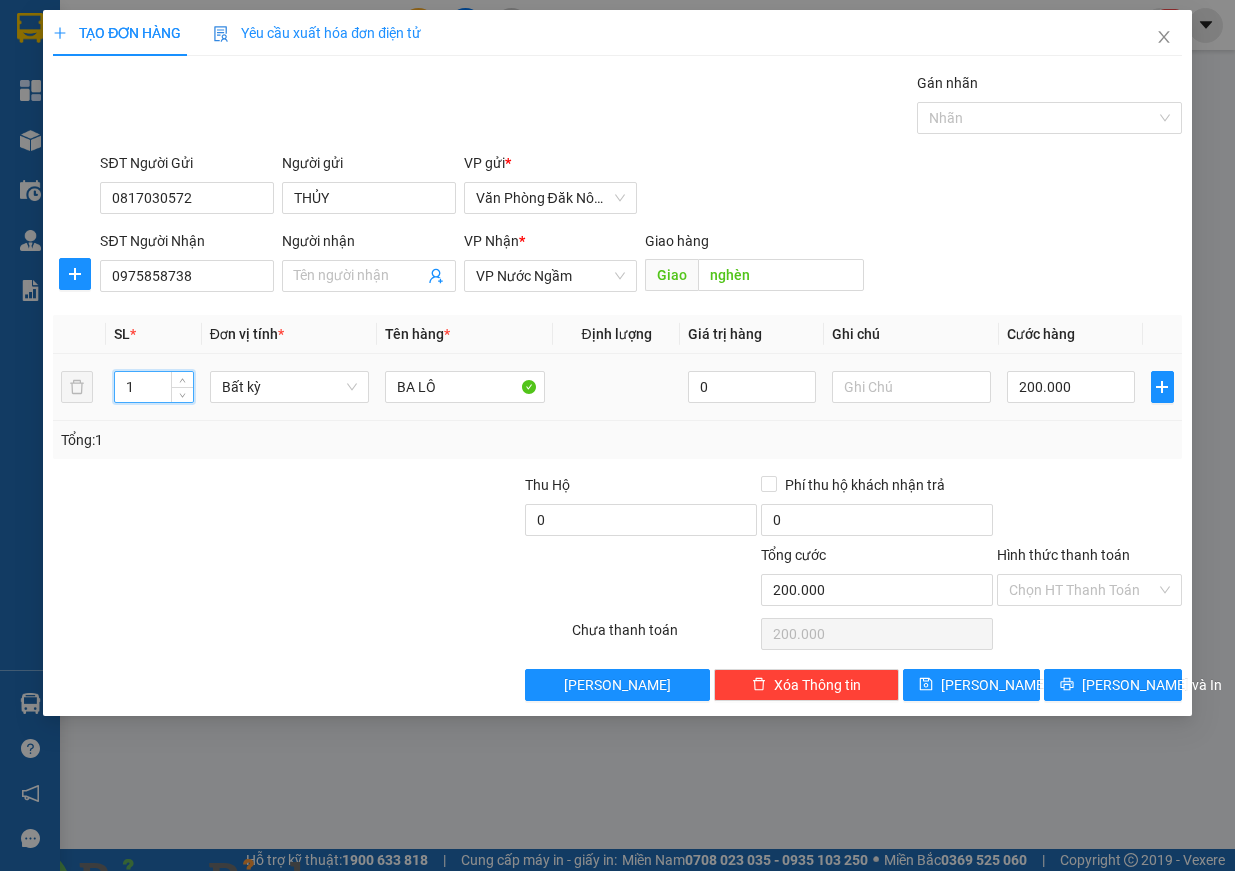 type on "1" 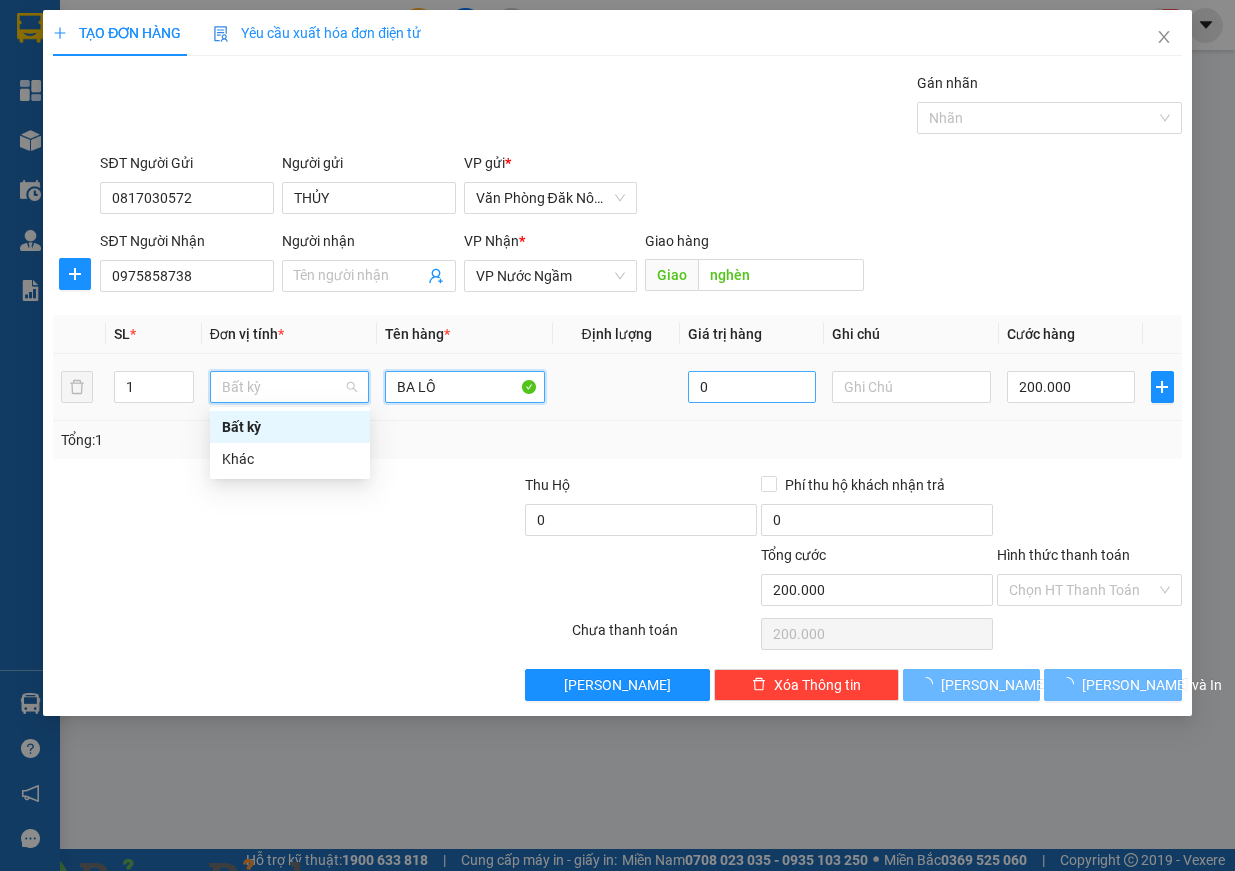 type on "0" 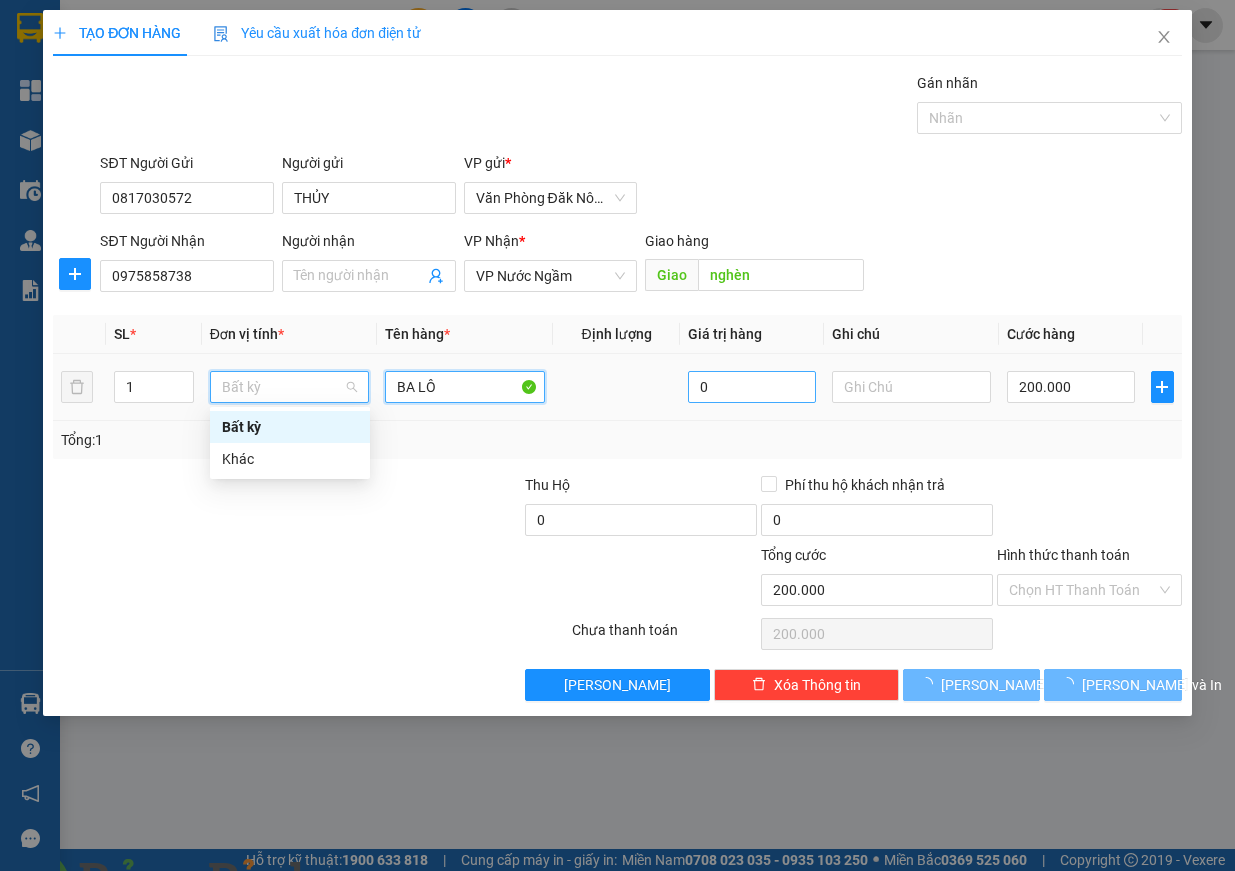 type on "0" 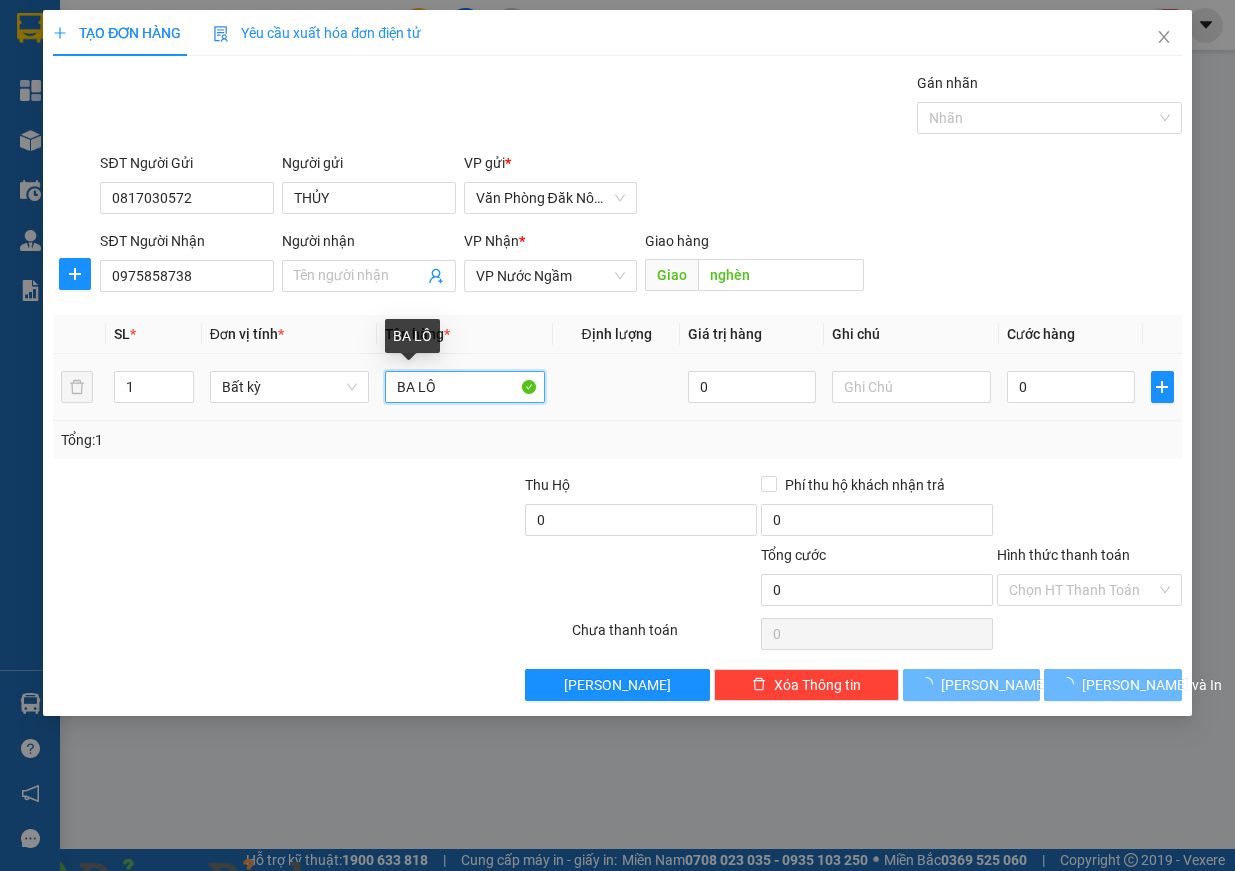 click on "BA LÔ" at bounding box center (465, 387) 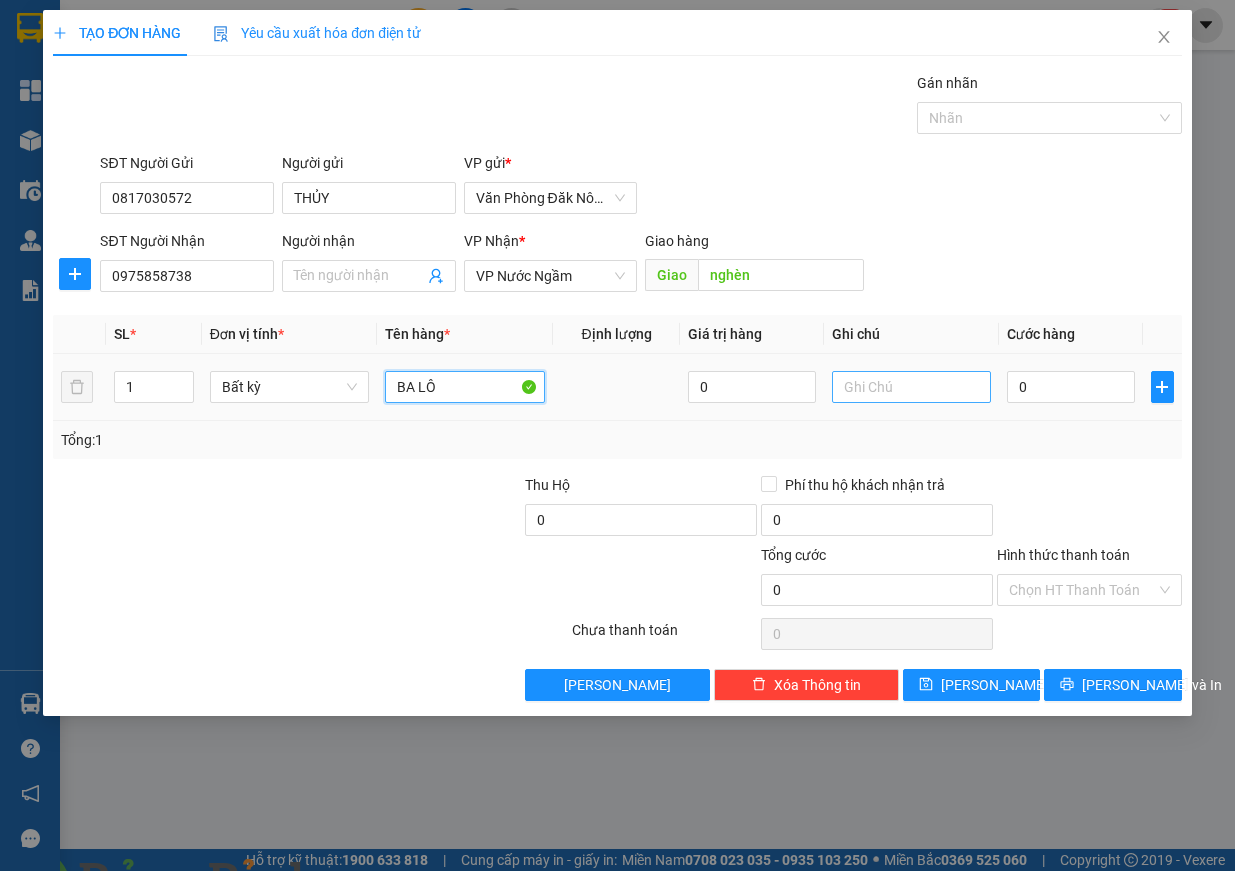 type on "BA LÔ" 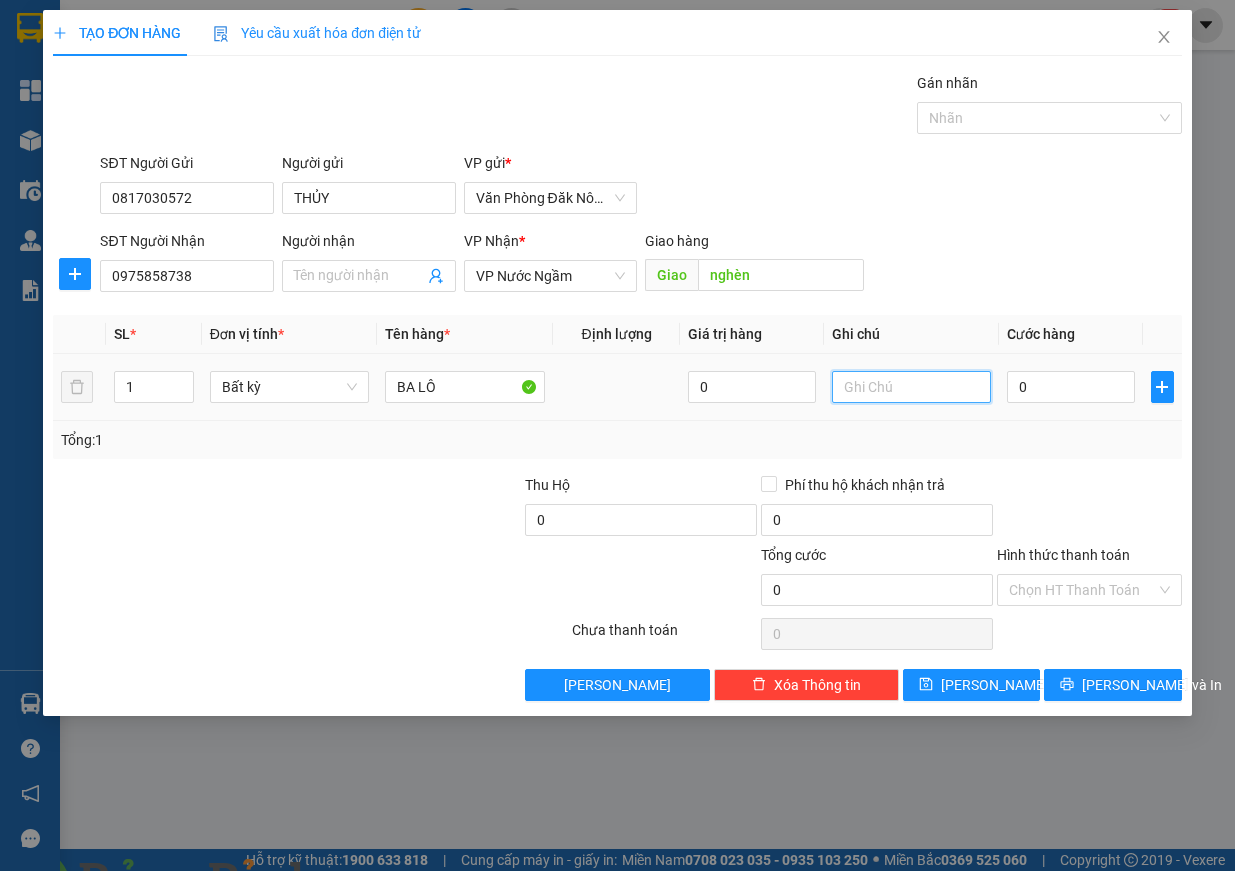 click at bounding box center (912, 387) 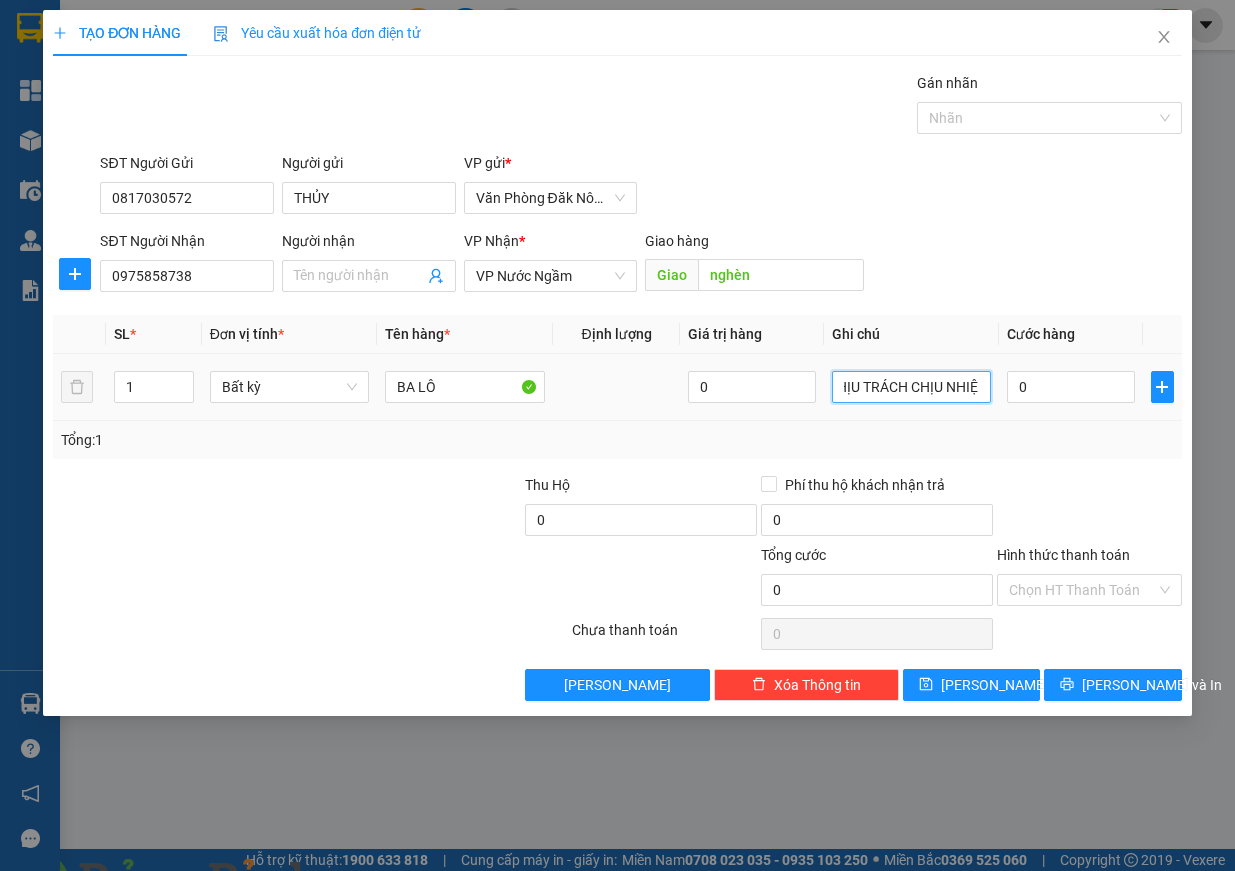 scroll, scrollTop: 0, scrollLeft: 331, axis: horizontal 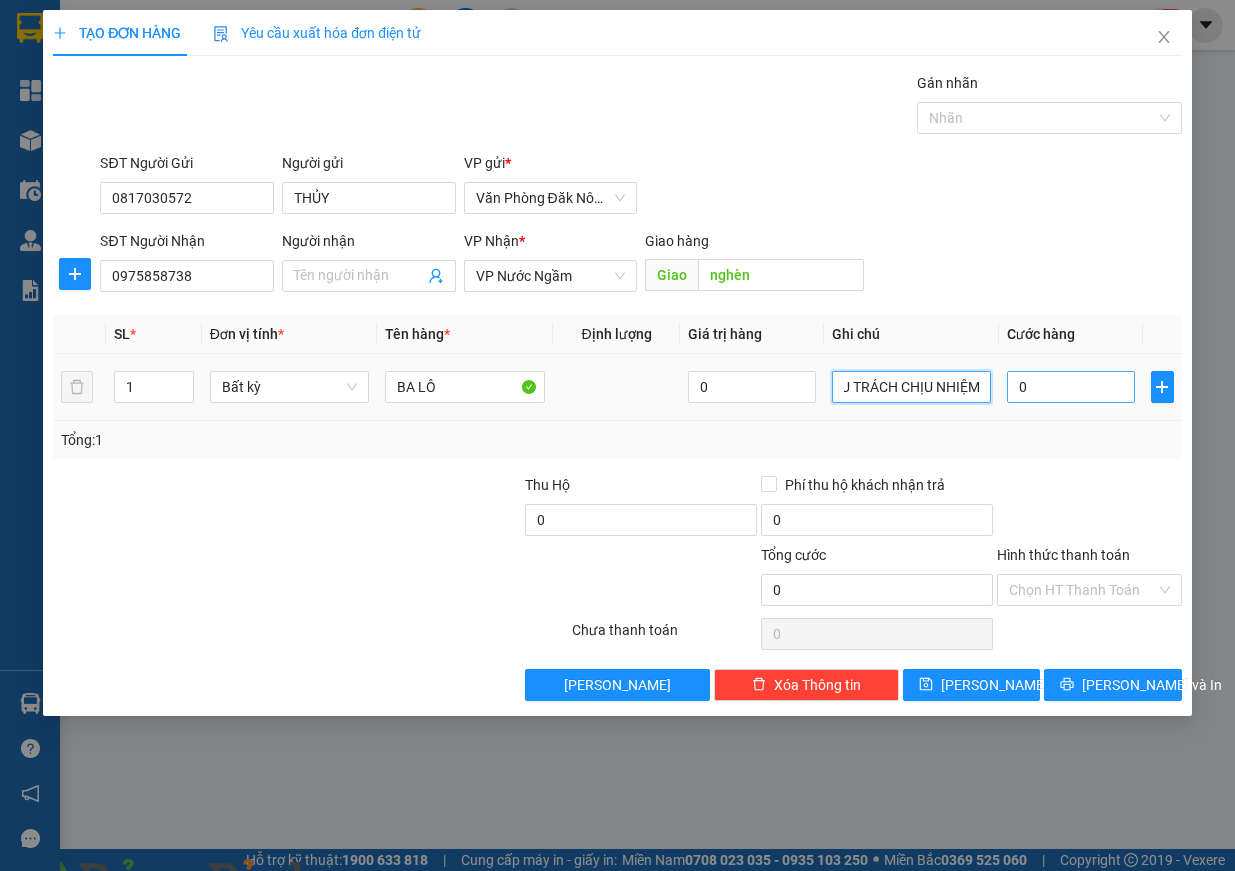 type on "CÓ MÁY TÍNH CŨ KO KÊ KIỂM BỂ VỠ NHÀ XE KO CHỊU TRÁCH CHỊU NHIỆM" 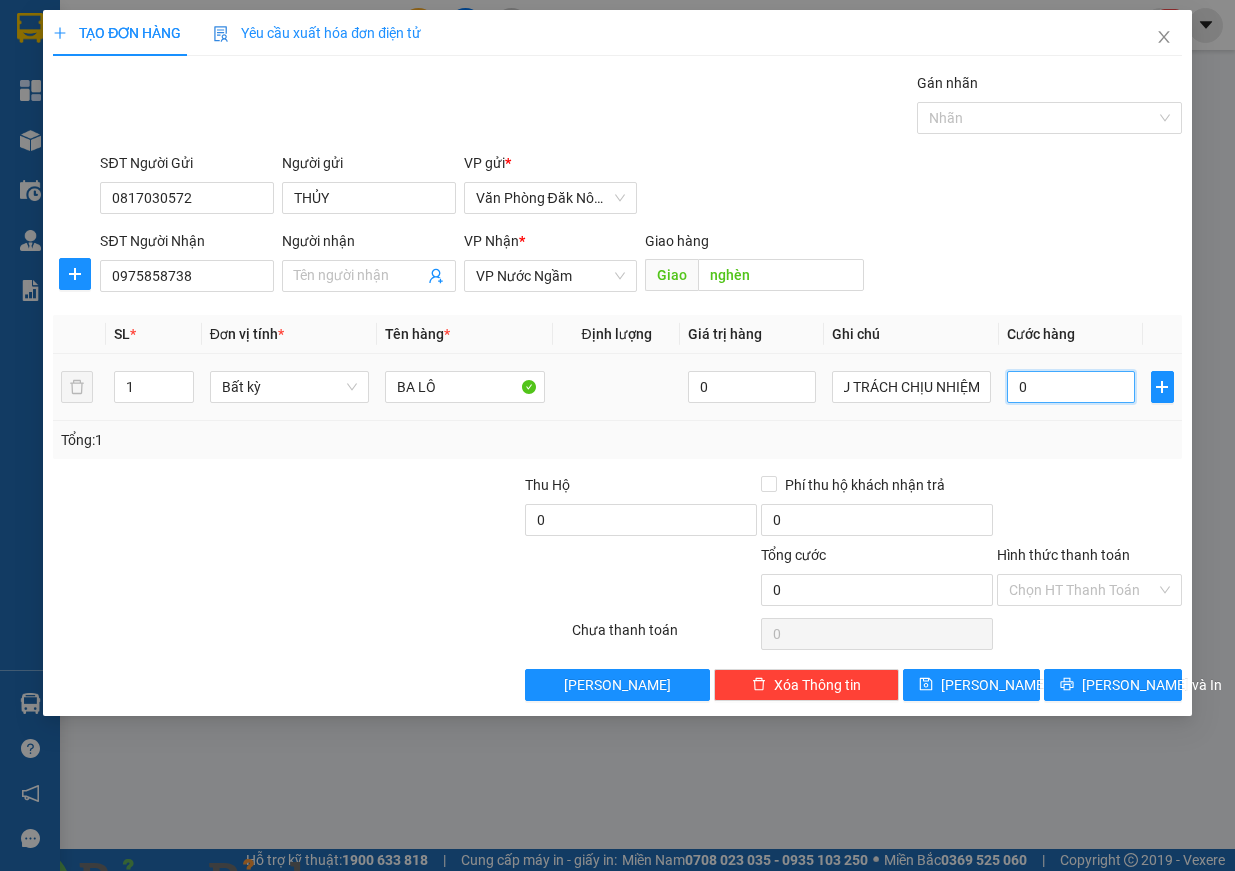 click on "0" at bounding box center (1071, 387) 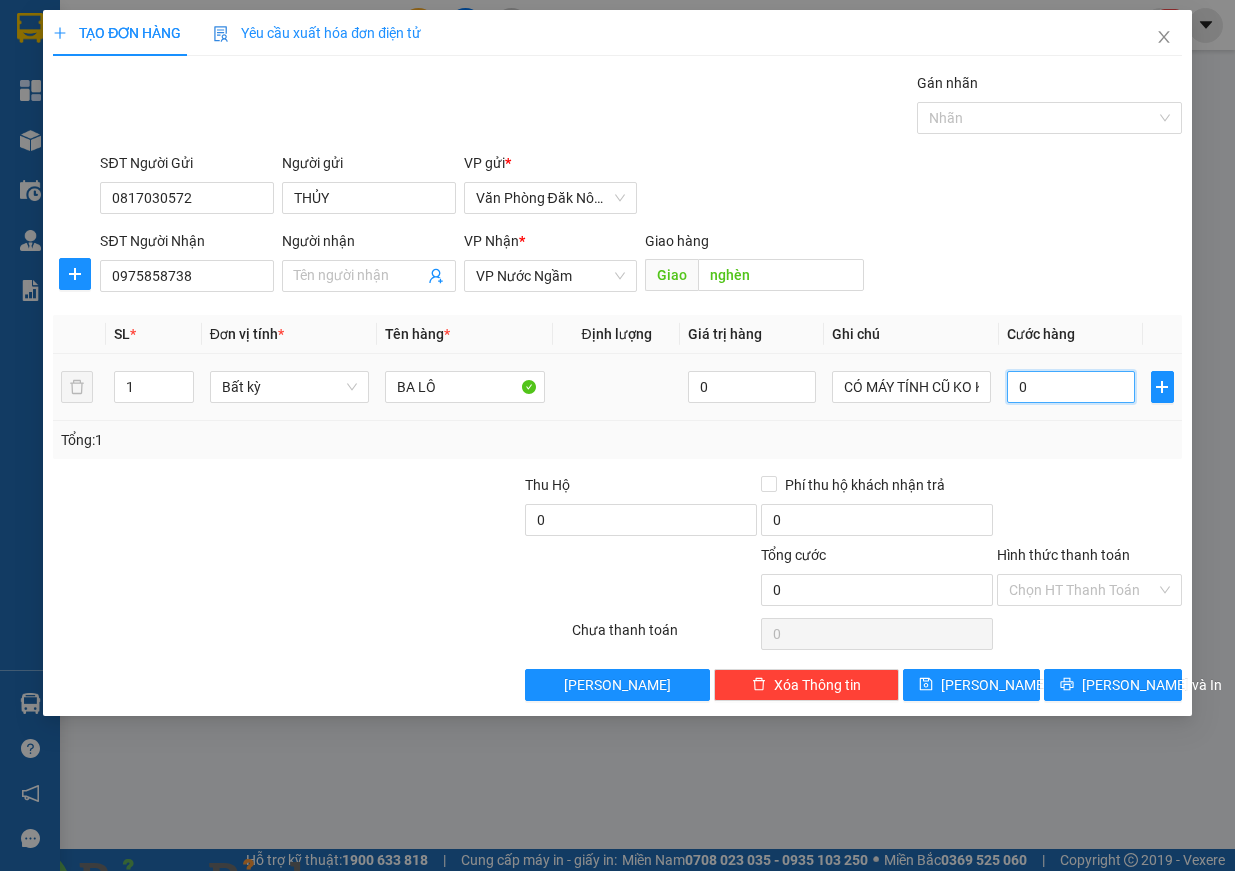 type on "2" 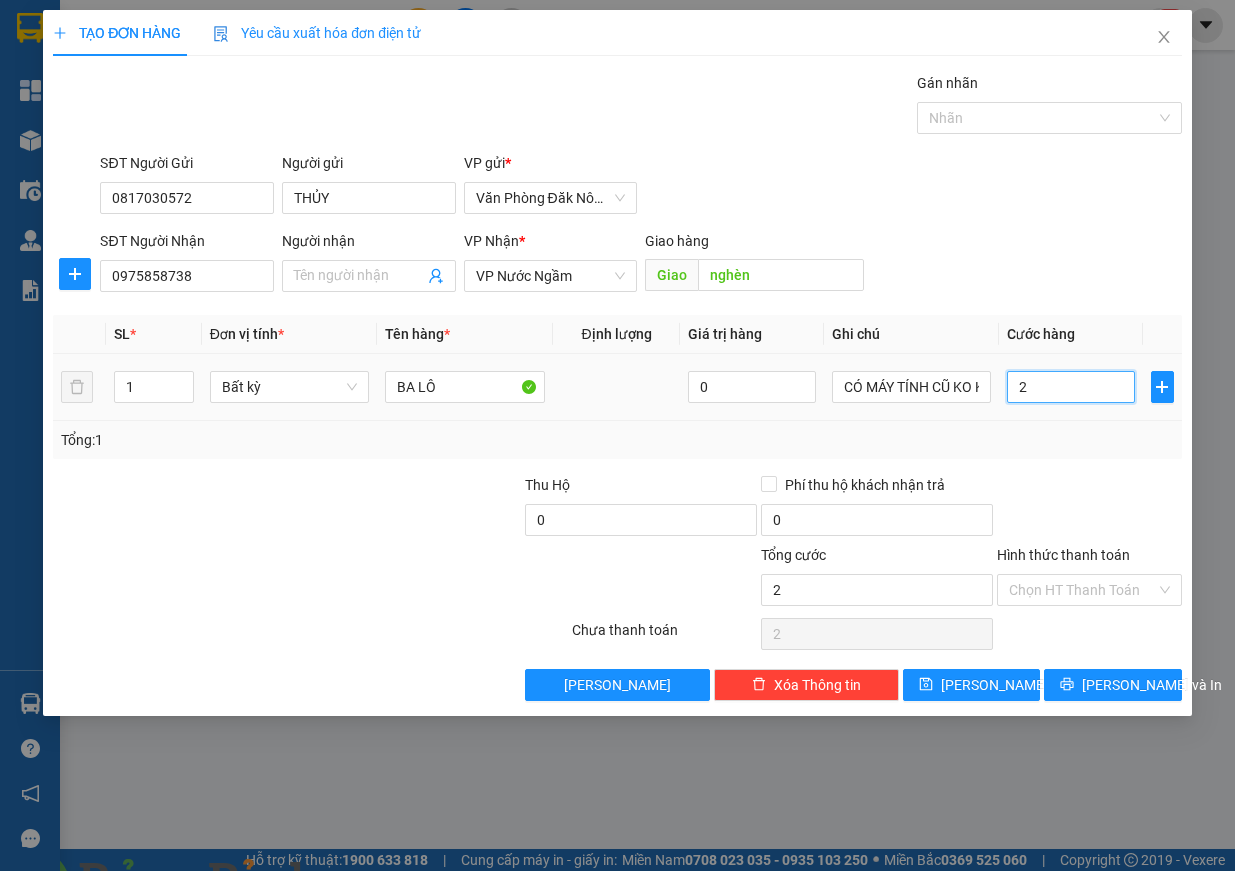 type on "20" 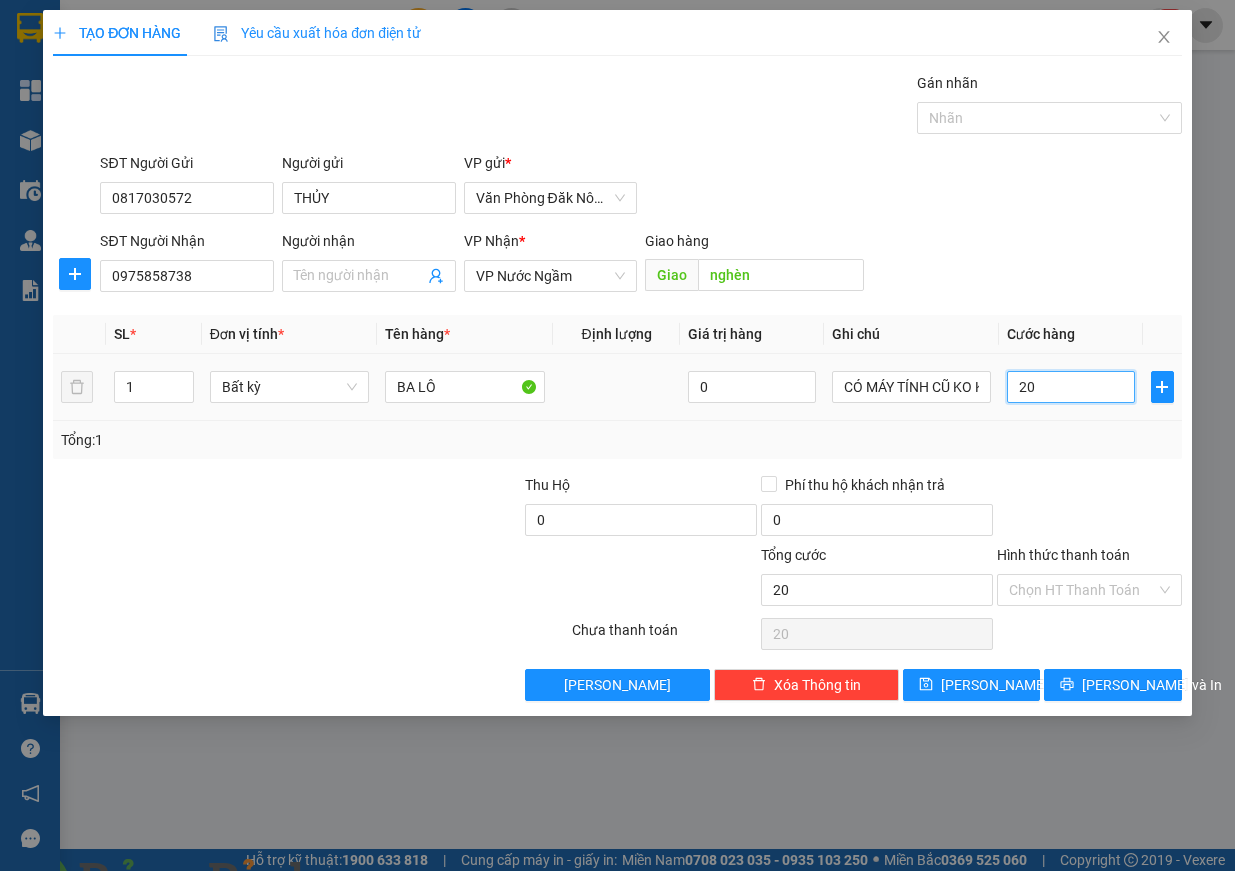 type on "200" 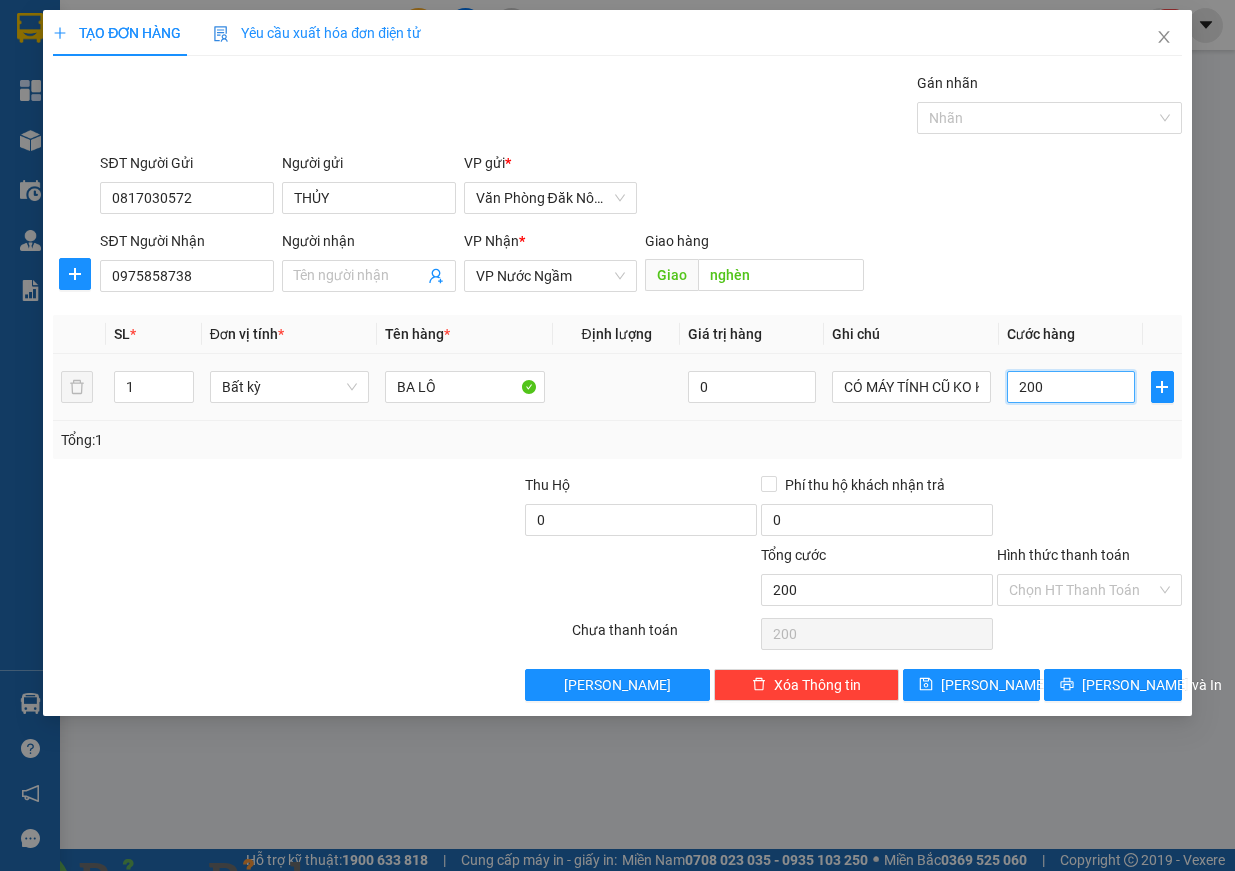 type on "2.000" 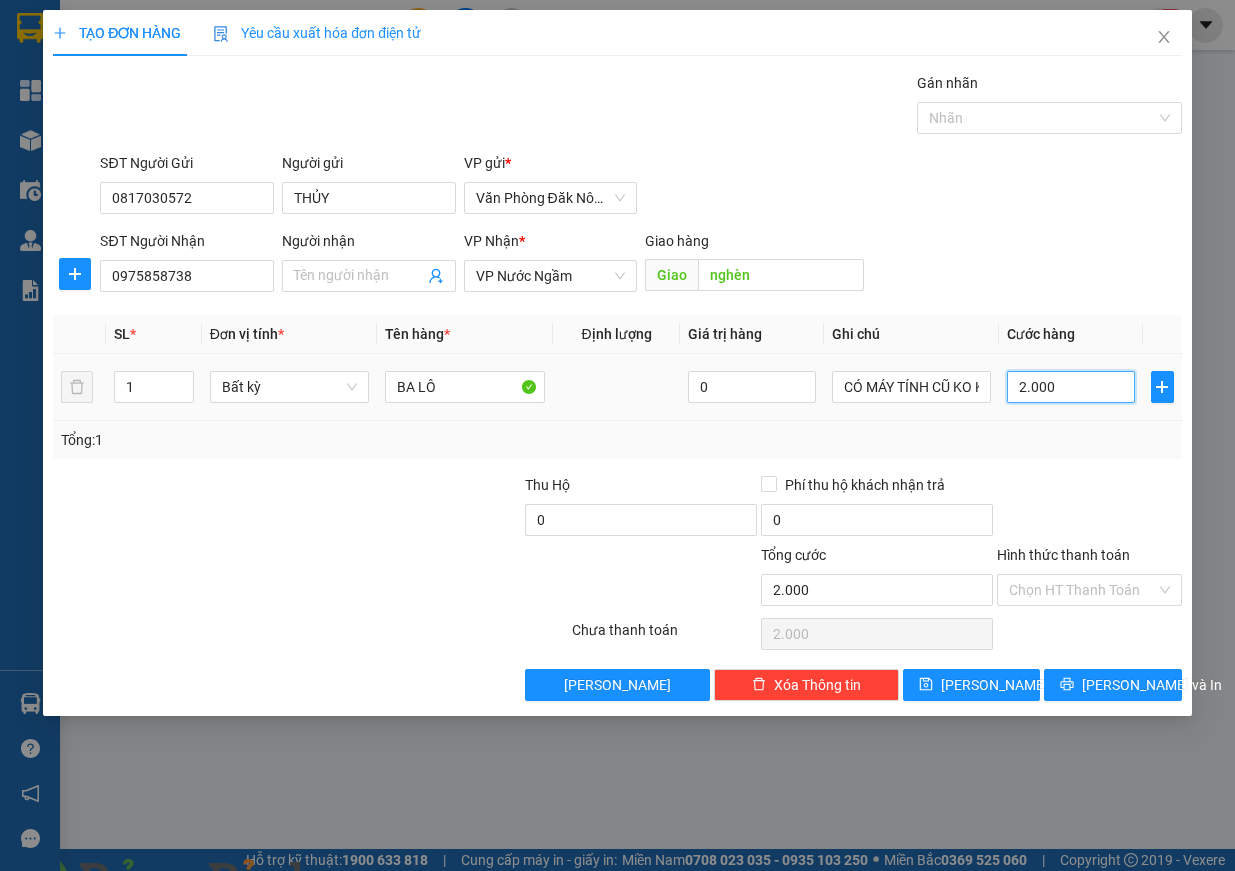 type on "20.000" 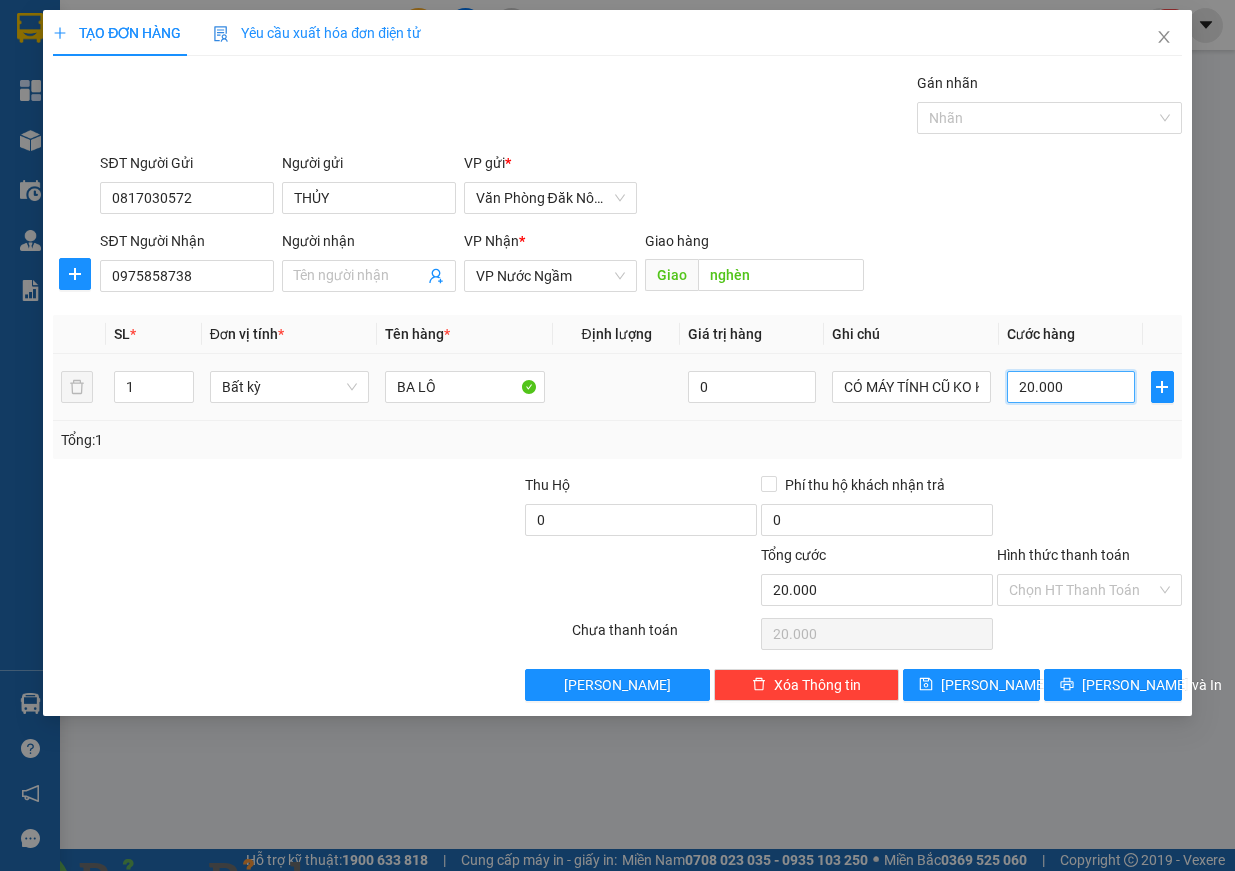 type on "200.000" 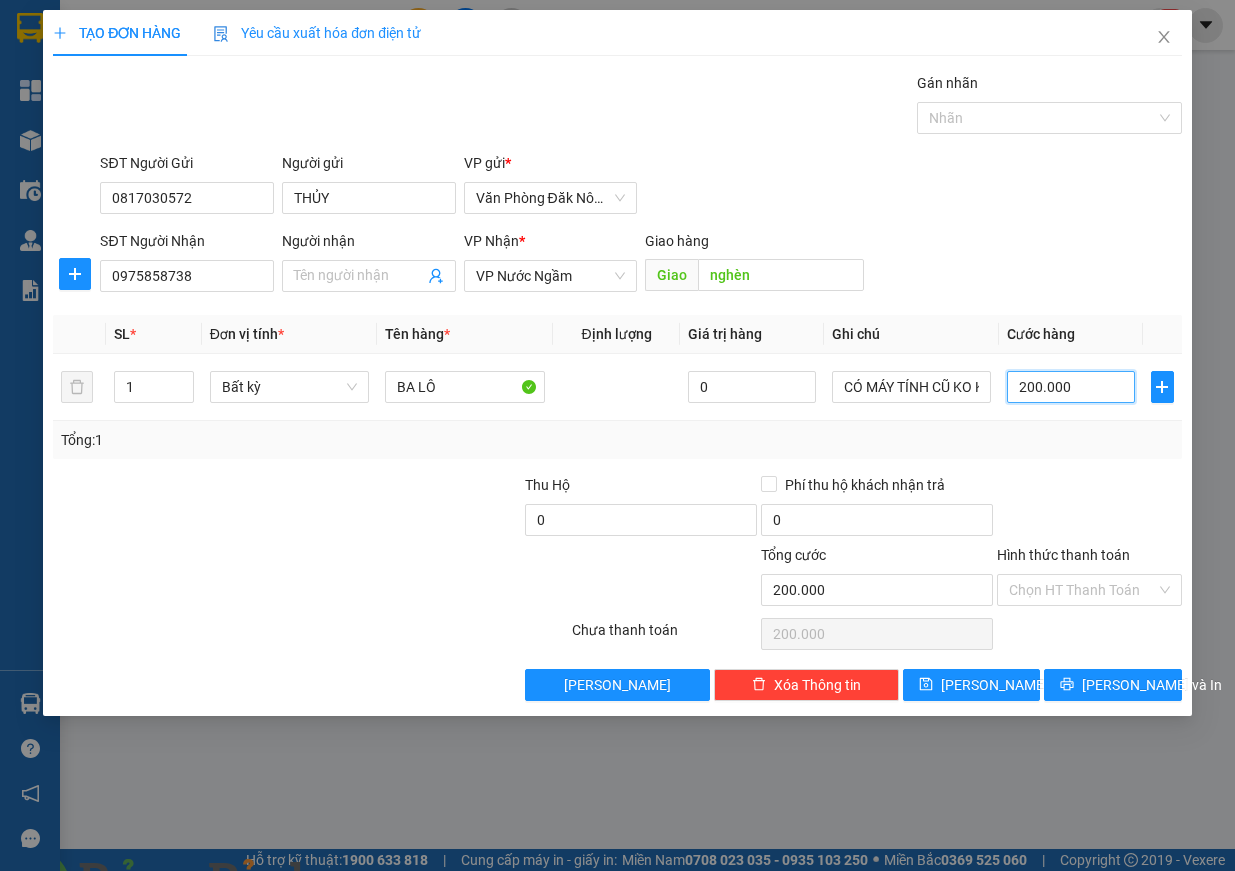 type on "200.000" 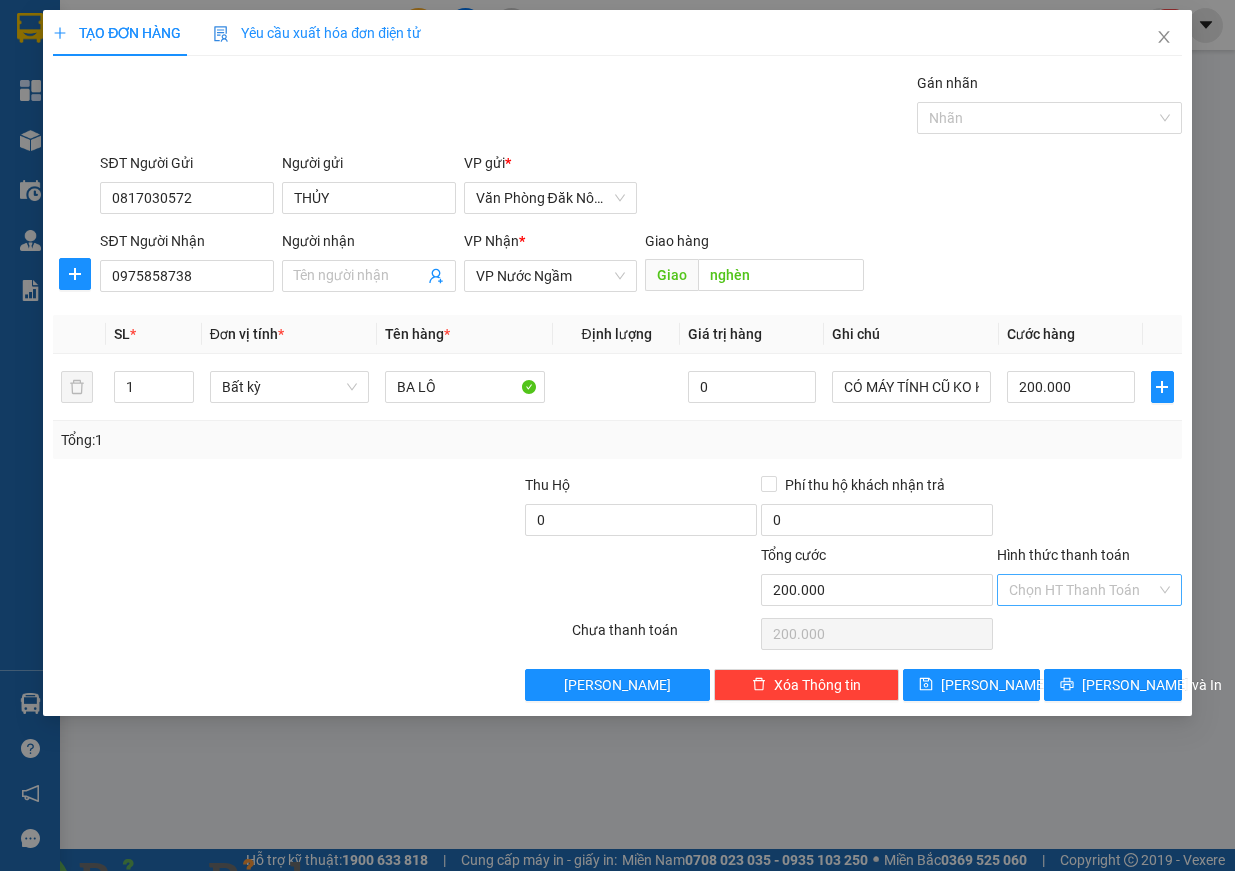 click on "Hình thức thanh toán" at bounding box center (1082, 590) 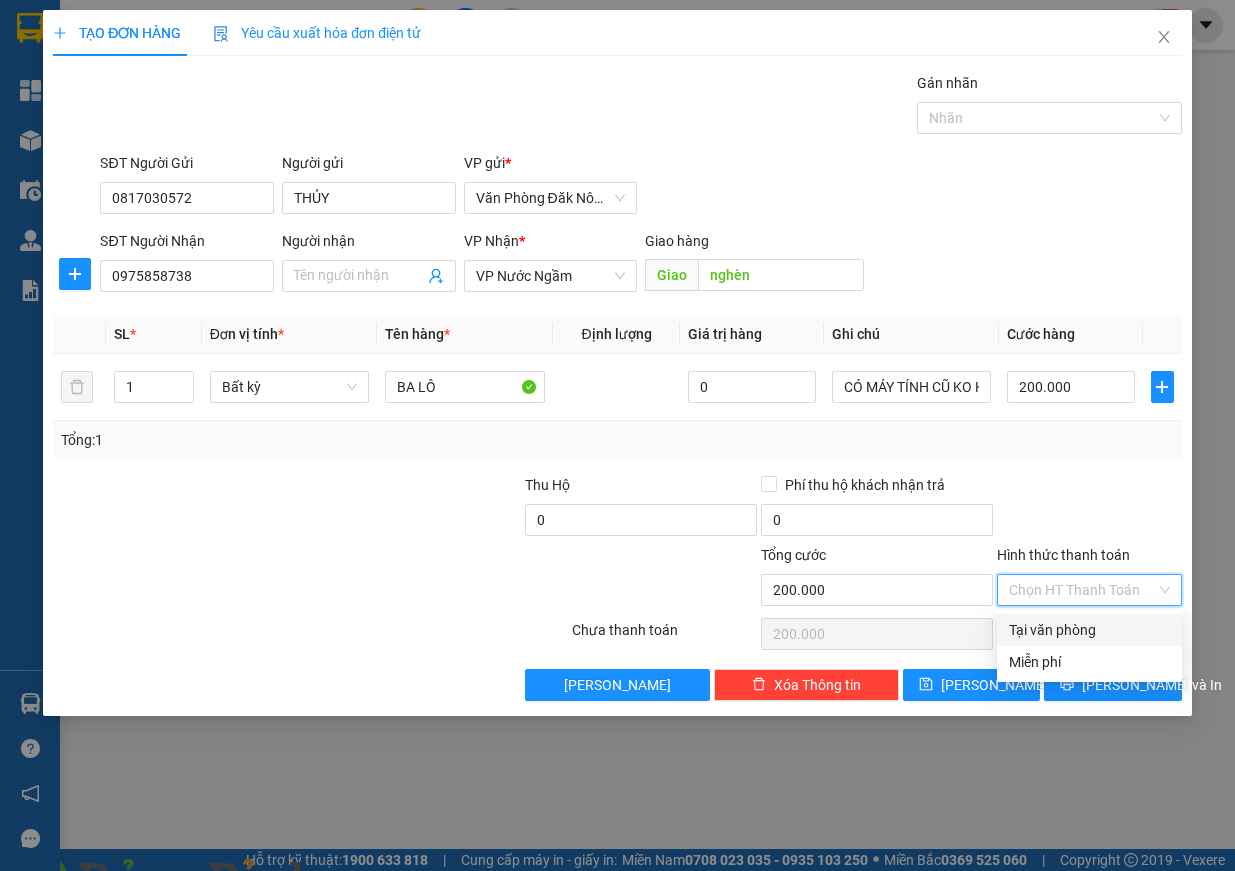 click on "Tại văn phòng" at bounding box center (1089, 630) 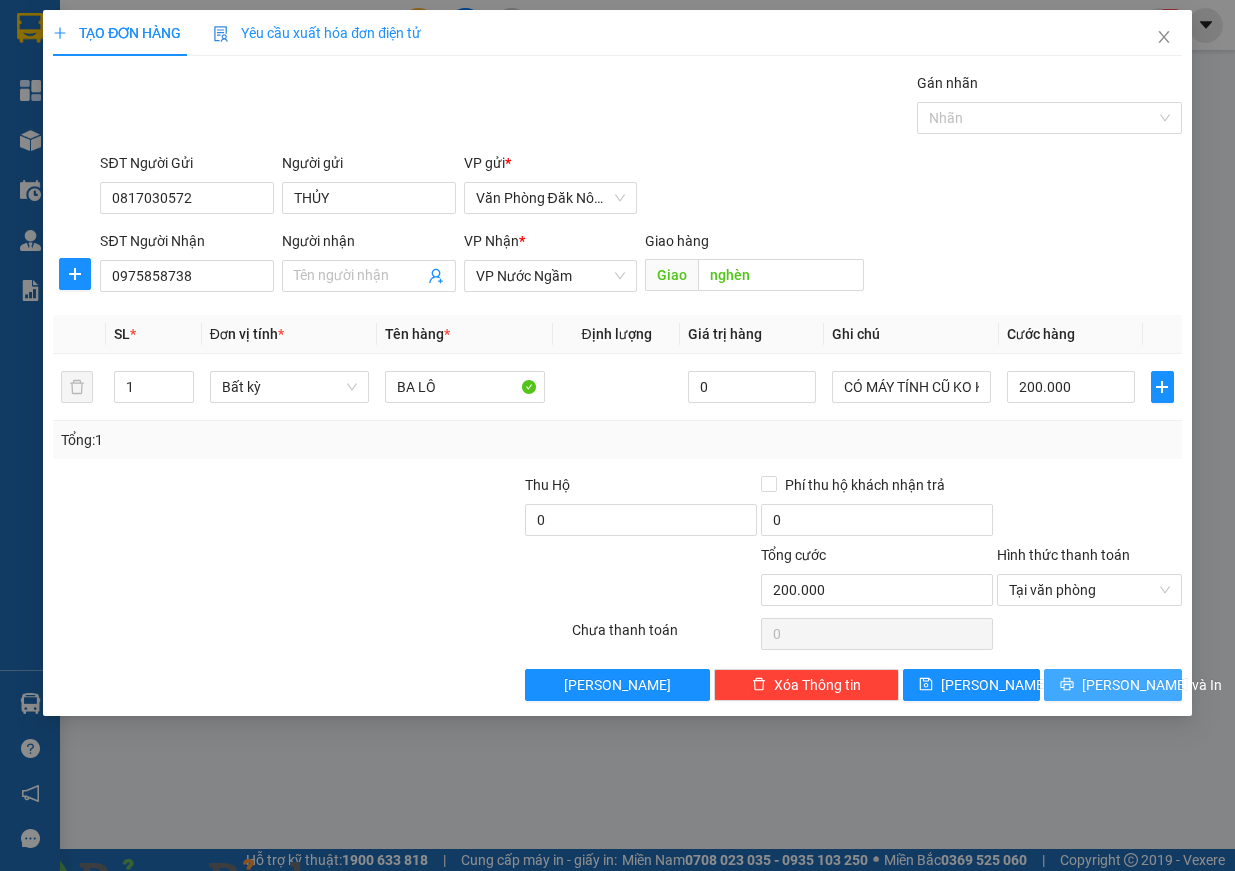 click on "[PERSON_NAME] và In" at bounding box center (1152, 685) 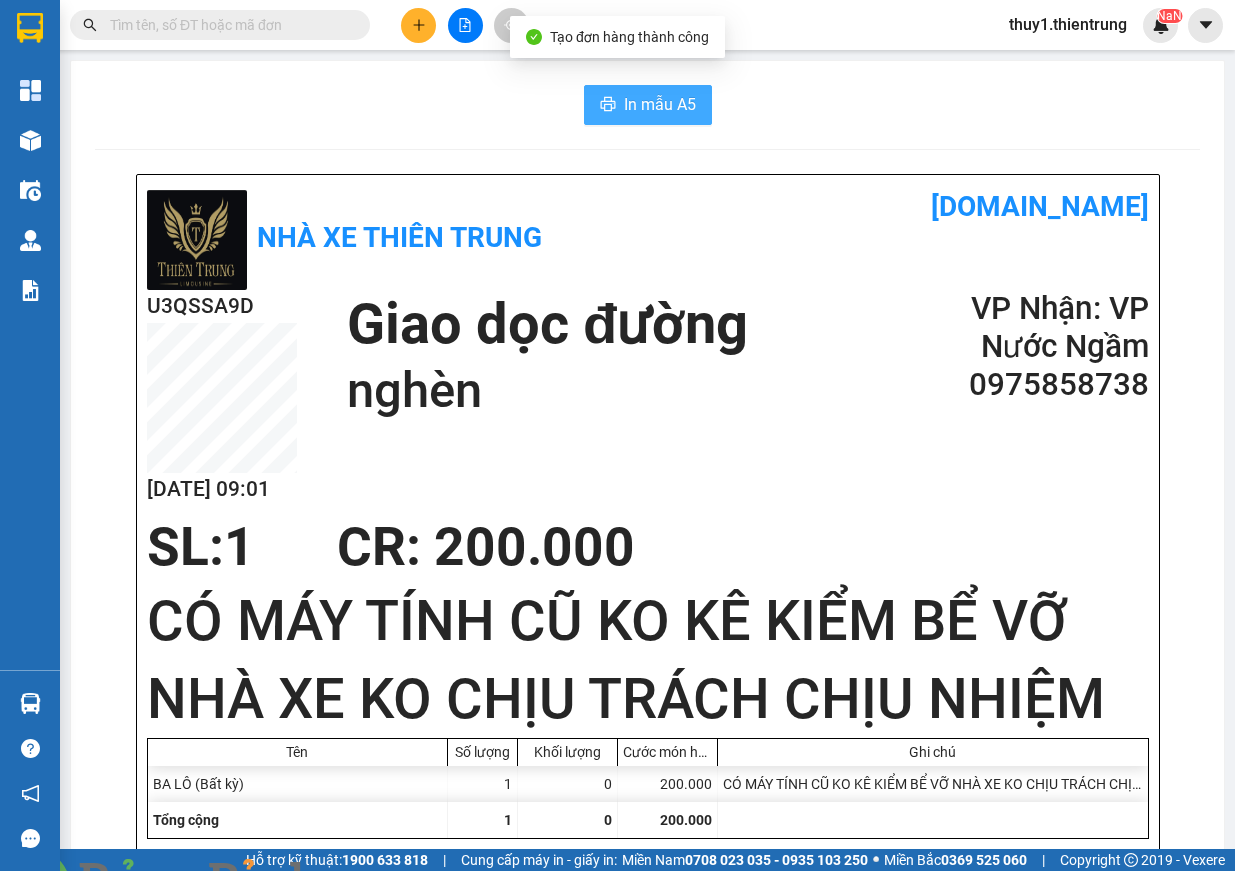 click on "In mẫu A5" at bounding box center [660, 104] 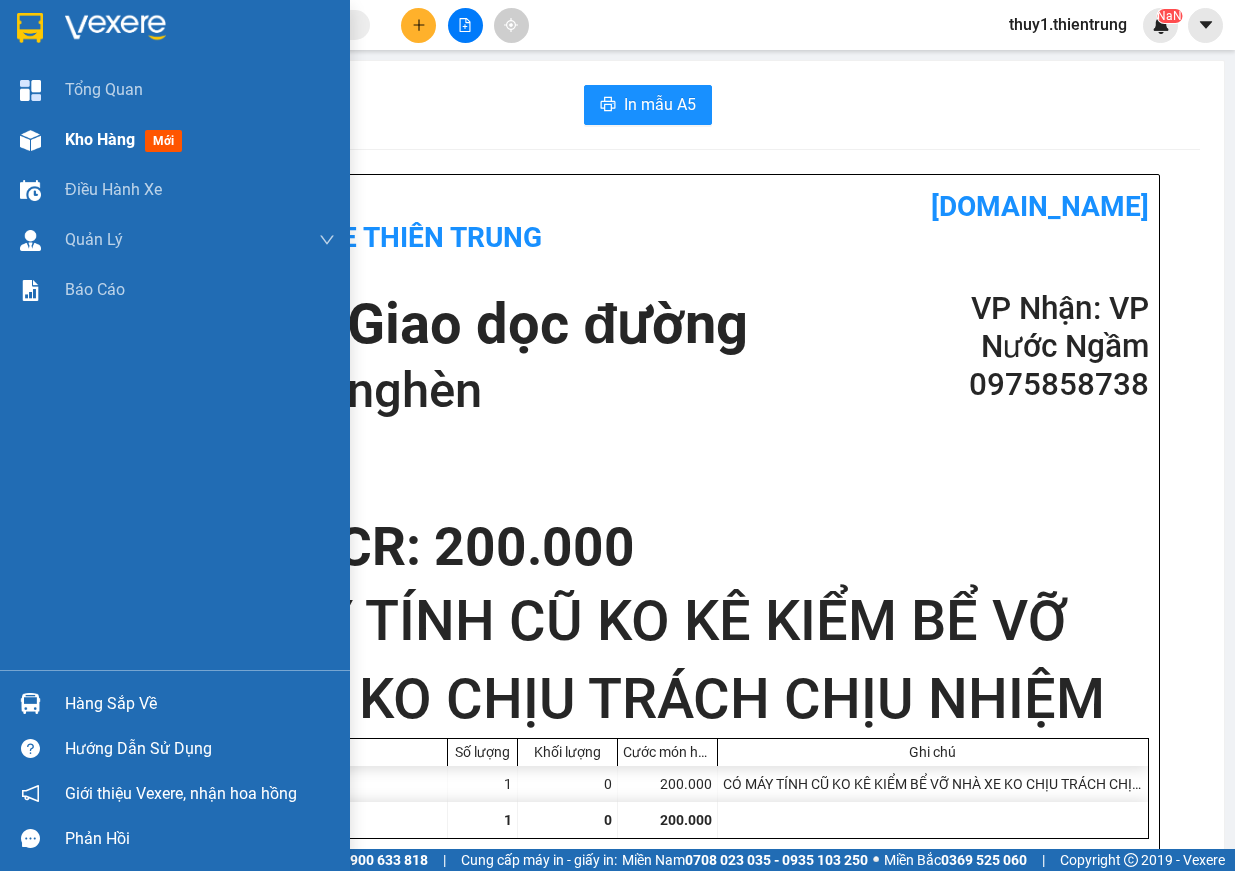 click at bounding box center [30, 140] 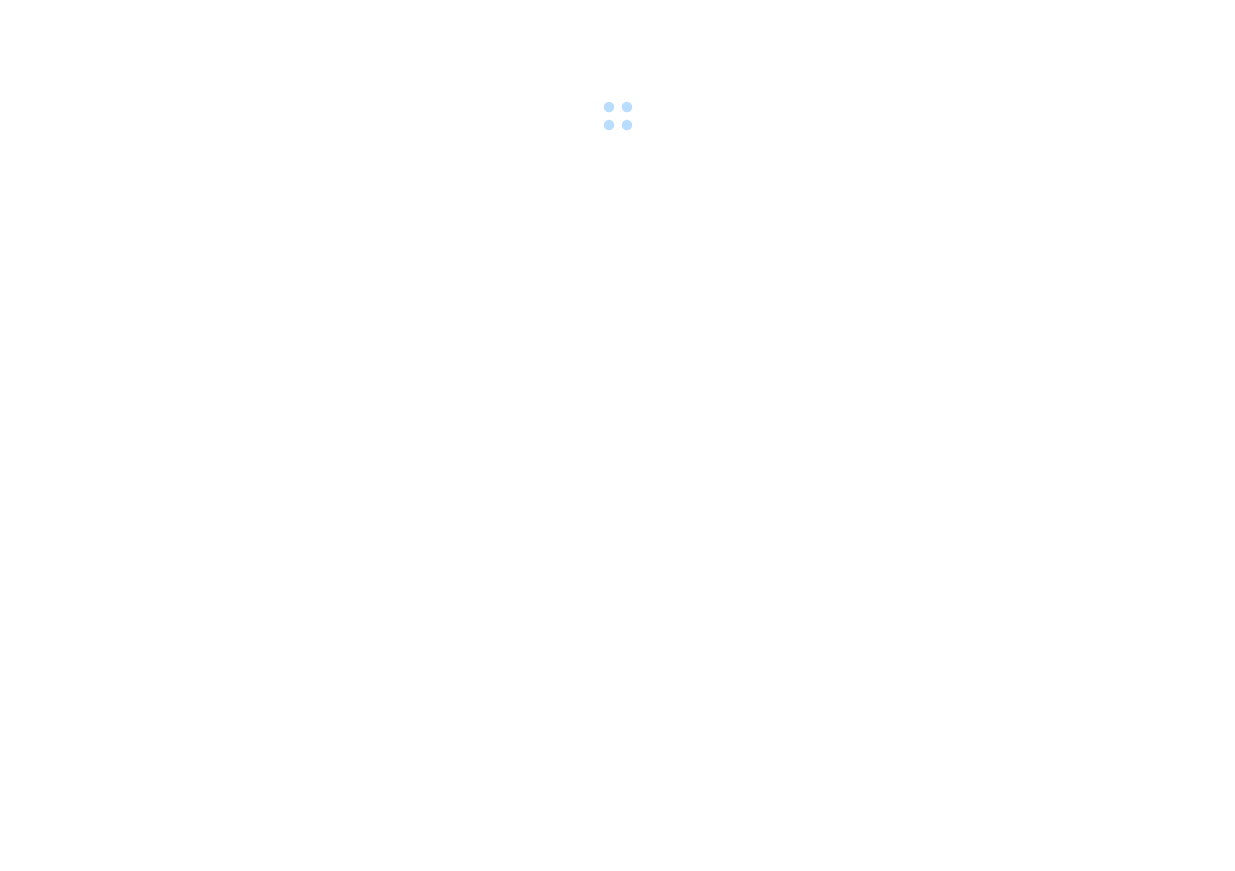 scroll, scrollTop: 0, scrollLeft: 0, axis: both 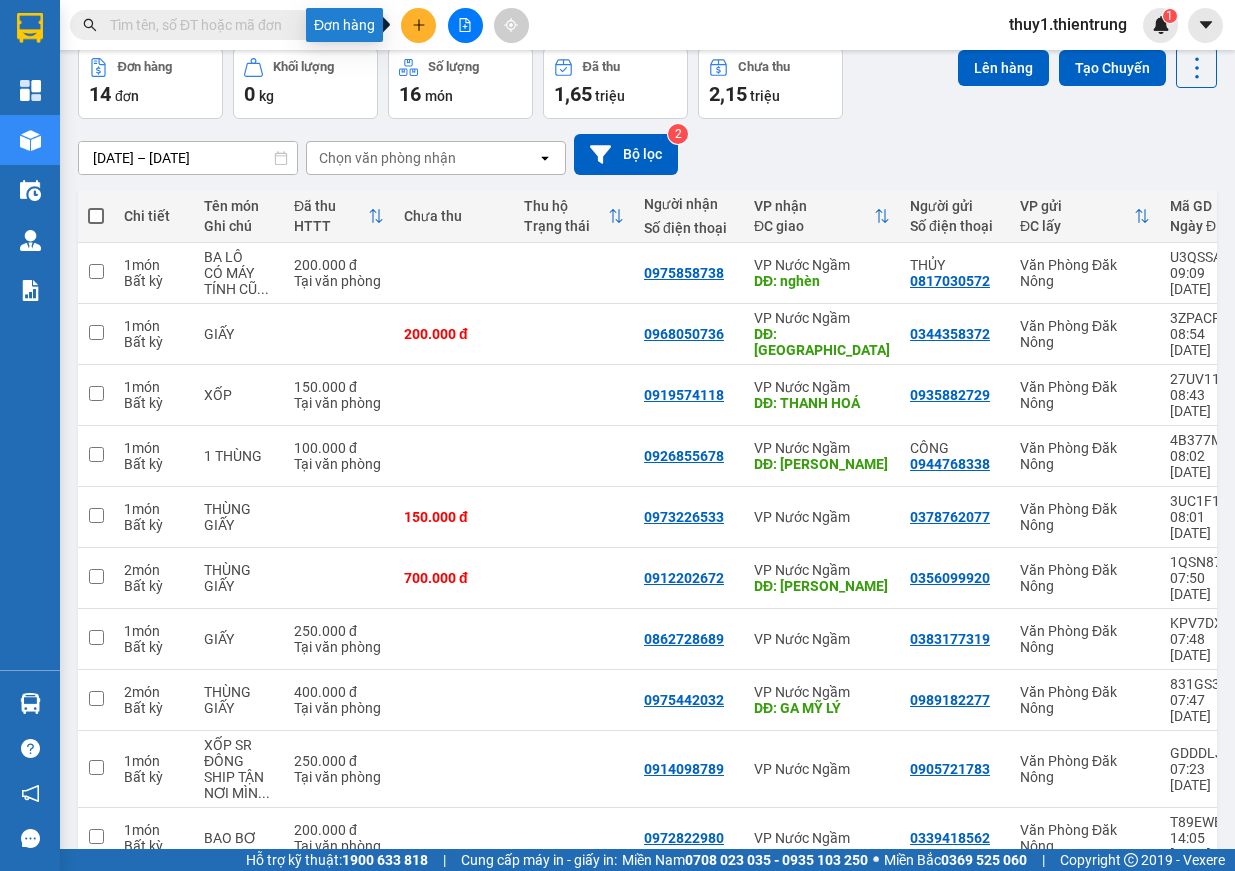 click at bounding box center (418, 25) 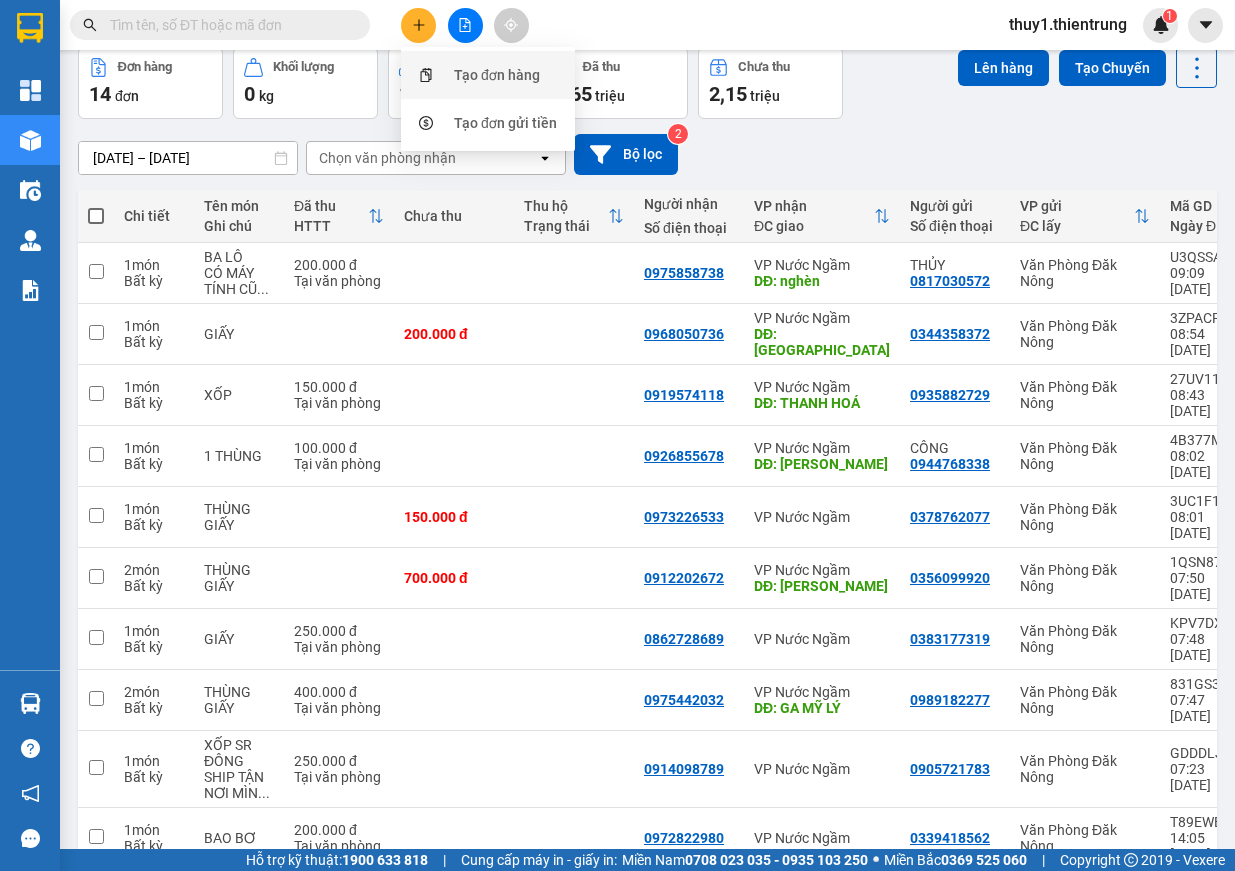click on "Tạo đơn hàng" at bounding box center [488, 75] 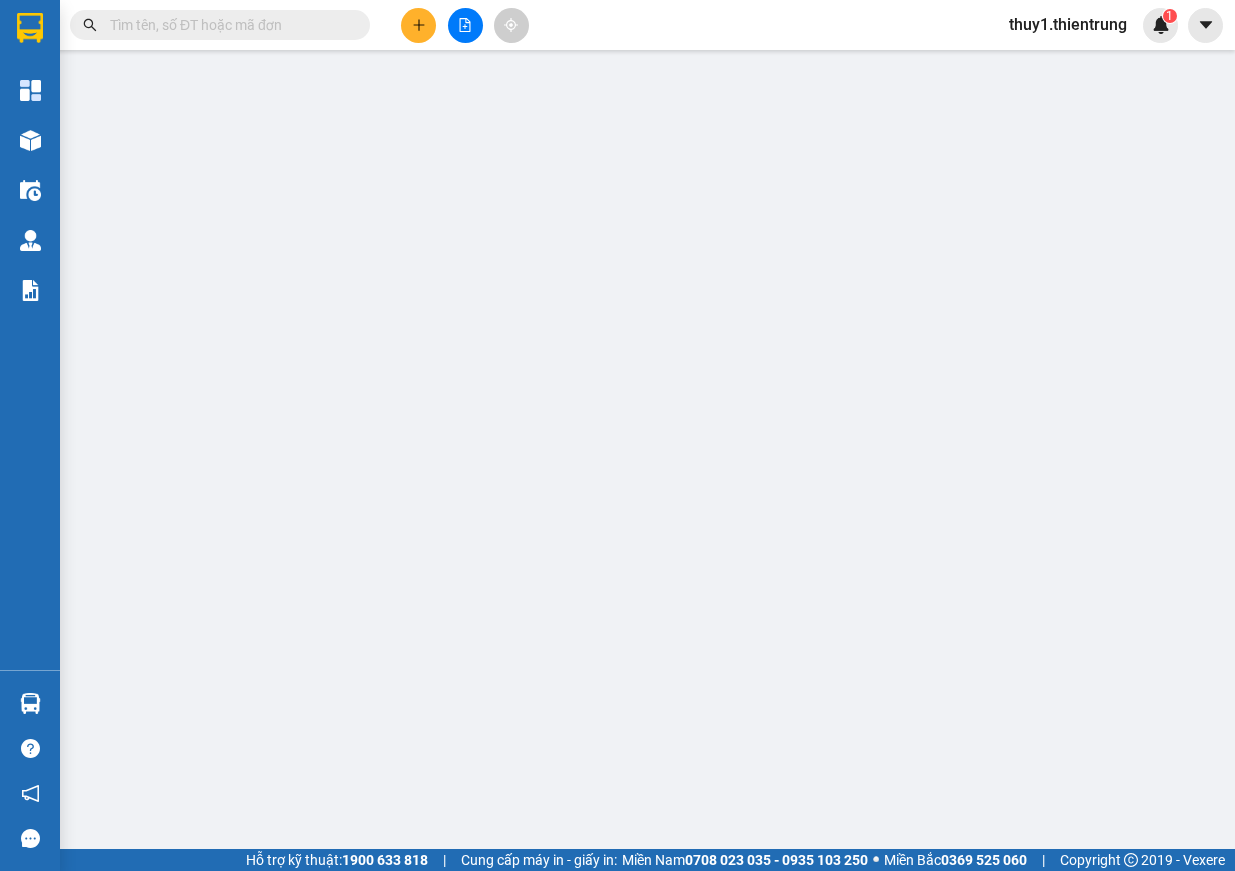 scroll, scrollTop: 0, scrollLeft: 0, axis: both 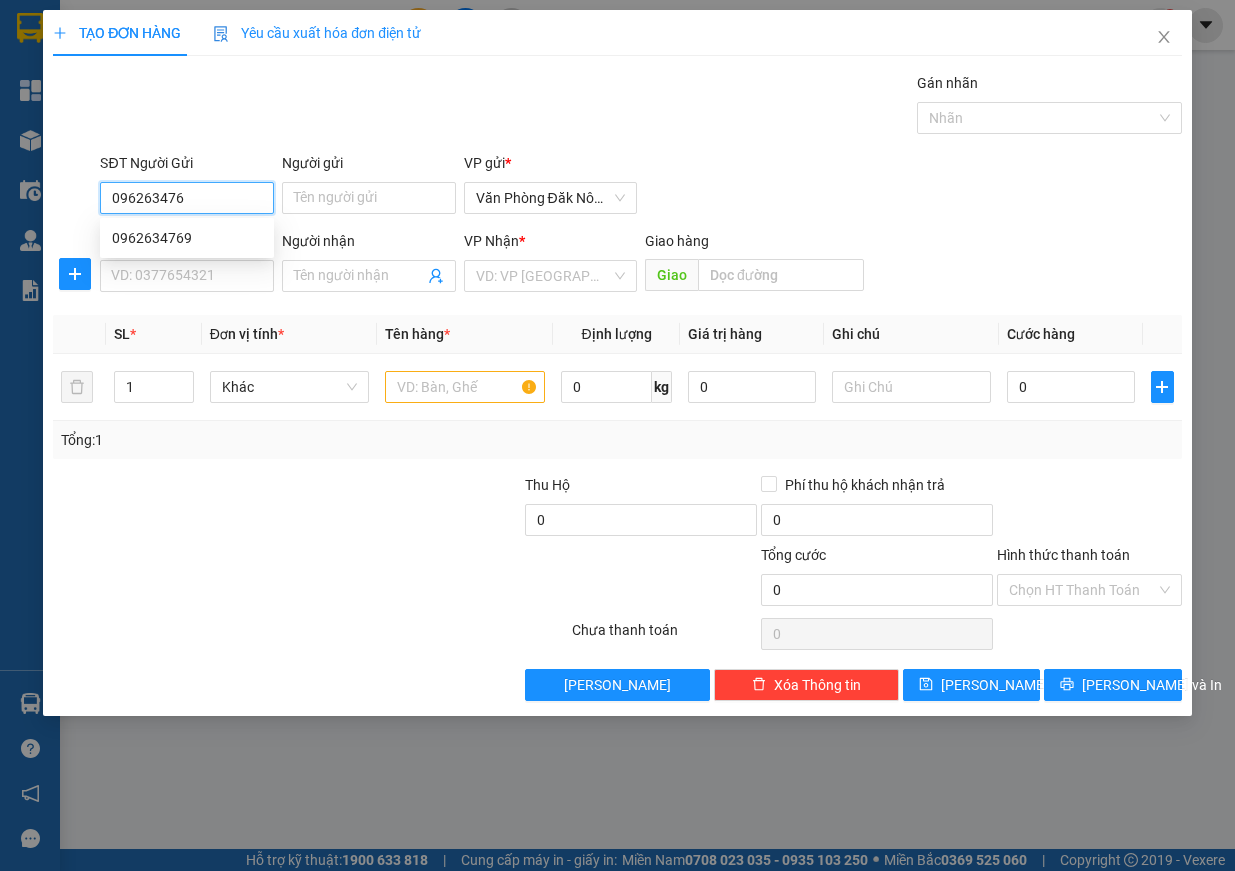 type on "0962634769" 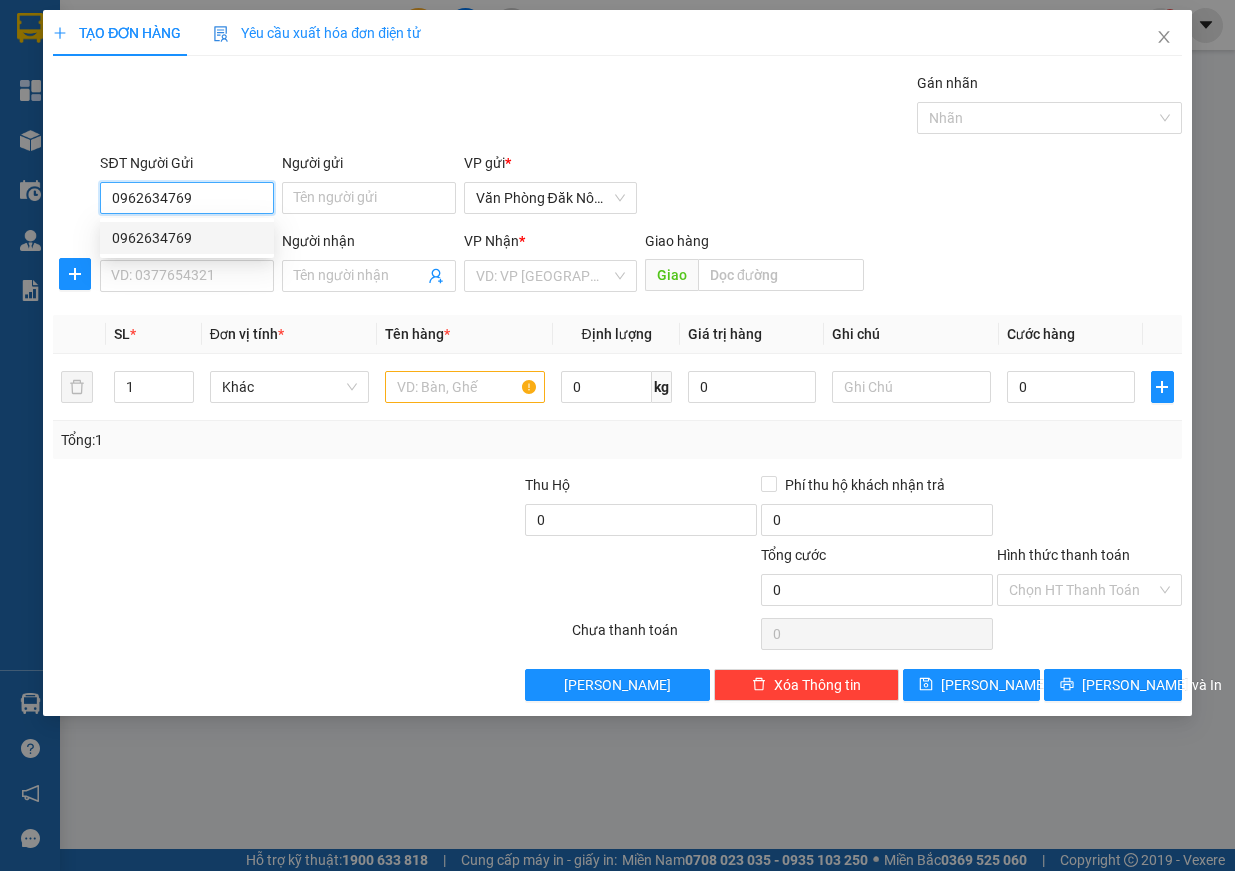 click on "0962634769" at bounding box center (187, 238) 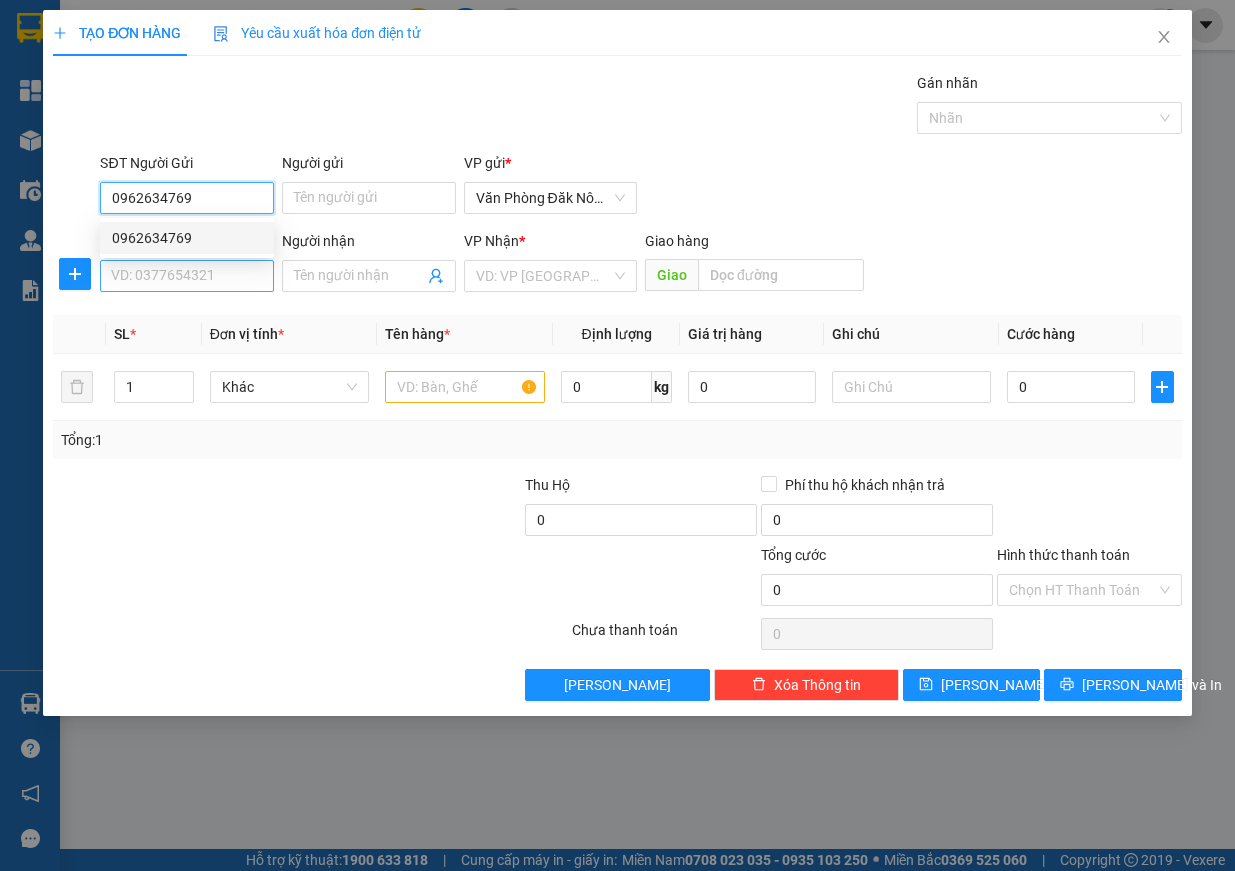 type on "0986469188" 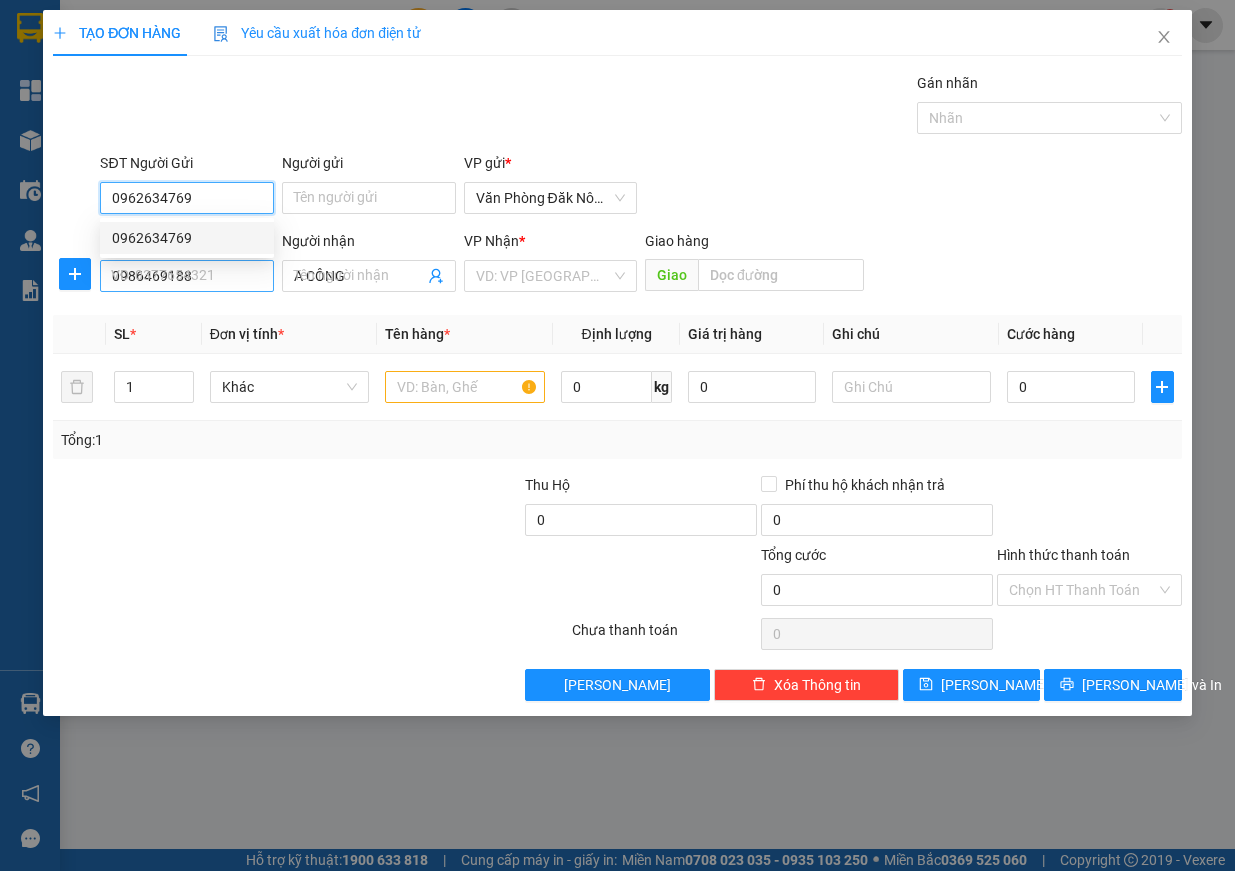 type on "100.000" 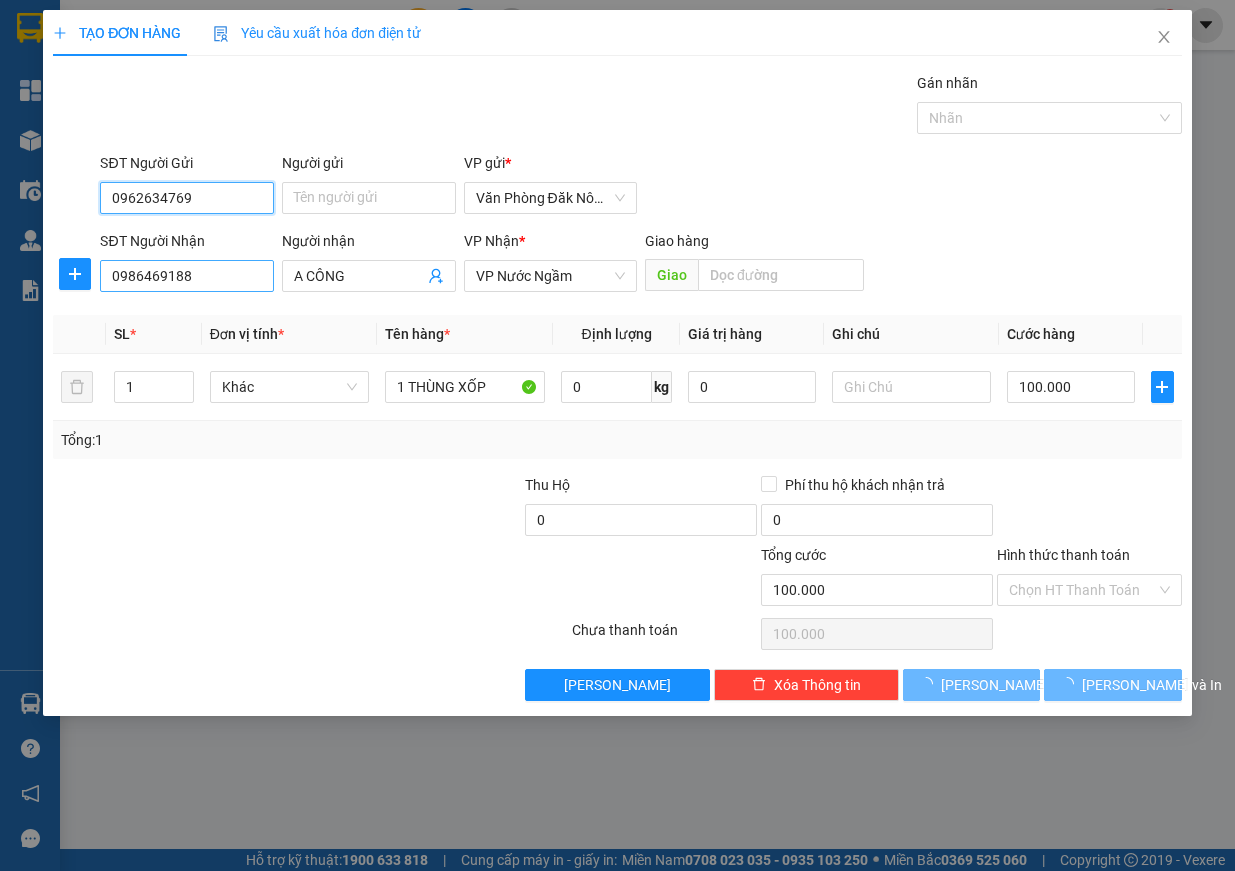 type on "0962634769" 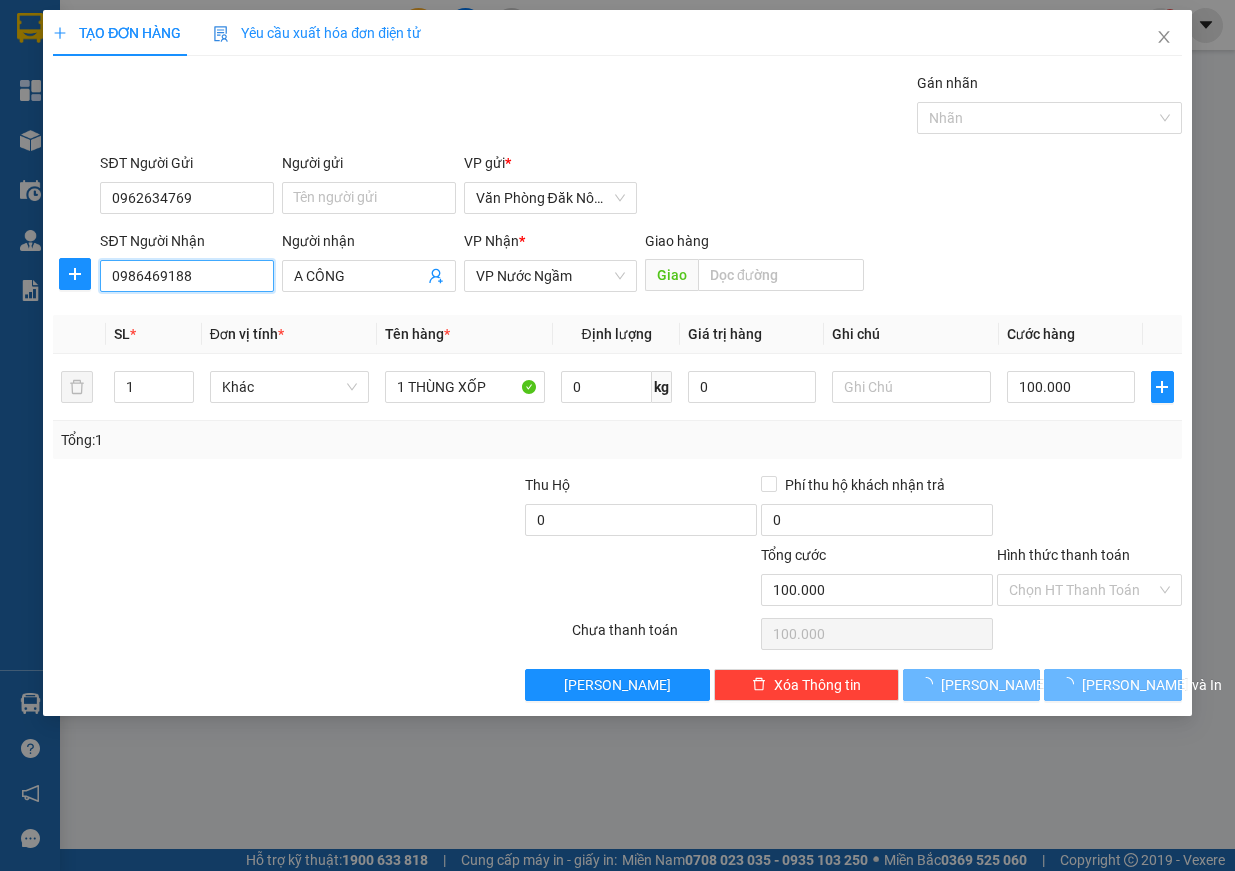click on "0986469188" at bounding box center (187, 276) 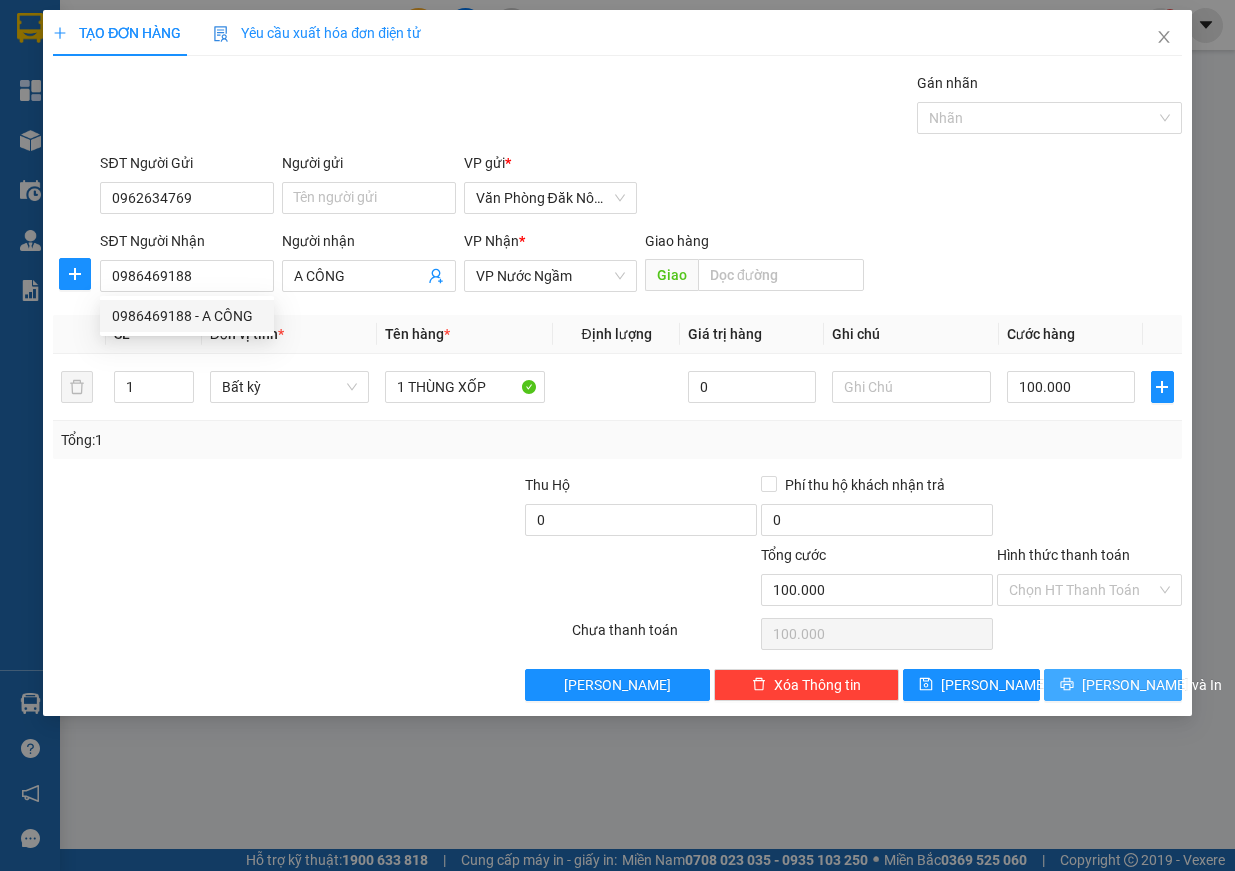 click on "[PERSON_NAME] và In" at bounding box center (1113, 685) 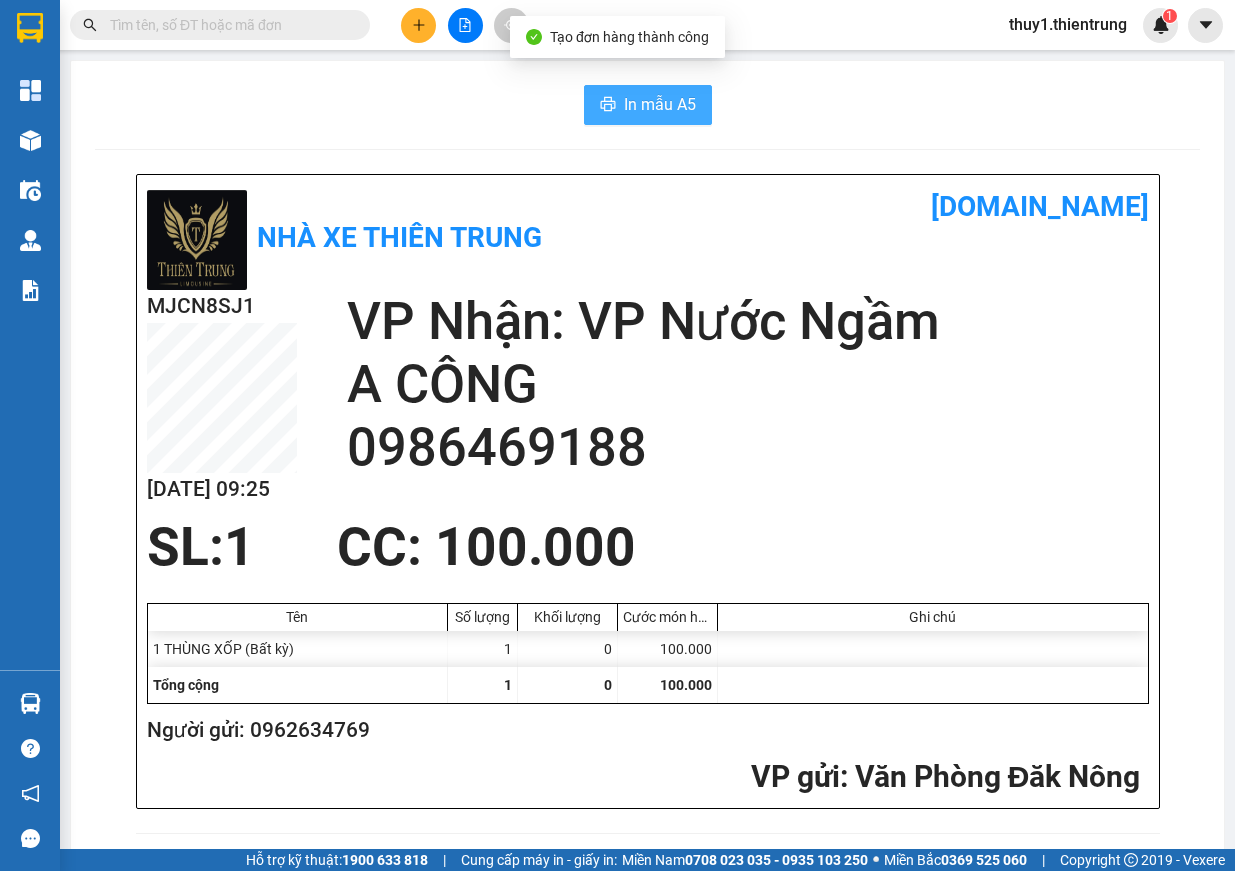 click on "In mẫu A5" at bounding box center [648, 105] 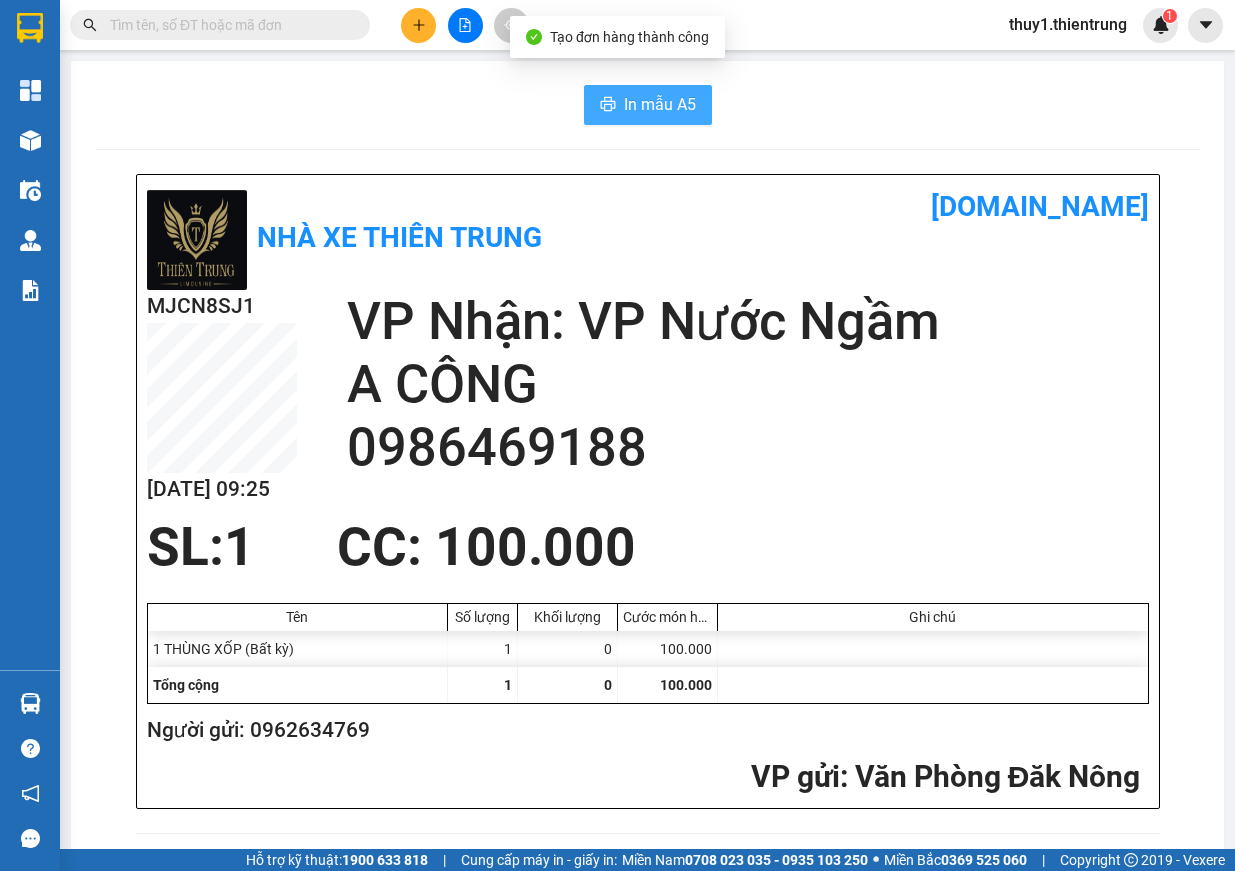 scroll, scrollTop: 0, scrollLeft: 0, axis: both 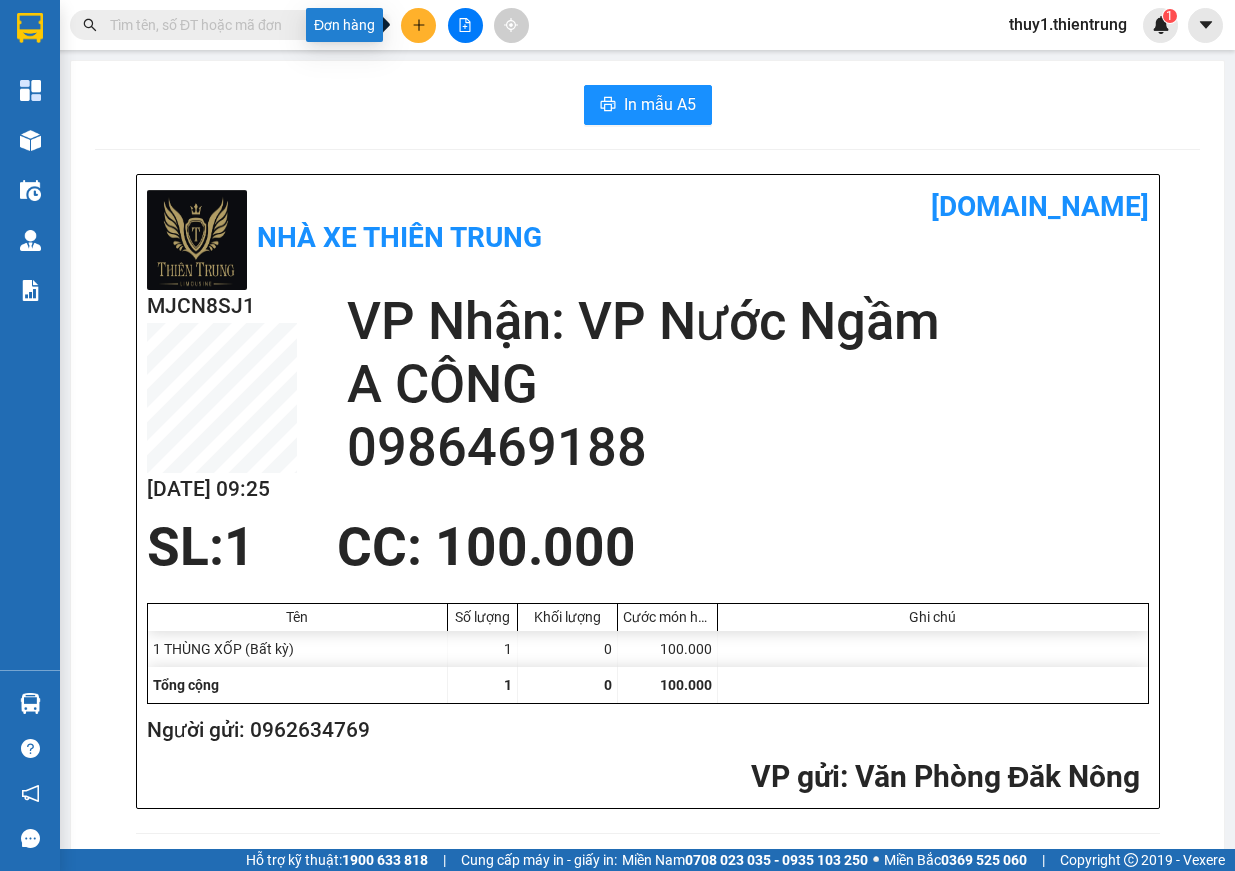 drag, startPoint x: 429, startPoint y: 31, endPoint x: 424, endPoint y: 40, distance: 10.29563 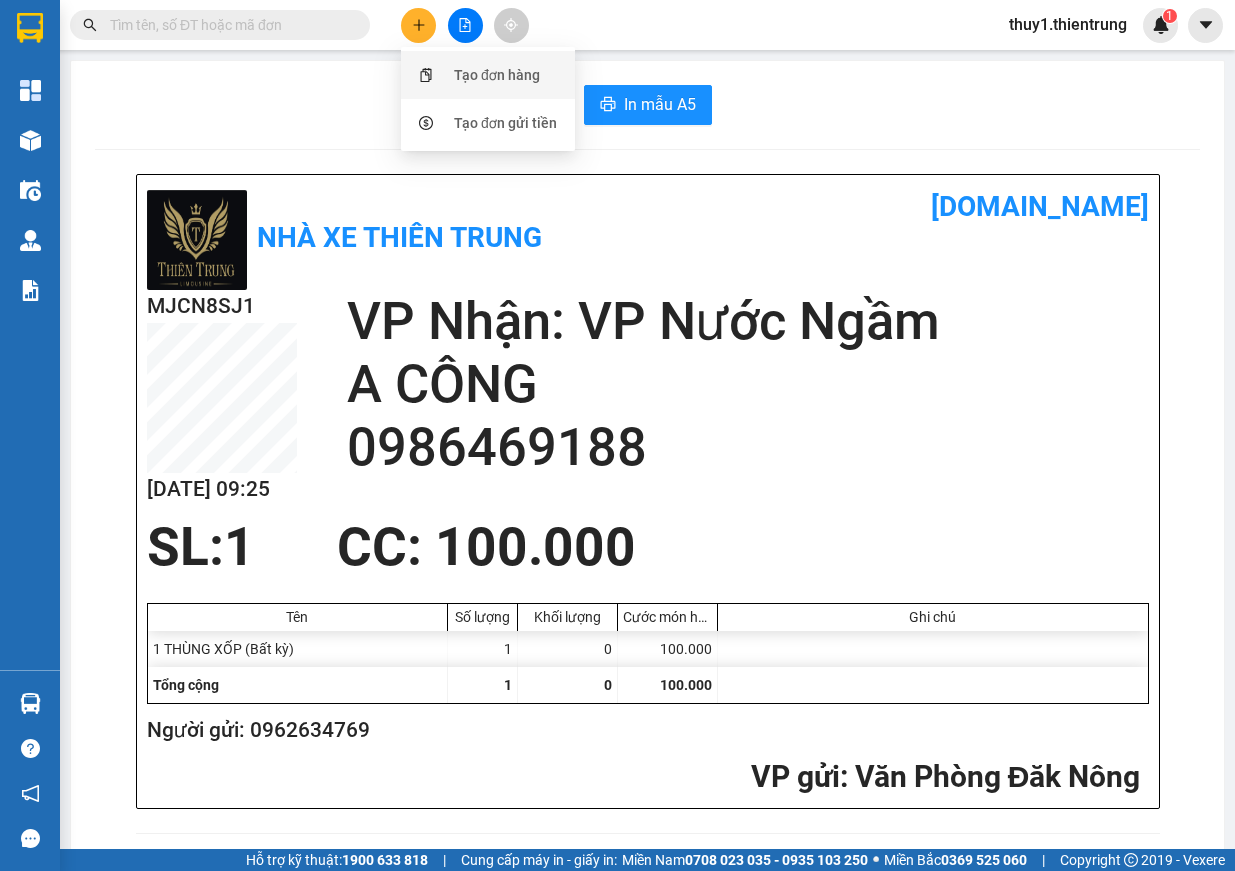 click on "Tạo đơn hàng" at bounding box center [497, 75] 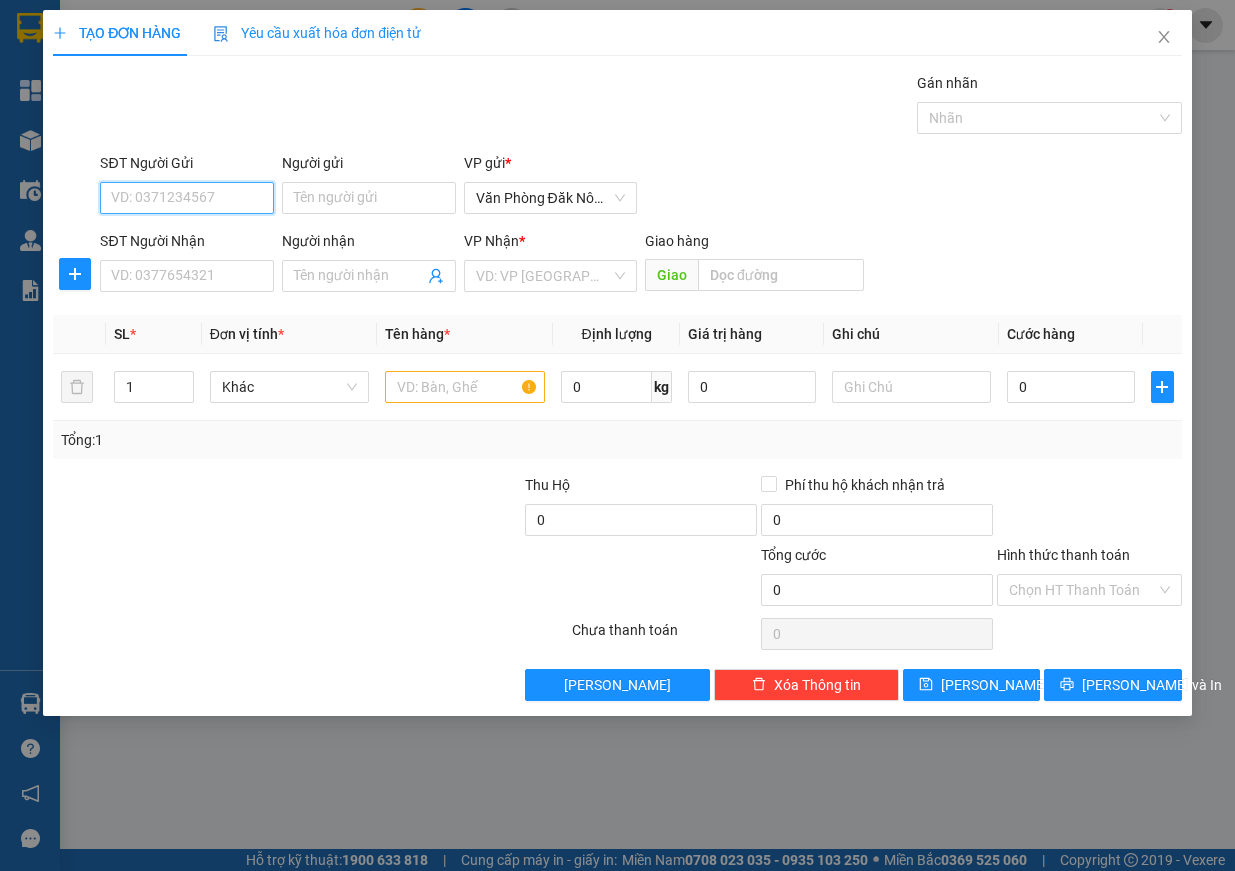 click on "SĐT Người Gửi" at bounding box center [187, 198] 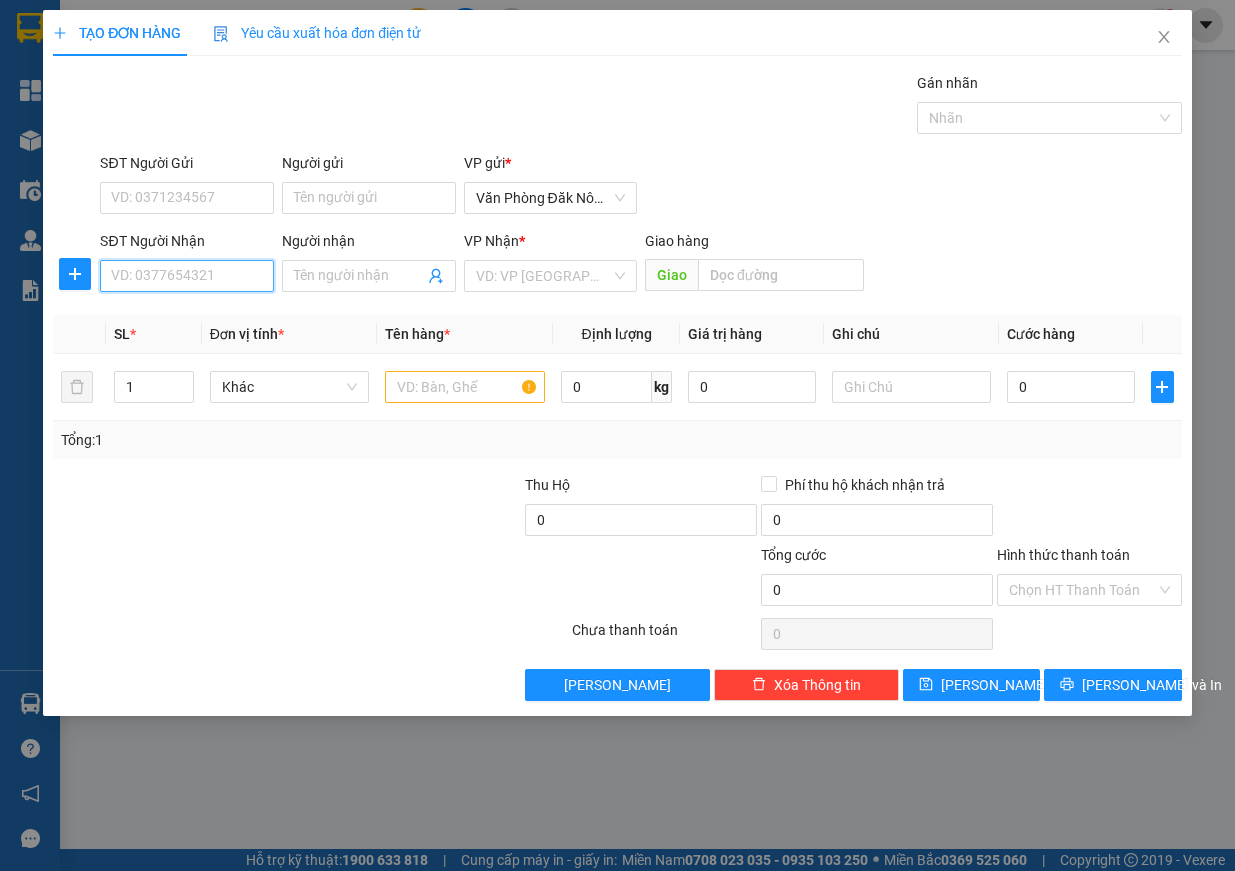 click on "SĐT Người Nhận" at bounding box center [187, 276] 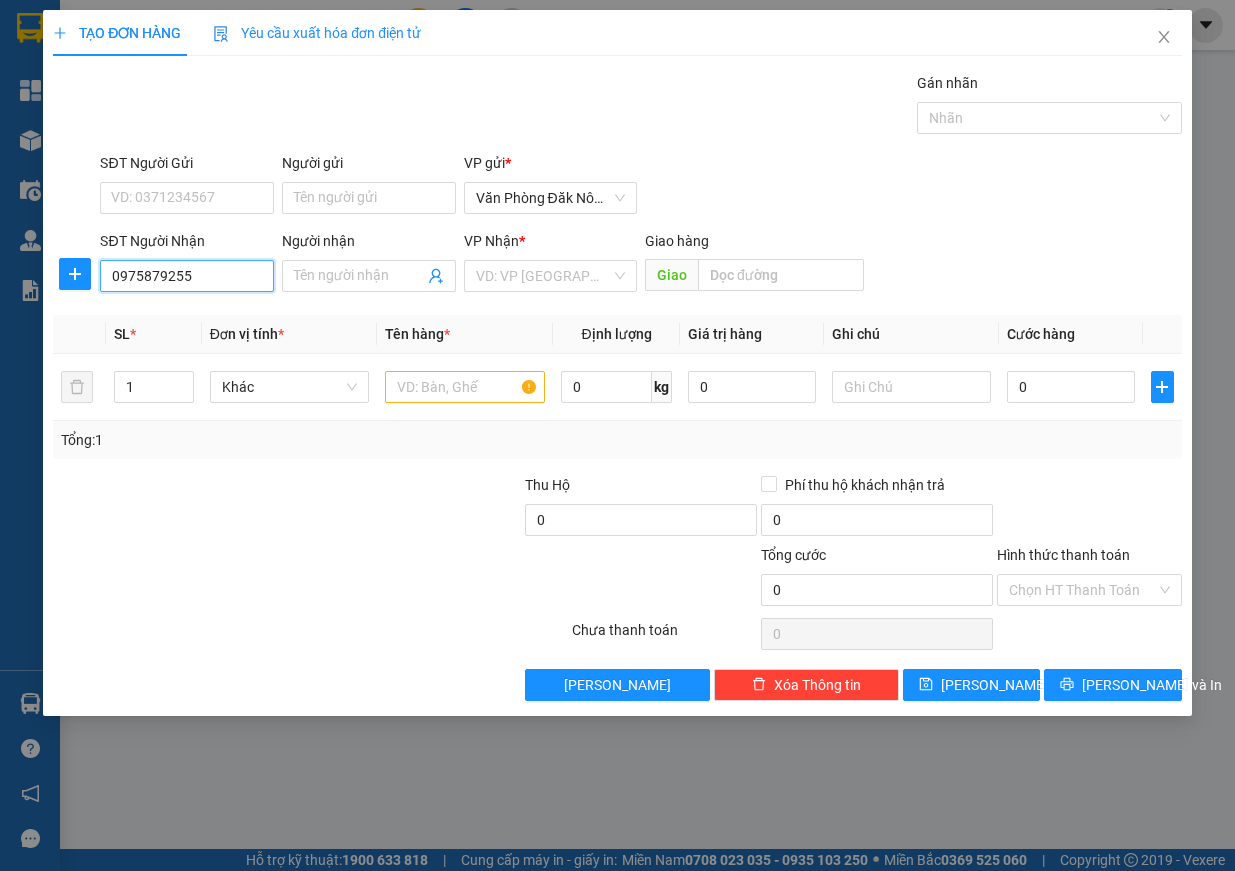 type on "0975879255" 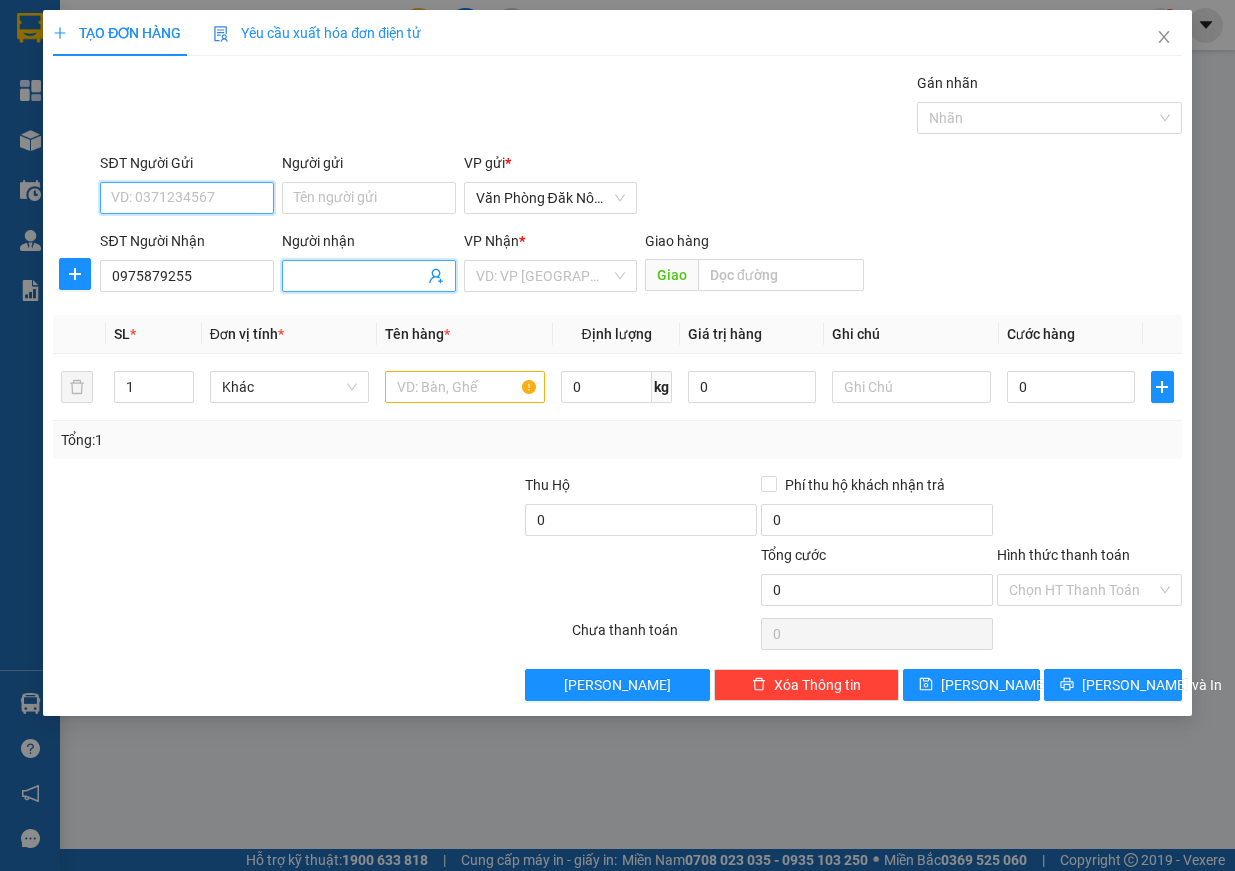 click on "SĐT Người Gửi" at bounding box center (187, 198) 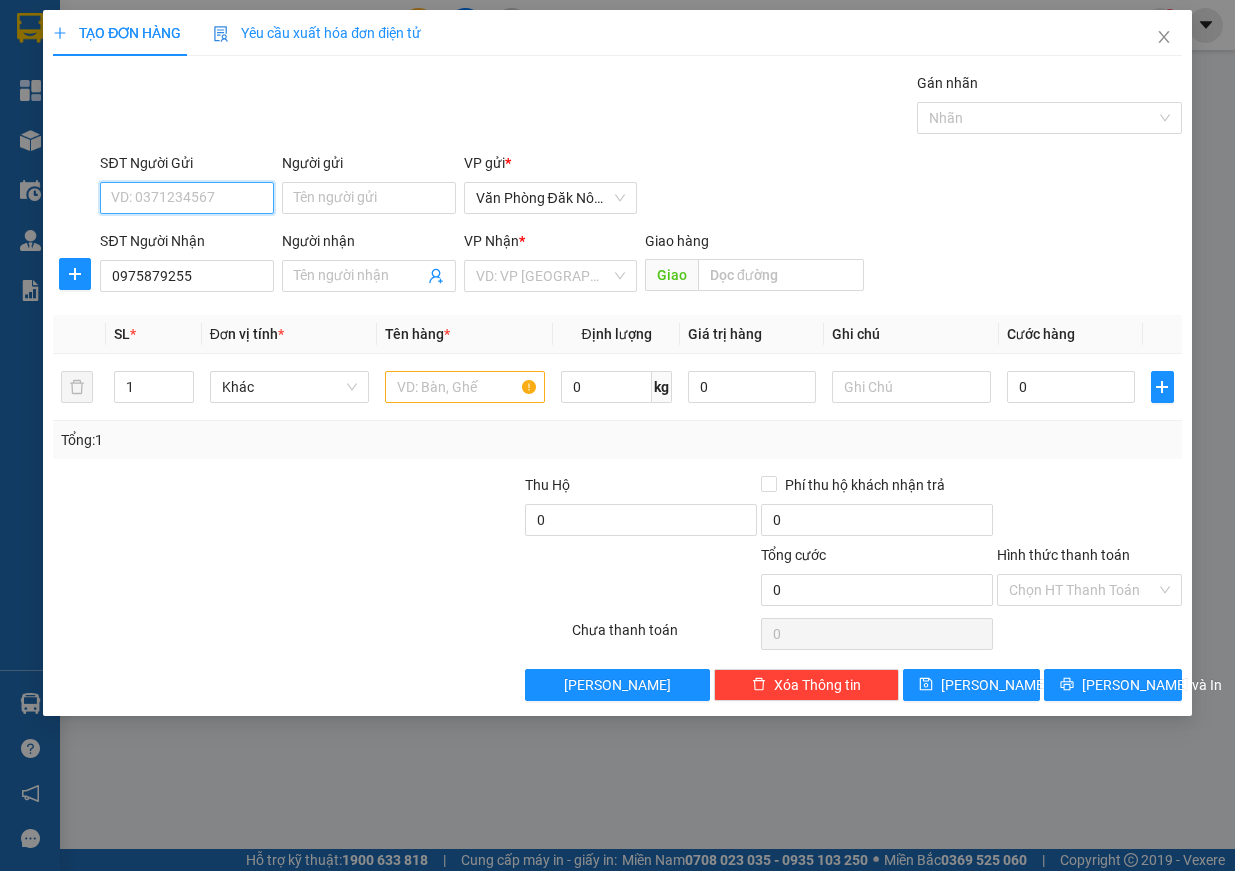 click on "SĐT Người Gửi" at bounding box center [187, 198] 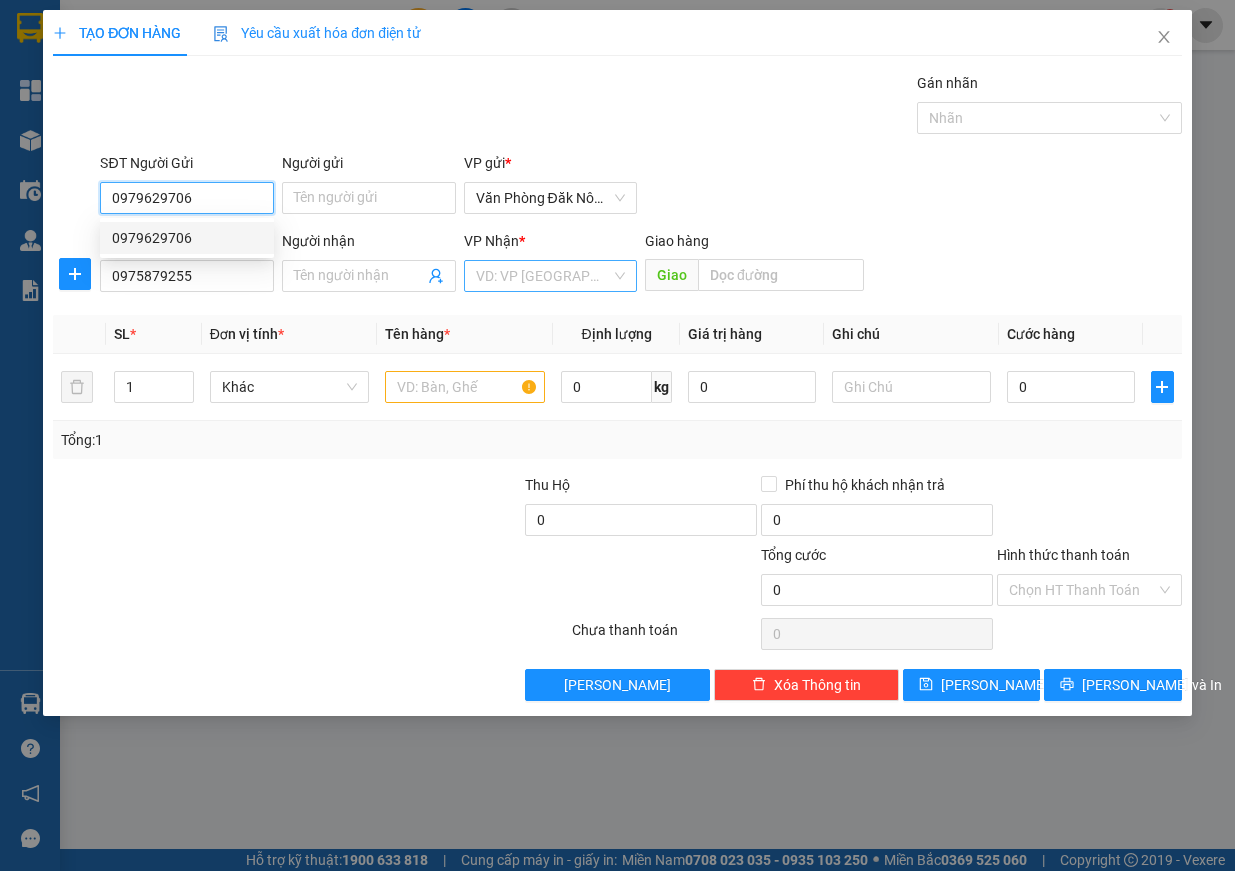 type on "0979629706" 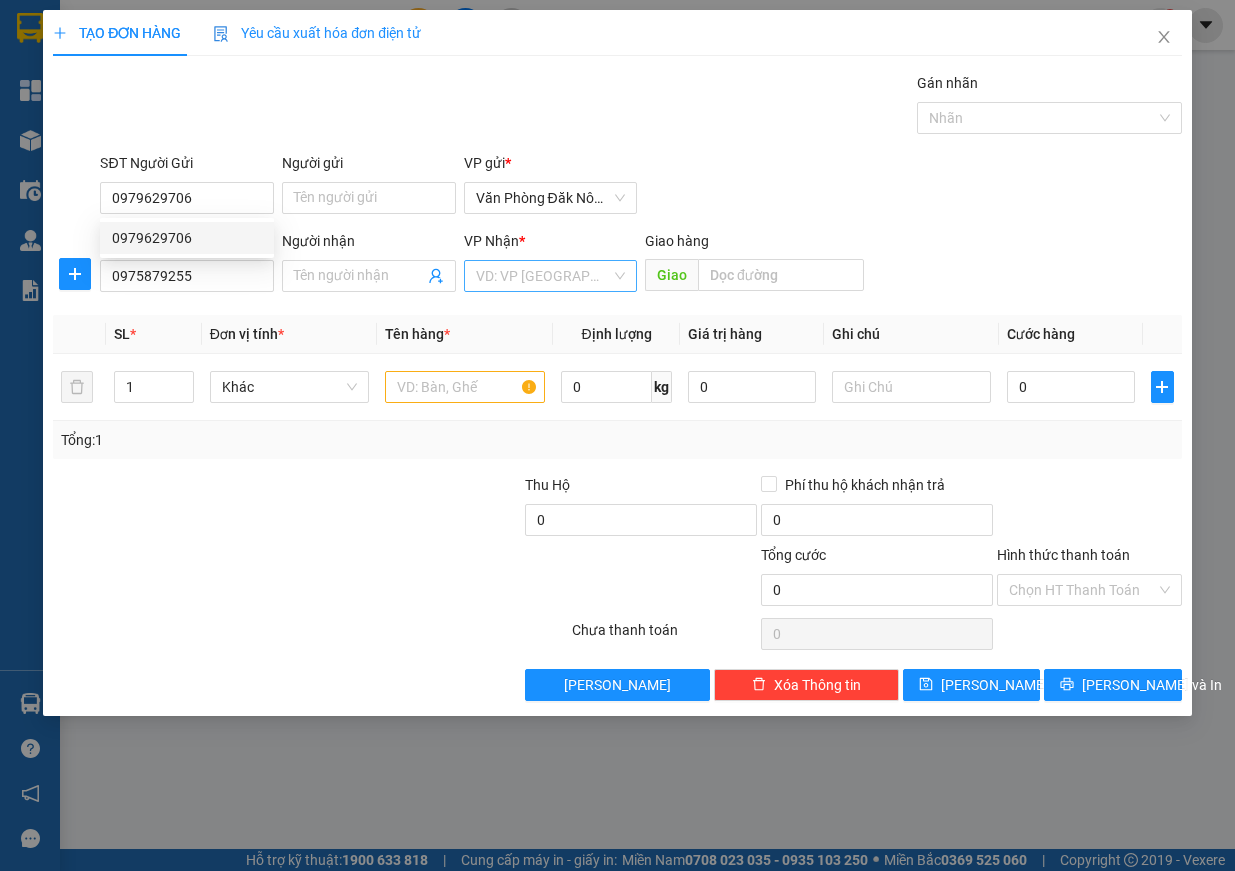 click at bounding box center (544, 276) 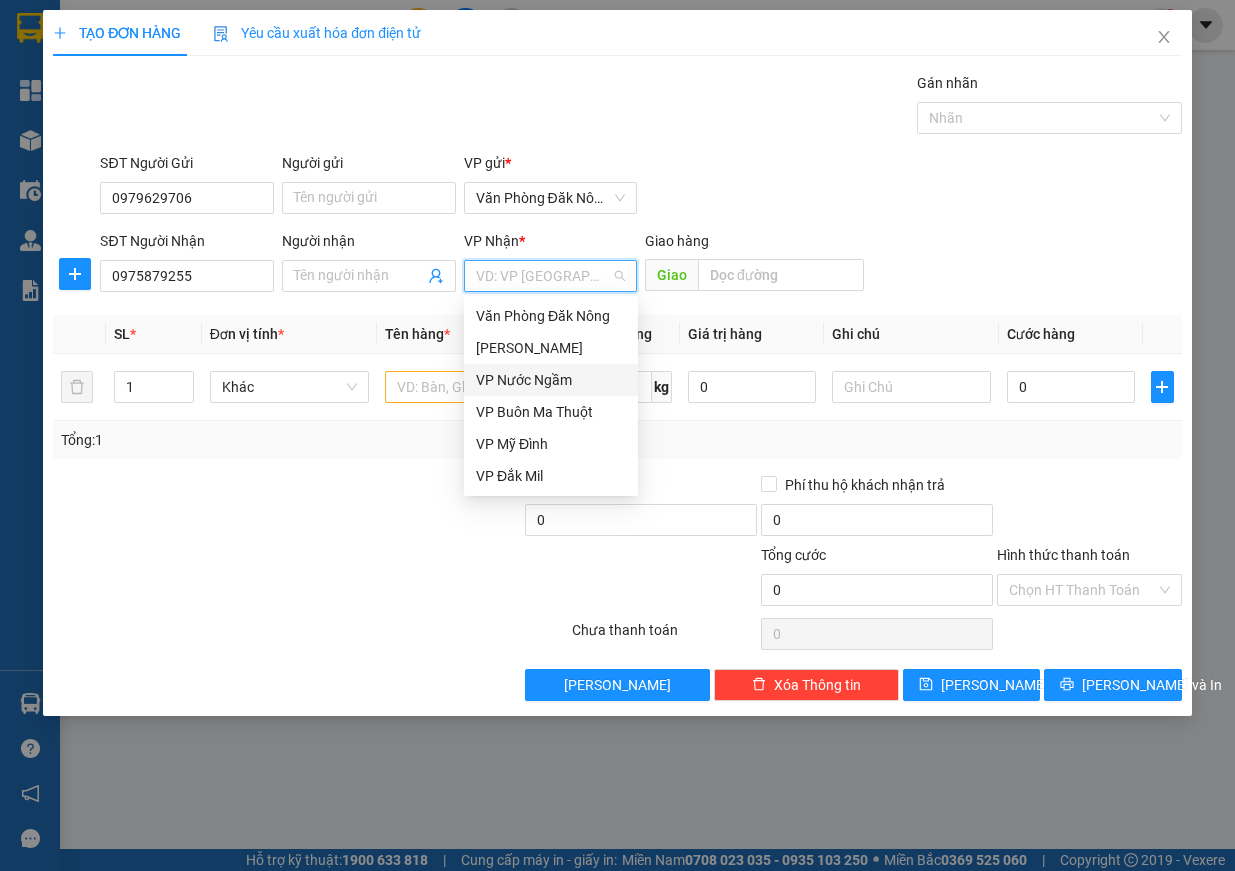 click on "VP Nước Ngầm" at bounding box center [551, 380] 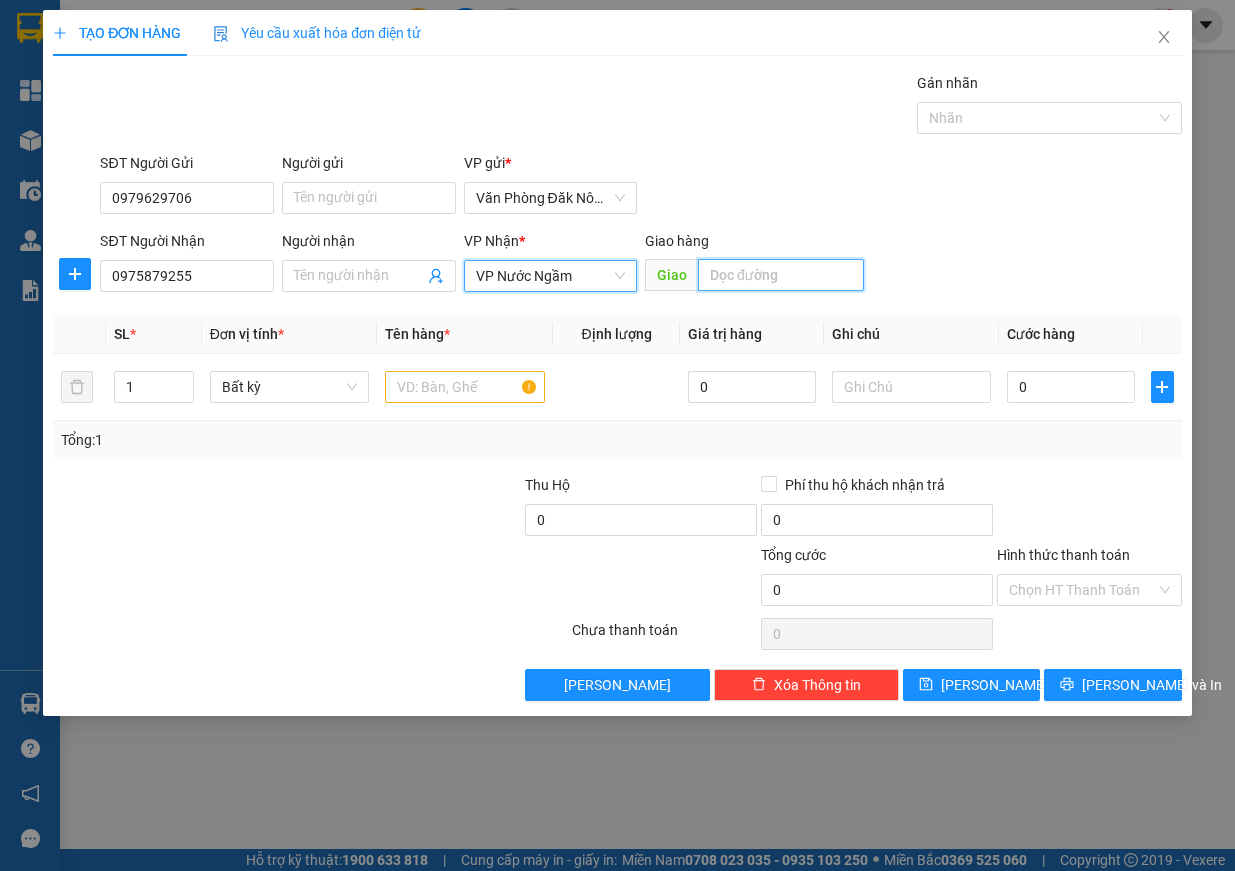 click at bounding box center (781, 275) 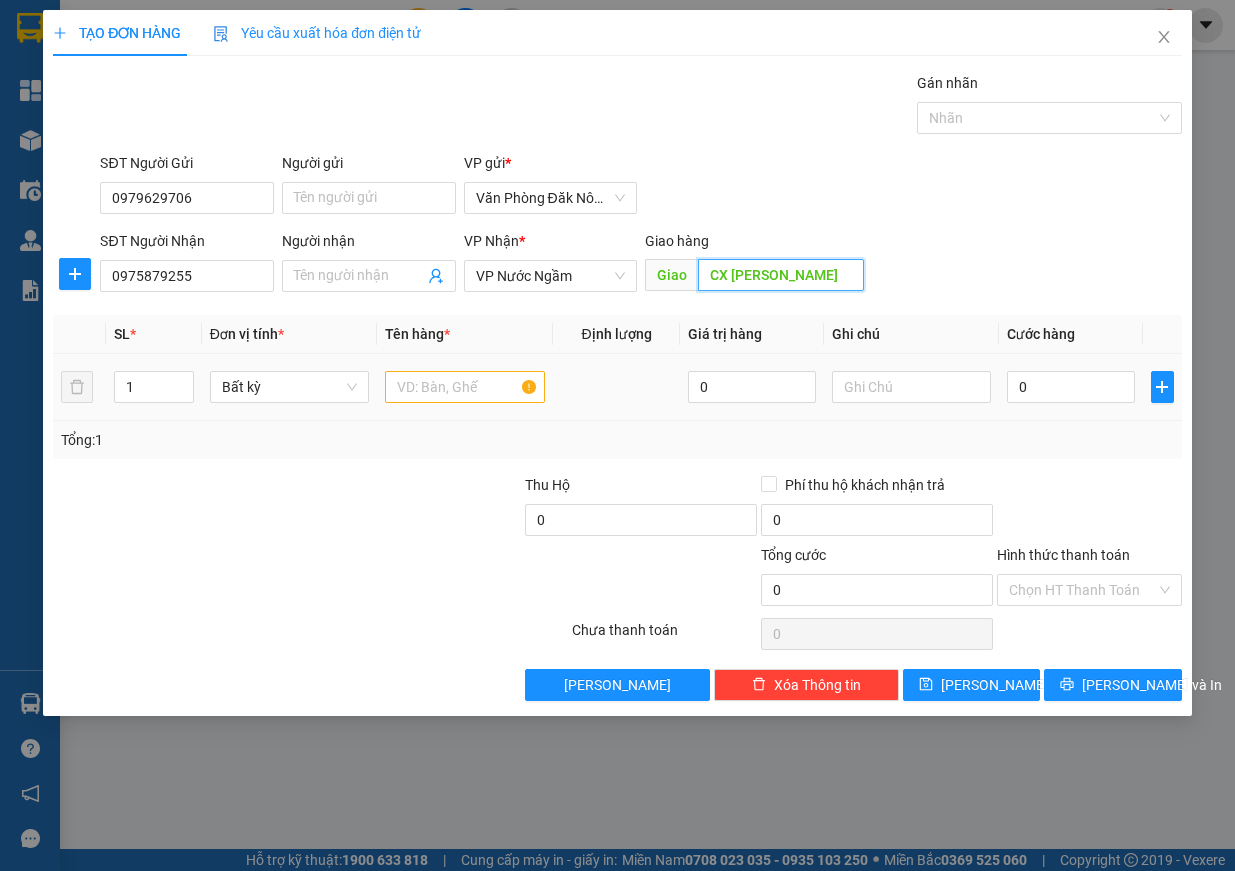 type on "CX [PERSON_NAME]" 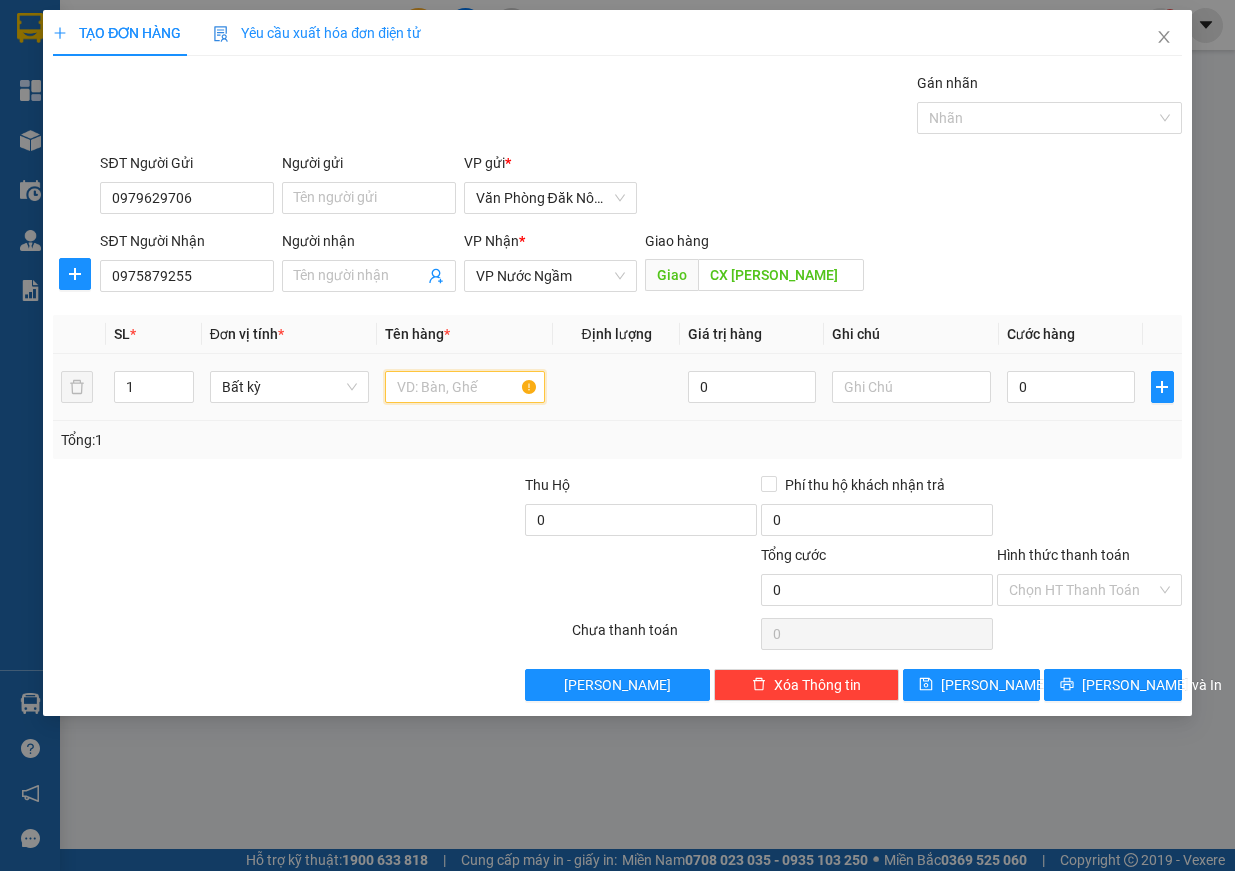 drag, startPoint x: 446, startPoint y: 398, endPoint x: 455, endPoint y: 443, distance: 45.891174 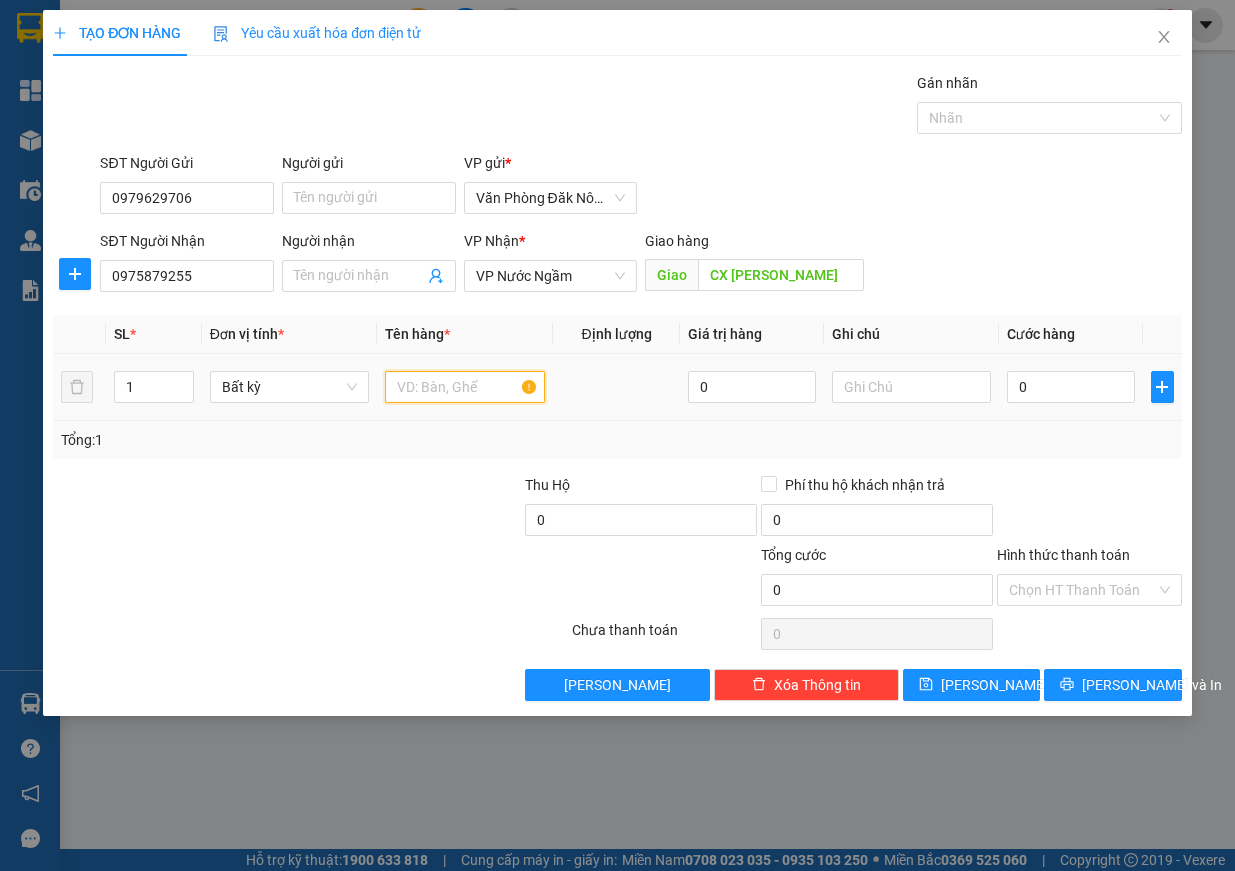click at bounding box center [465, 387] 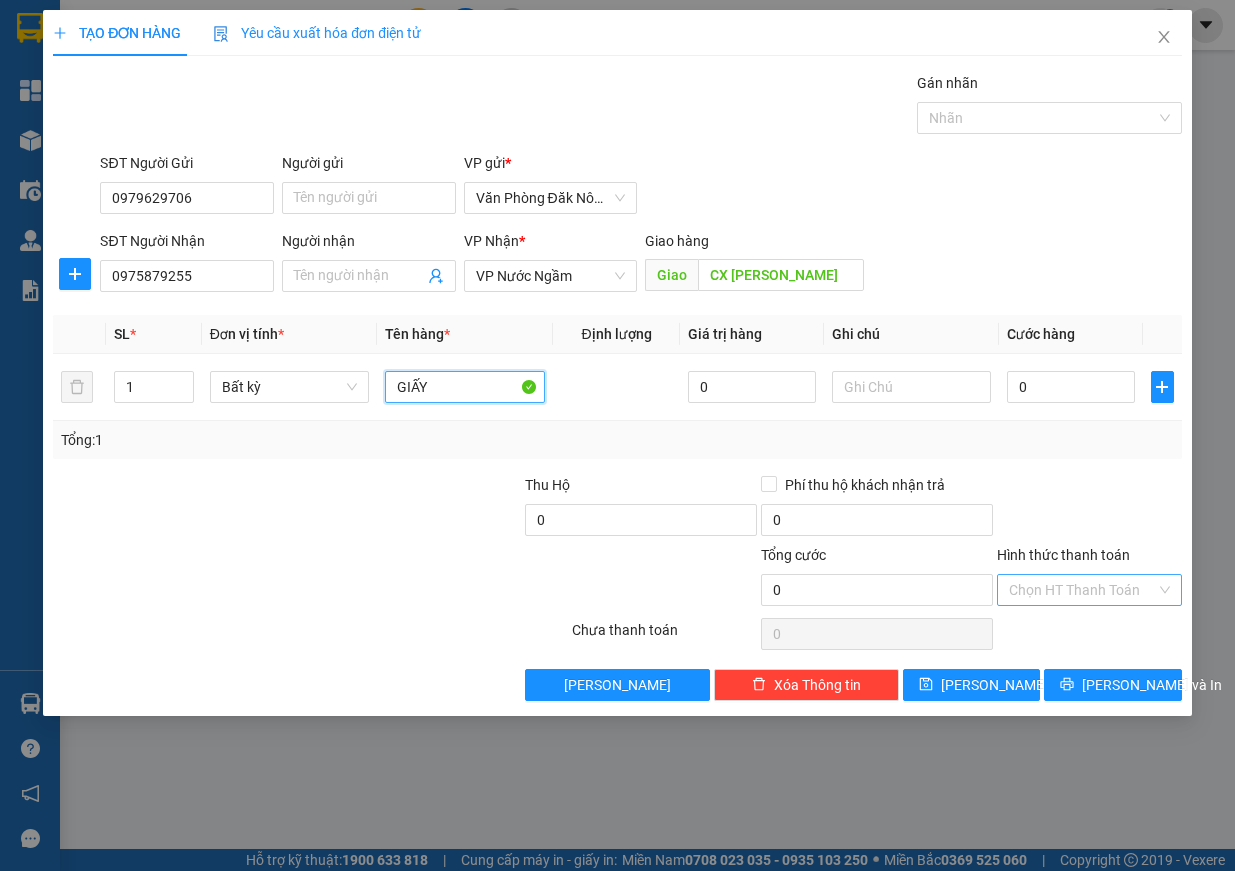 type on "GIẤY" 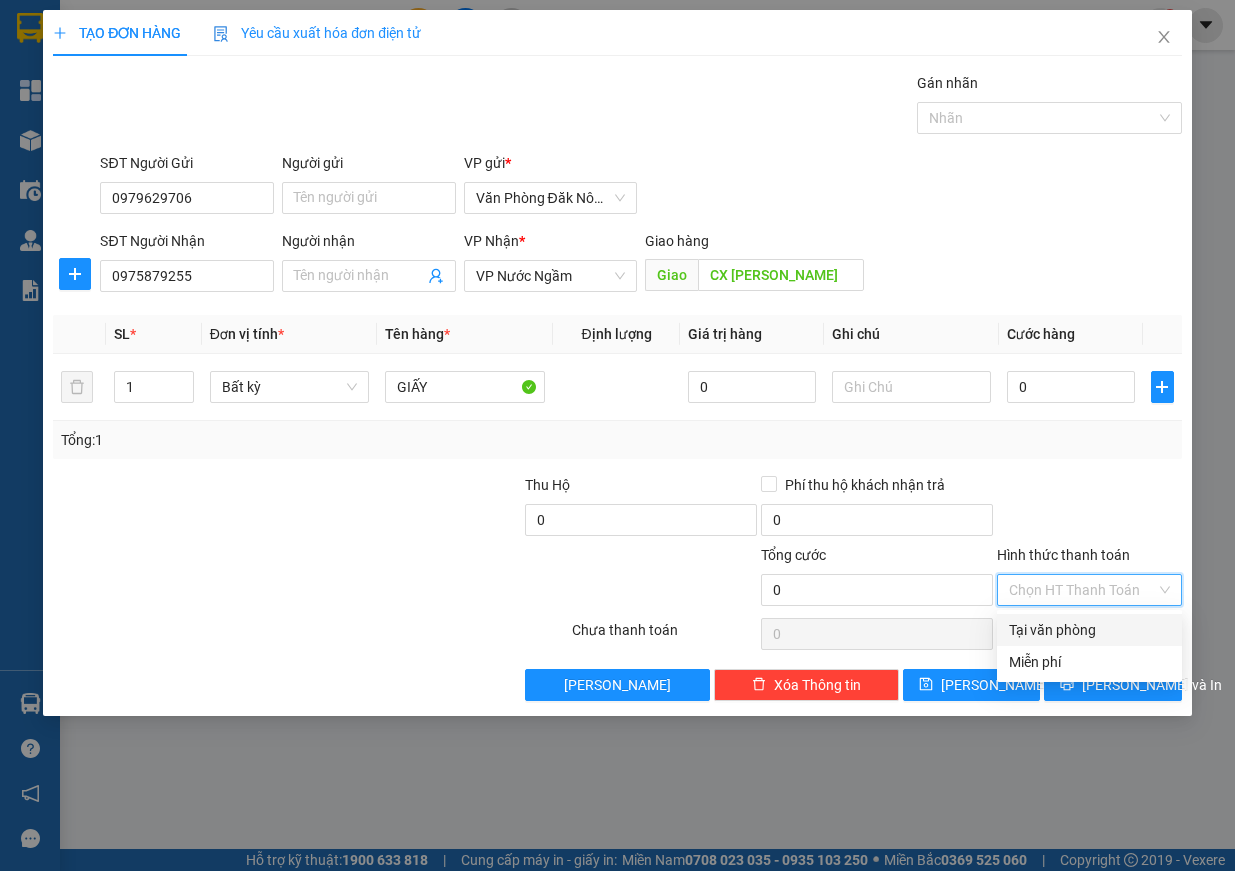 click on "Hình thức thanh toán" at bounding box center [1082, 590] 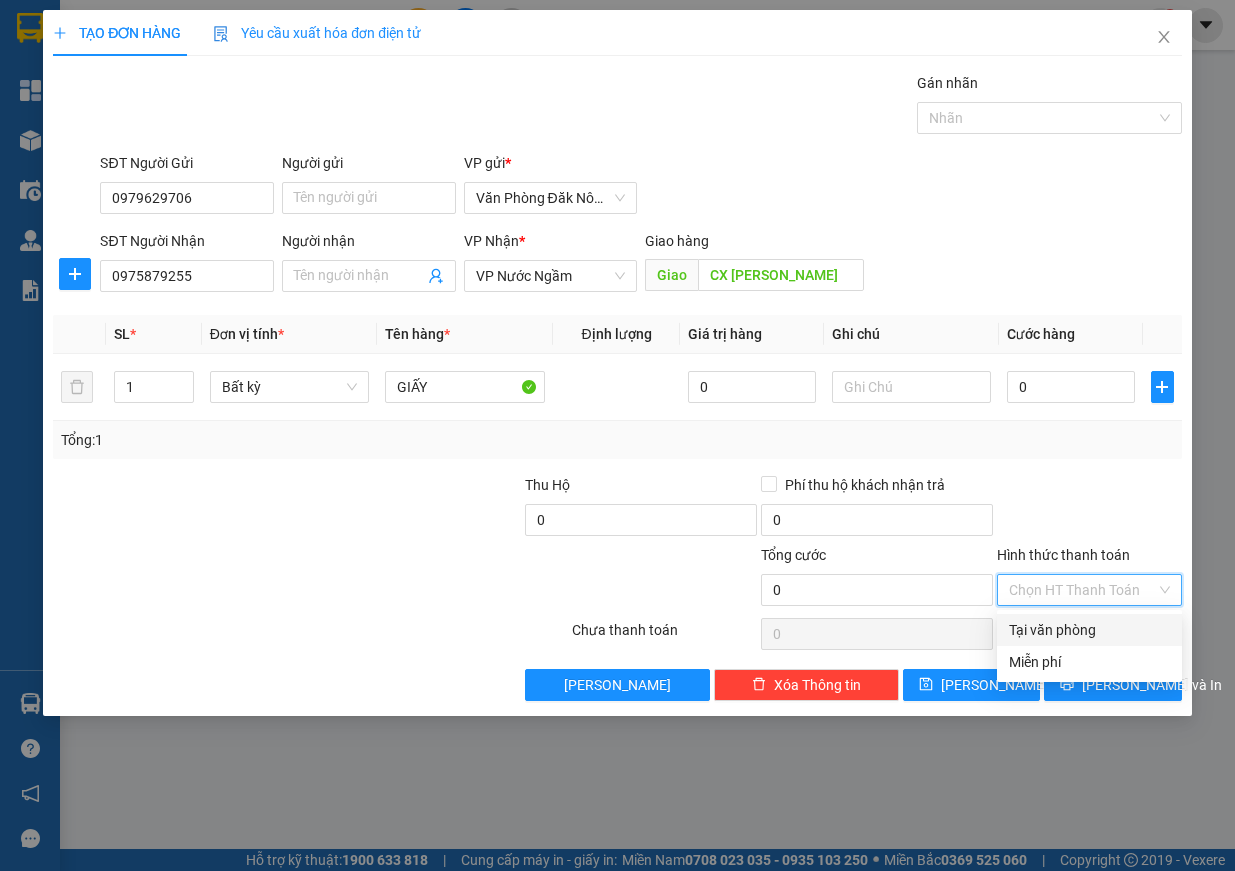 drag, startPoint x: 1070, startPoint y: 632, endPoint x: 1126, endPoint y: 543, distance: 105.15227 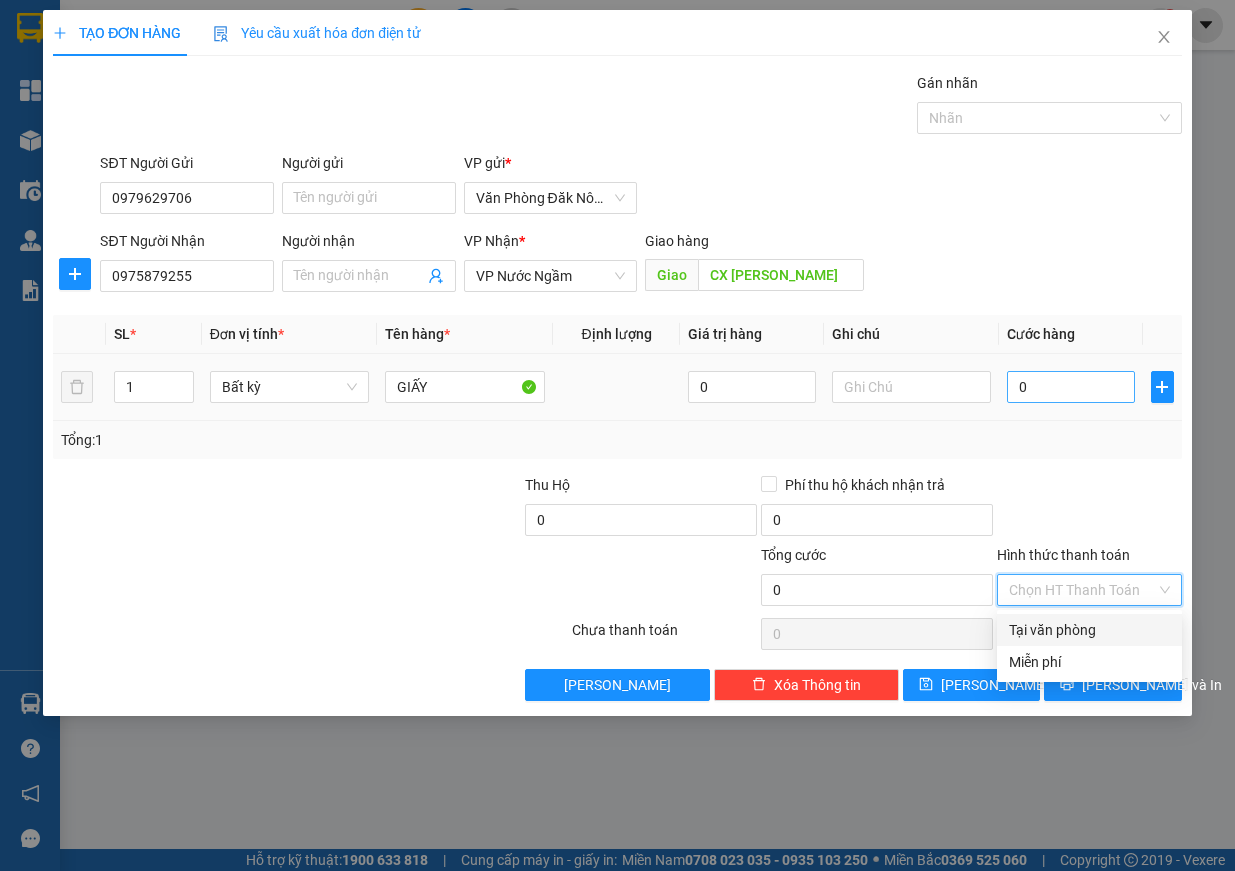 drag, startPoint x: 1045, startPoint y: 364, endPoint x: 1045, endPoint y: 387, distance: 23 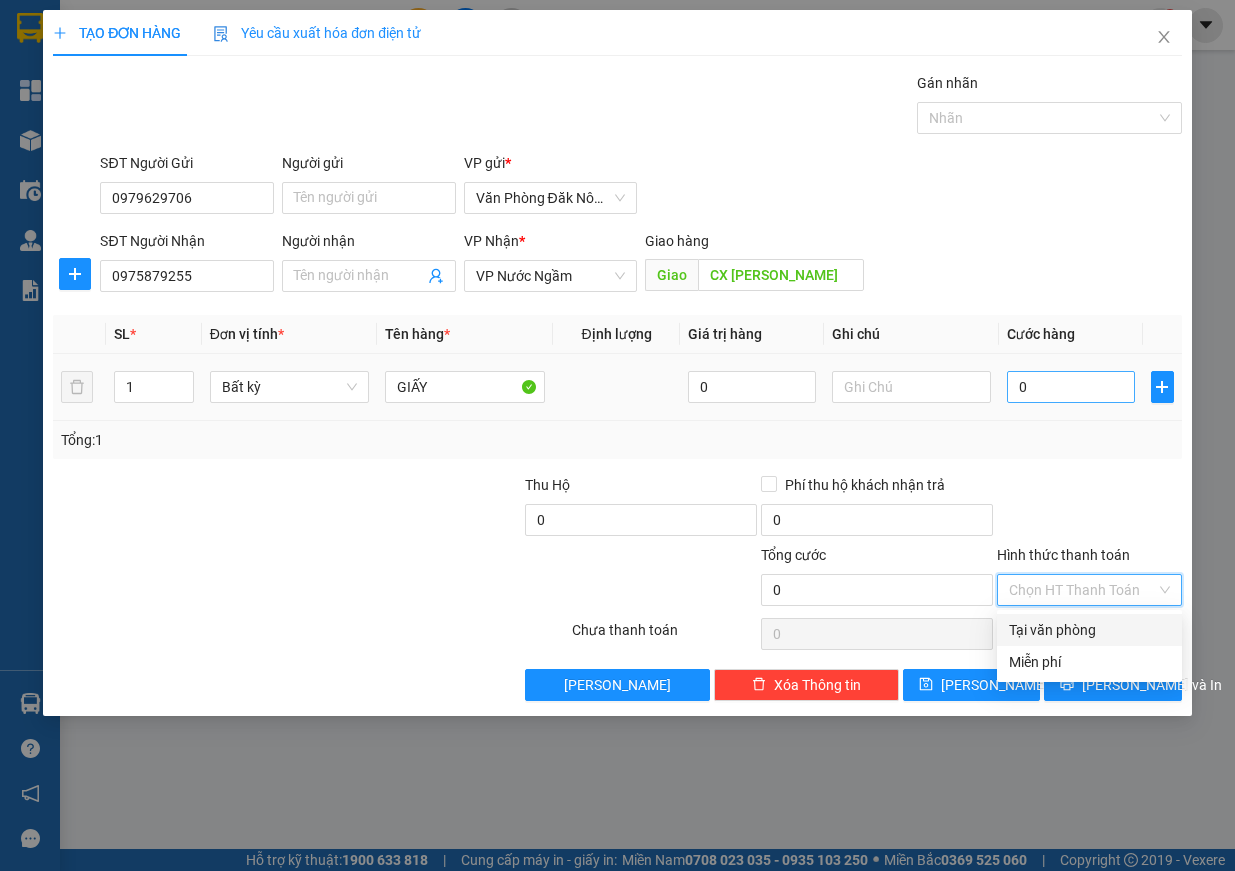 click on "0" at bounding box center (1071, 387) 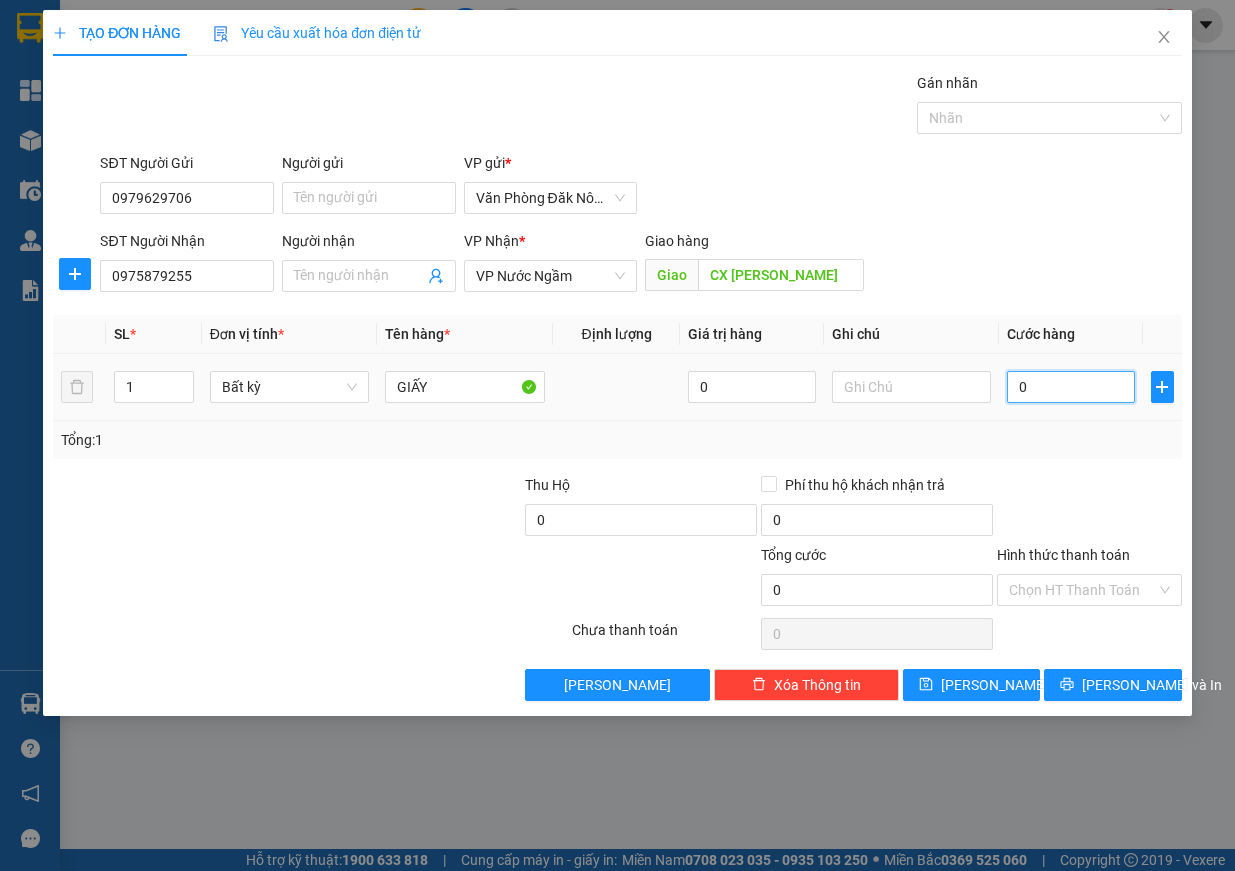 click on "0" at bounding box center [1071, 387] 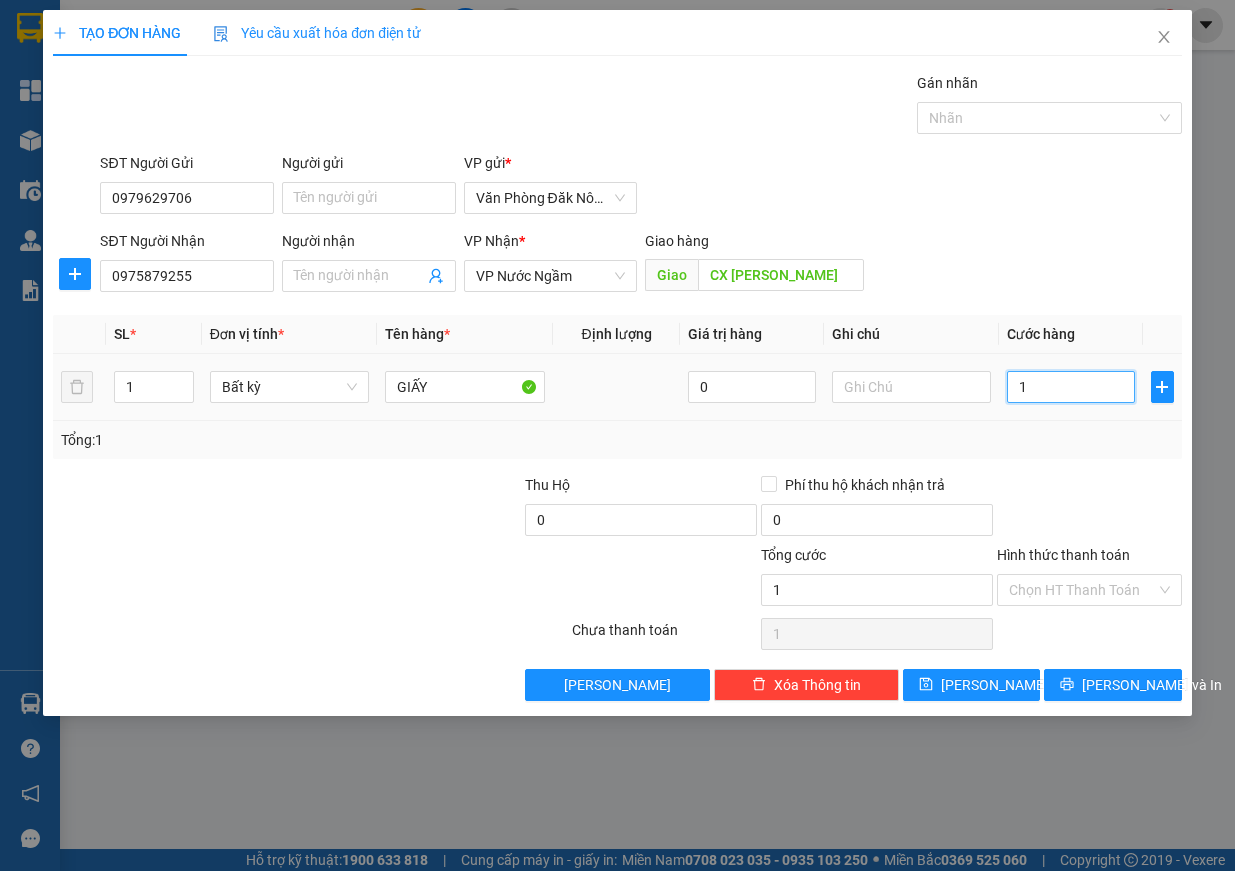 type on "15" 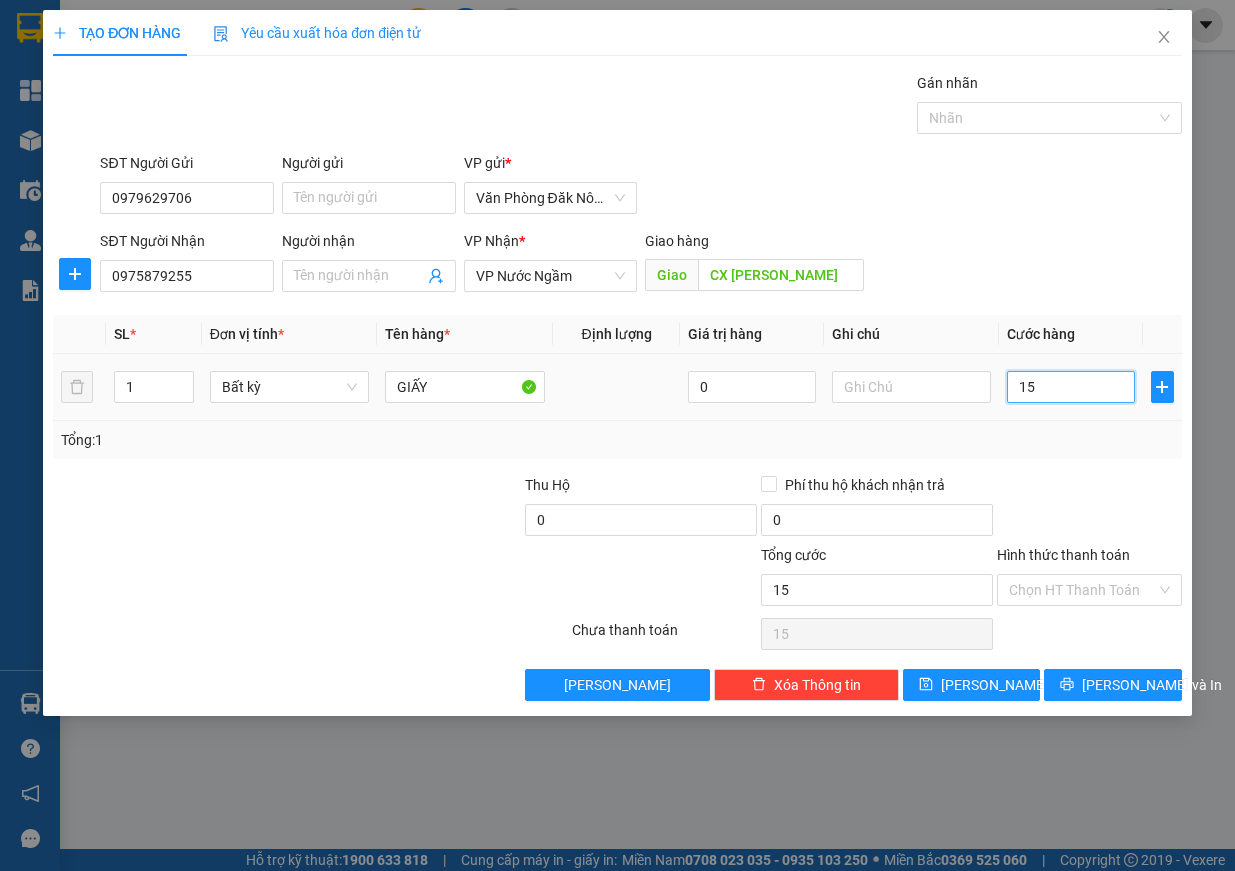 type on "150" 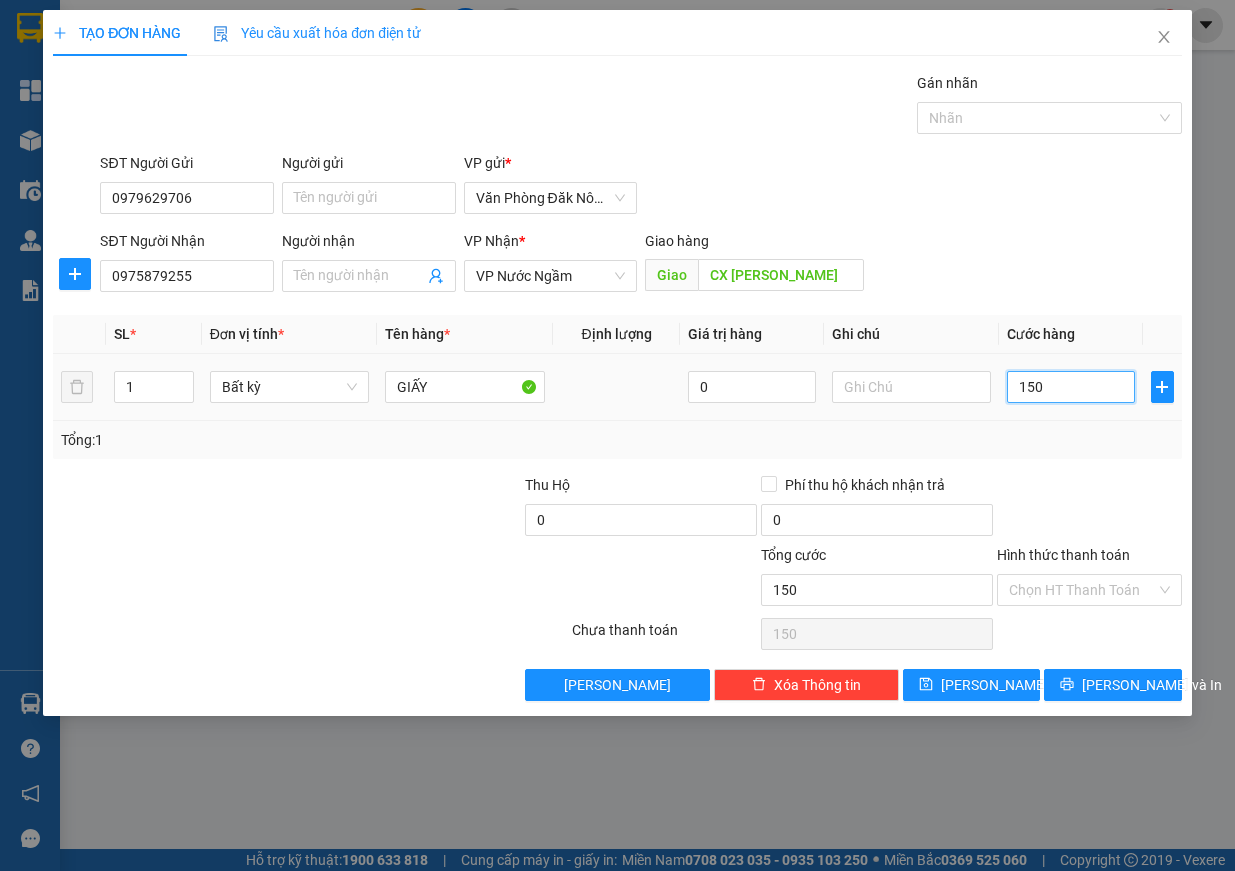 type on "1.500" 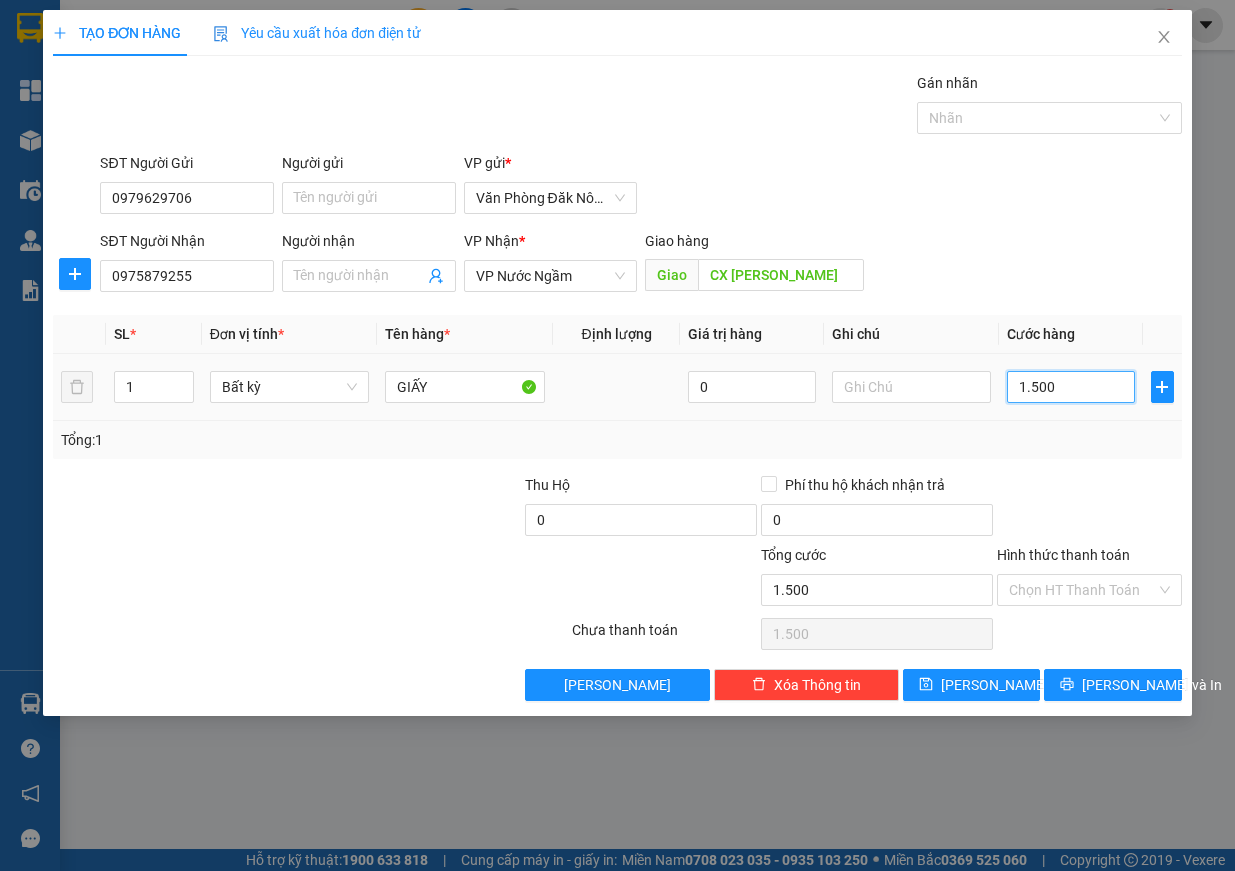 type on "15.000" 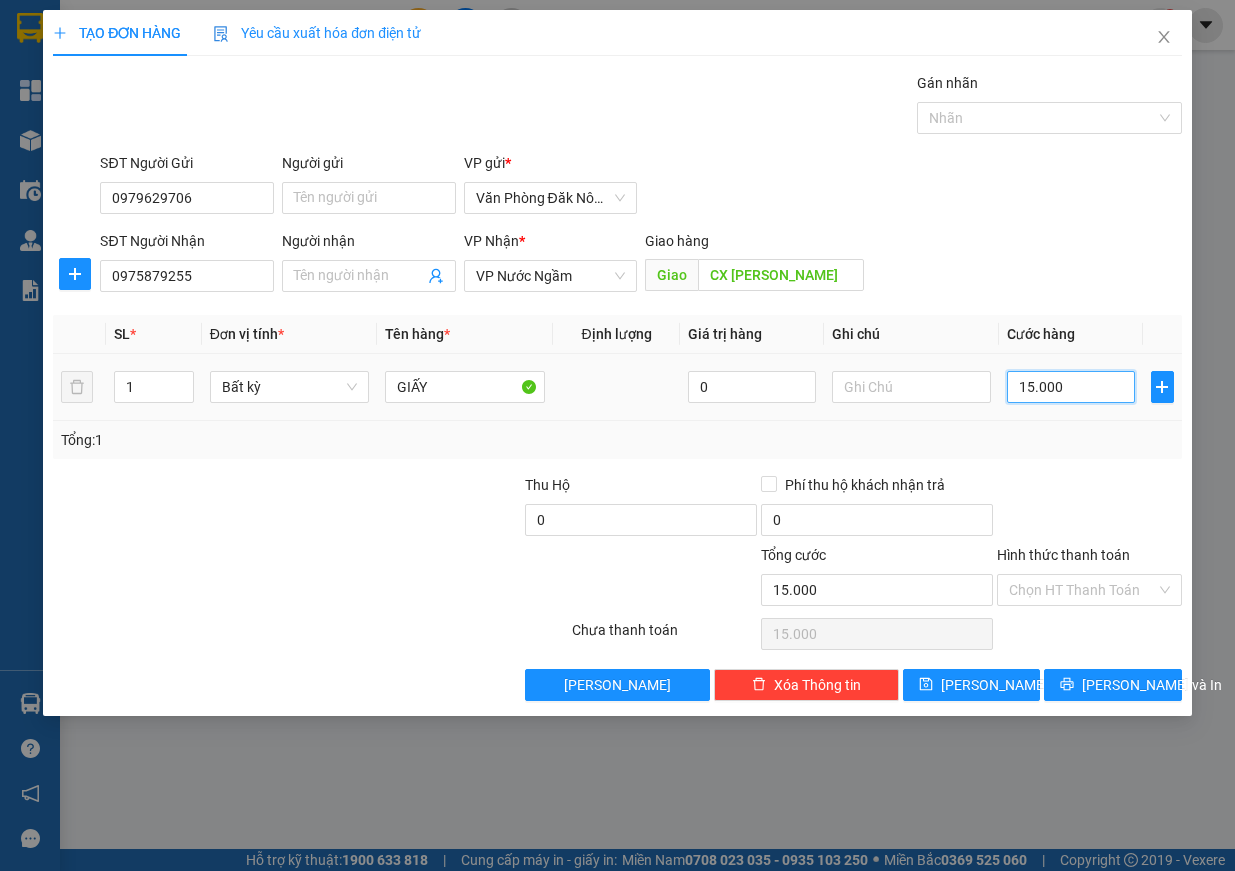 type on "150.000" 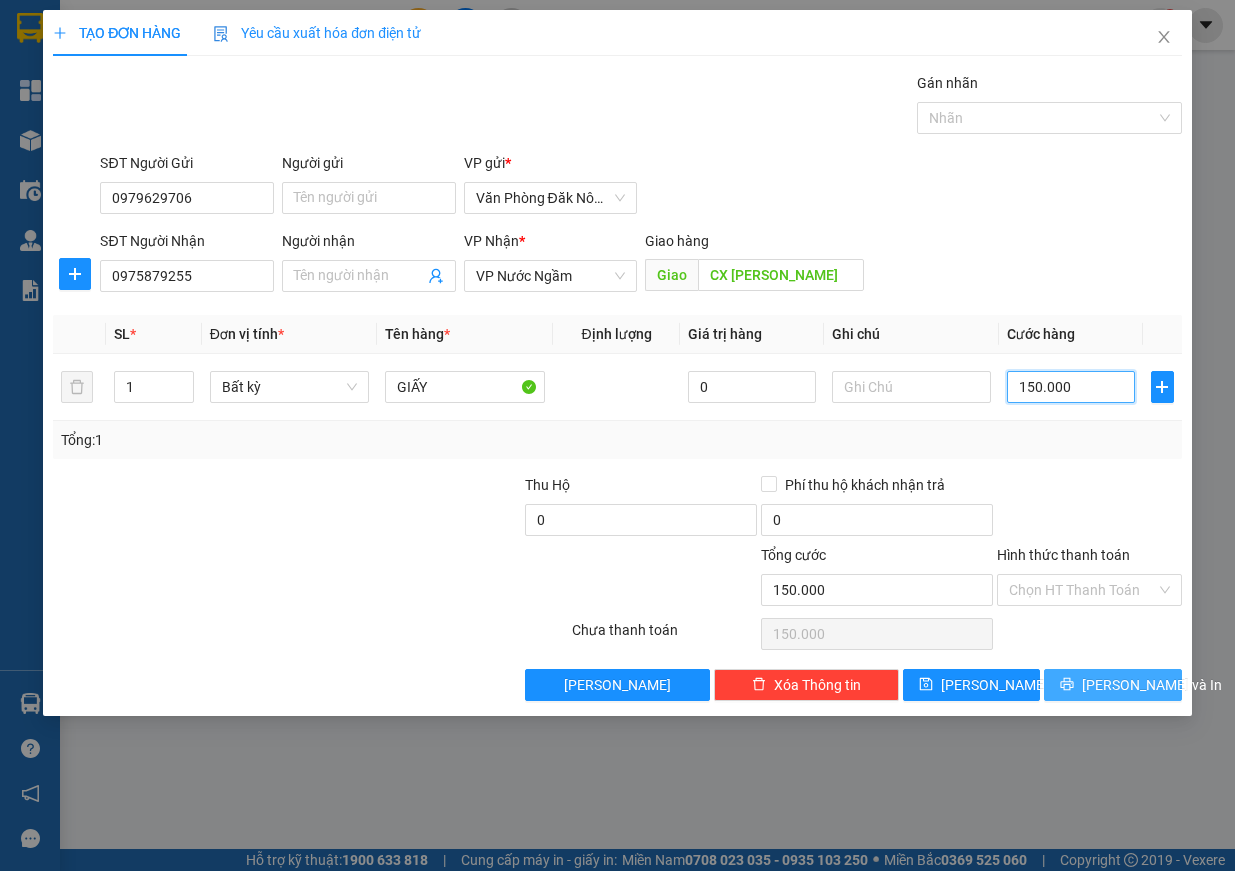 type on "150.000" 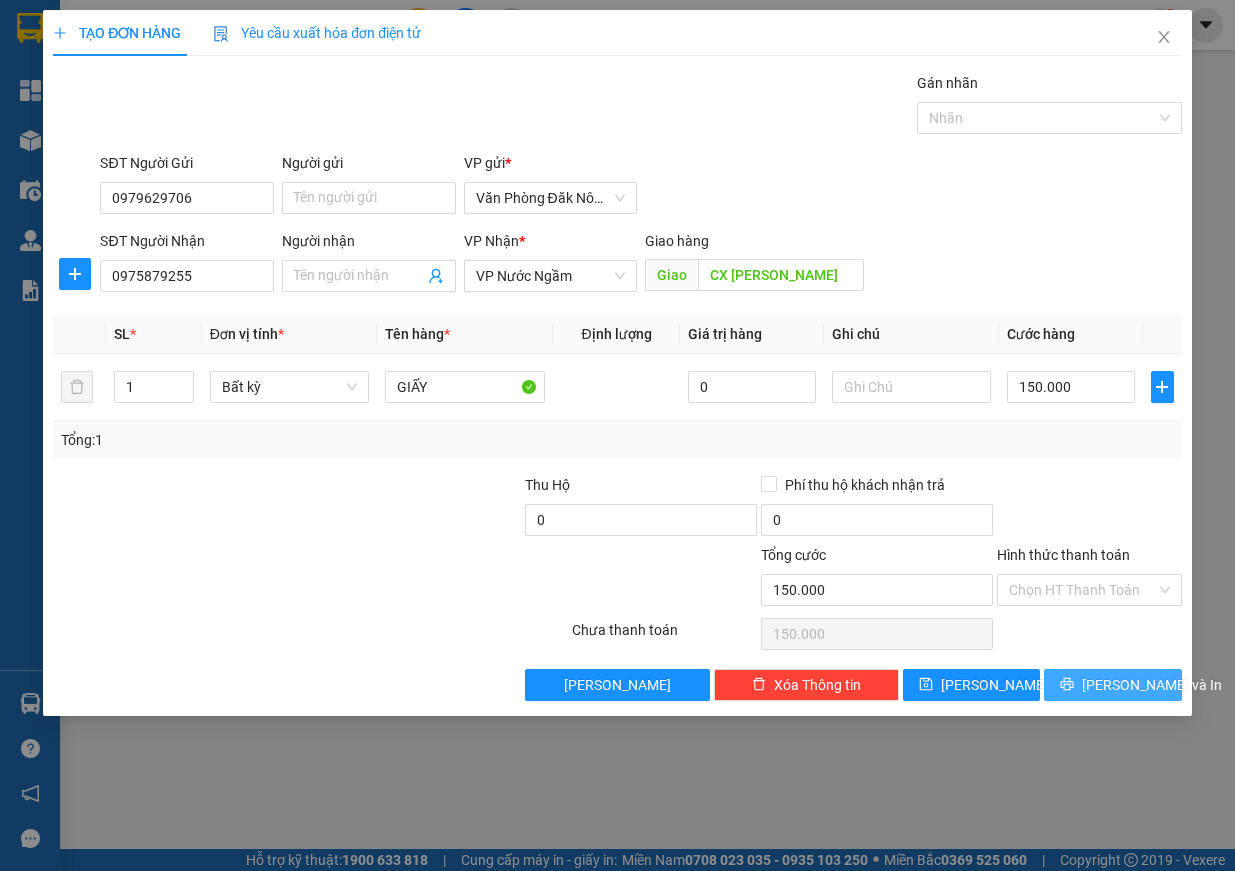 click 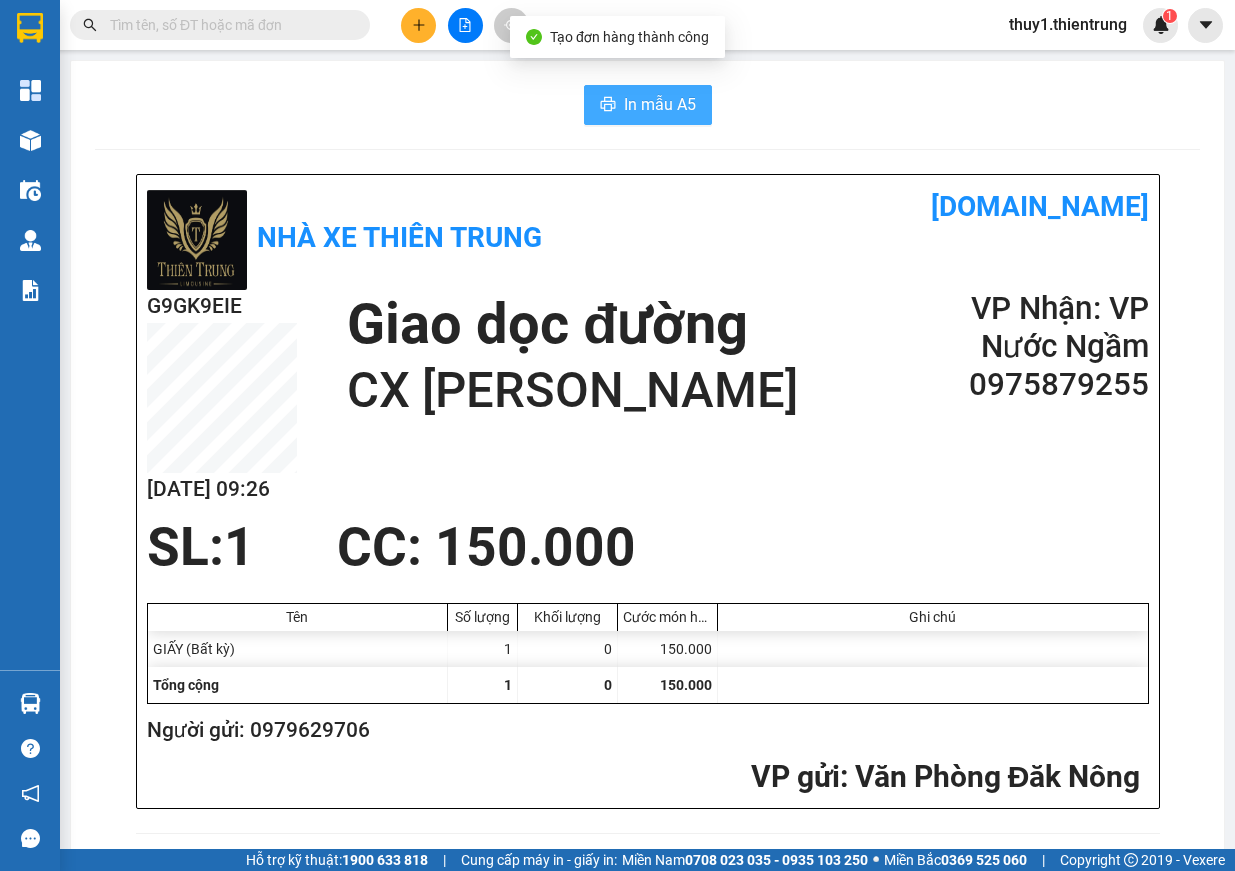 click on "In mẫu A5" at bounding box center (660, 104) 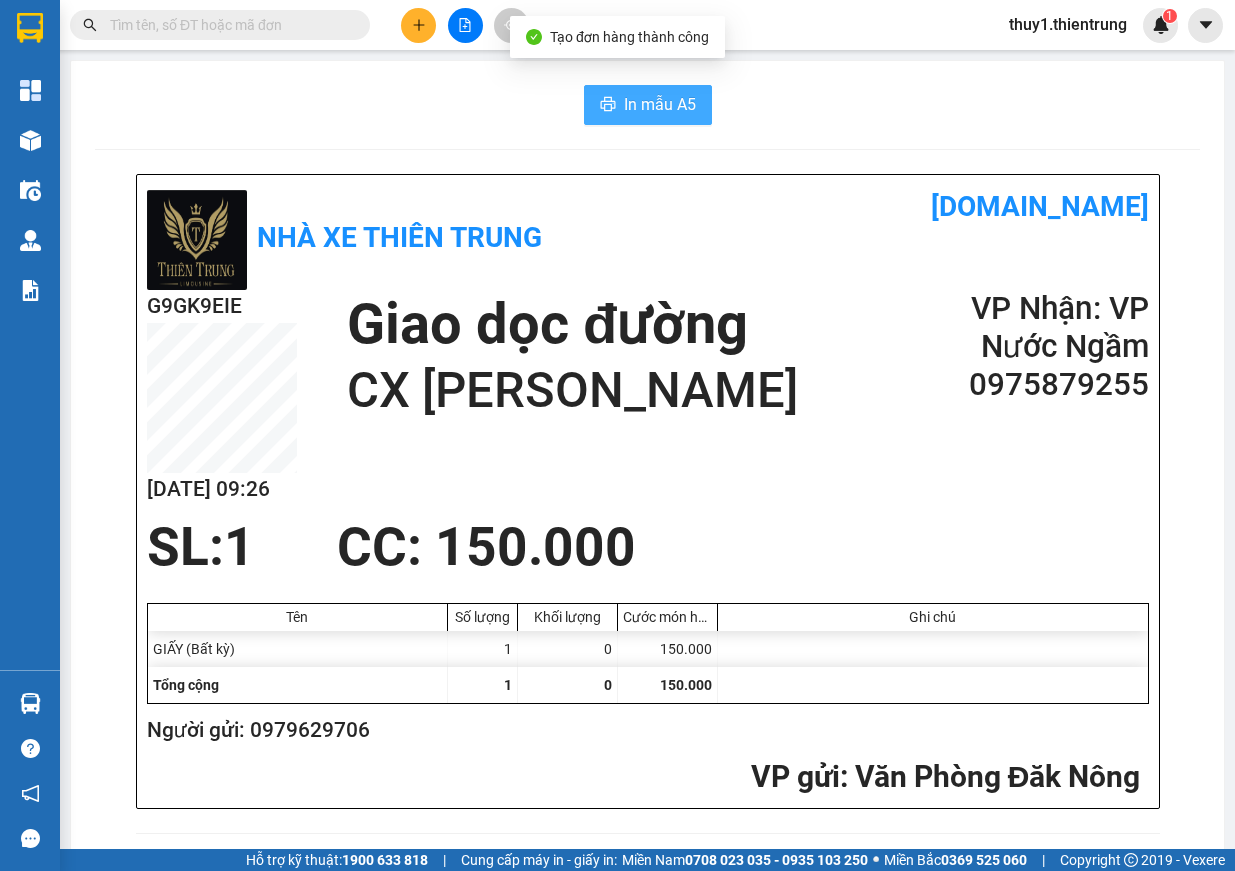 scroll, scrollTop: 0, scrollLeft: 0, axis: both 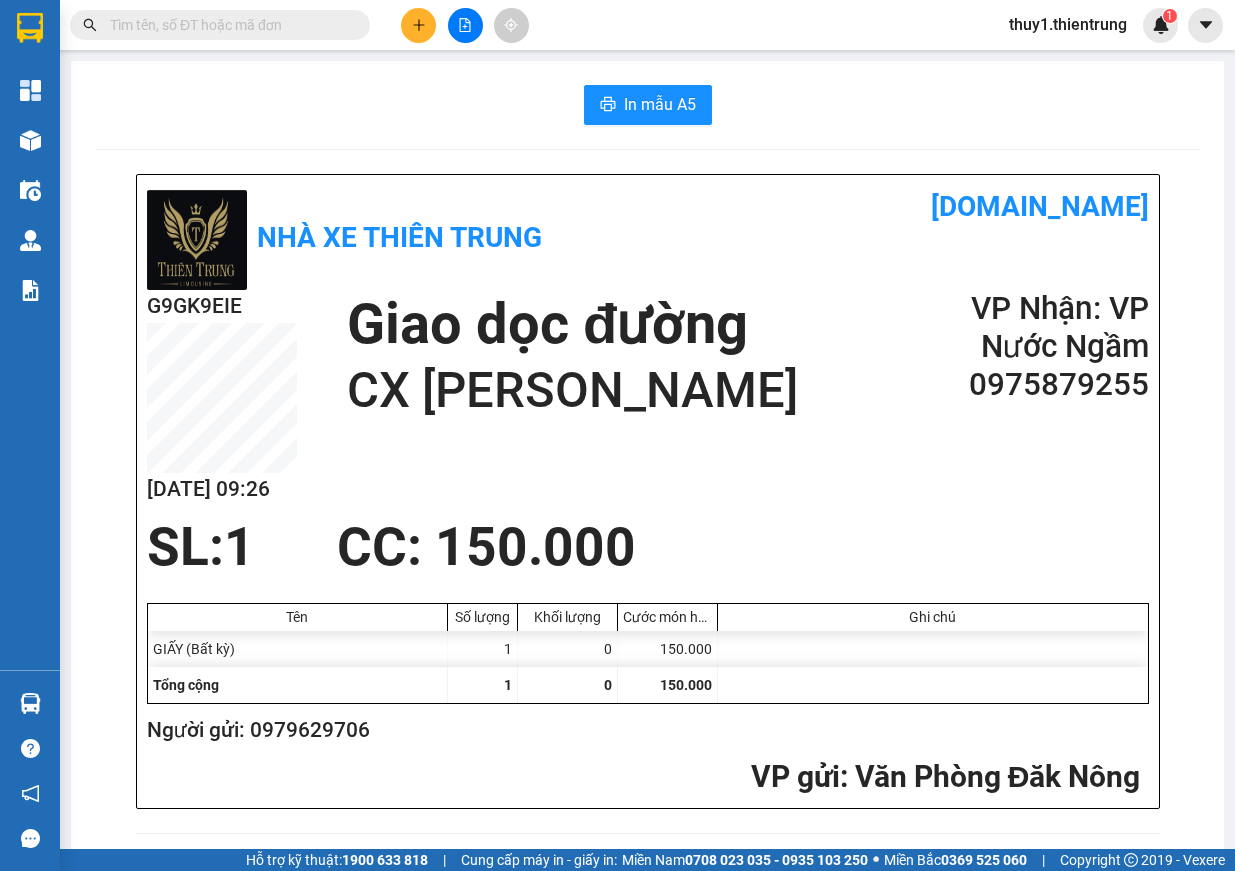 click at bounding box center [418, 25] 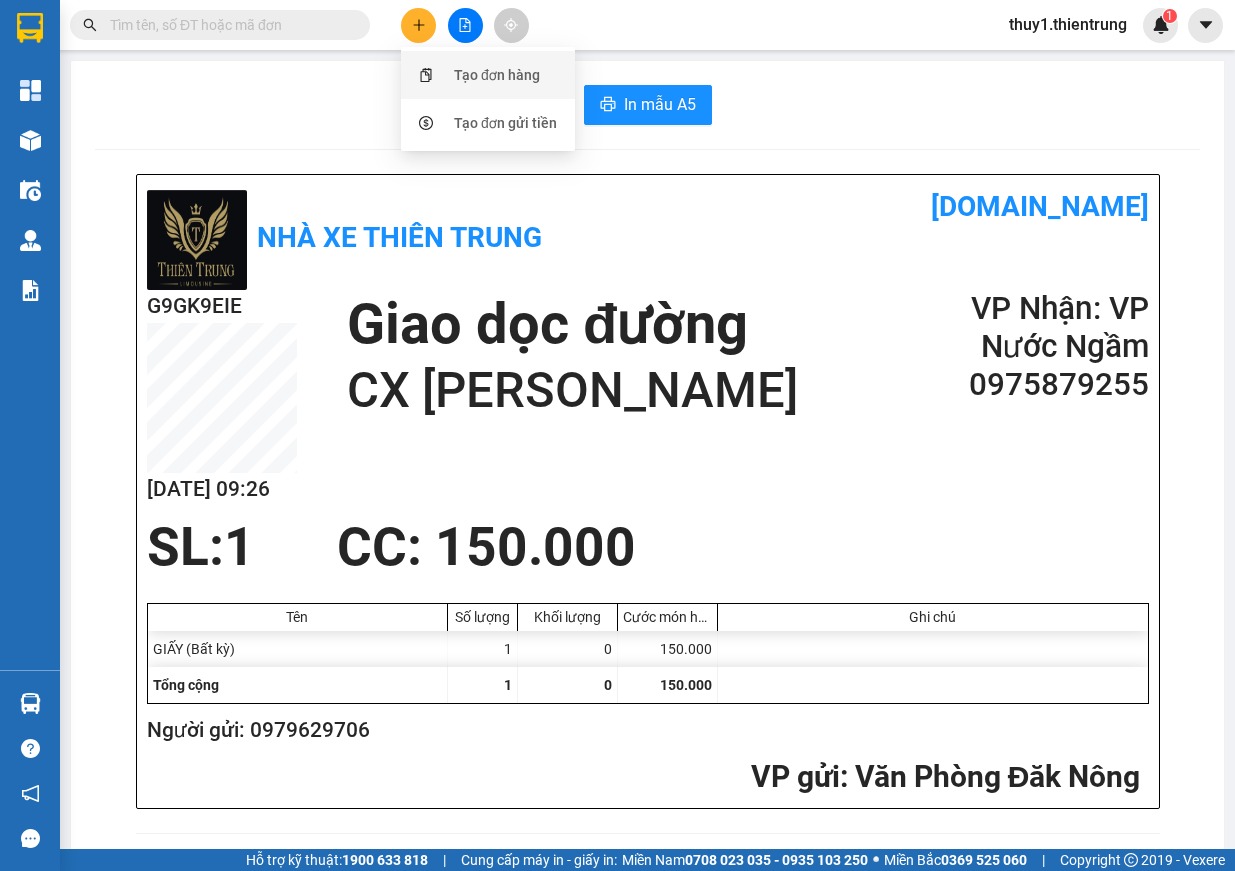 click on "Tạo đơn hàng" at bounding box center [497, 75] 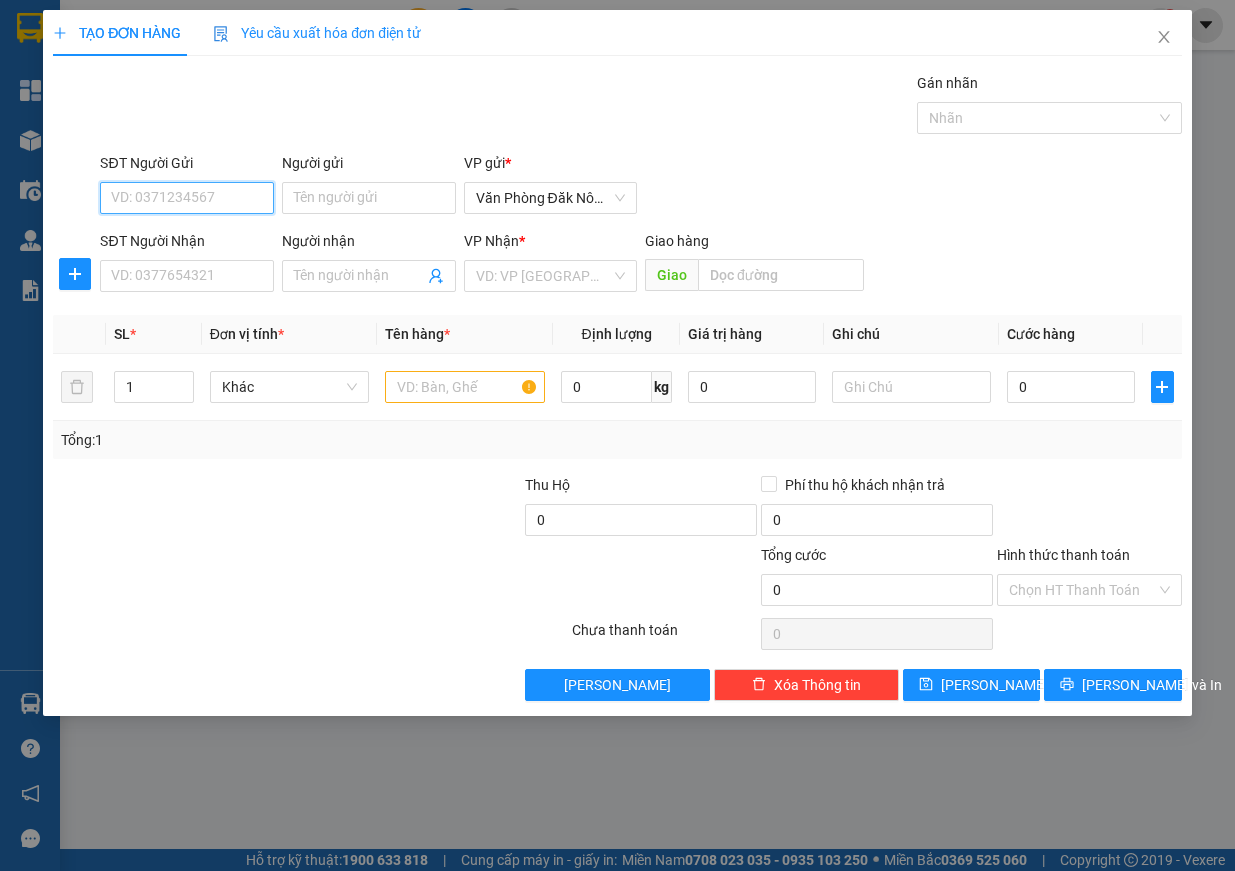 click on "SĐT Người Gửi" at bounding box center (187, 198) 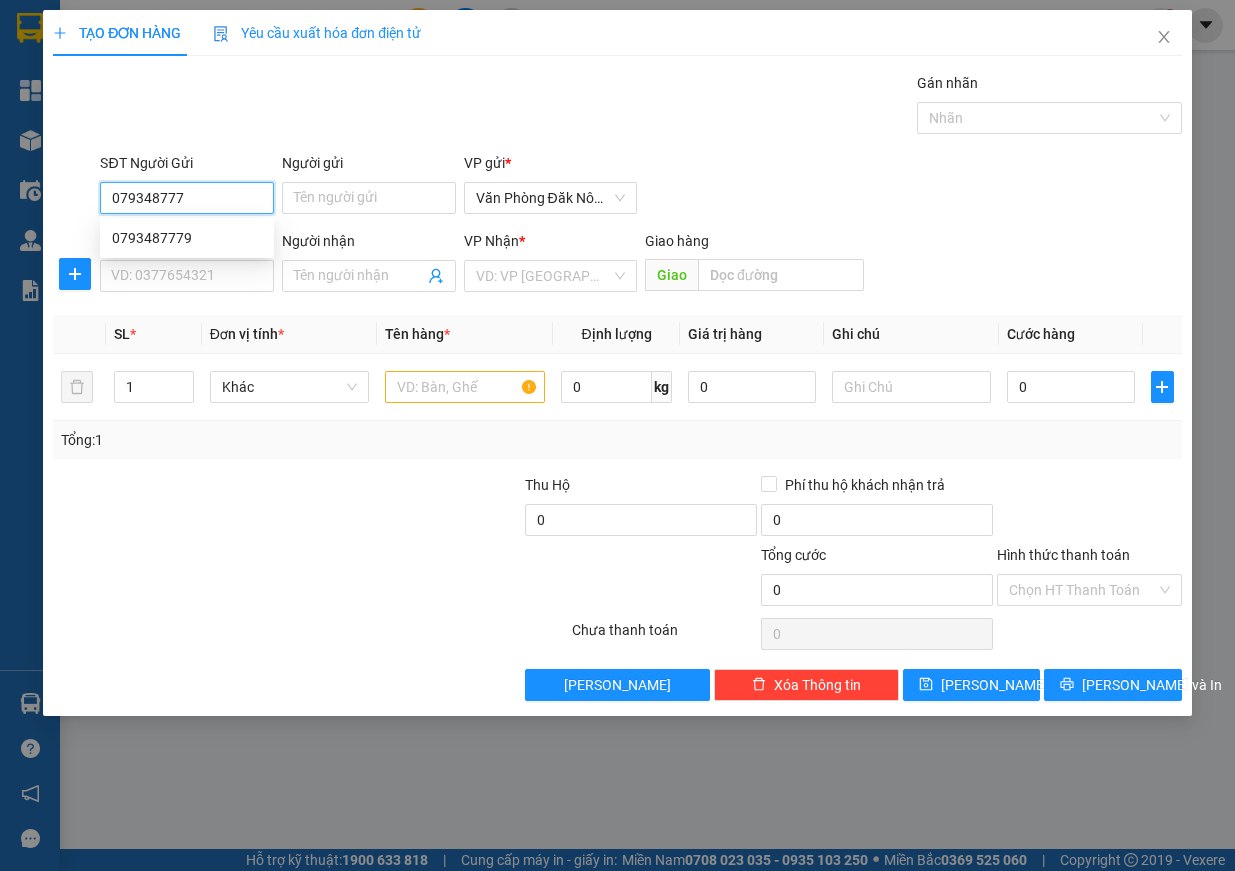 type on "0793487779" 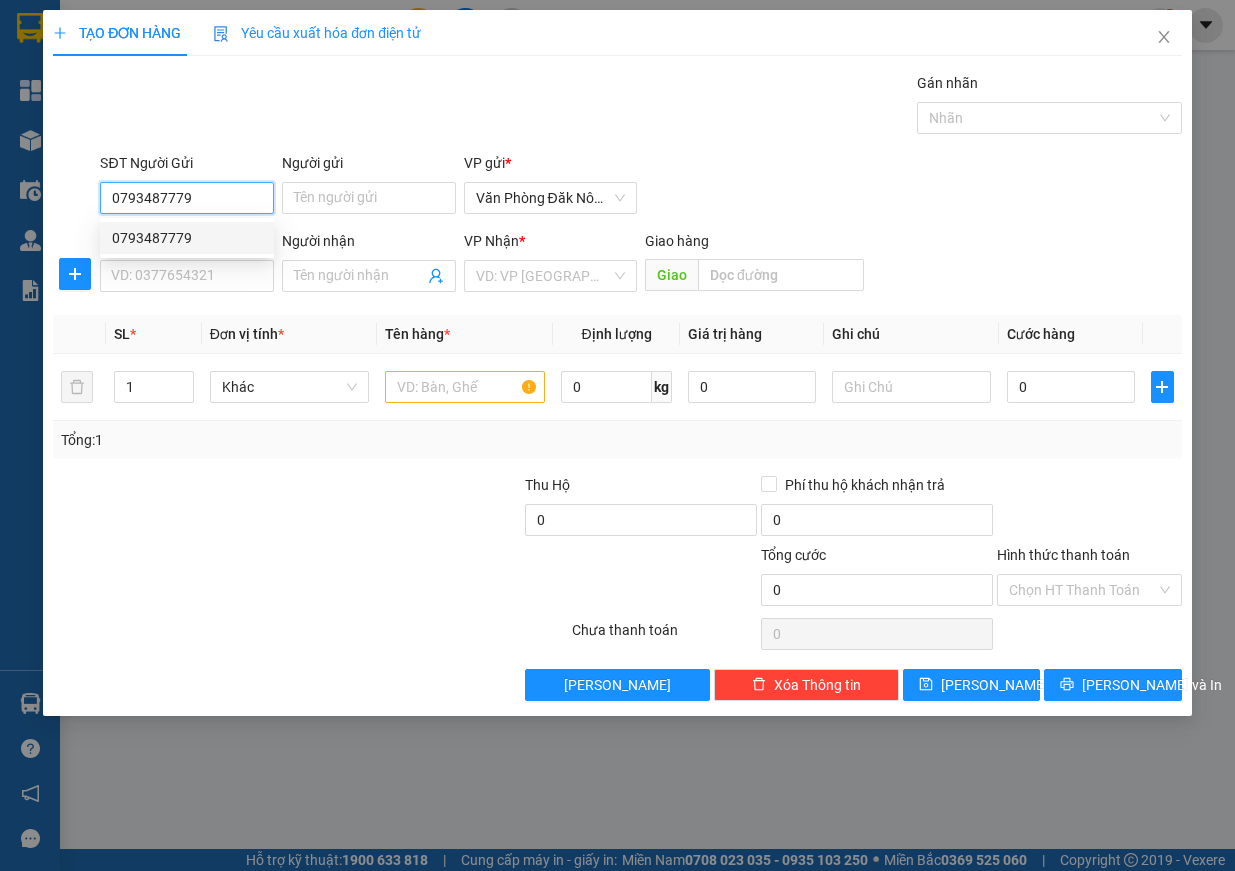 click on "0793487779" at bounding box center [187, 238] 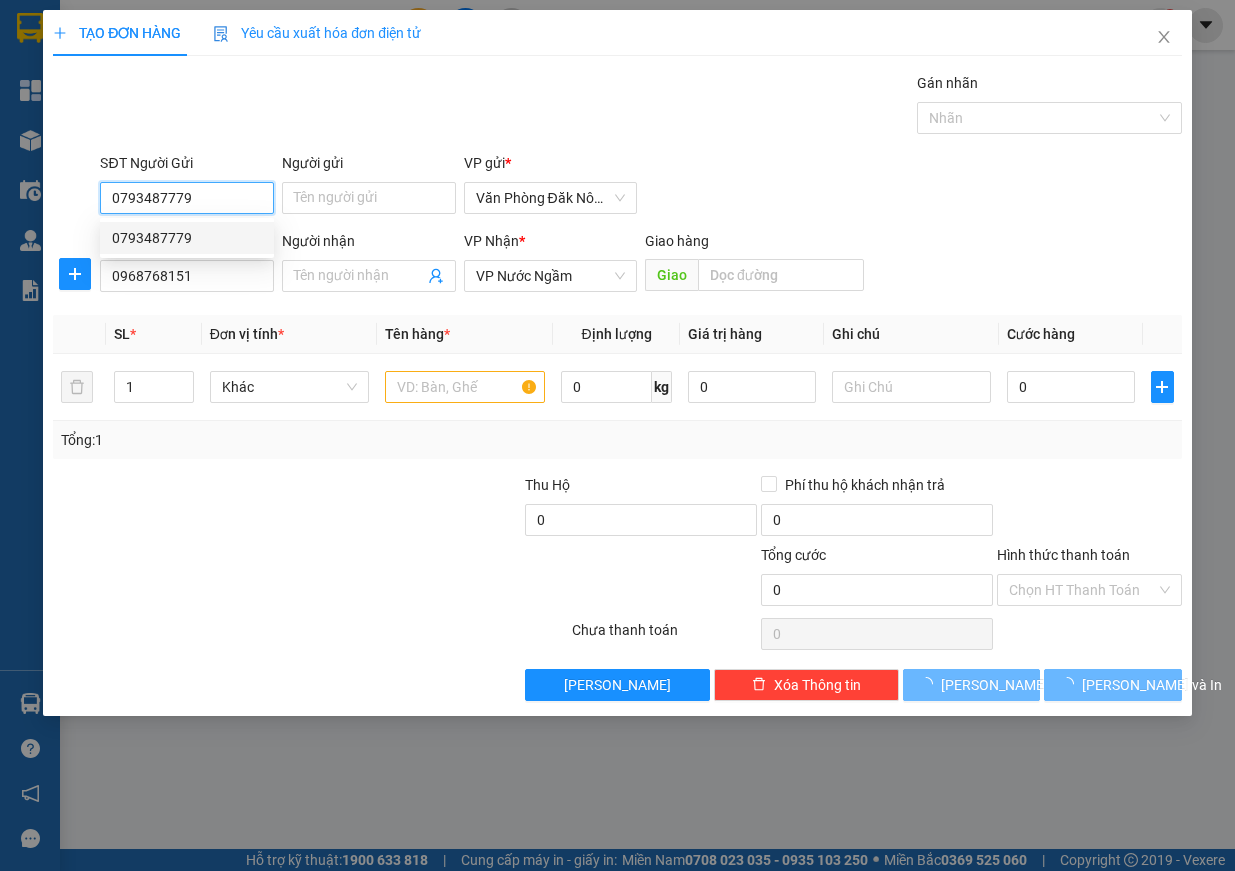 type on "200.000" 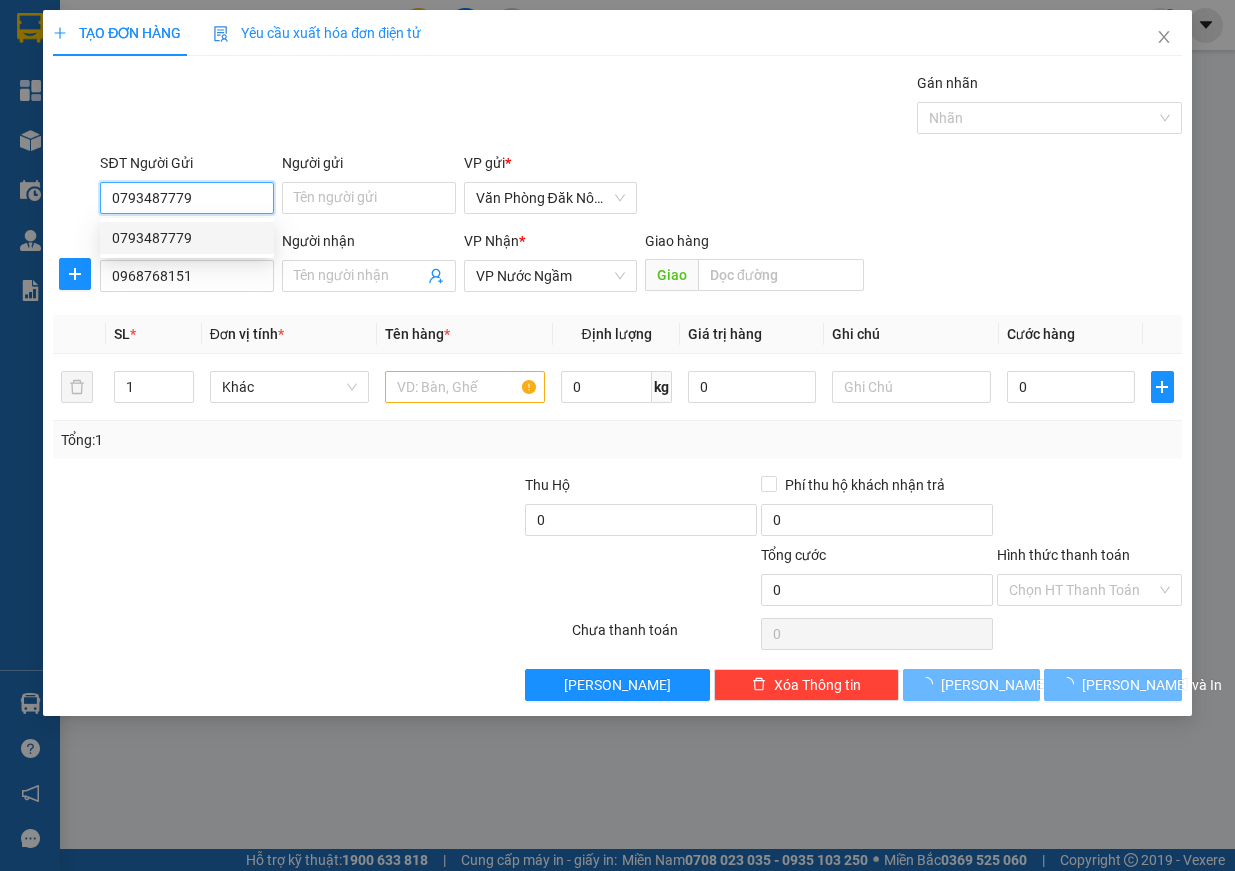 type on "200.000" 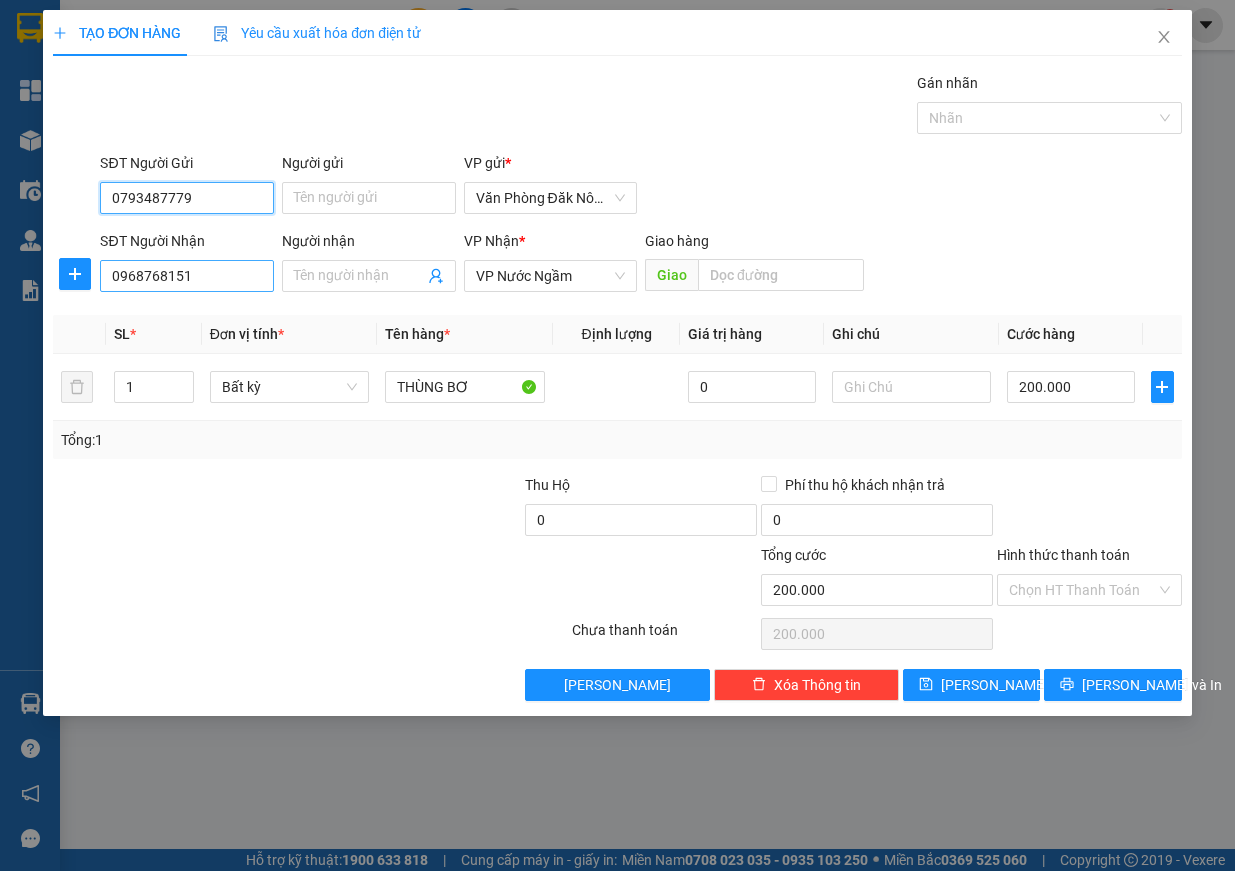 type on "0793487779" 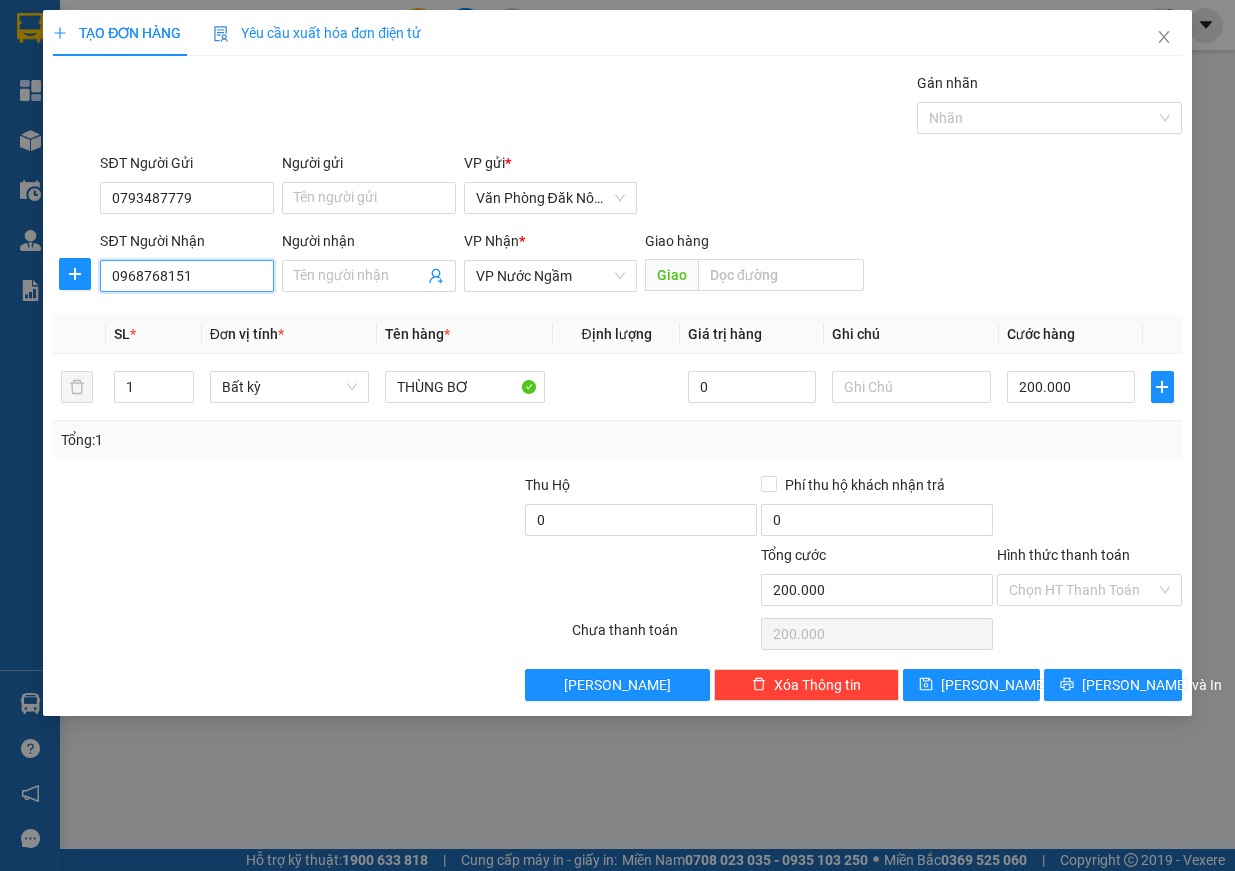 click on "0968768151" at bounding box center [187, 276] 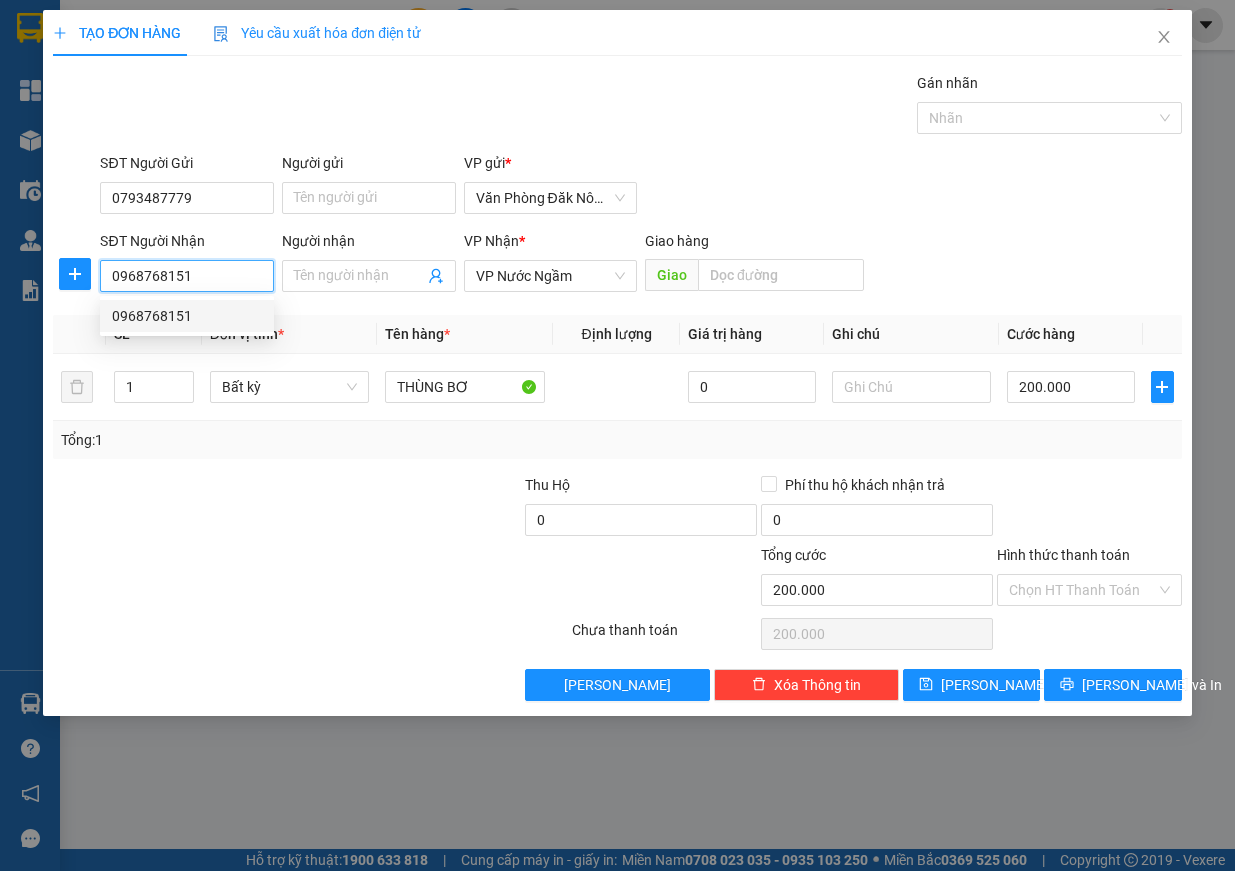 click on "0968768151" at bounding box center (187, 276) 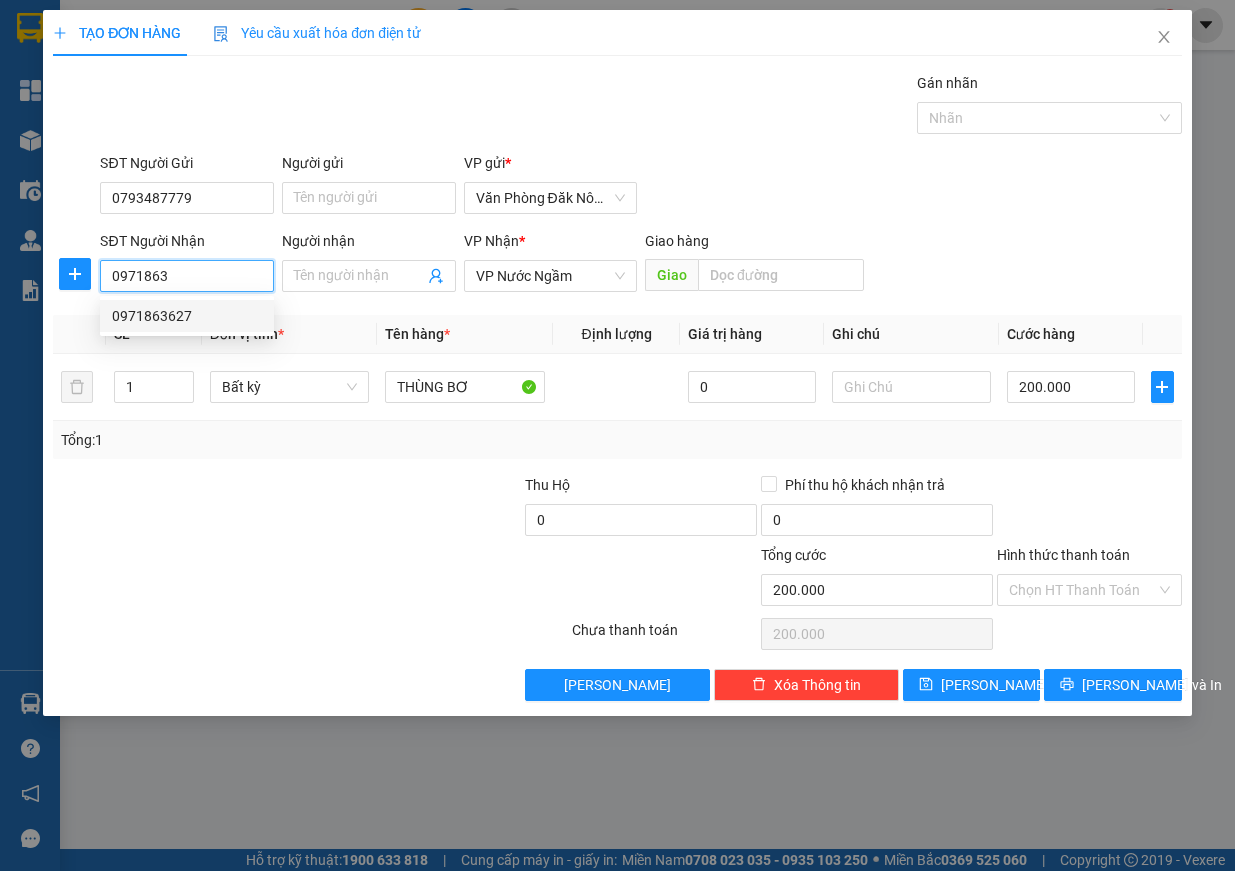 click on "0971863627" at bounding box center [187, 316] 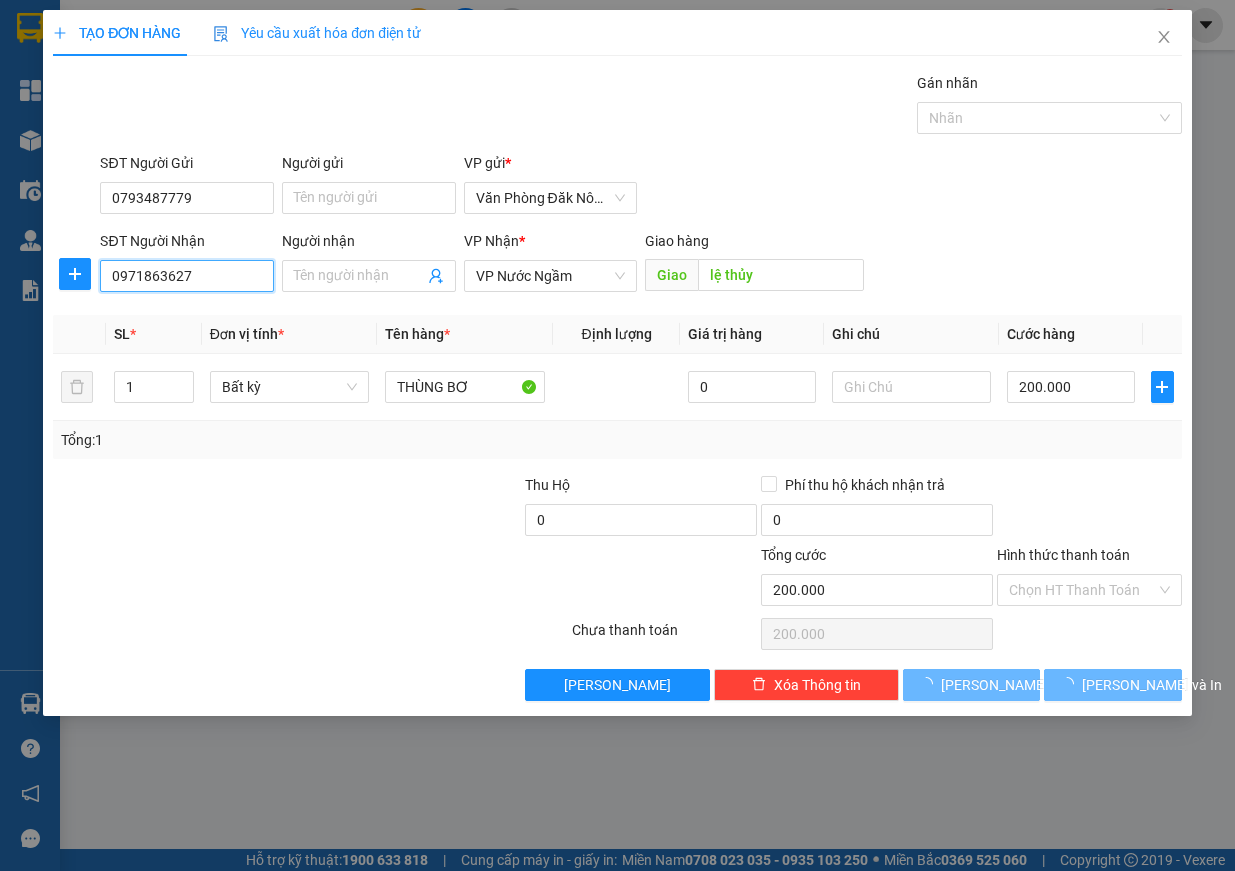 type on "350.000" 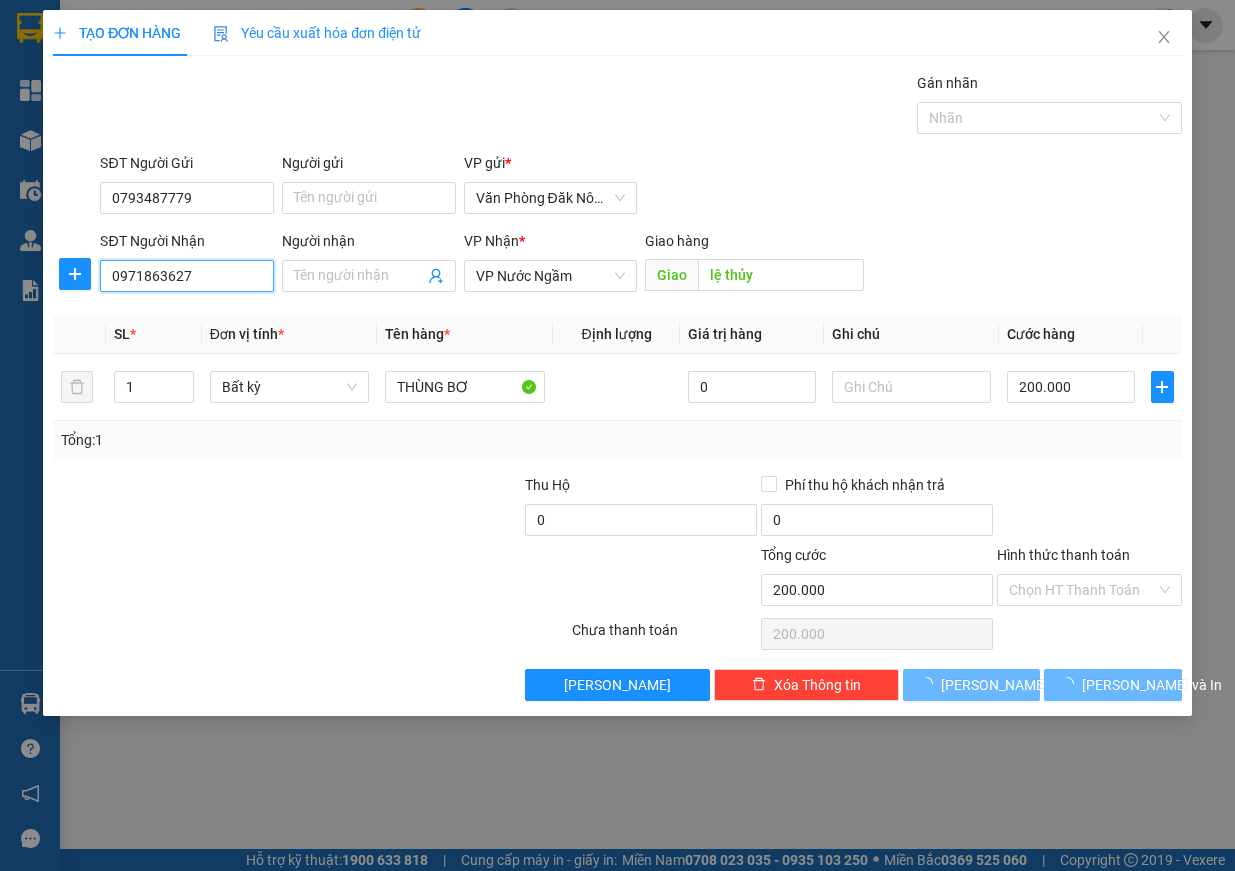 type on "350.000" 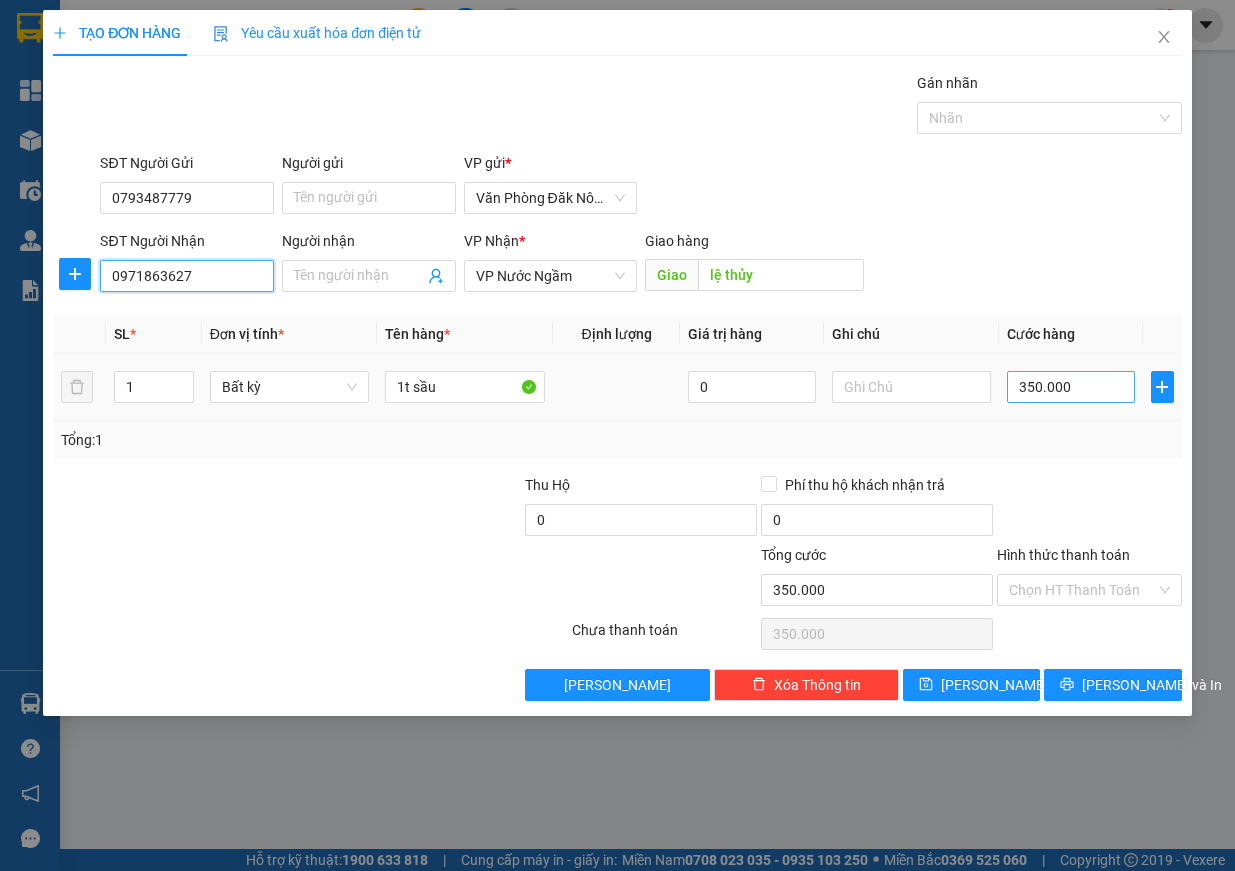 type on "0971863627" 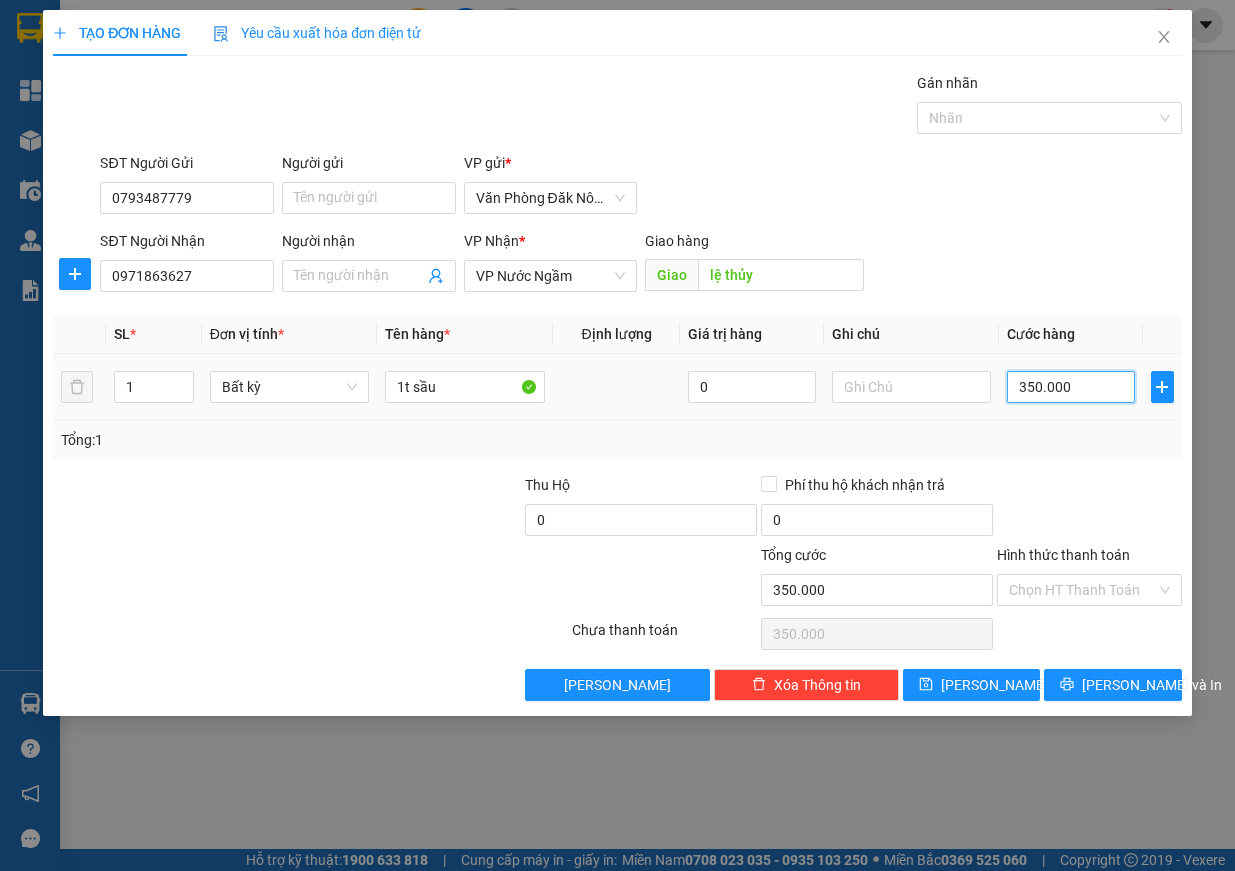 click on "350.000" at bounding box center [1071, 387] 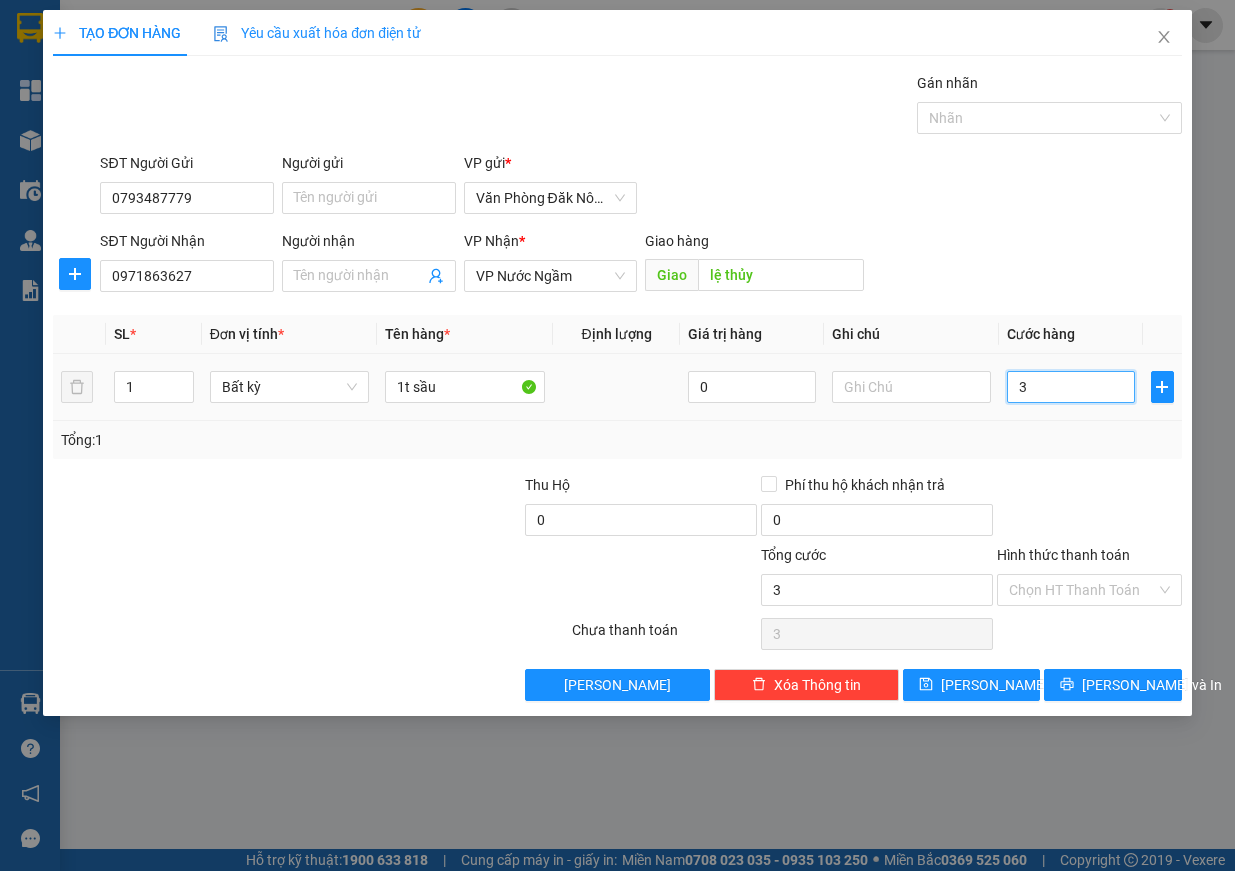 type on "30" 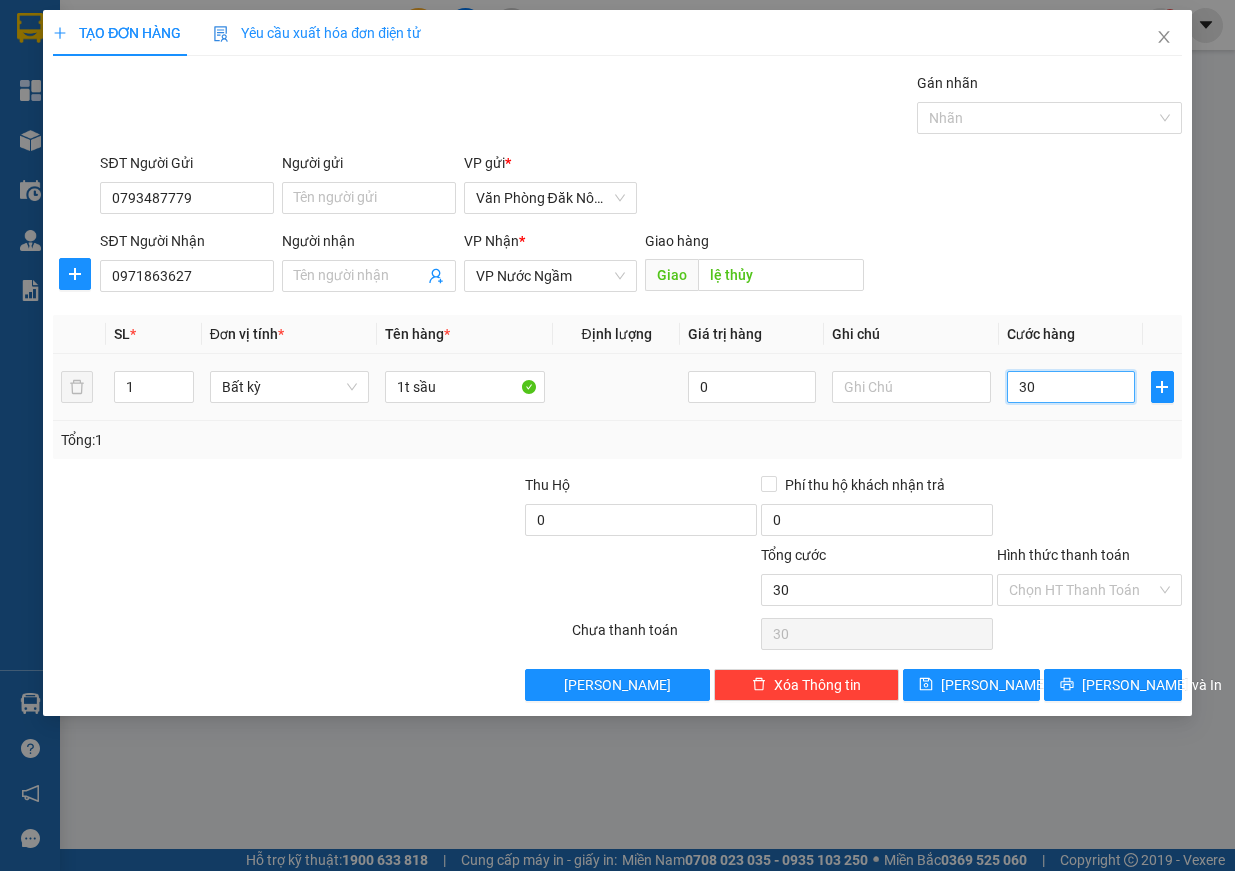 type on "300" 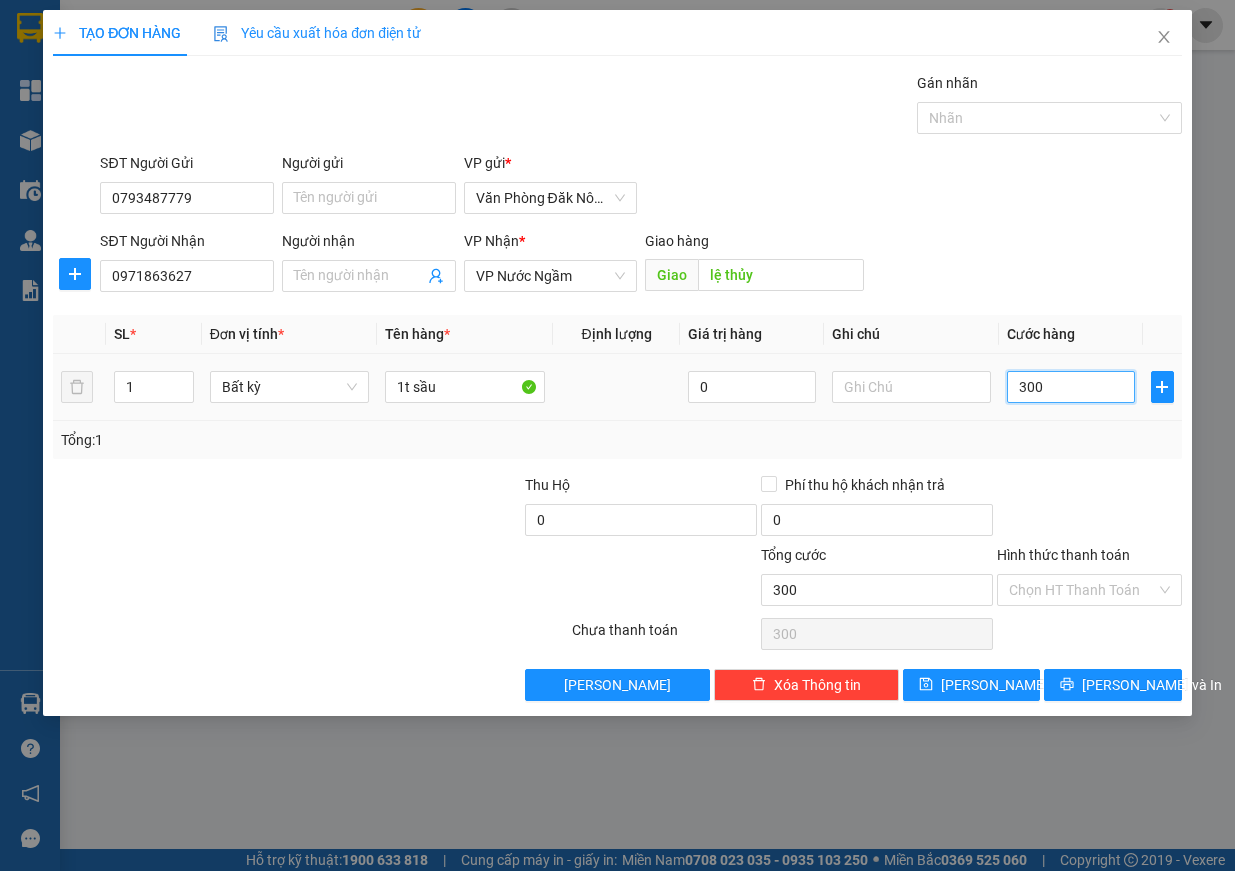 type on "3.000" 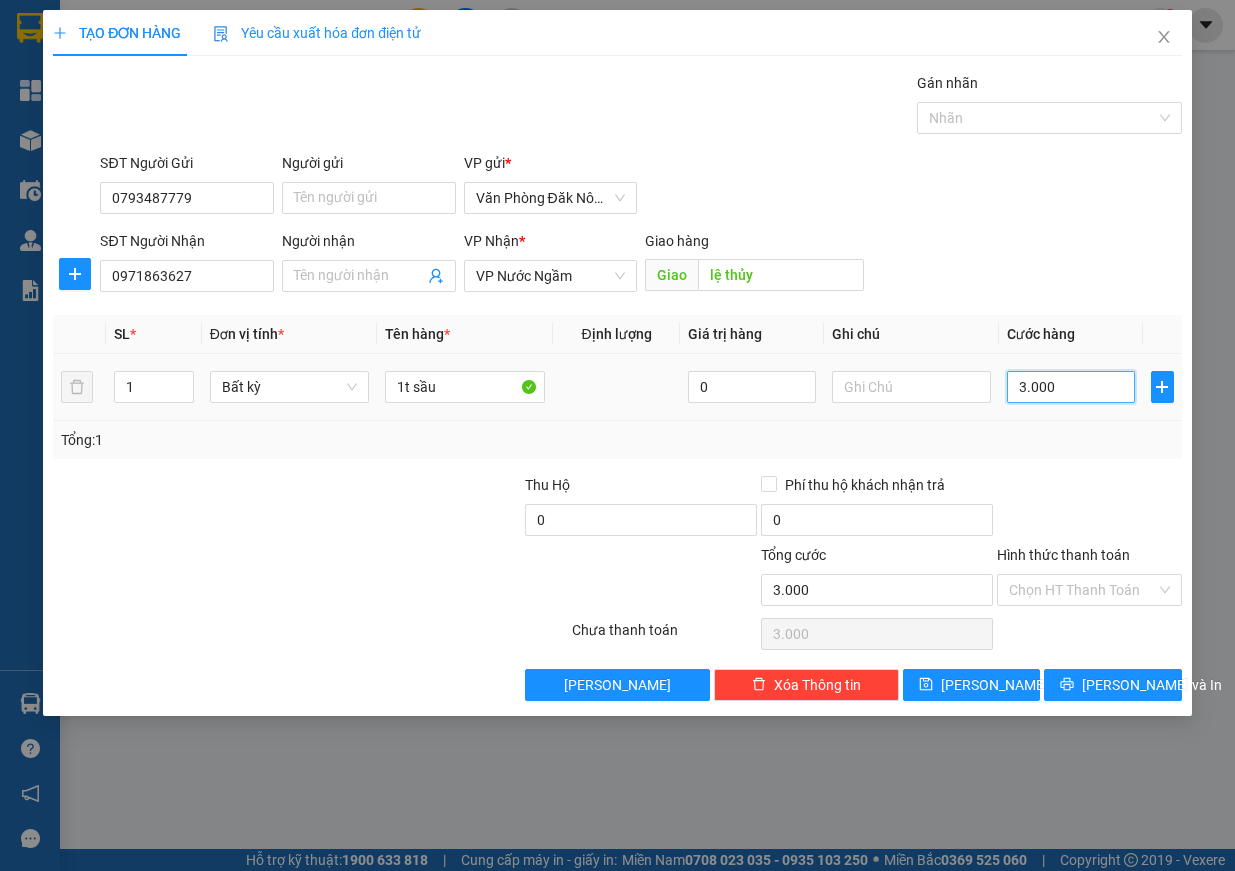 type on "30.000" 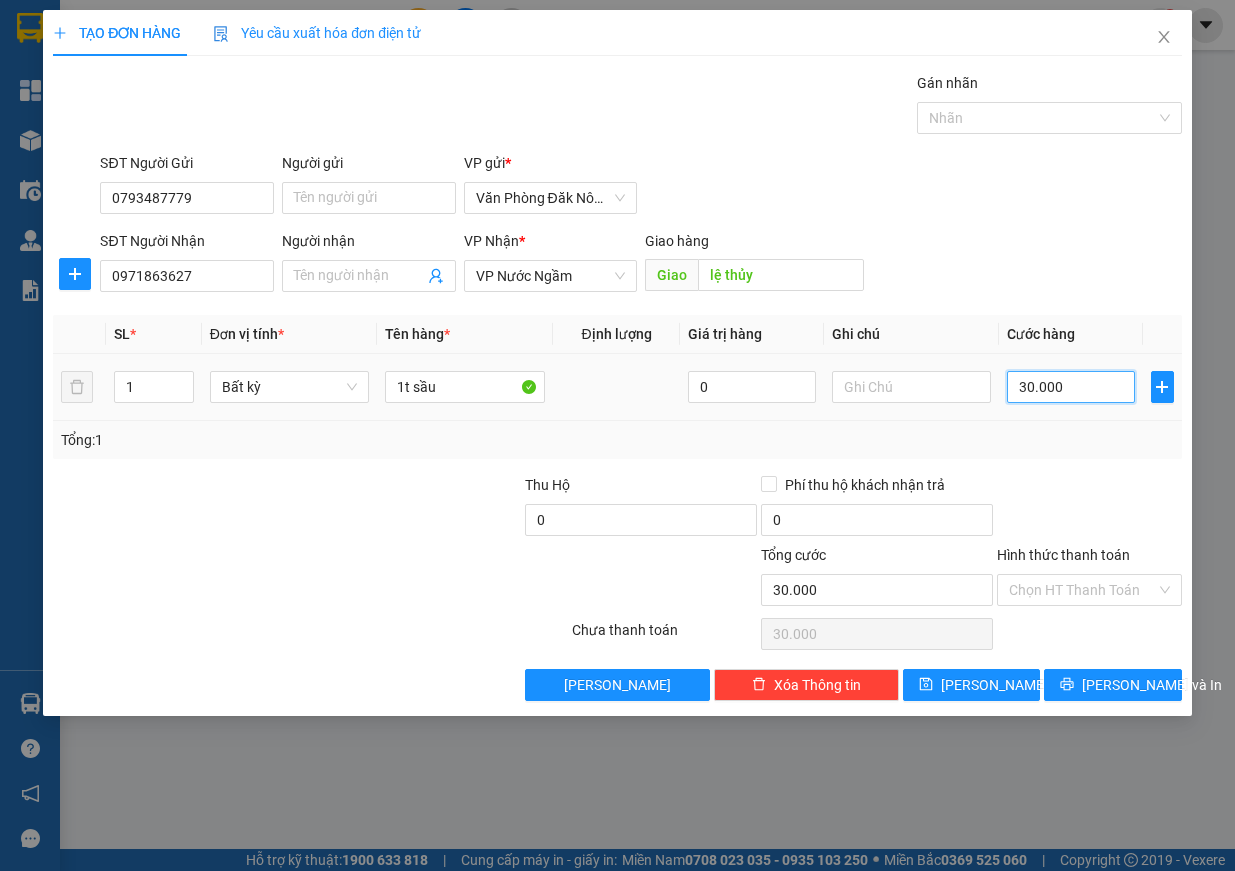 type on "300.000" 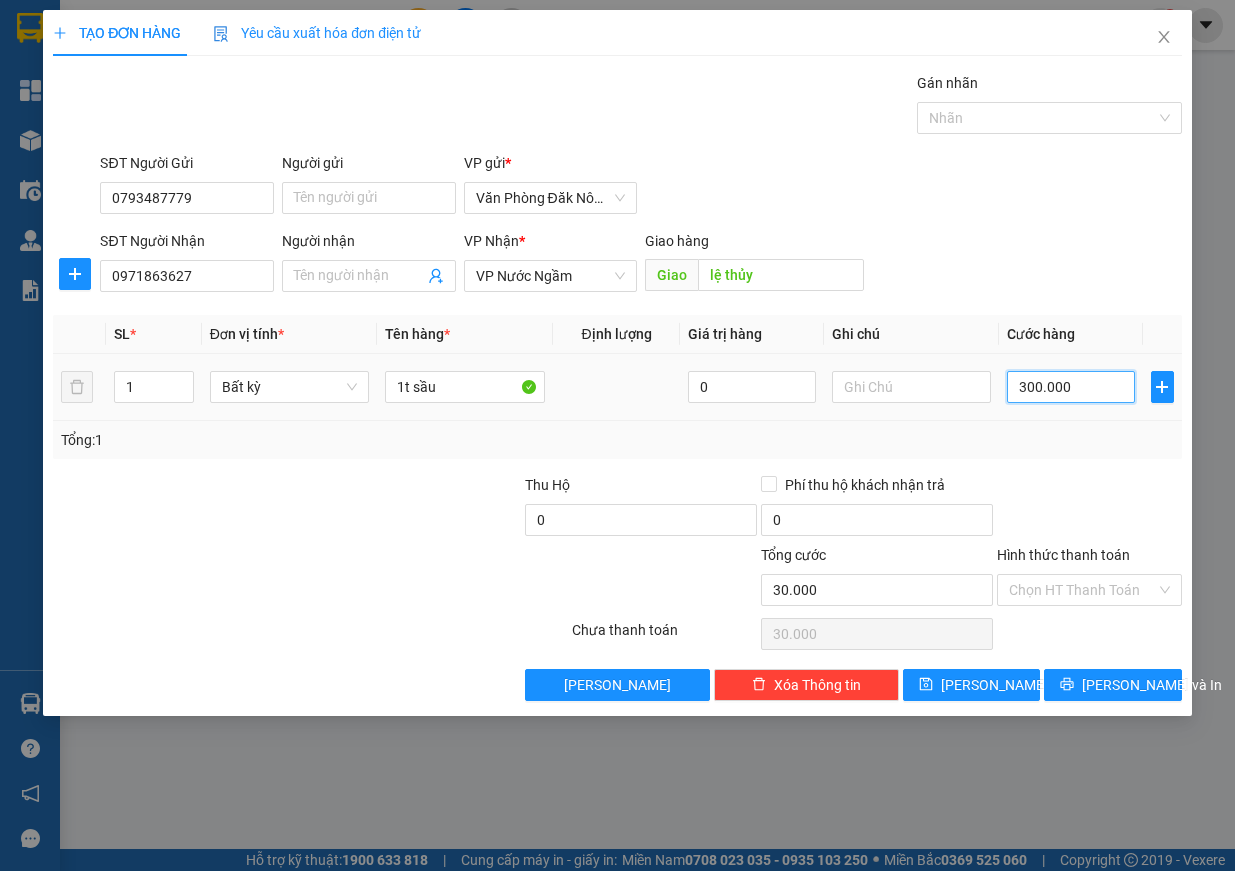 type on "300.000" 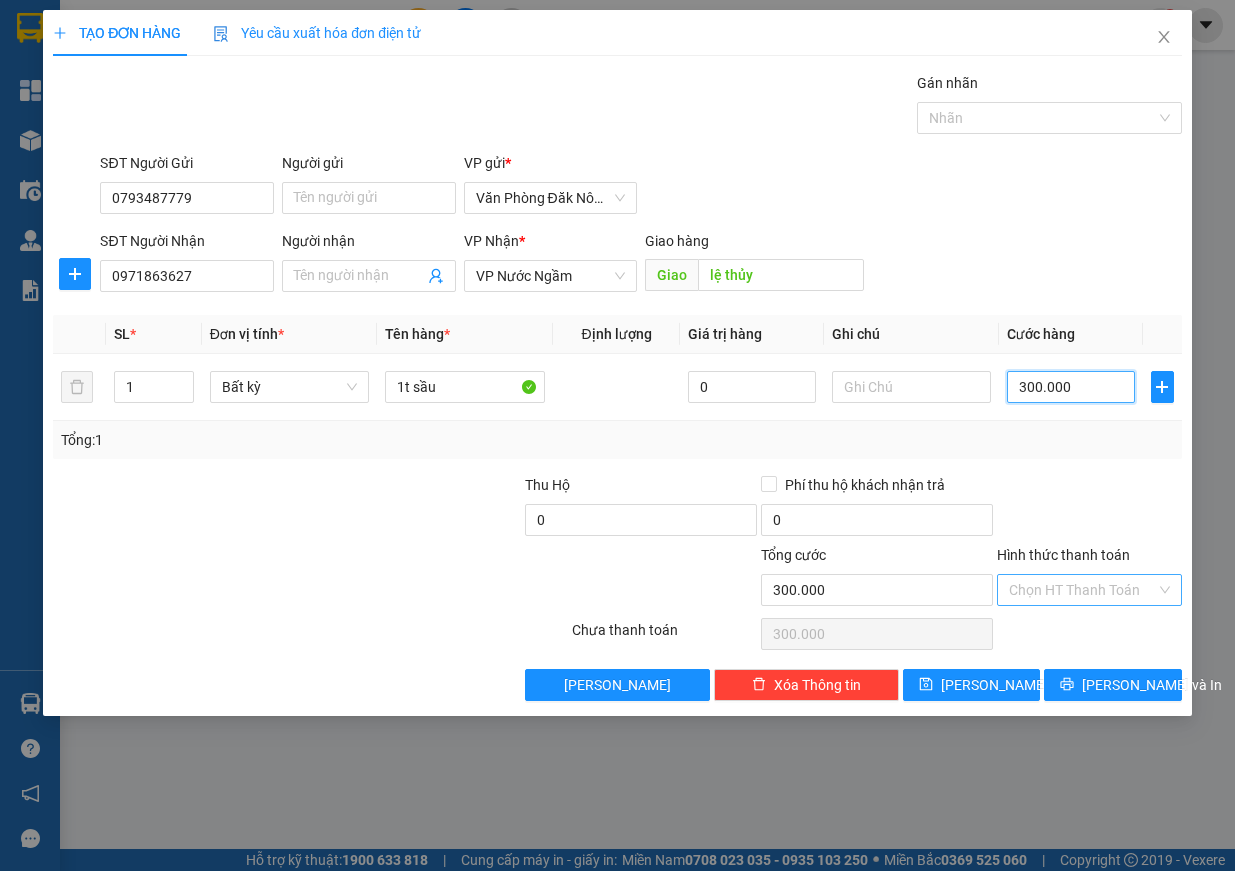 type on "300.000" 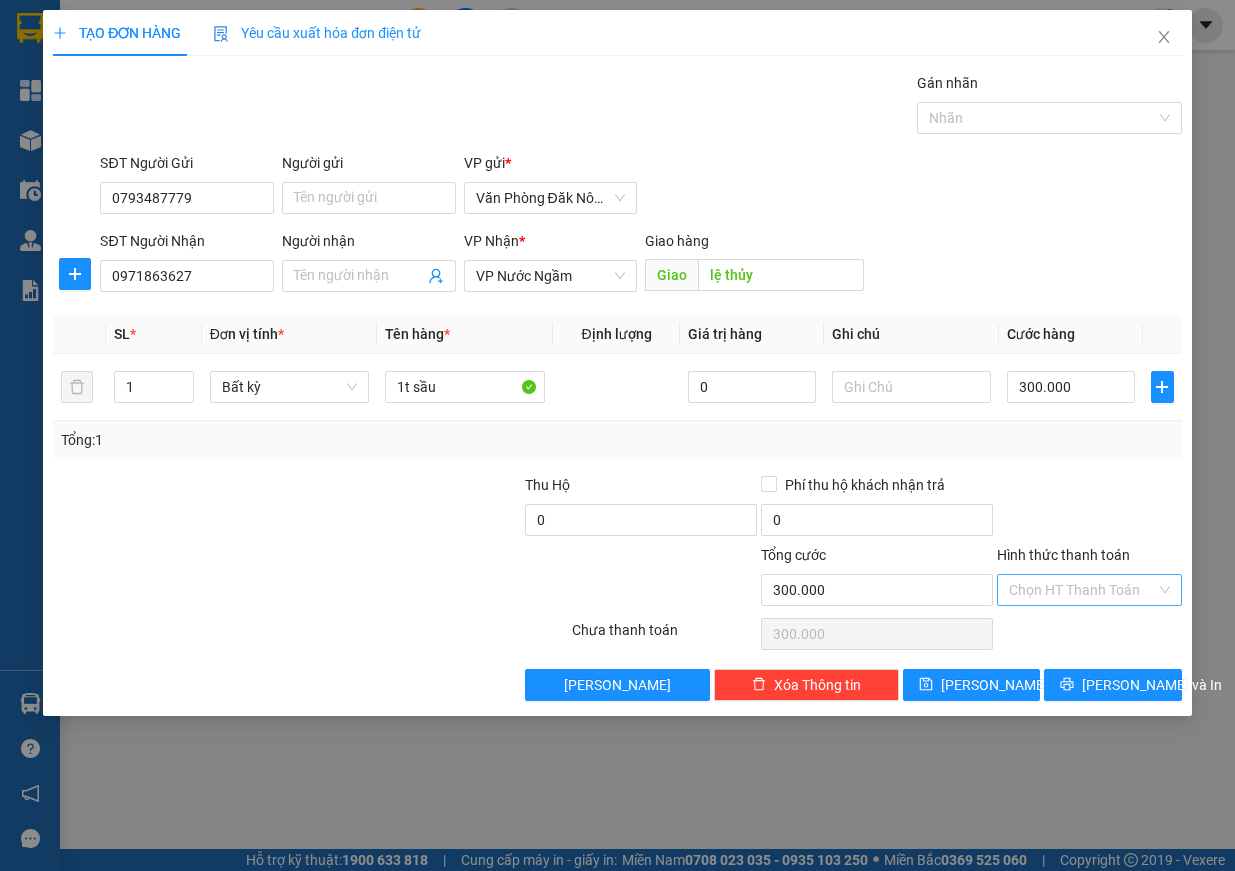 click on "Hình thức thanh toán" at bounding box center [1082, 590] 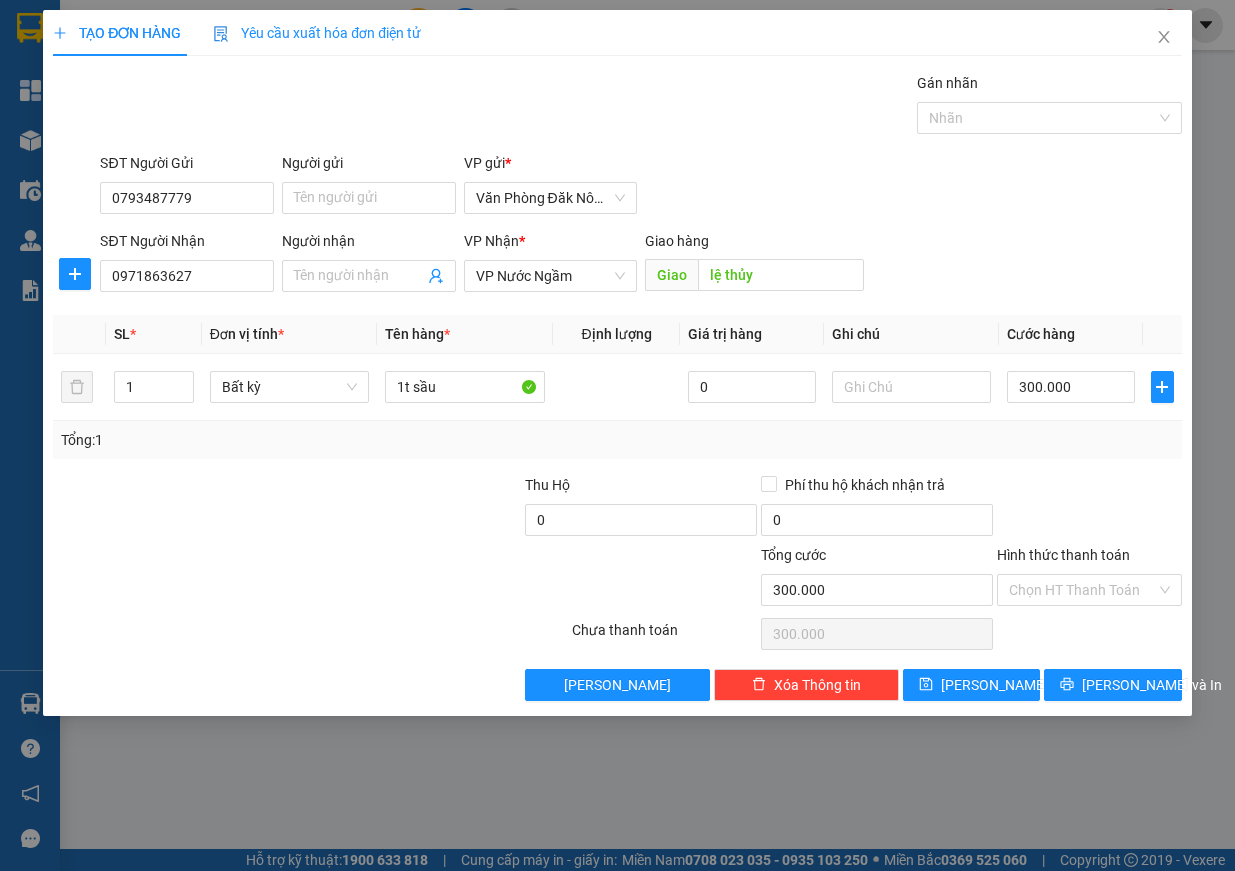 click at bounding box center (1089, 509) 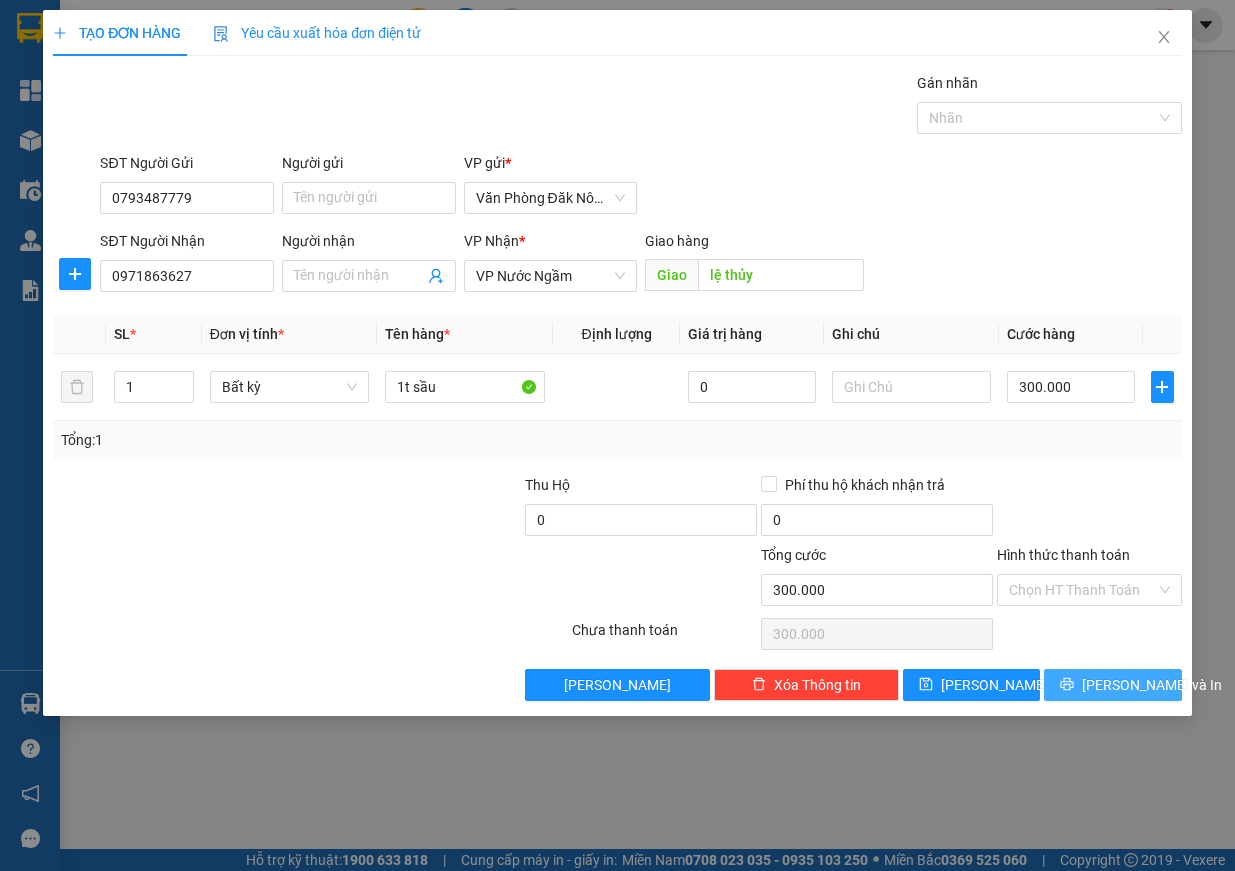 click on "[PERSON_NAME] và In" at bounding box center (1113, 685) 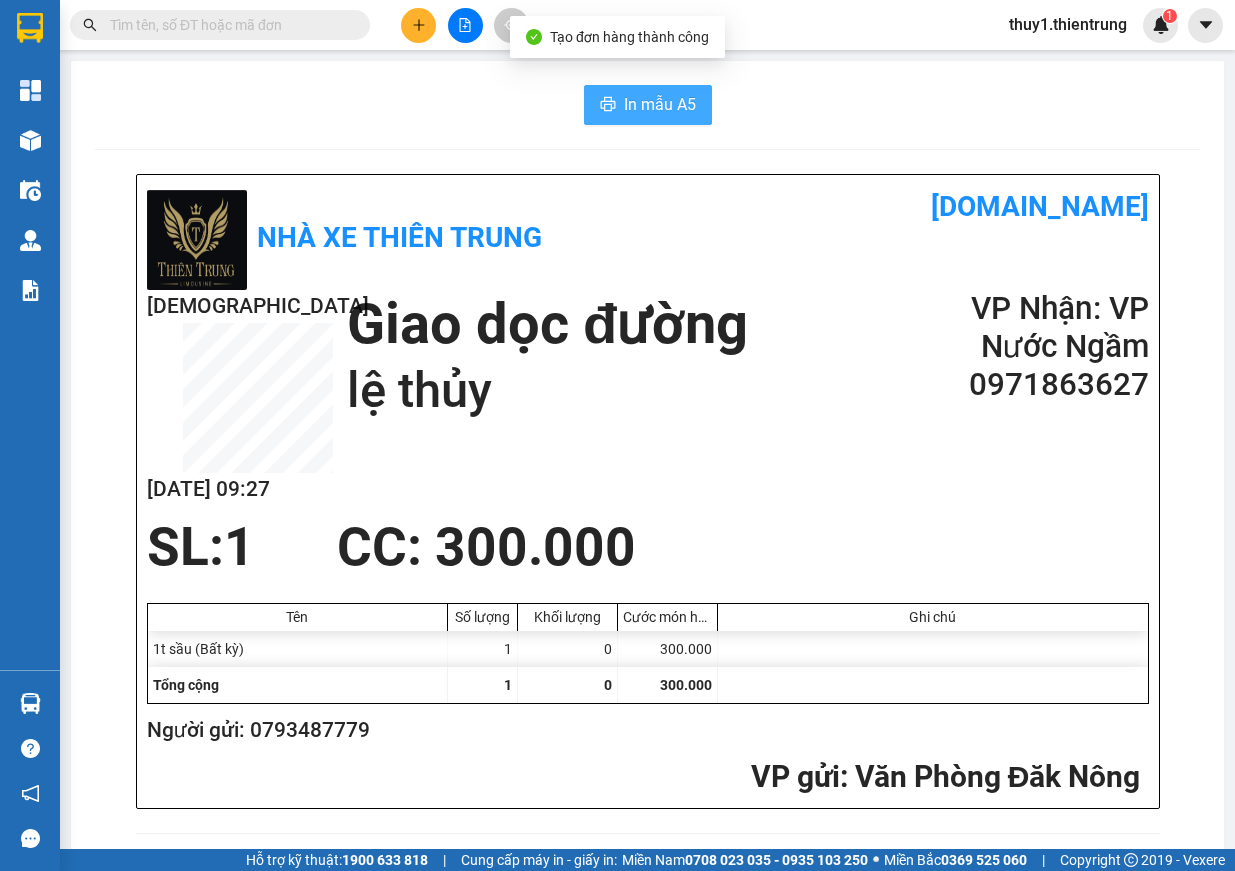 click on "In mẫu A5" at bounding box center [660, 104] 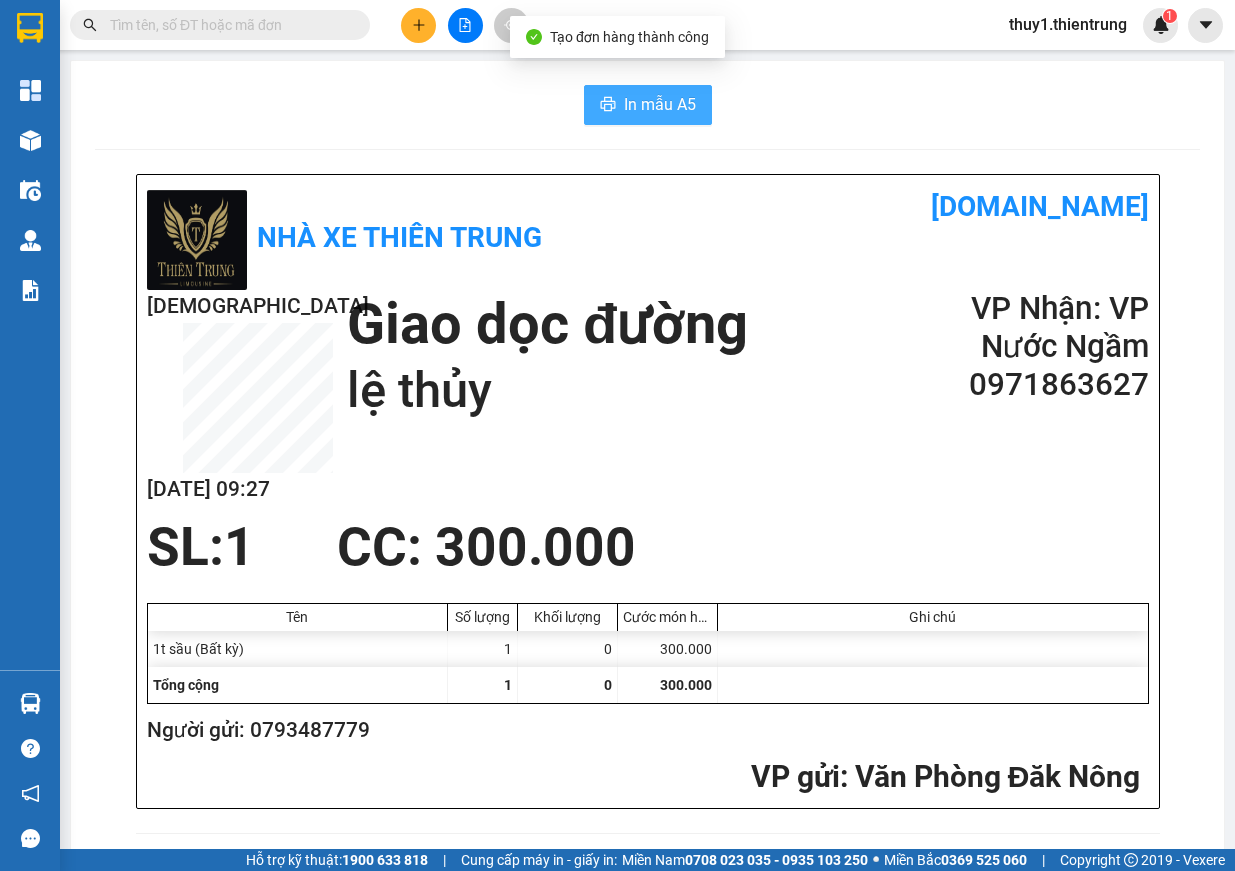 scroll, scrollTop: 0, scrollLeft: 0, axis: both 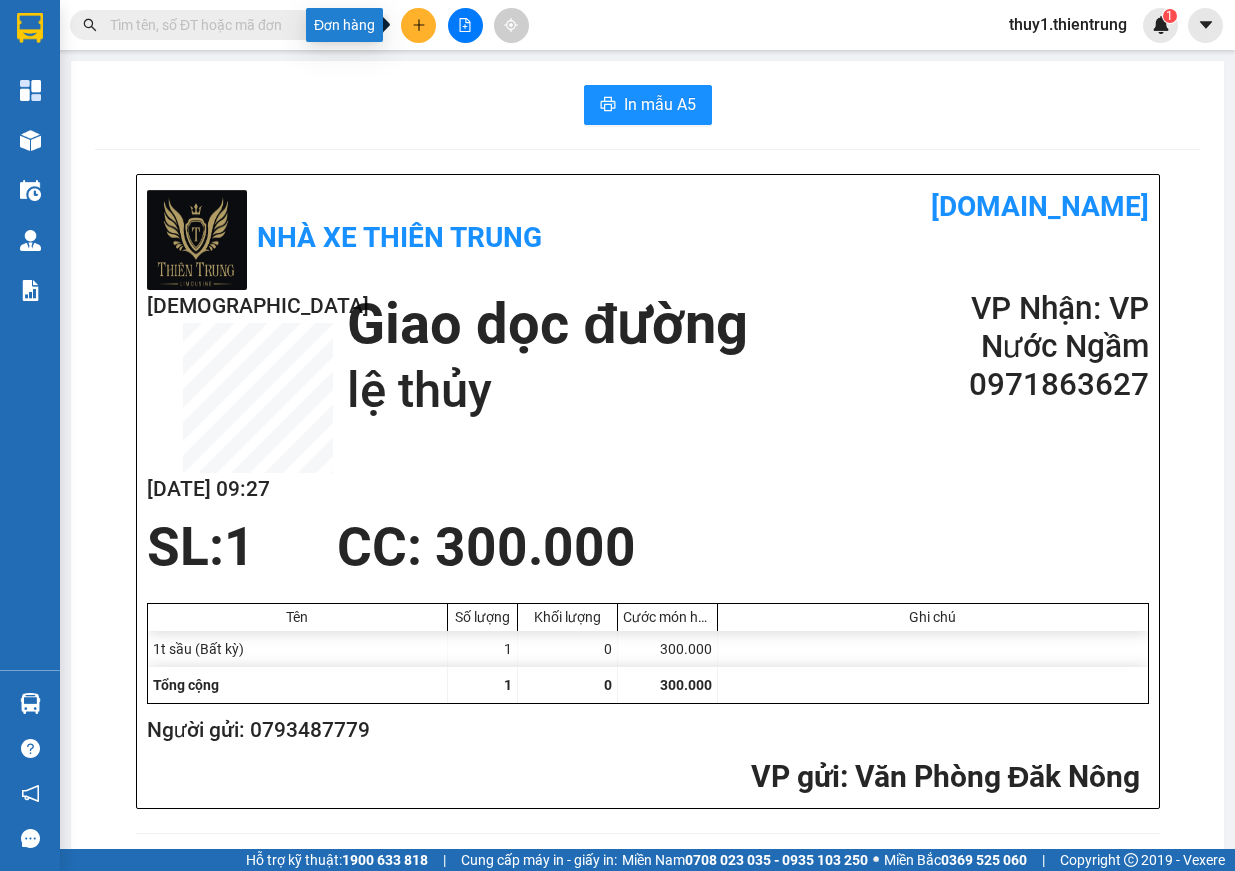 click at bounding box center (418, 25) 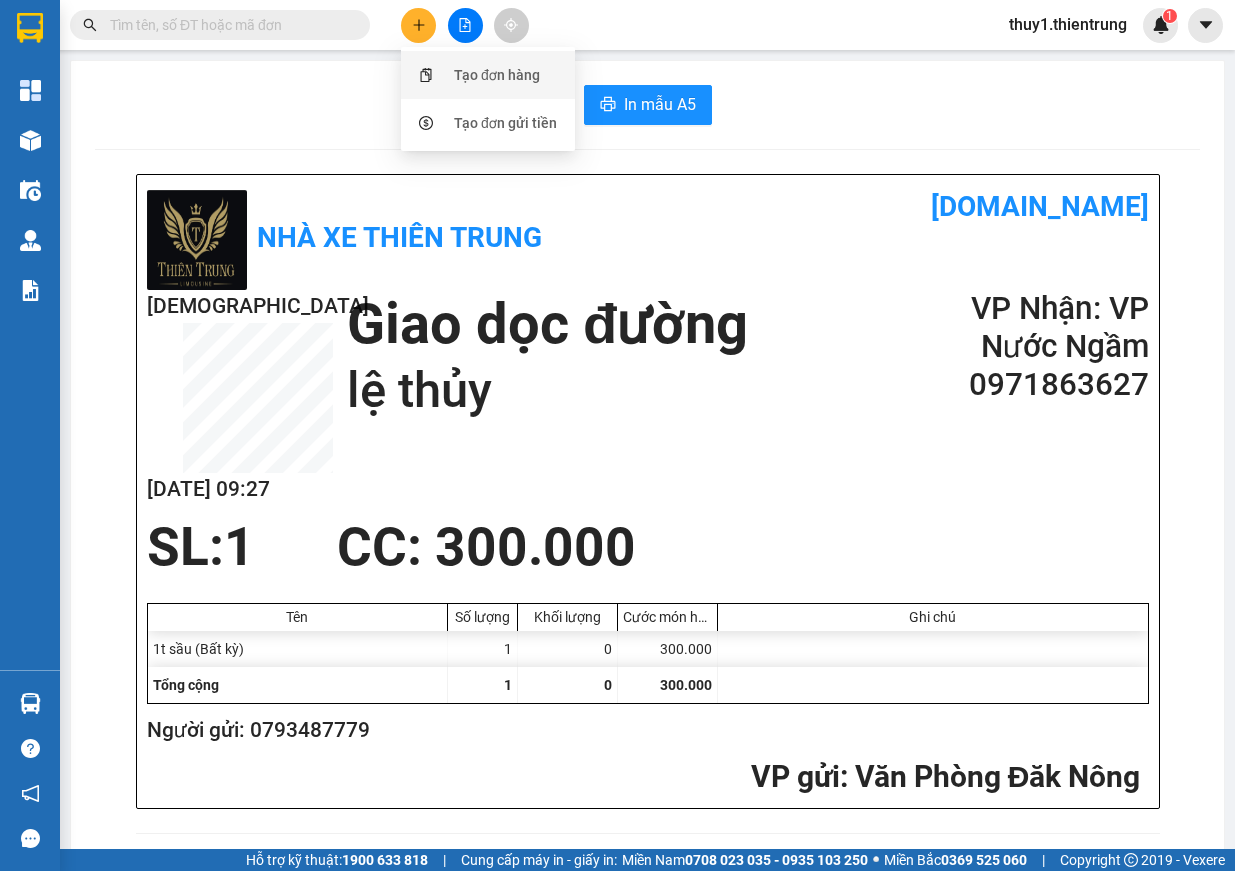 click on "Tạo đơn hàng" at bounding box center (497, 75) 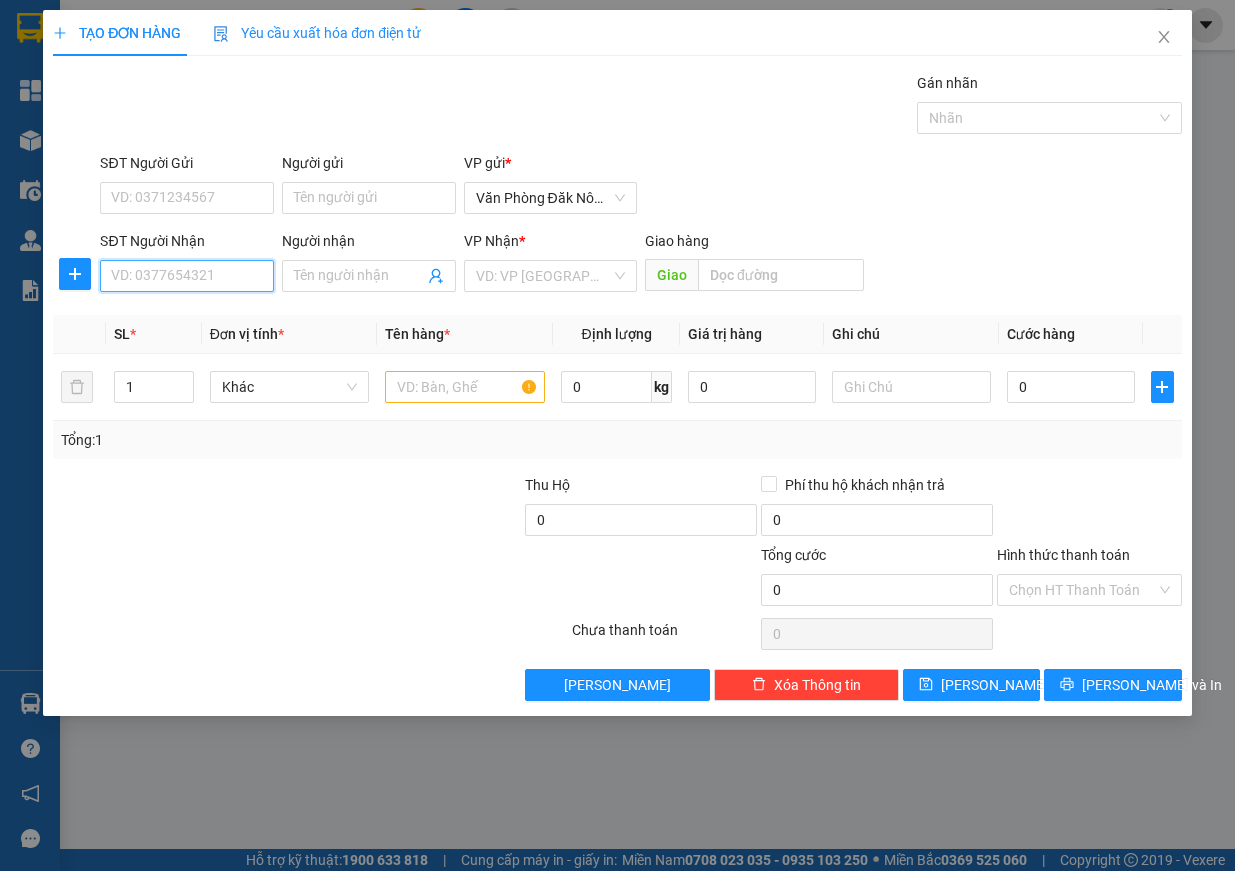 click on "SĐT Người Nhận" at bounding box center (187, 276) 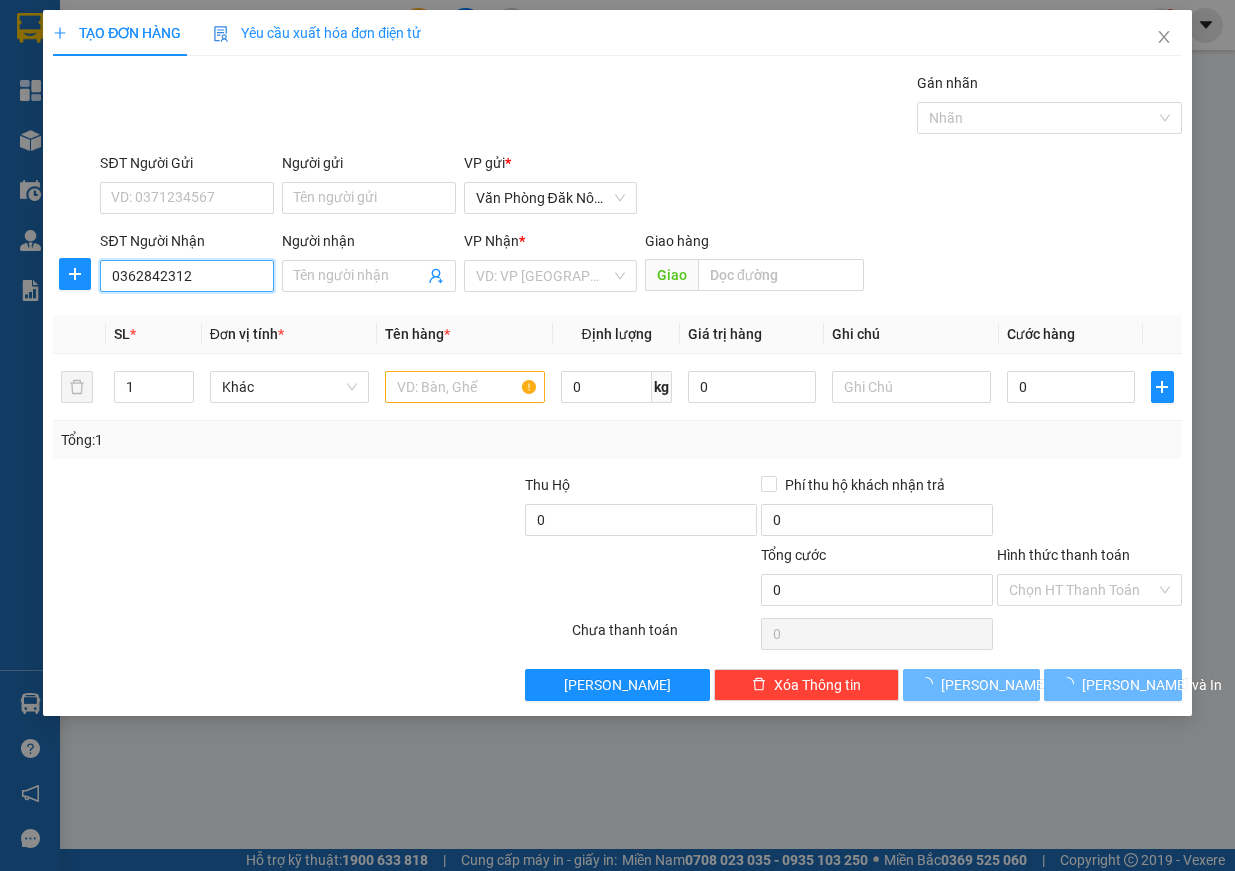 type on "0362842312" 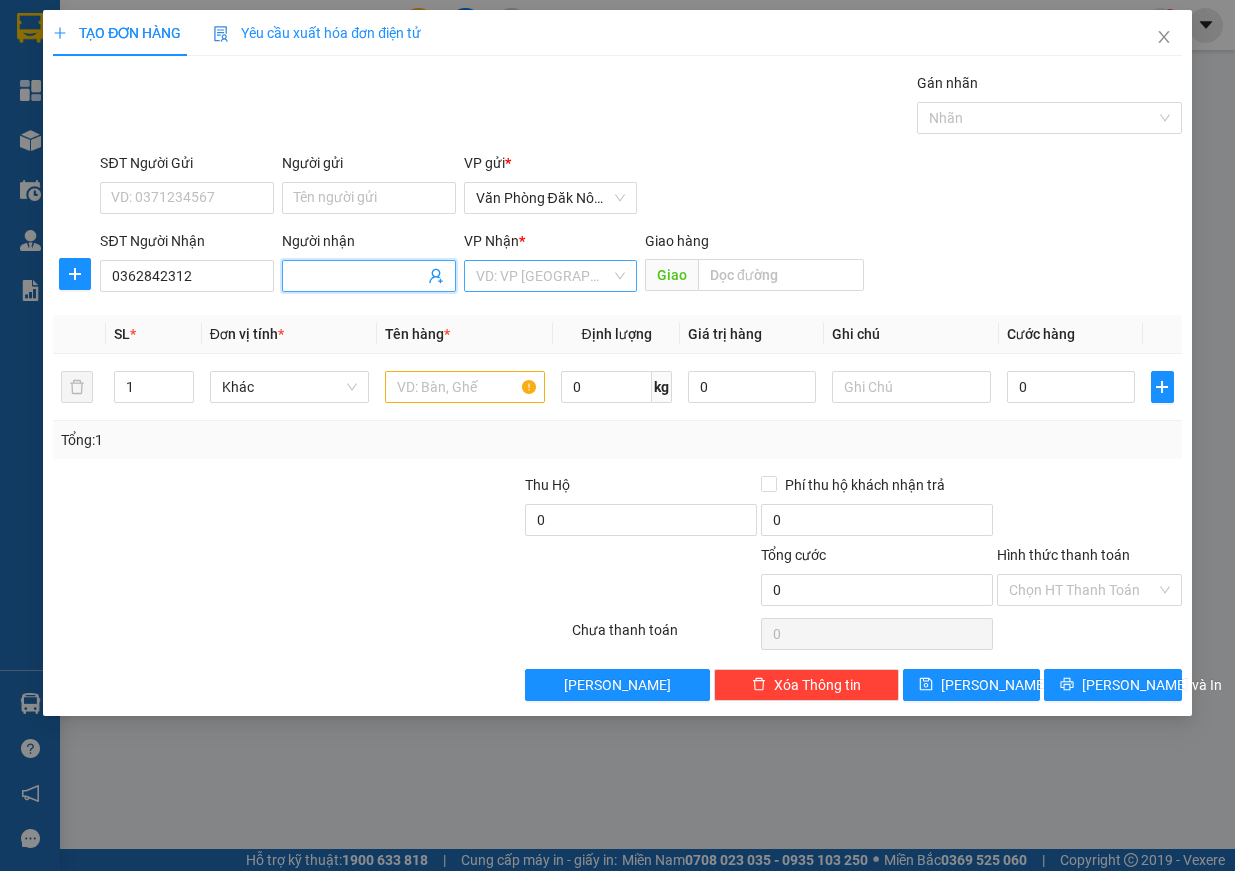 click at bounding box center (544, 276) 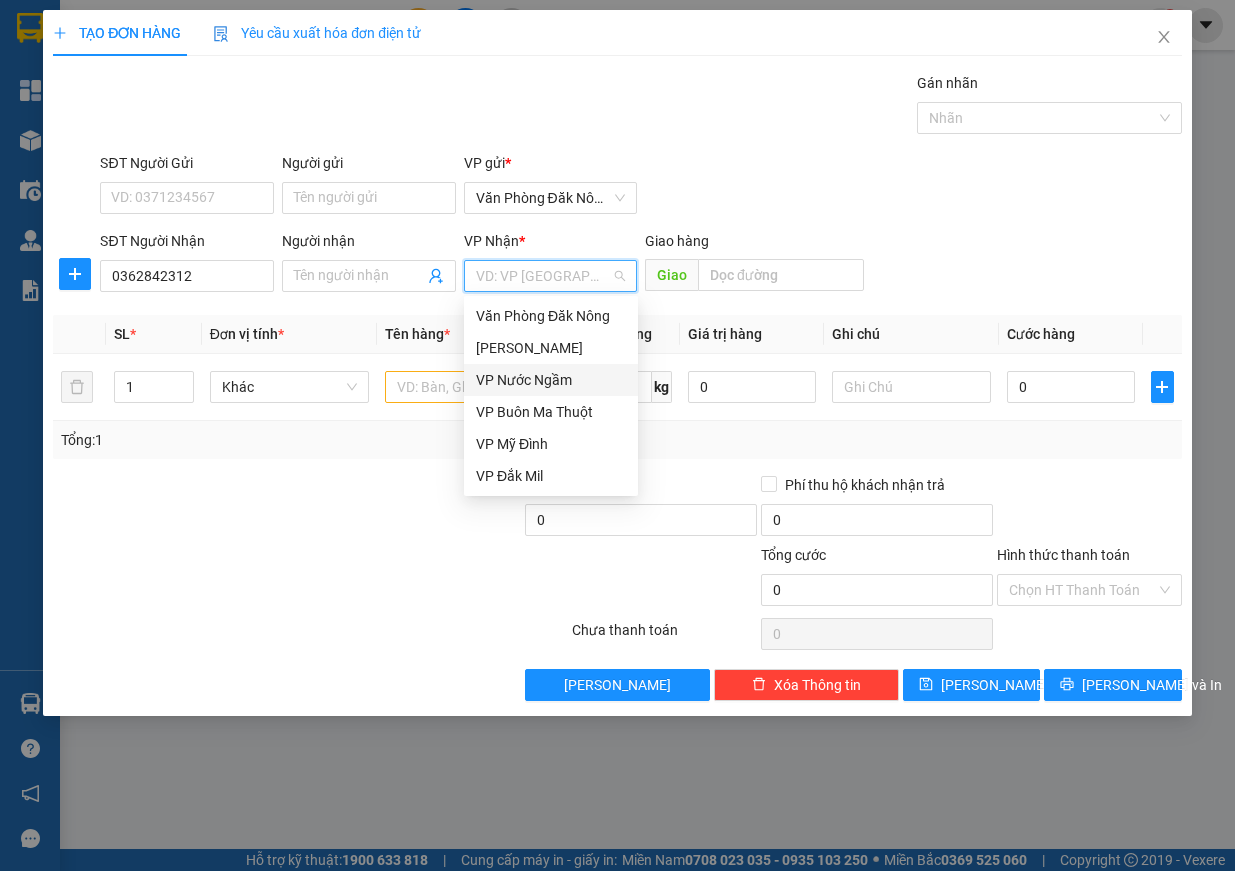 click on "VP Nước Ngầm" at bounding box center [551, 380] 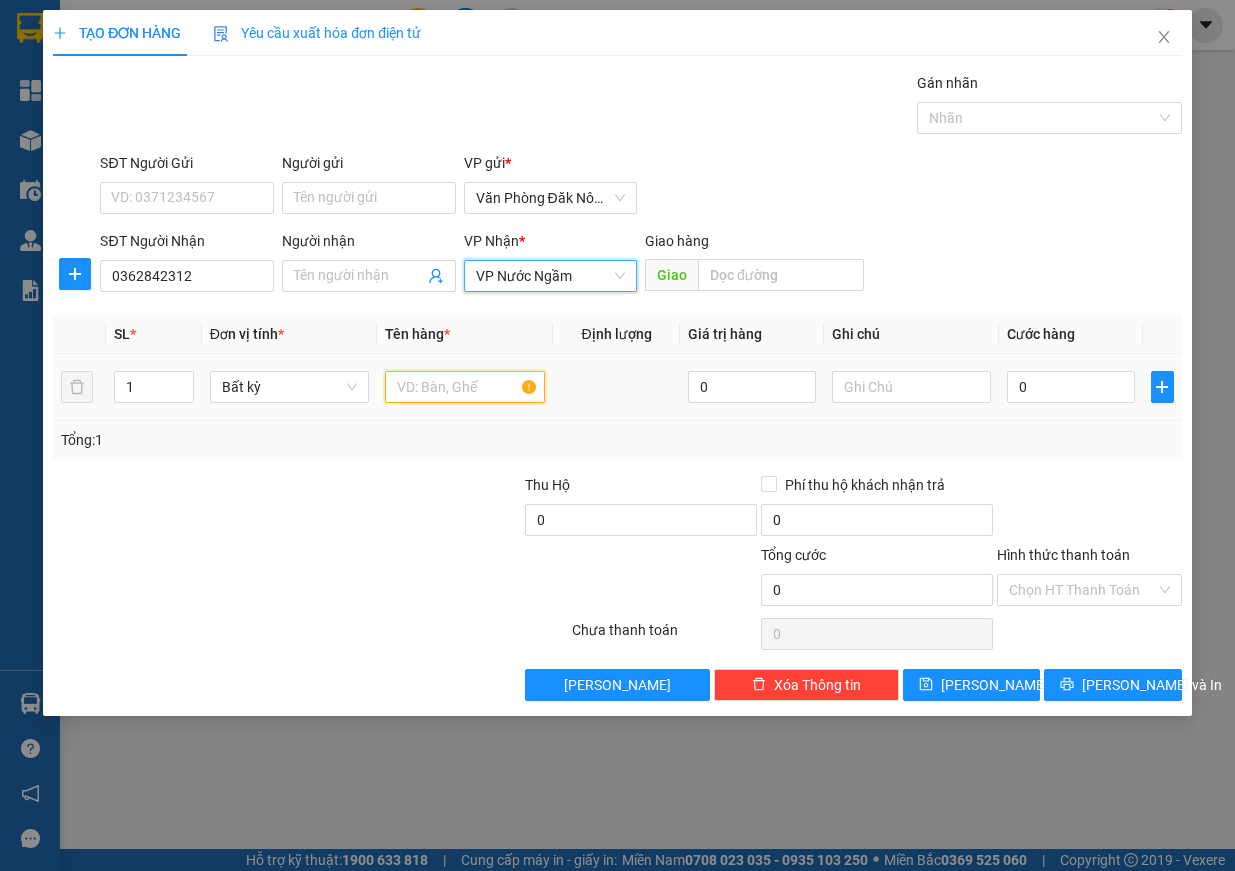 click at bounding box center [465, 387] 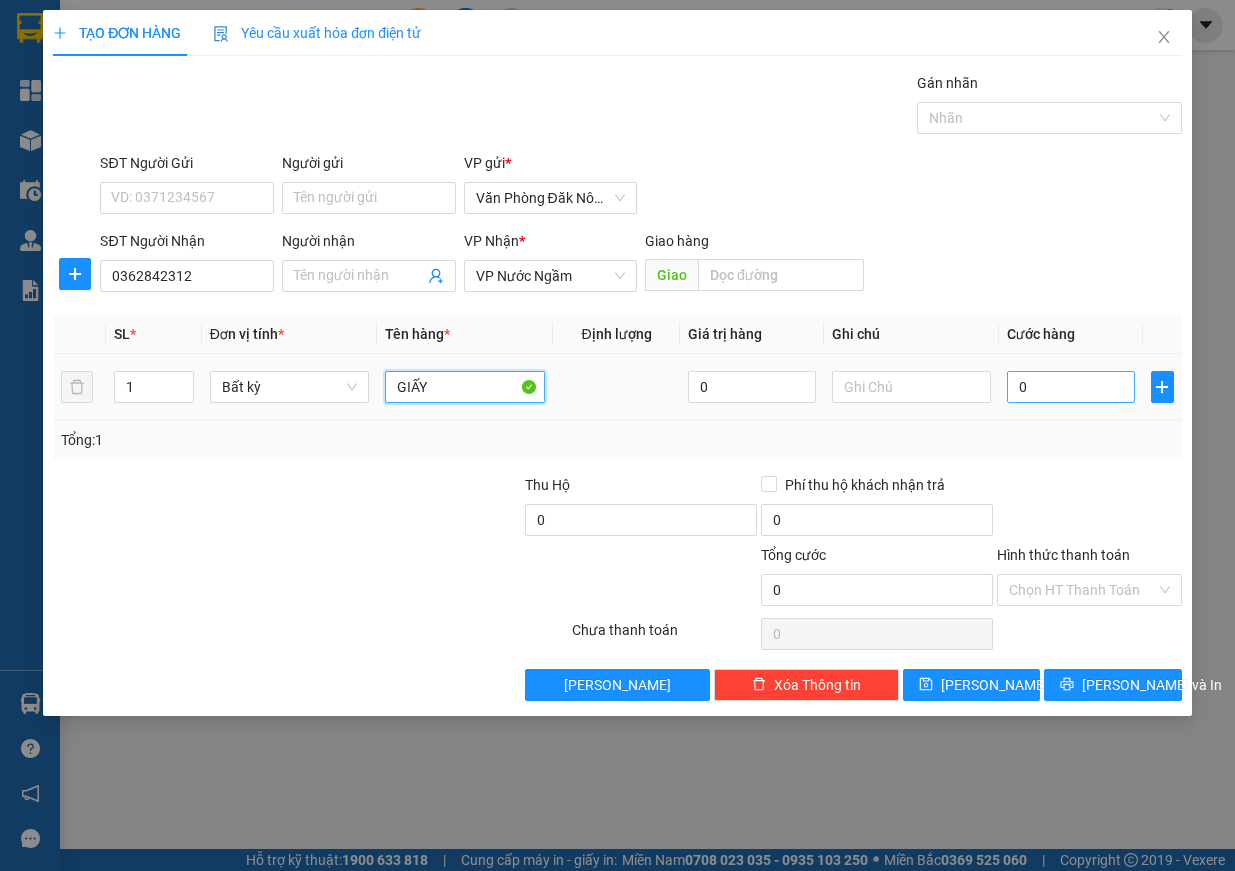 type on "GIẤY" 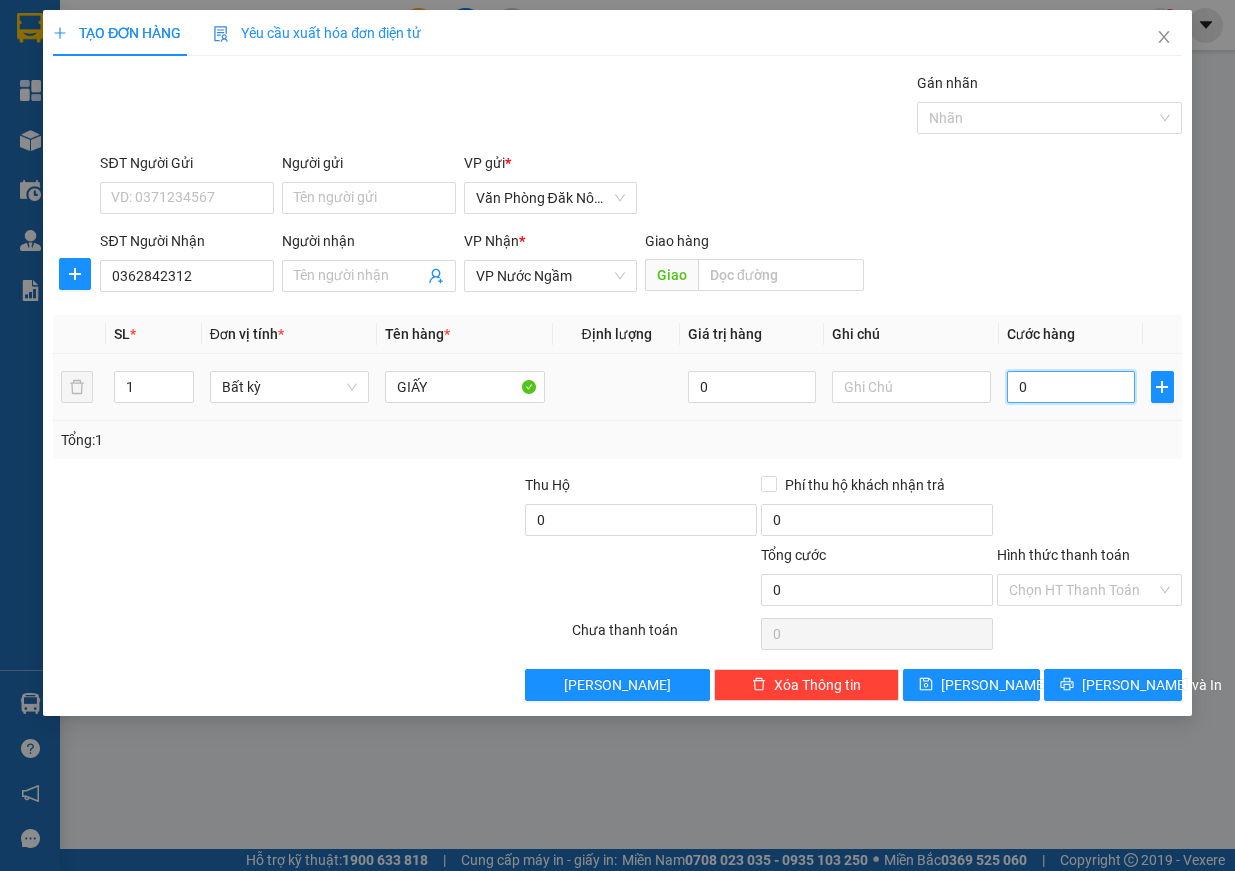 click on "0" at bounding box center [1071, 387] 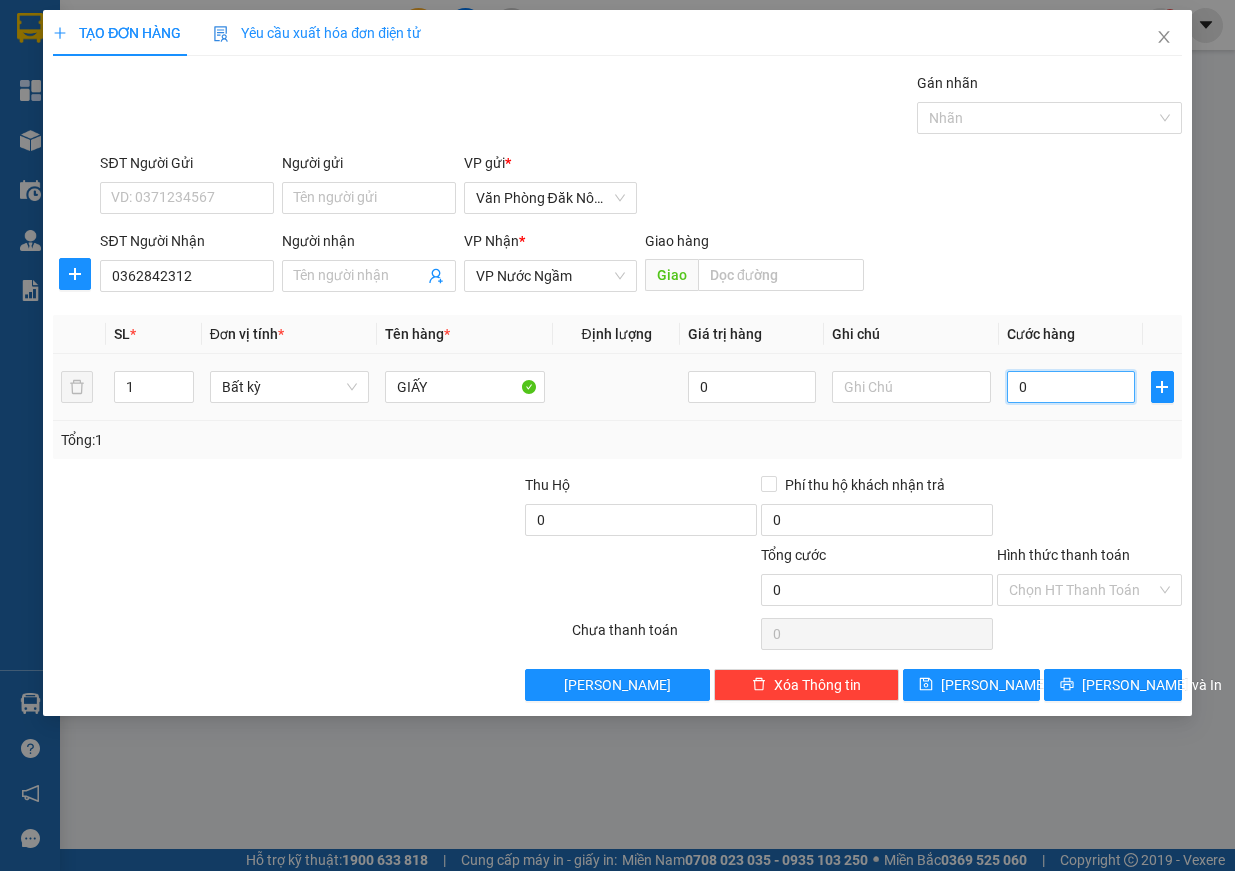 type on "3" 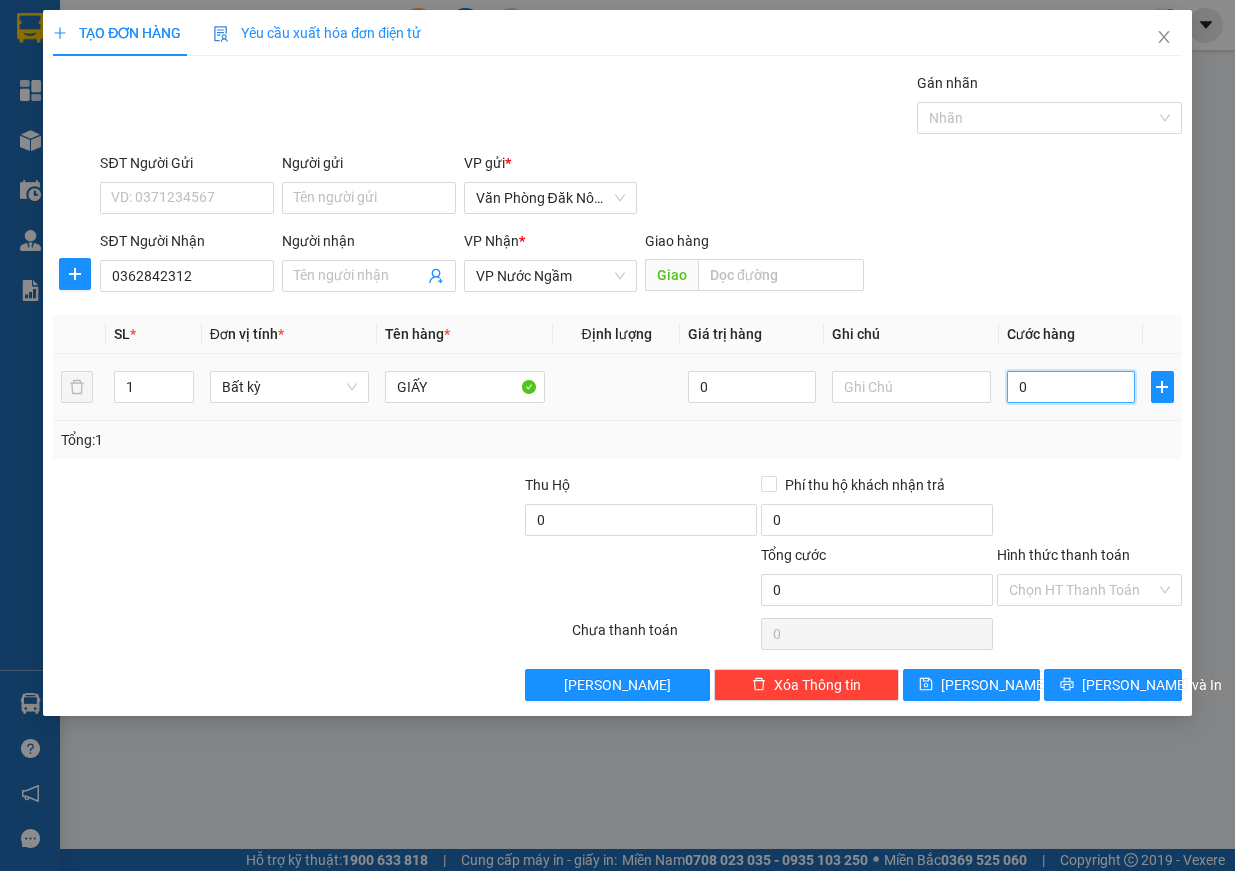 type on "3" 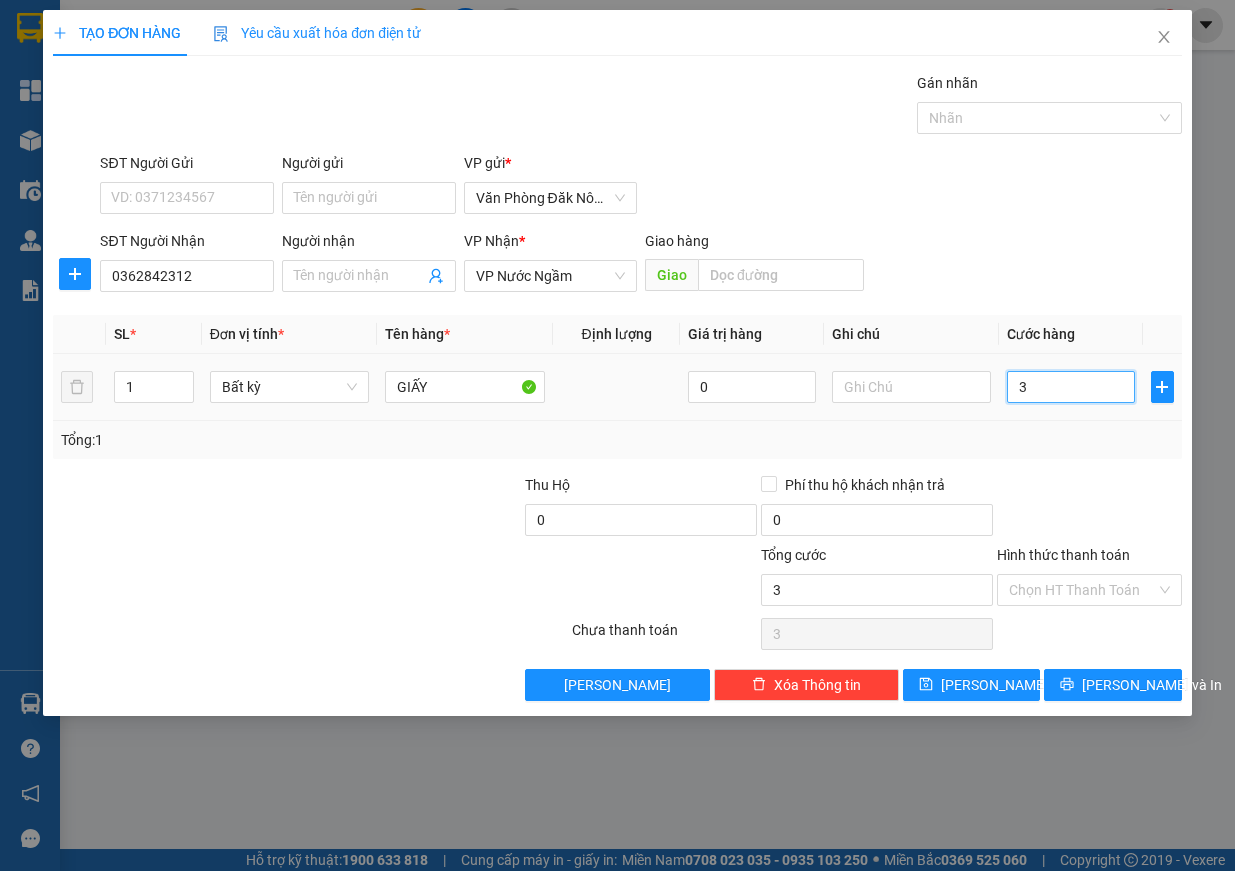 type on "30" 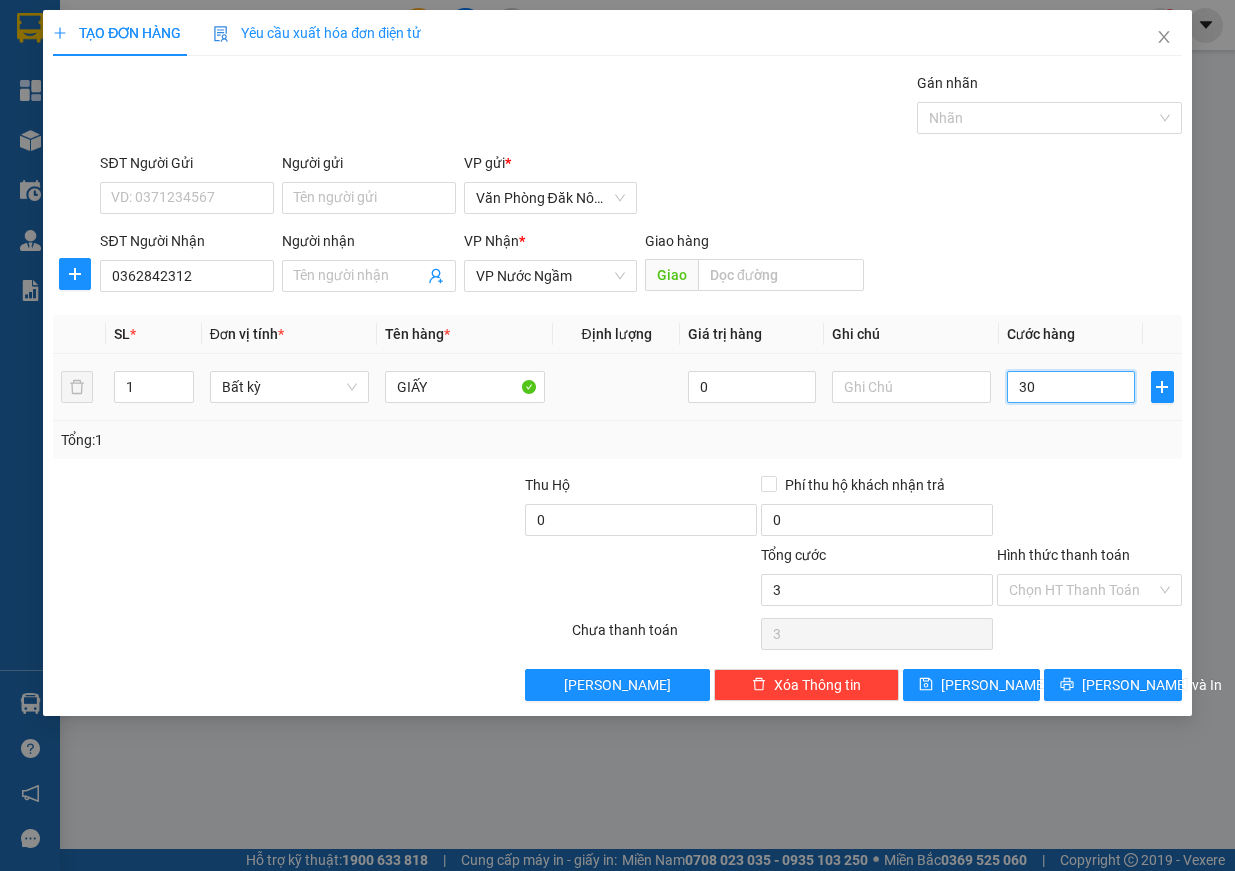 type on "30" 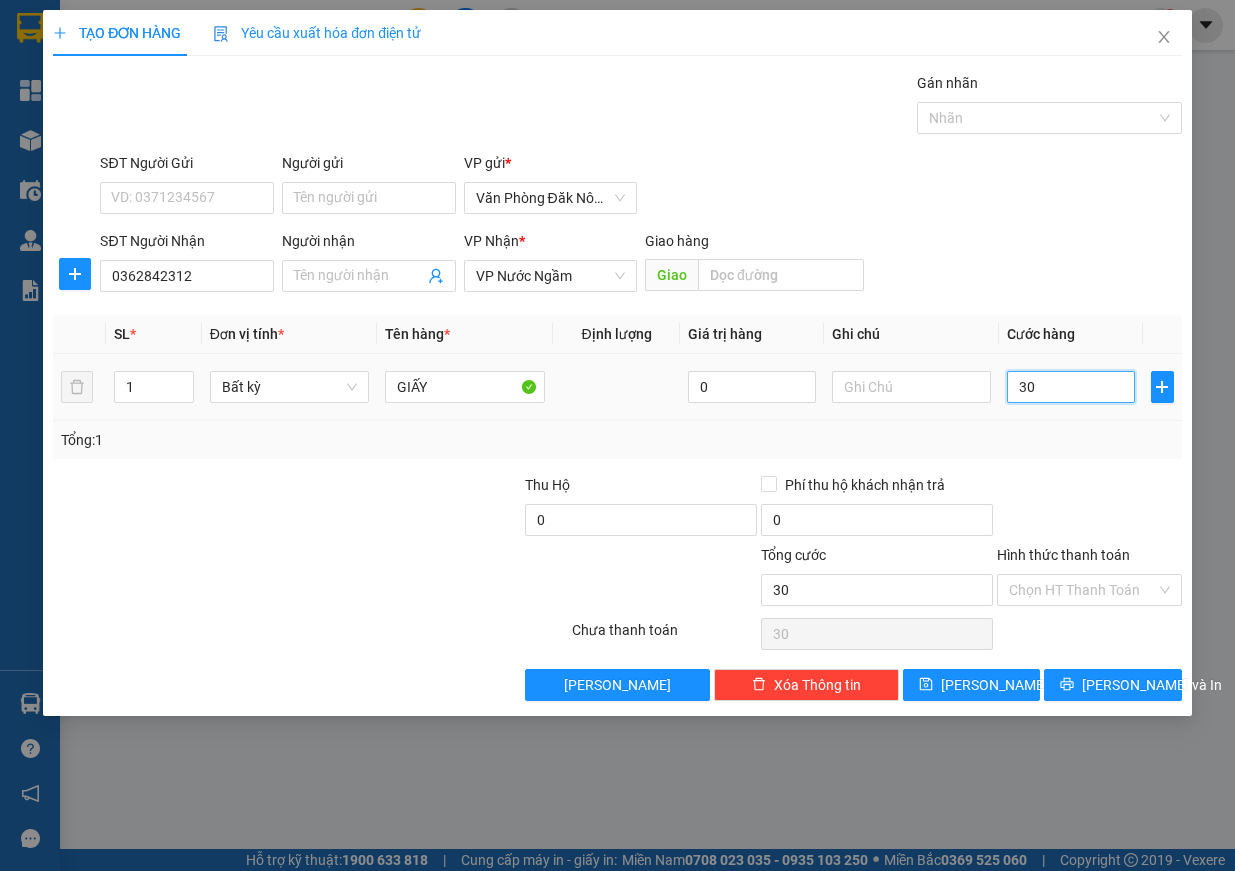 type on "300" 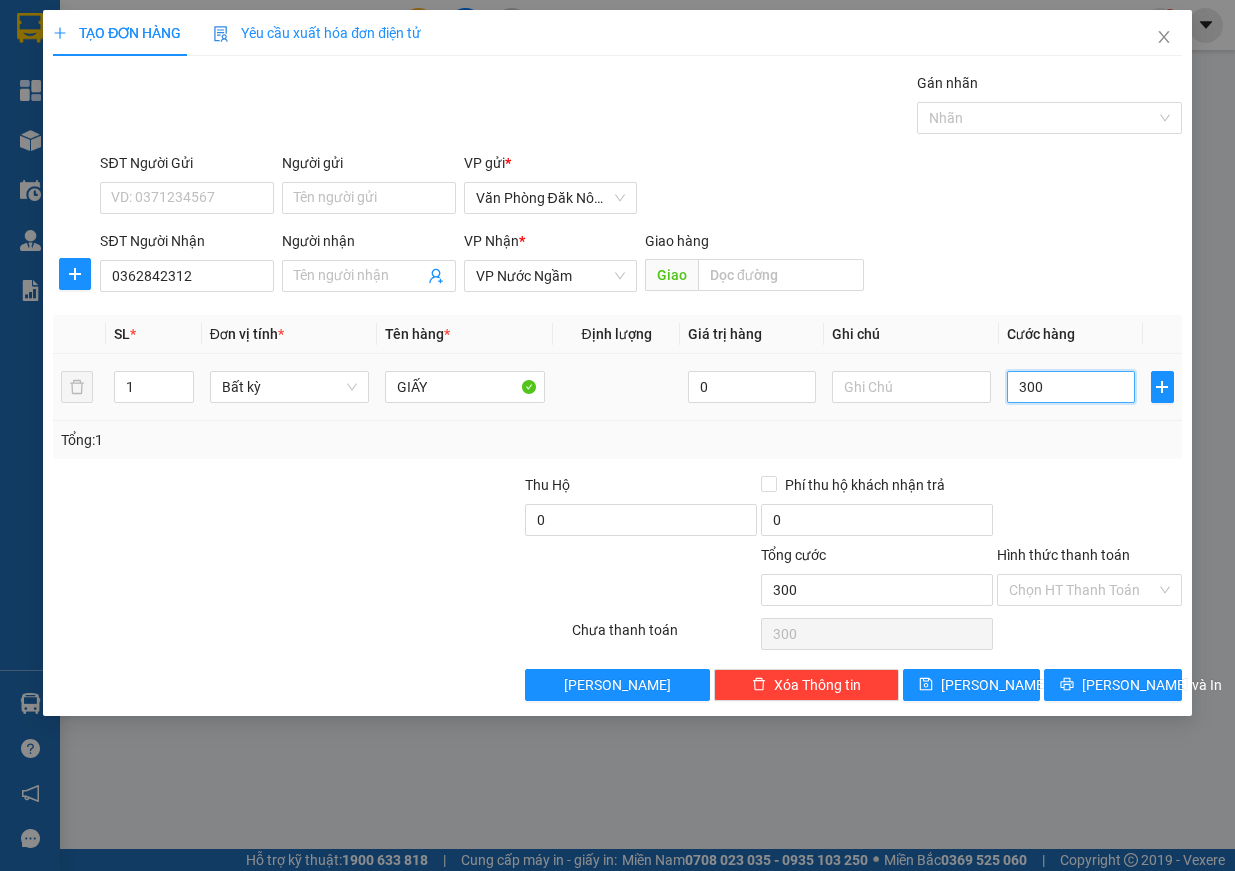 type on "3.000" 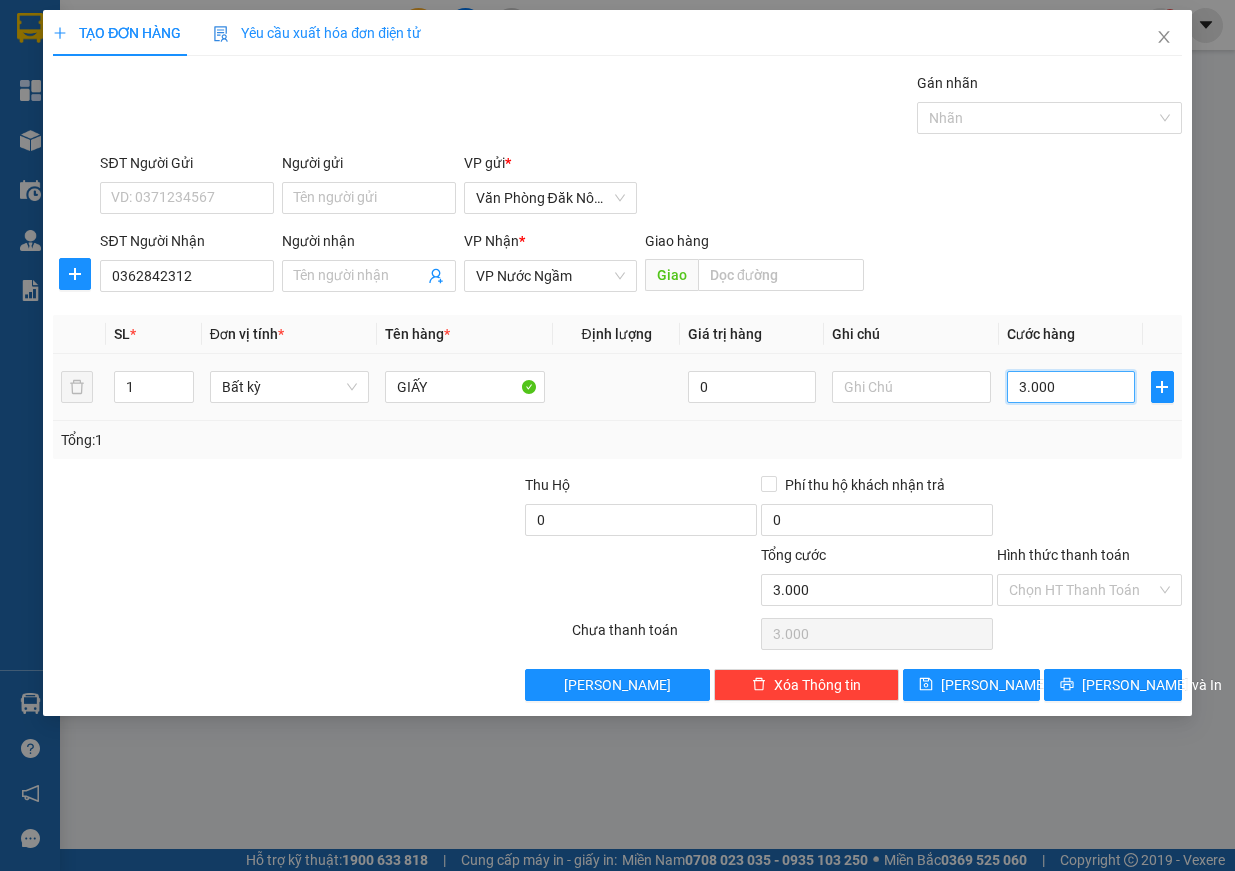 type on "30.000" 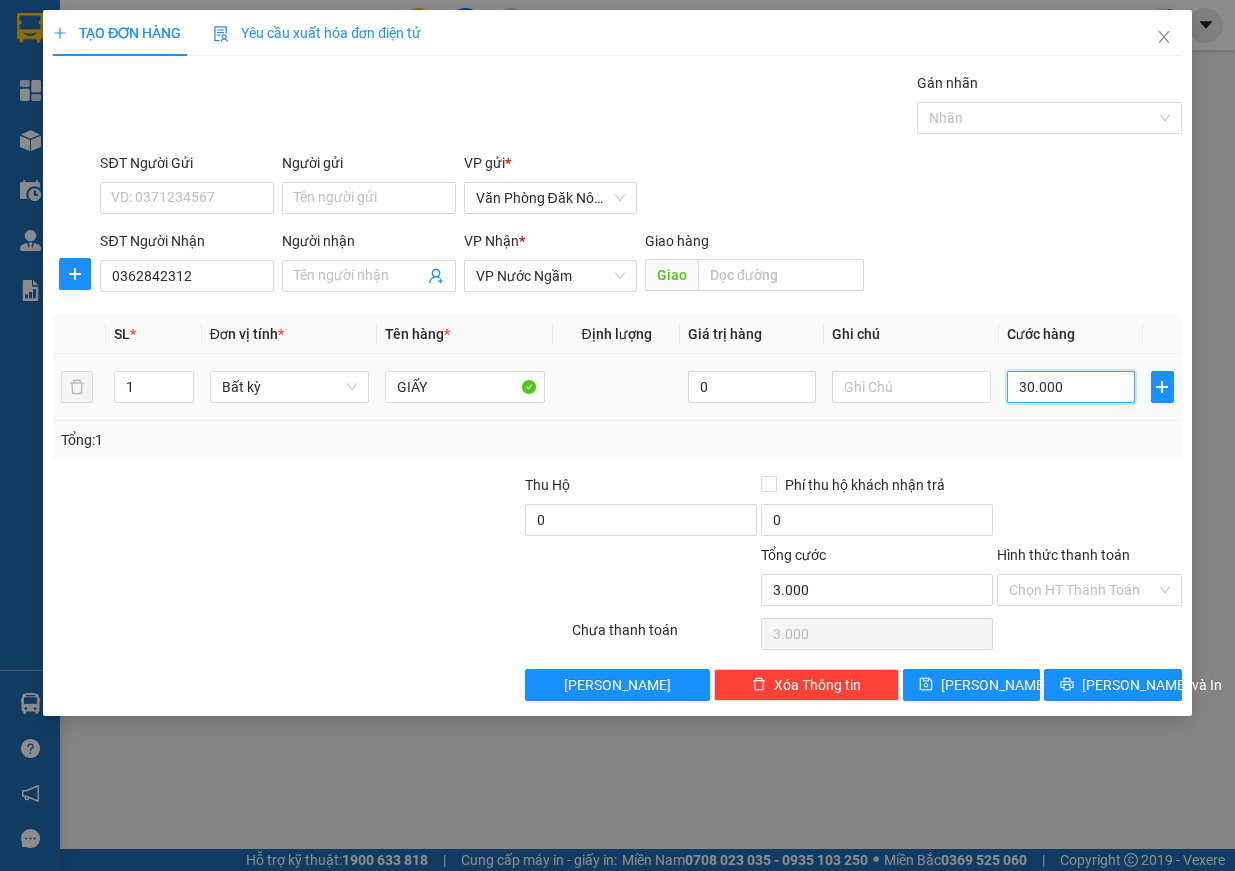 type on "30.000" 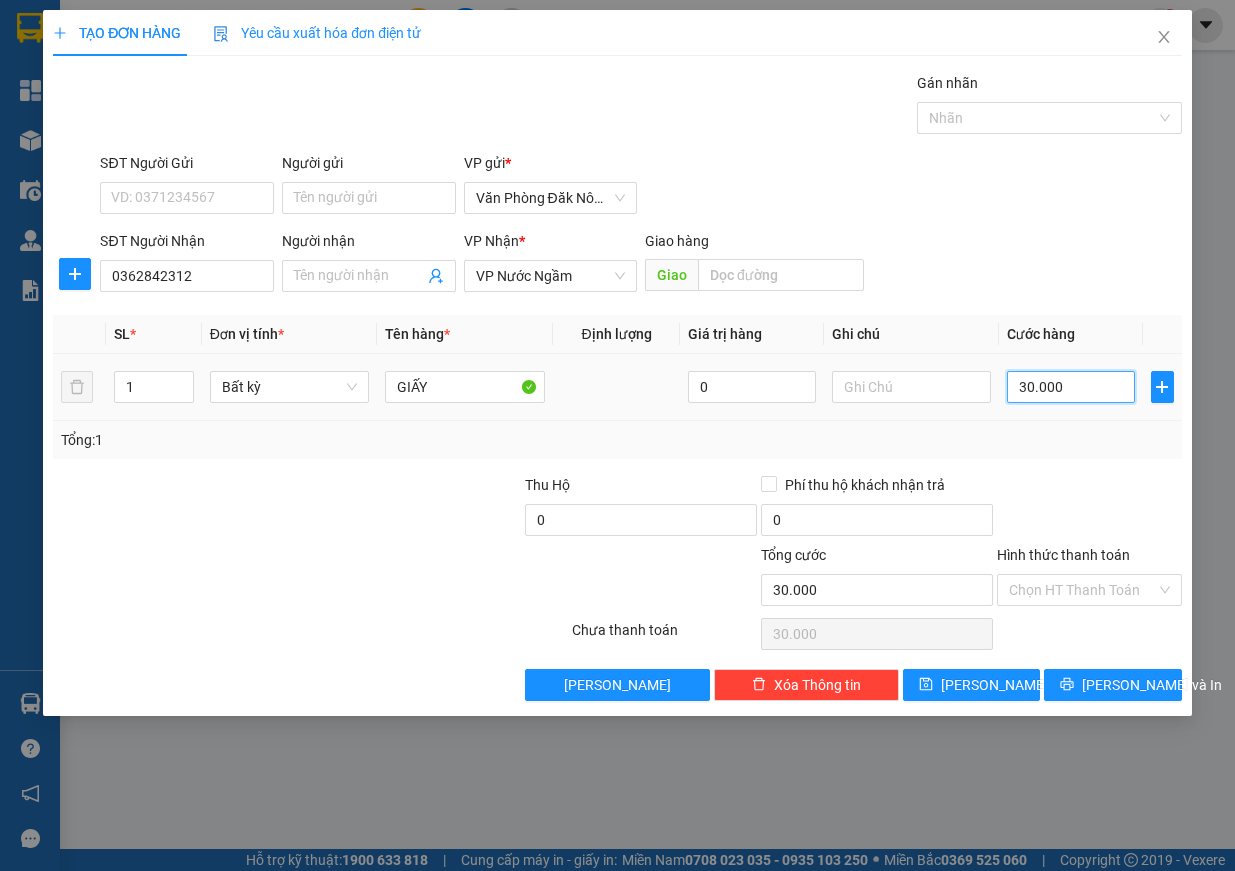 type on "300.000" 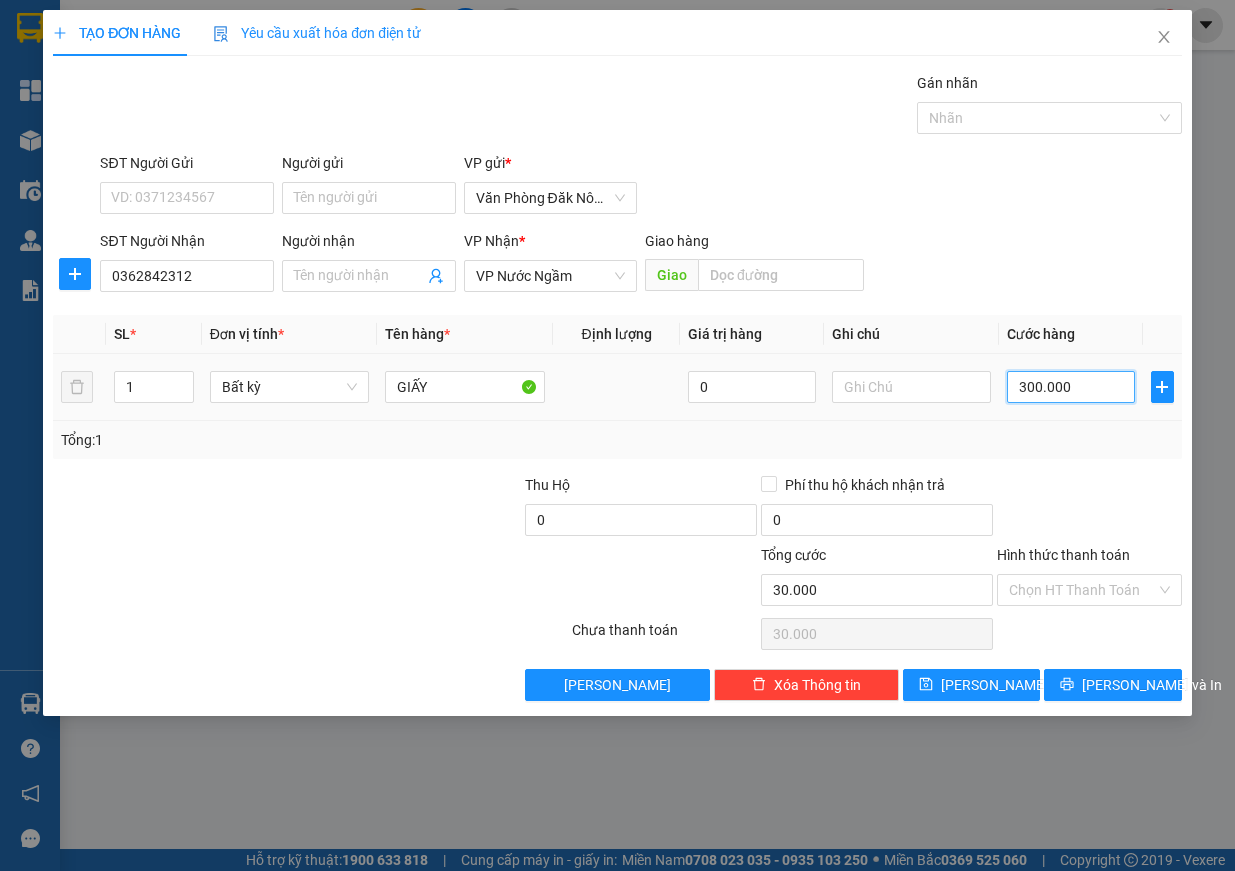 type on "300.000" 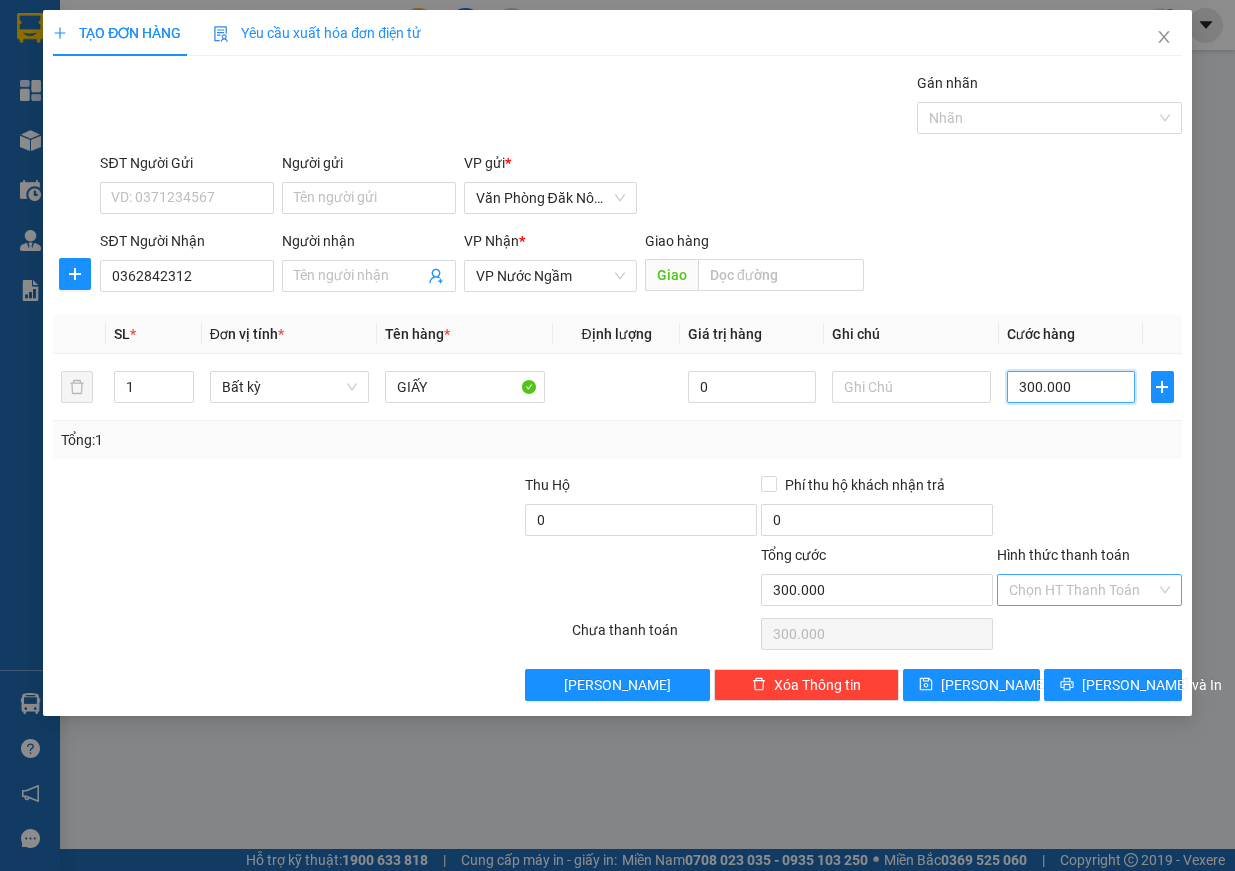 type on "300.000" 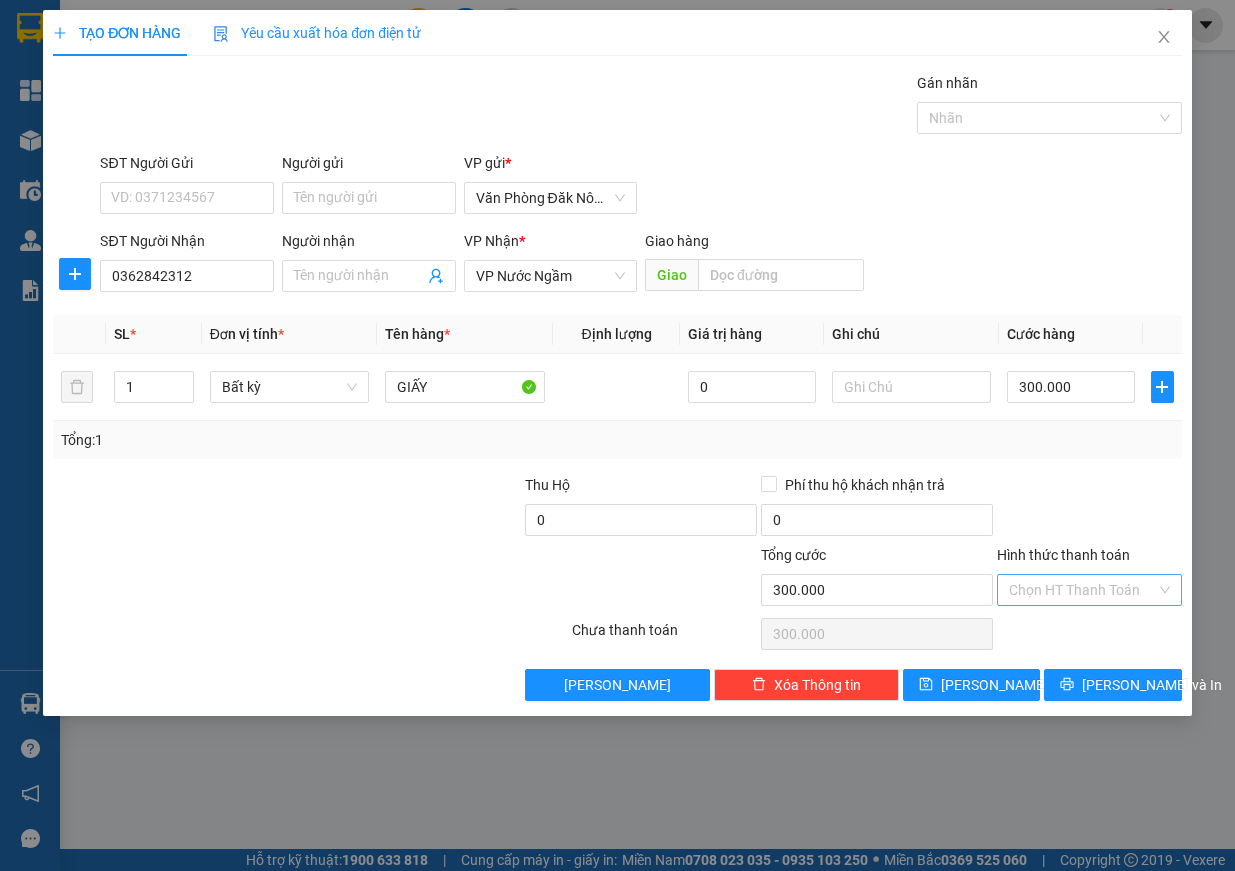 click on "Hình thức thanh toán" at bounding box center [1082, 590] 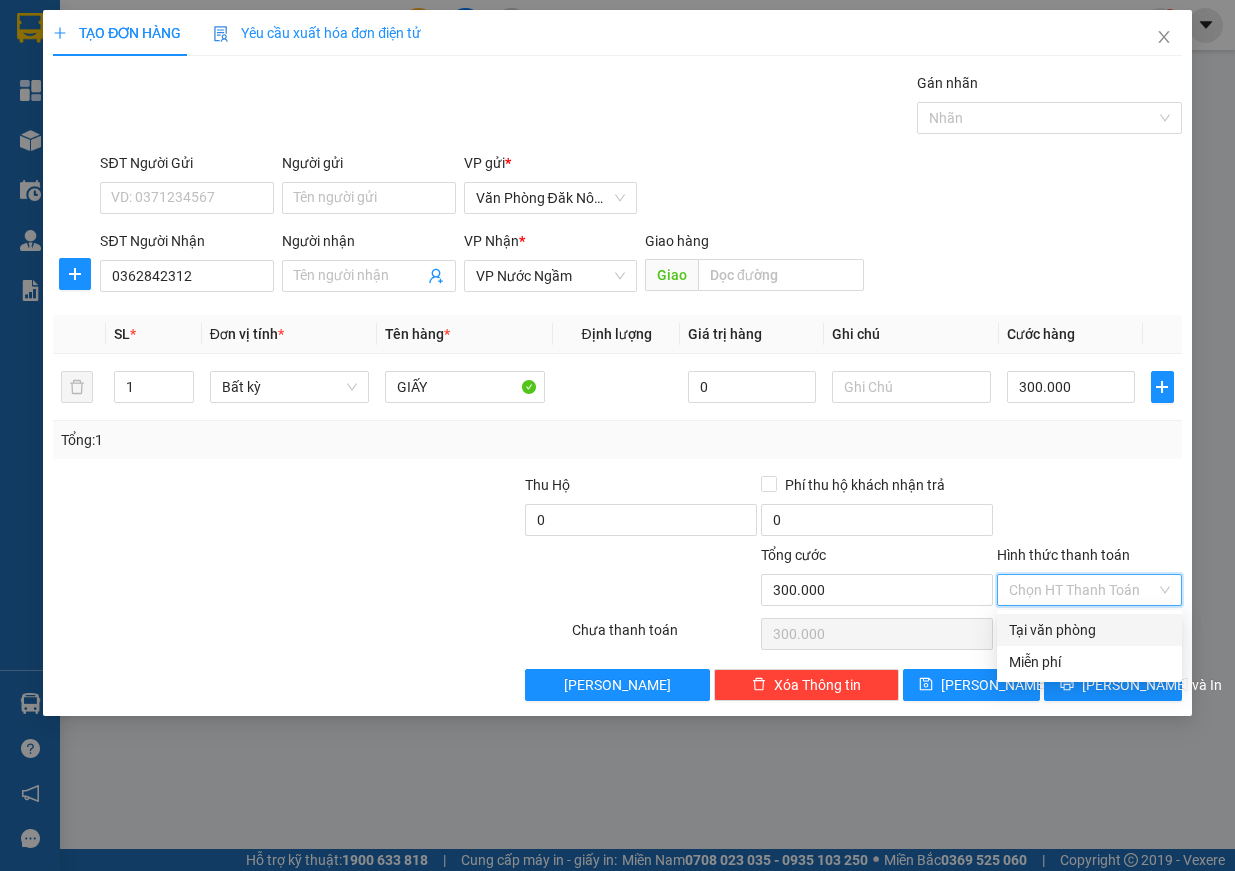 click on "Tại văn phòng" at bounding box center [1089, 630] 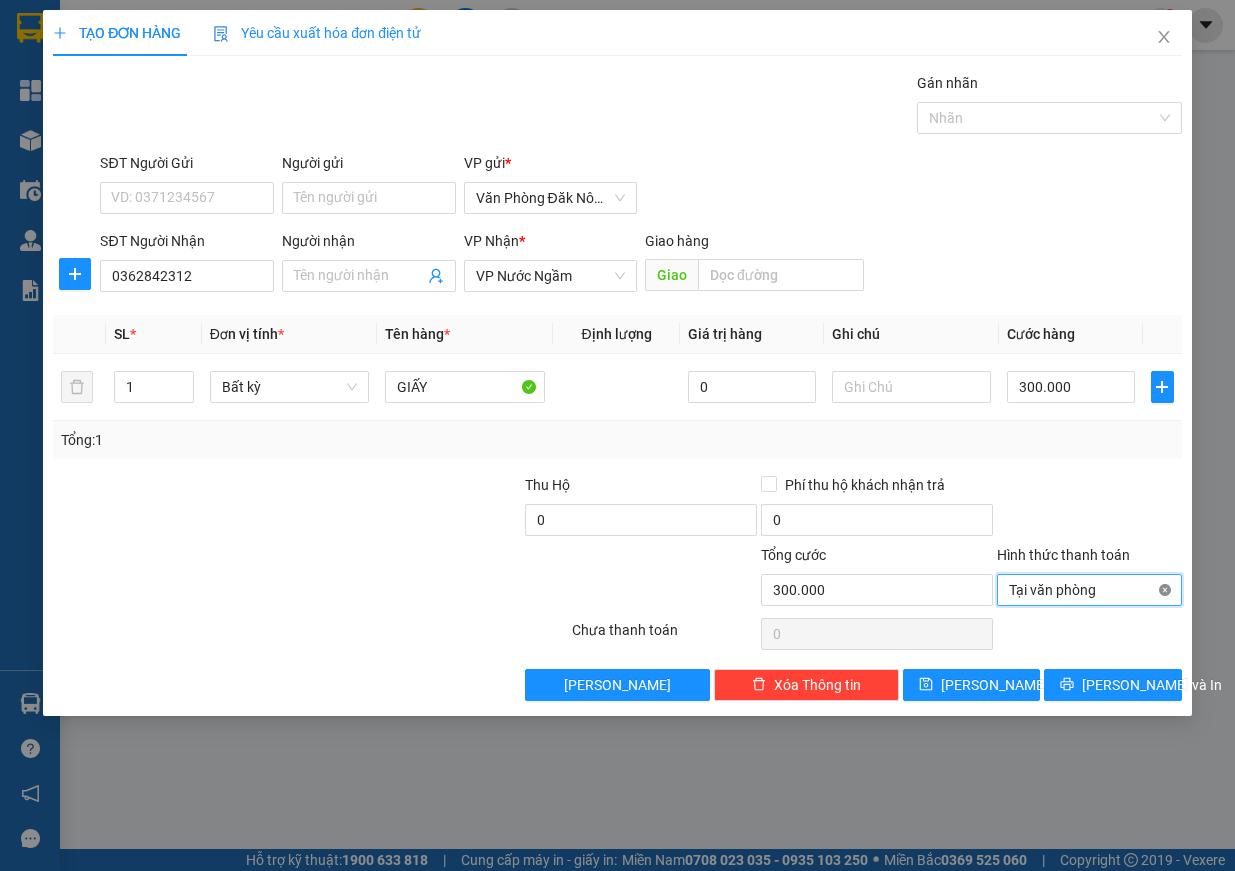 type on "300.000" 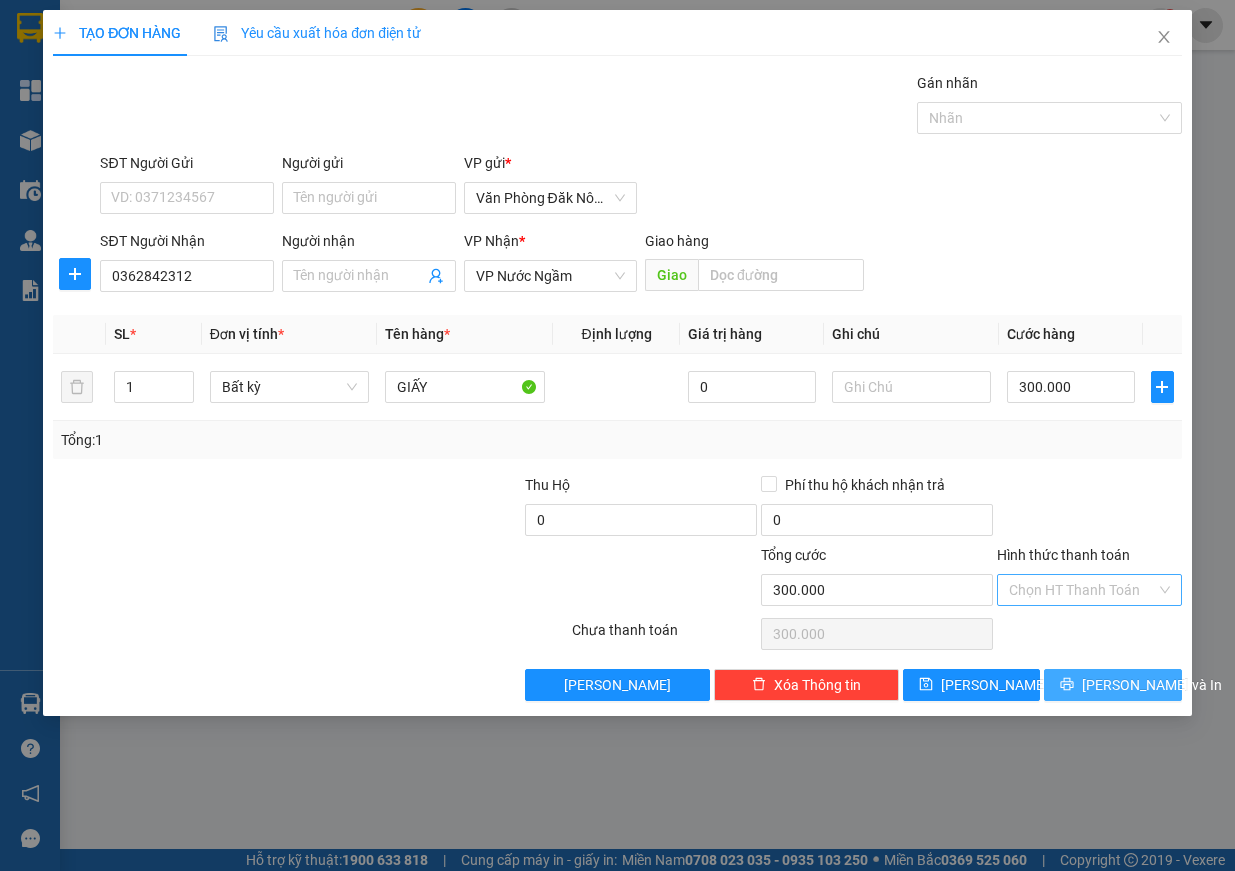 click on "[PERSON_NAME] và In" at bounding box center (1152, 685) 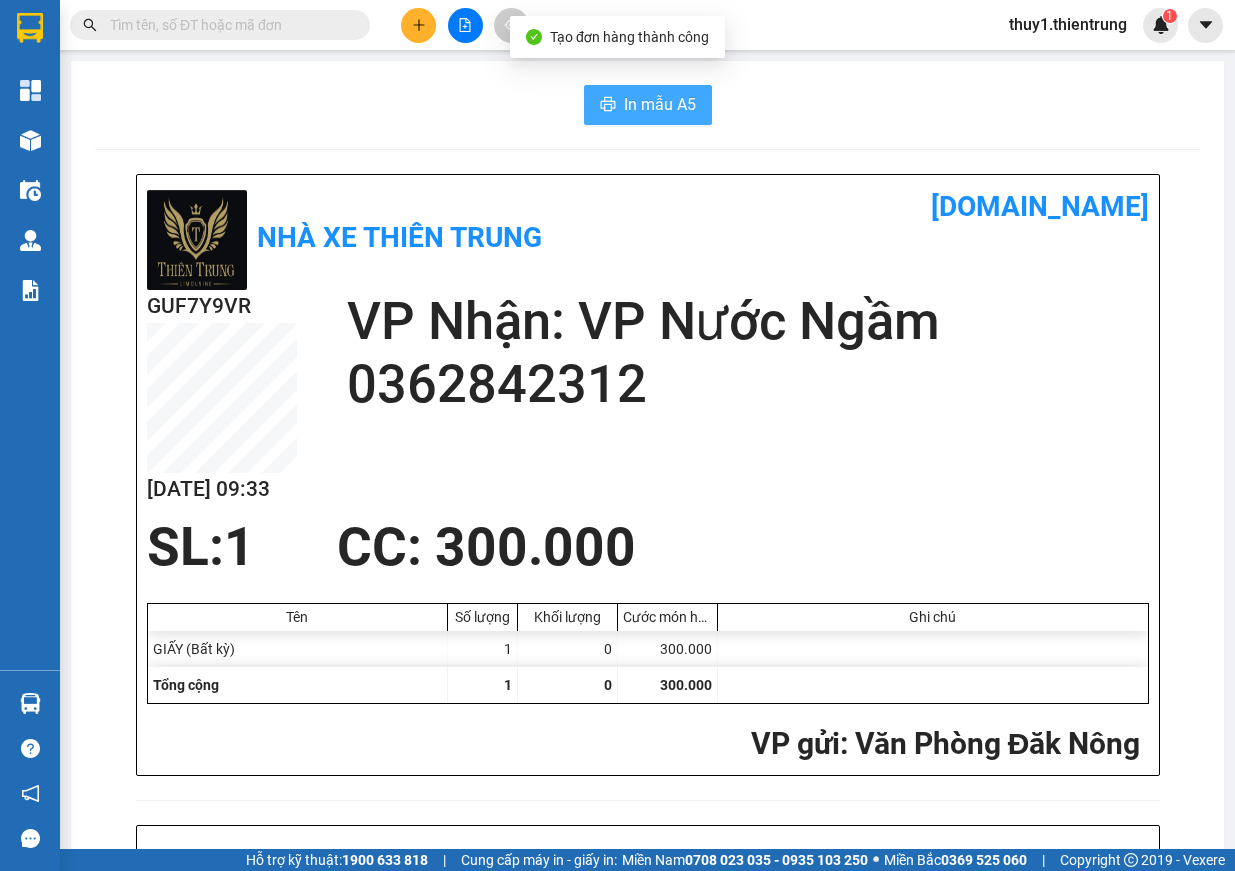 drag, startPoint x: 561, startPoint y: 88, endPoint x: 619, endPoint y: 107, distance: 61.03278 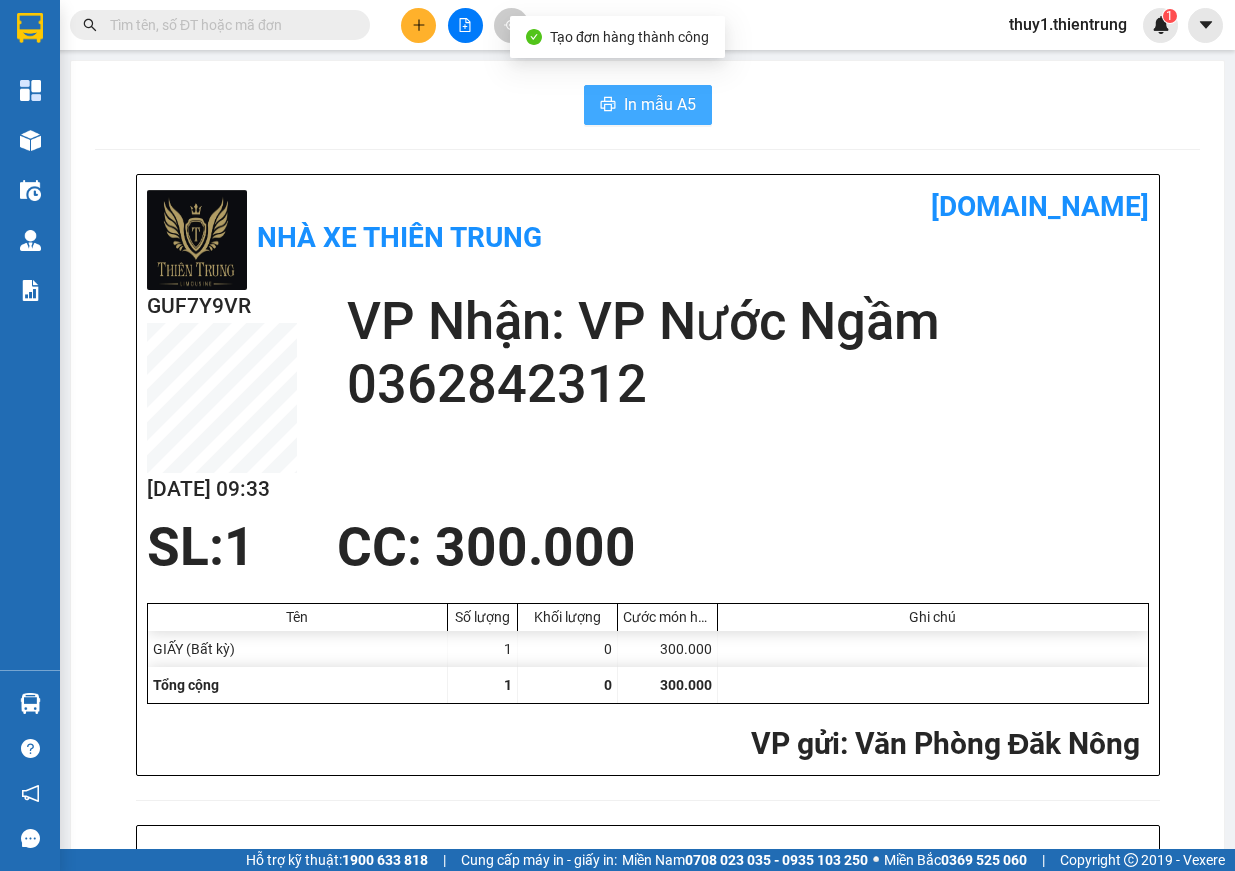 scroll, scrollTop: 0, scrollLeft: 0, axis: both 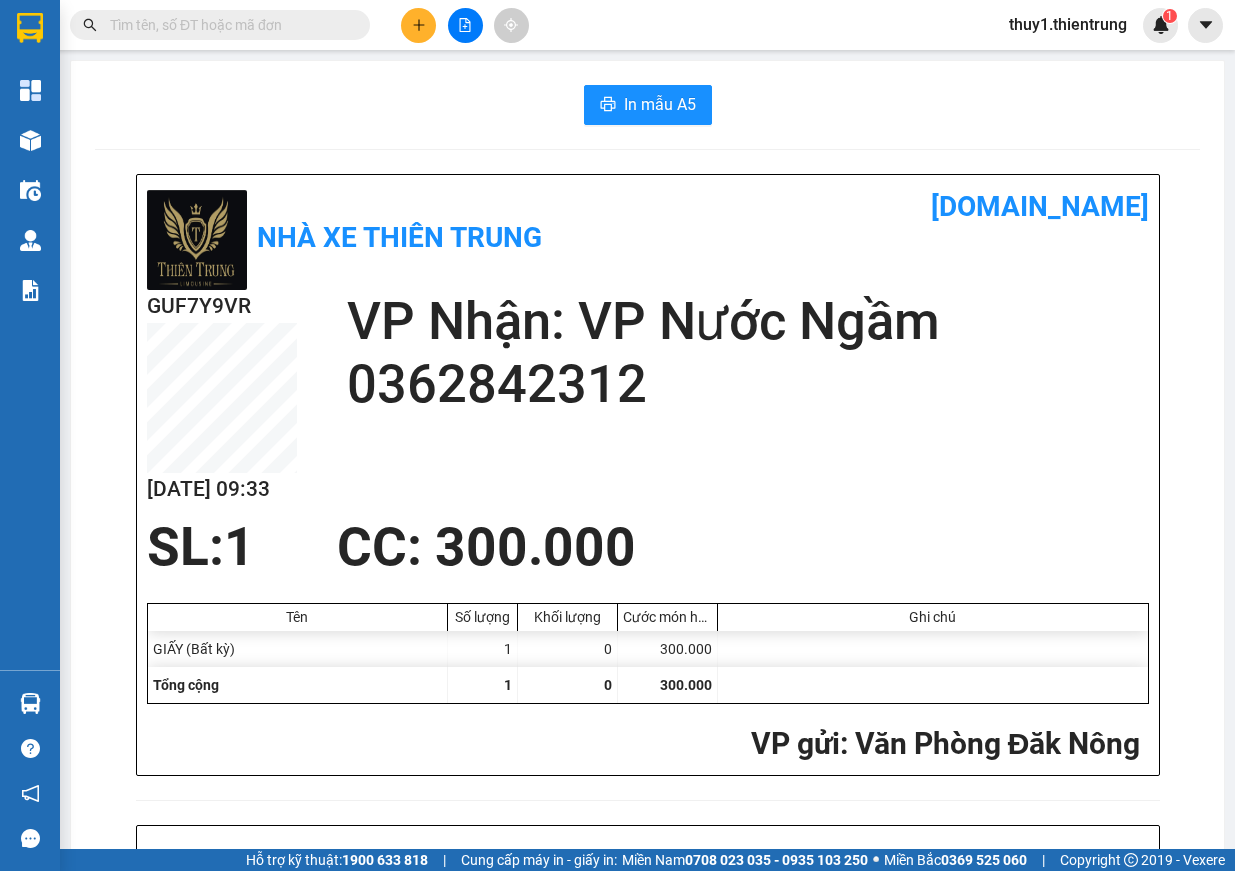 click at bounding box center (228, 25) 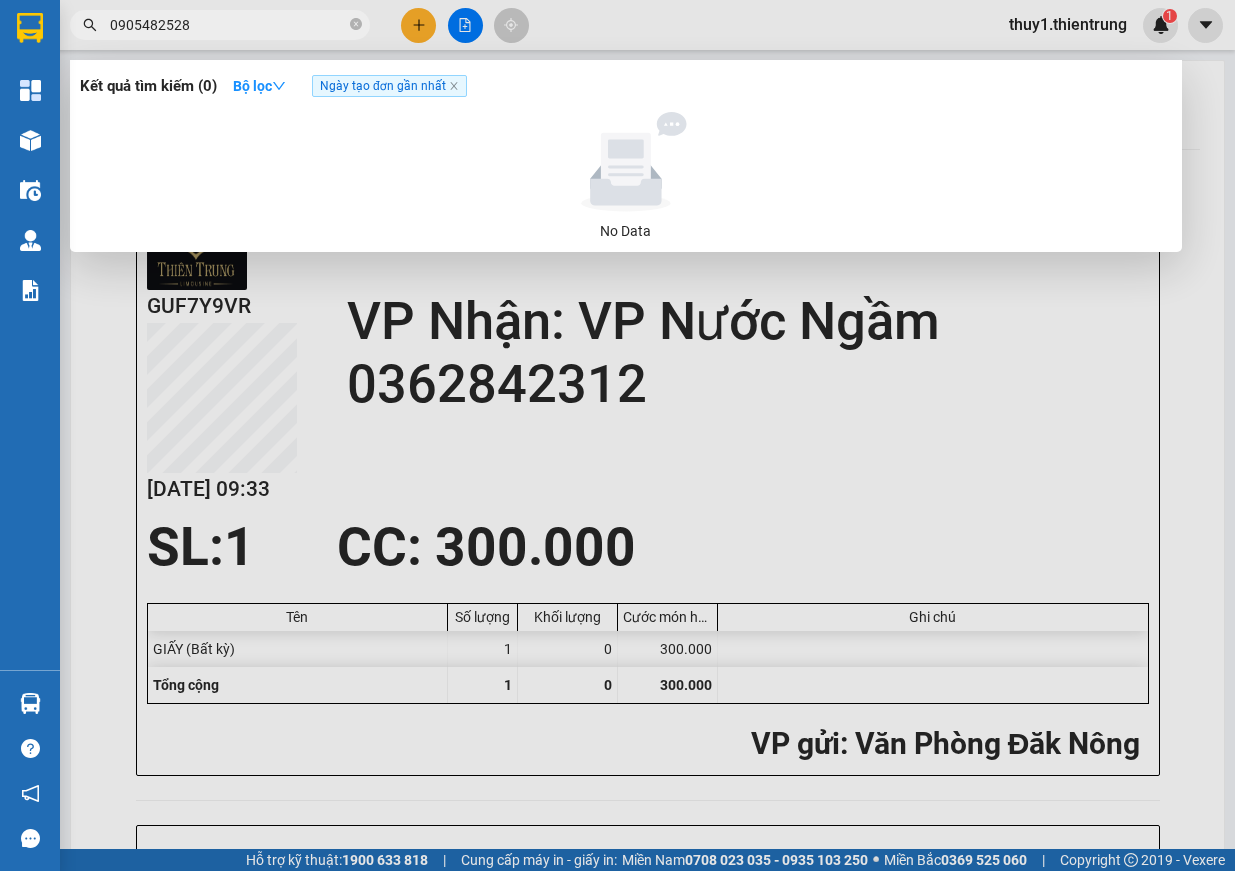 type on "0905482528" 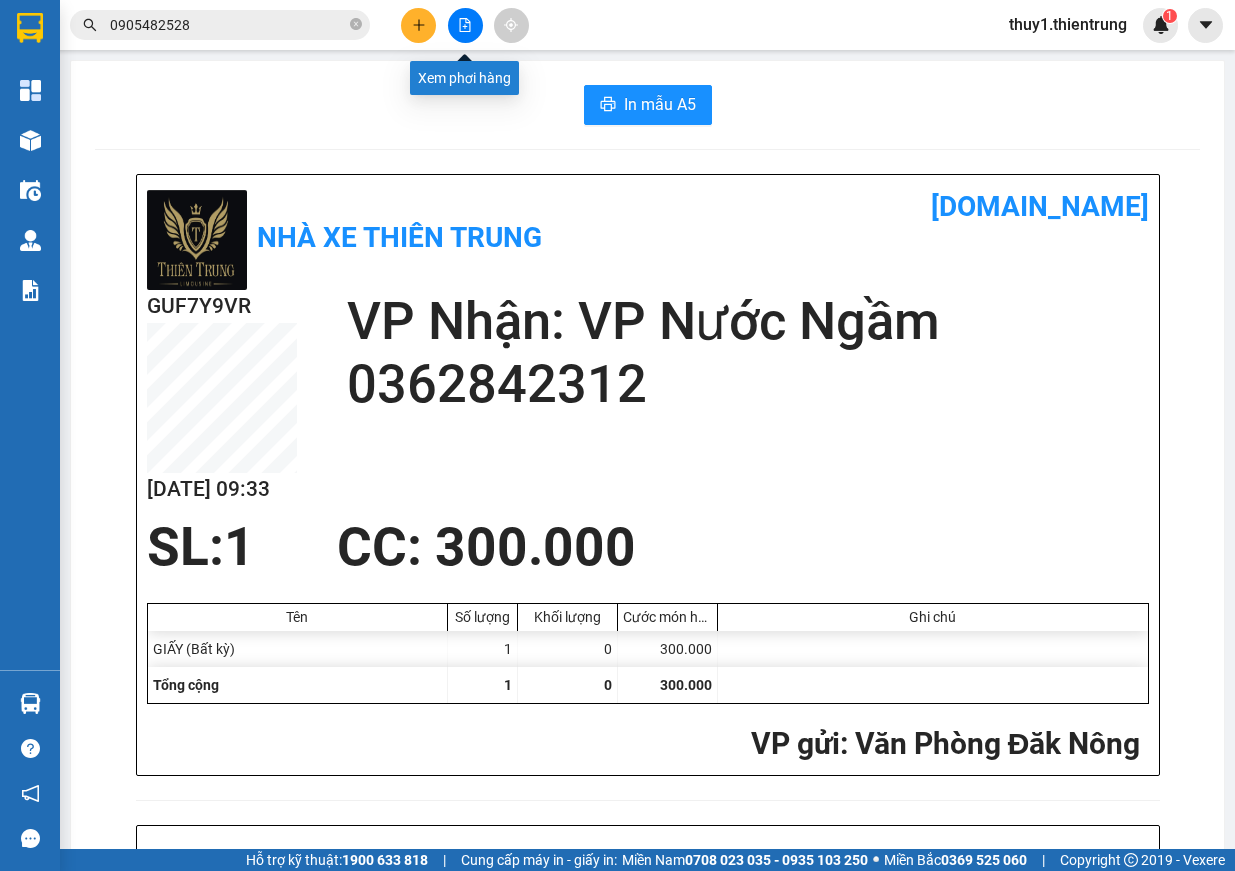 click at bounding box center [465, 25] 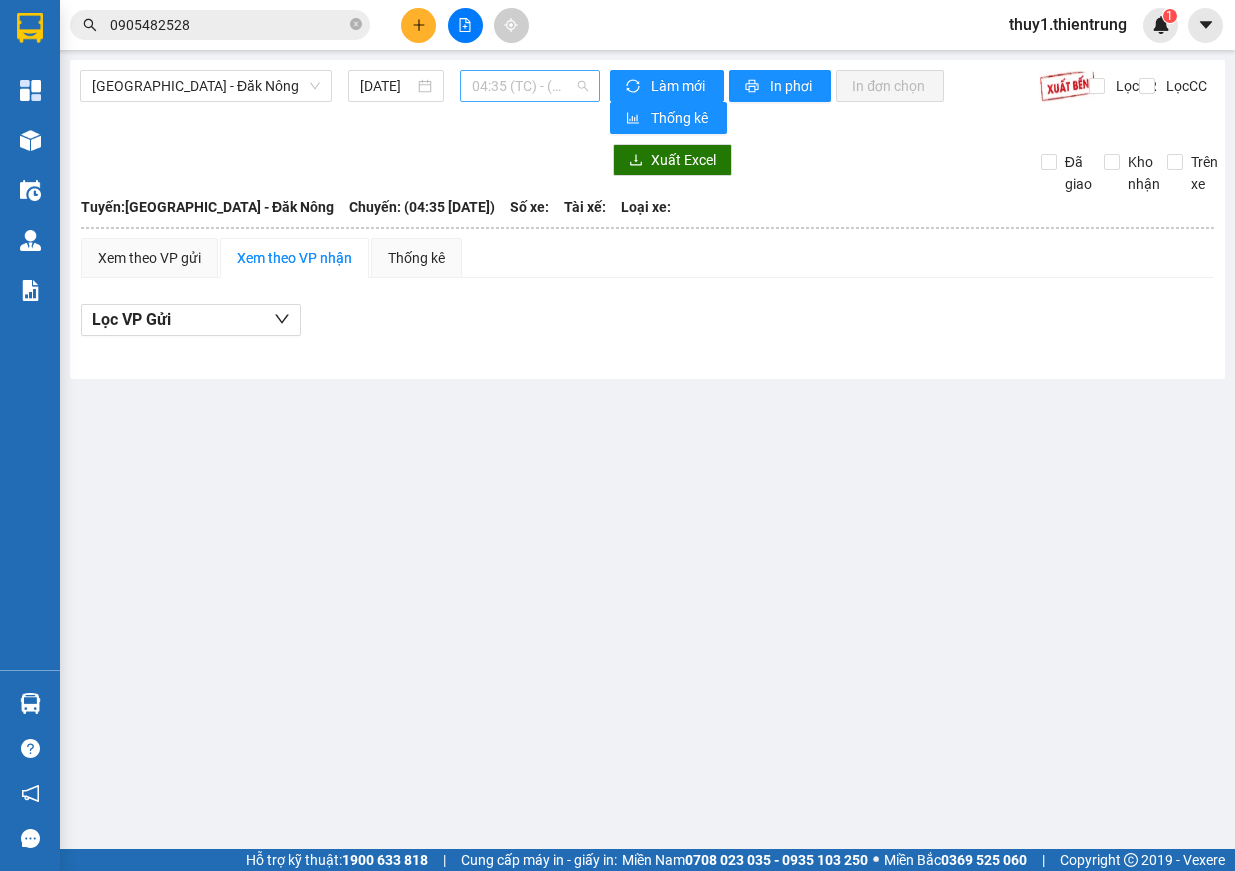 drag, startPoint x: 553, startPoint y: 89, endPoint x: 595, endPoint y: 179, distance: 99.31767 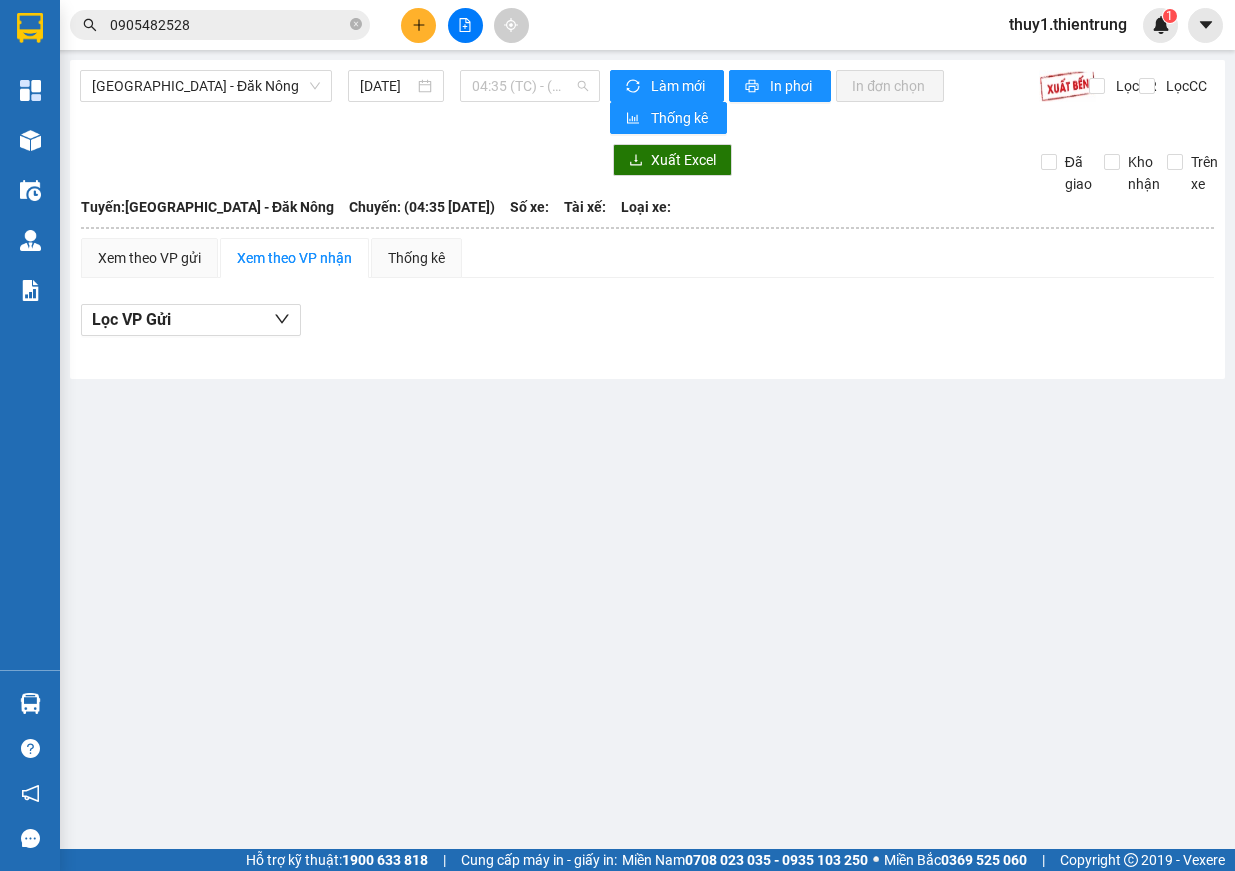 click on "04:35   (TC)   - (Đã hủy)" at bounding box center (530, 86) 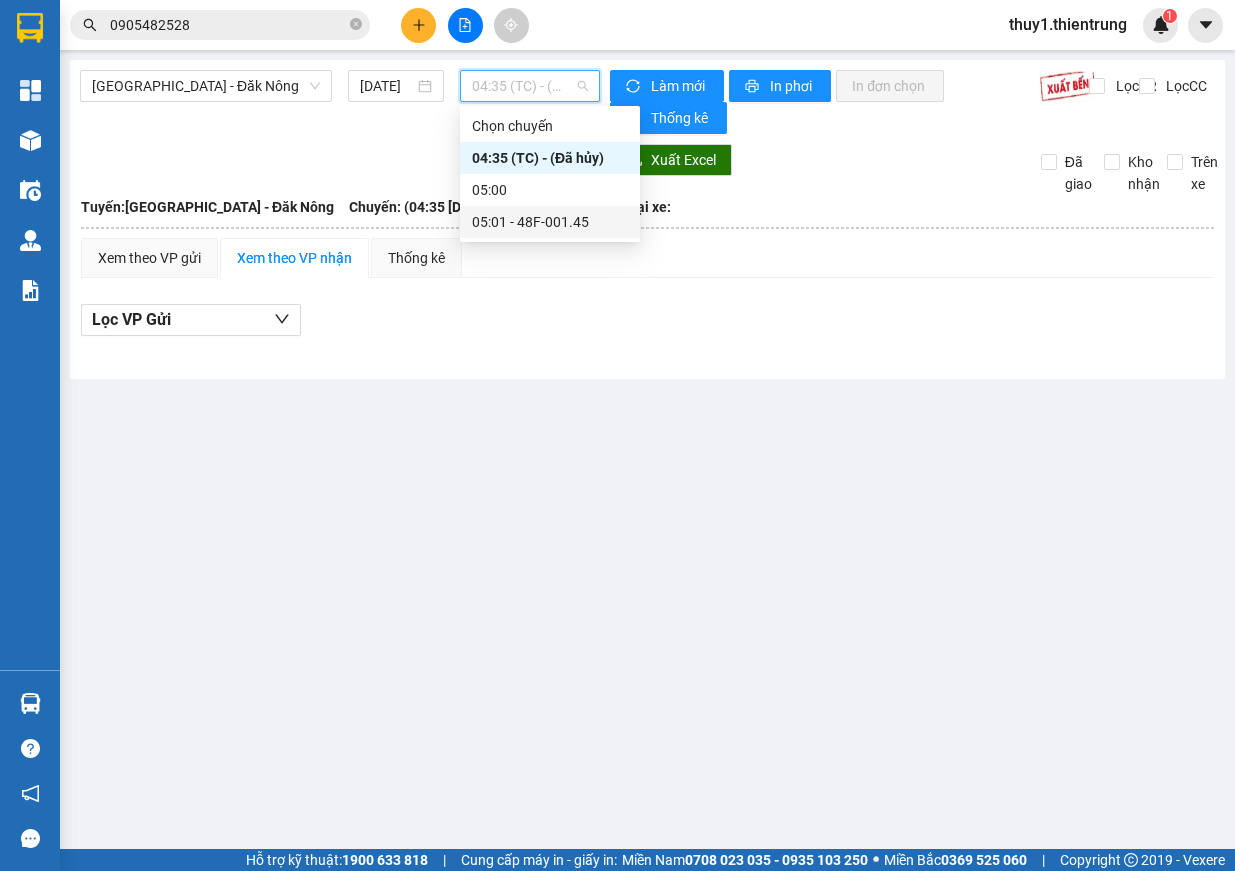 click on "05:01     - 48F-001.45" at bounding box center [550, 222] 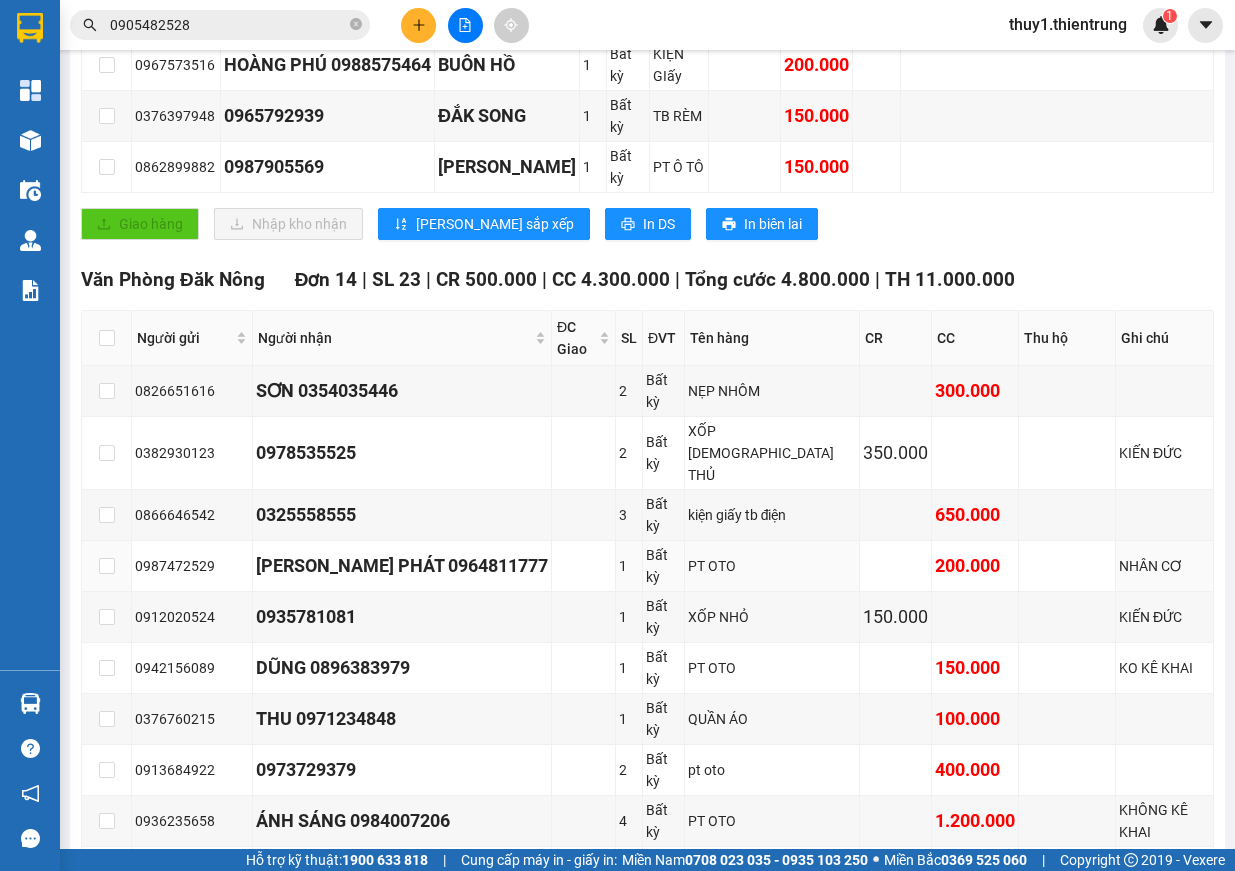 scroll, scrollTop: 600, scrollLeft: 0, axis: vertical 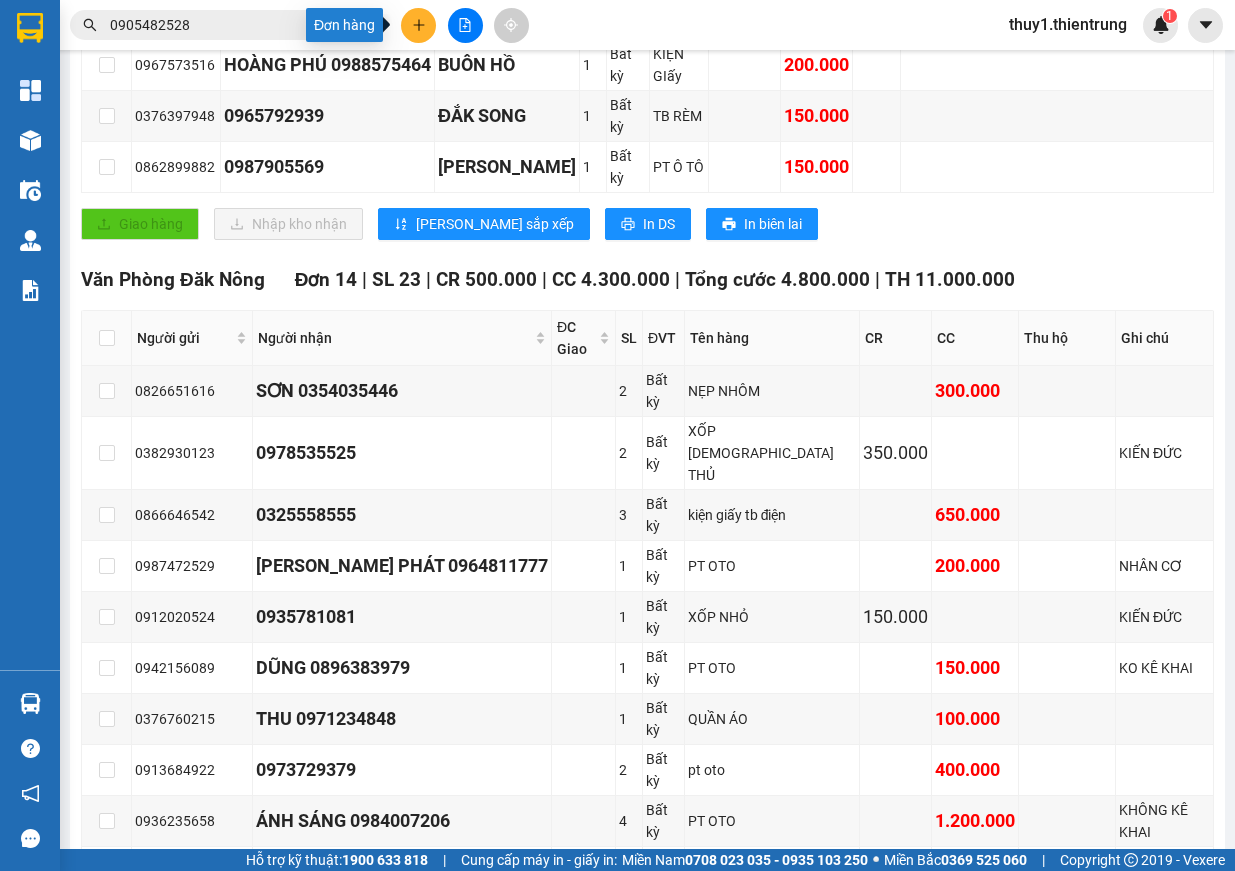 click 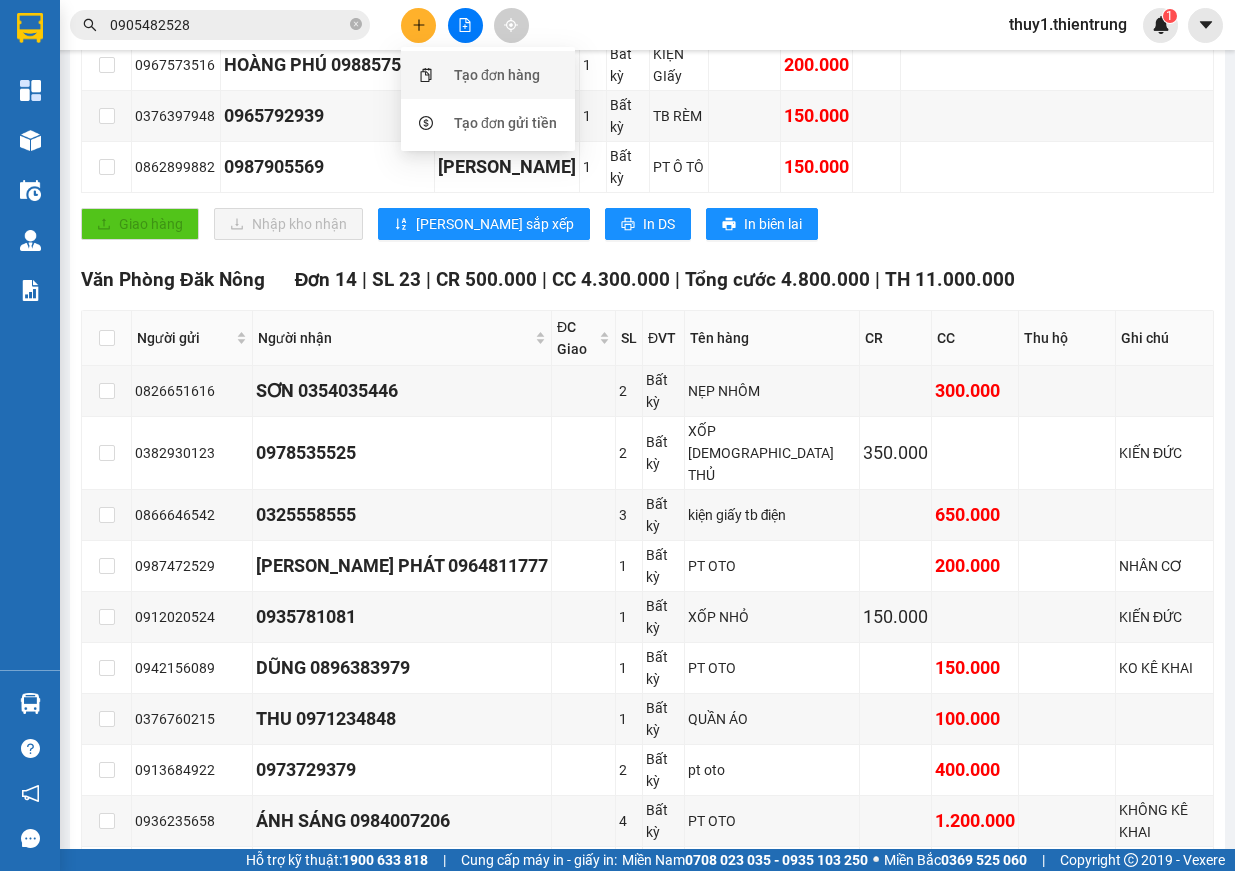 click on "Tạo đơn hàng" at bounding box center [497, 75] 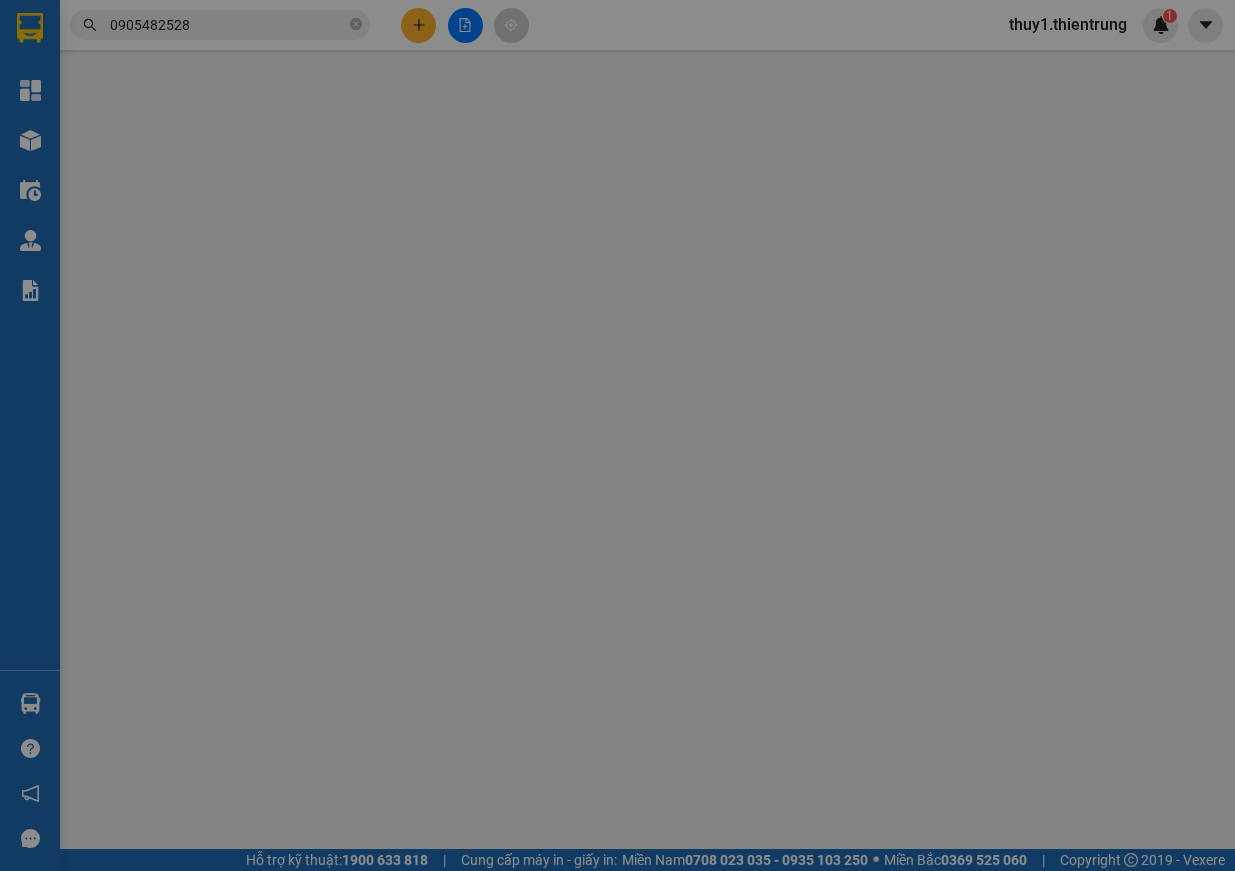 scroll, scrollTop: 0, scrollLeft: 0, axis: both 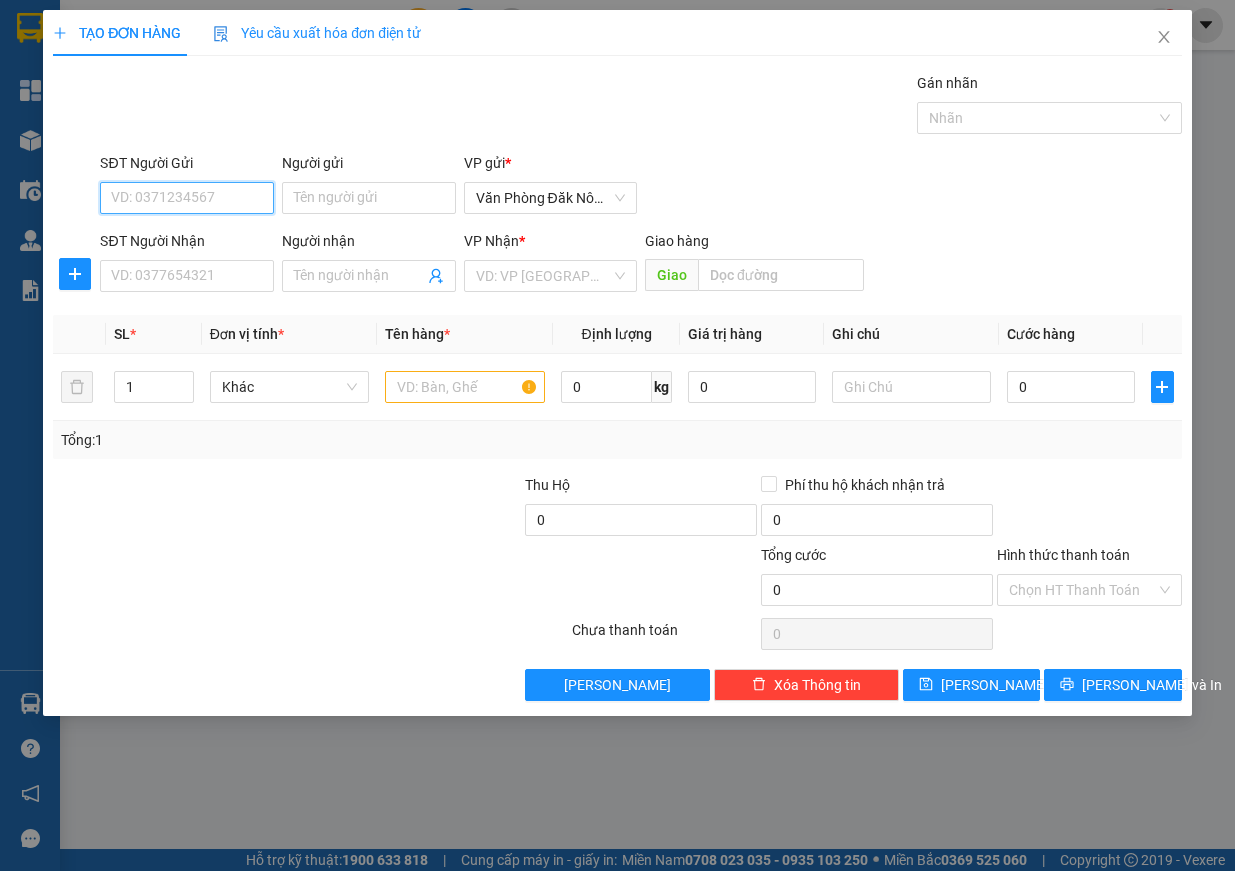 click on "SĐT Người Gửi" at bounding box center [187, 198] 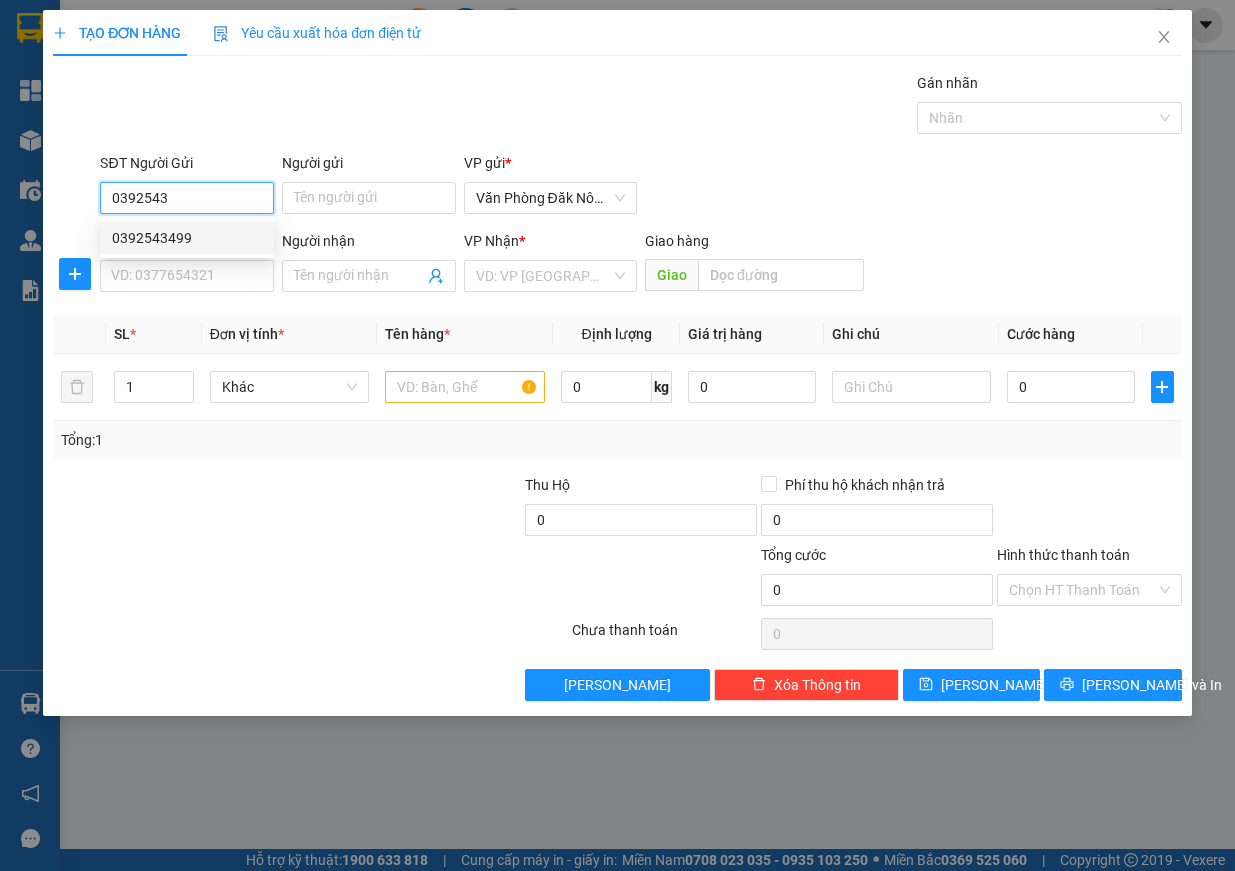 click on "0392543499" at bounding box center (187, 238) 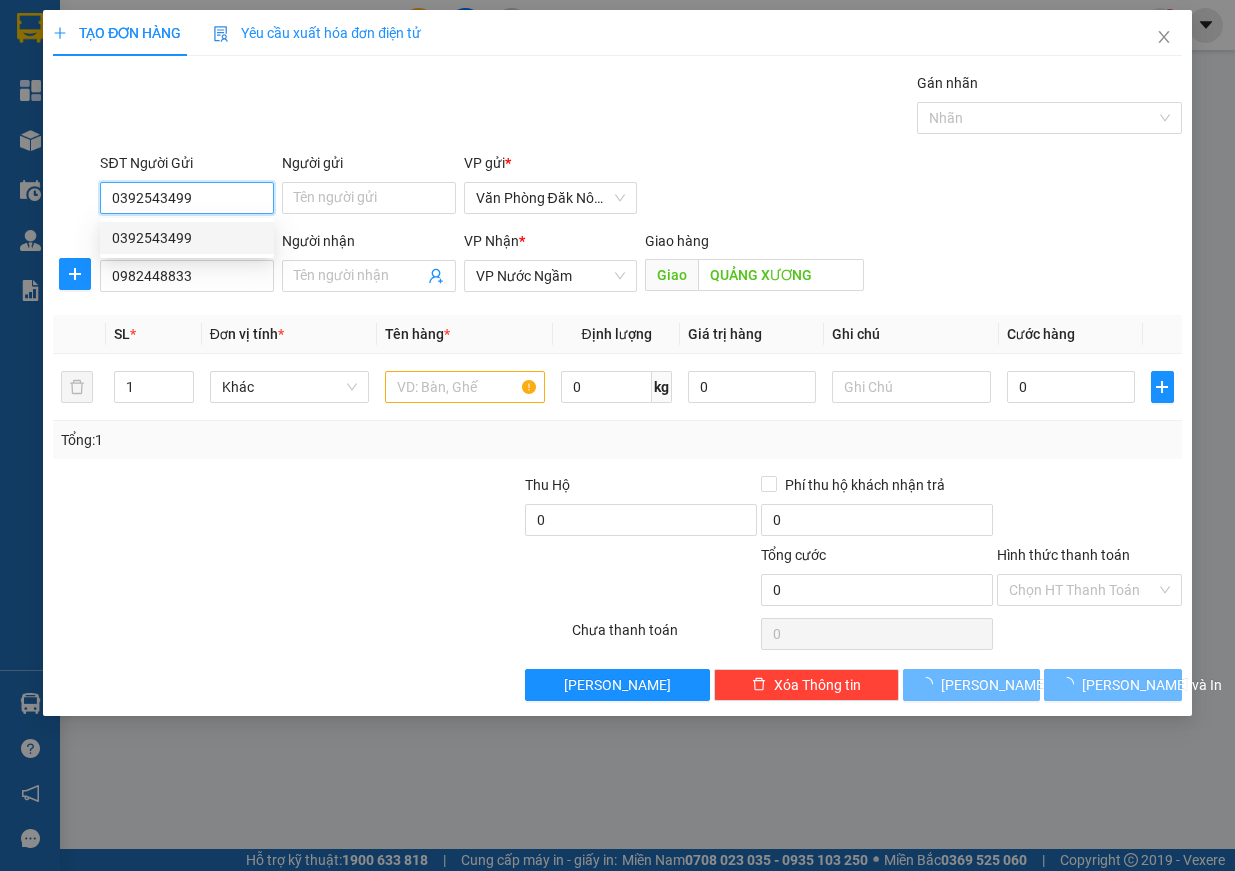 type on "150.000" 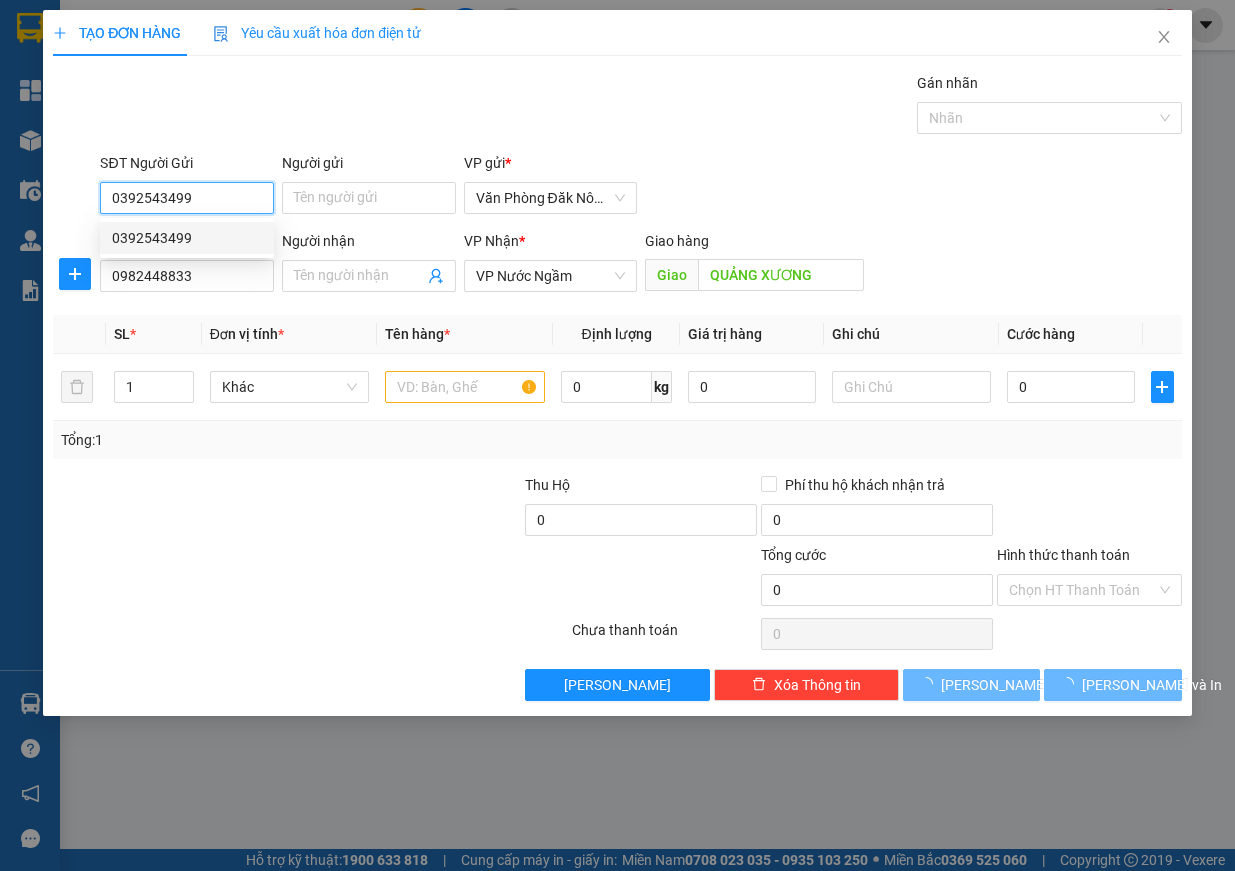 type on "150.000" 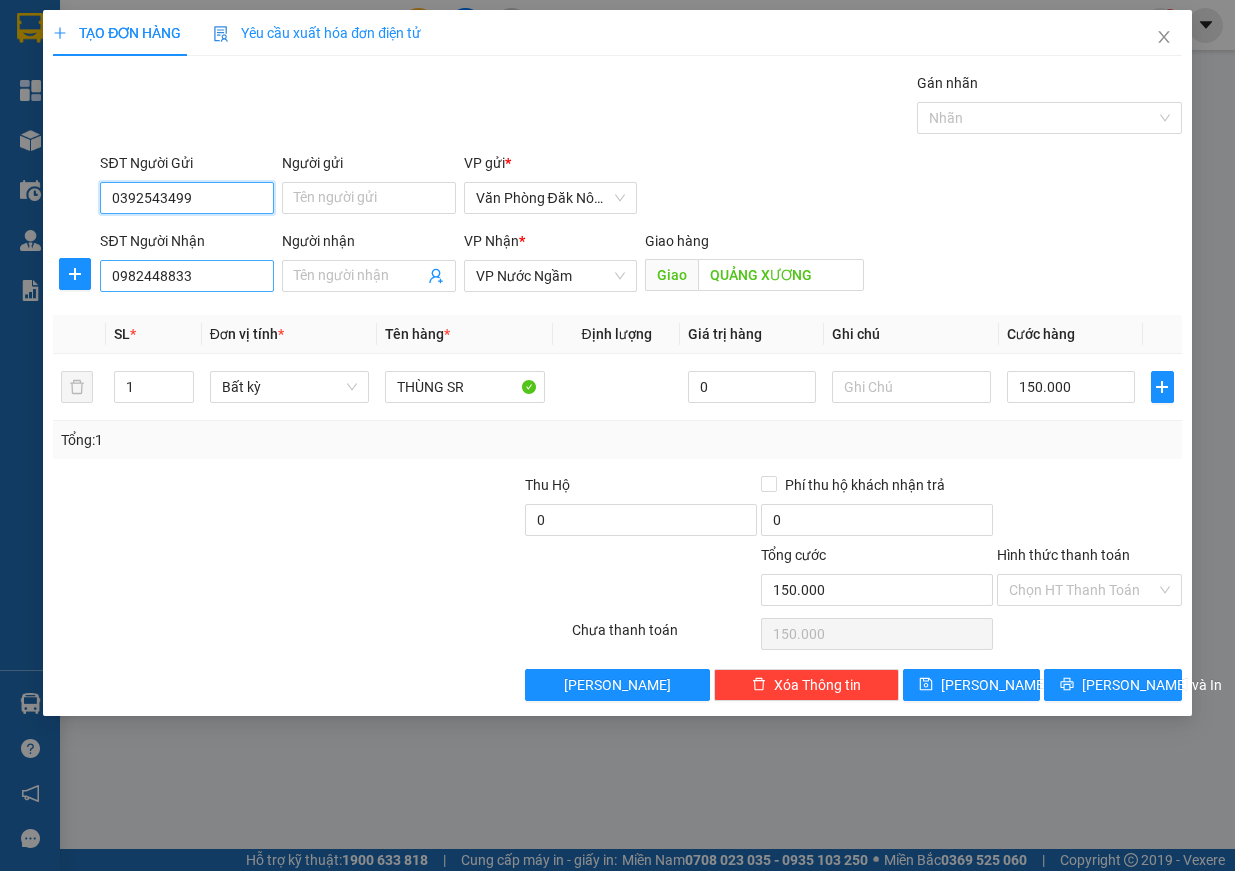 type on "0392543499" 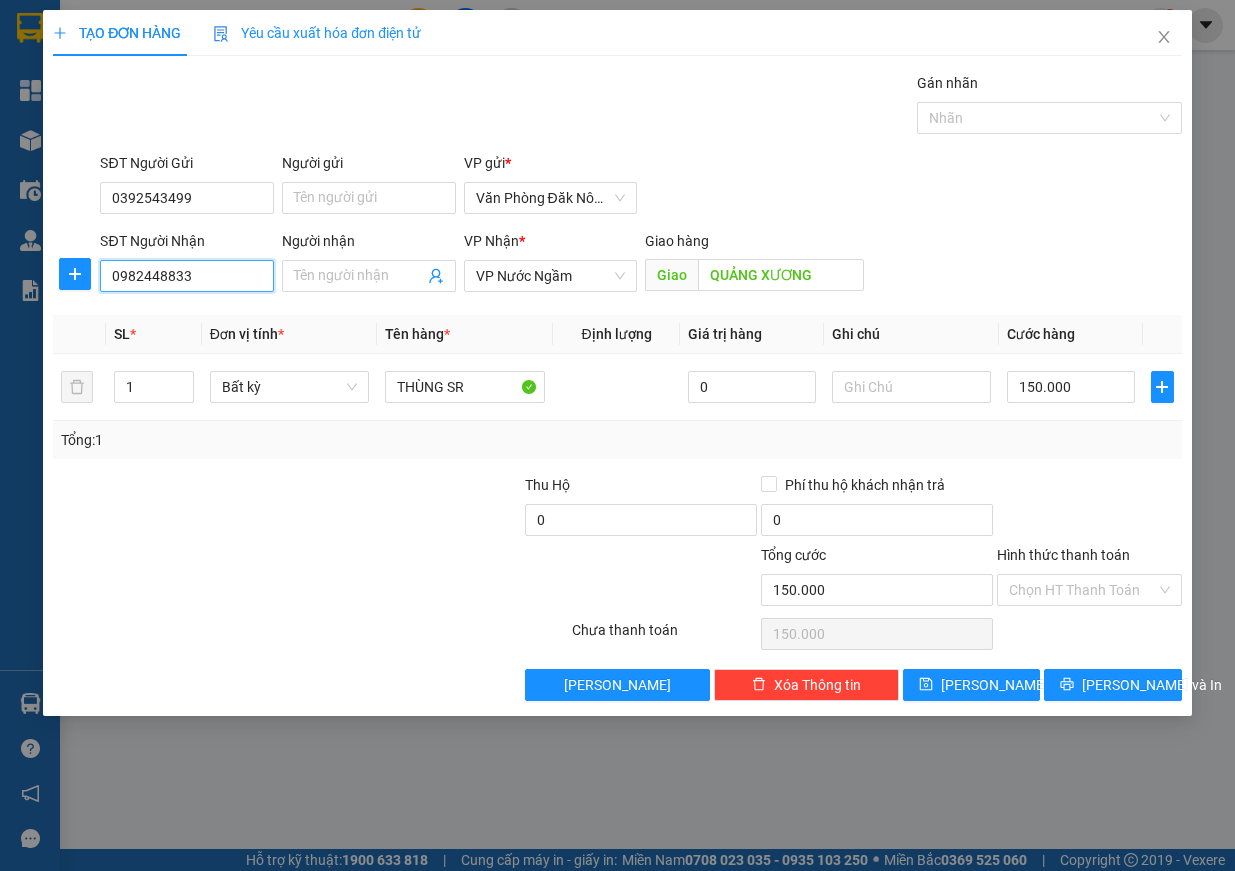 click on "0982448833" at bounding box center [187, 276] 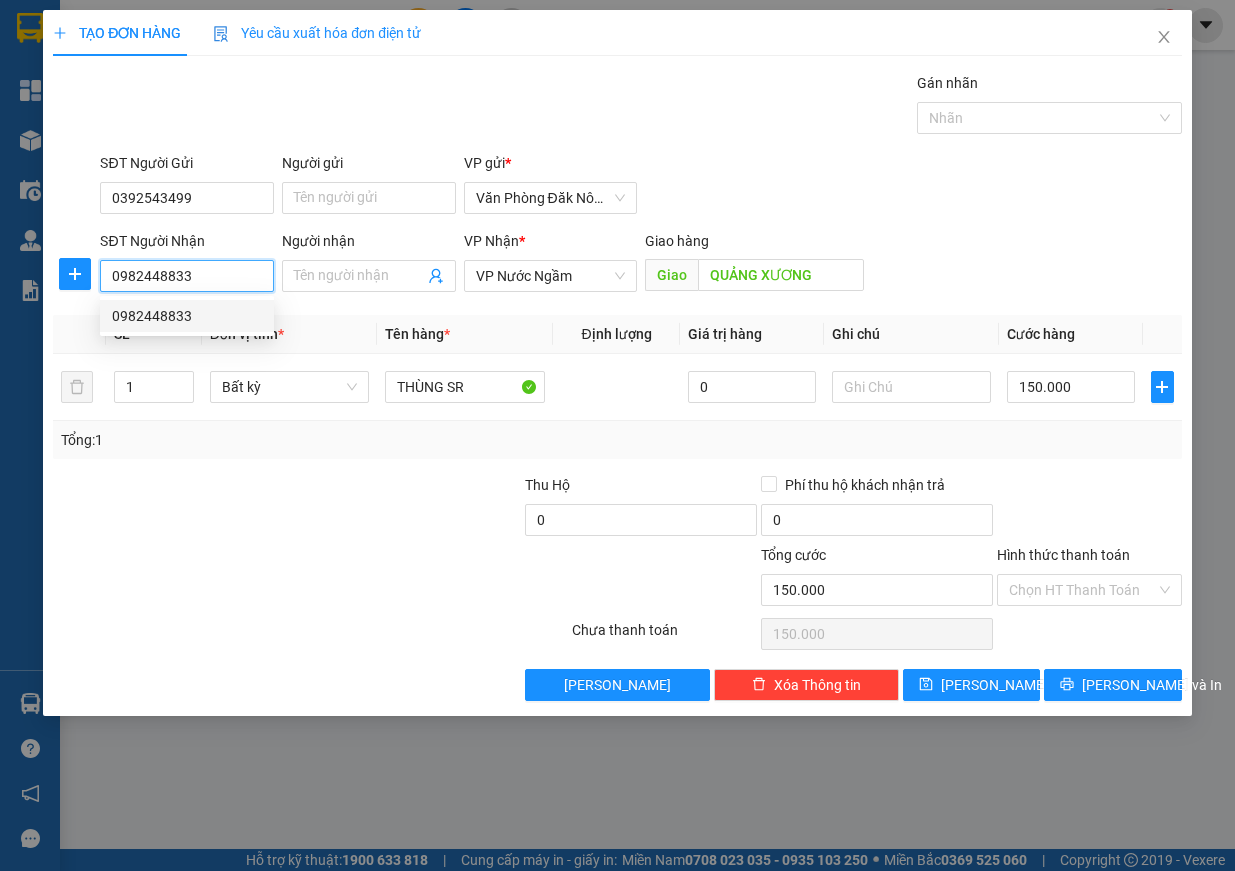click on "0982448833" at bounding box center (187, 276) 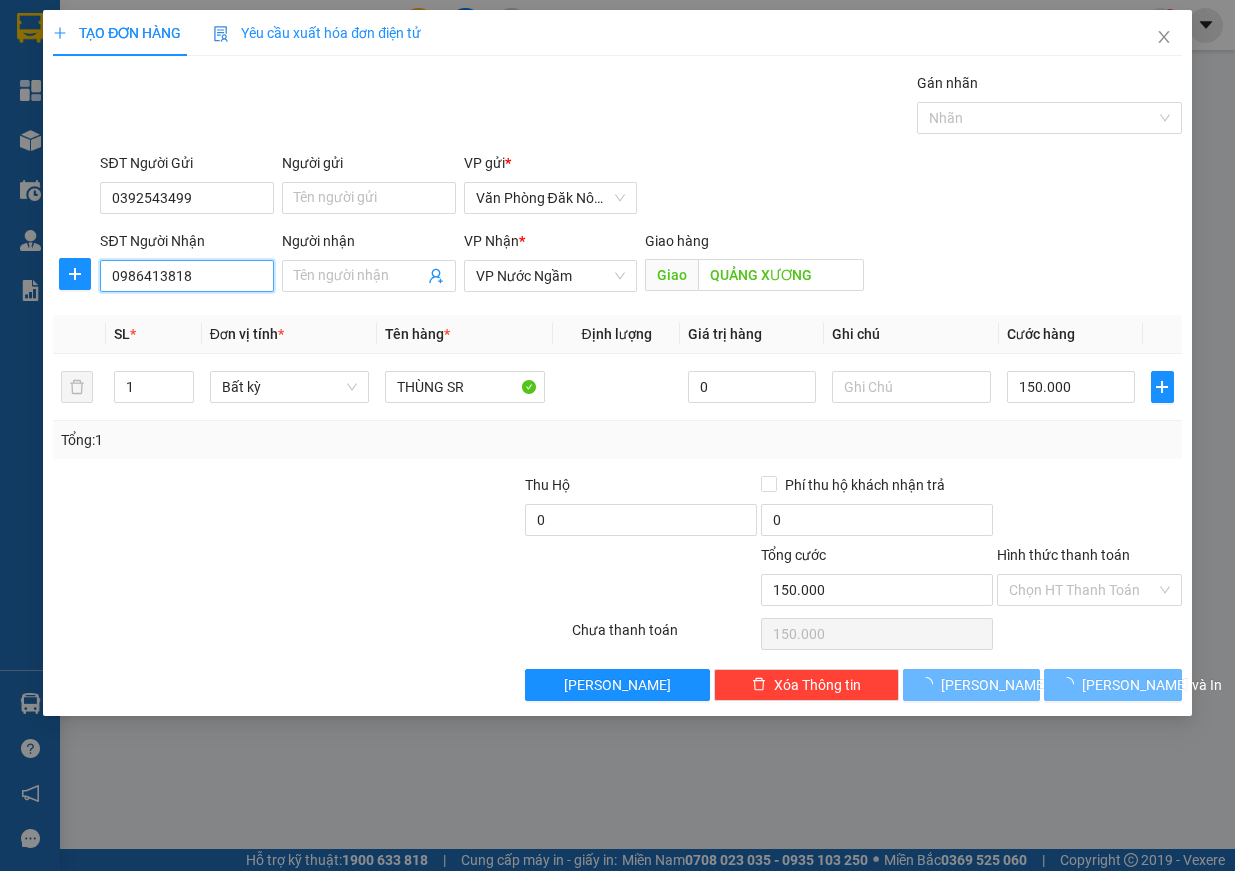 type on "0986413818" 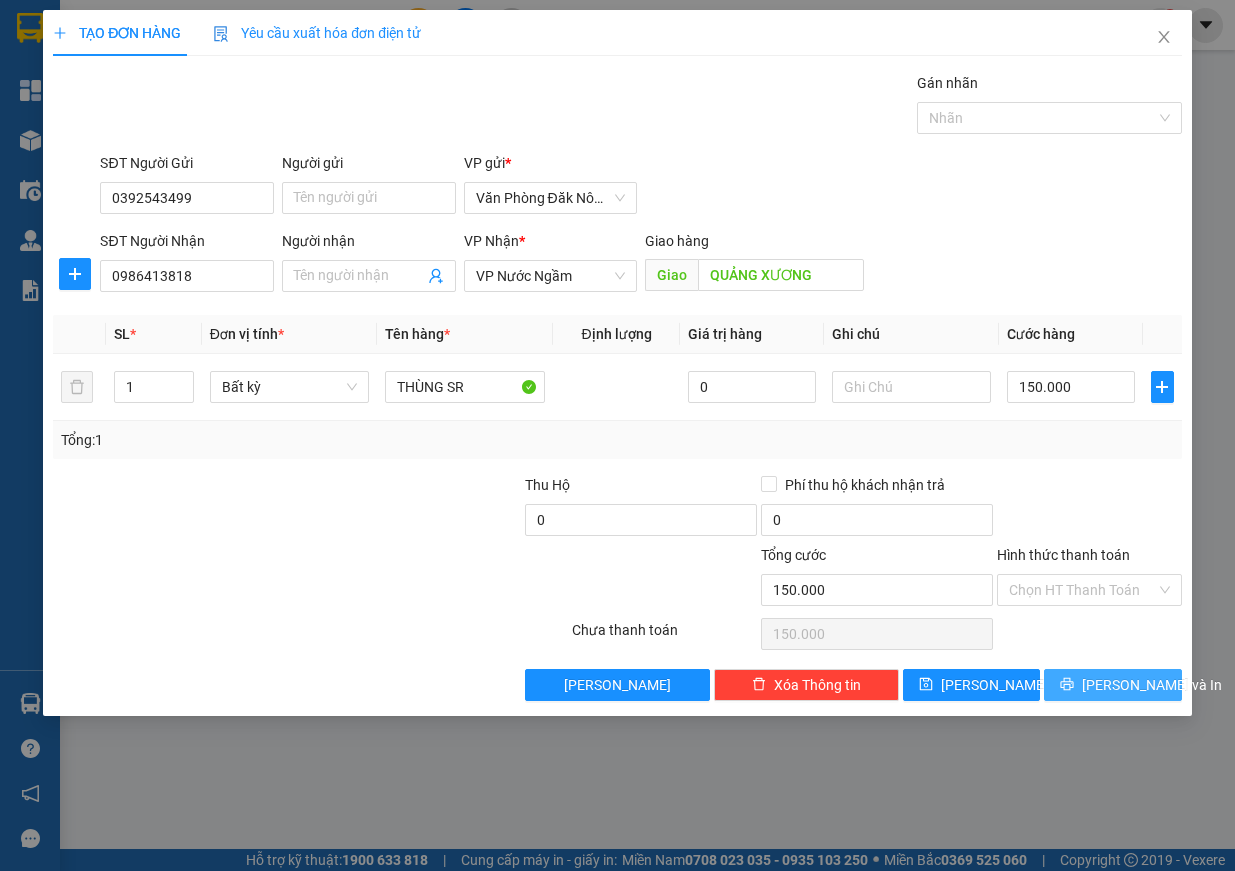 click on "[PERSON_NAME] và In" at bounding box center (1152, 685) 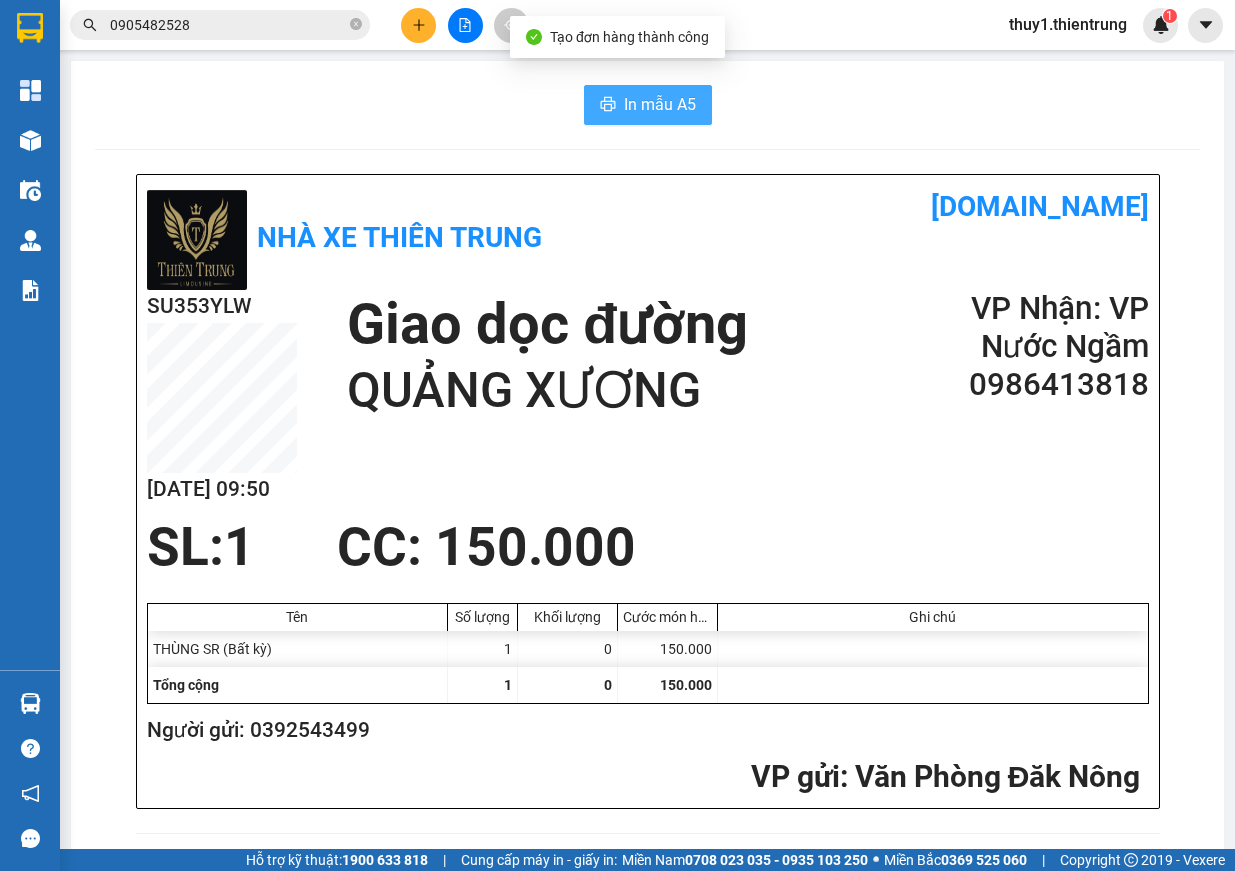 click on "In mẫu A5" at bounding box center (660, 104) 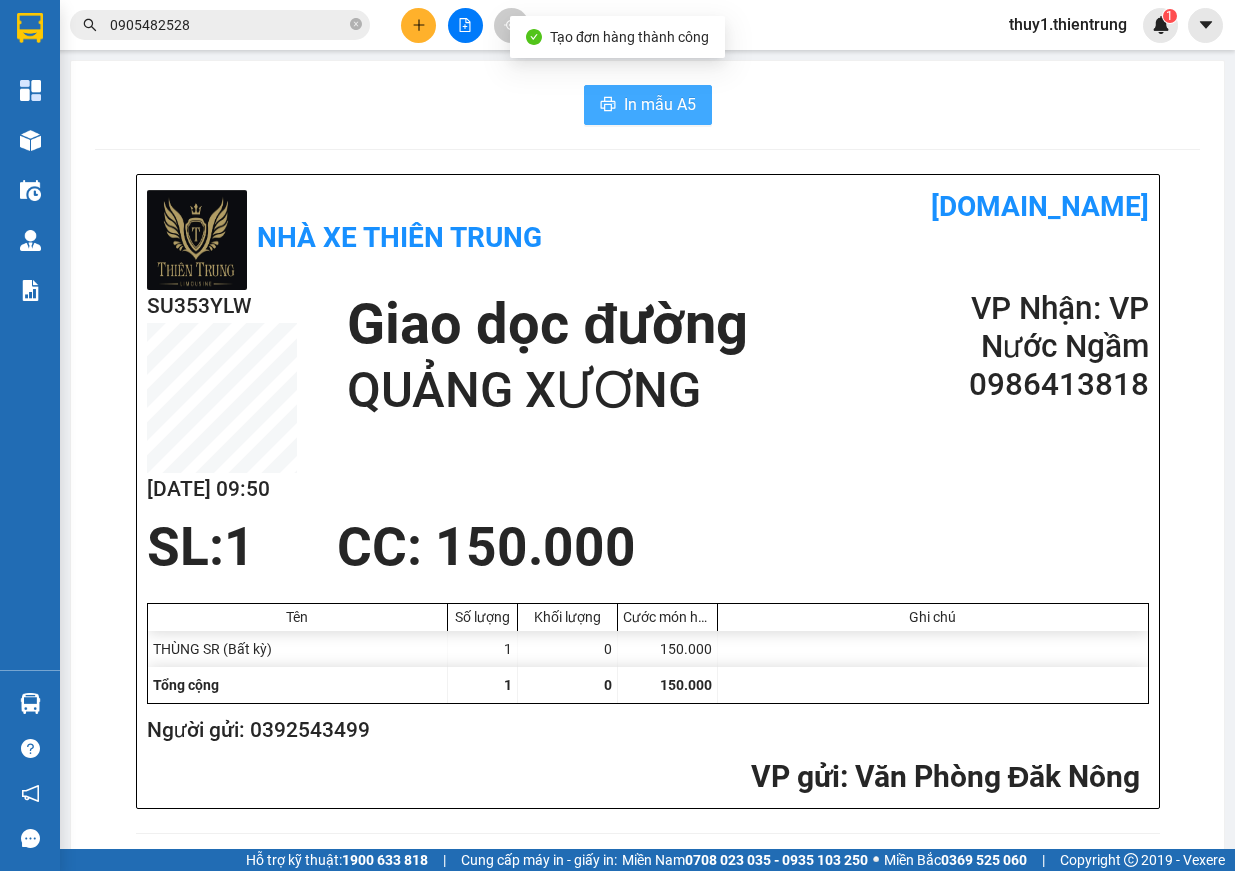 scroll, scrollTop: 0, scrollLeft: 0, axis: both 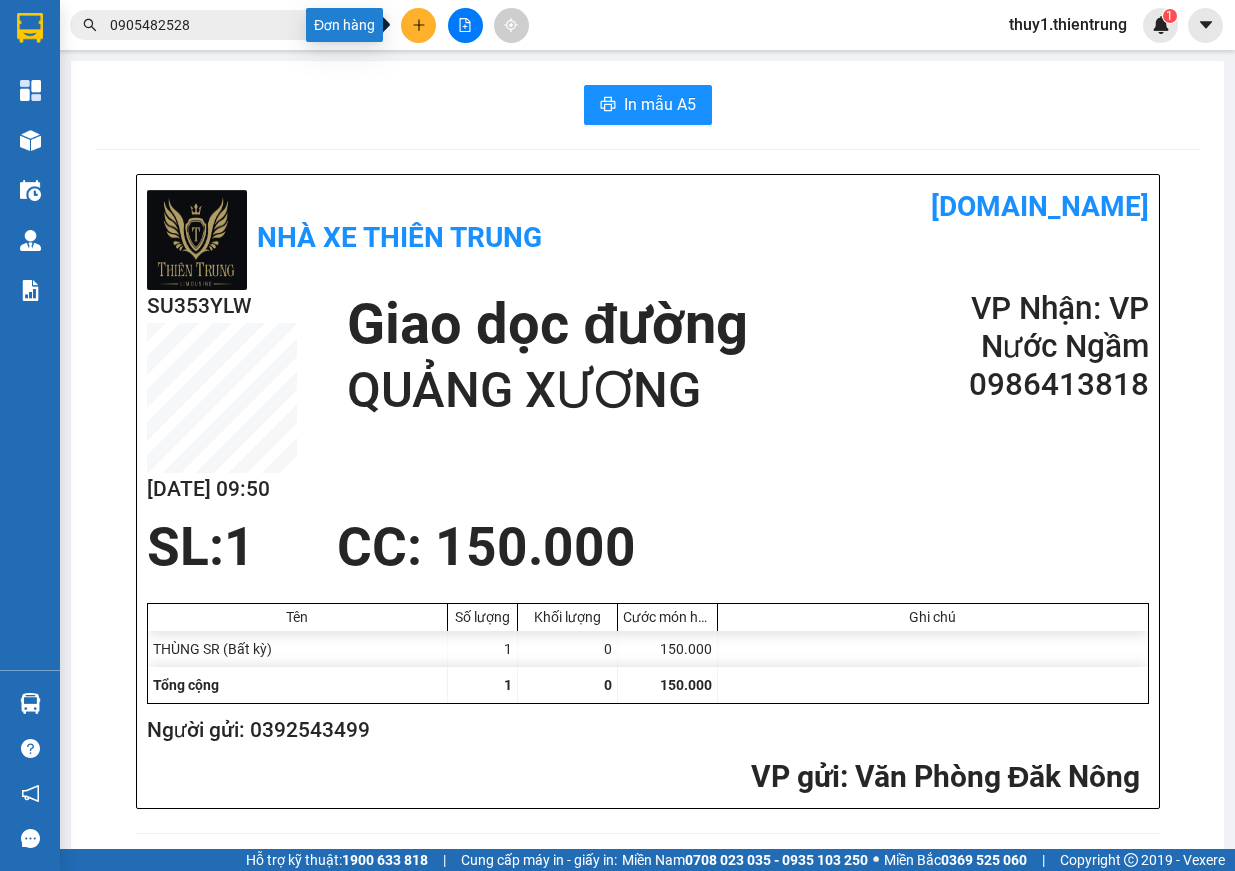 click at bounding box center (418, 25) 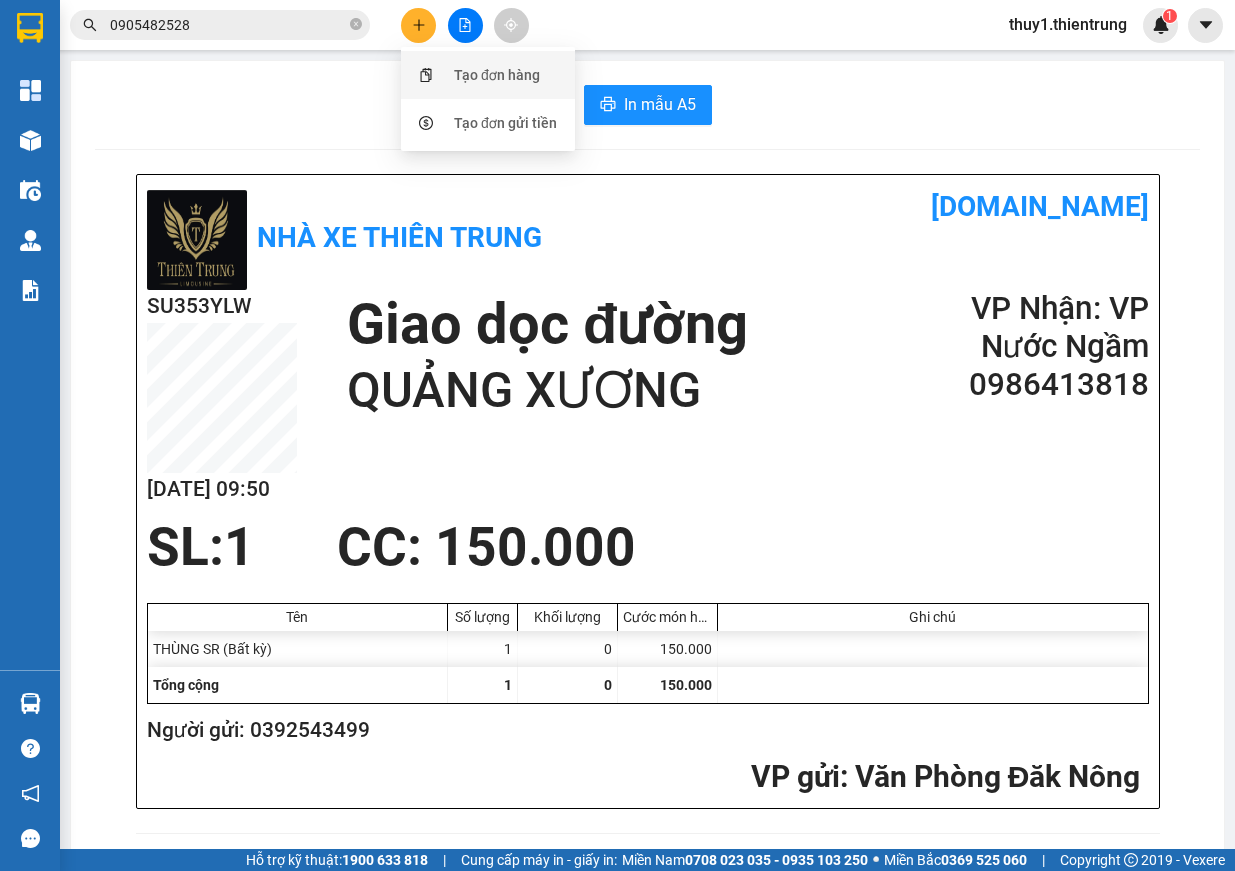 click on "Tạo đơn hàng" at bounding box center [497, 75] 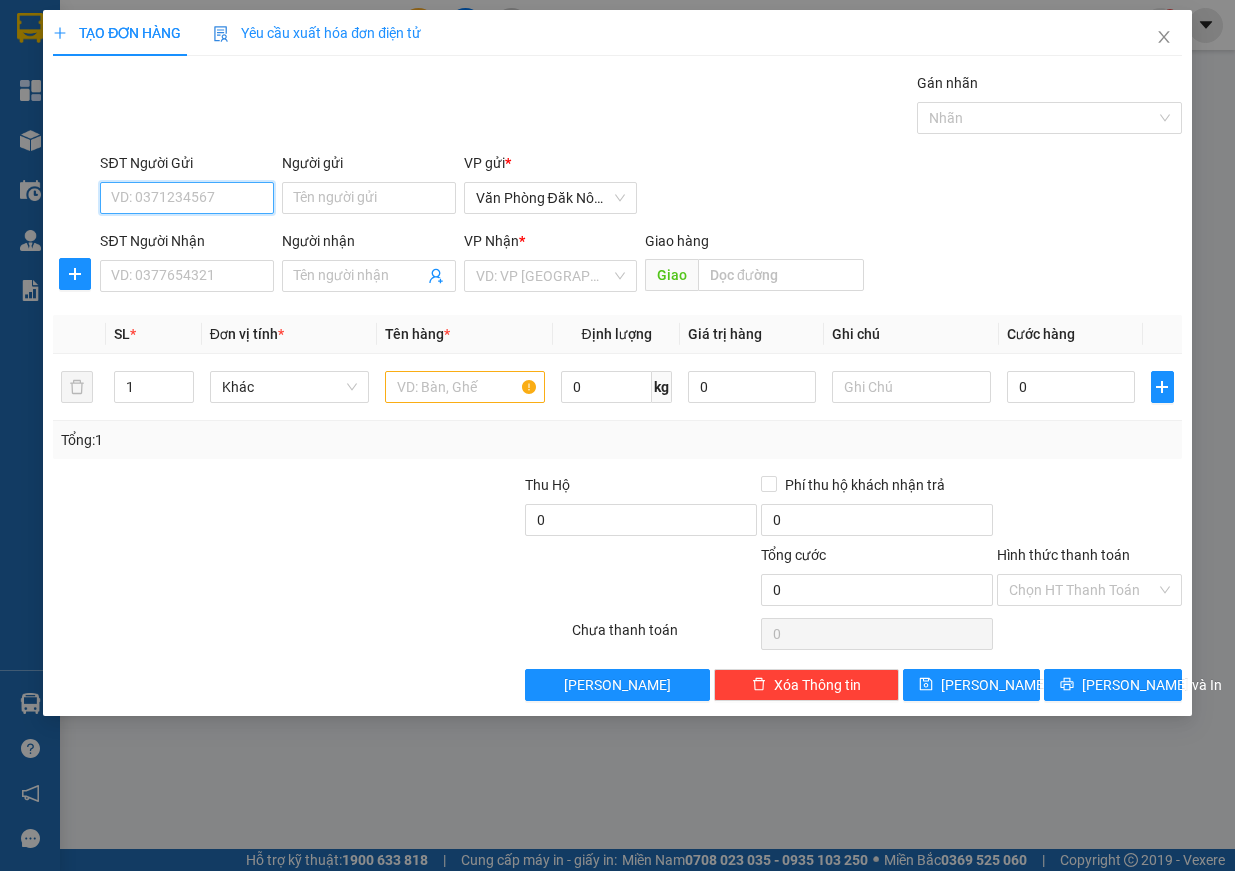 click on "SĐT Người Gửi" at bounding box center [187, 198] 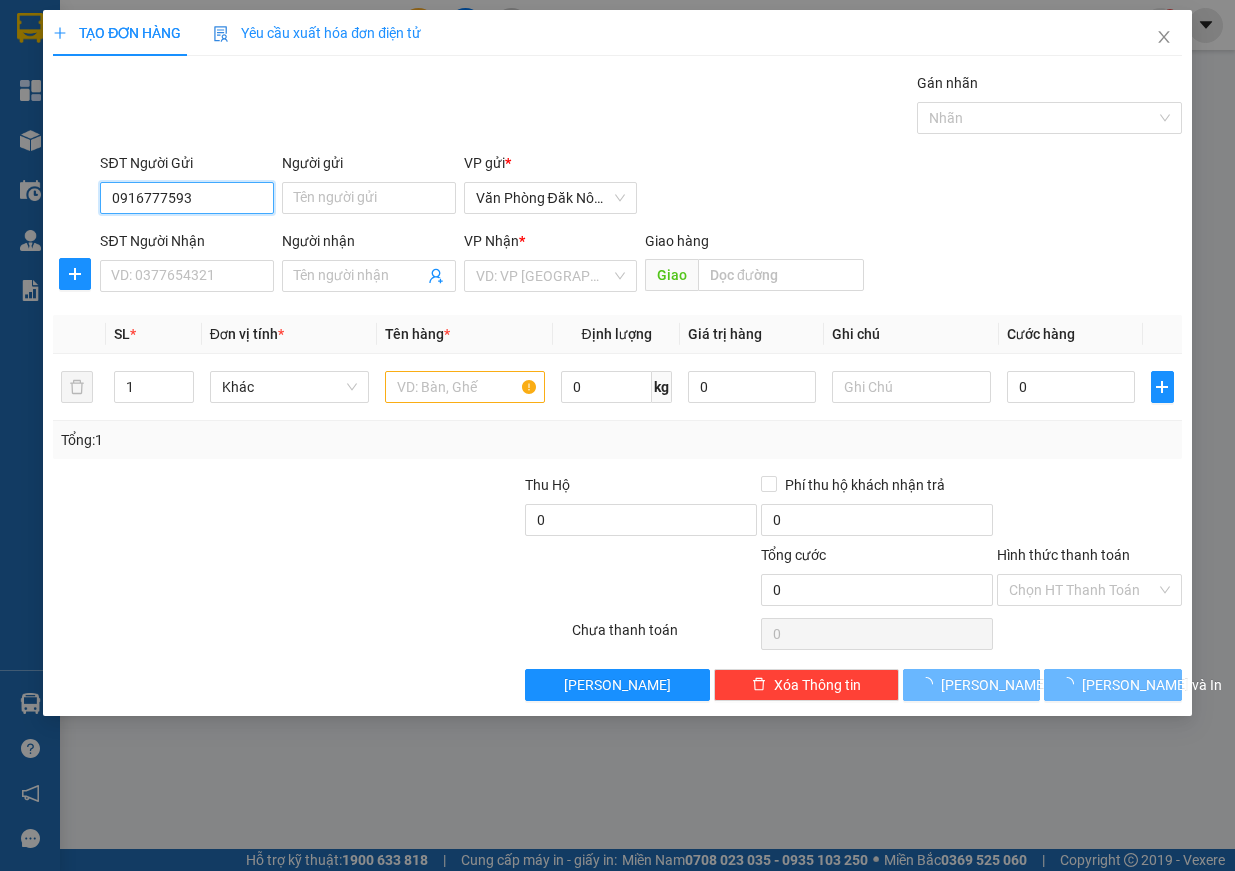 type on "0916777593" 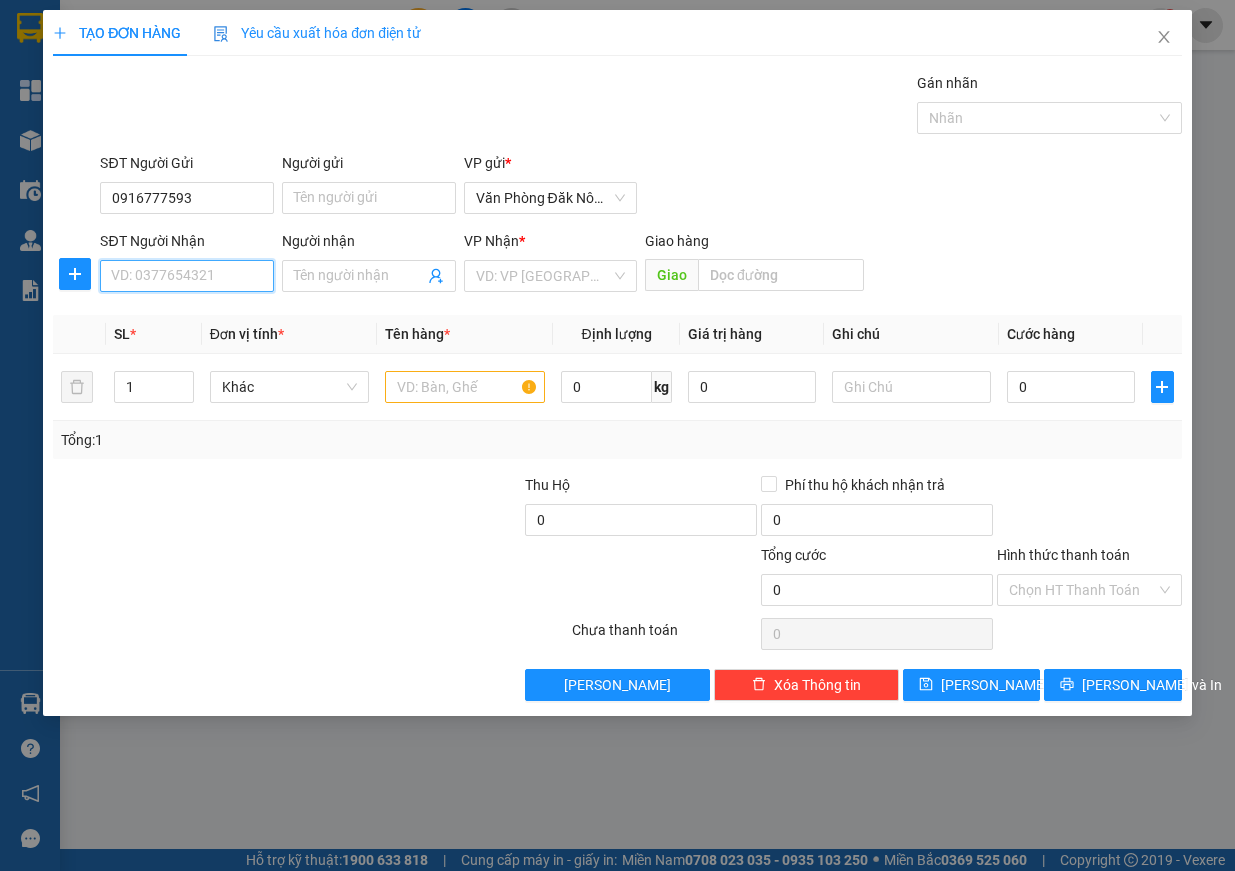 click on "SĐT Người Nhận" at bounding box center [187, 276] 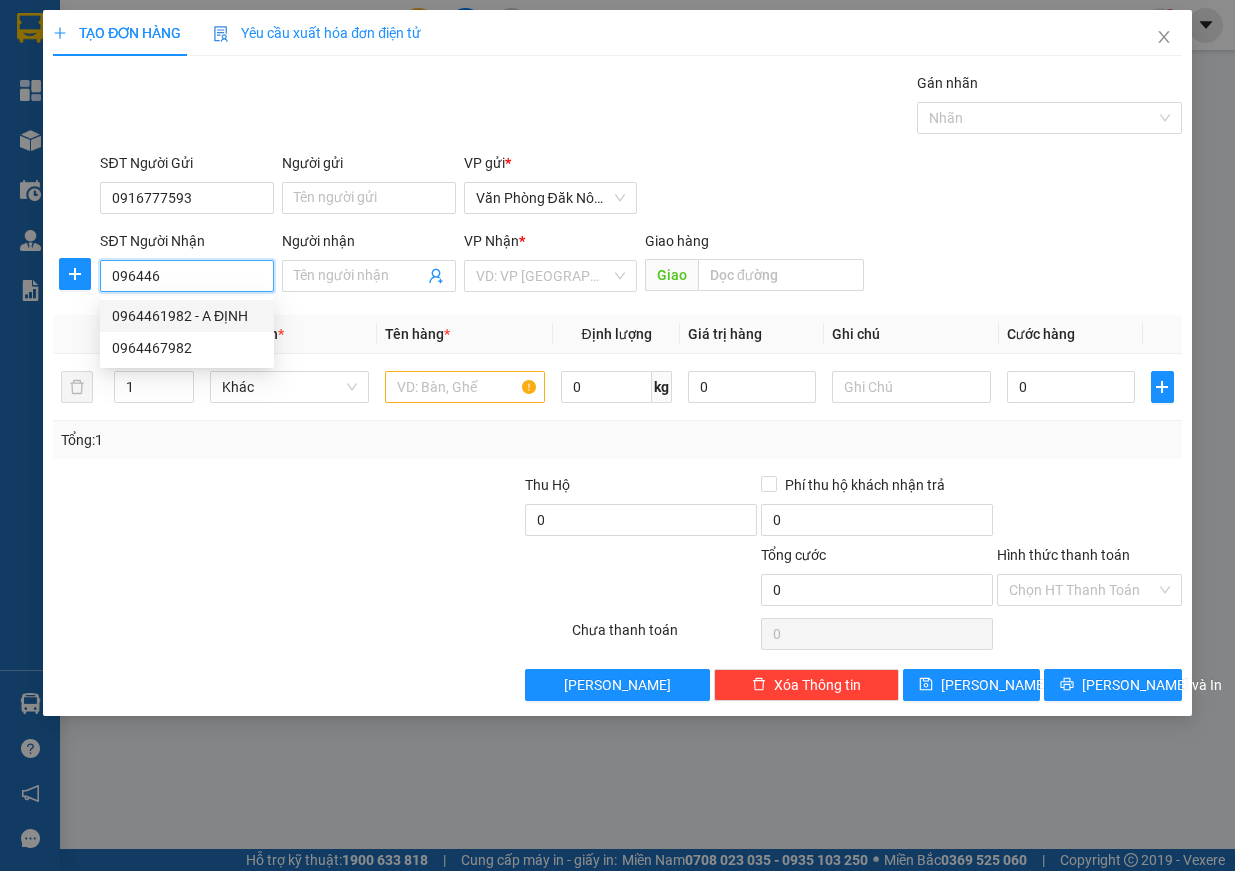 click on "0964461982 - A ĐỊNH" at bounding box center (187, 316) 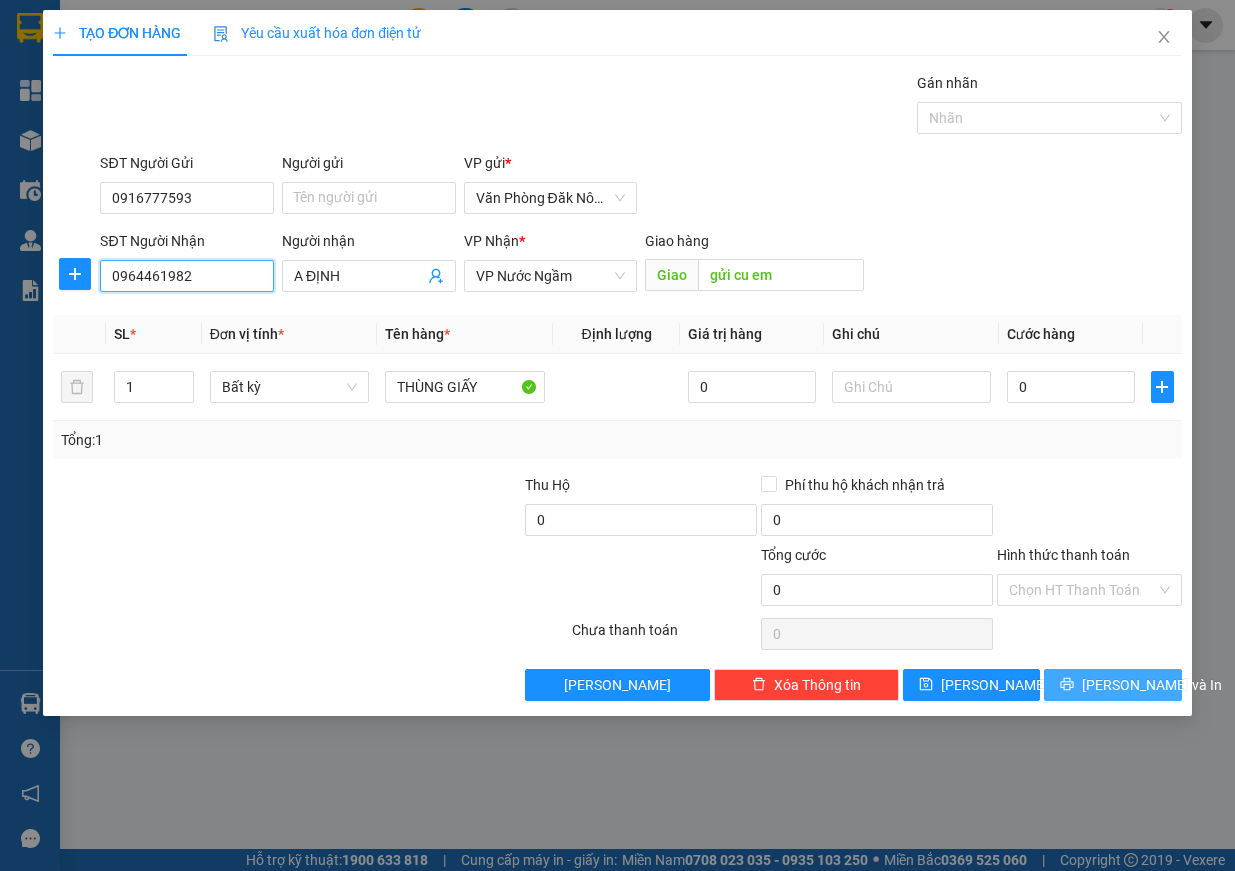 type on "0964461982" 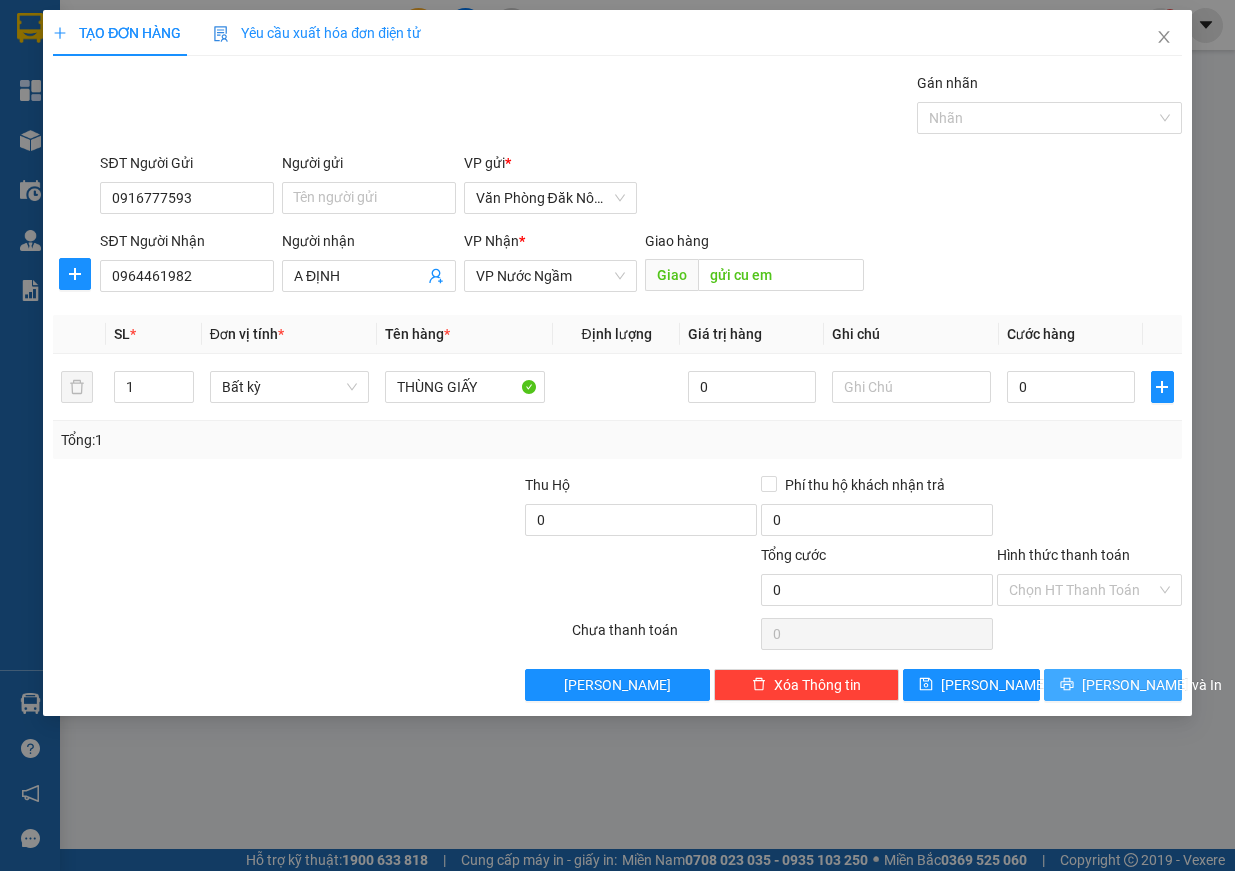 click on "[PERSON_NAME] và In" at bounding box center (1152, 685) 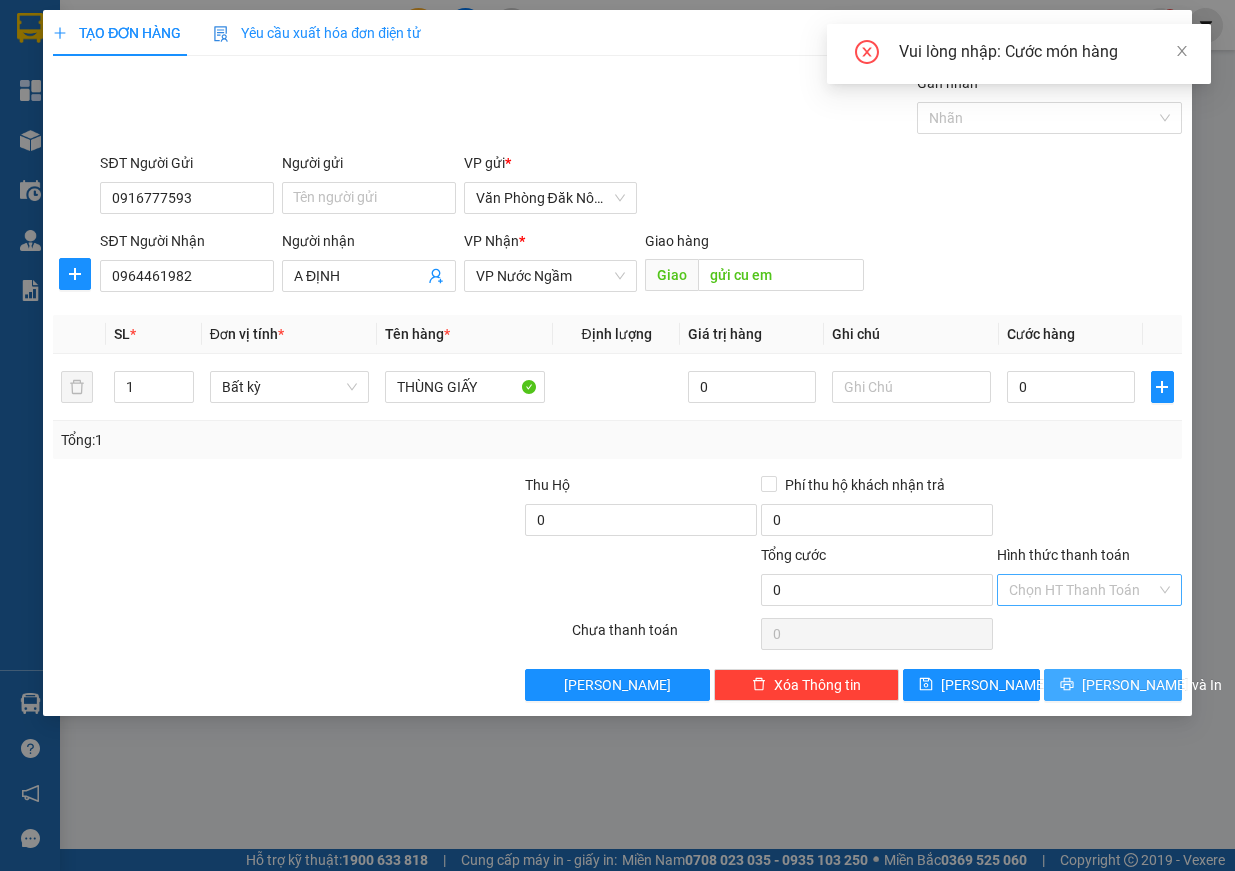 drag, startPoint x: 1157, startPoint y: 589, endPoint x: 1154, endPoint y: 600, distance: 11.401754 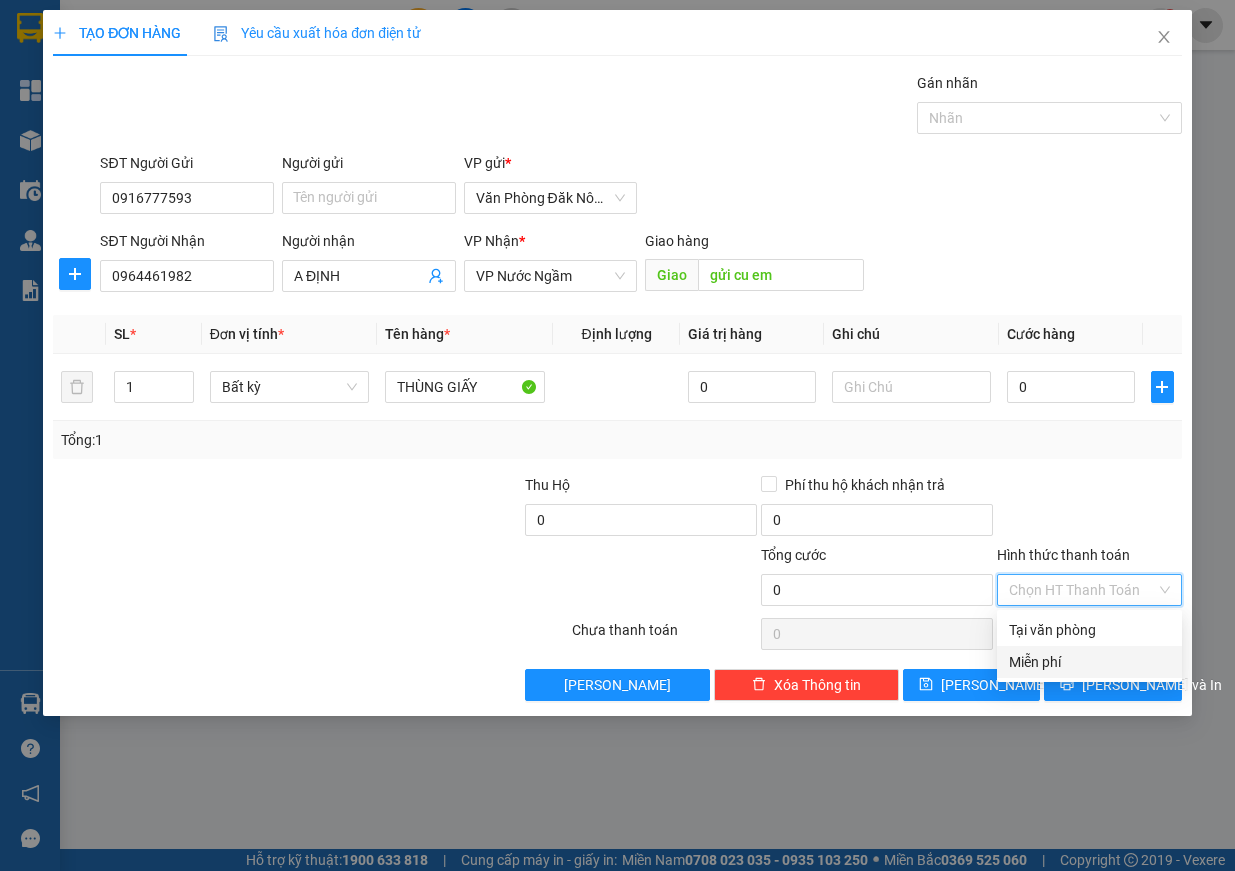 drag, startPoint x: 1107, startPoint y: 652, endPoint x: 1121, endPoint y: 669, distance: 22.022715 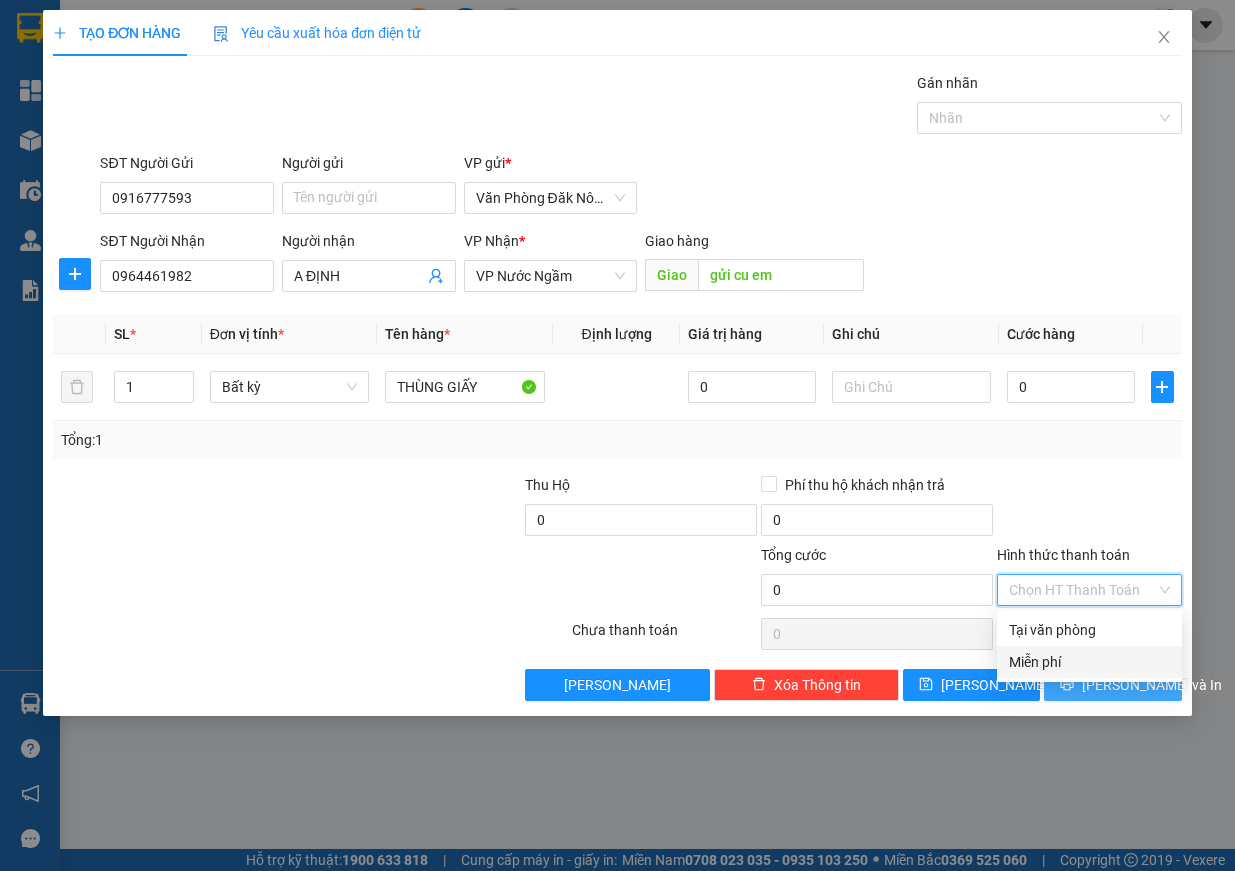 click on "Miễn phí" at bounding box center [1089, 662] 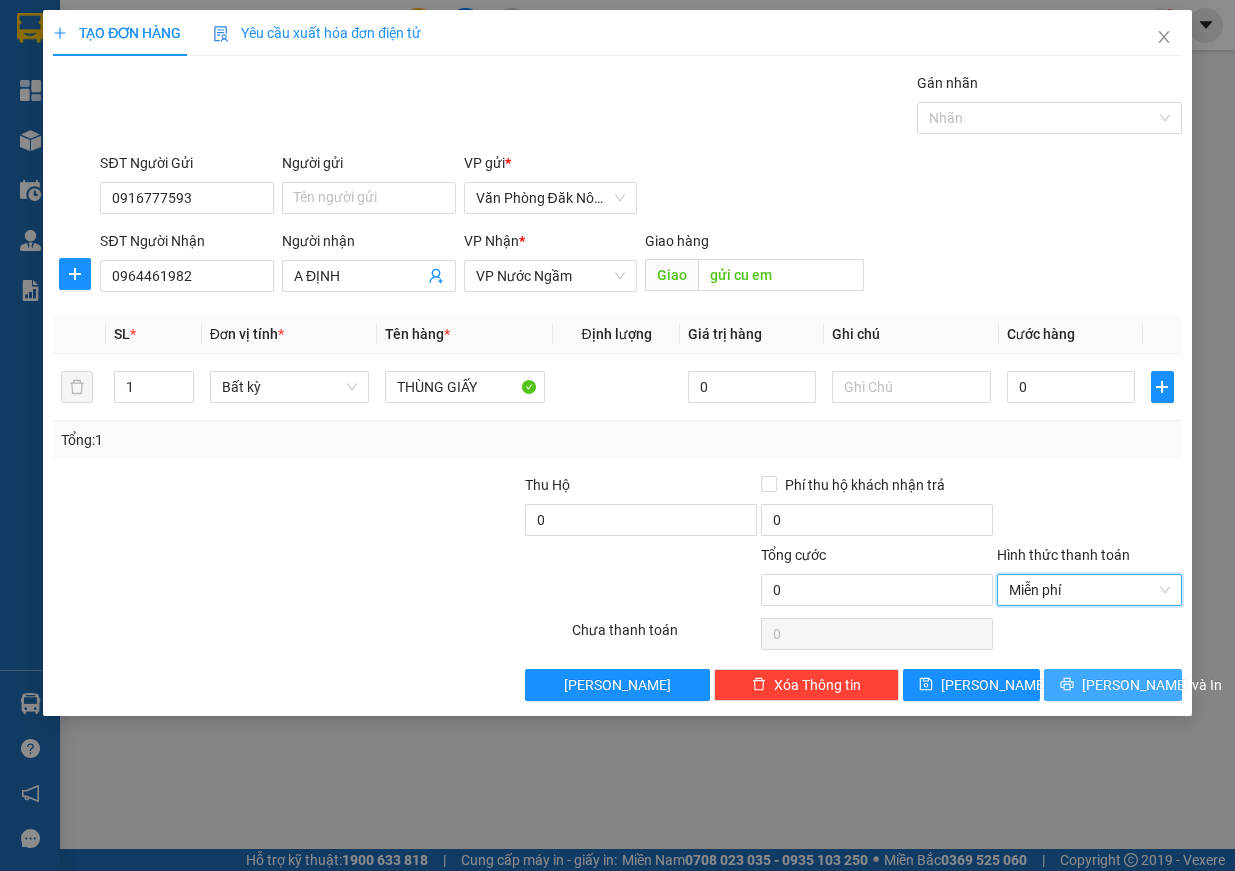 click on "[PERSON_NAME] và In" at bounding box center [1152, 685] 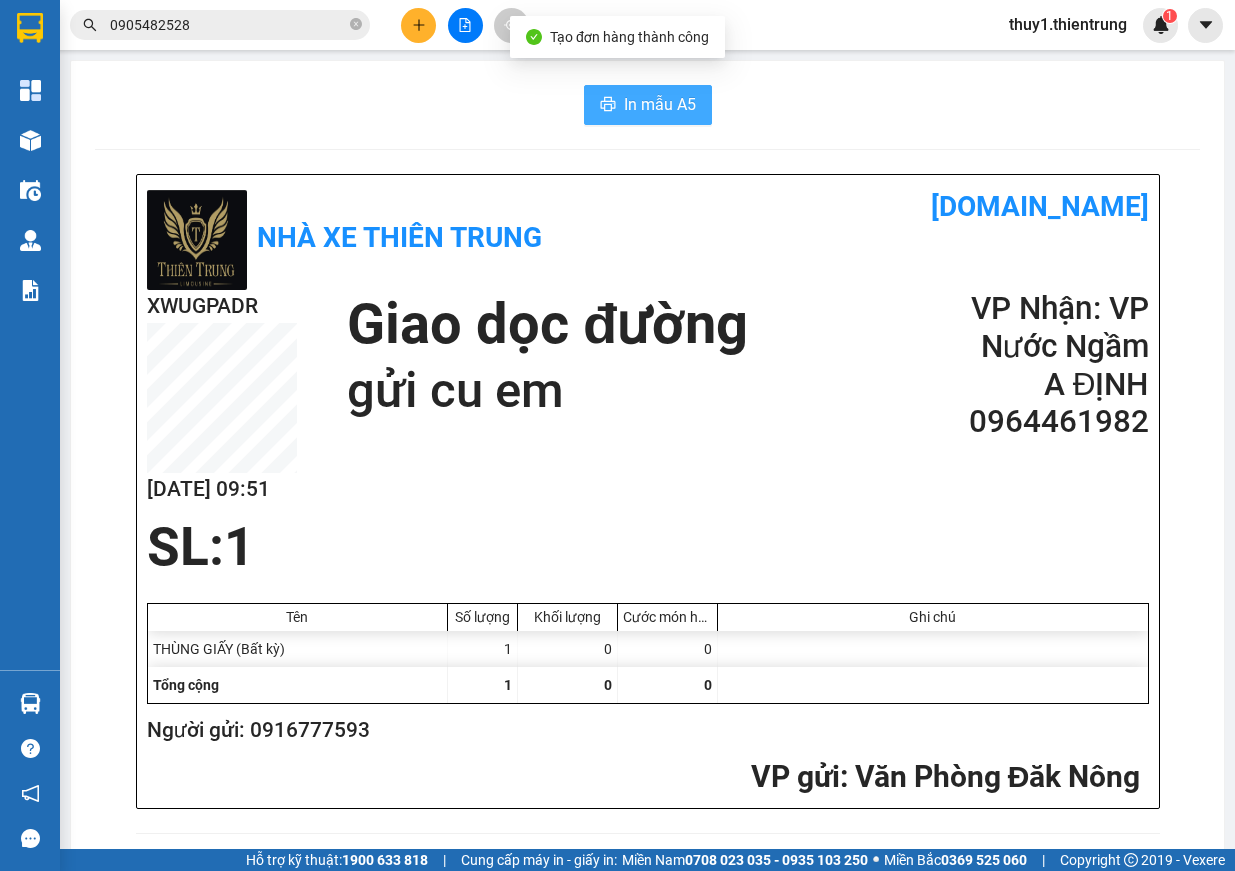 click on "In mẫu A5" at bounding box center [660, 104] 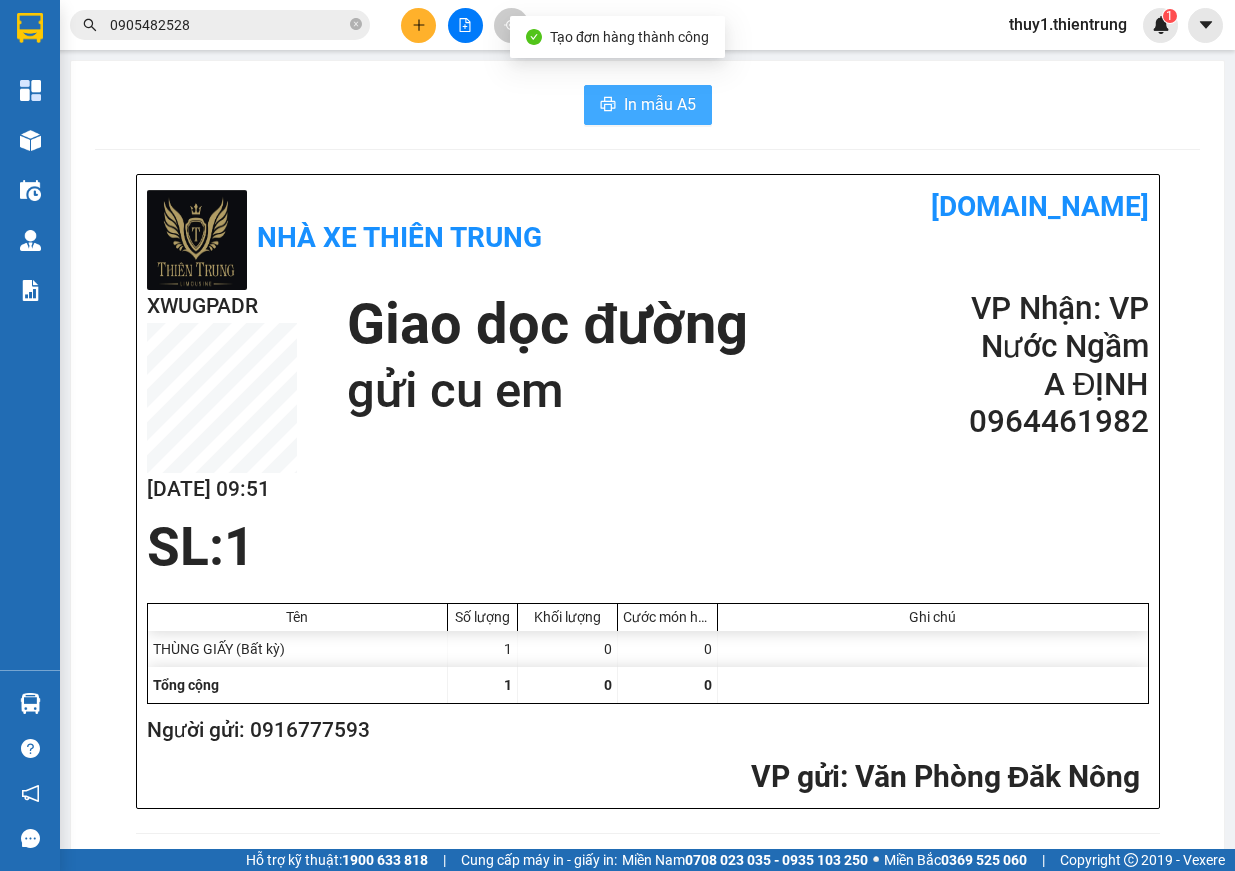 scroll, scrollTop: 0, scrollLeft: 0, axis: both 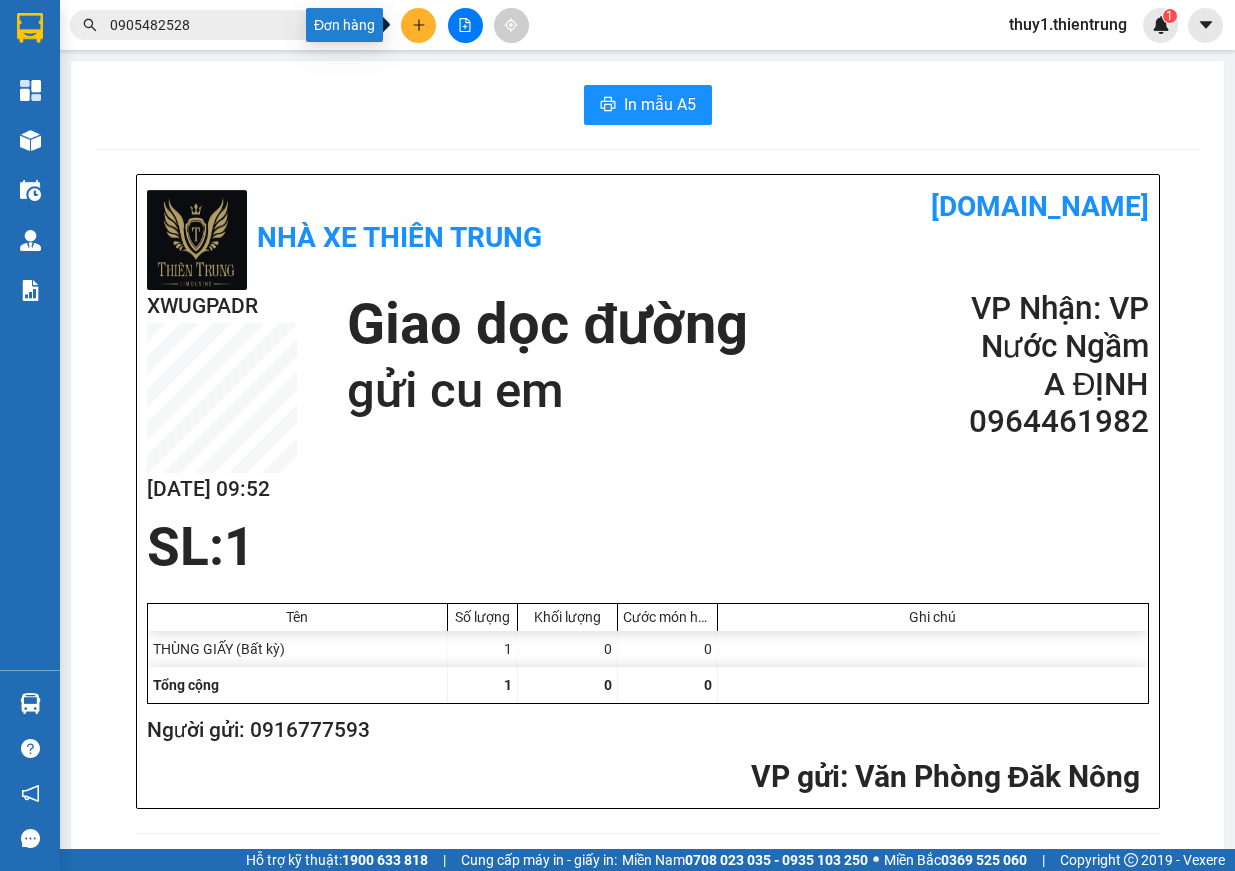 click at bounding box center (418, 25) 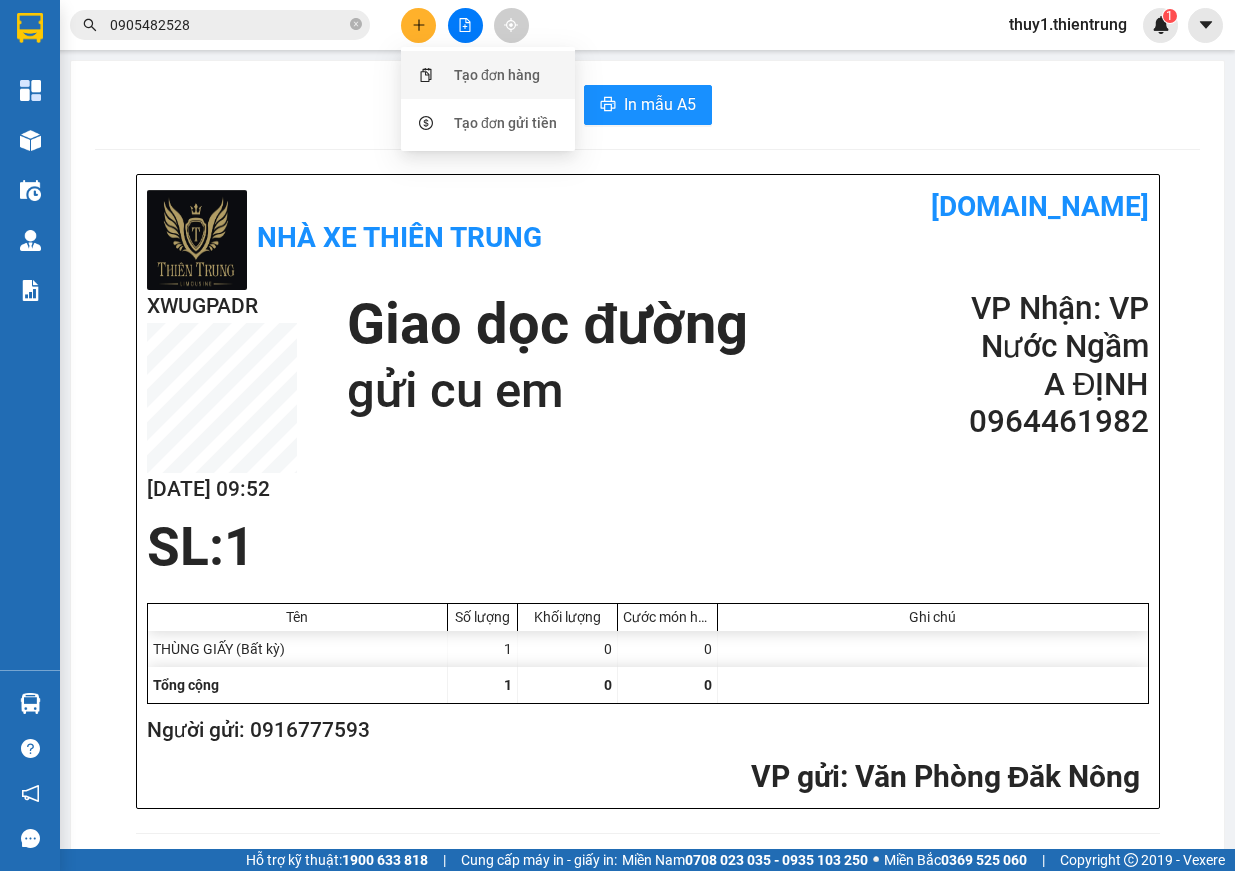 click on "Tạo đơn hàng" at bounding box center (497, 75) 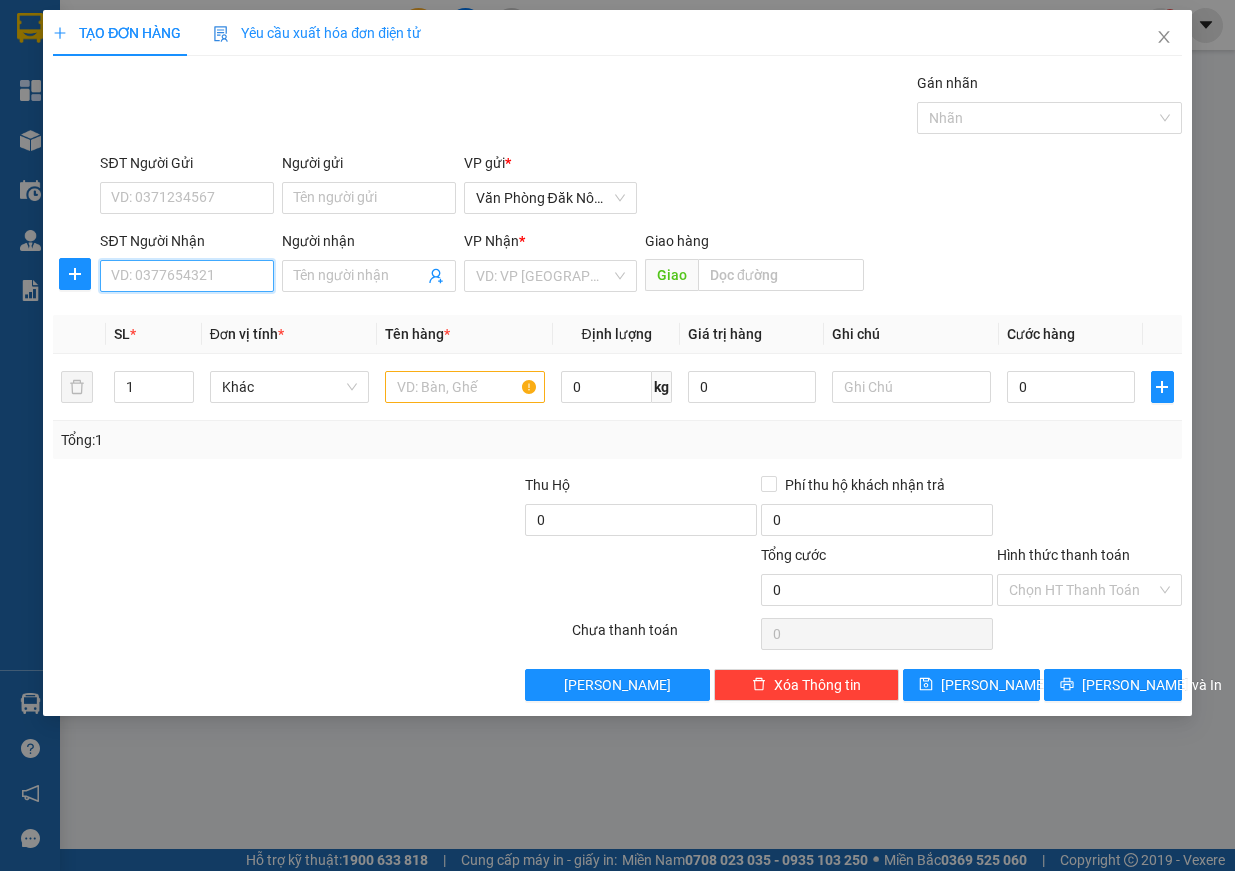 click on "SĐT Người Nhận" at bounding box center [187, 276] 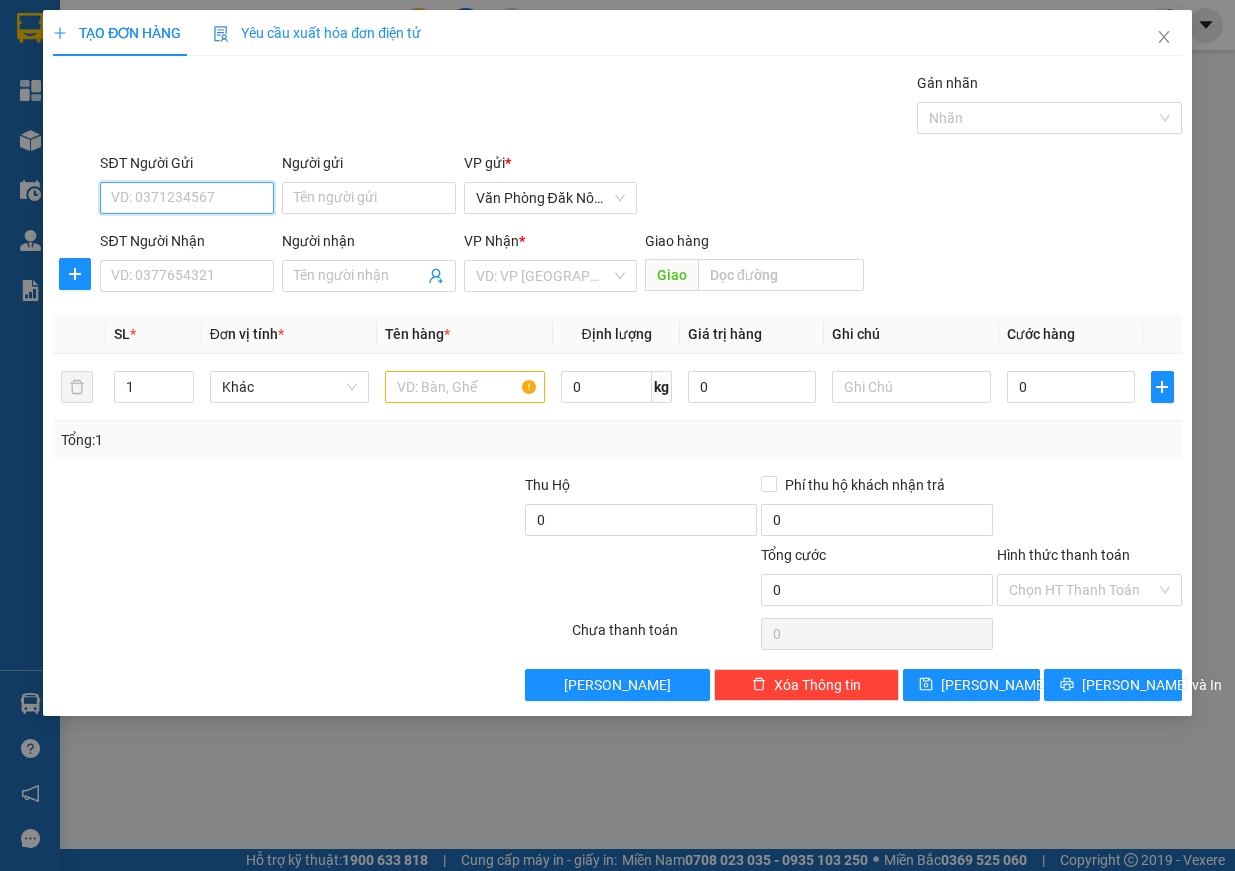 click on "SĐT Người Gửi" at bounding box center (187, 198) 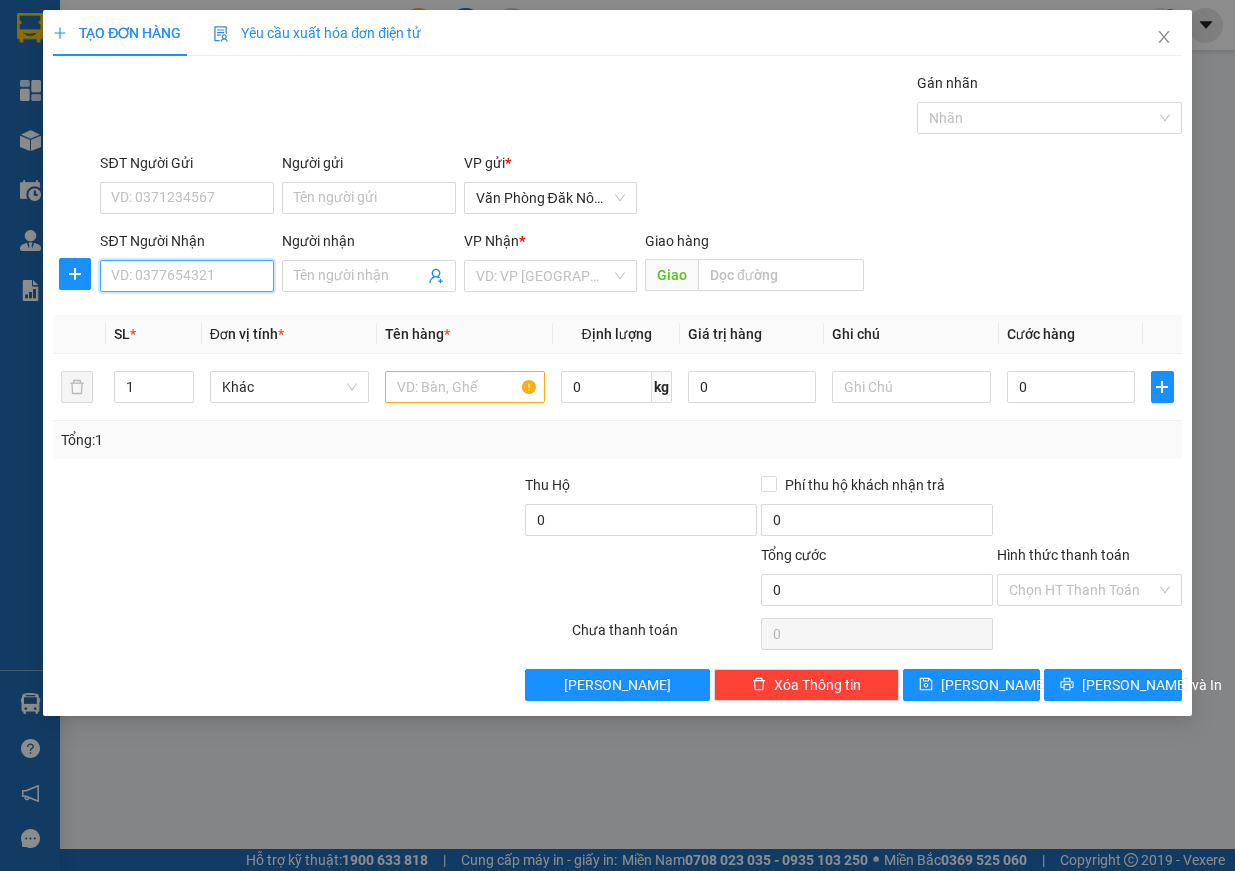 click on "SĐT Người Nhận" at bounding box center (187, 276) 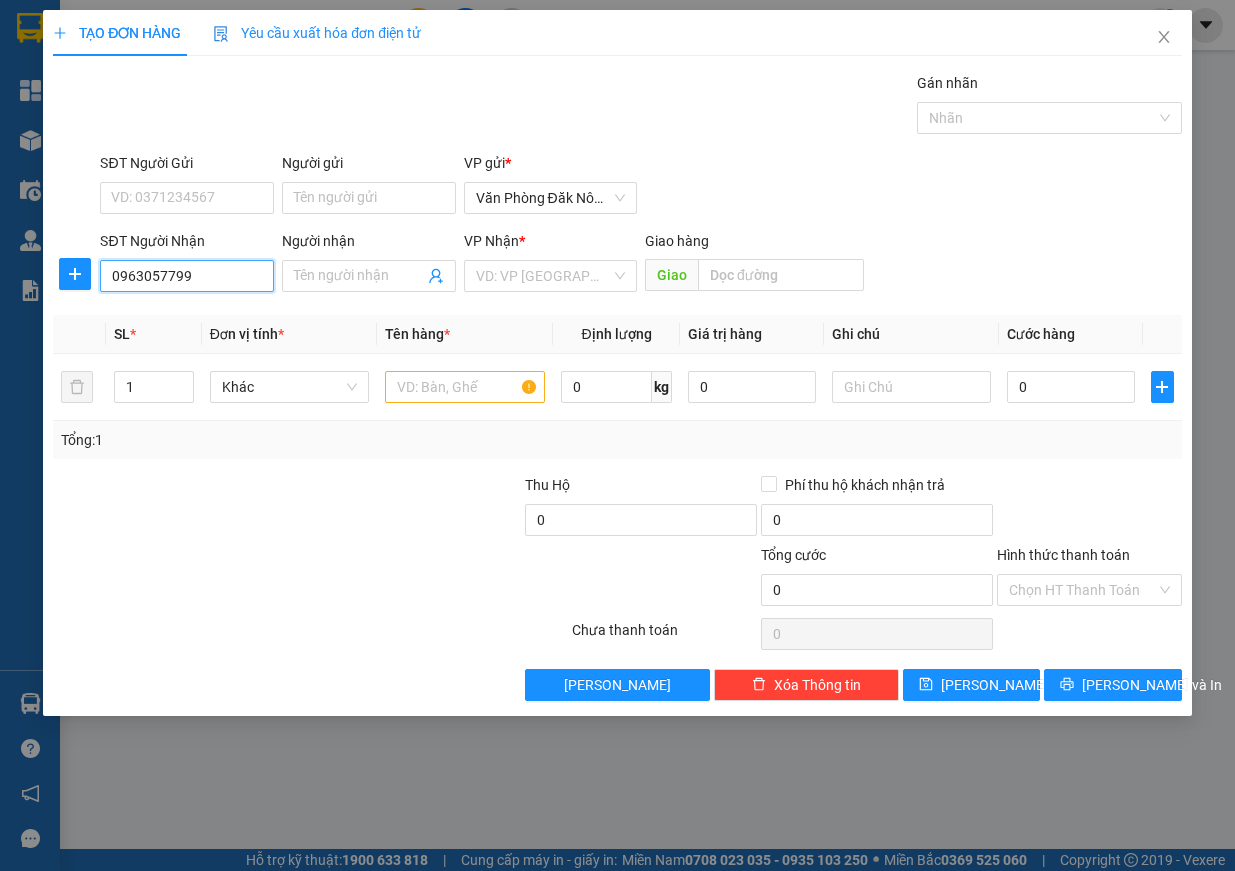 type on "0963057799" 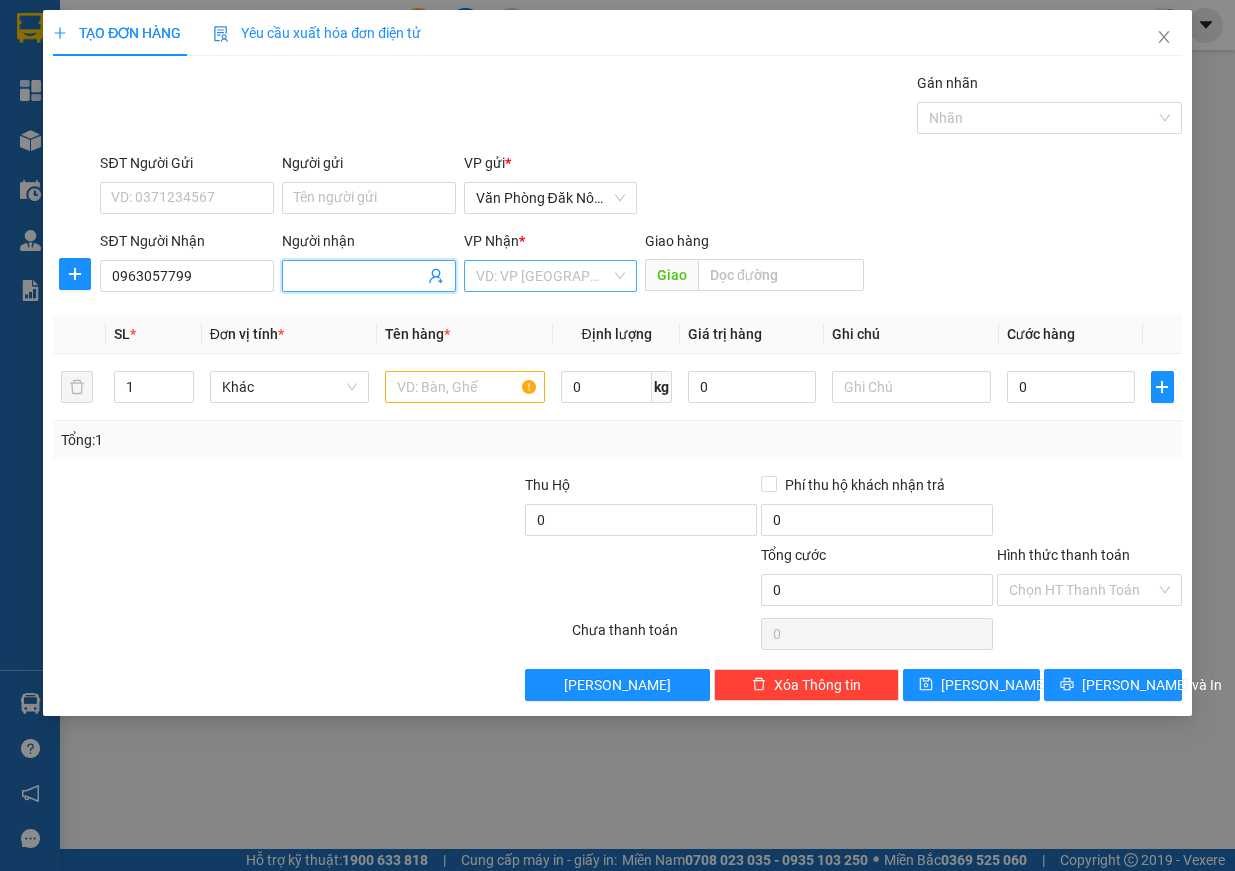 click at bounding box center (544, 276) 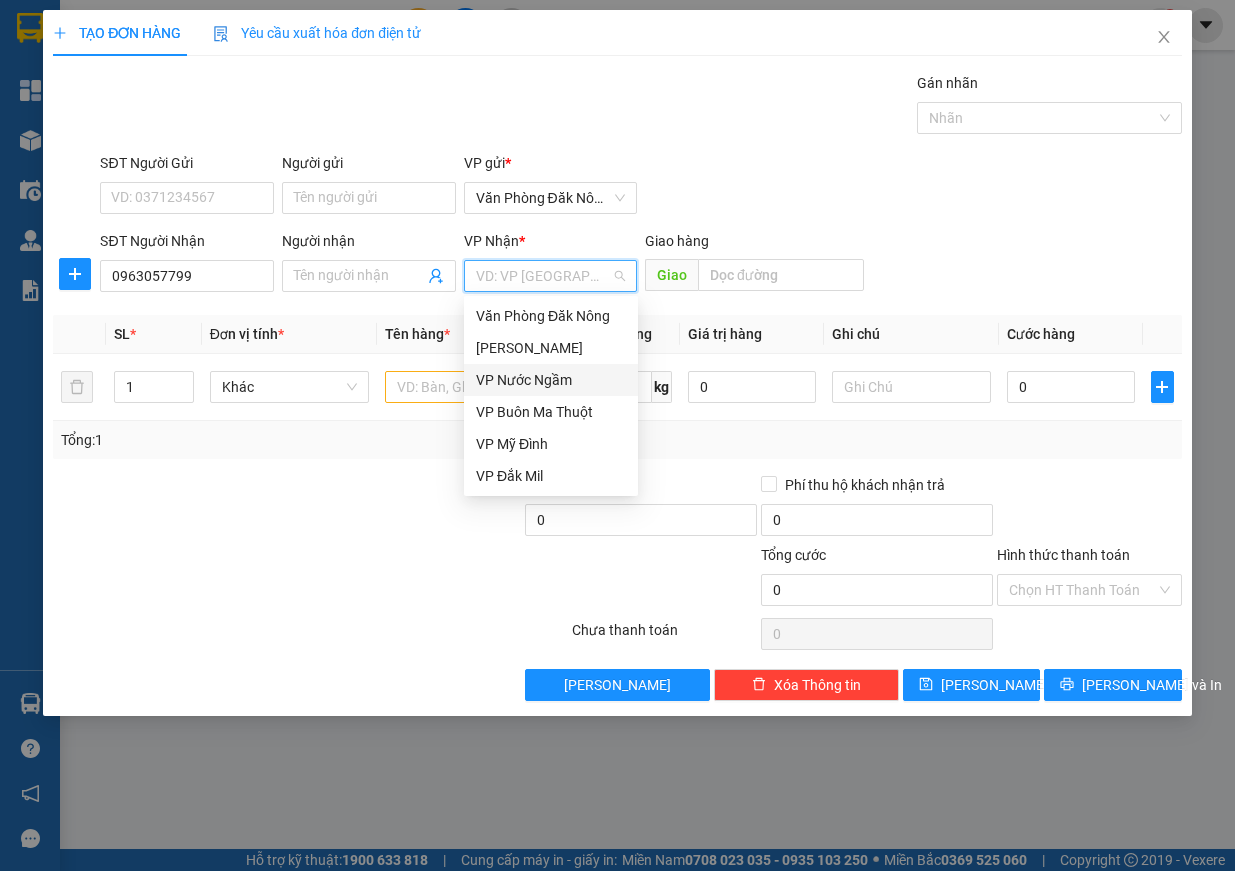 click on "VP Nước Ngầm" at bounding box center (551, 380) 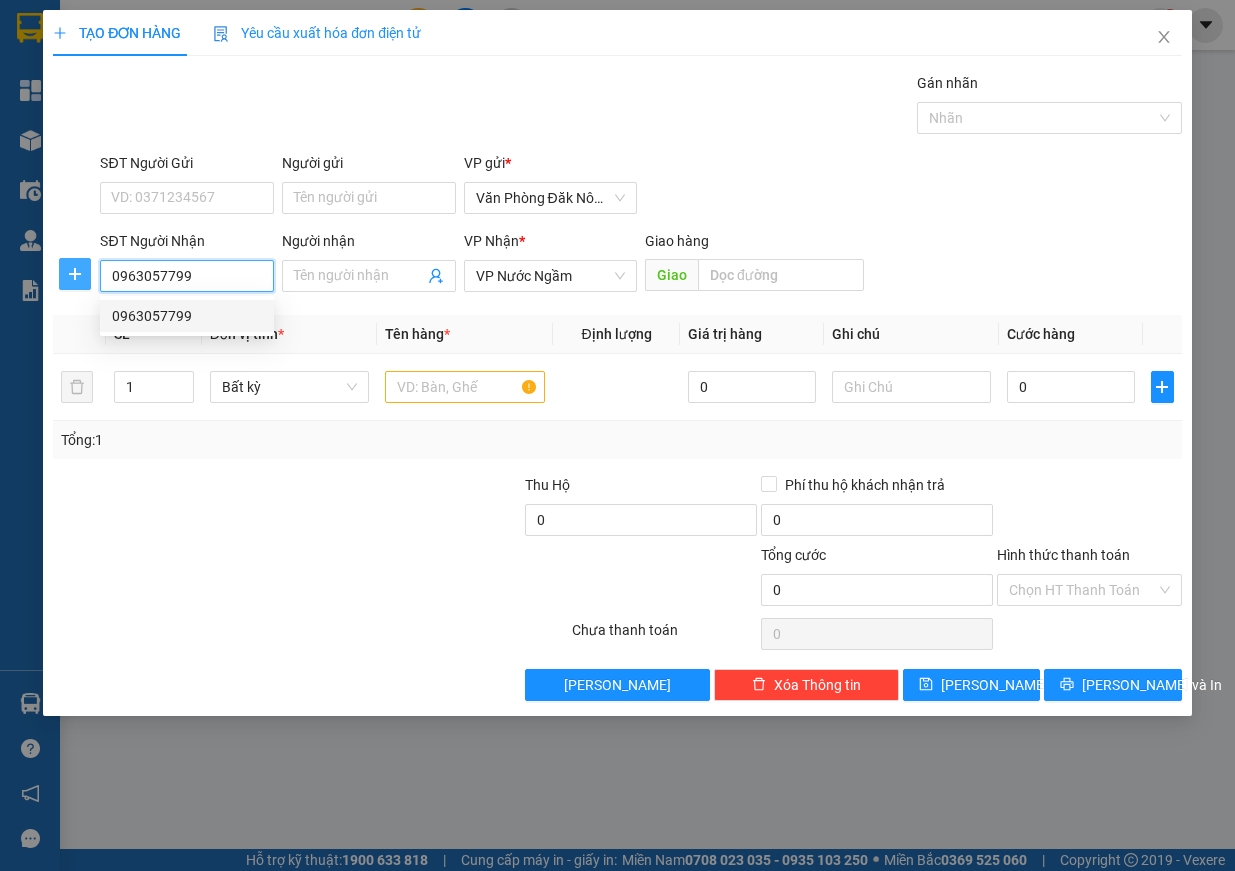 drag, startPoint x: 235, startPoint y: 271, endPoint x: 66, endPoint y: 280, distance: 169.23947 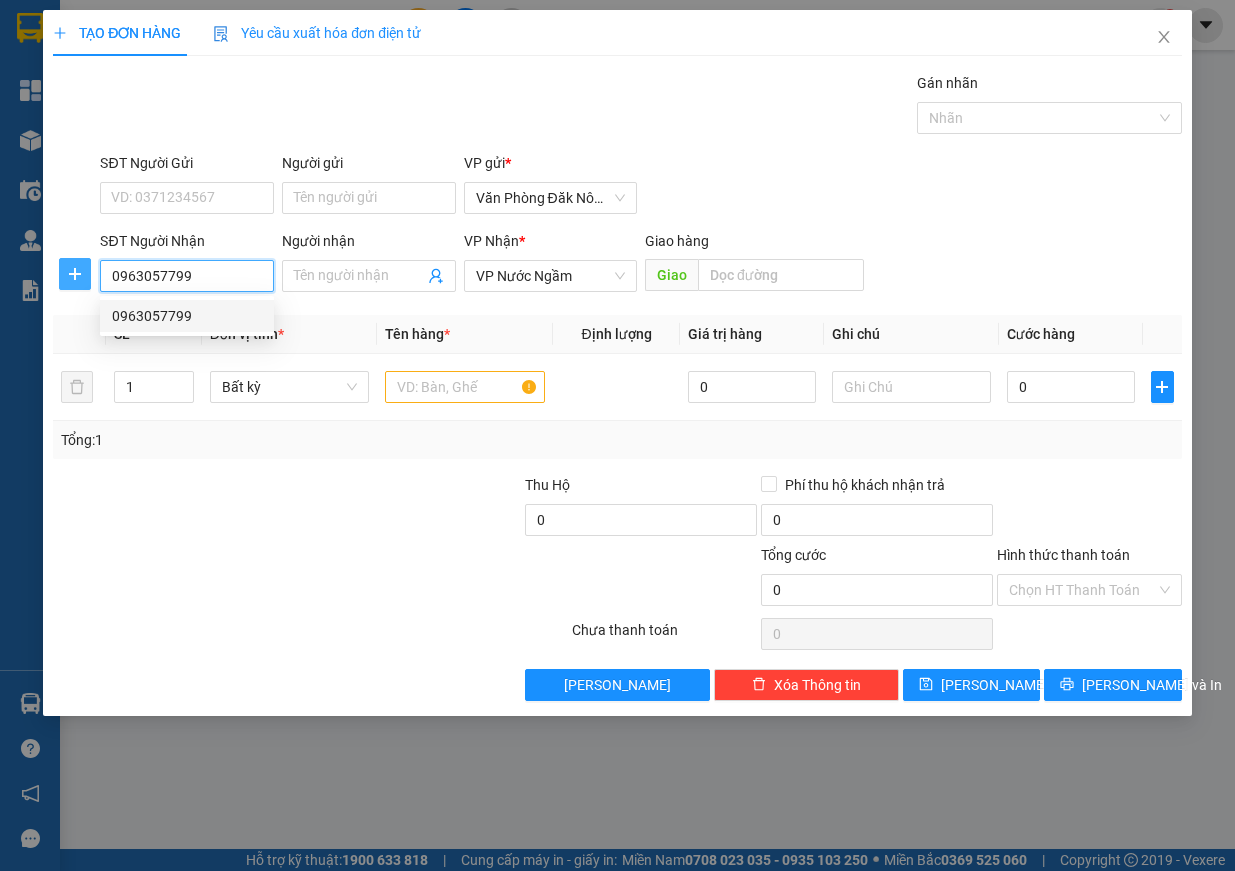 click on "SĐT Người Nhận 0963057799 Người nhận Tên người nhận VP Nhận  * VP Nước Ngầm Giao hàng Giao" at bounding box center (617, 265) 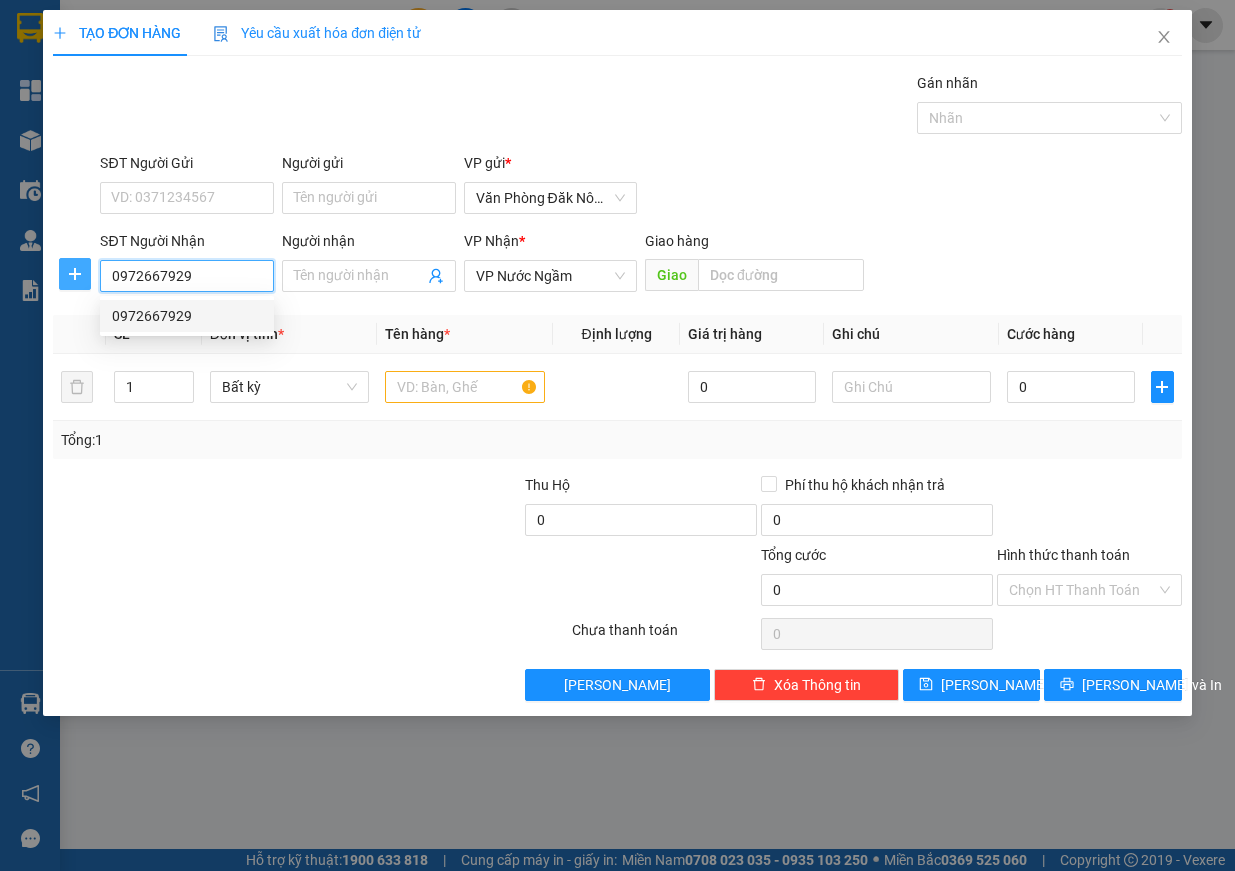 type on "0972667929" 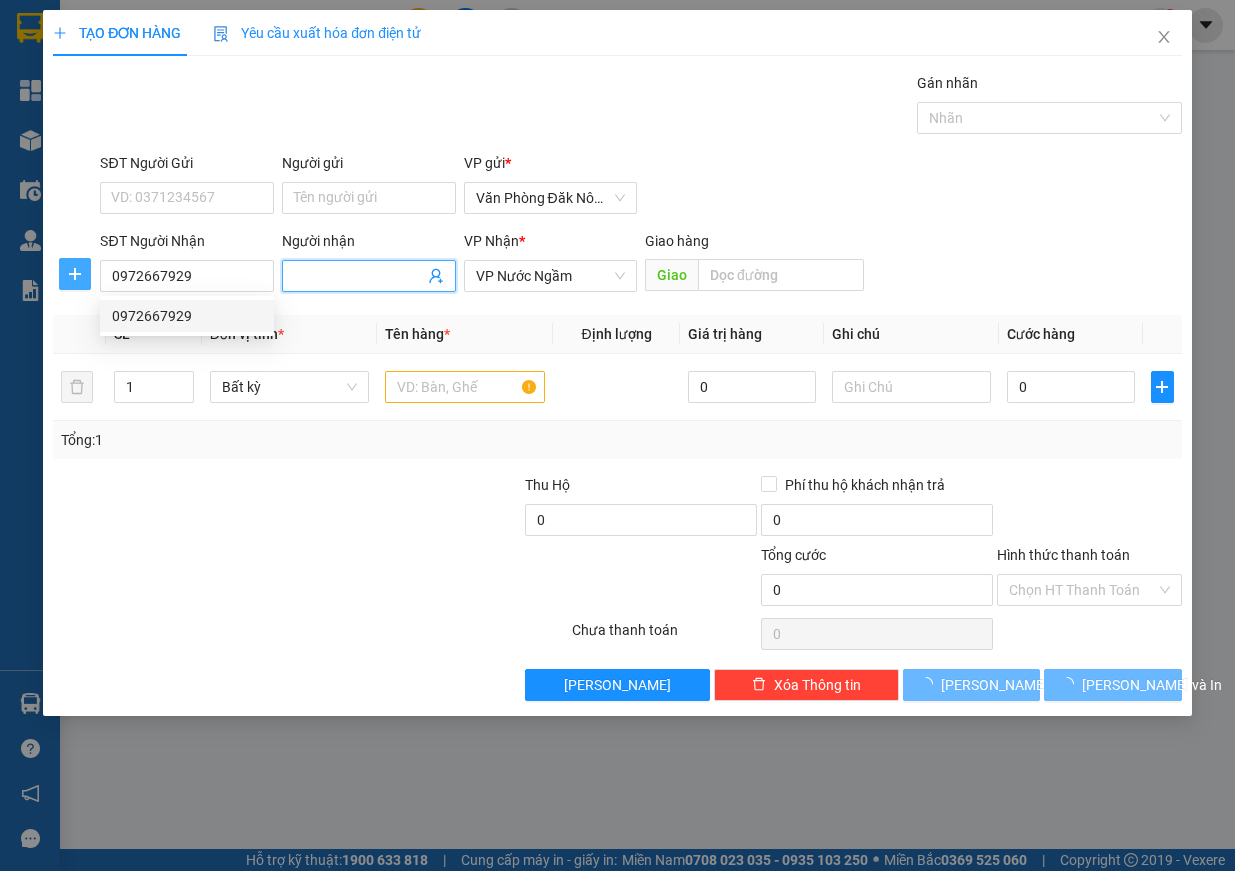 type on "200.000" 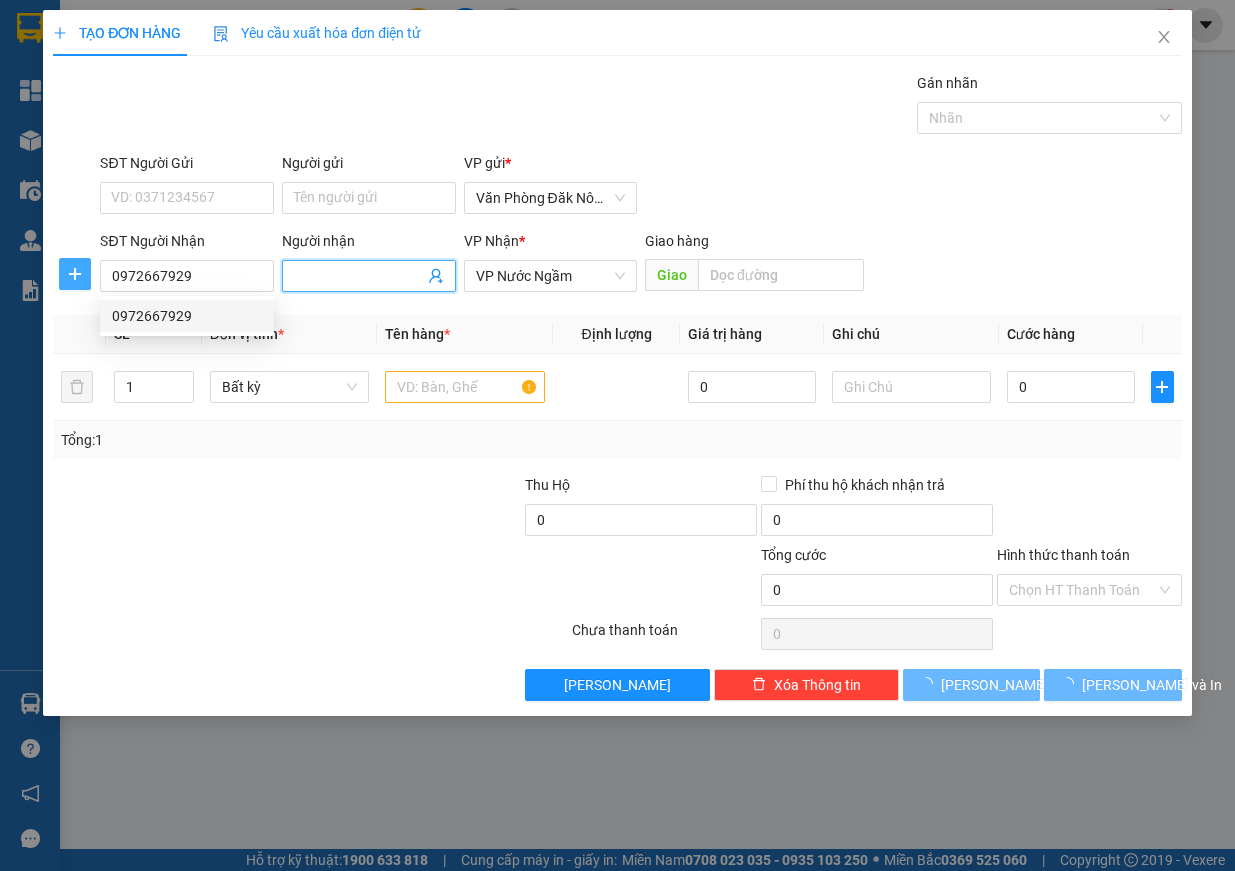 type on "200.000" 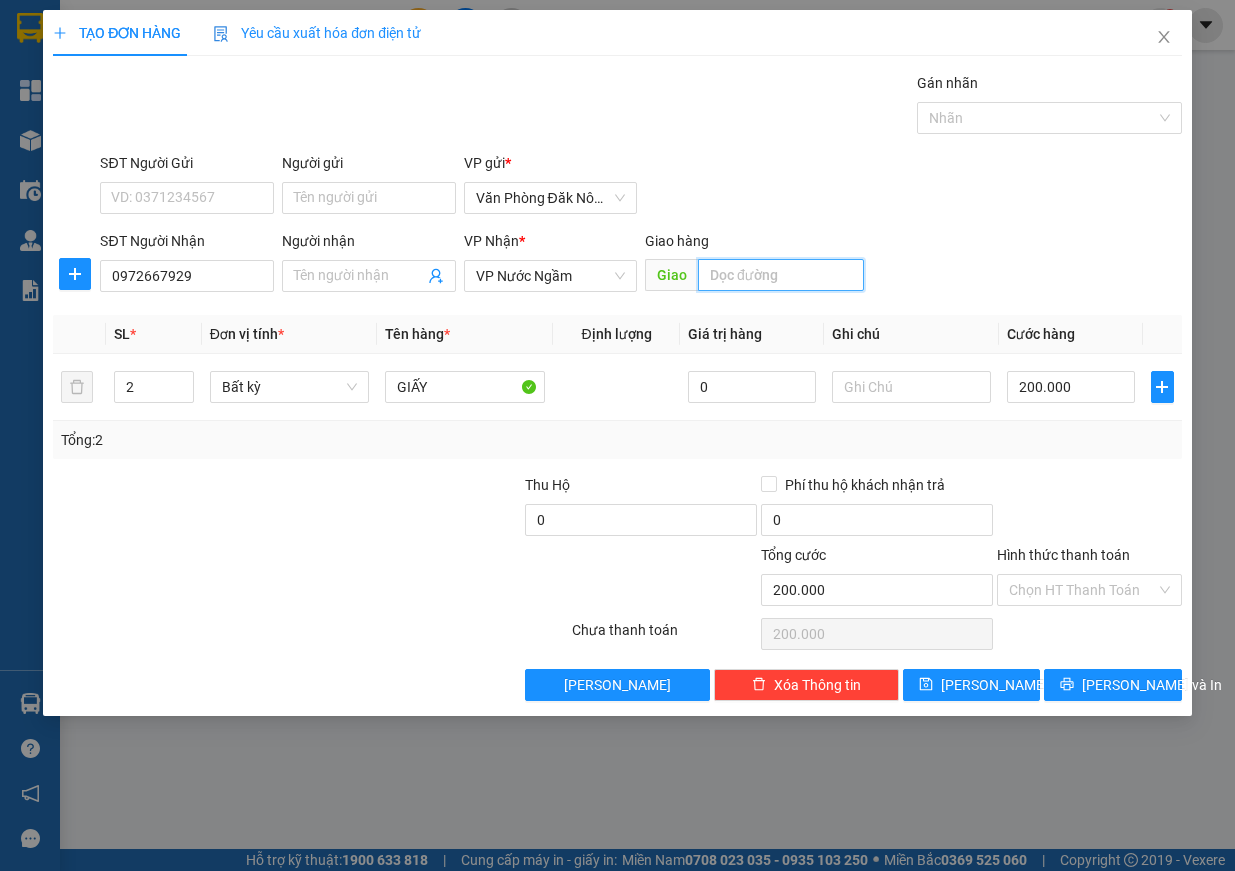 click at bounding box center (781, 275) 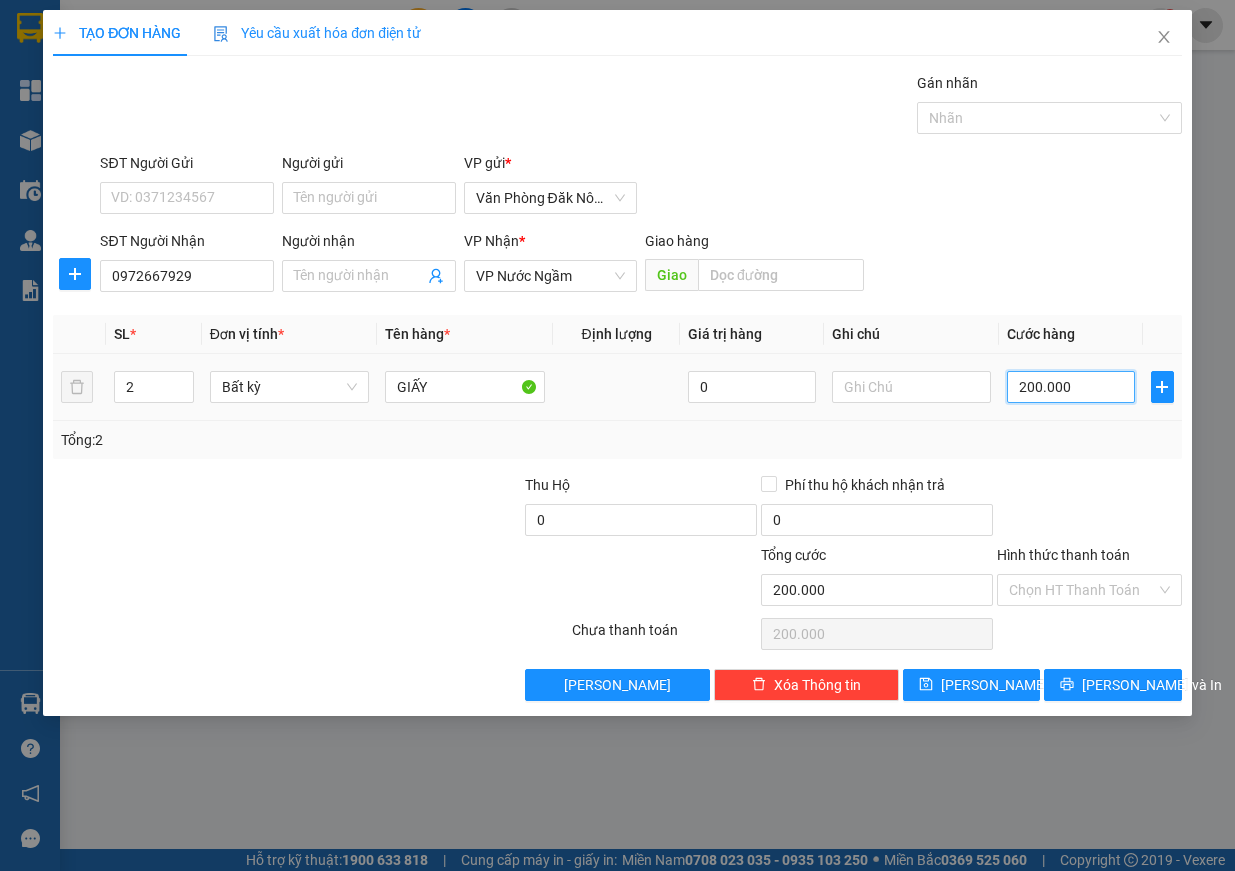 click on "200.000" at bounding box center (1071, 387) 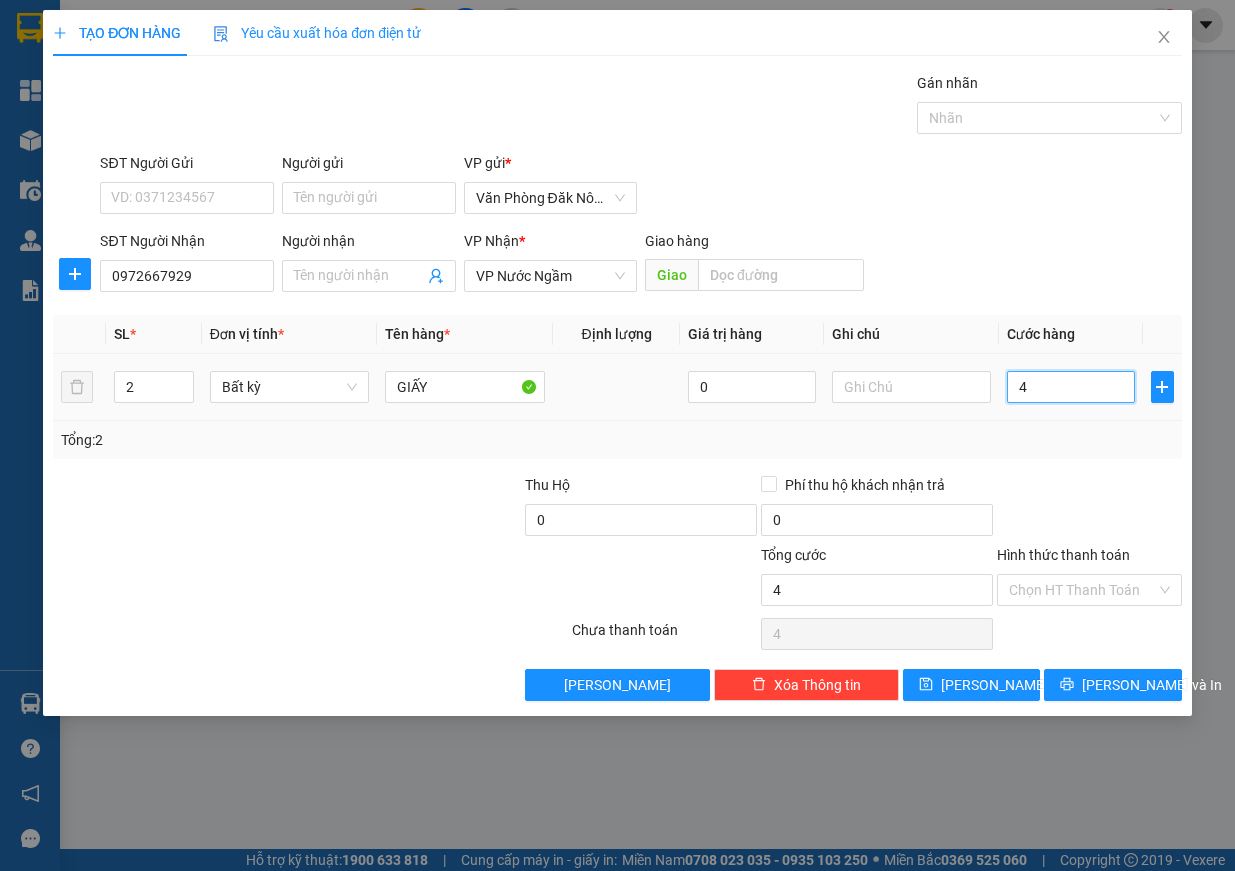 type on "40" 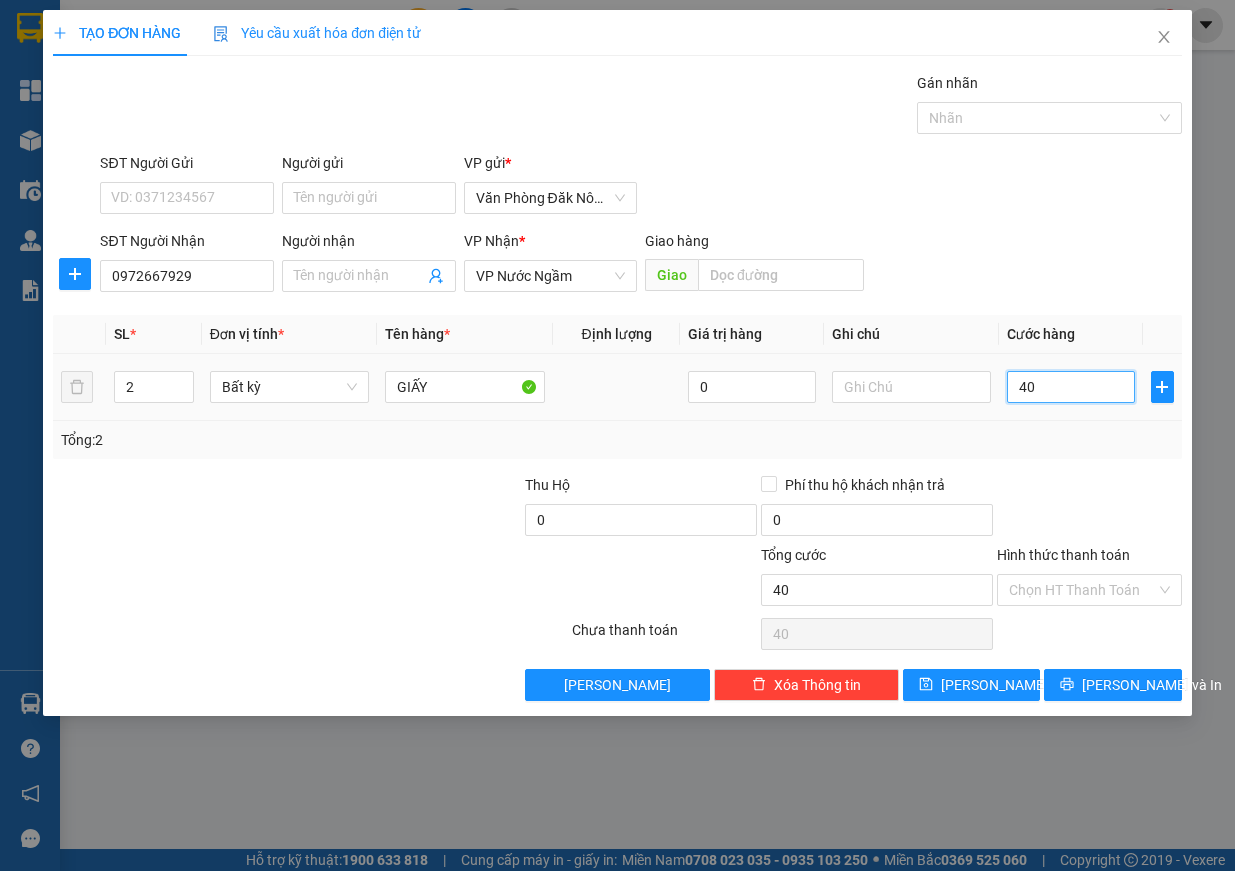 type on "400" 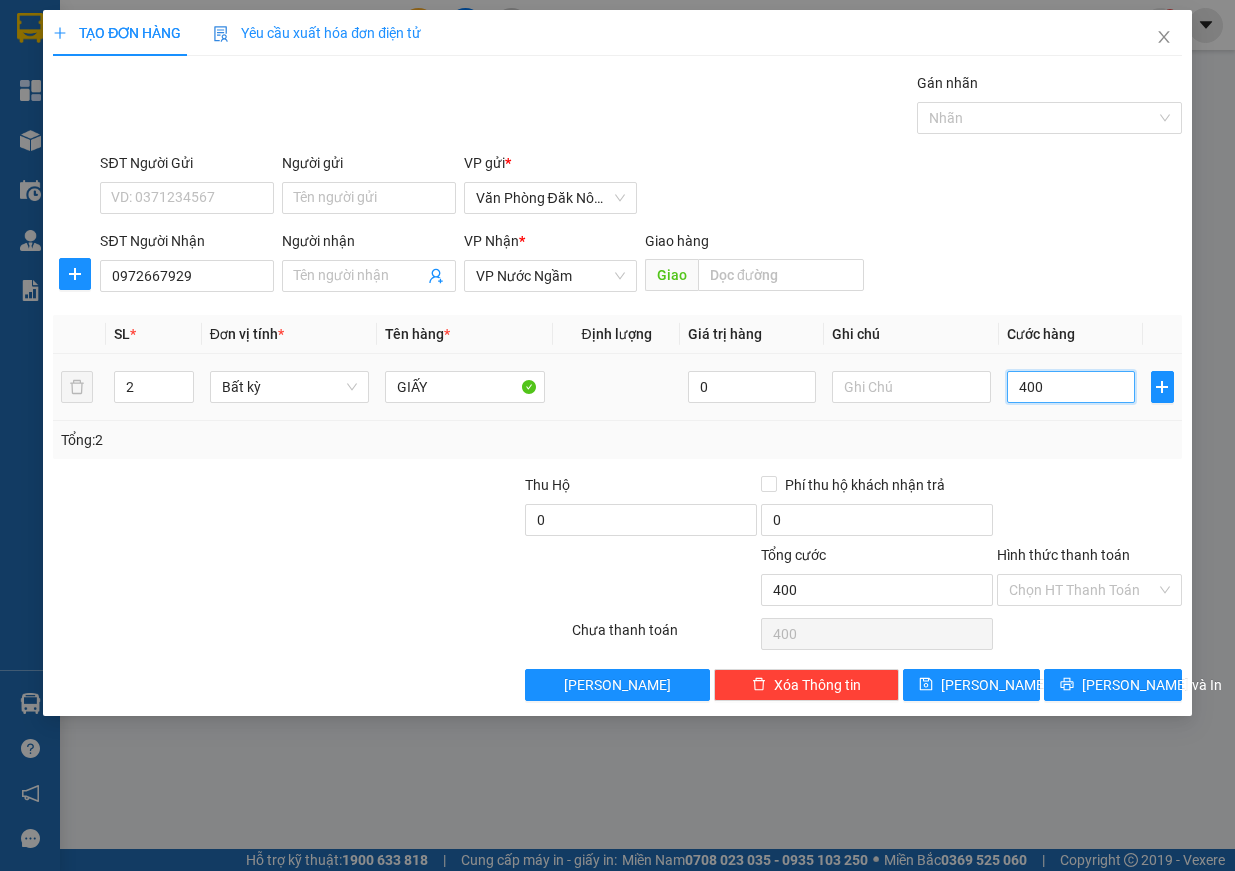 type on "4.000" 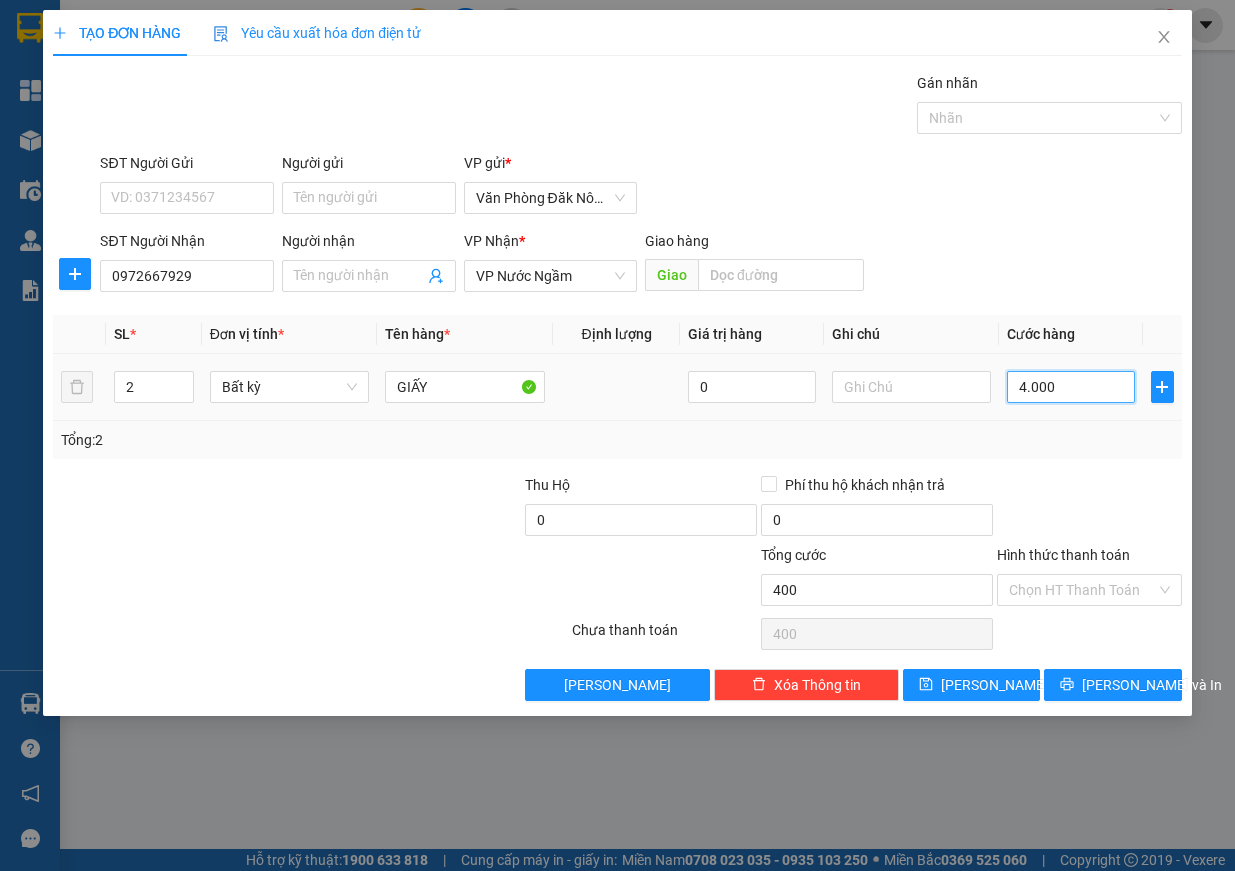 type on "4.000" 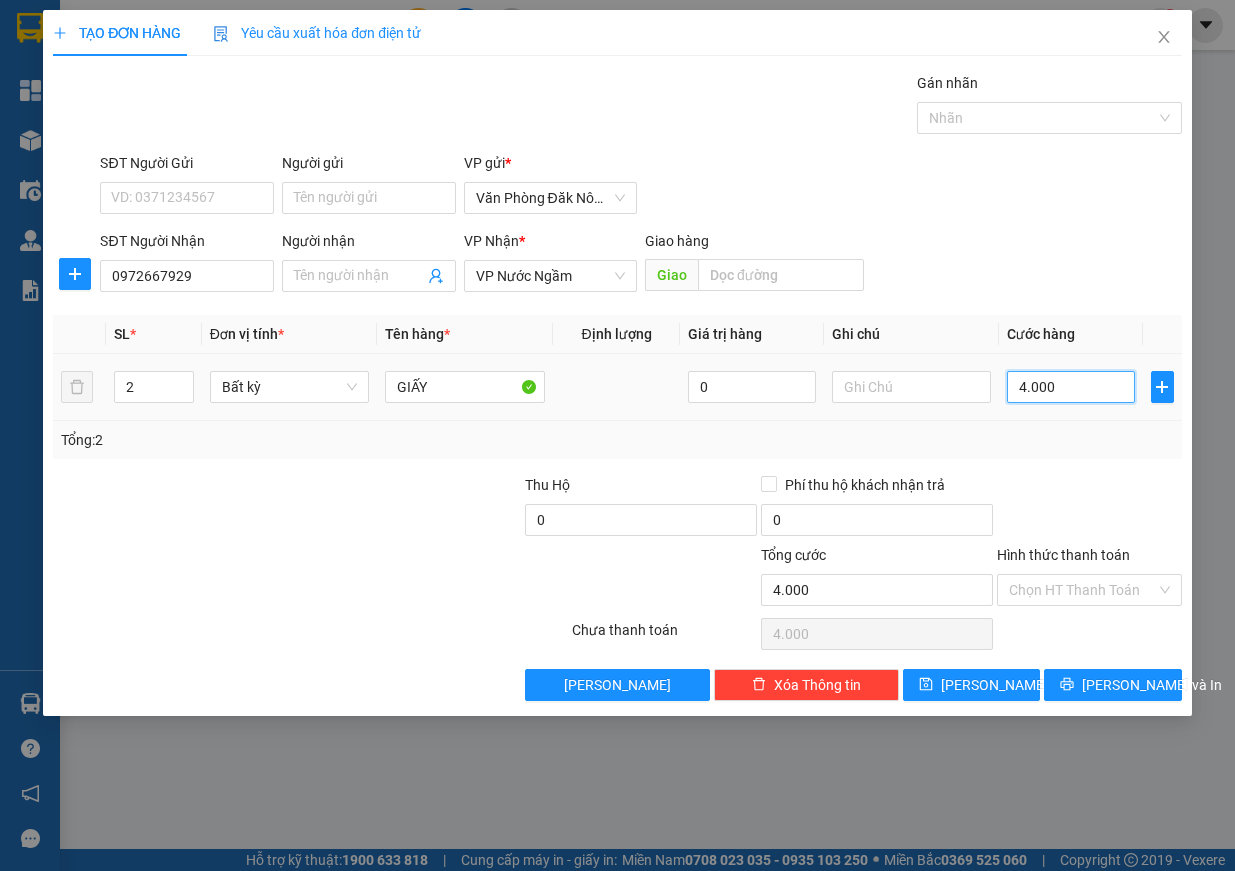 type on "40.000" 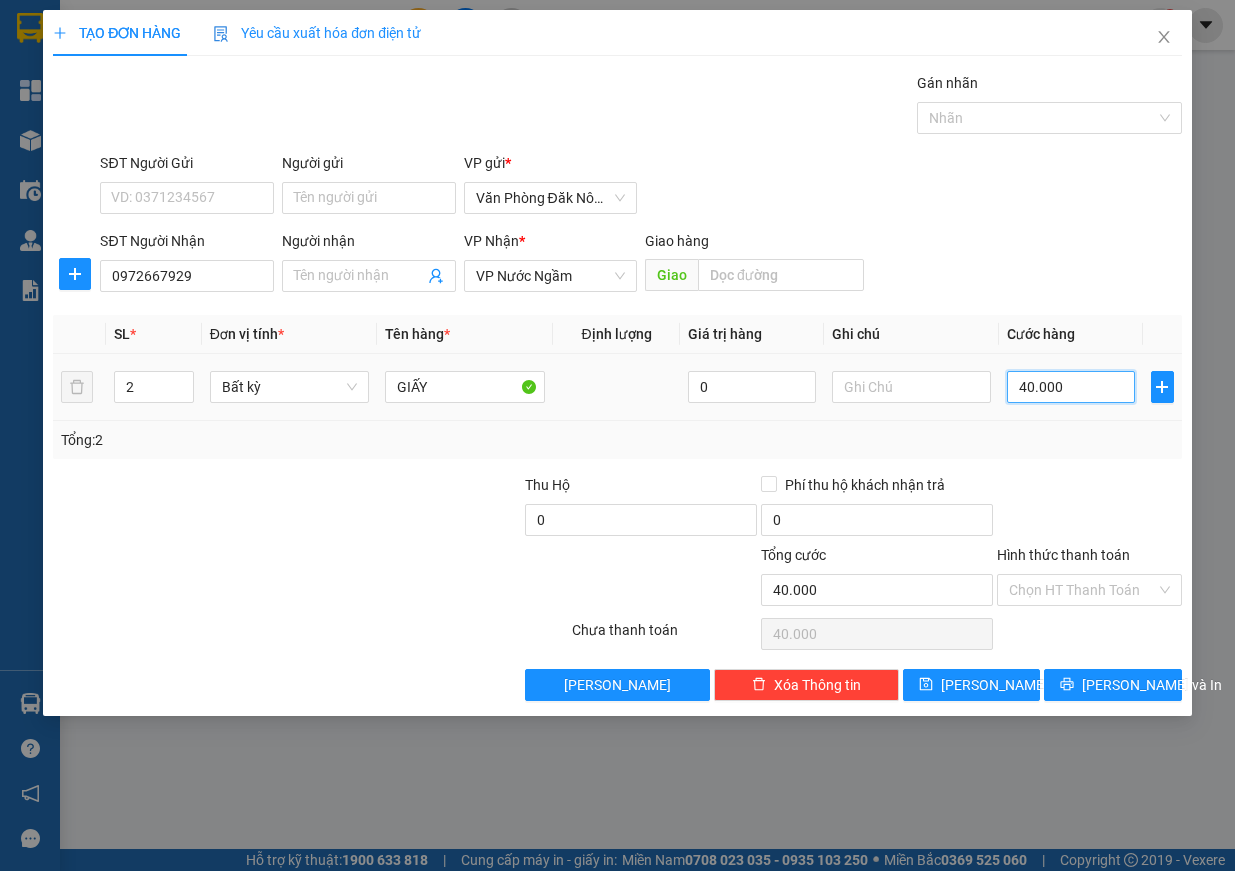 type on "400.000" 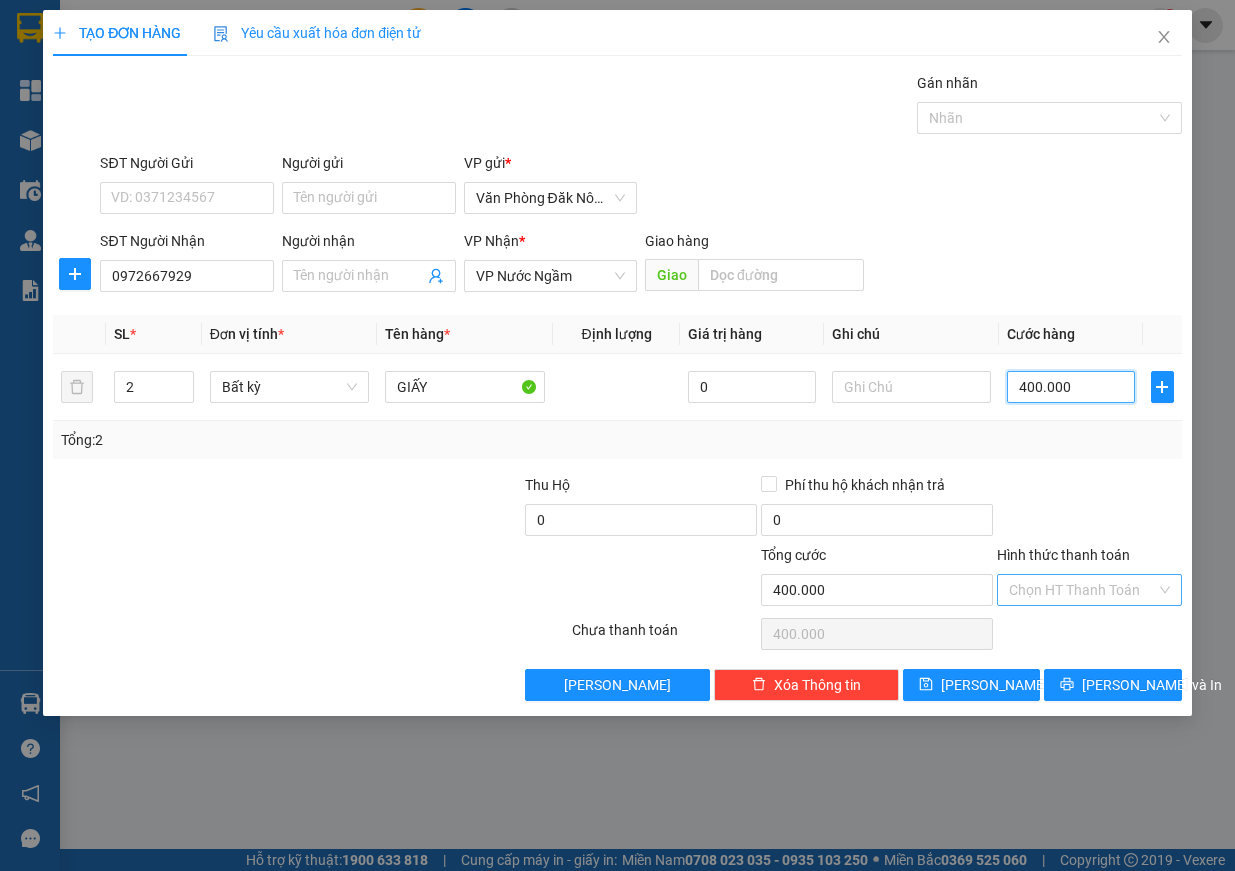 type on "400.000" 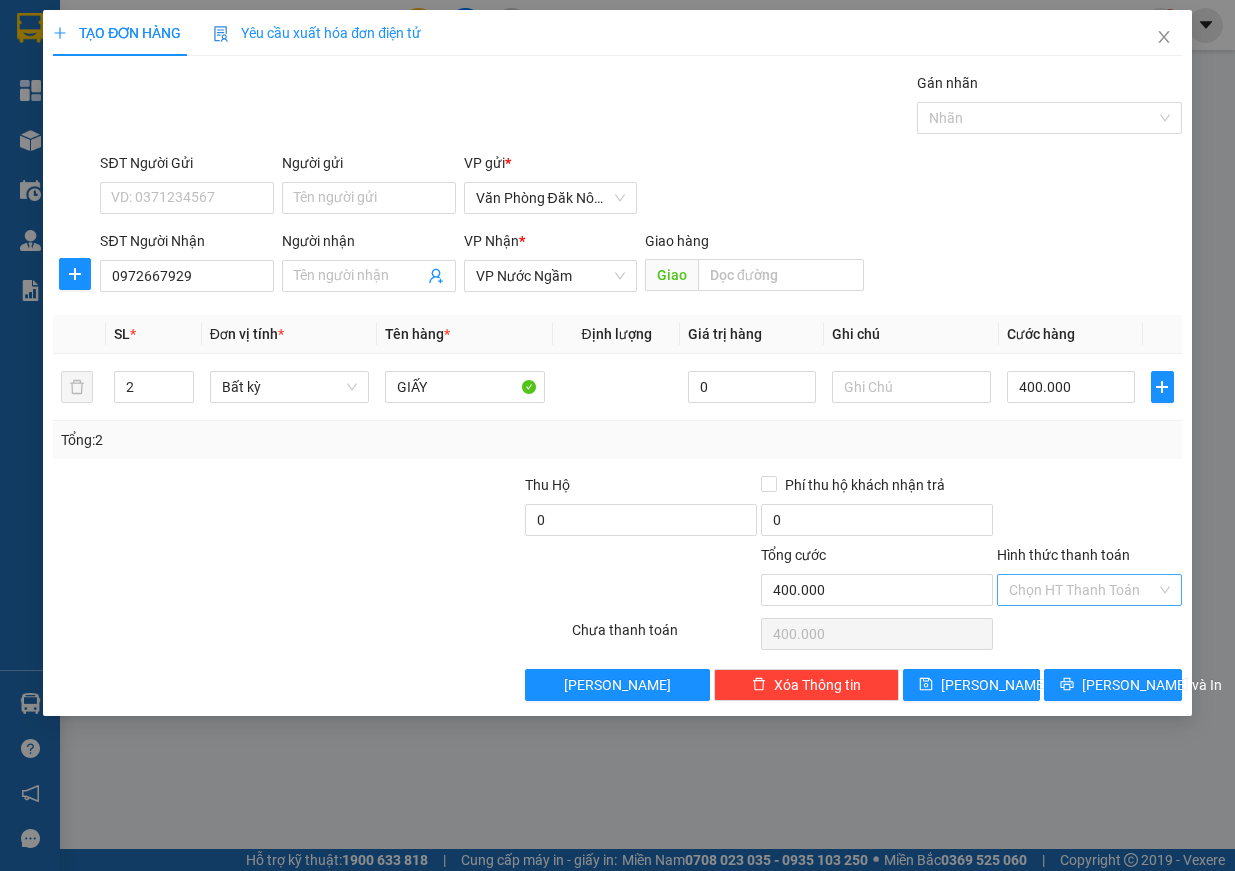 click on "Hình thức thanh toán" at bounding box center [1082, 590] 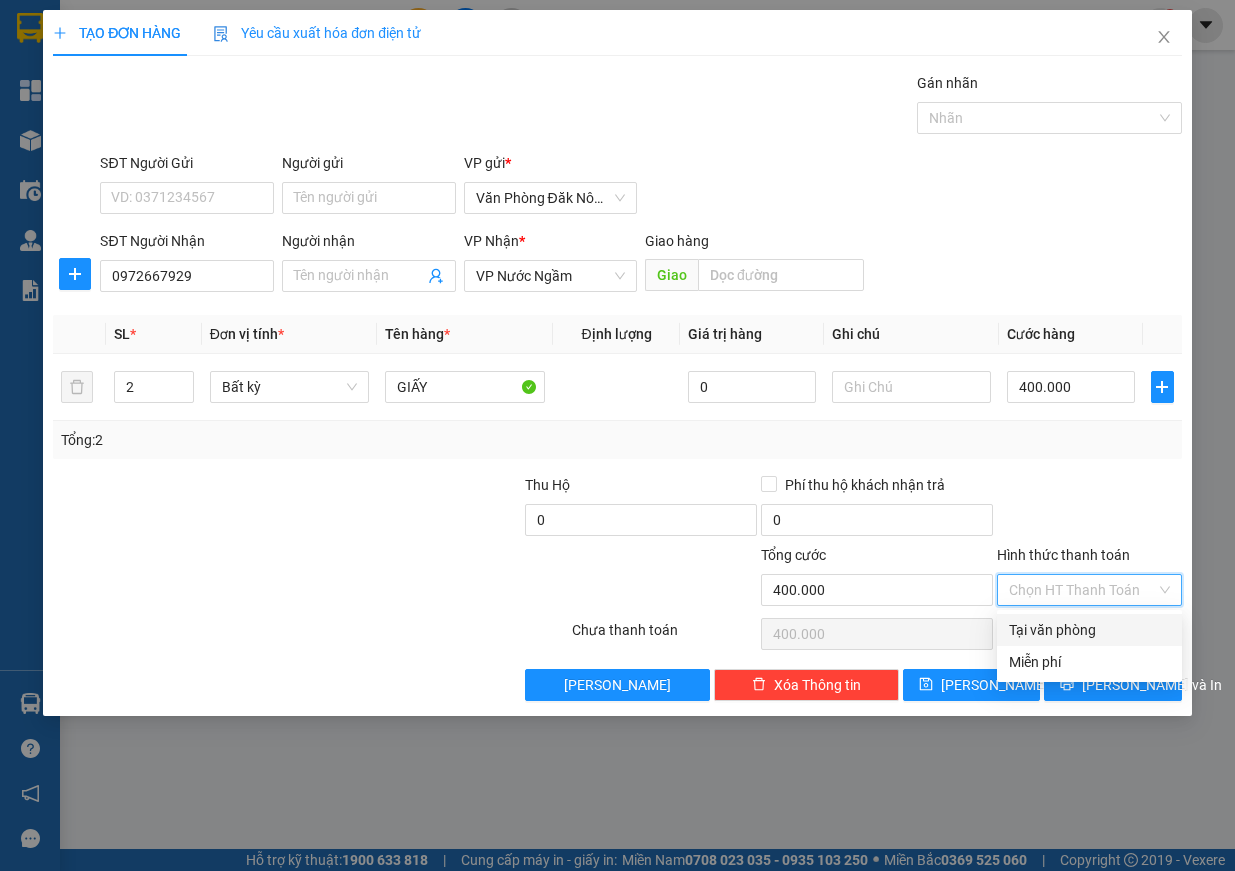 click on "Transit Pickup Surcharge Ids Transit Deliver Surcharge Ids Transit Deliver Surcharge Transit Deliver Surcharge Gói vận chuyển  * Tiêu chuẩn Gán nhãn   Nhãn SĐT Người Gửi VD: 0371234567 Người gửi Tên người gửi VP gửi  * Văn Phòng Đăk Nông SĐT Người Nhận 0972667929 Người nhận Tên người nhận VP Nhận  * VP Nước Ngầm Giao hàng Giao SL  * Đơn vị tính  * Tên hàng  * Định lượng Giá trị hàng Ghi chú Cước hàng                   2 Bất kỳ GIẤY 0 400.000 Tổng:  2 Thu Hộ 0 Phí thu hộ khách nhận trả 0 Tổng cước 400.000 Hình thức thanh toán Chọn HT Thanh Toán Số tiền thu trước 0 Chưa thanh toán 400.000 Chọn HT Thanh Toán Lưu nháp Xóa Thông tin [PERSON_NAME] và In Tại văn phòng Miễn phí Tại văn phòng Miễn phí" at bounding box center [617, 386] 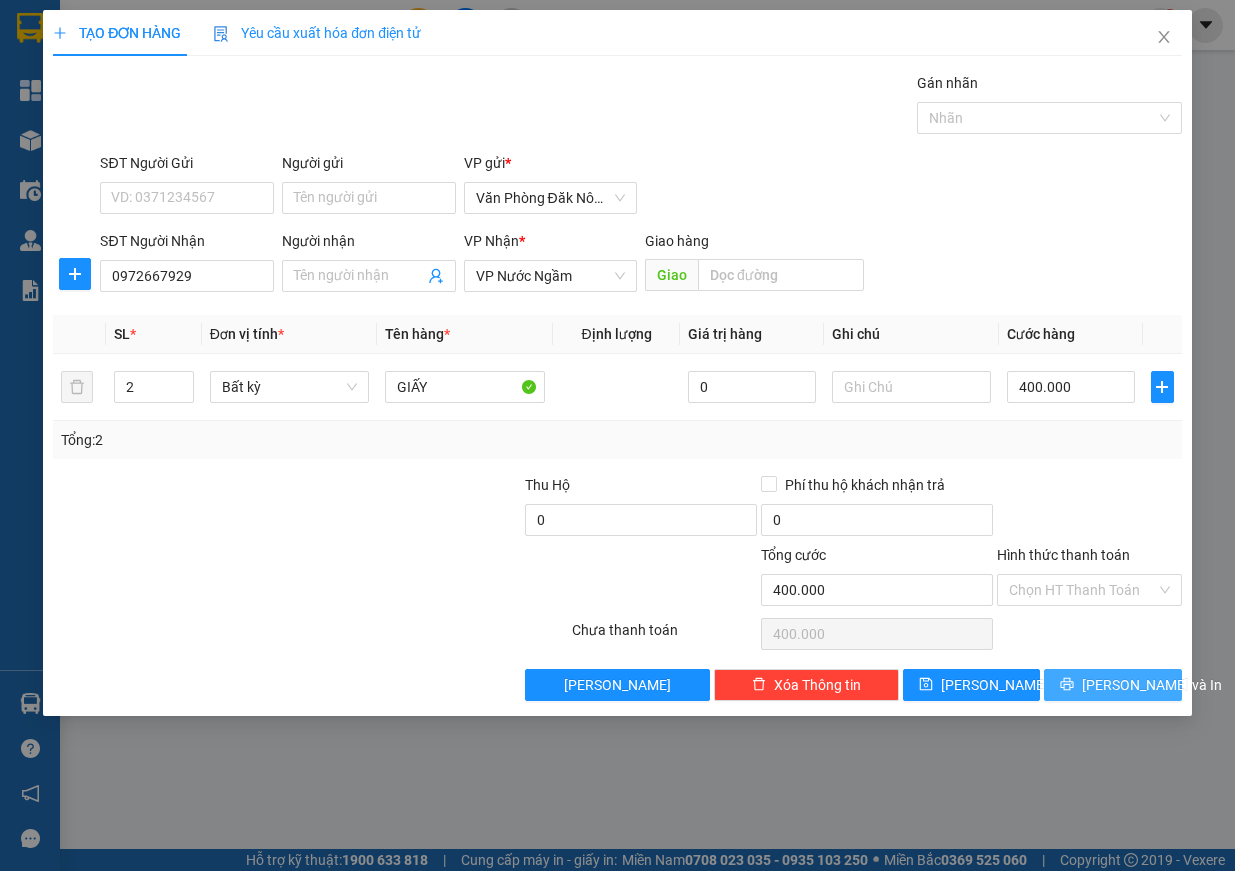 click on "[PERSON_NAME] và In" at bounding box center [1152, 685] 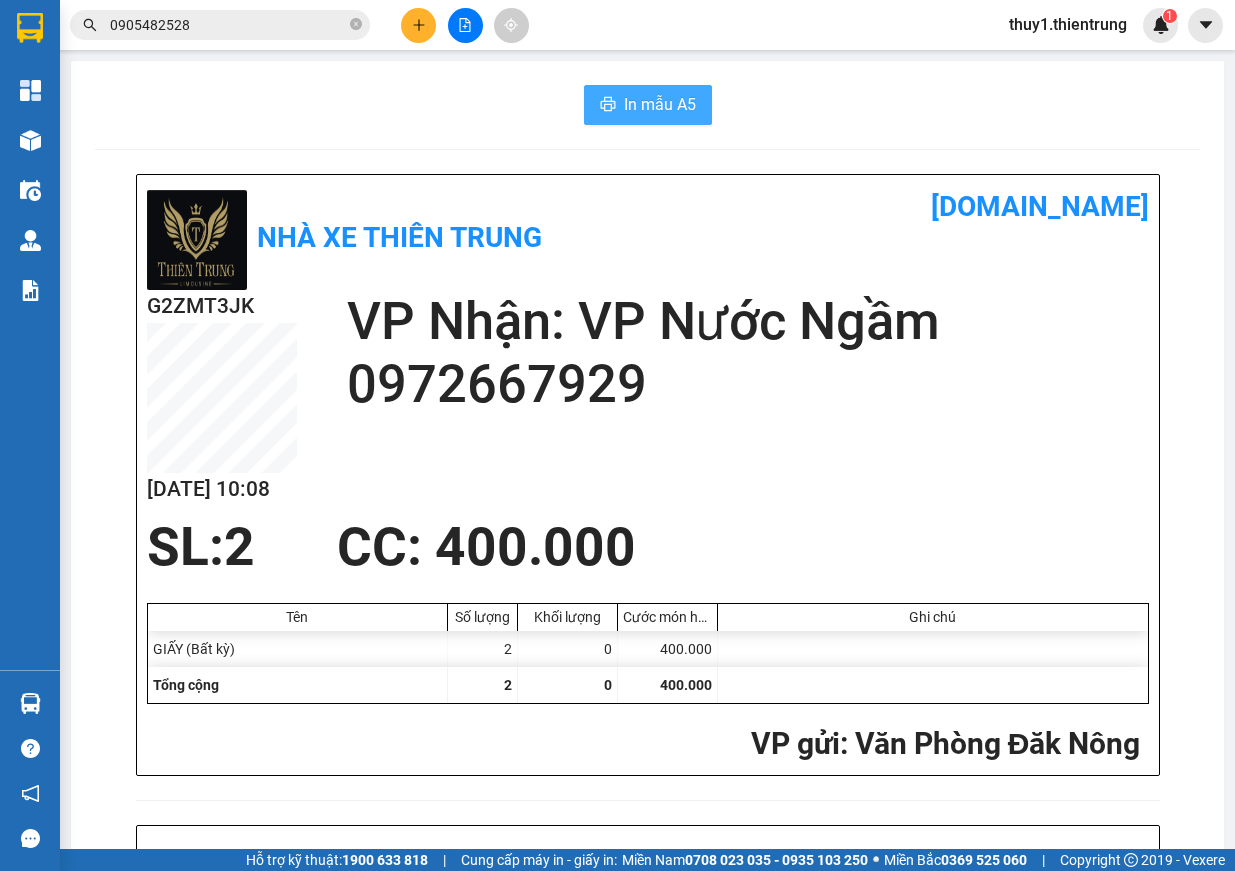 click on "In mẫu A5" at bounding box center (648, 105) 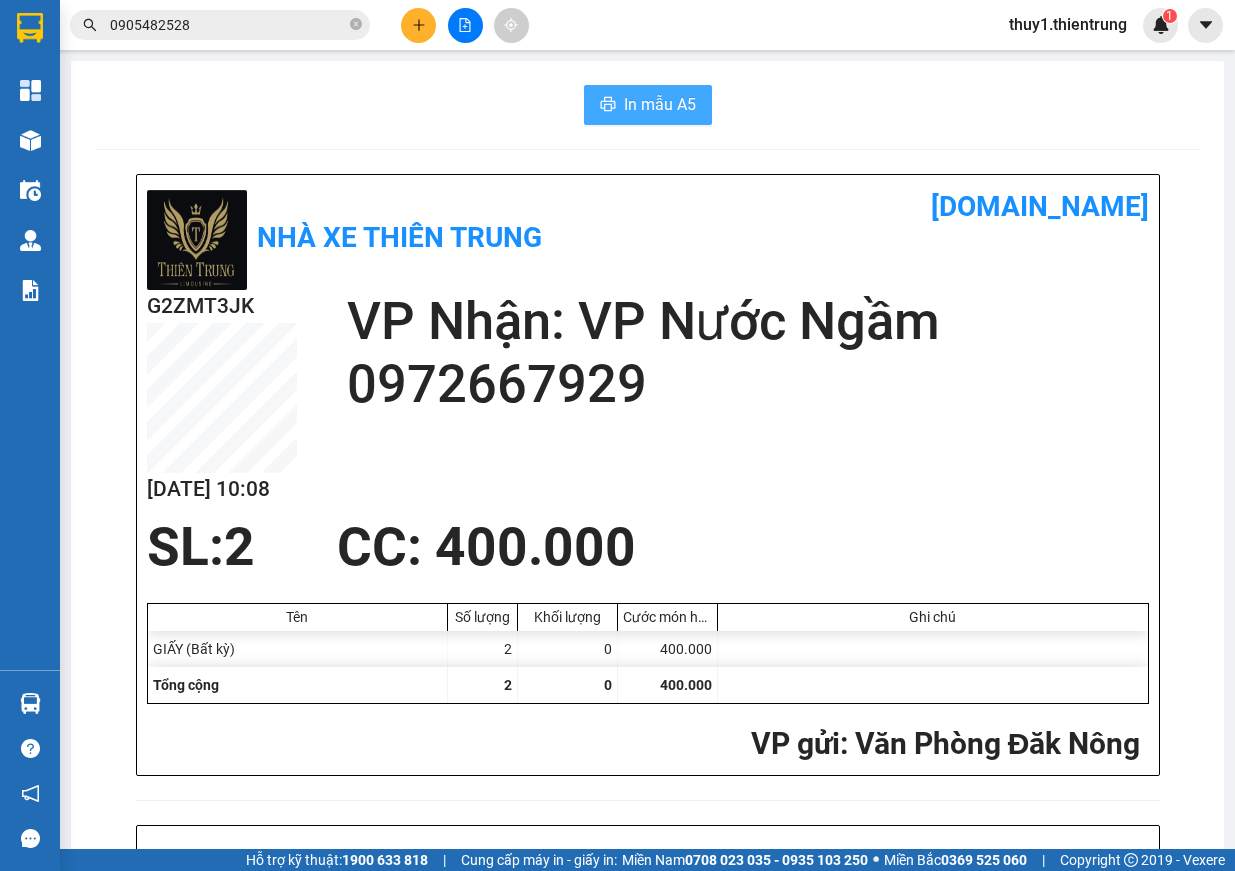 scroll, scrollTop: 0, scrollLeft: 0, axis: both 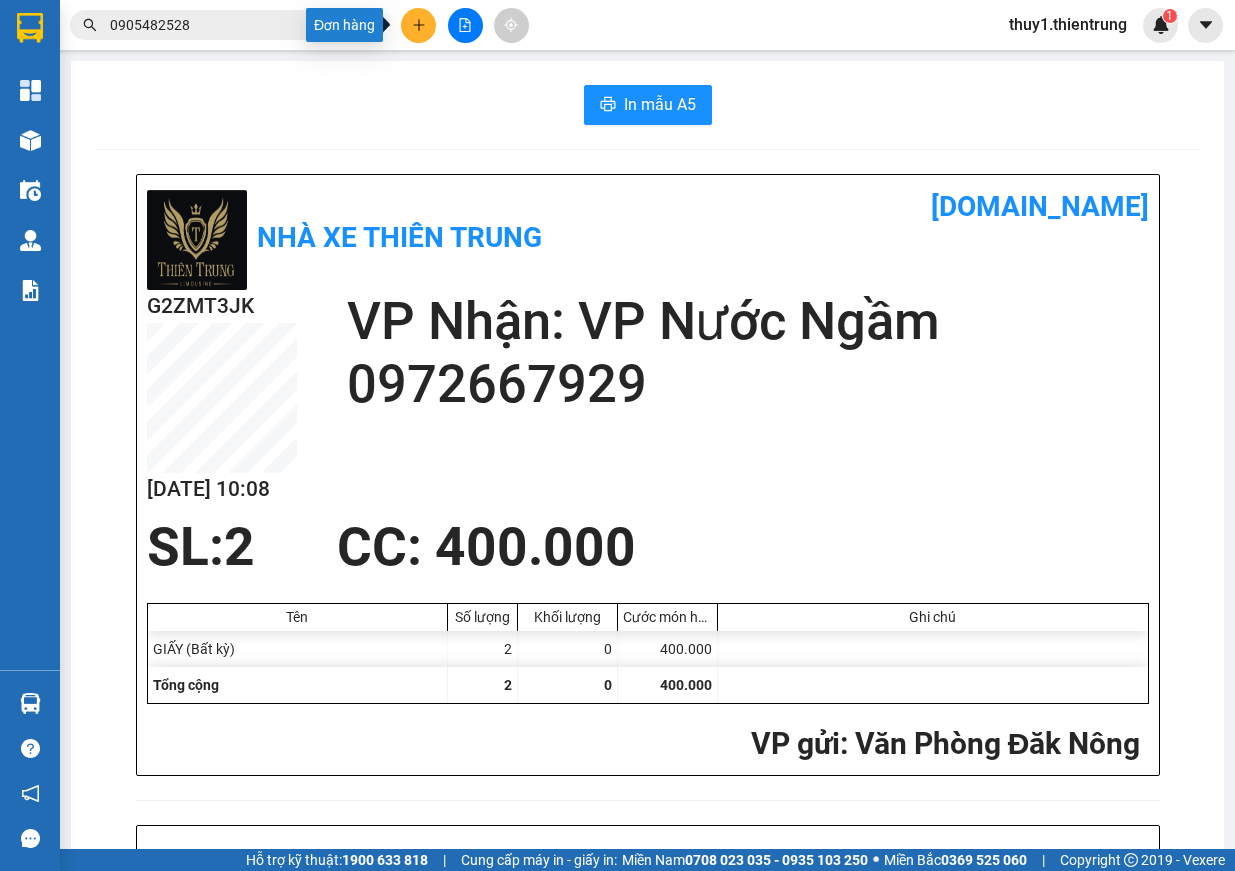 click 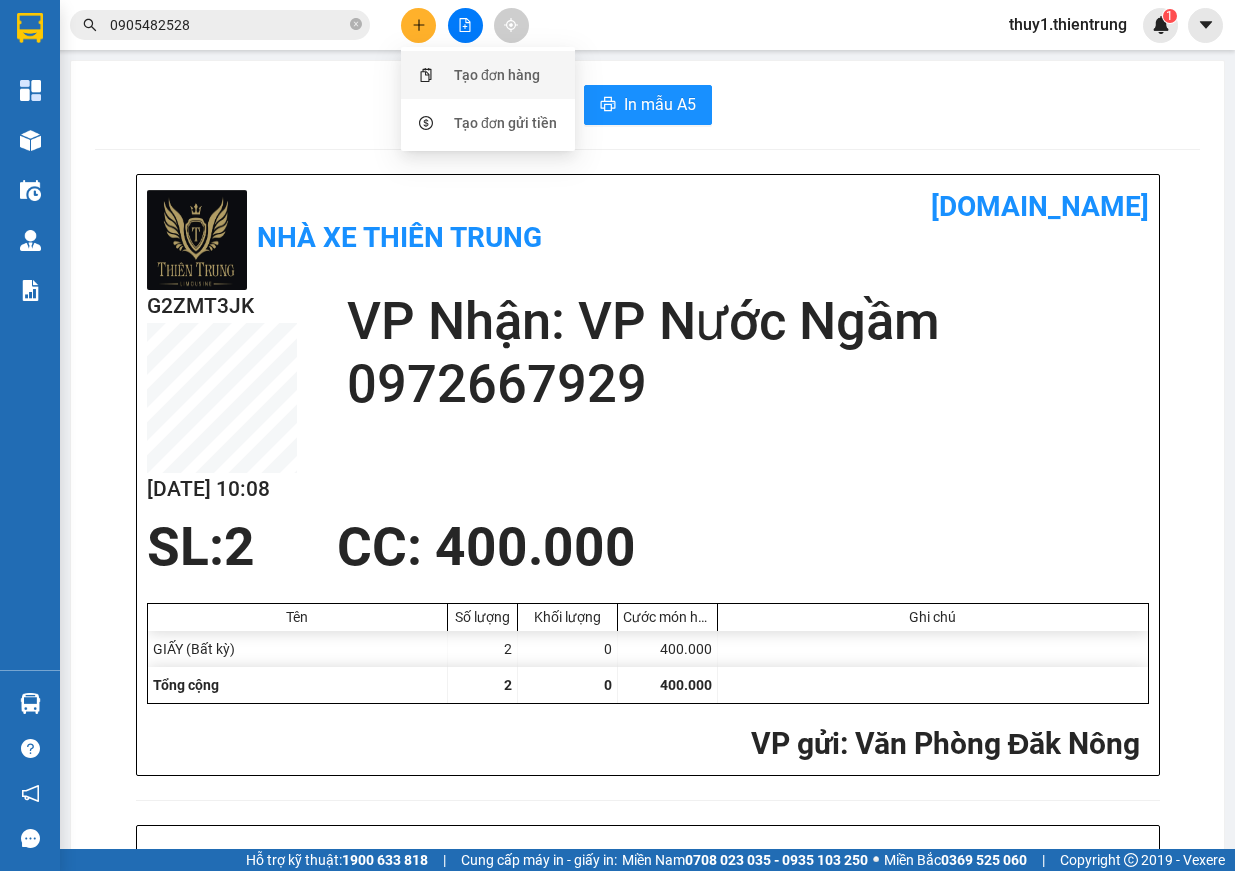 click on "Tạo đơn hàng" at bounding box center [497, 75] 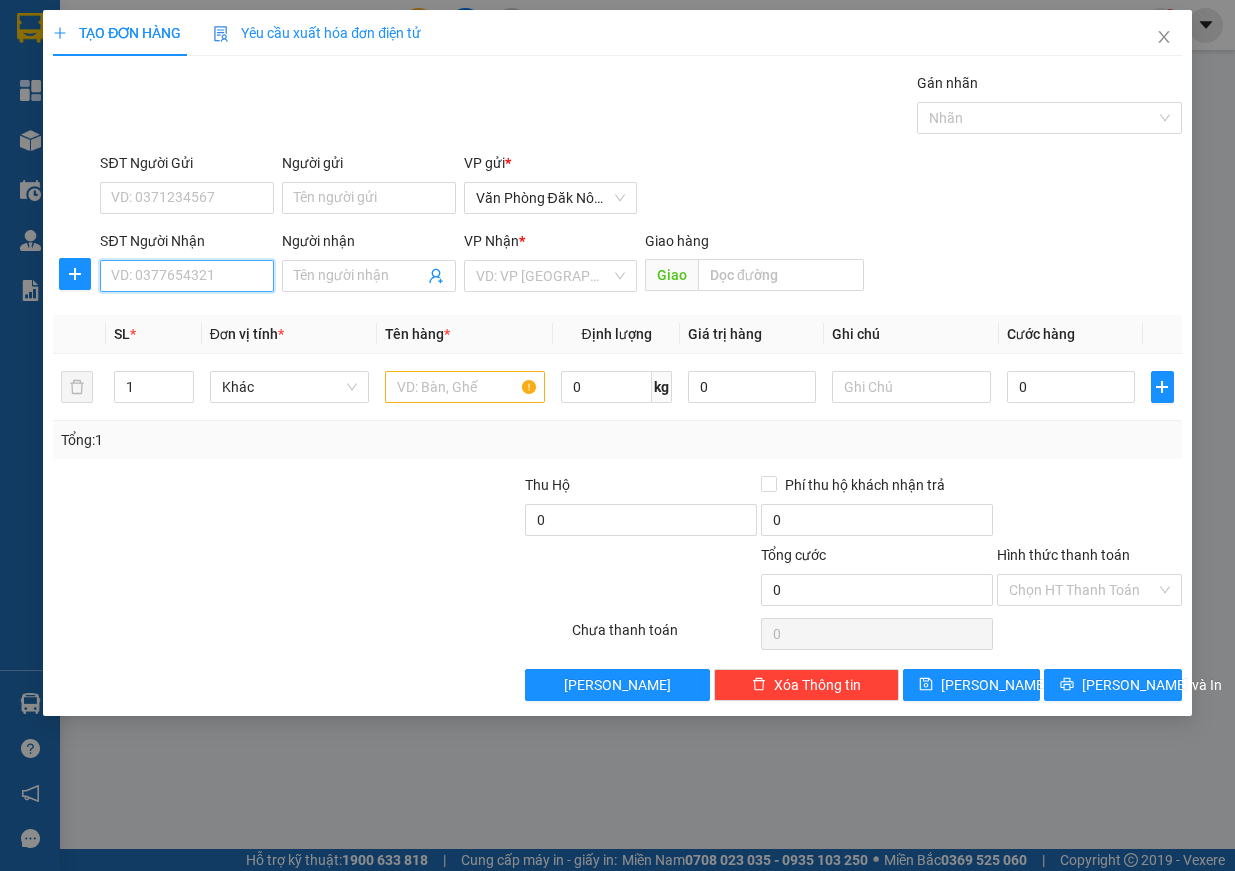 click on "SĐT Người Nhận" at bounding box center (187, 276) 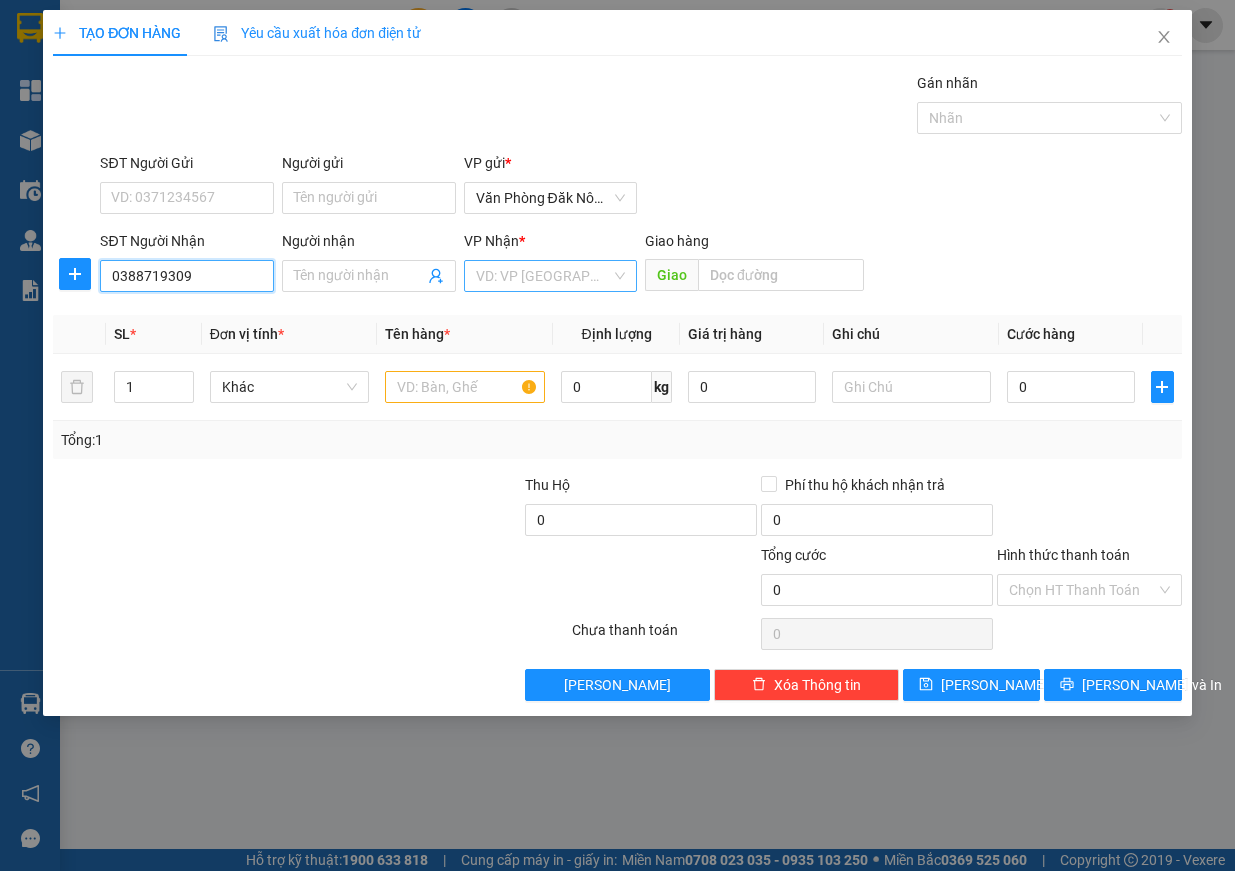 type on "0388719309" 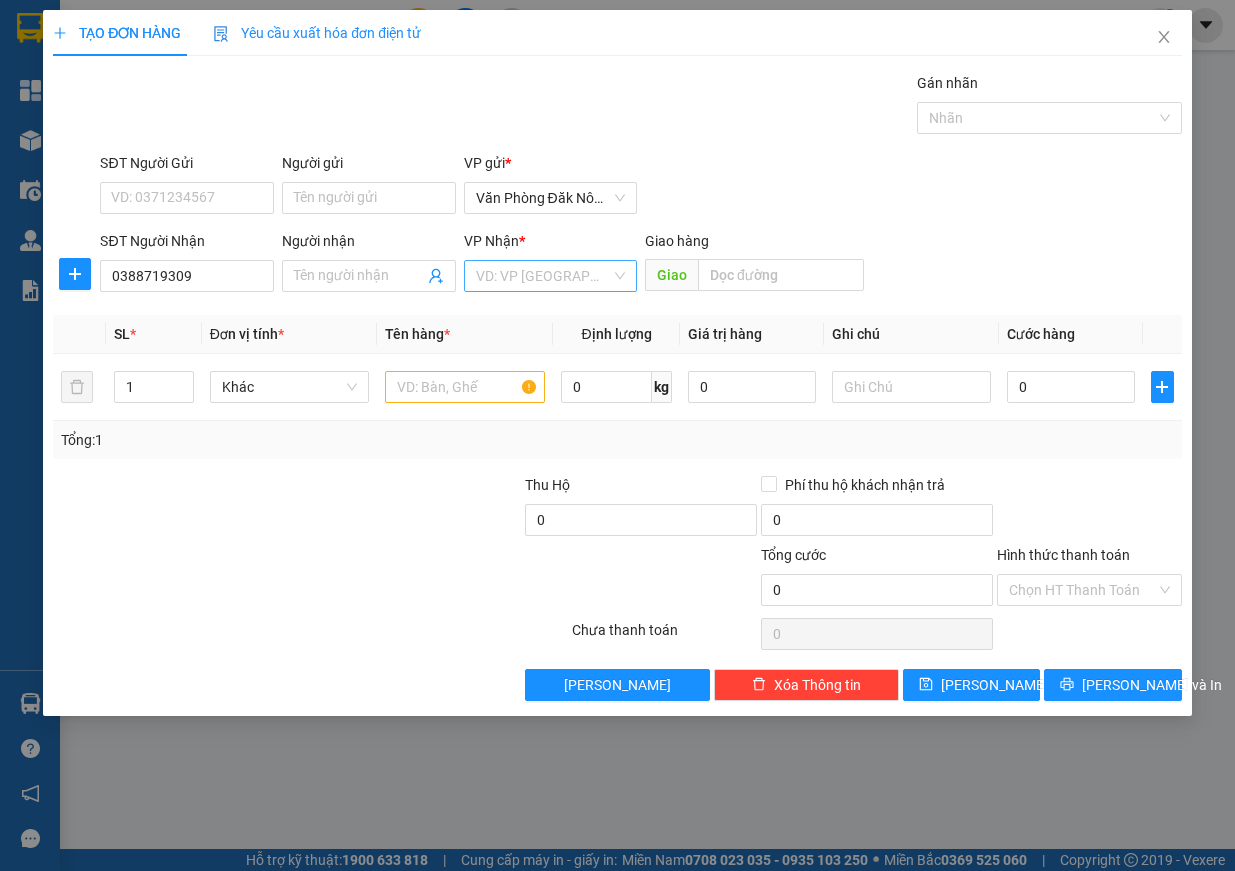 click at bounding box center (544, 276) 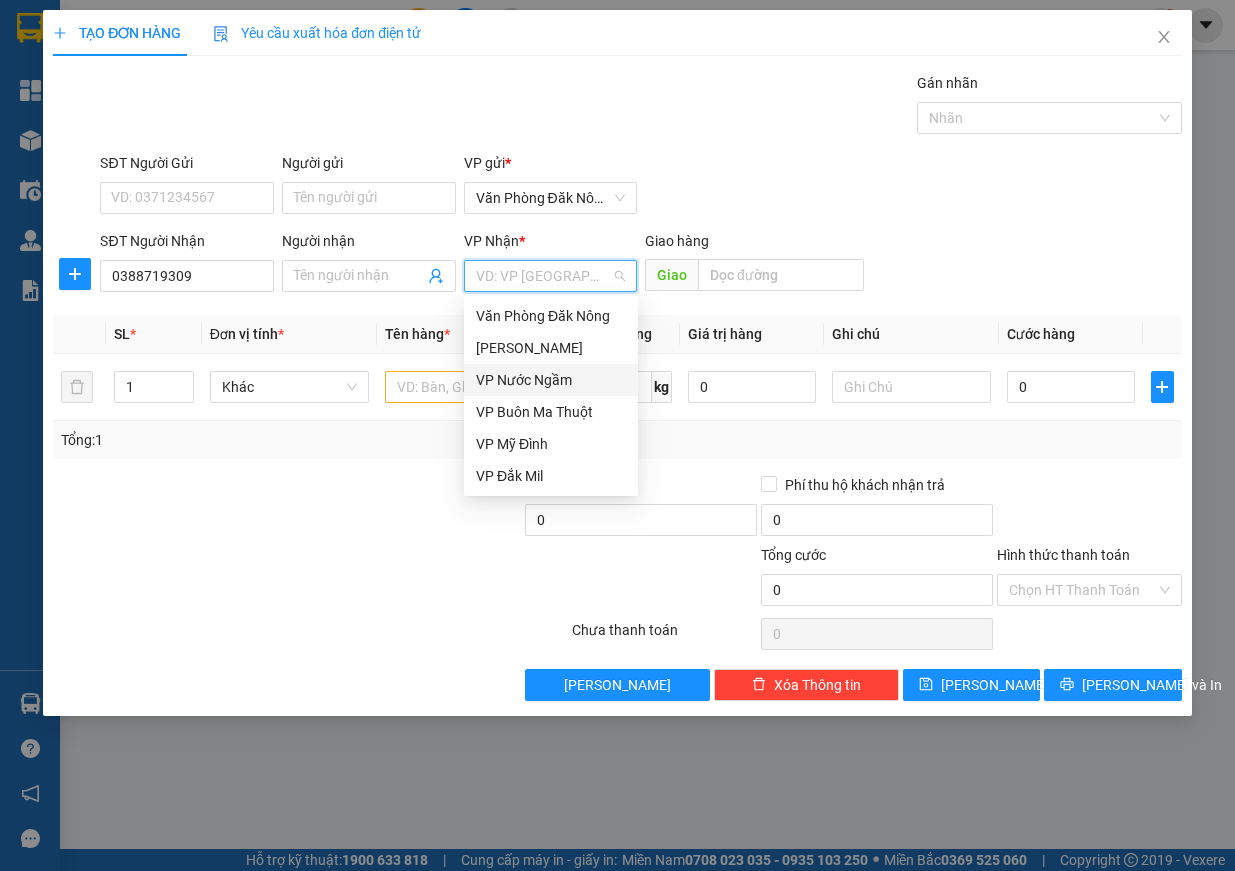 drag, startPoint x: 537, startPoint y: 383, endPoint x: 726, endPoint y: 325, distance: 197.69926 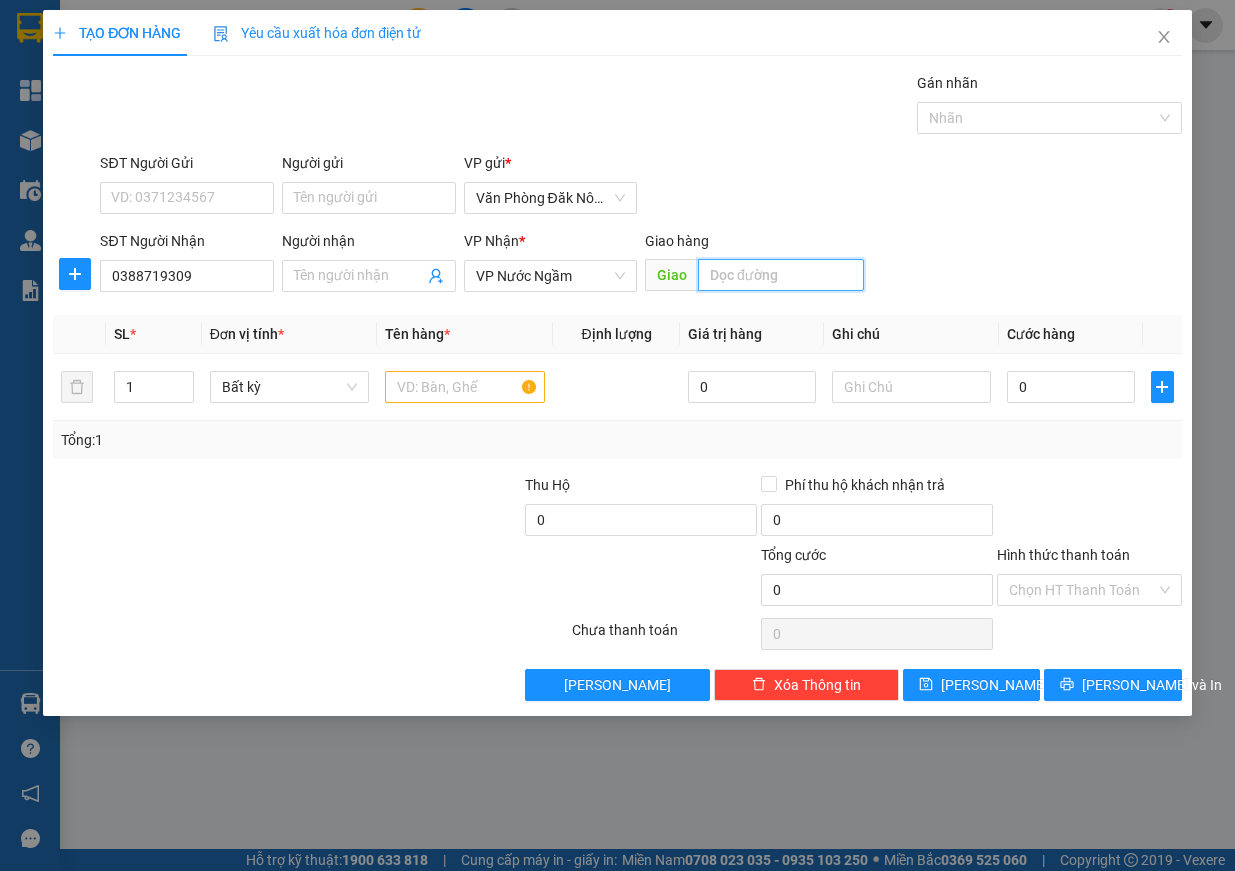 click at bounding box center (781, 275) 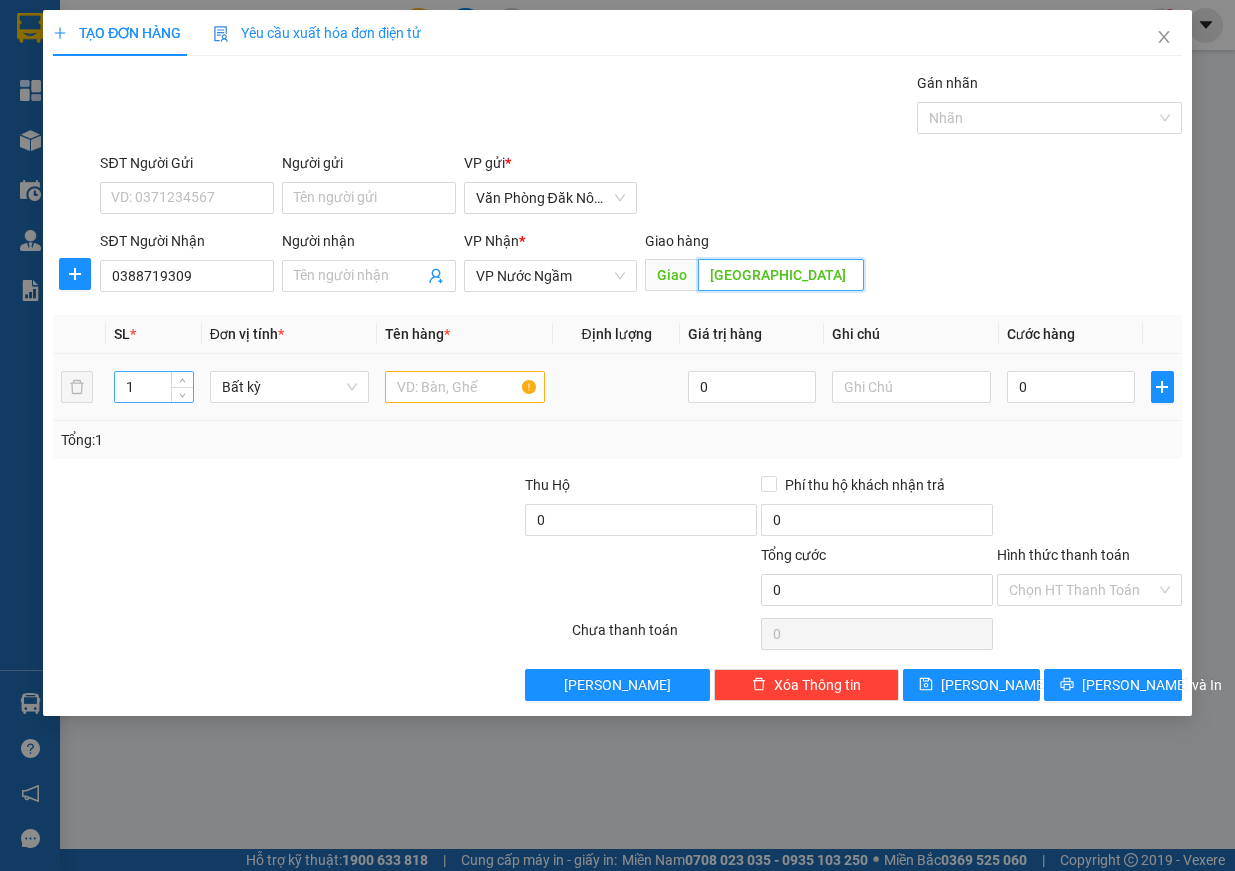 type on "[GEOGRAPHIC_DATA]" 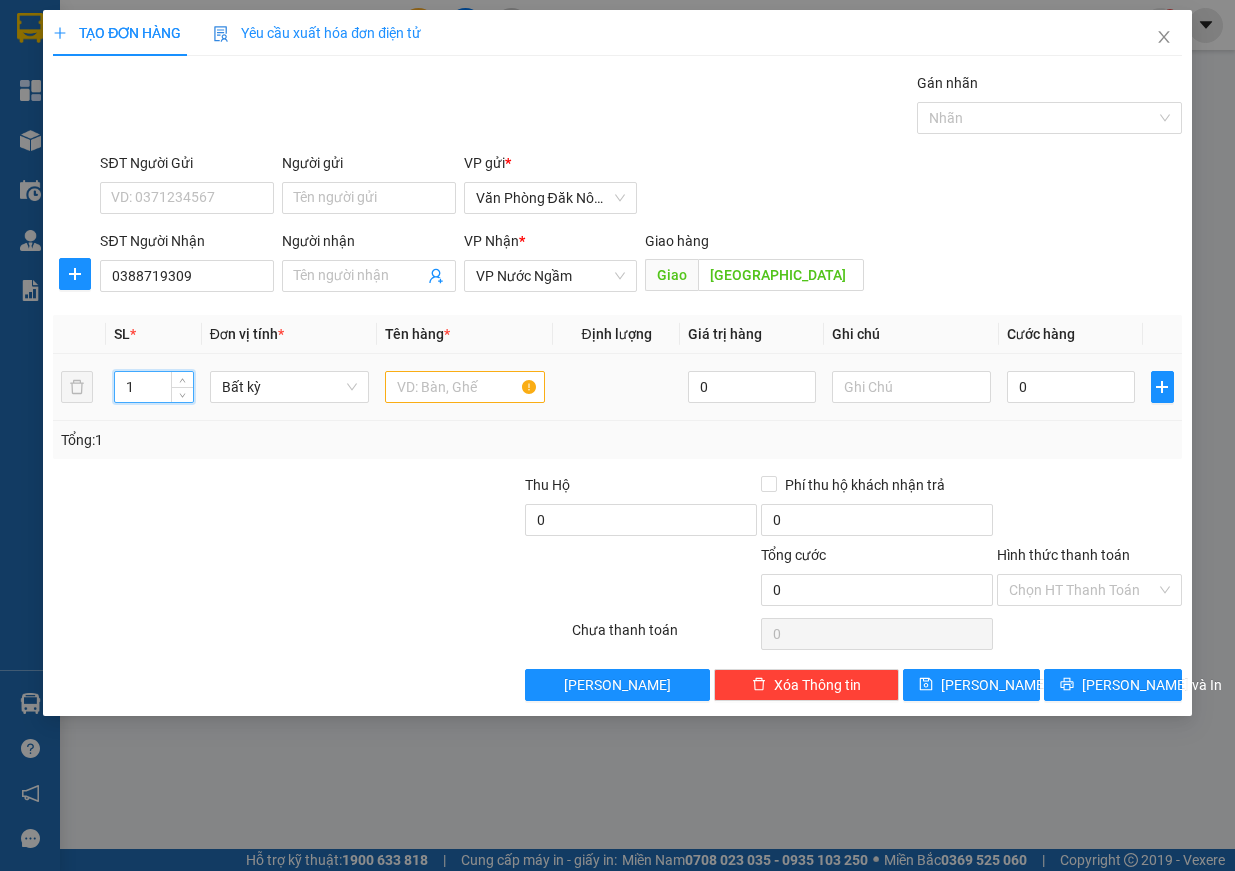 click on "1 Bất kỳ 0 0" at bounding box center [617, 387] 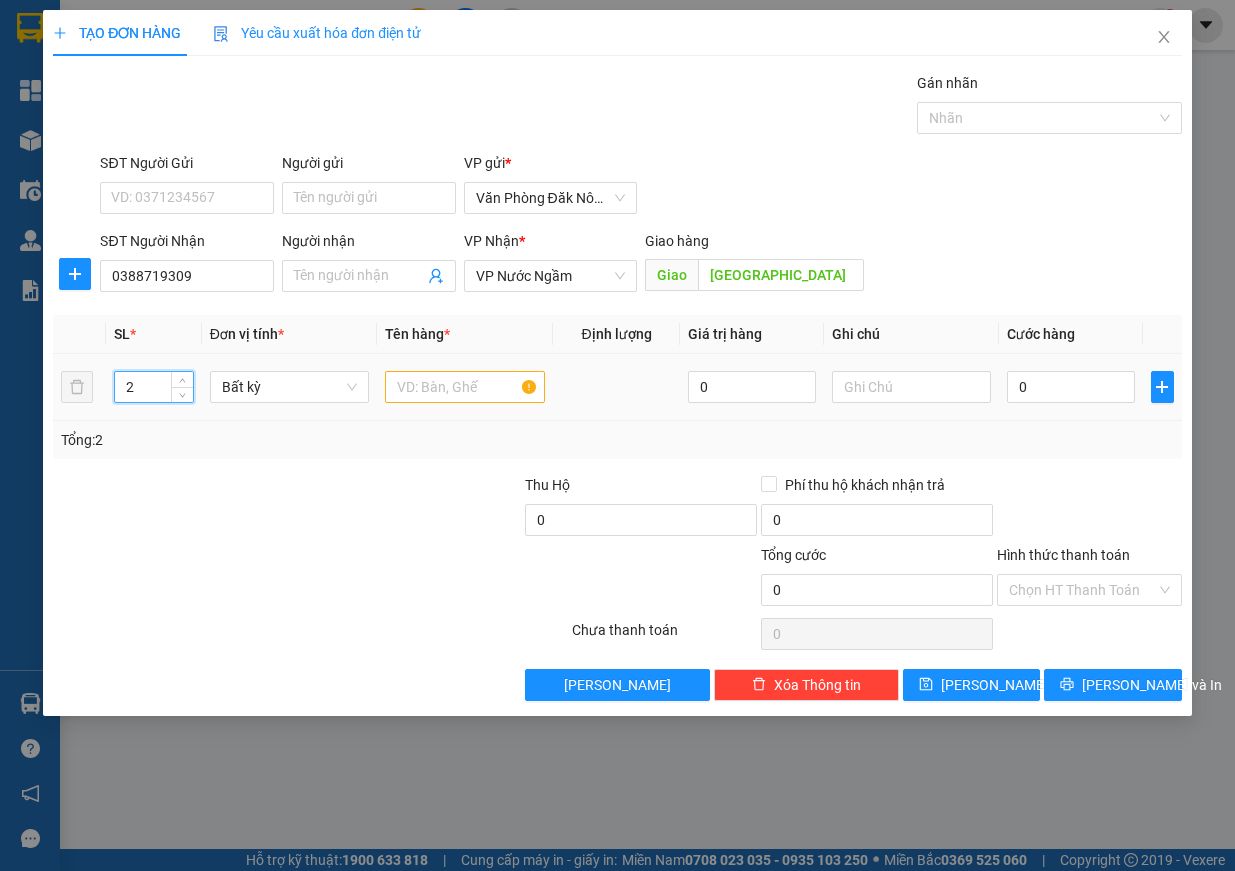 type on "2" 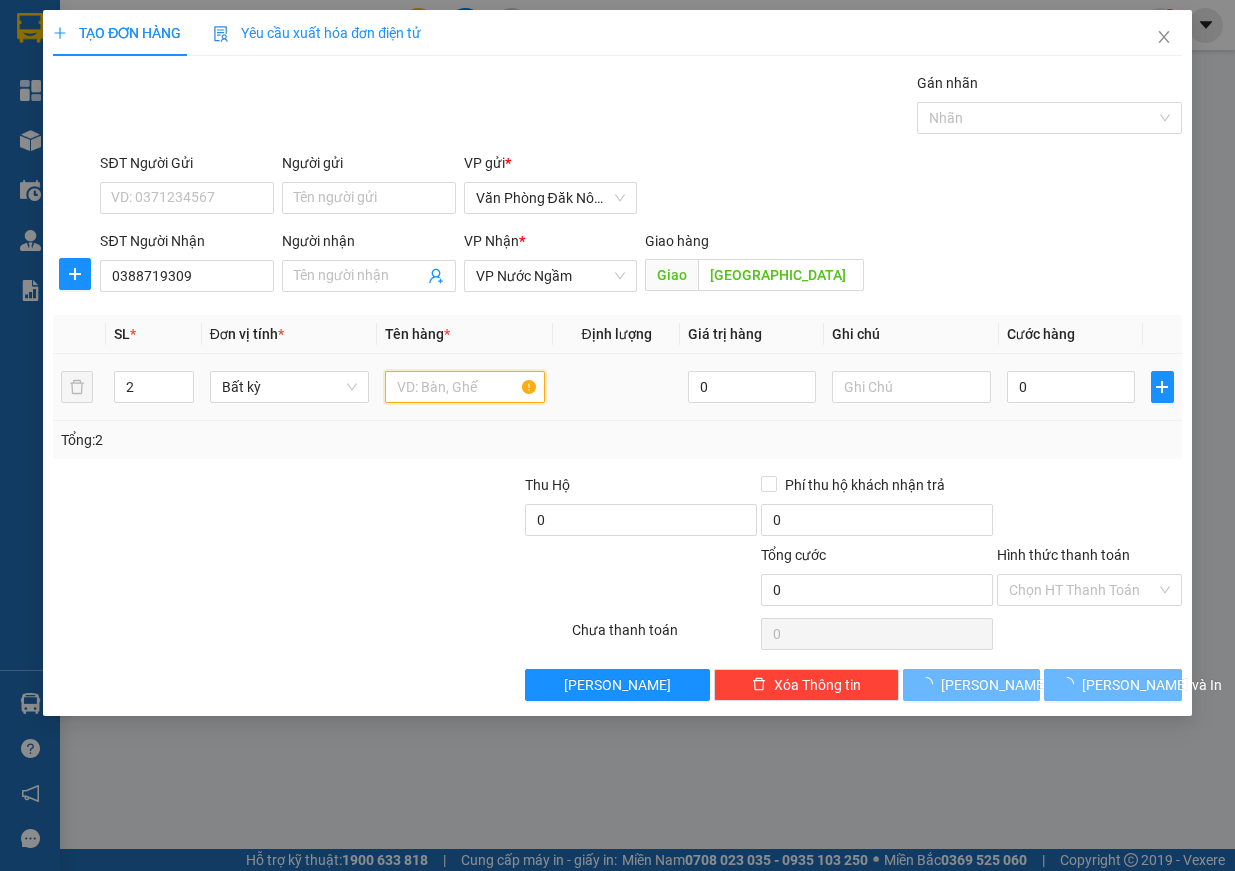 click at bounding box center [465, 387] 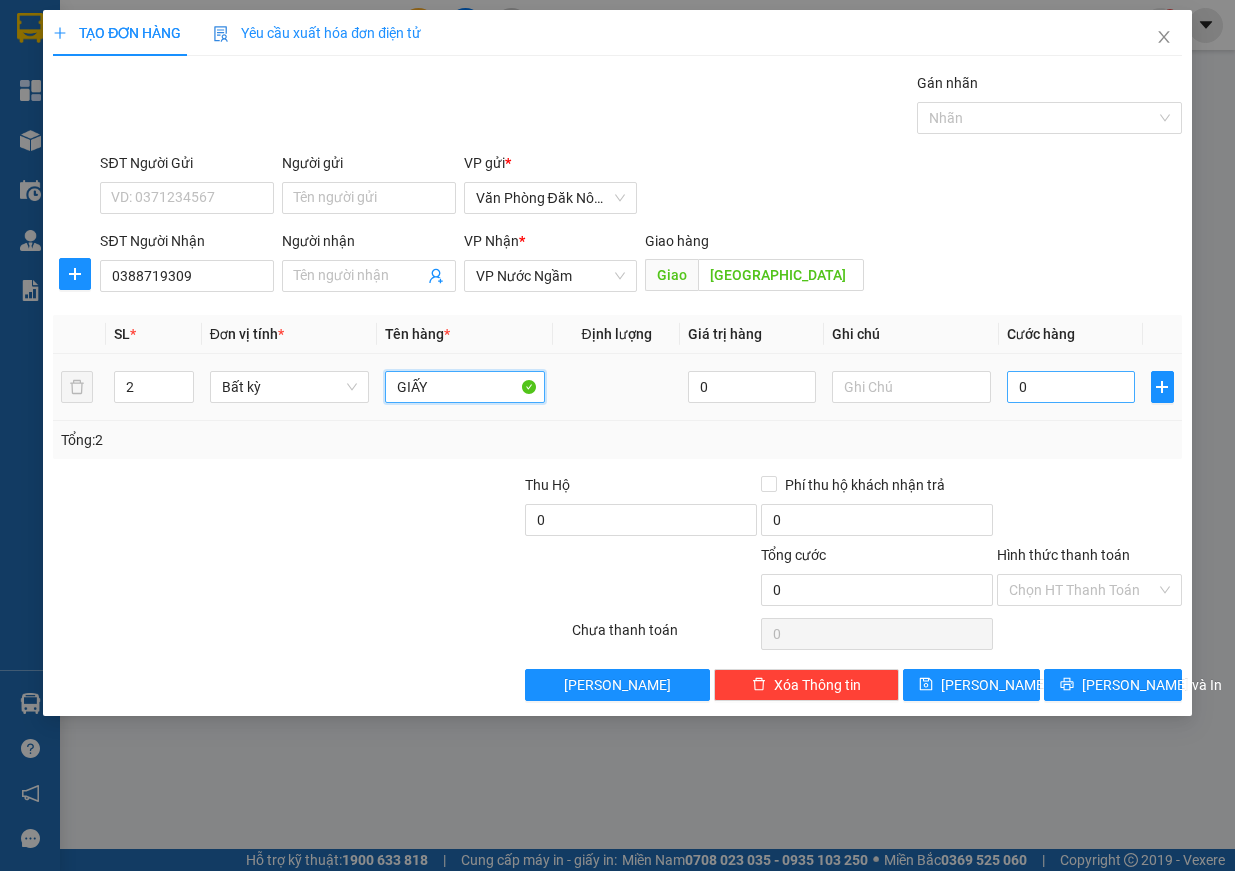 type on "GIẤY" 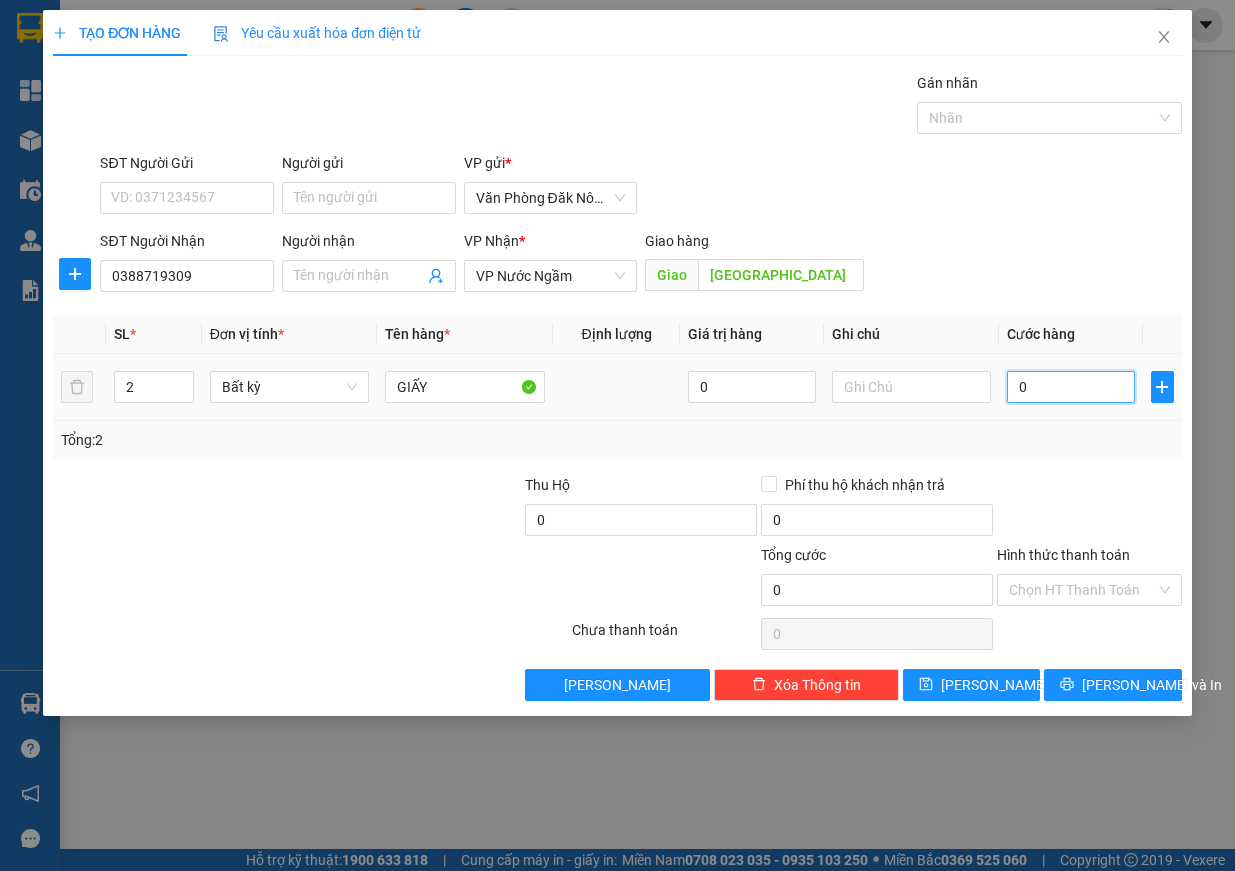 click on "0" at bounding box center [1071, 387] 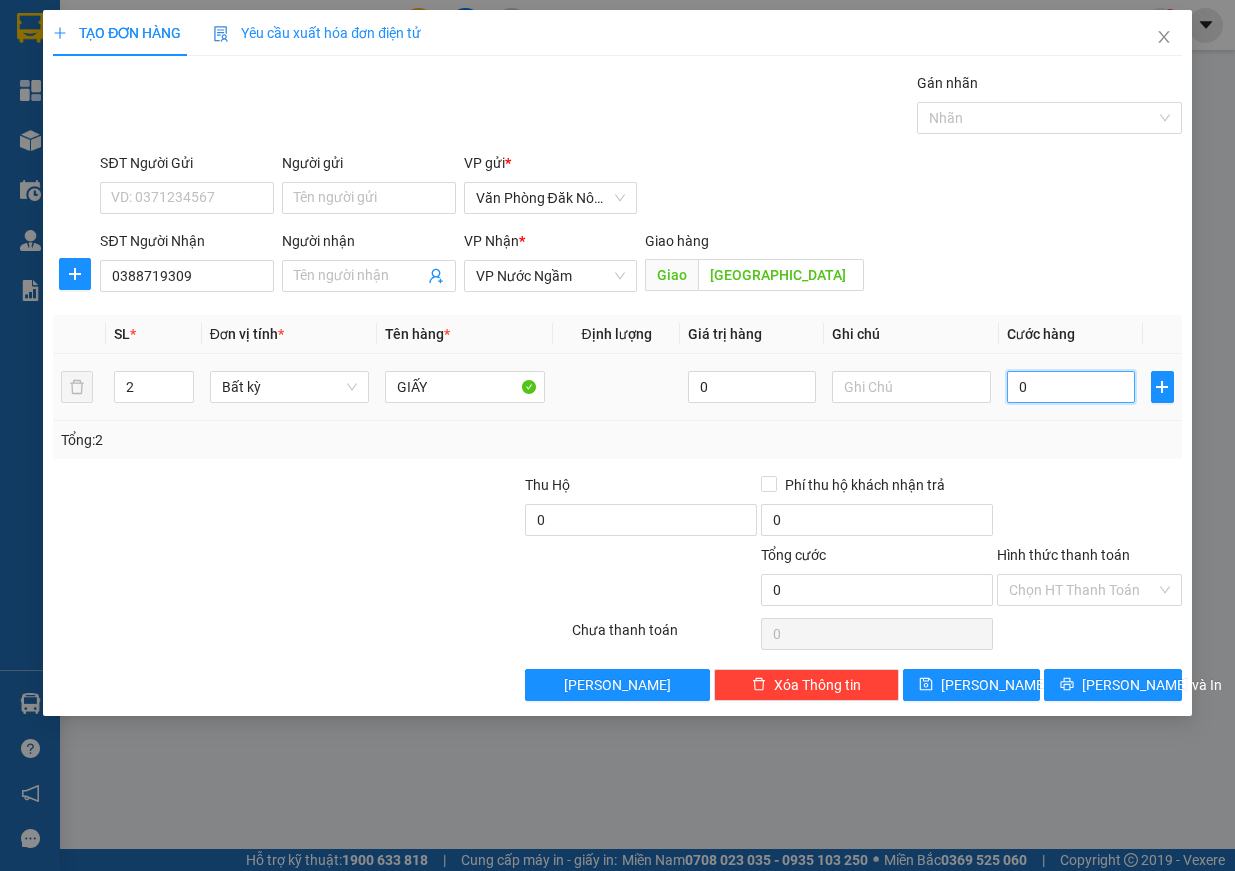 type on "4" 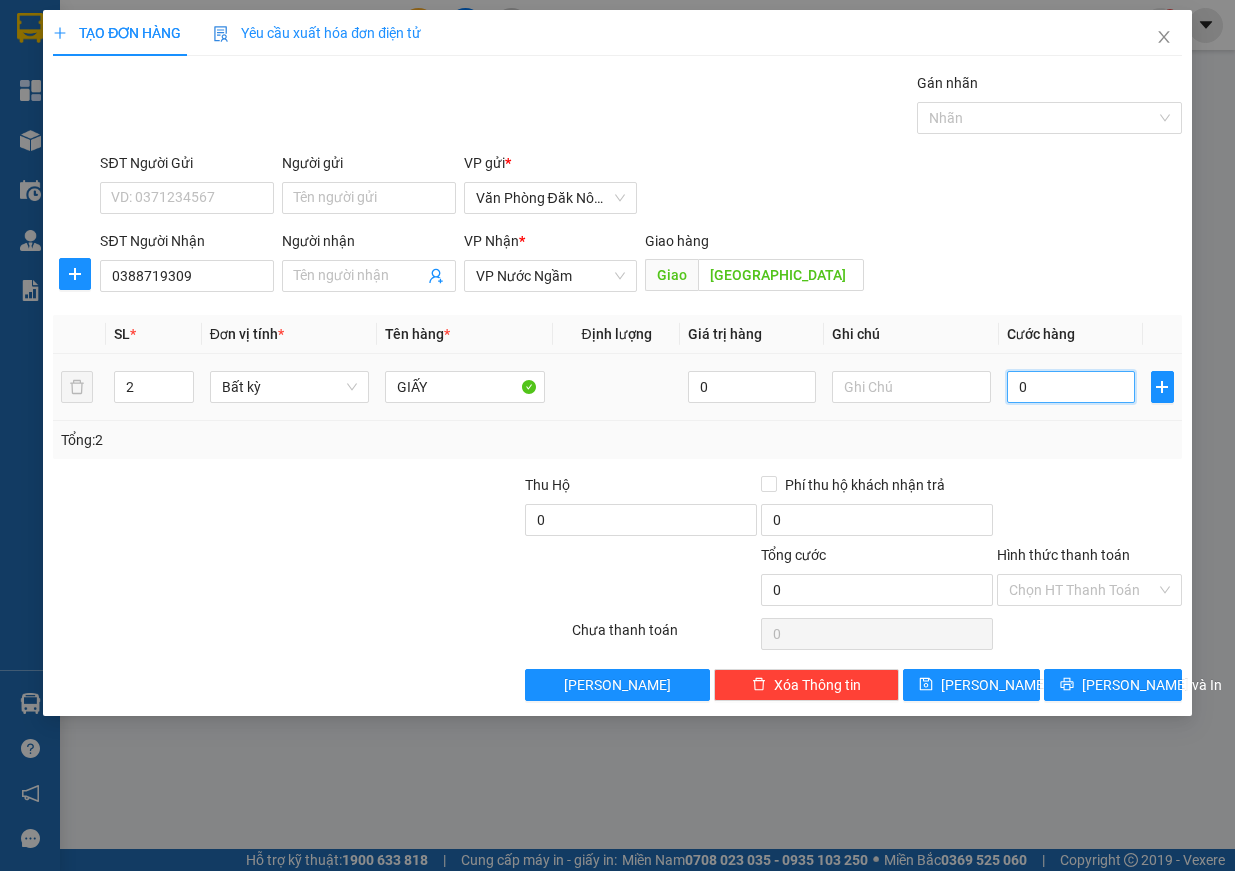 type on "4" 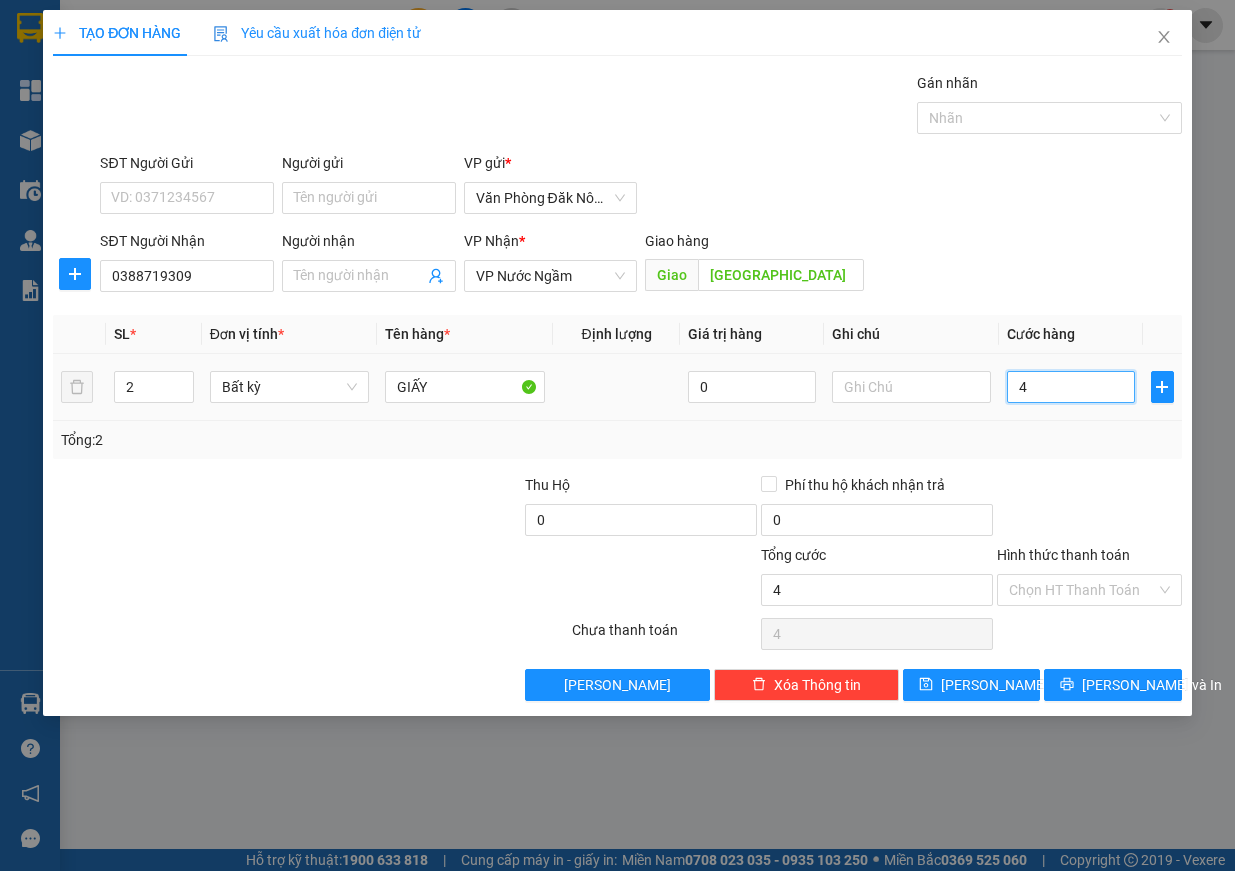type on "40" 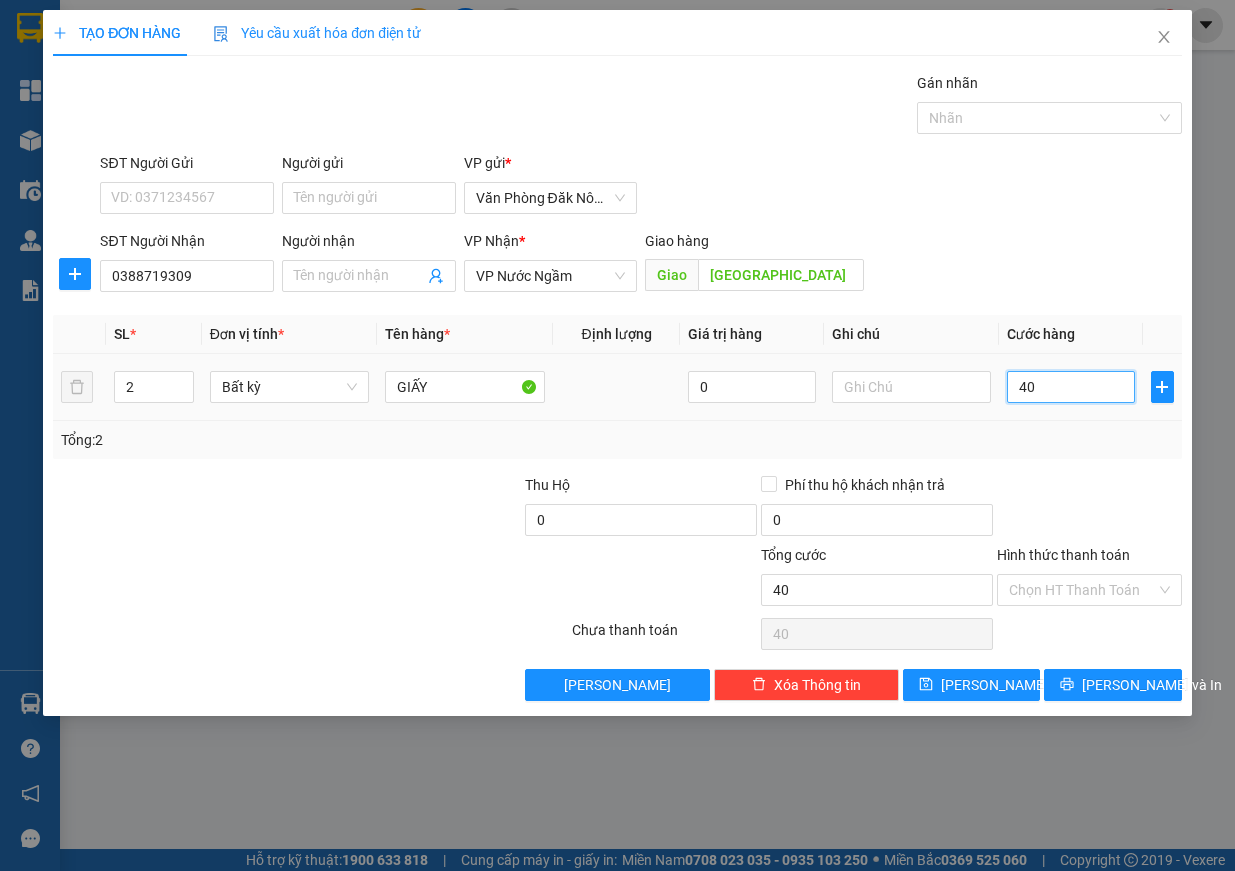 type on "400" 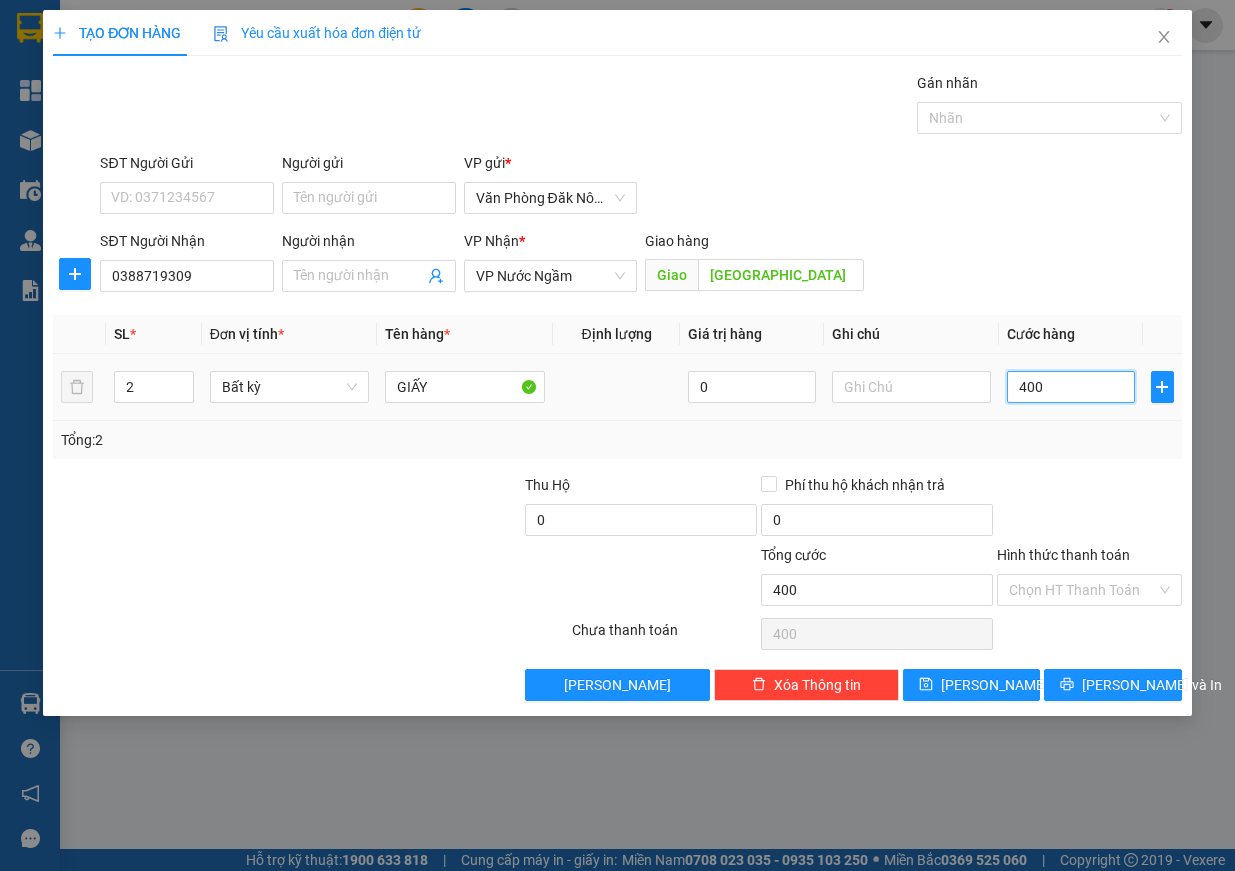 type on "4.000" 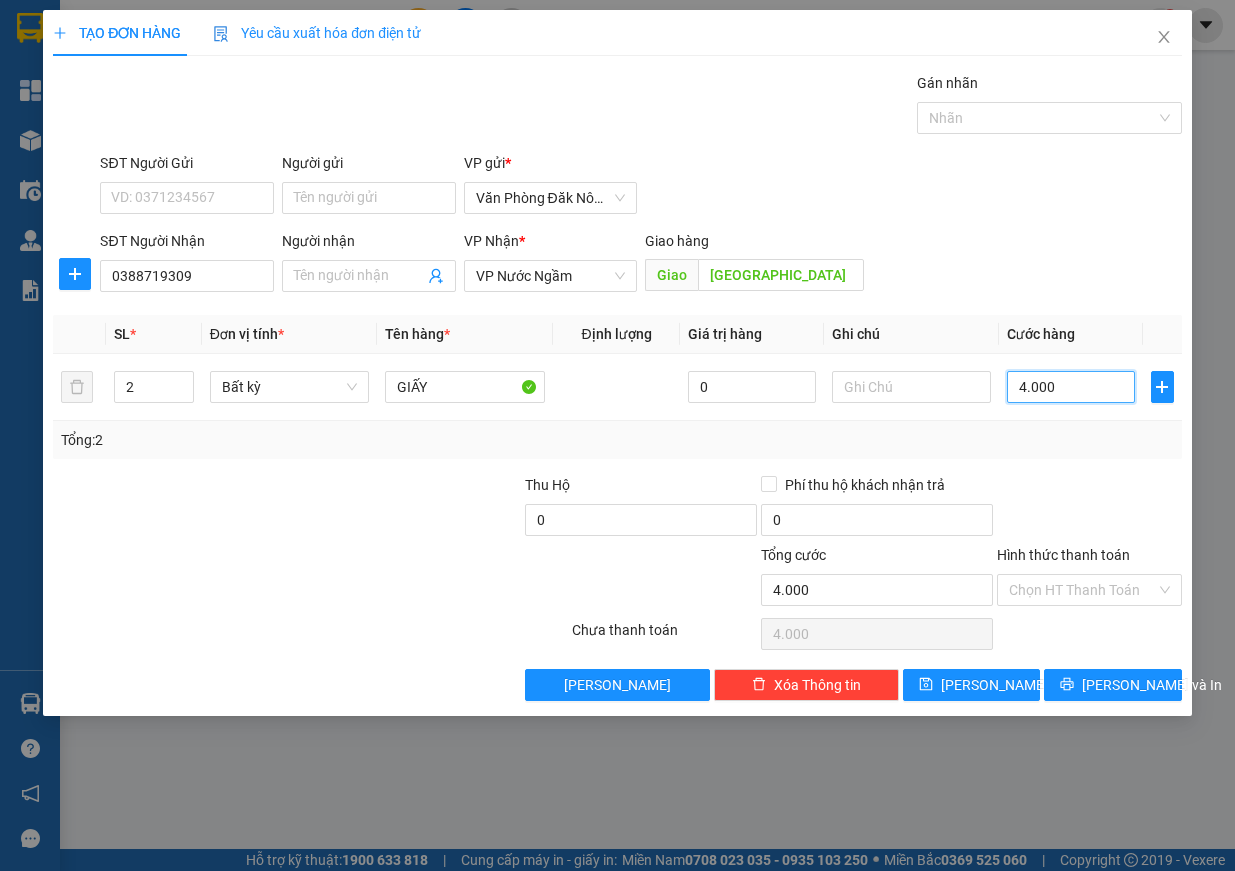 type on "40.000" 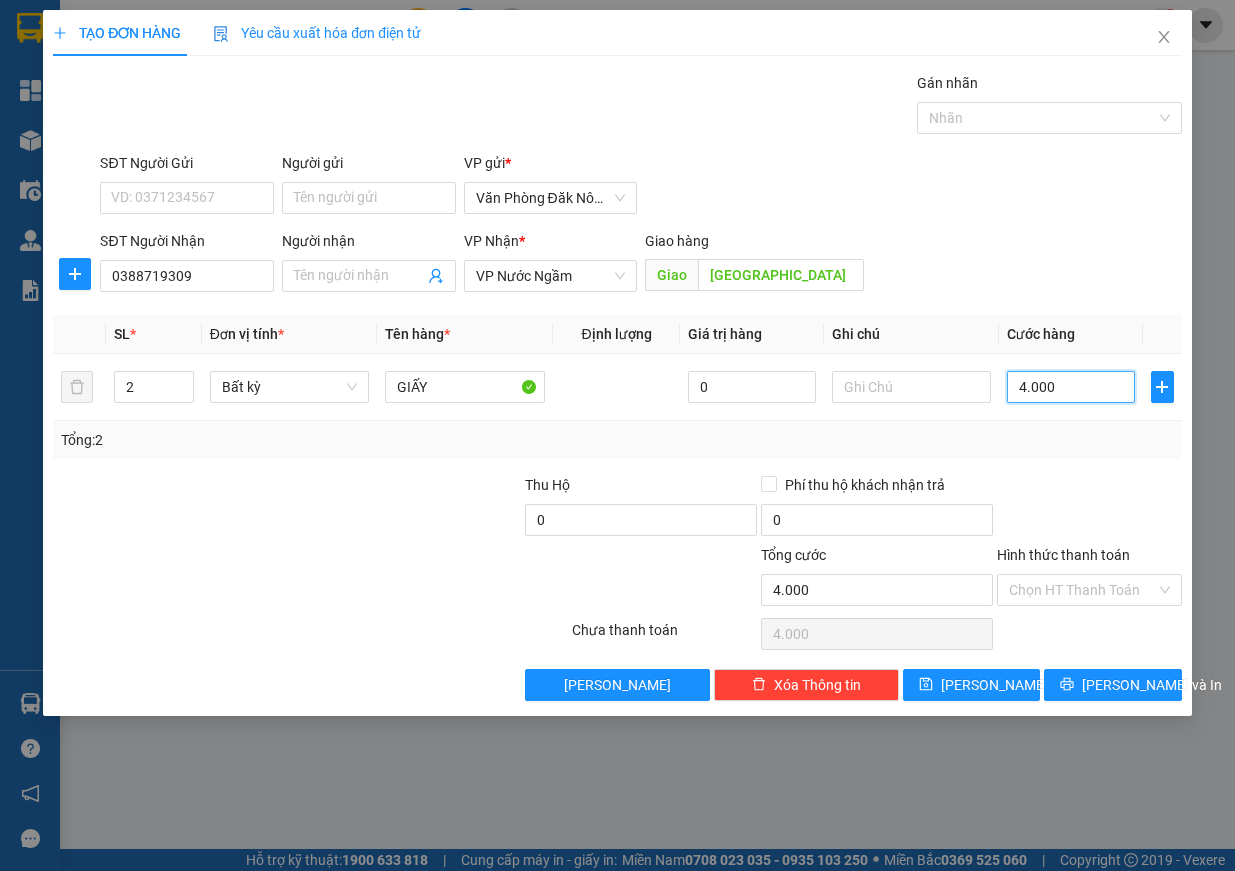 type on "40.000" 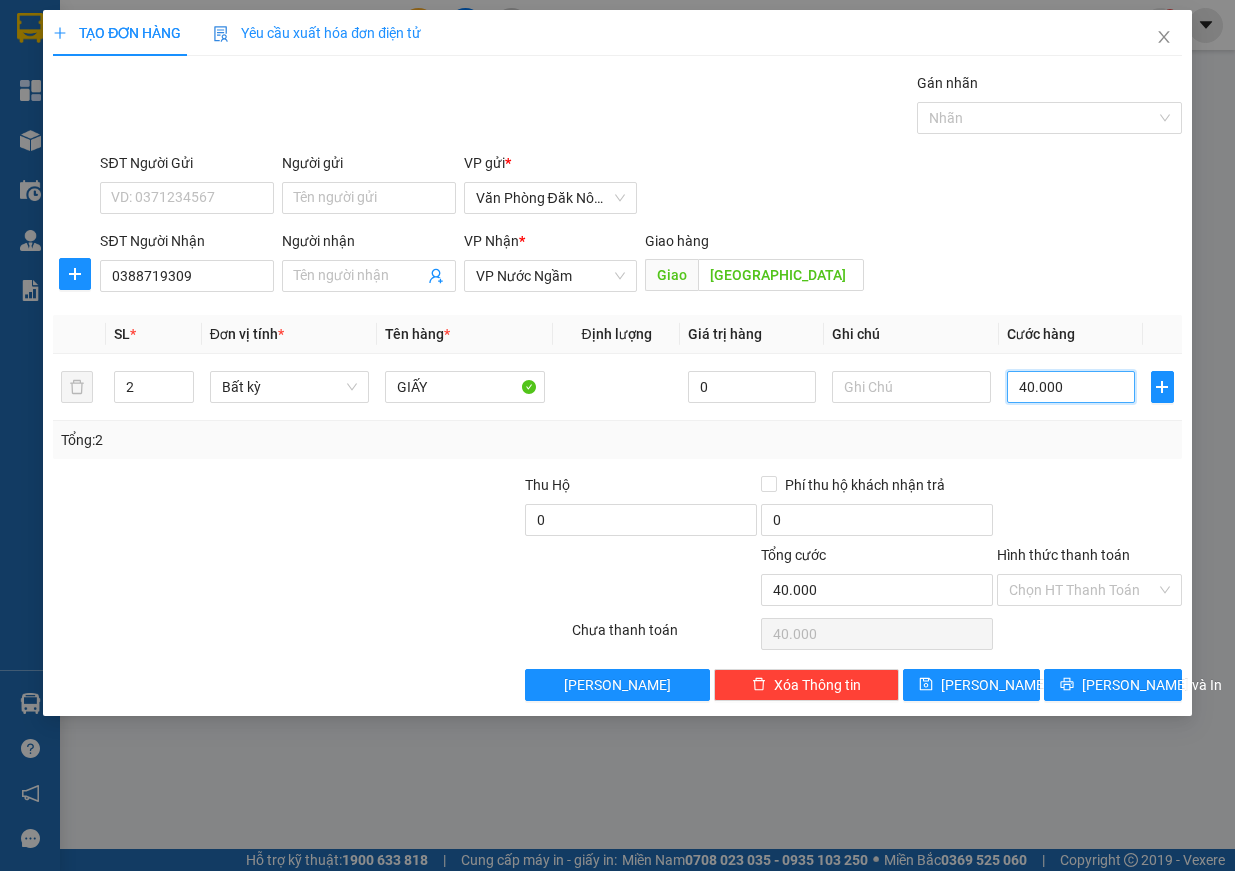 type on "400.000" 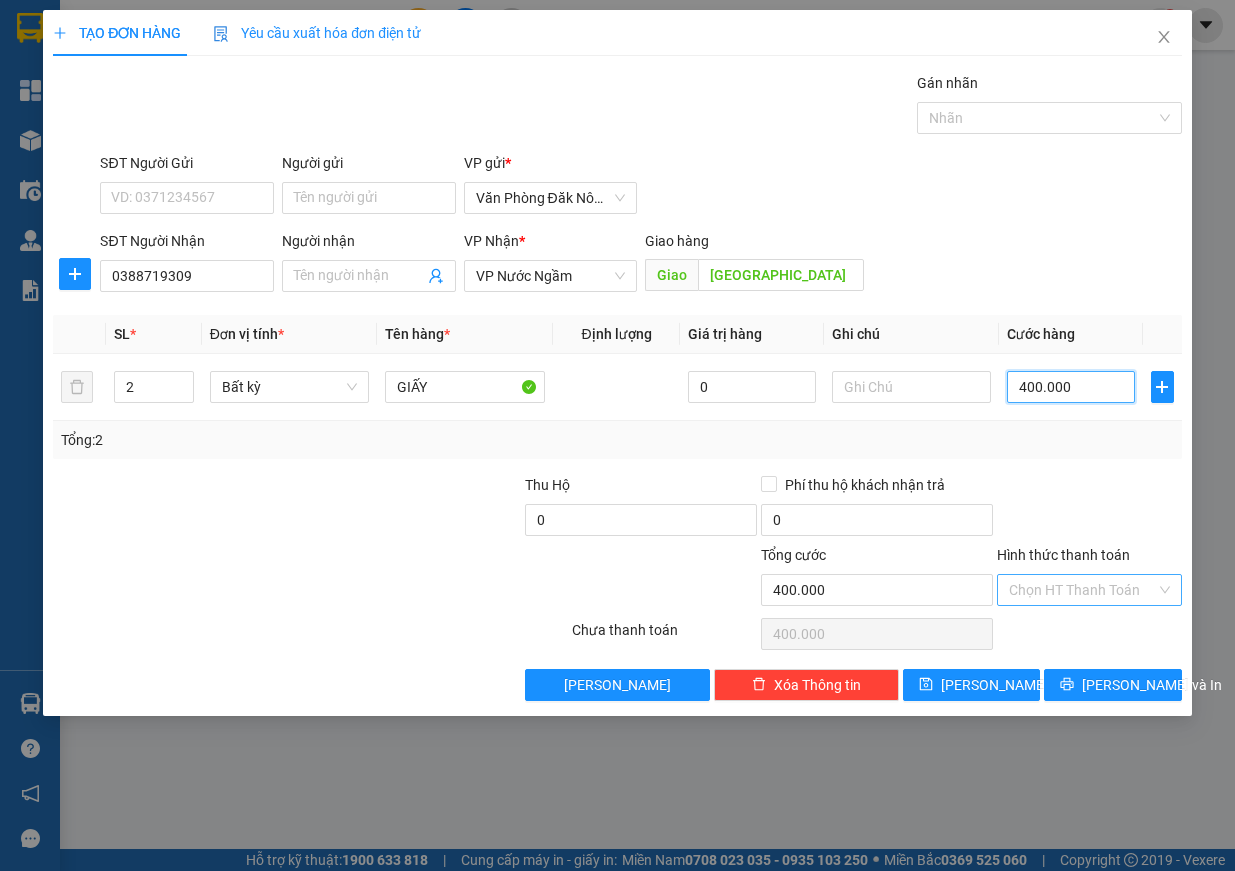 type on "400.000" 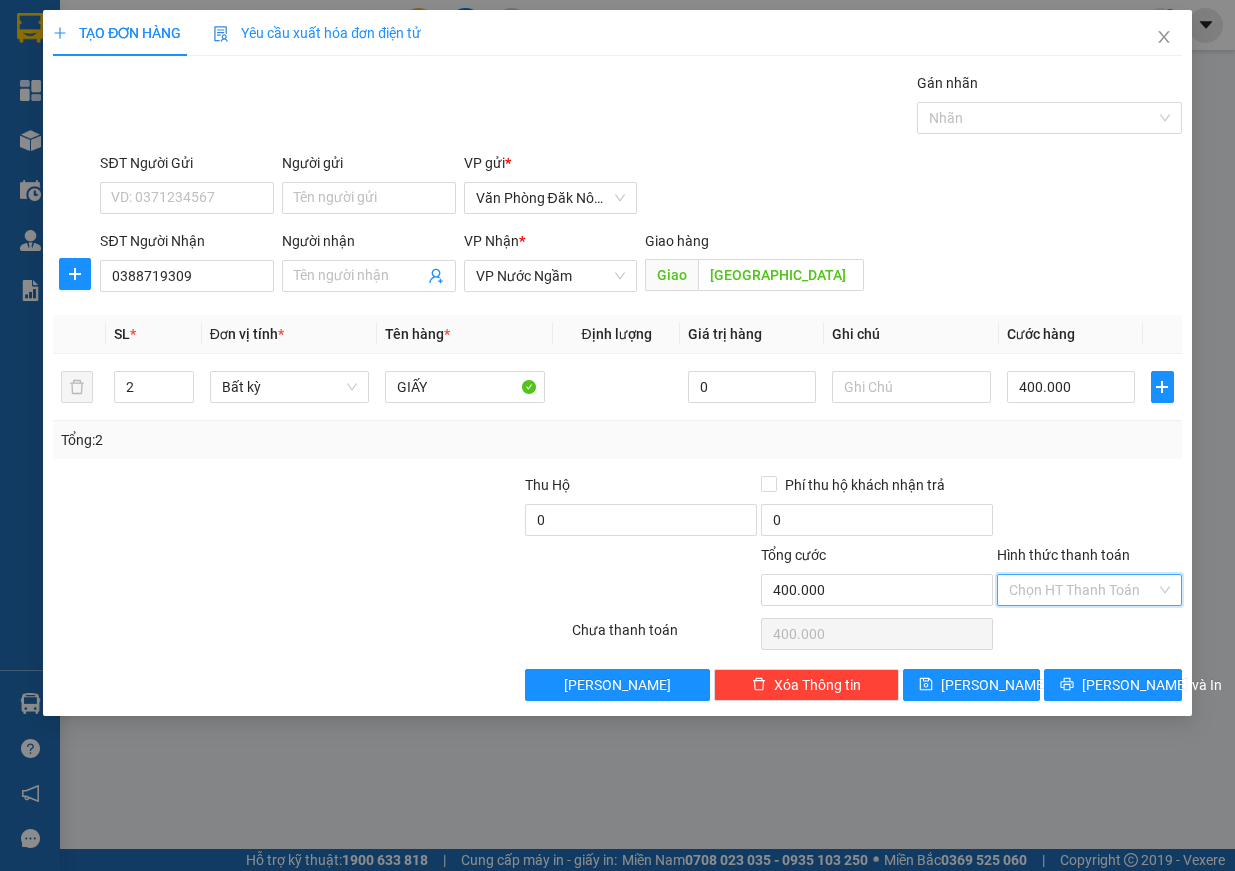 click on "Hình thức thanh toán" at bounding box center (1082, 590) 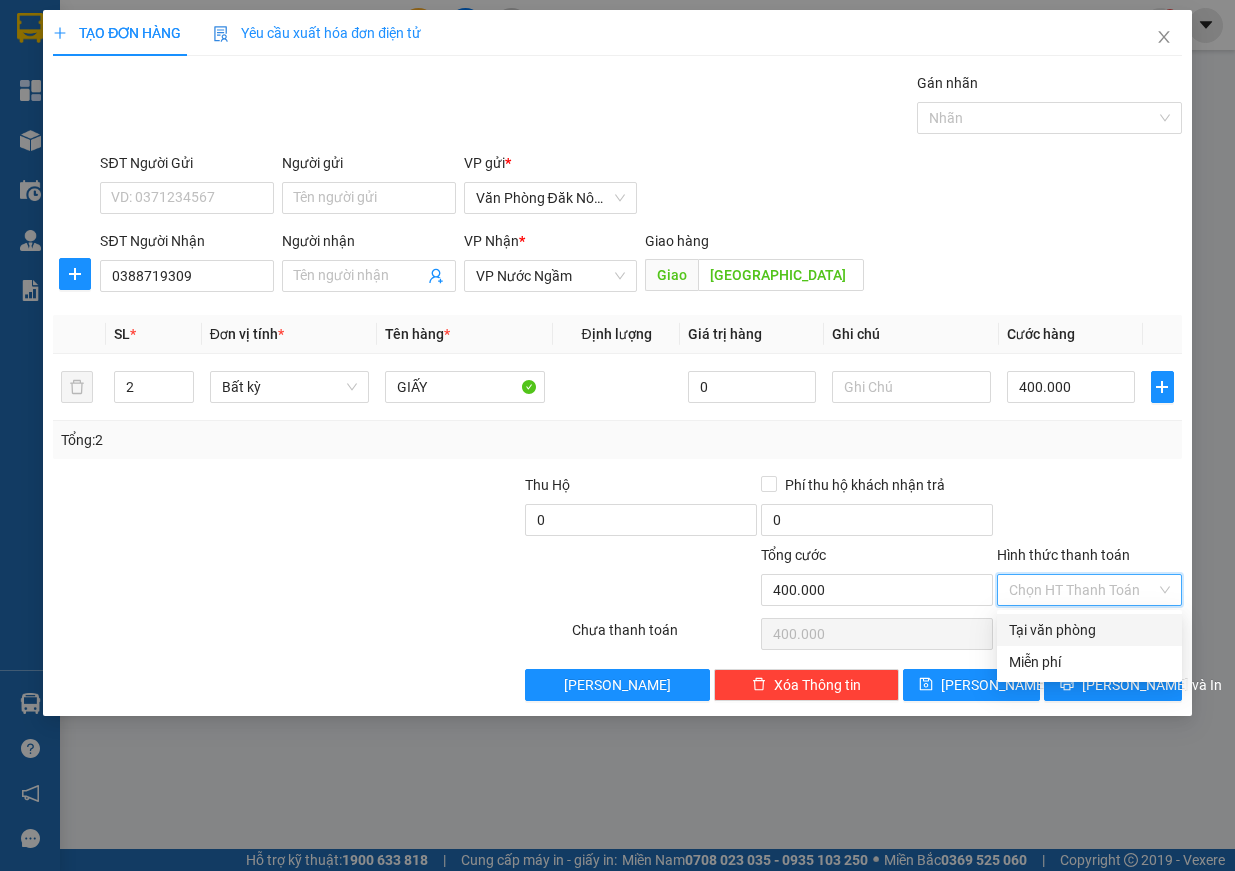 click on "Tại văn phòng" at bounding box center [1089, 630] 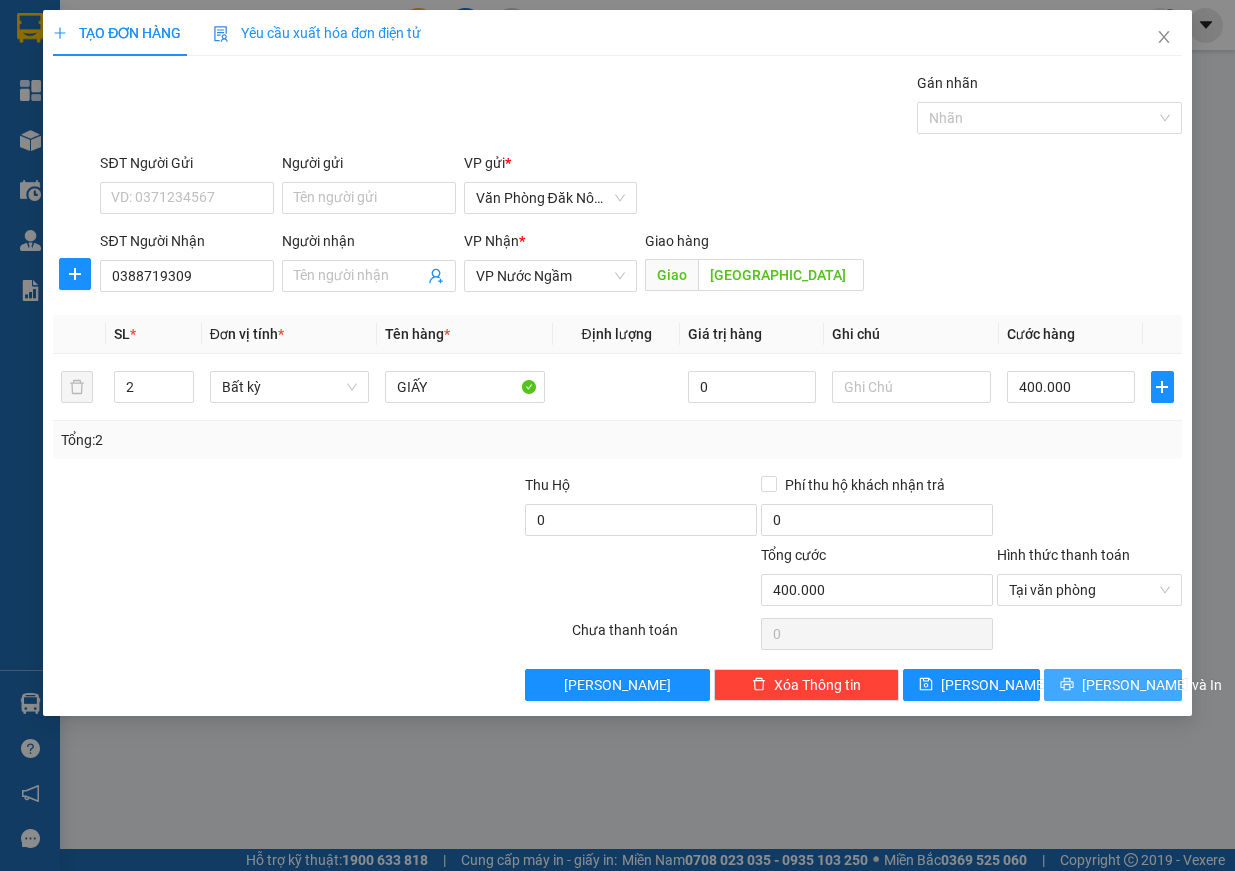 click on "[PERSON_NAME] và In" at bounding box center [1152, 685] 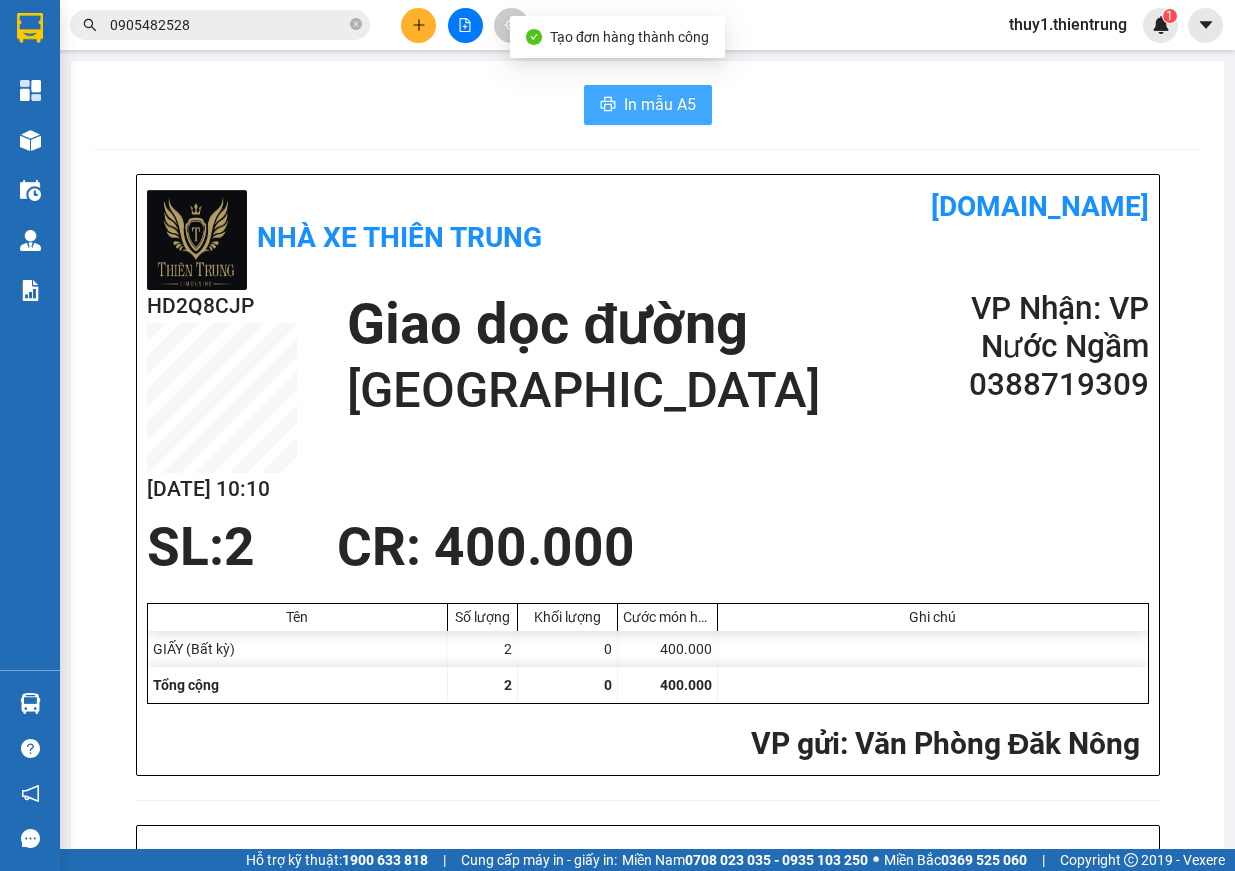 click on "In mẫu A5" at bounding box center (660, 104) 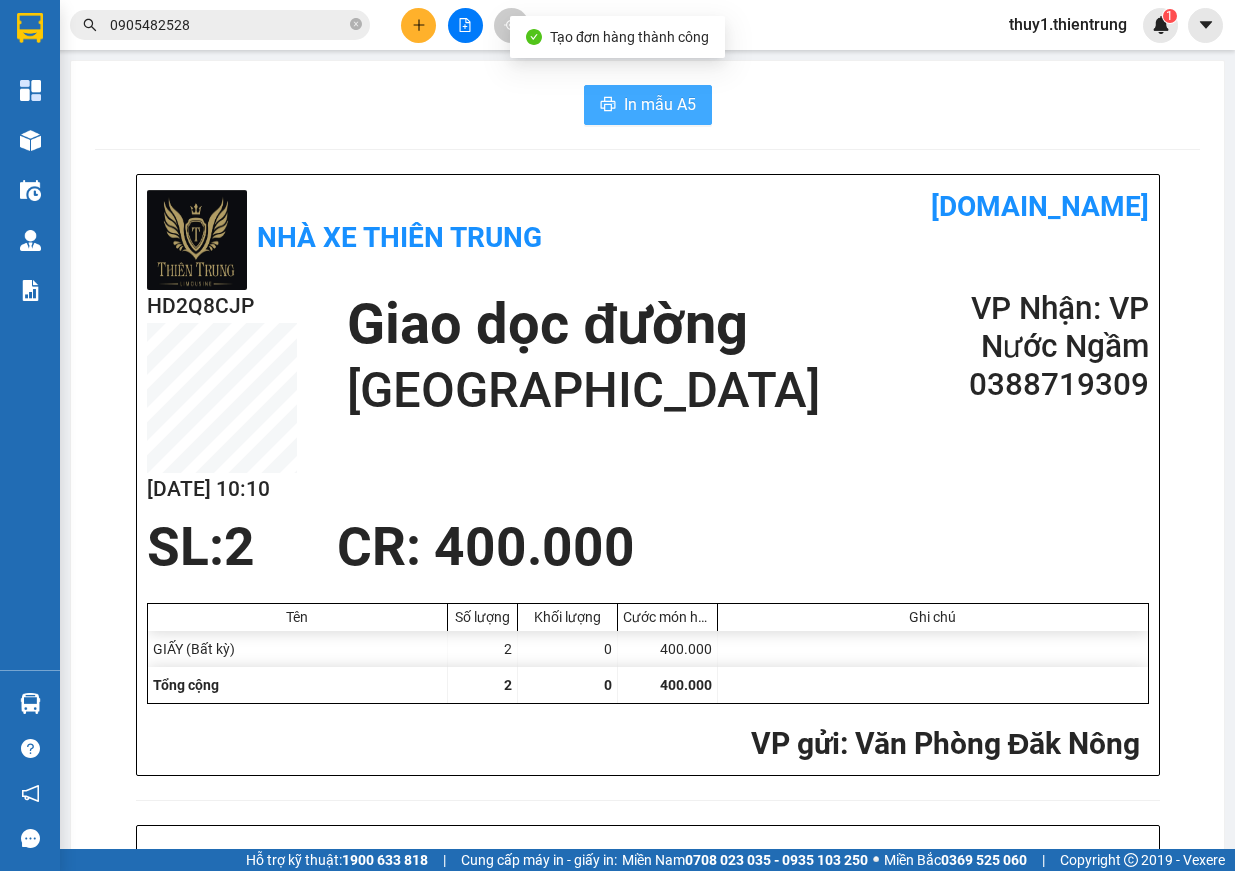scroll, scrollTop: 0, scrollLeft: 0, axis: both 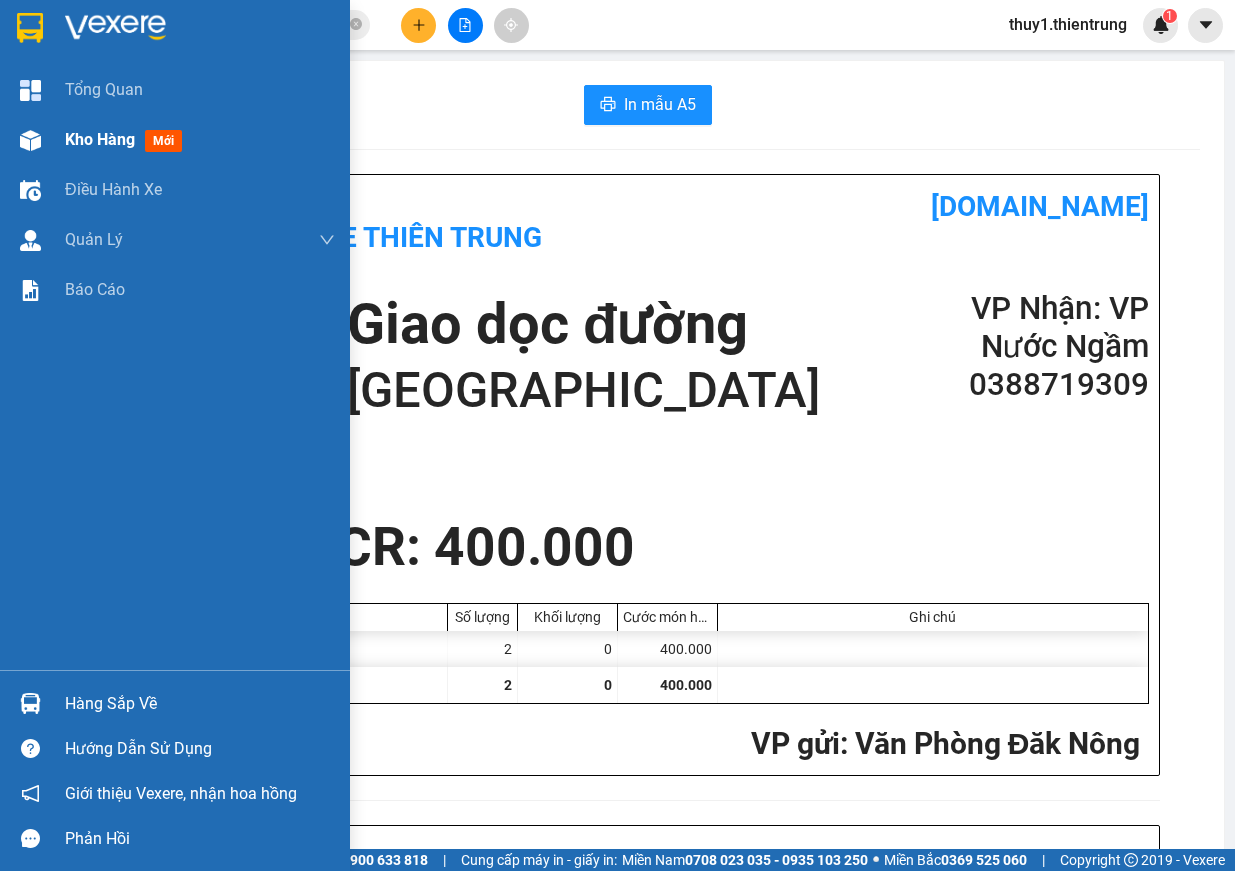 click at bounding box center [30, 140] 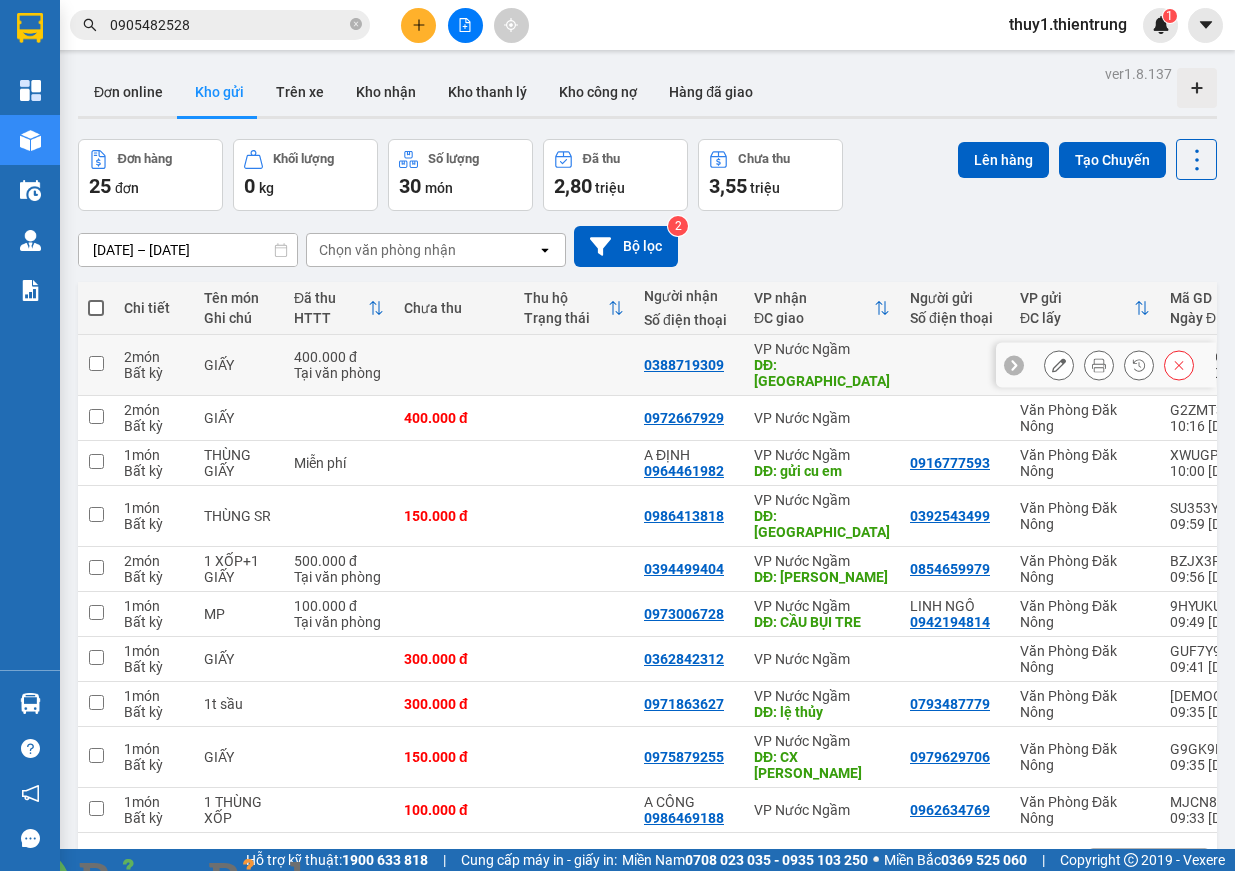 click at bounding box center [1059, 365] 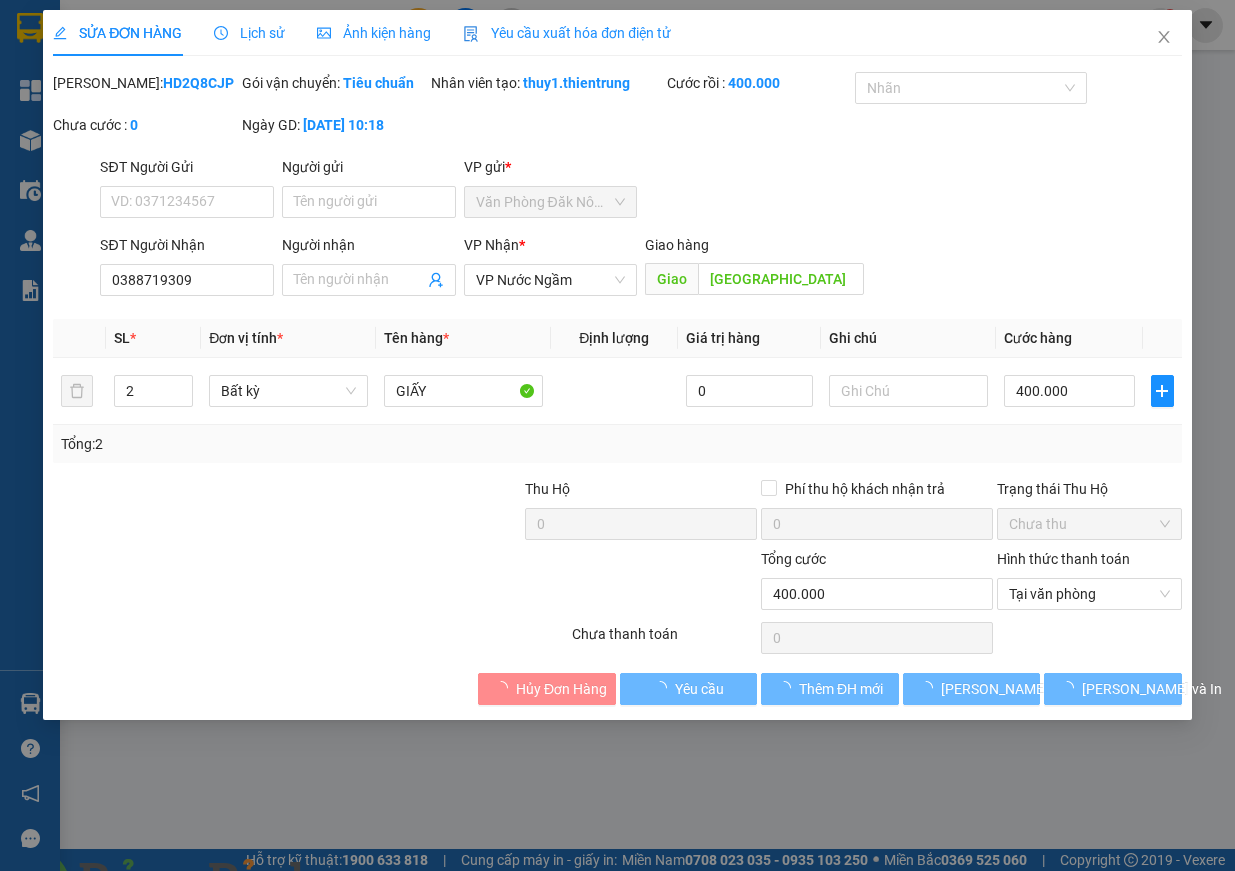 type on "0388719309" 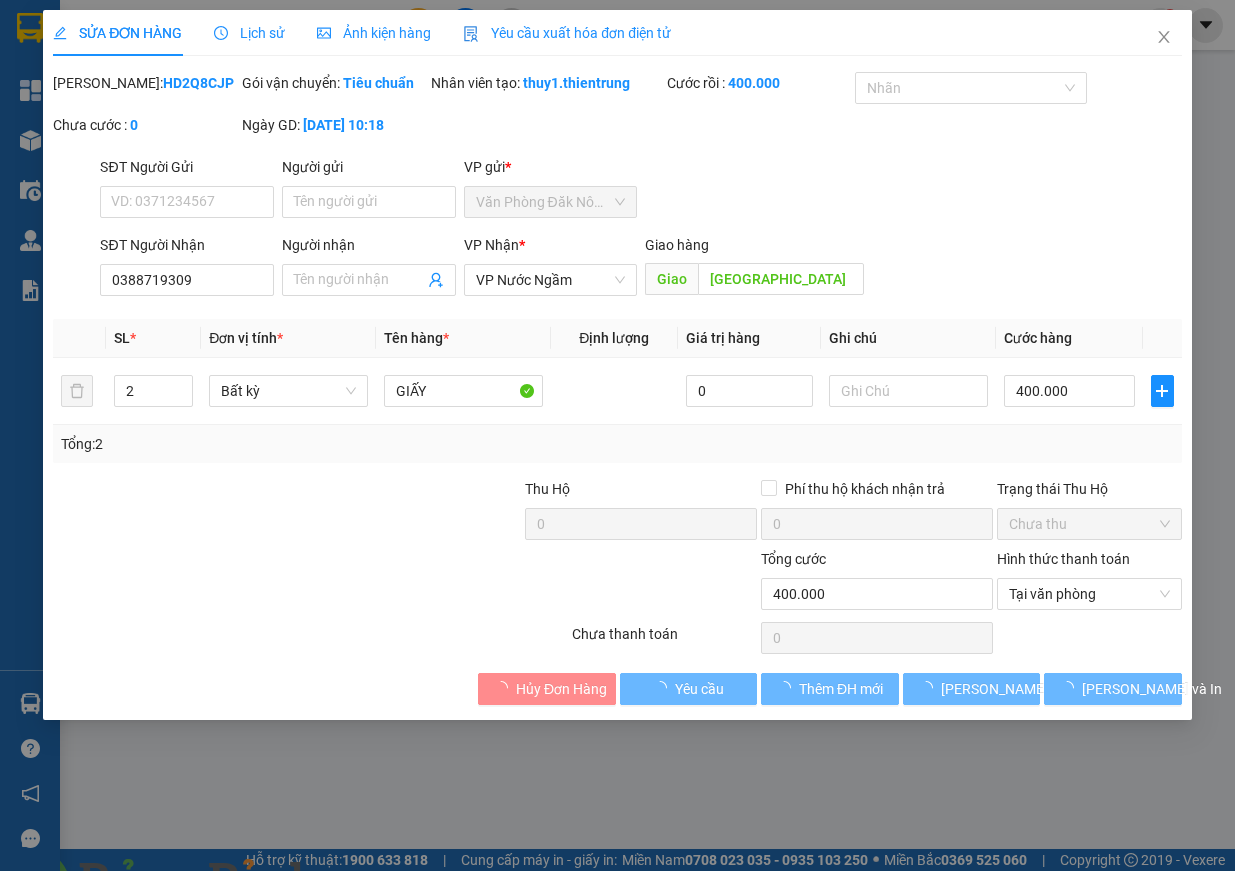 type on "[GEOGRAPHIC_DATA]" 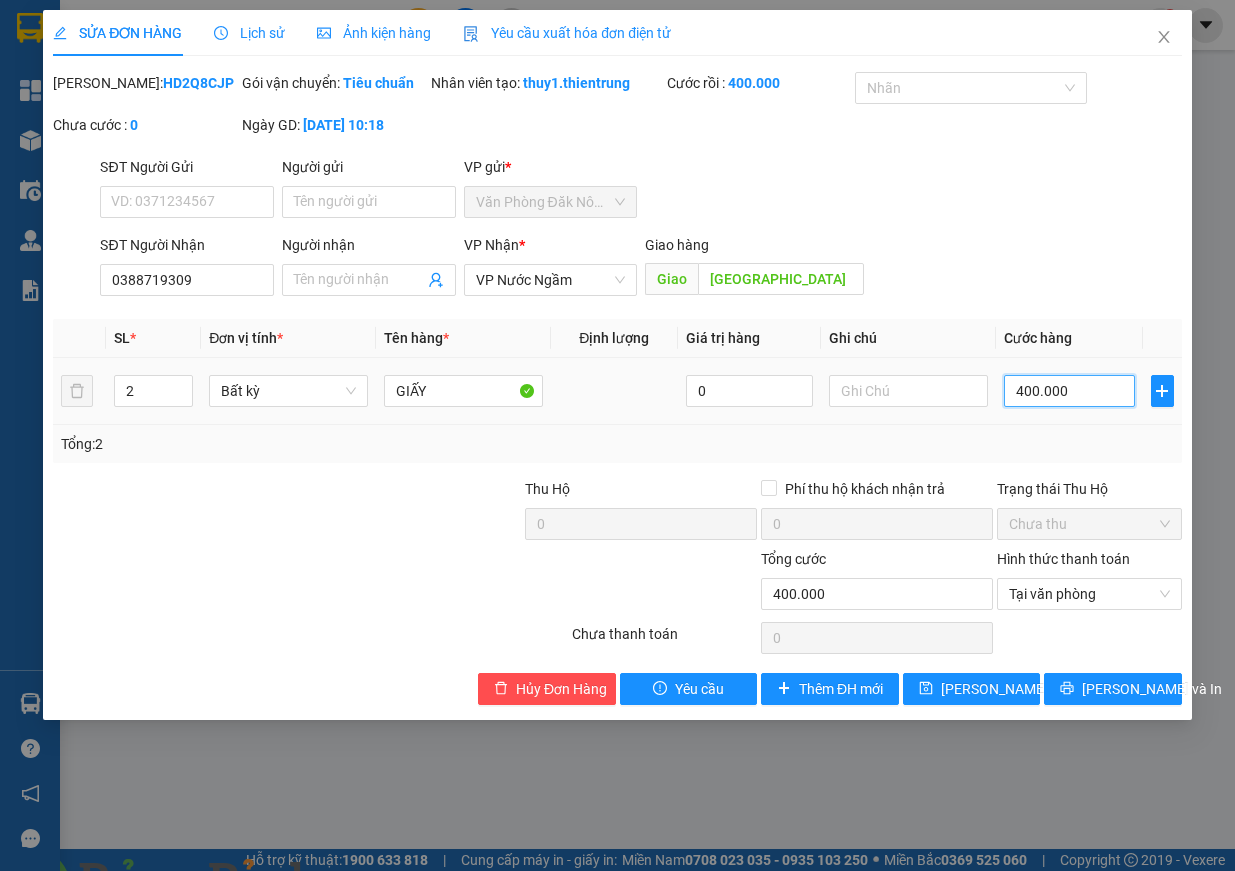 click on "400.000" at bounding box center (1069, 391) 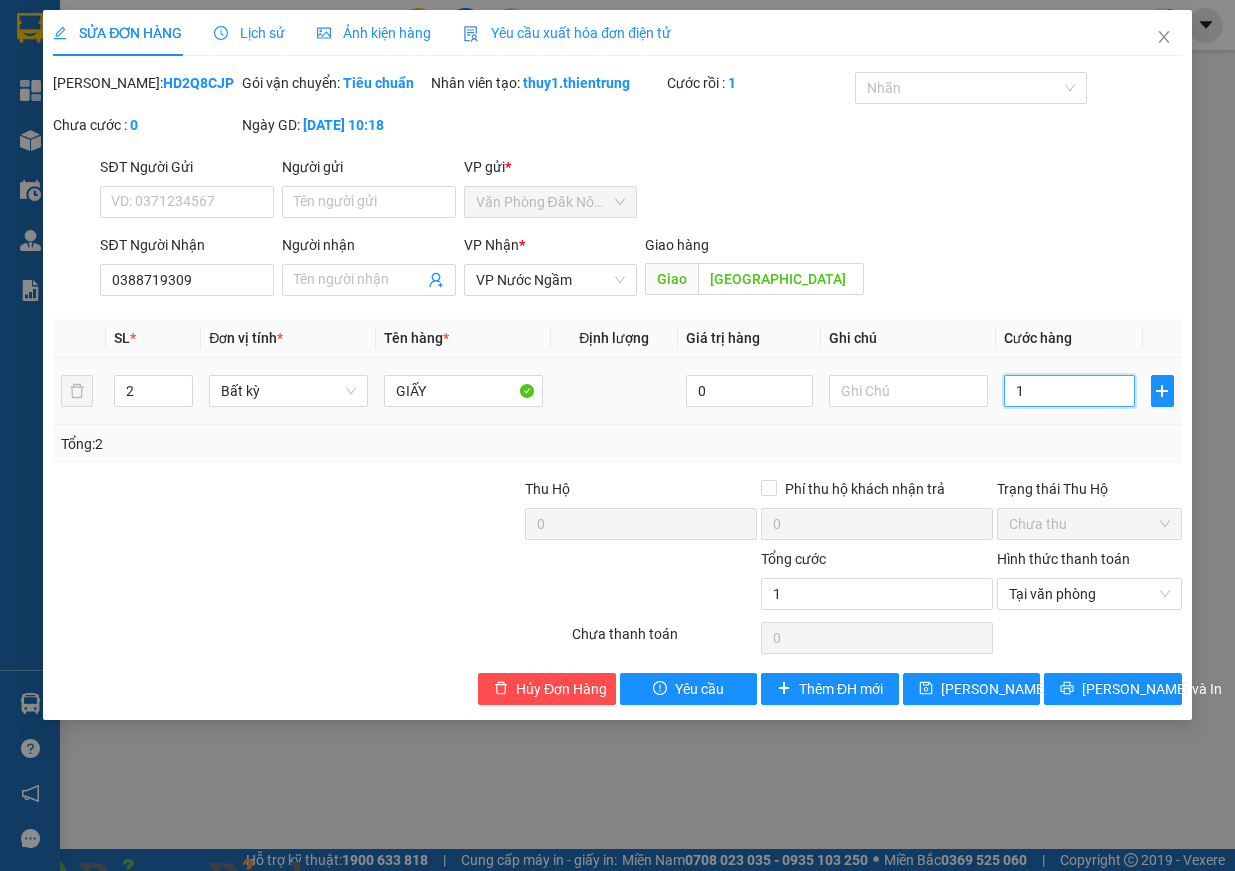 type on "15" 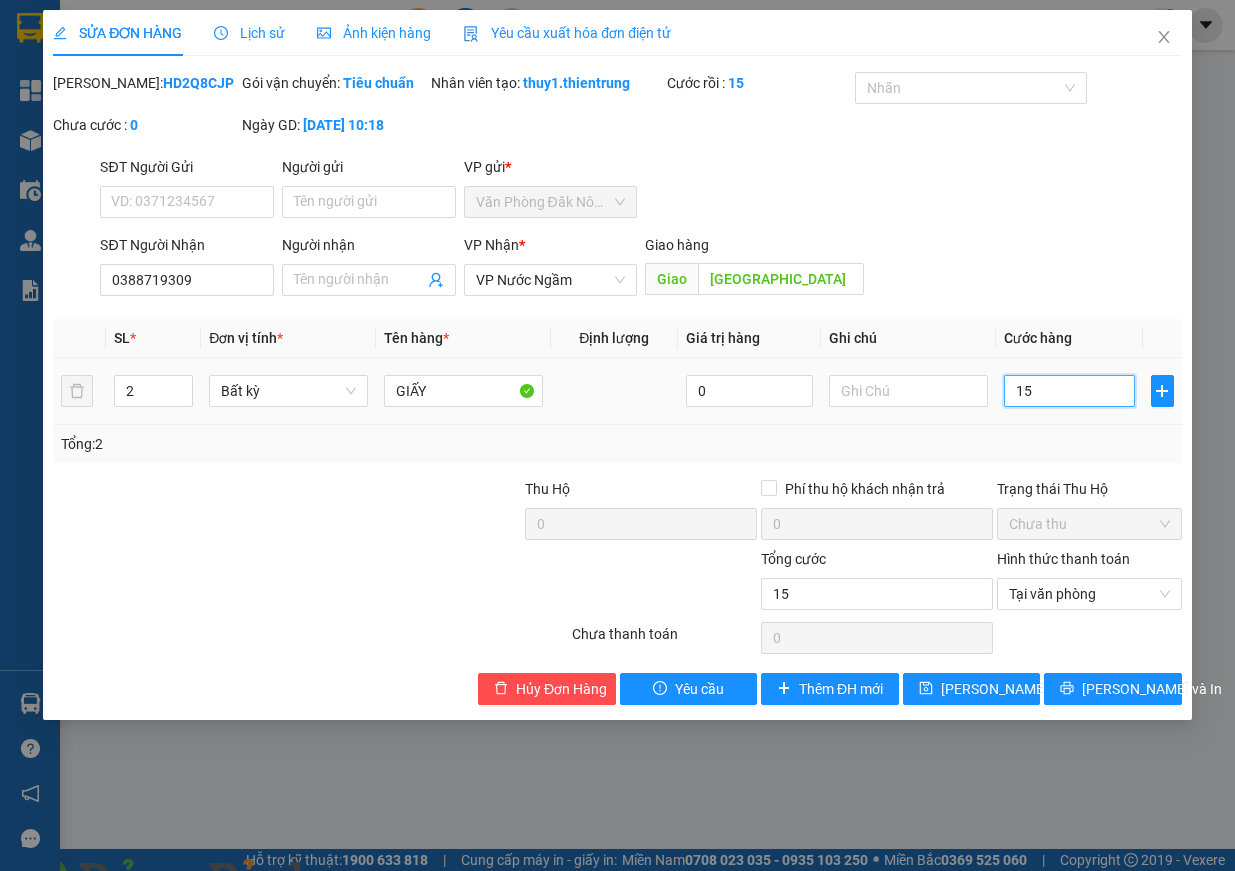 type on "150" 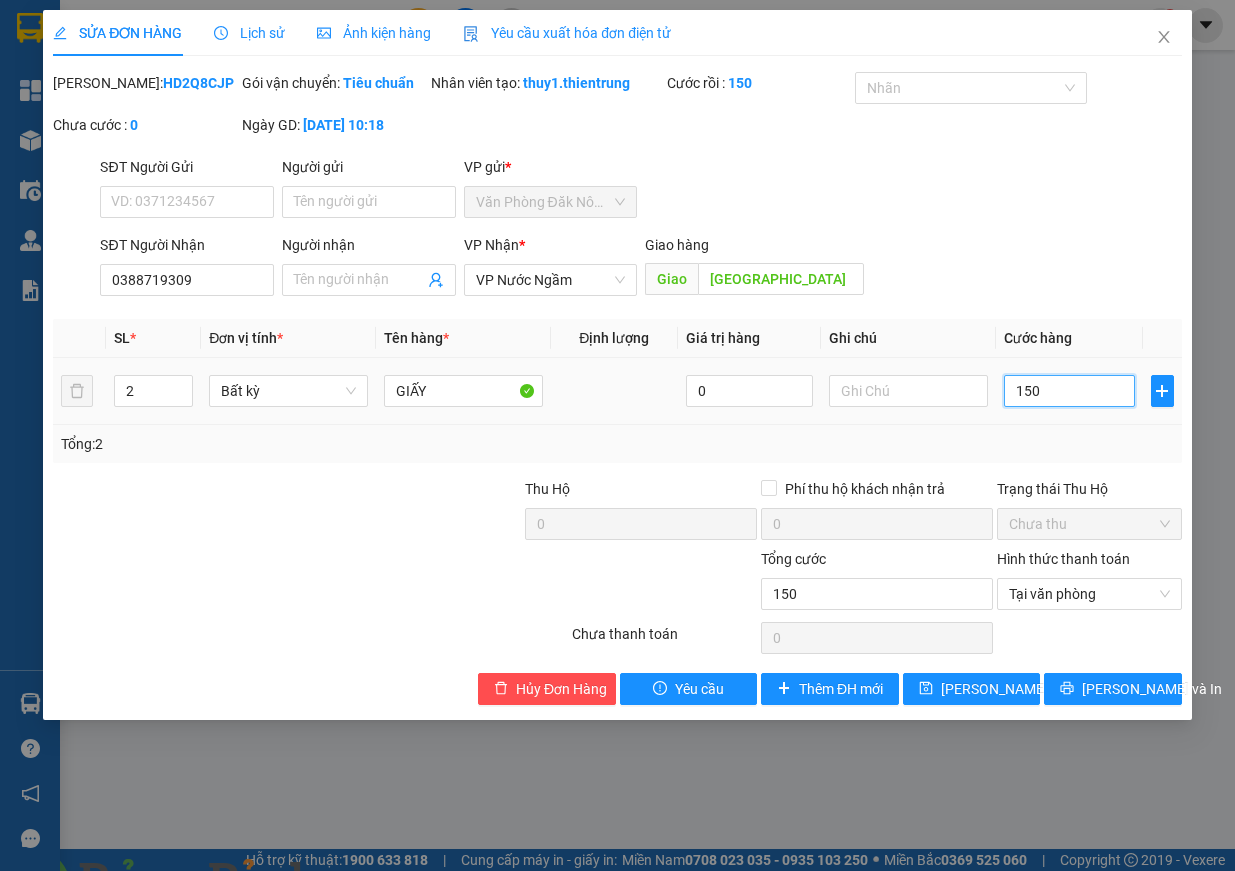 type on "1.500" 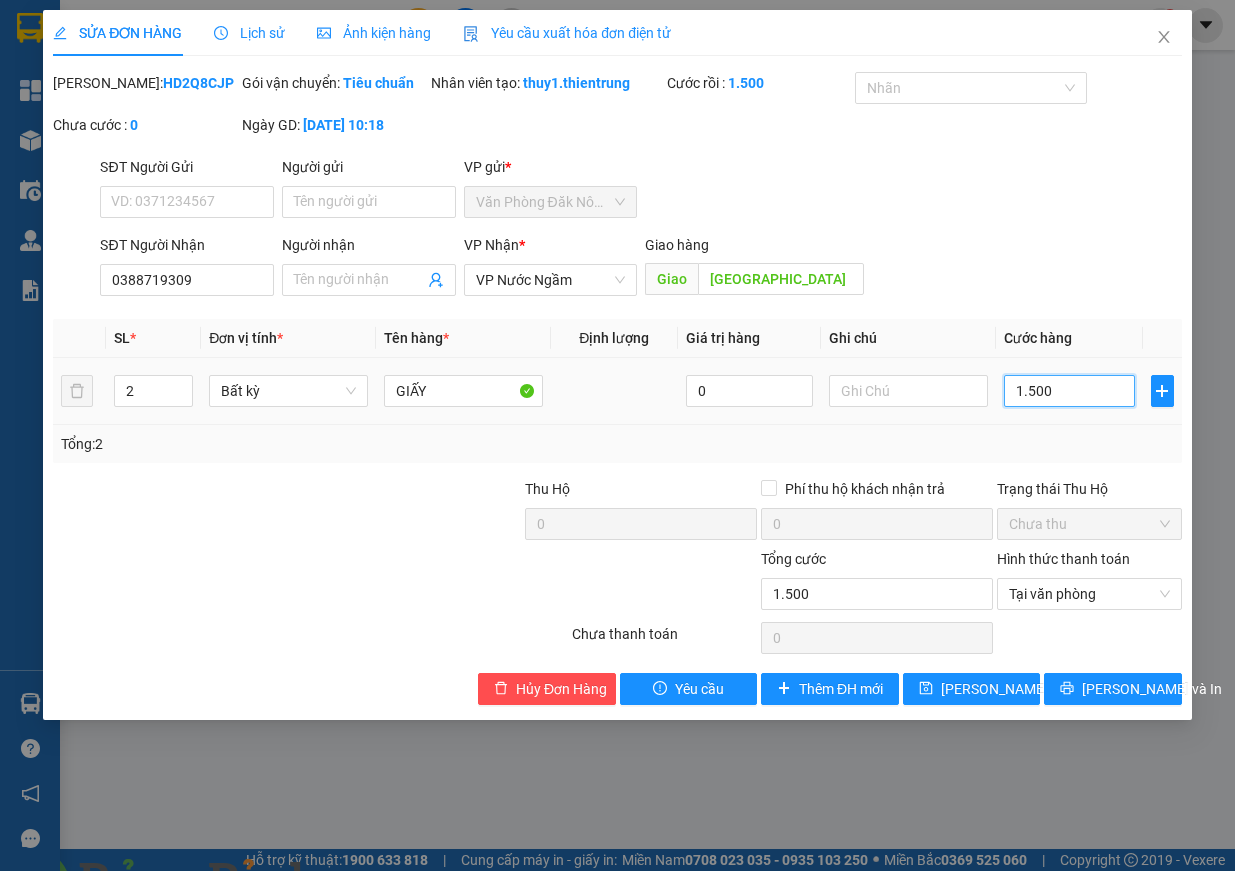type on "15.000" 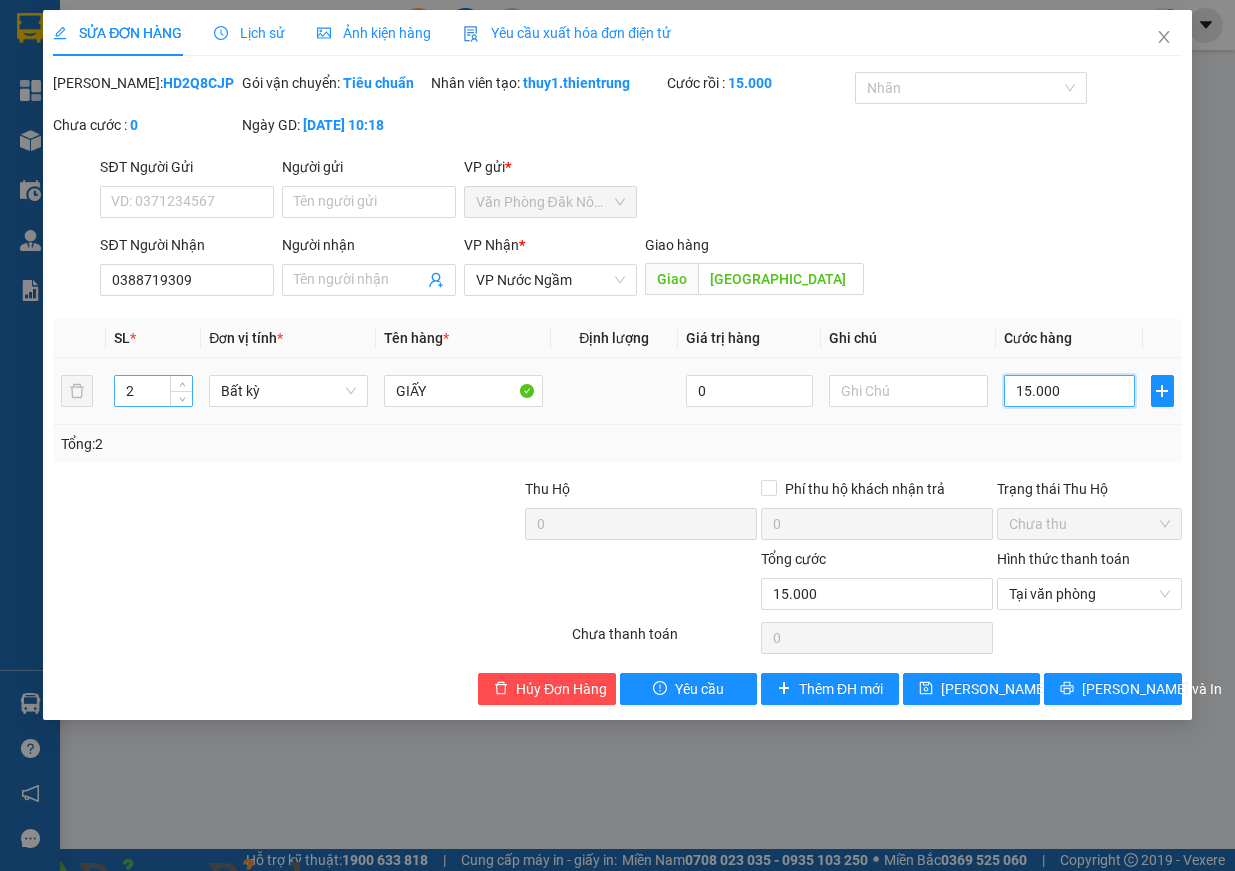 type on "15.000" 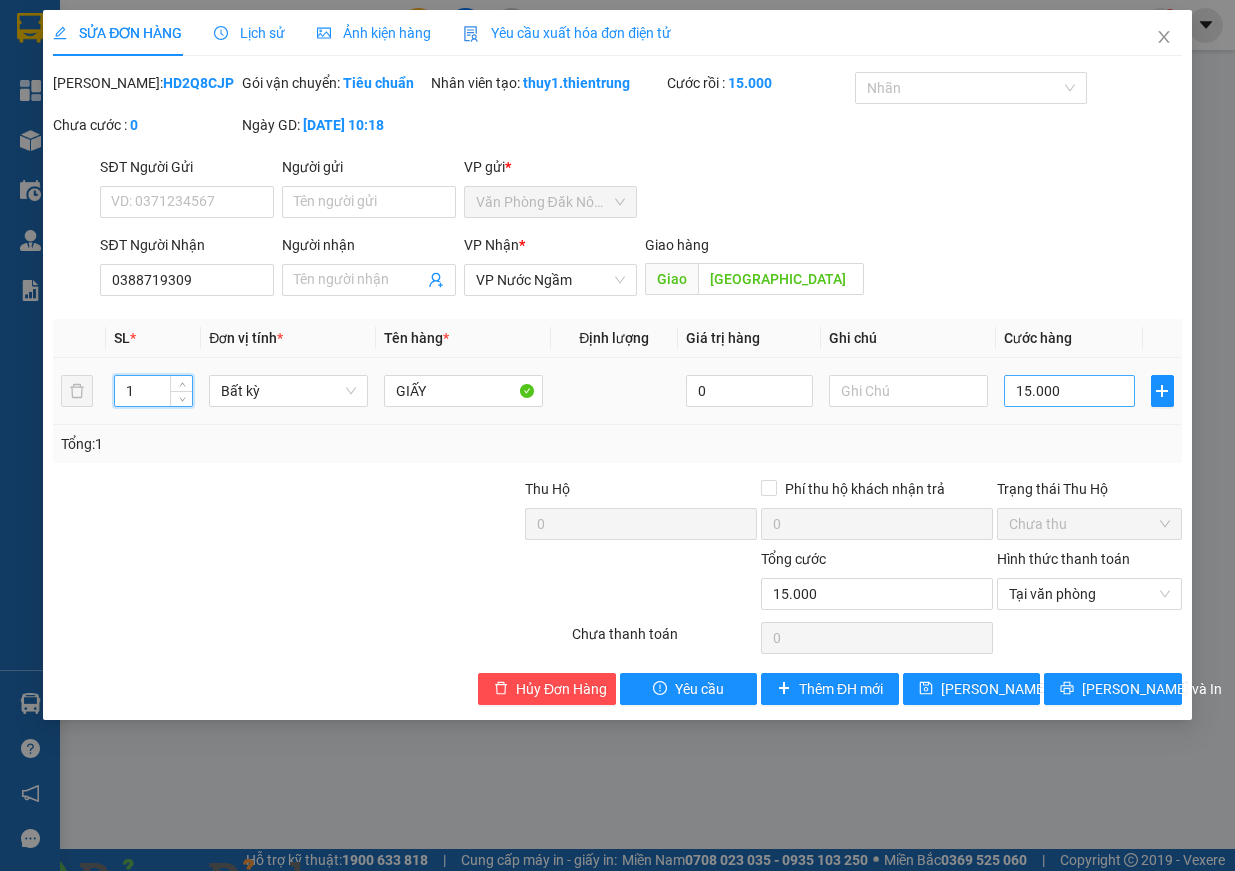 type on "1" 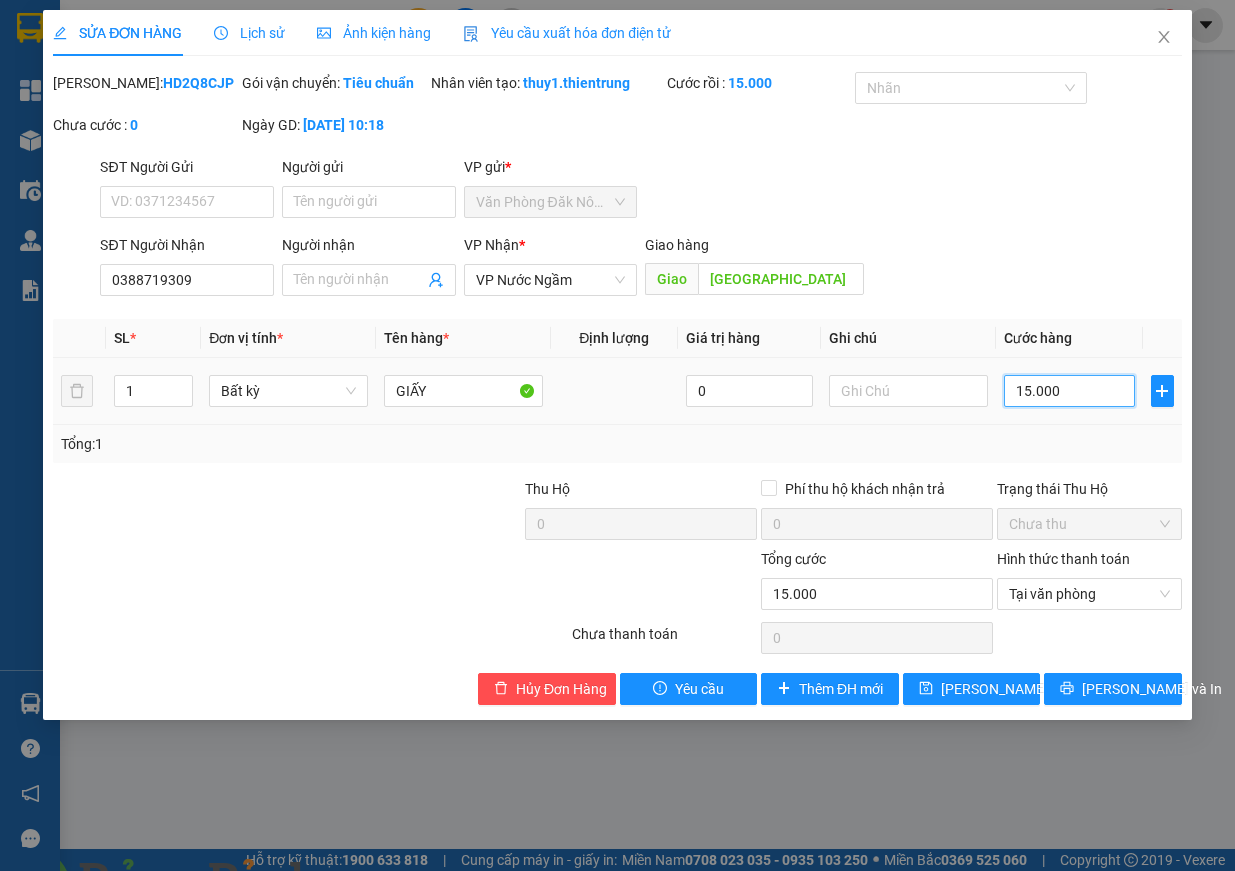 click on "15.000" at bounding box center [1069, 391] 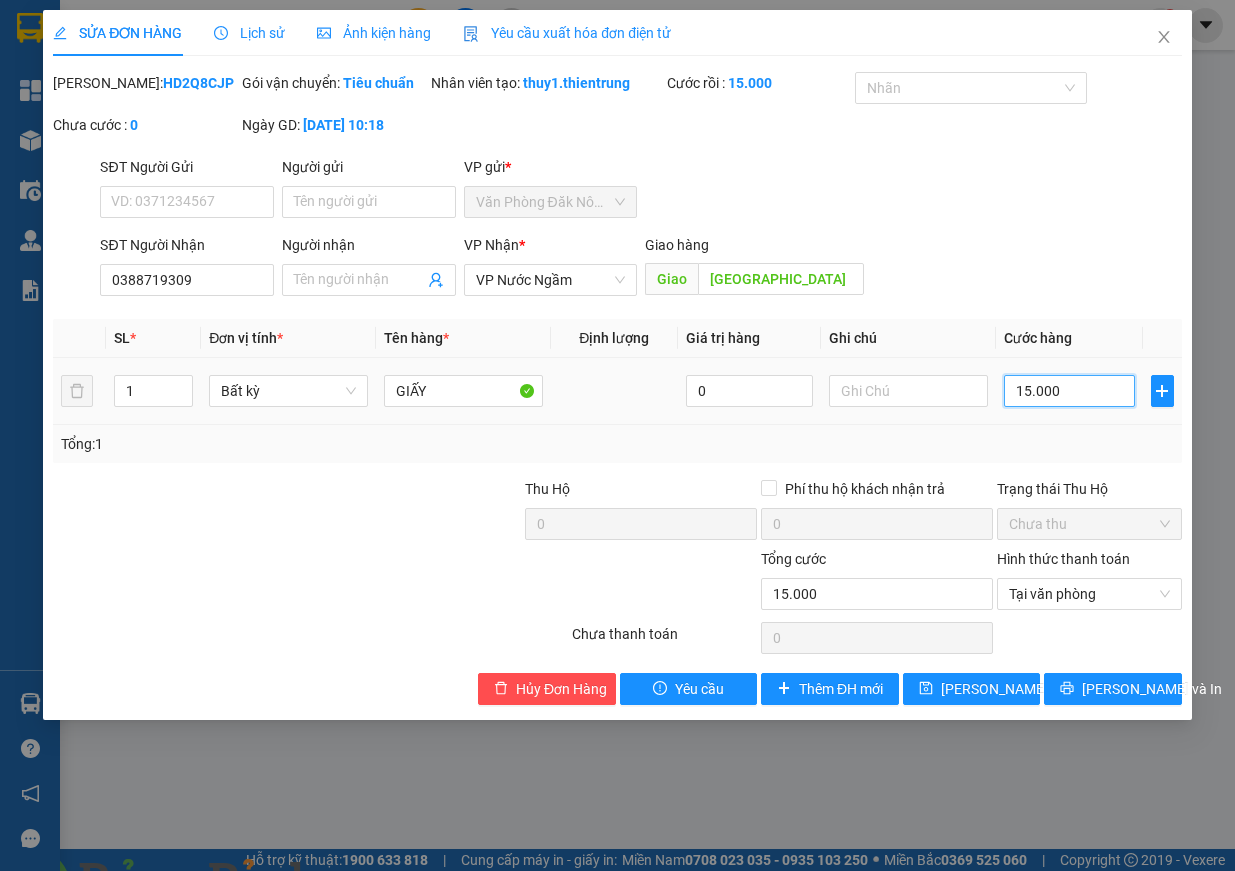 type on "1" 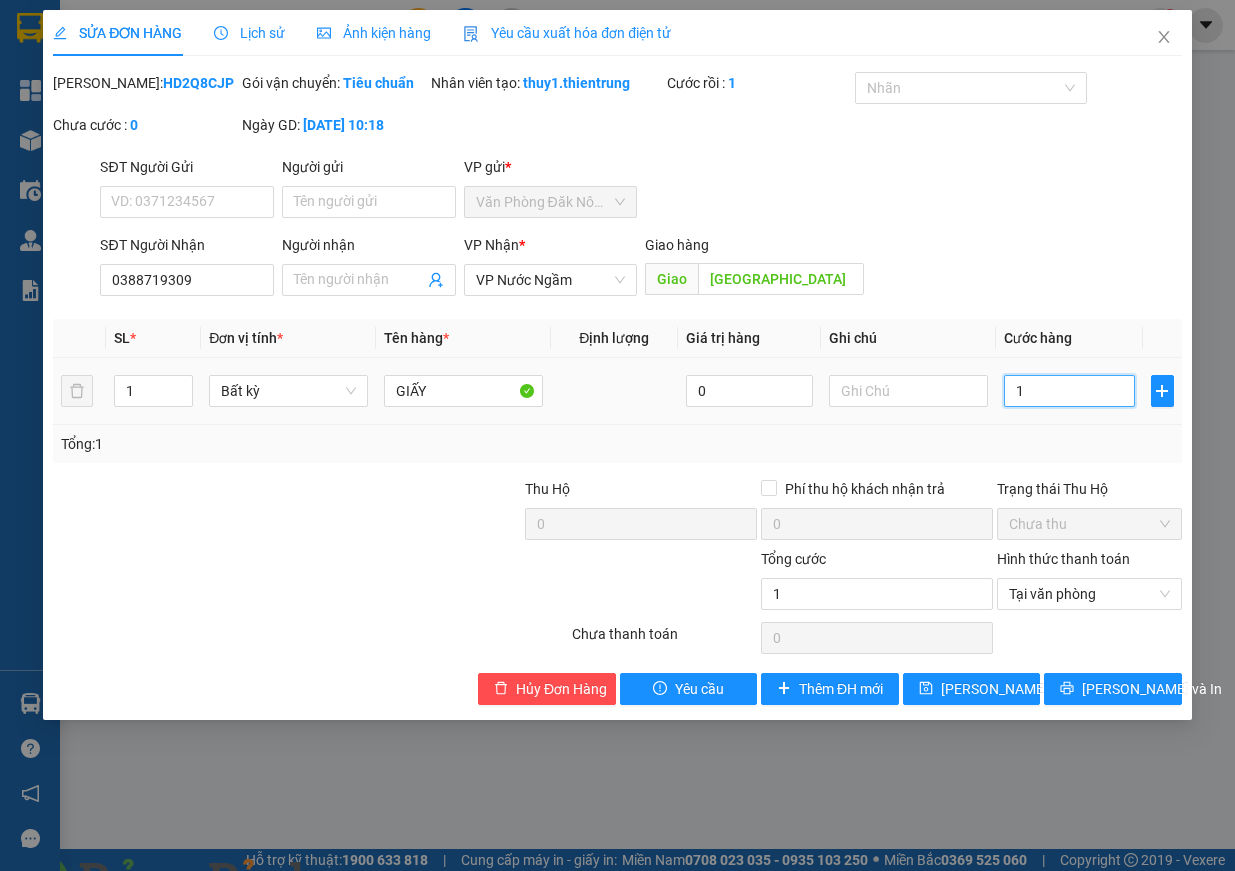 type on "15" 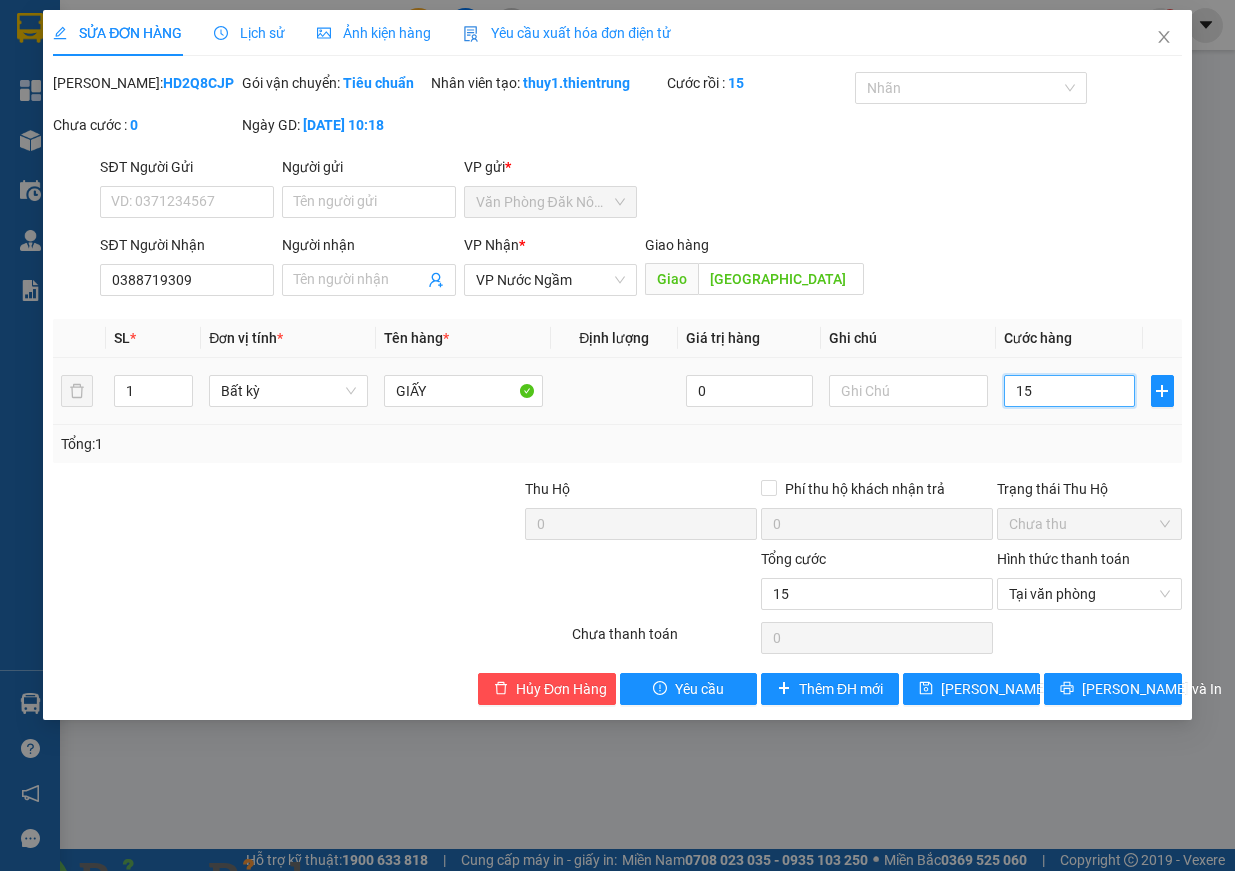 type on "150" 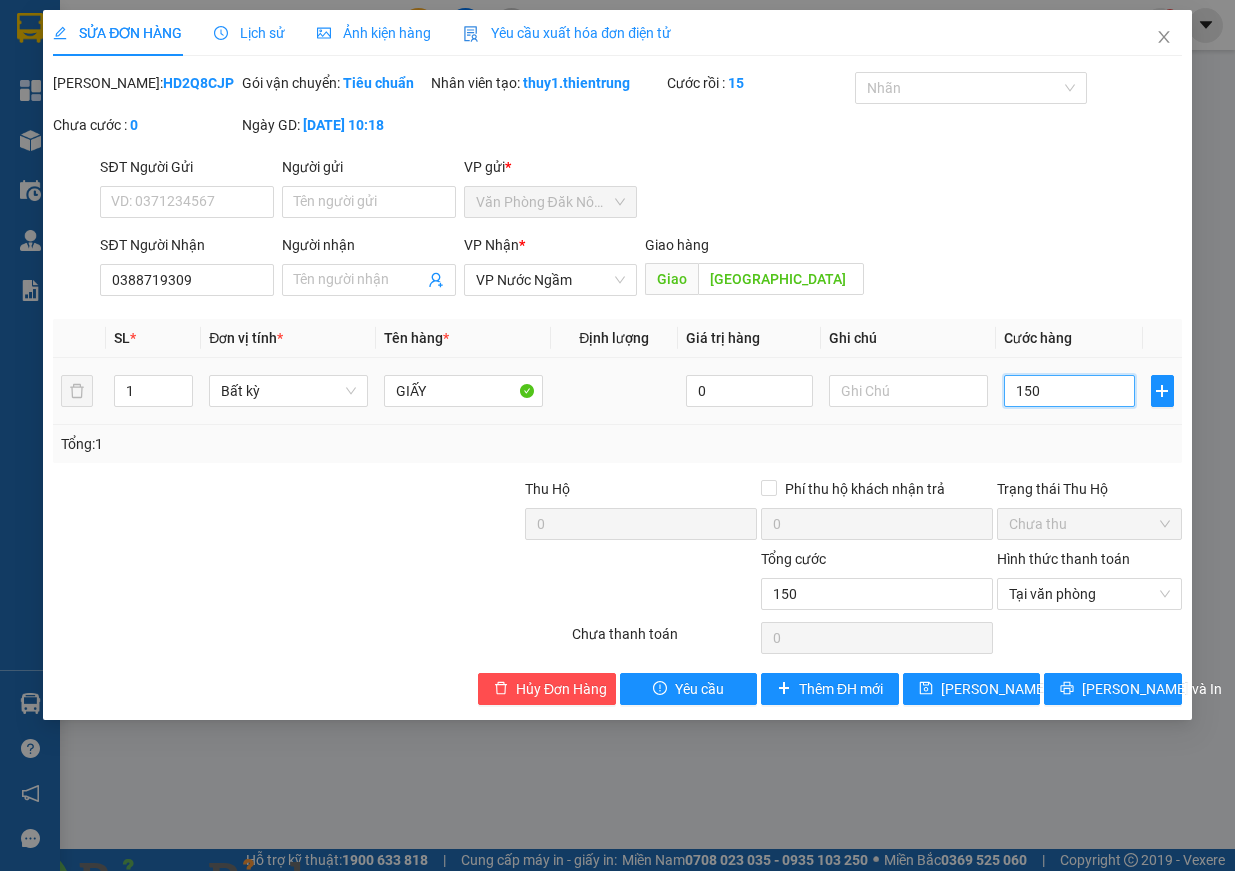 type on "1.500" 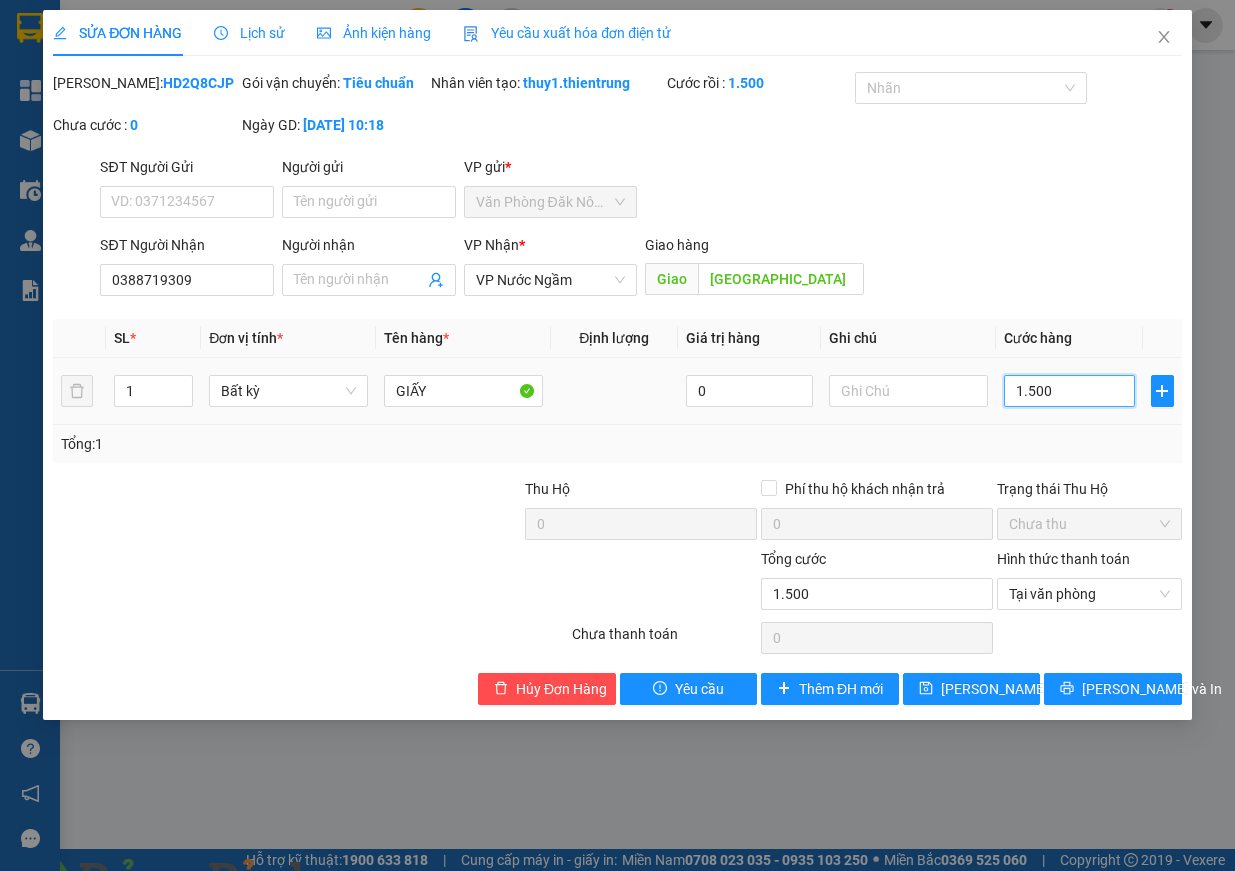 type on "15.000" 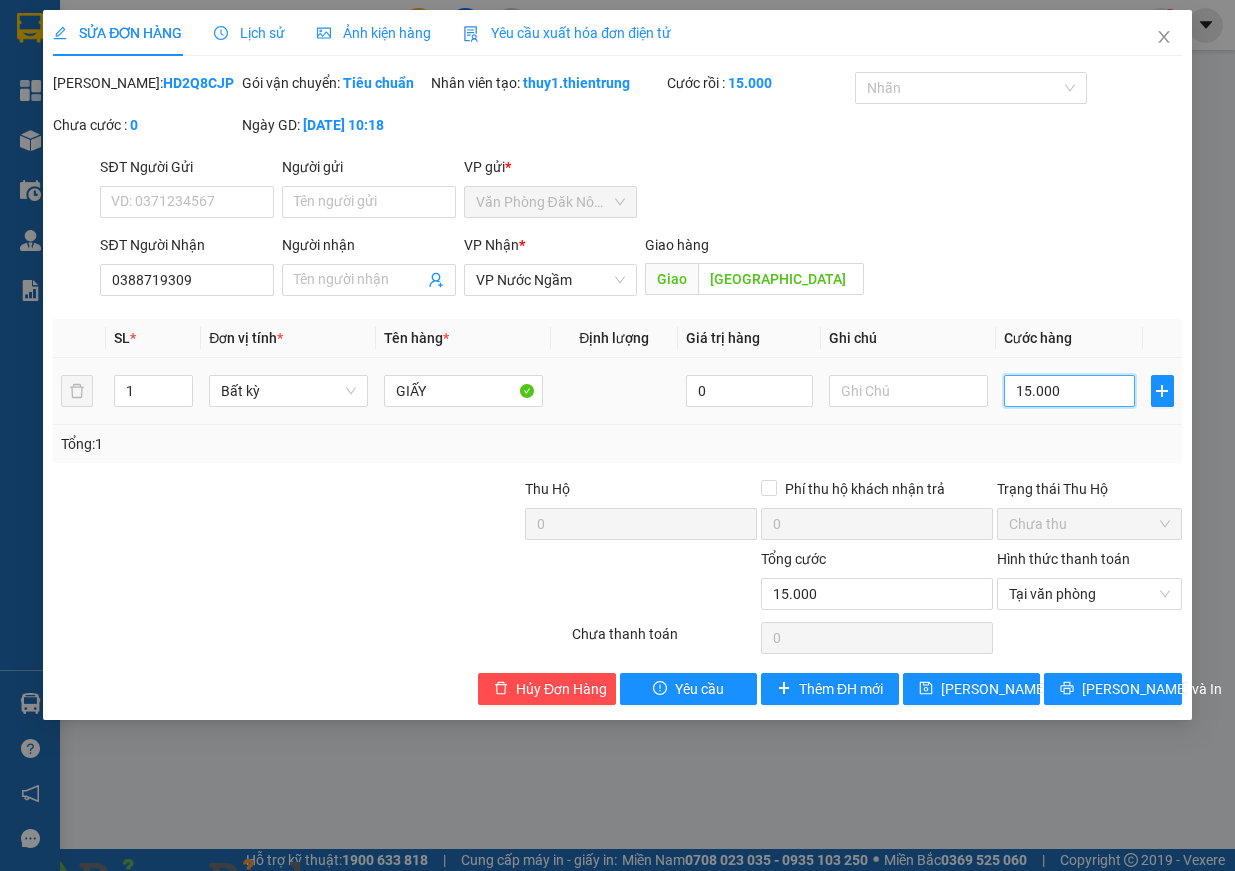 type on "150.000" 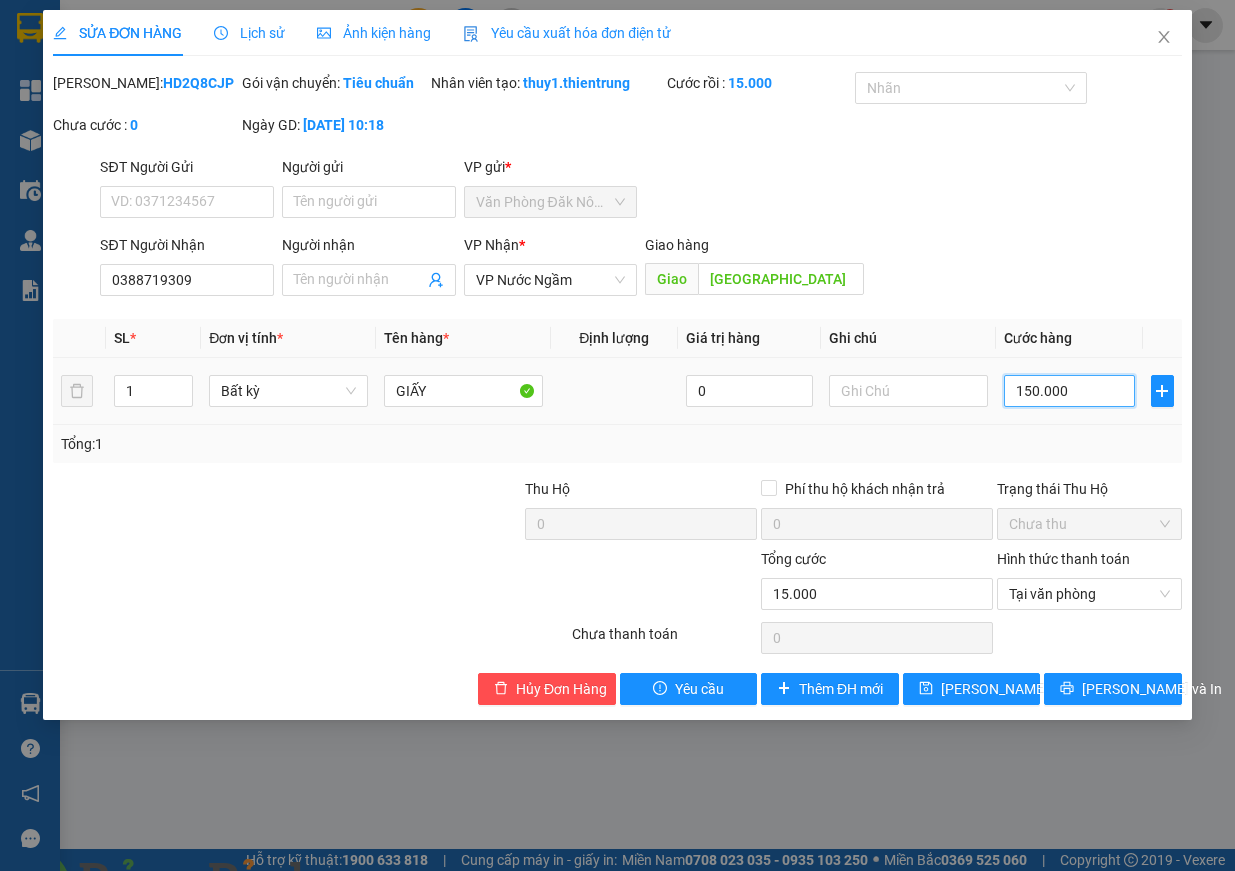 type on "150.000" 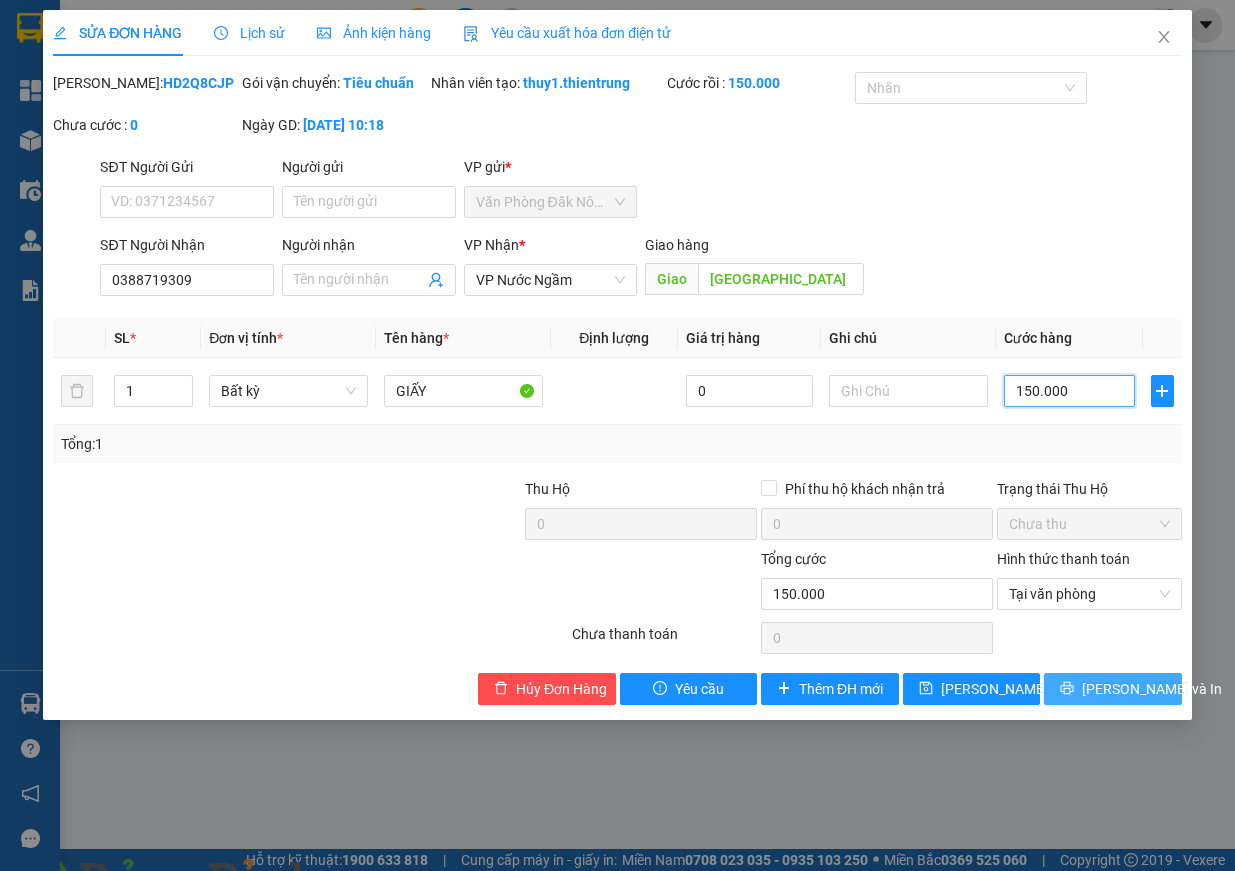 type on "150.000" 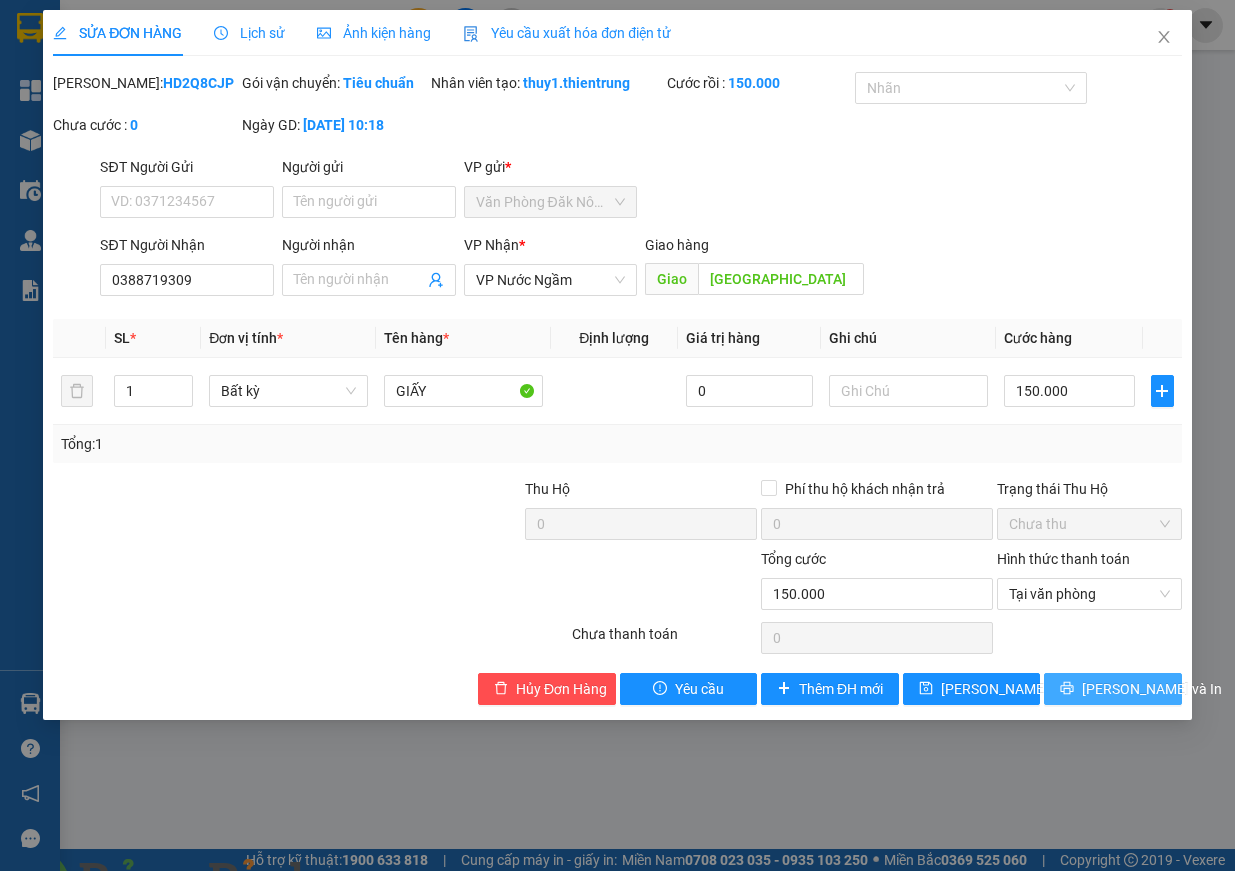 click on "[PERSON_NAME] và In" at bounding box center [1152, 689] 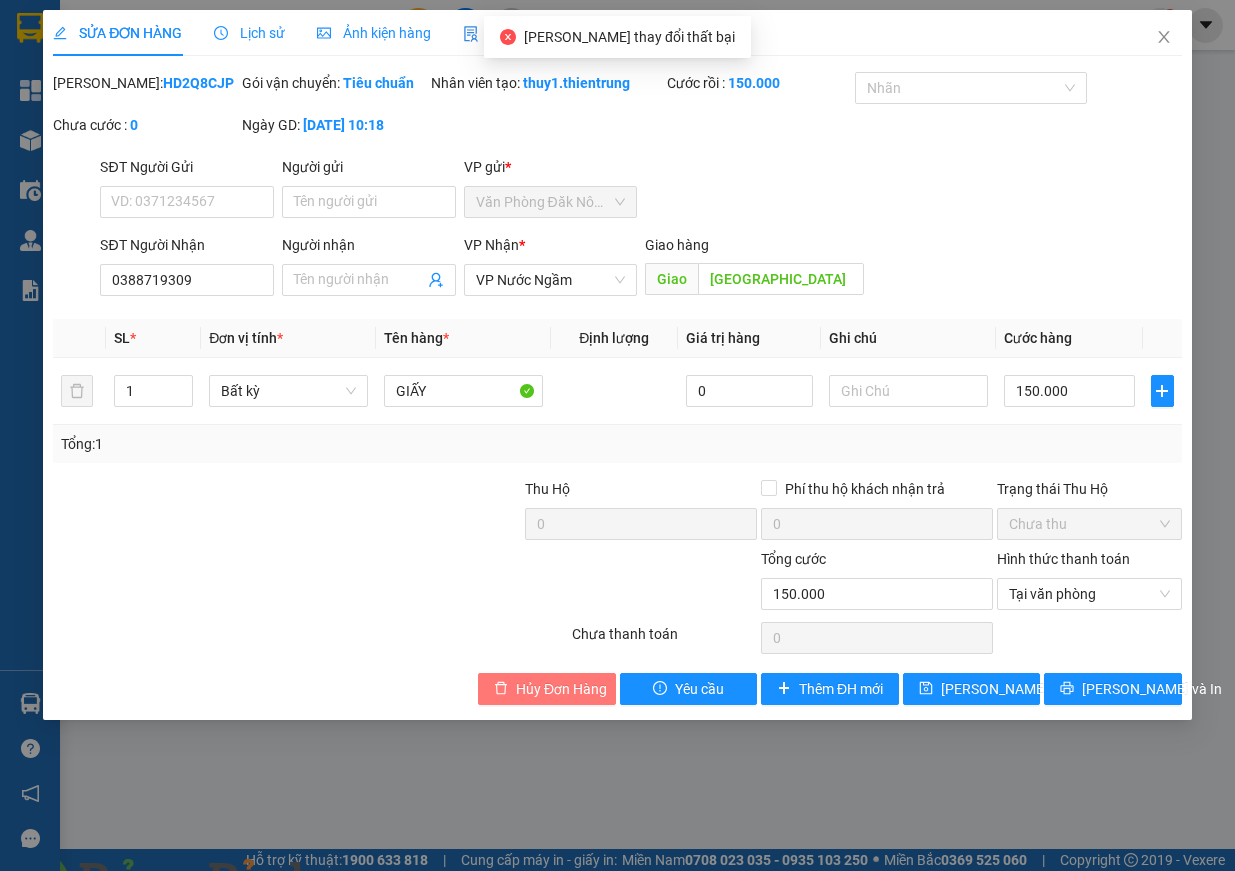 click on "Hủy Đơn Hàng" at bounding box center (547, 689) 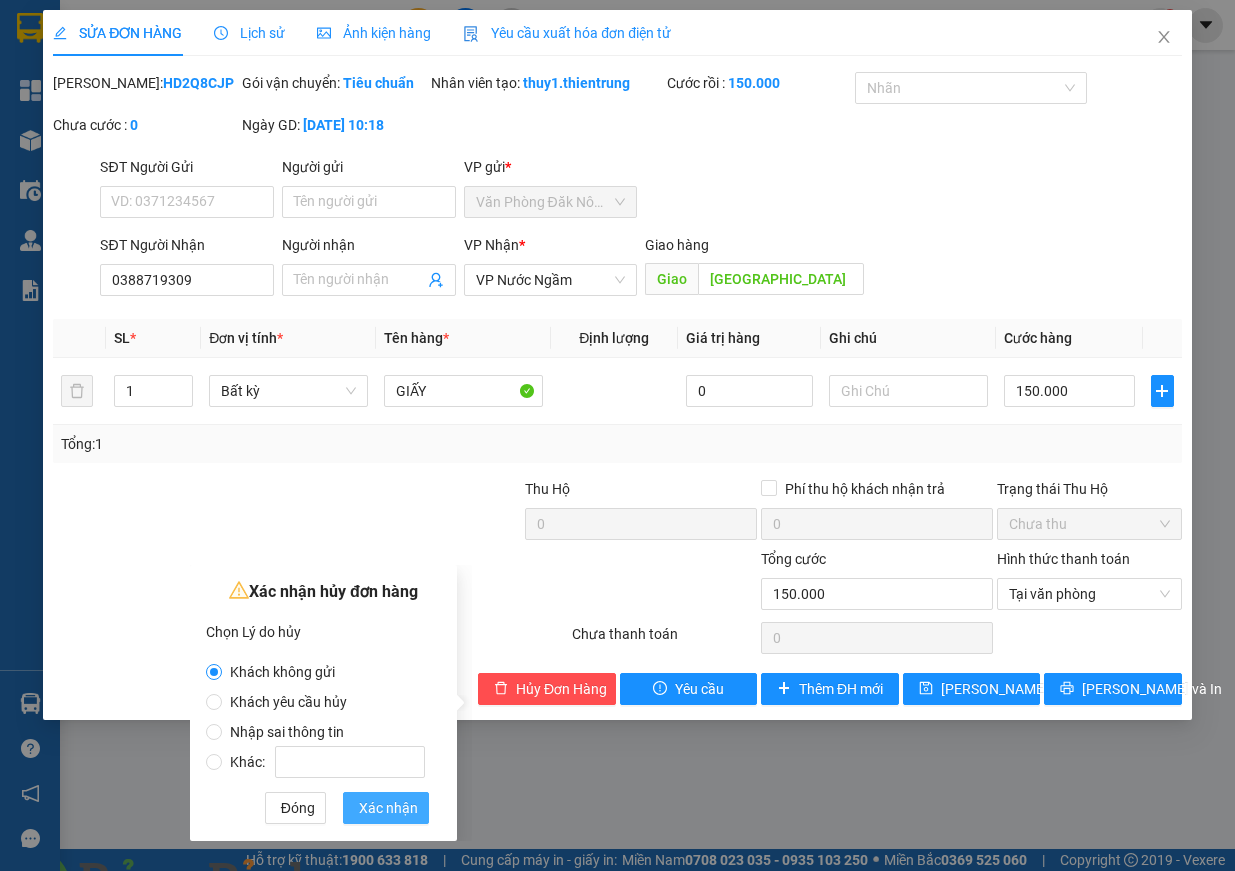 click on "Xác nhận" at bounding box center [386, 808] 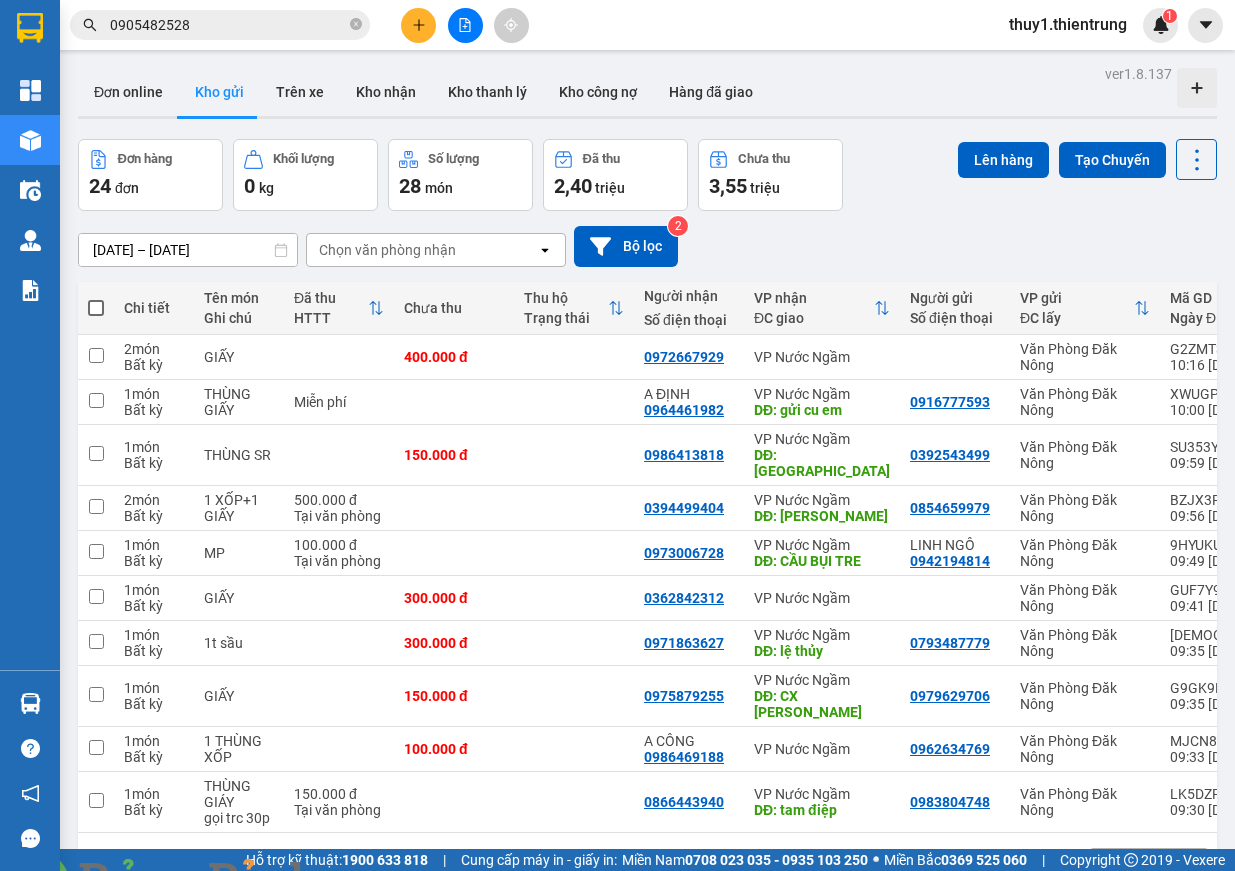 click at bounding box center (362, 883) 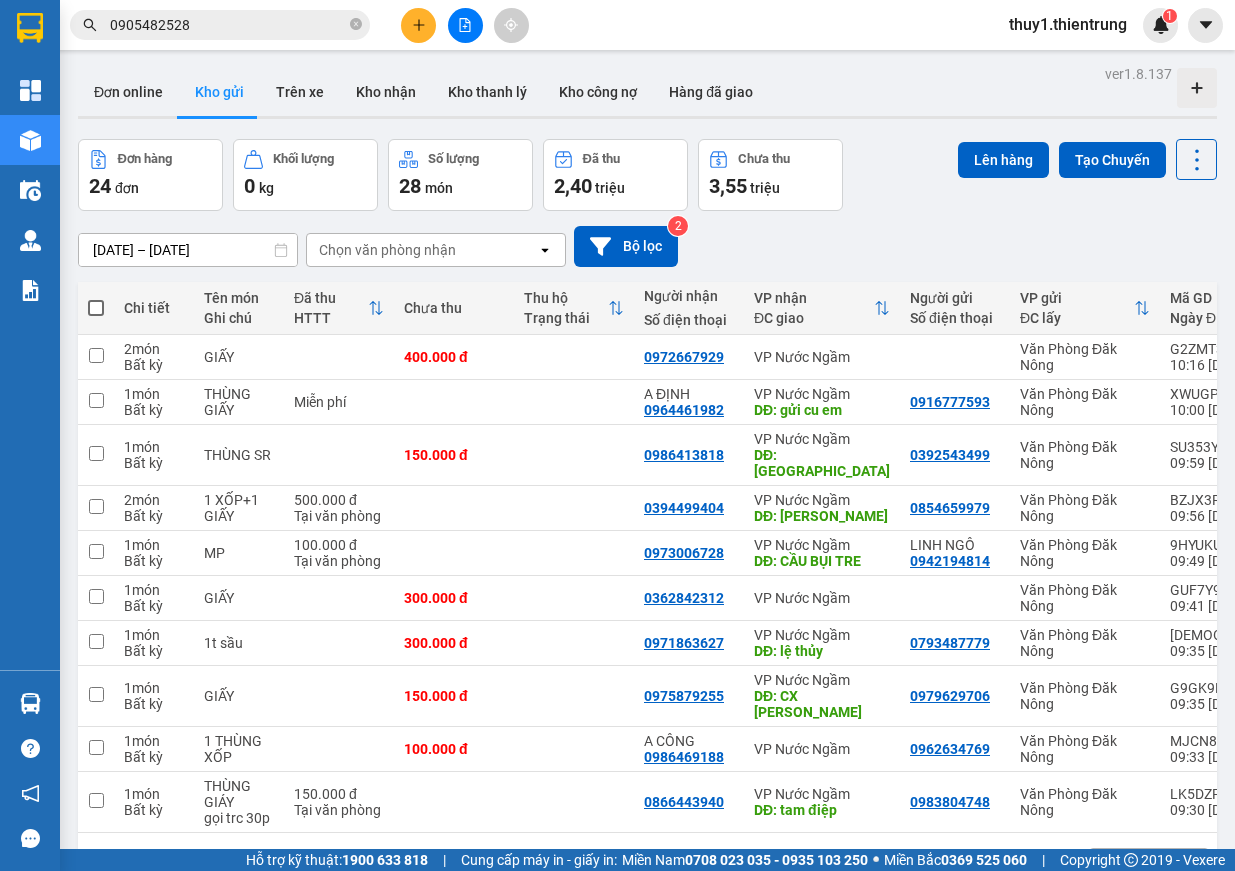 drag, startPoint x: 422, startPoint y: 24, endPoint x: 427, endPoint y: 33, distance: 10.29563 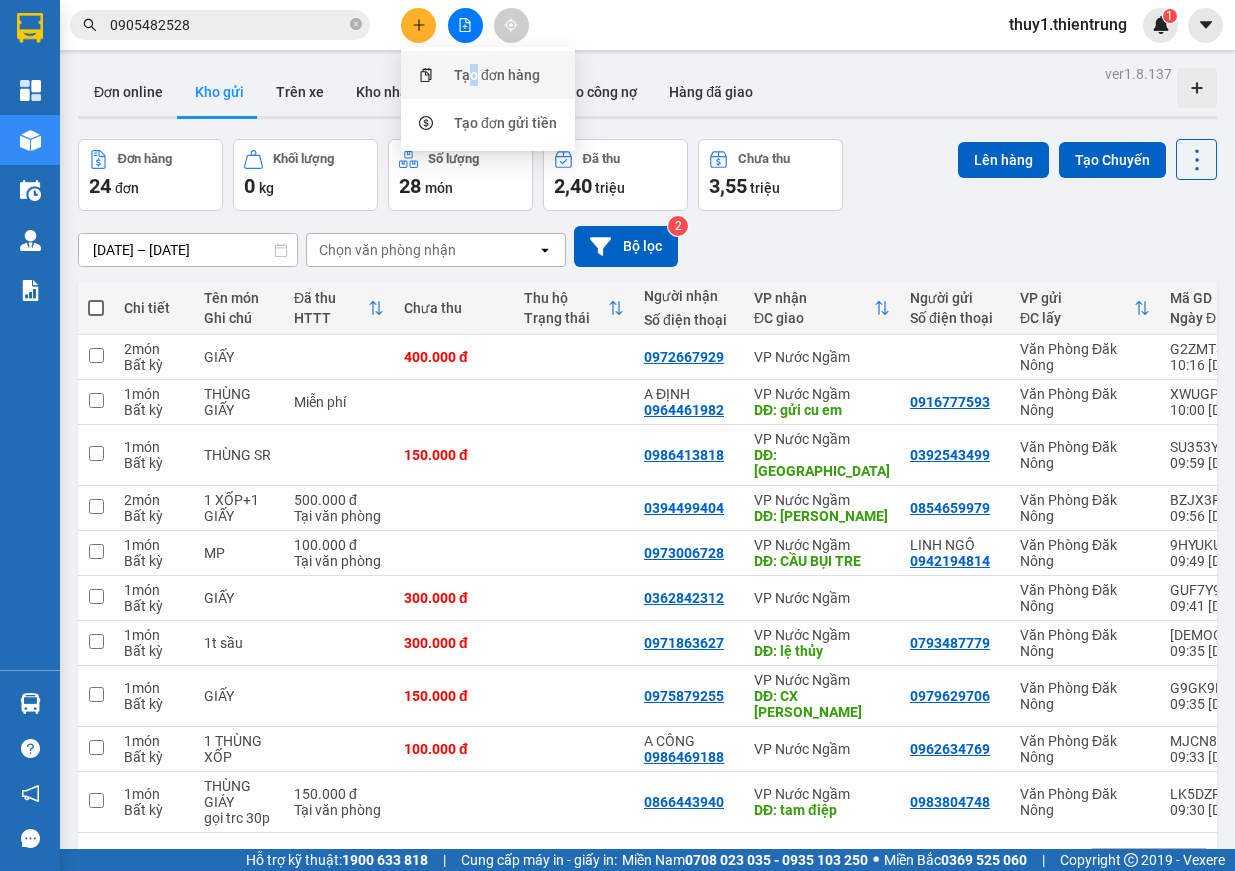 click on "Tạo đơn hàng" at bounding box center (488, 75) 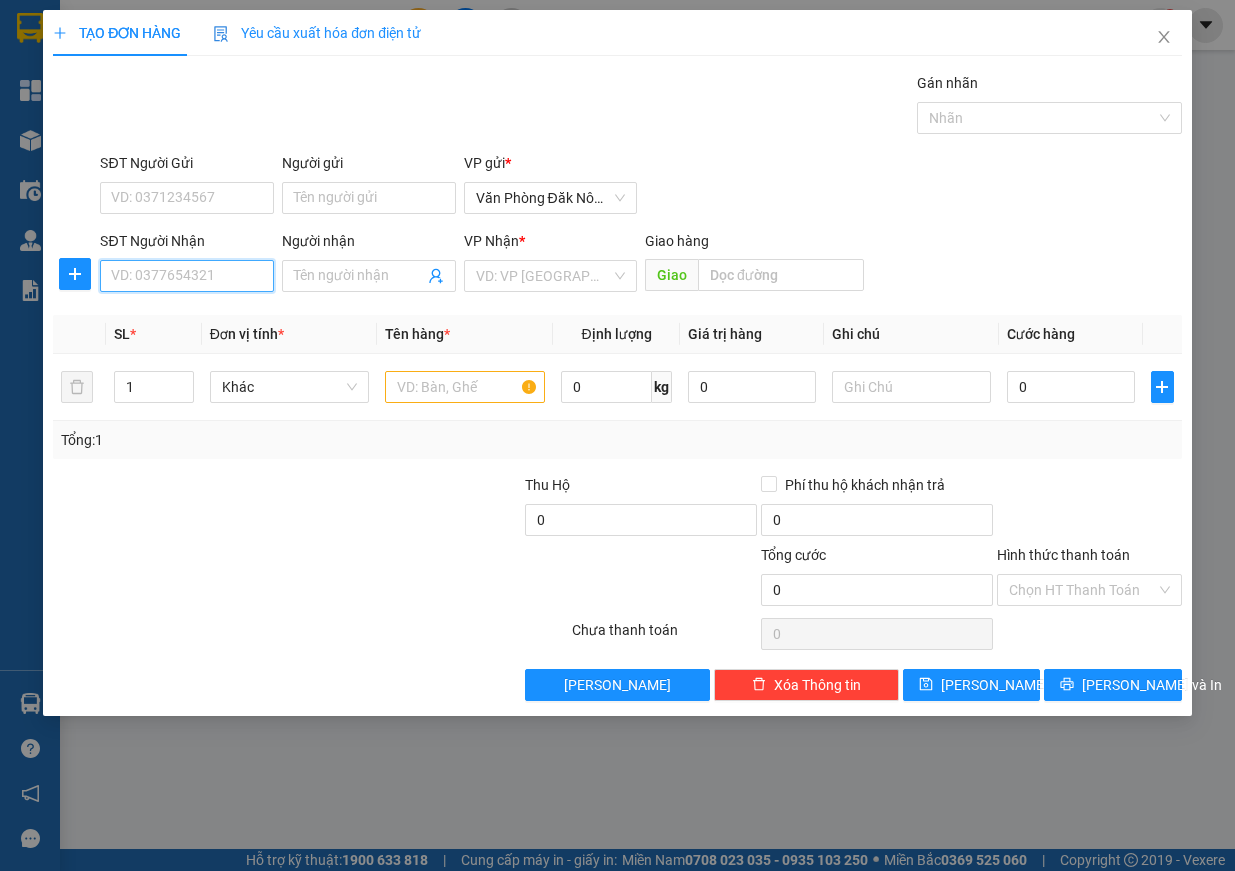 click on "SĐT Người Nhận" at bounding box center [187, 276] 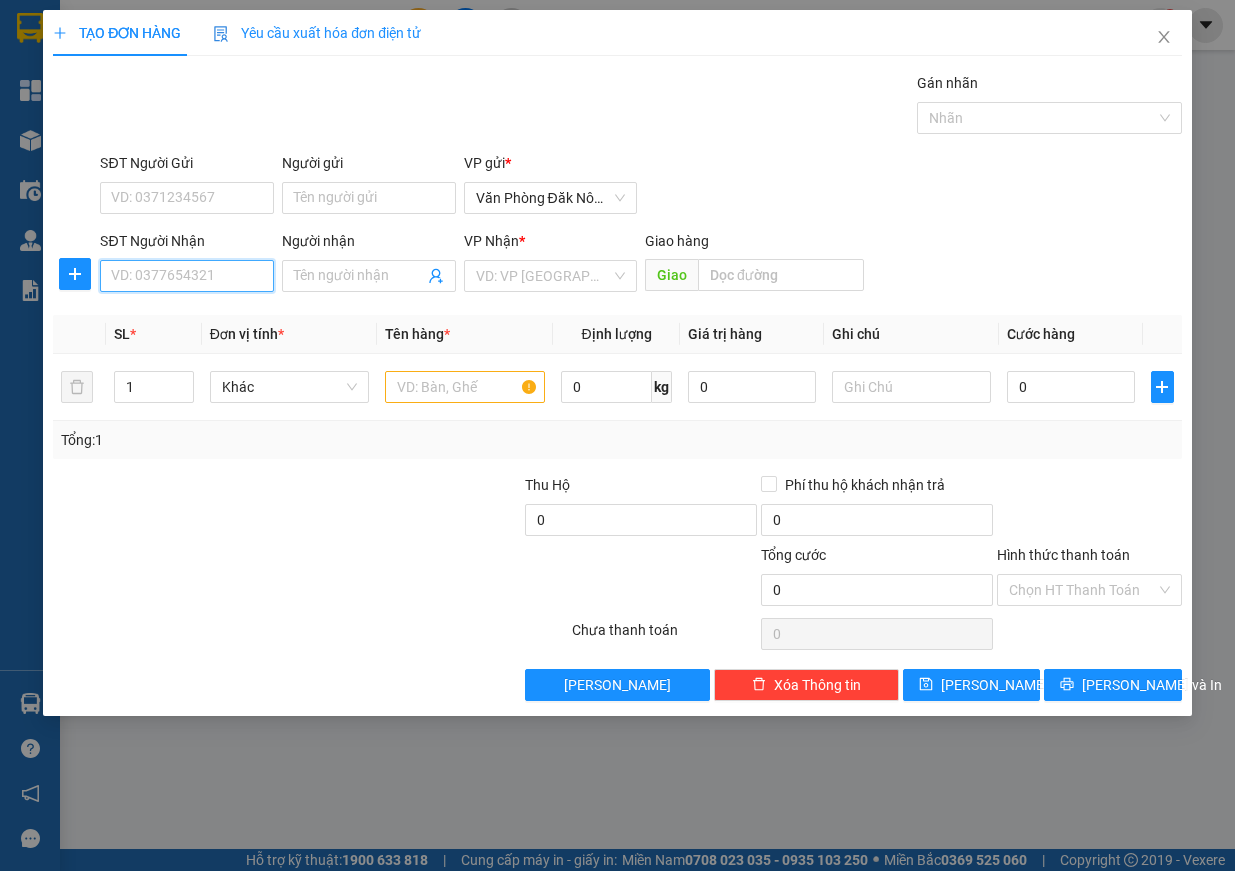 click on "SĐT Người Nhận" at bounding box center [187, 276] 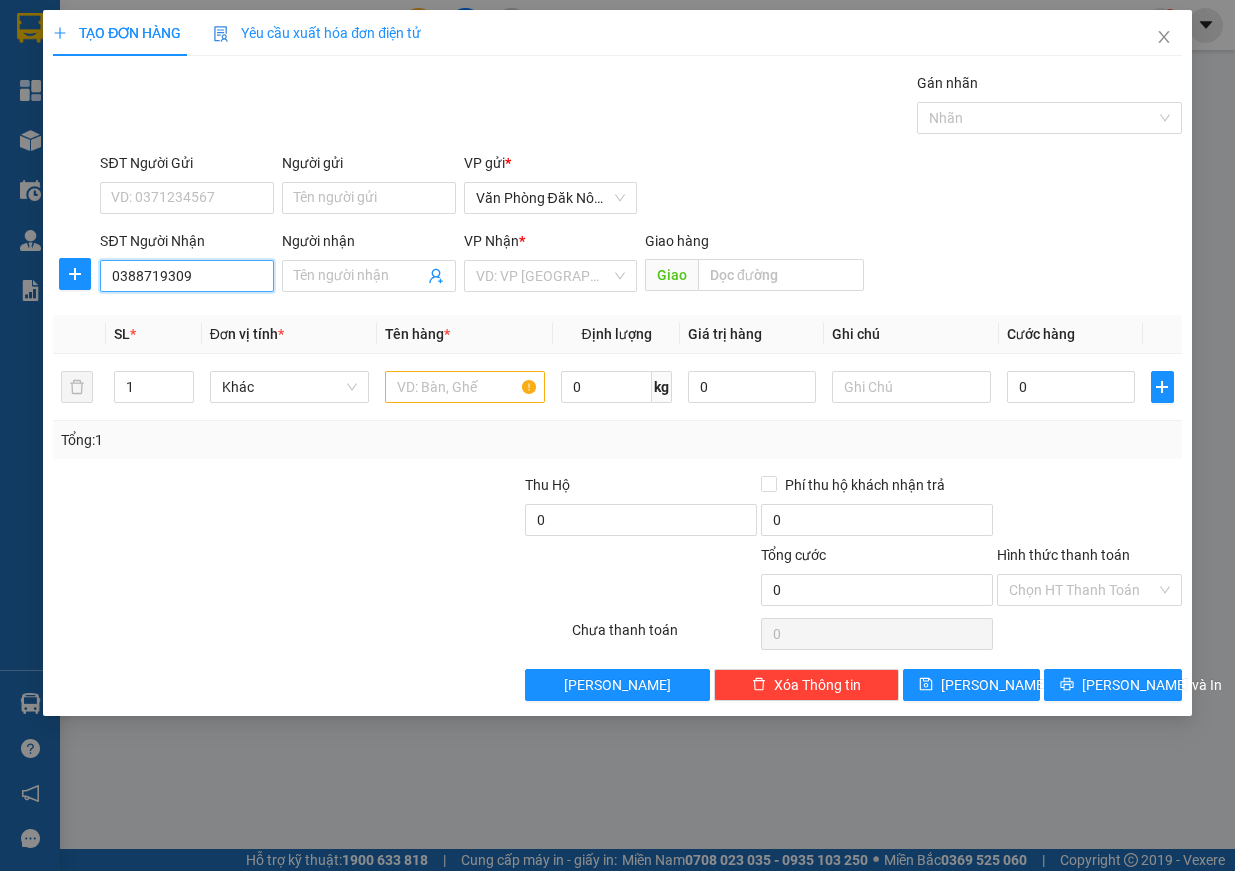 type on "0388553829" 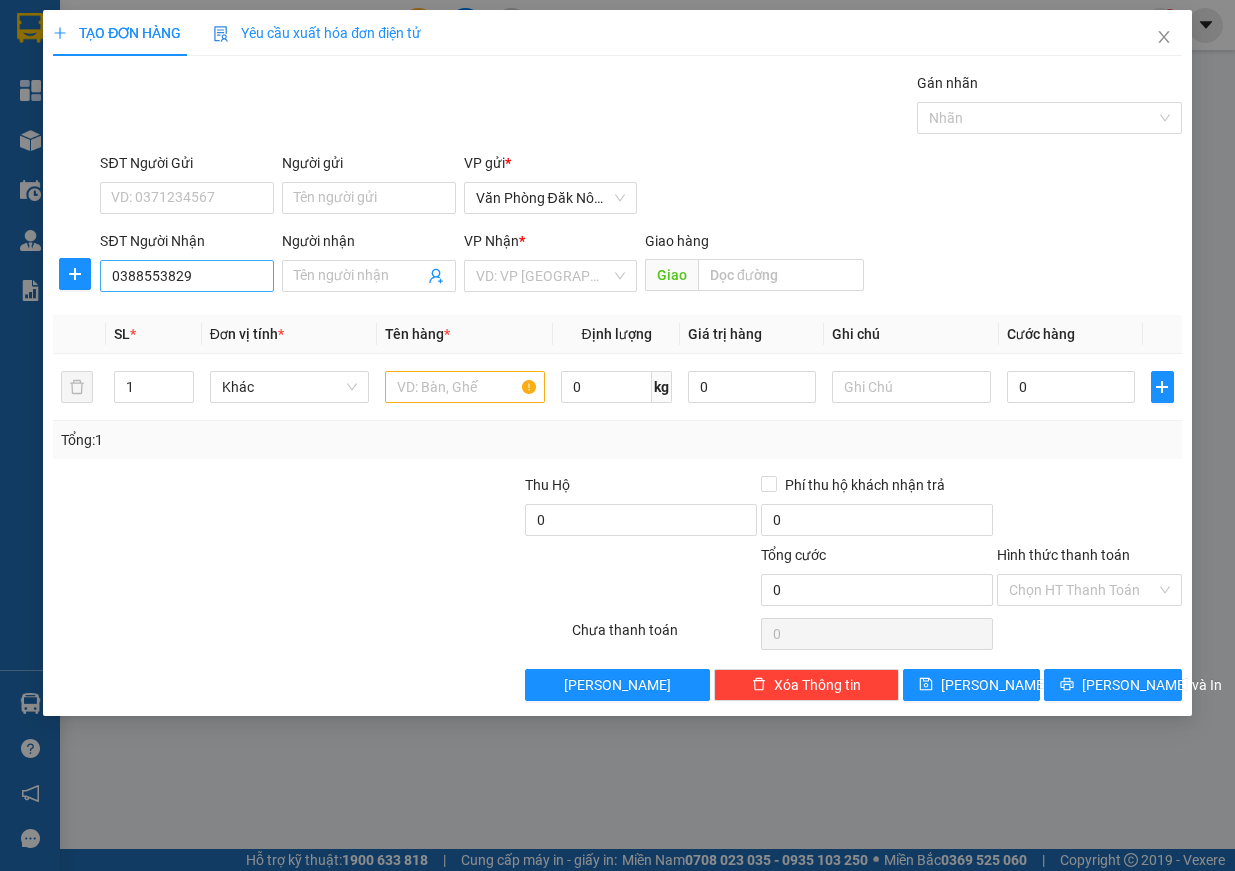 type on "A HÙNG" 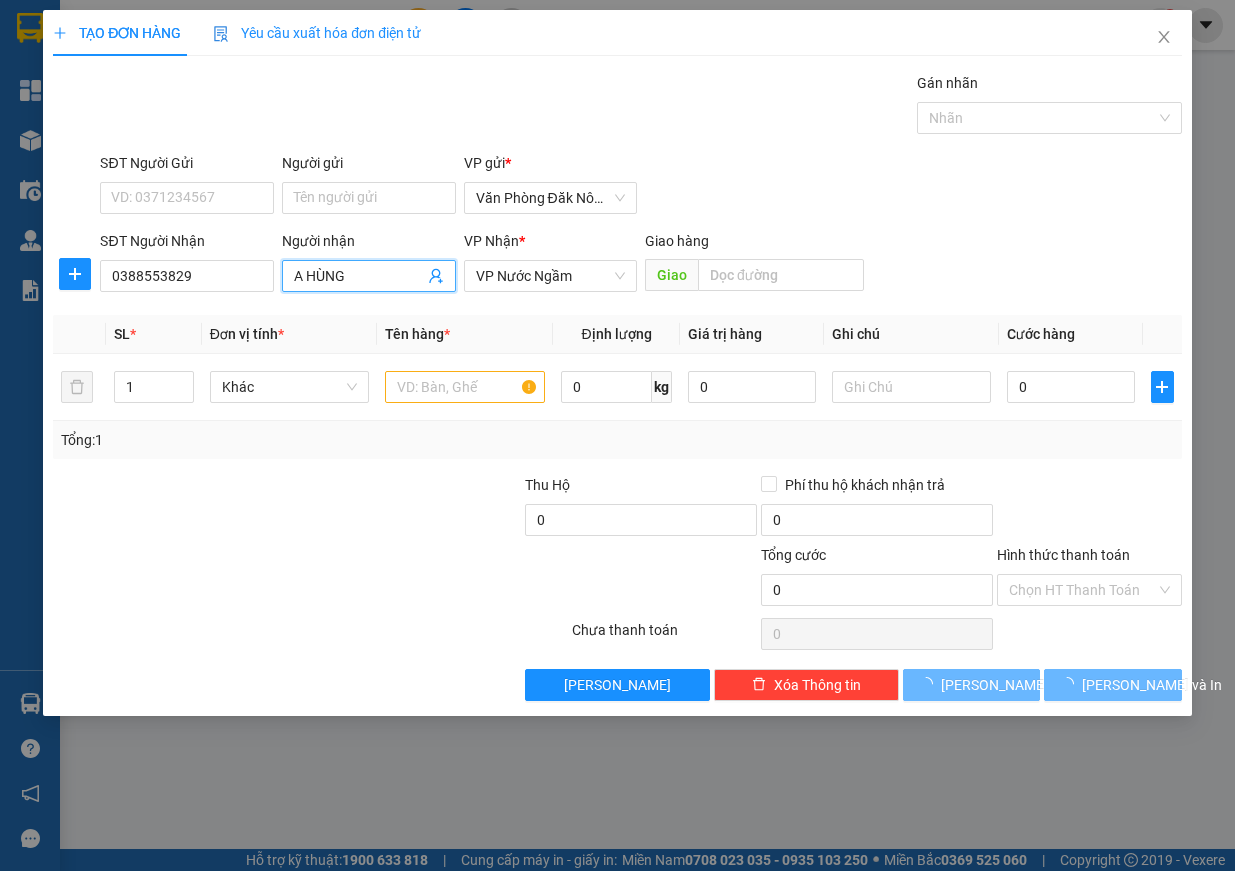 type on "300.000" 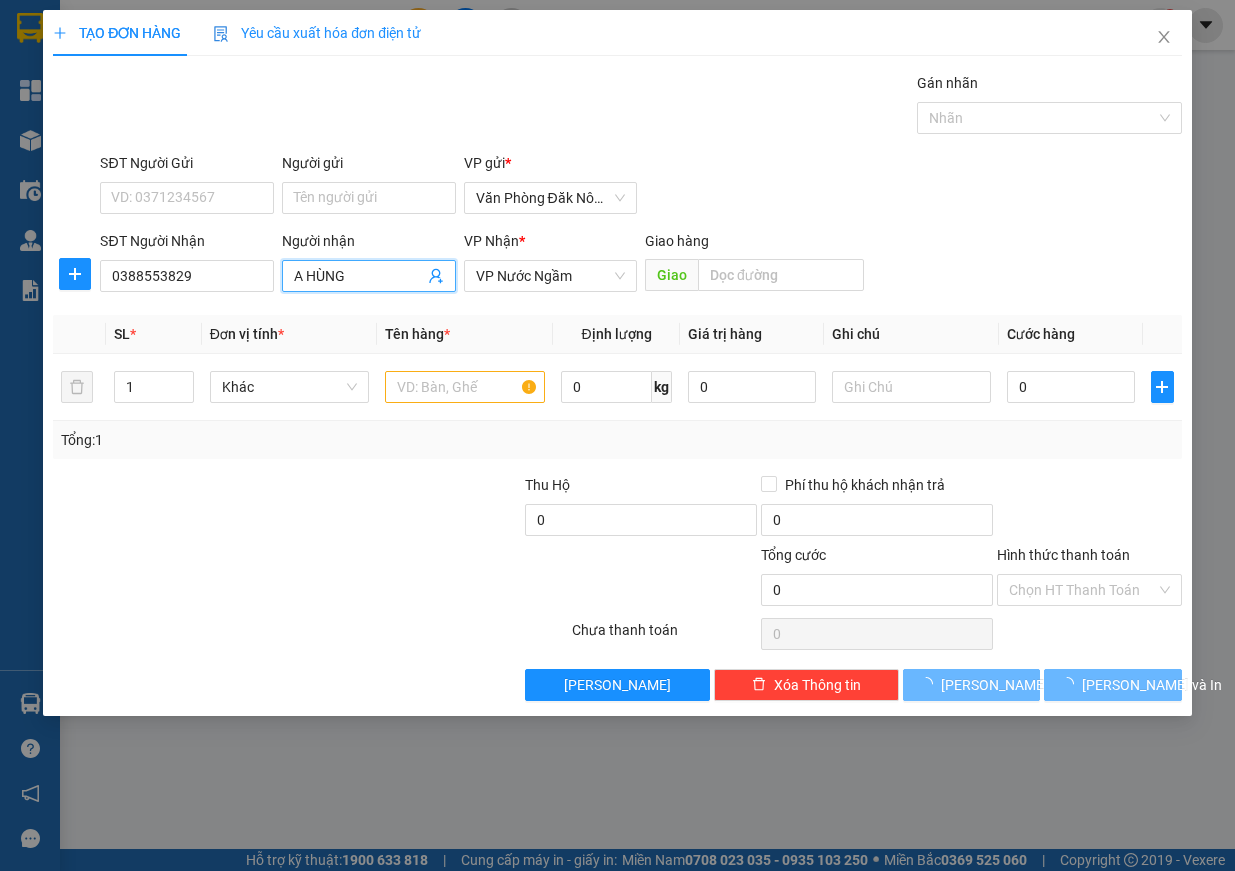 type on "300.000" 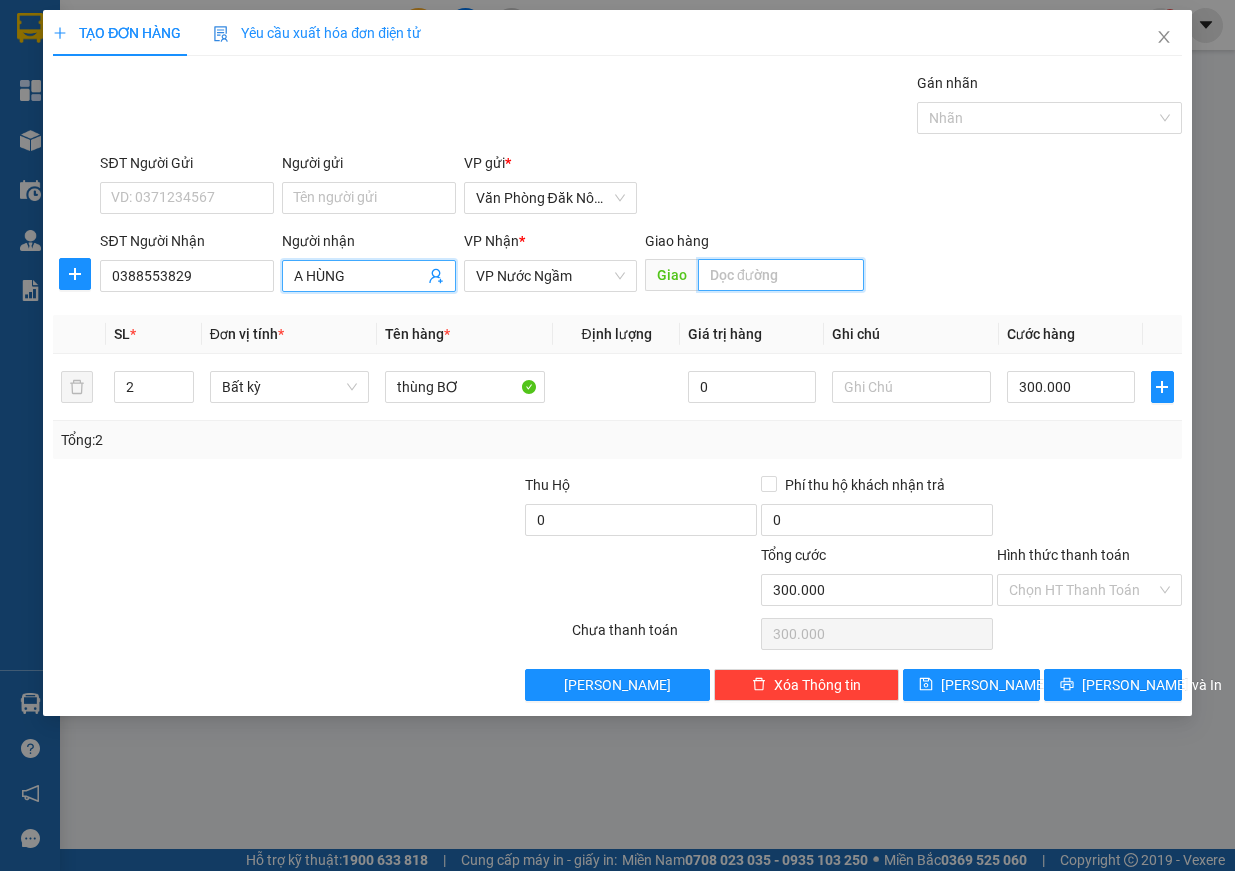 click at bounding box center [781, 275] 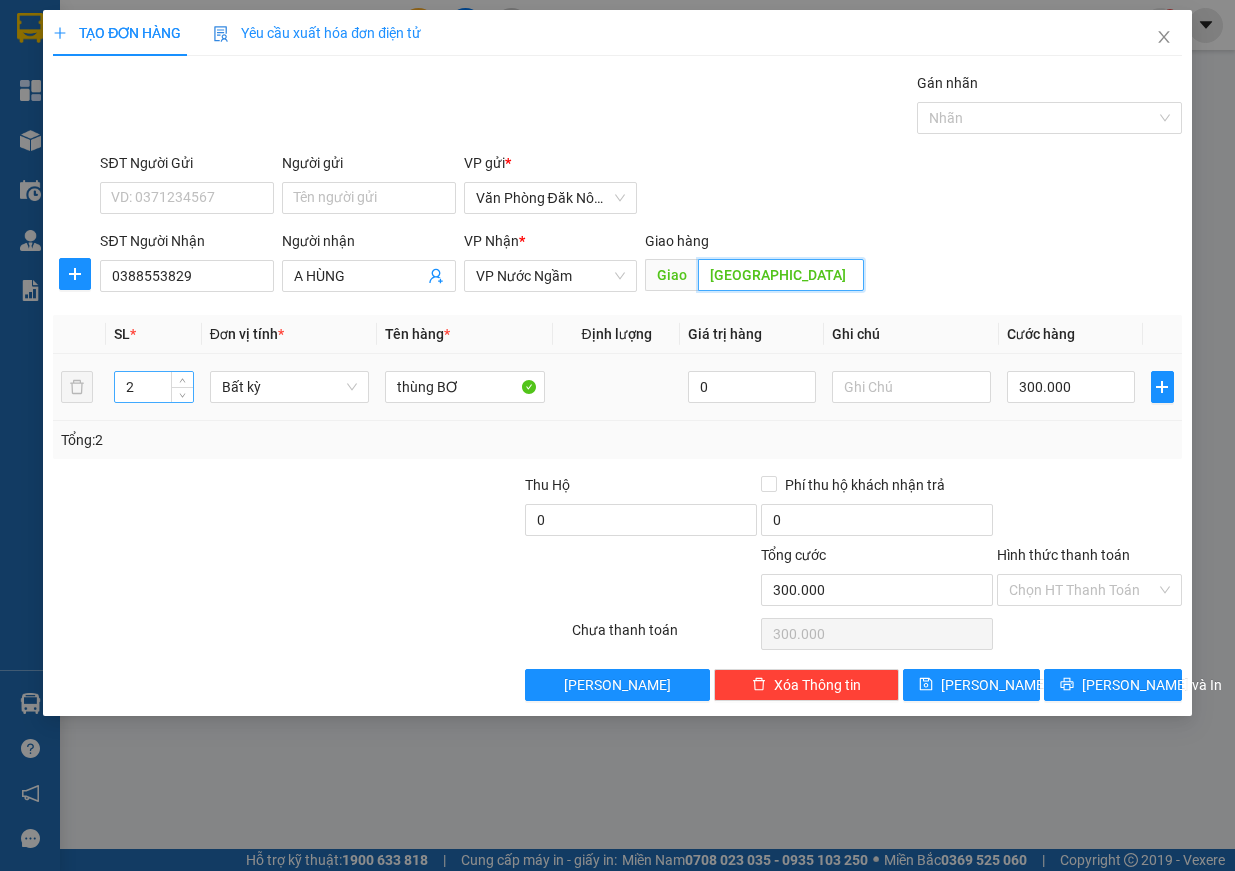 type on "[GEOGRAPHIC_DATA]" 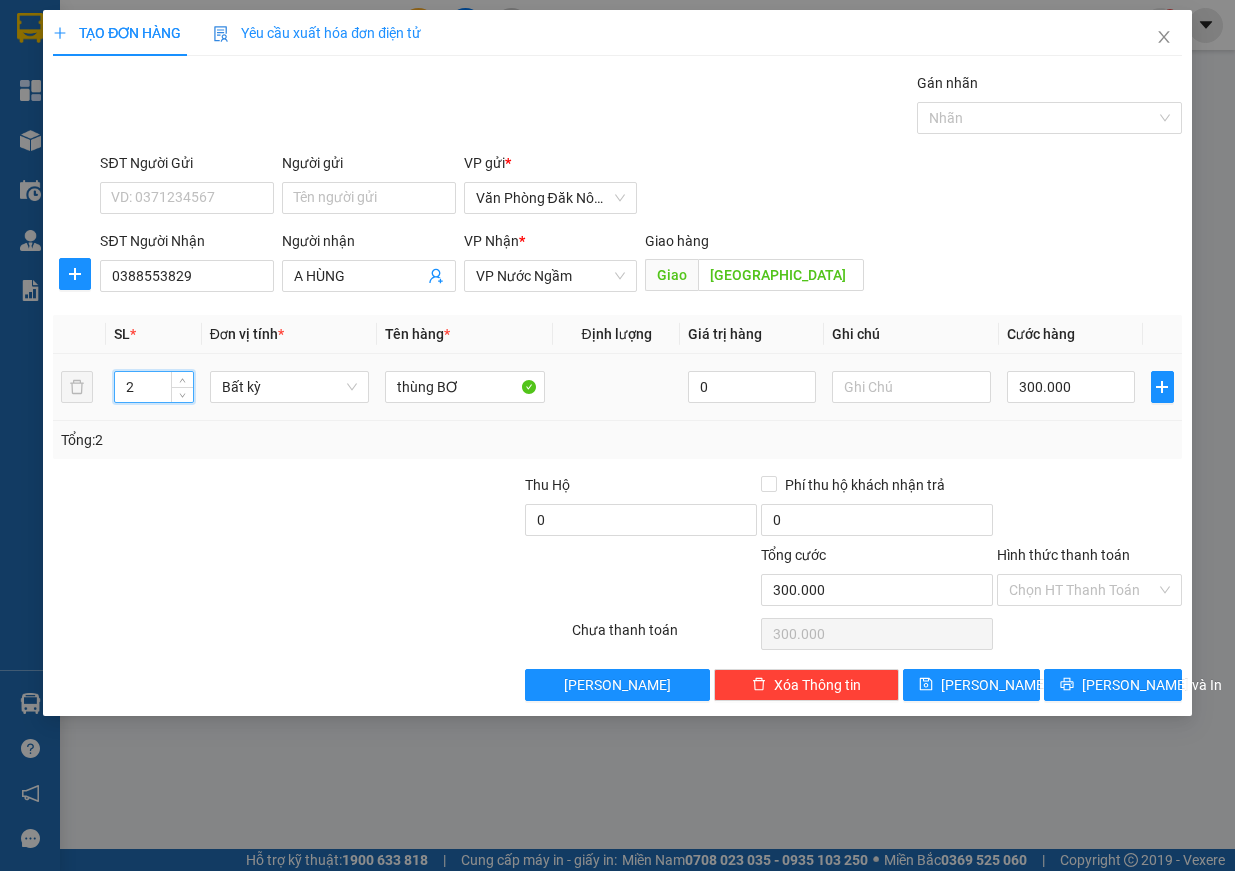 drag, startPoint x: 136, startPoint y: 391, endPoint x: 110, endPoint y: 391, distance: 26 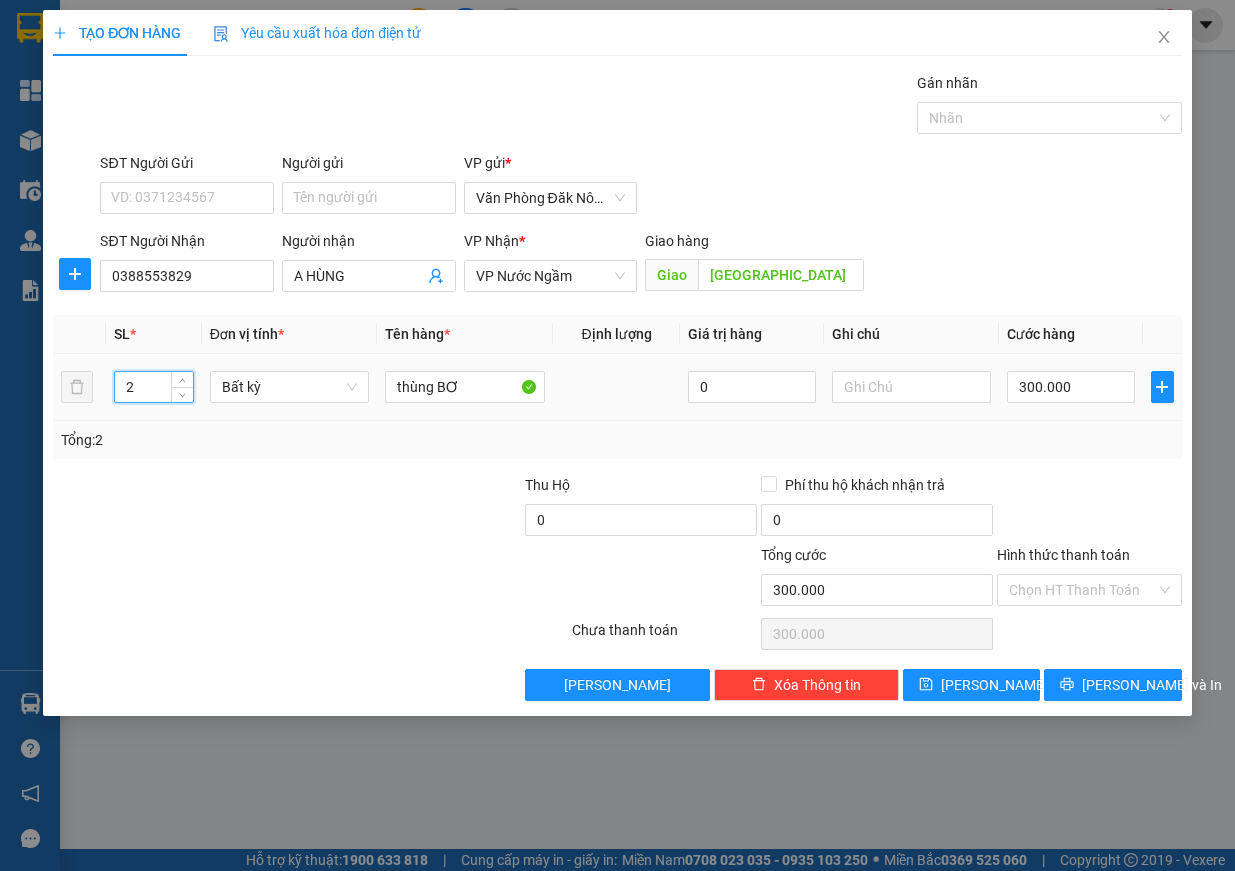 click on "2" at bounding box center [154, 387] 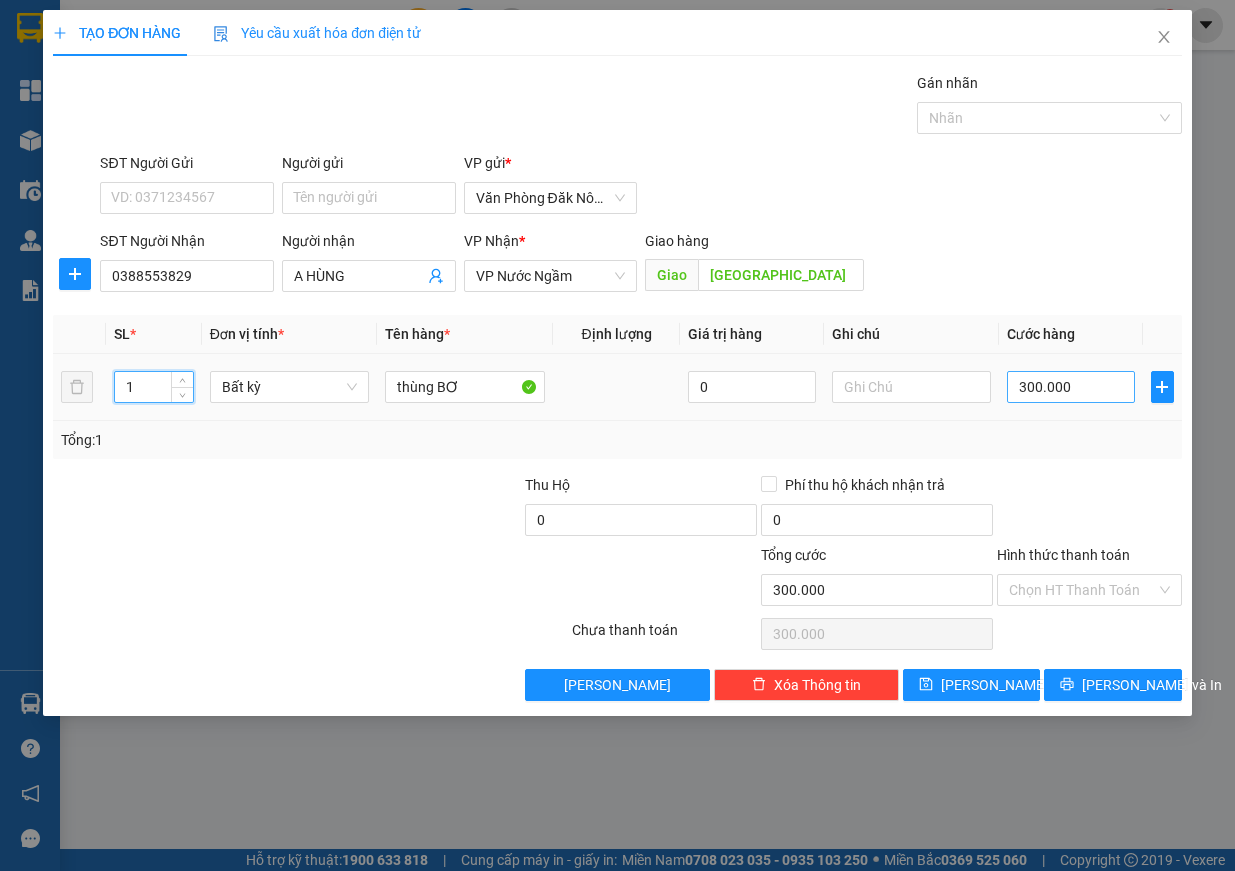 type on "1" 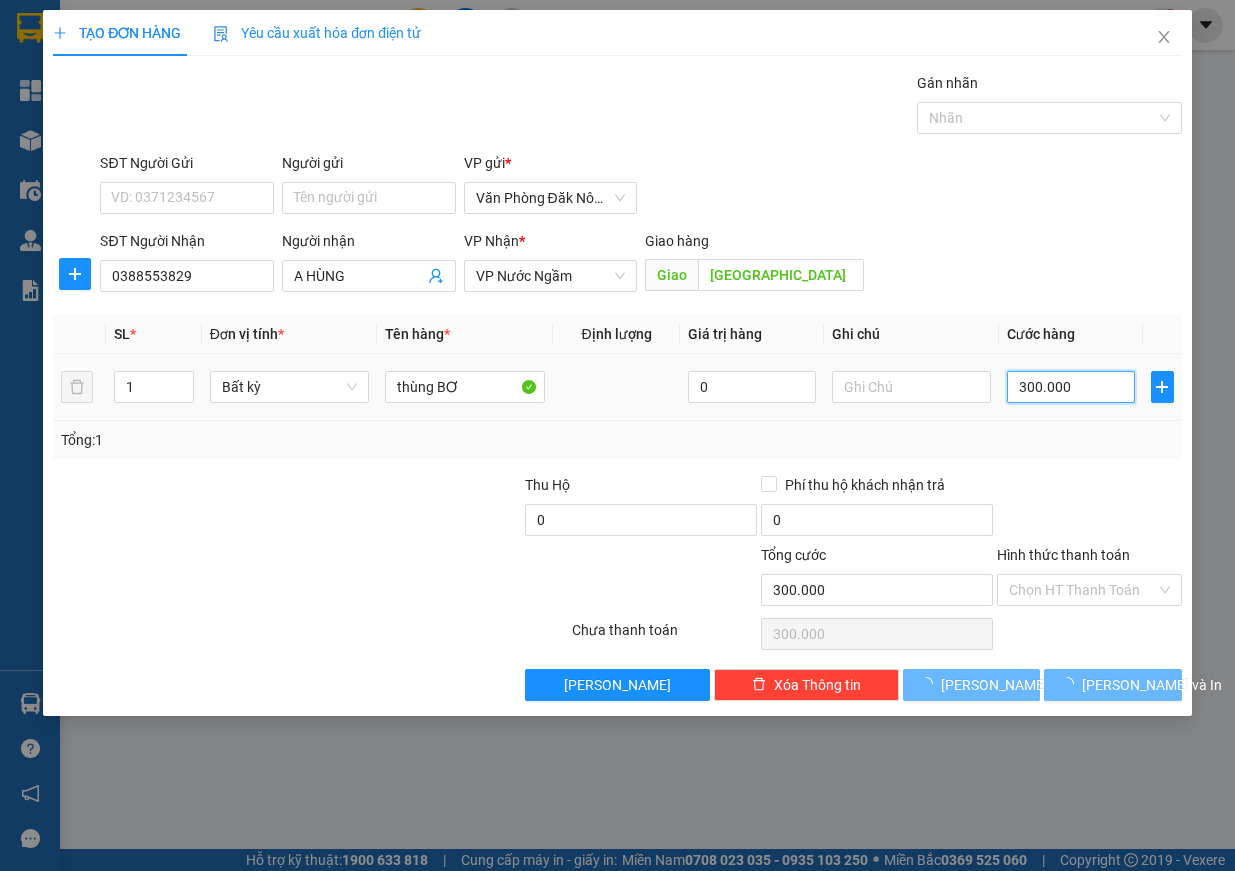 click on "300.000" at bounding box center (1071, 387) 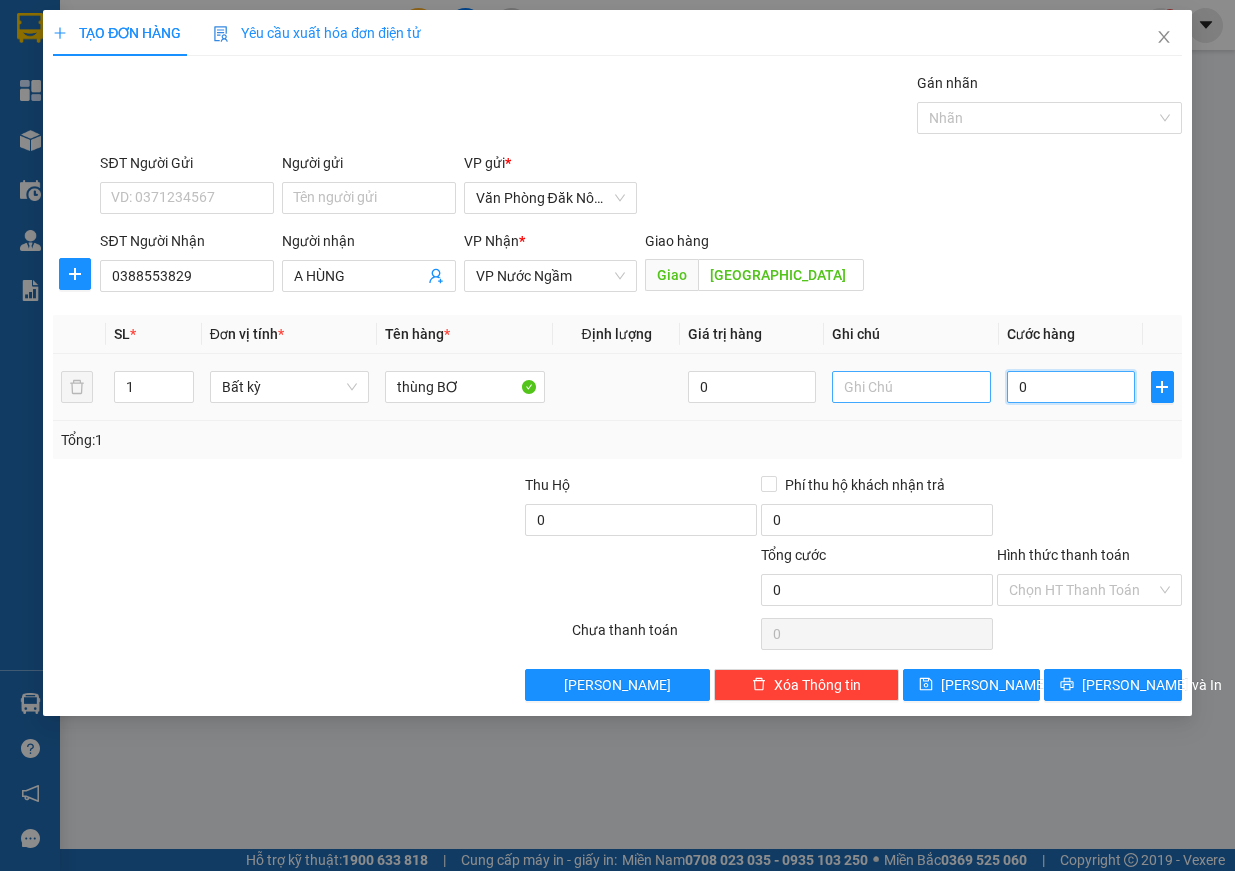 drag, startPoint x: 1053, startPoint y: 391, endPoint x: 970, endPoint y: 391, distance: 83 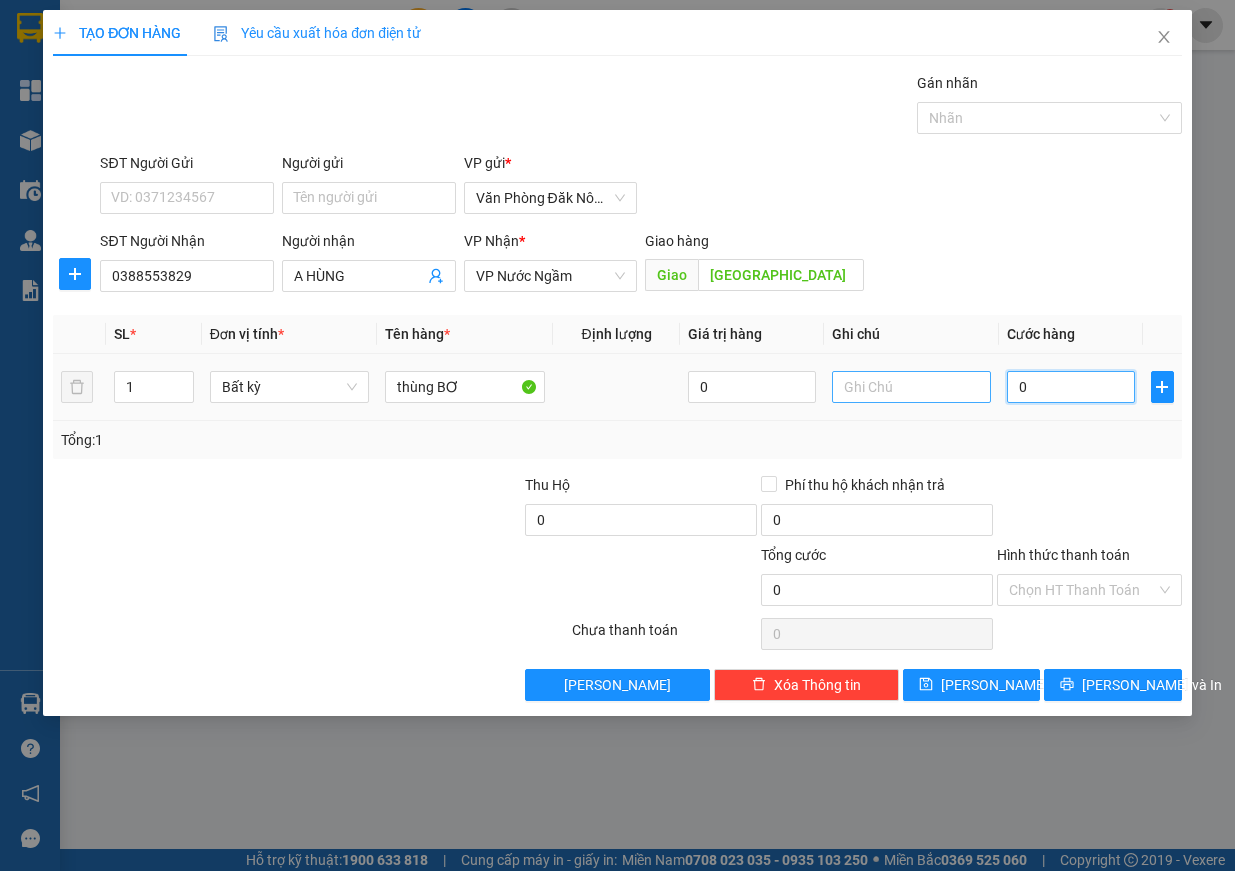 type on "1" 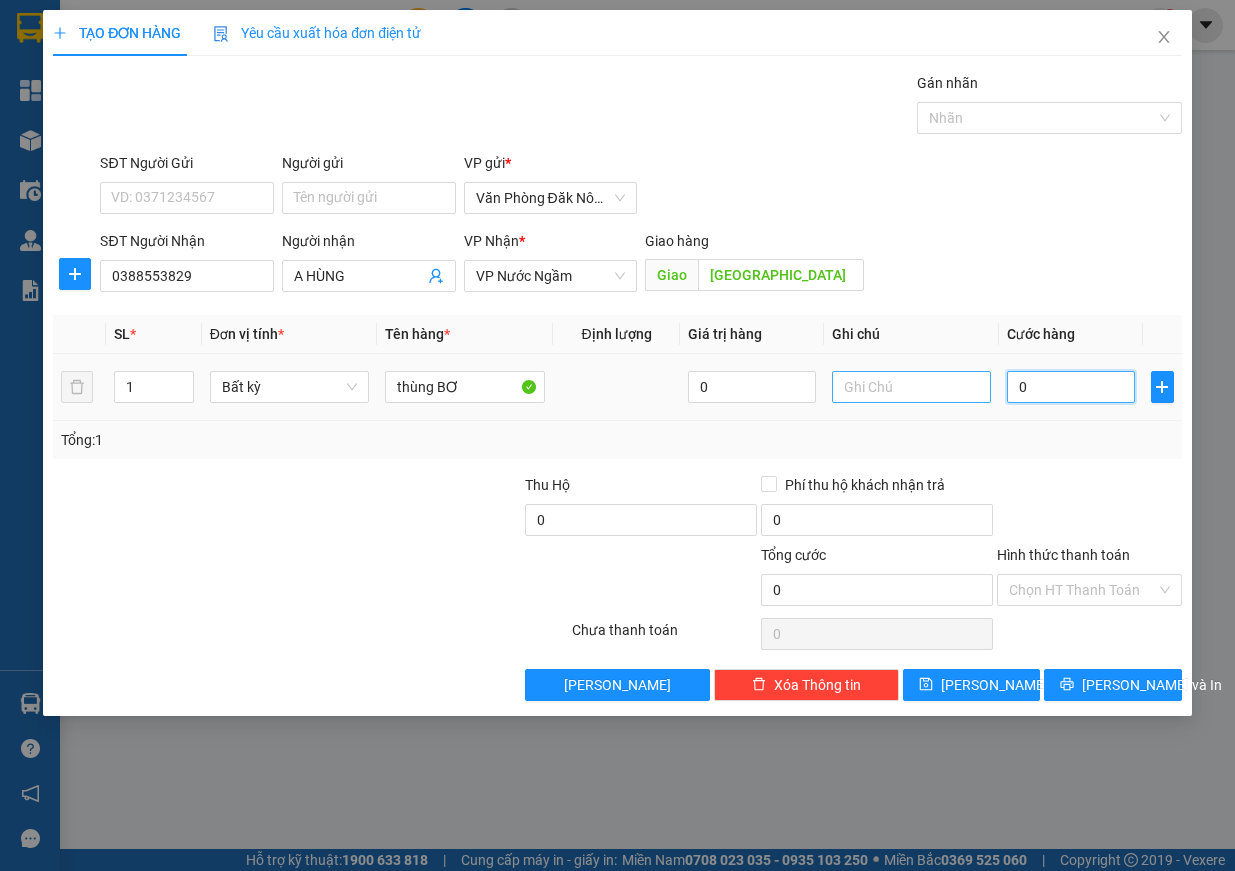 type on "1" 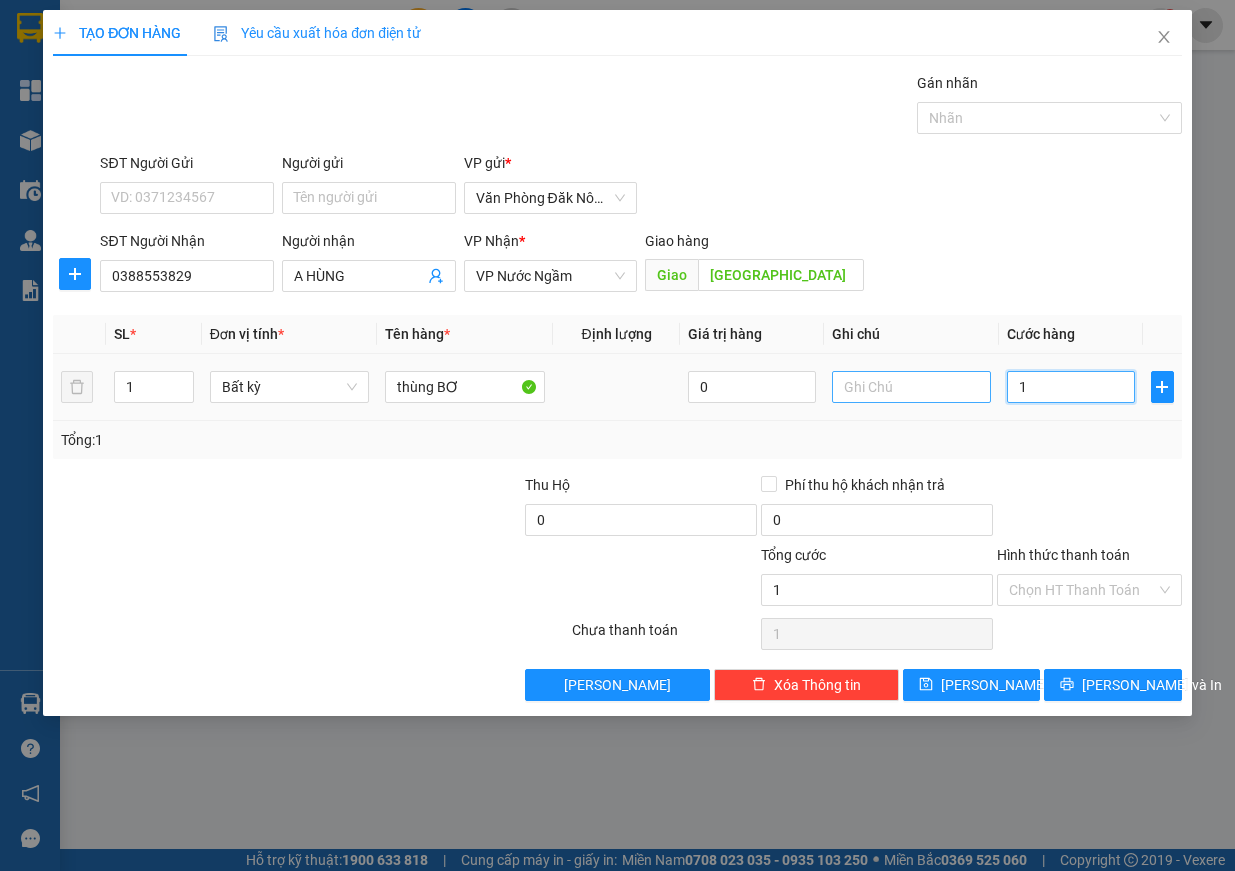 type on "15" 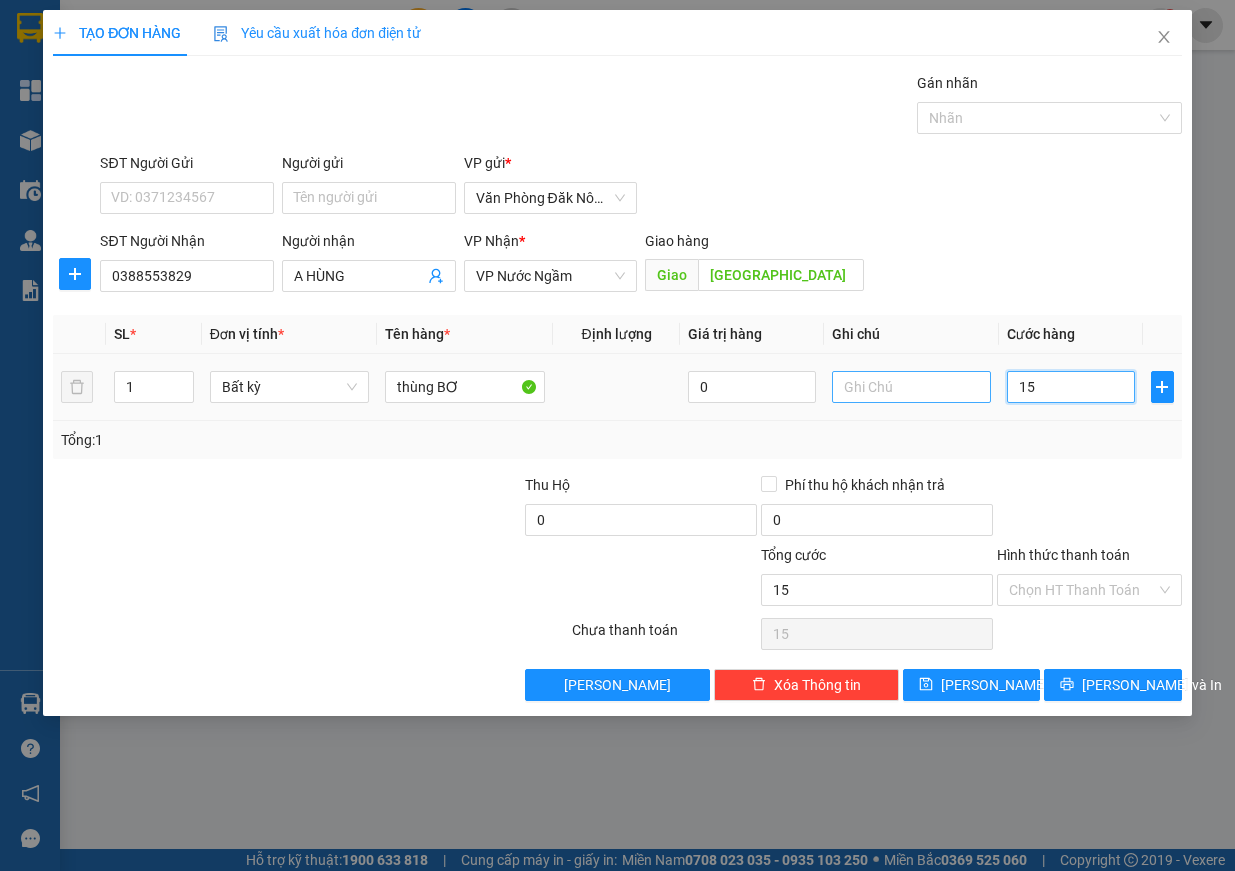 type on "150" 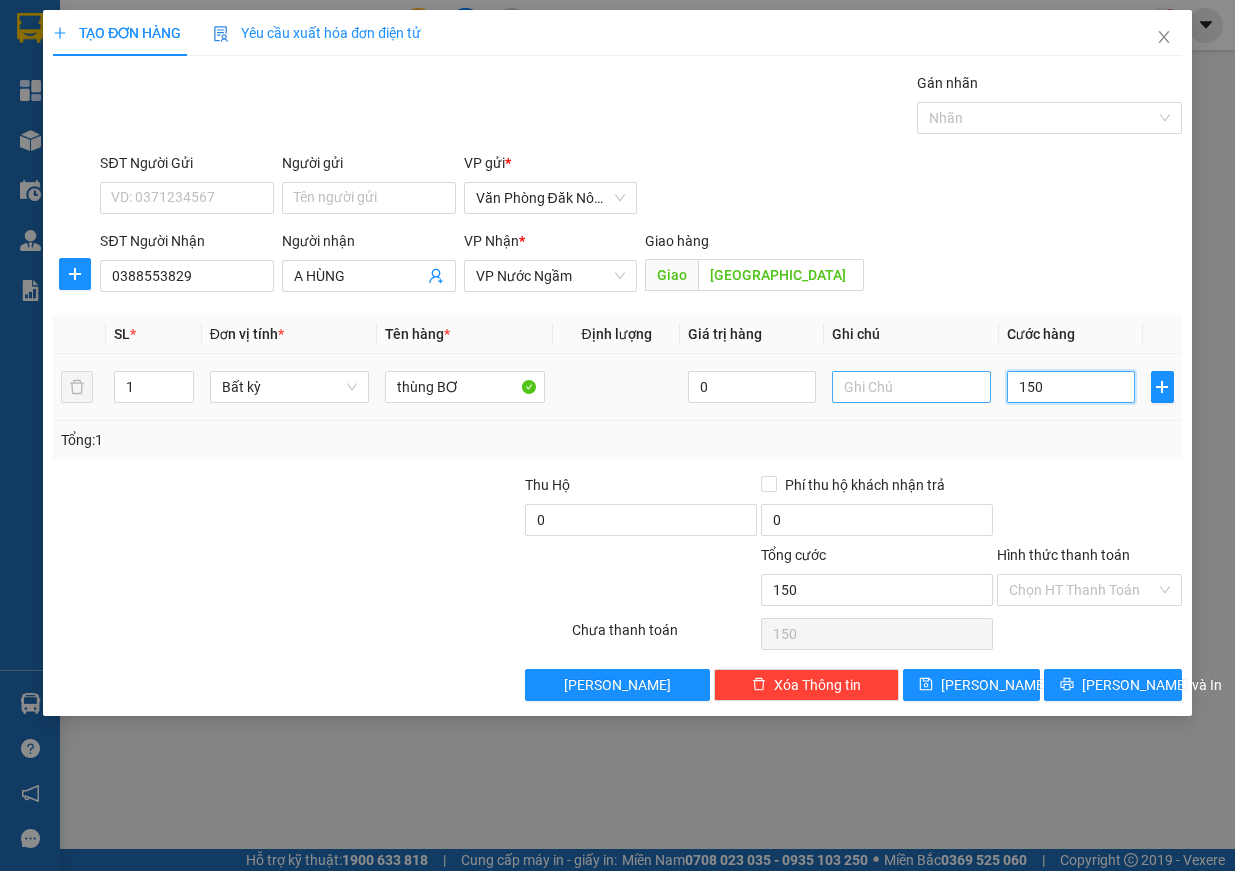 type on "1.500" 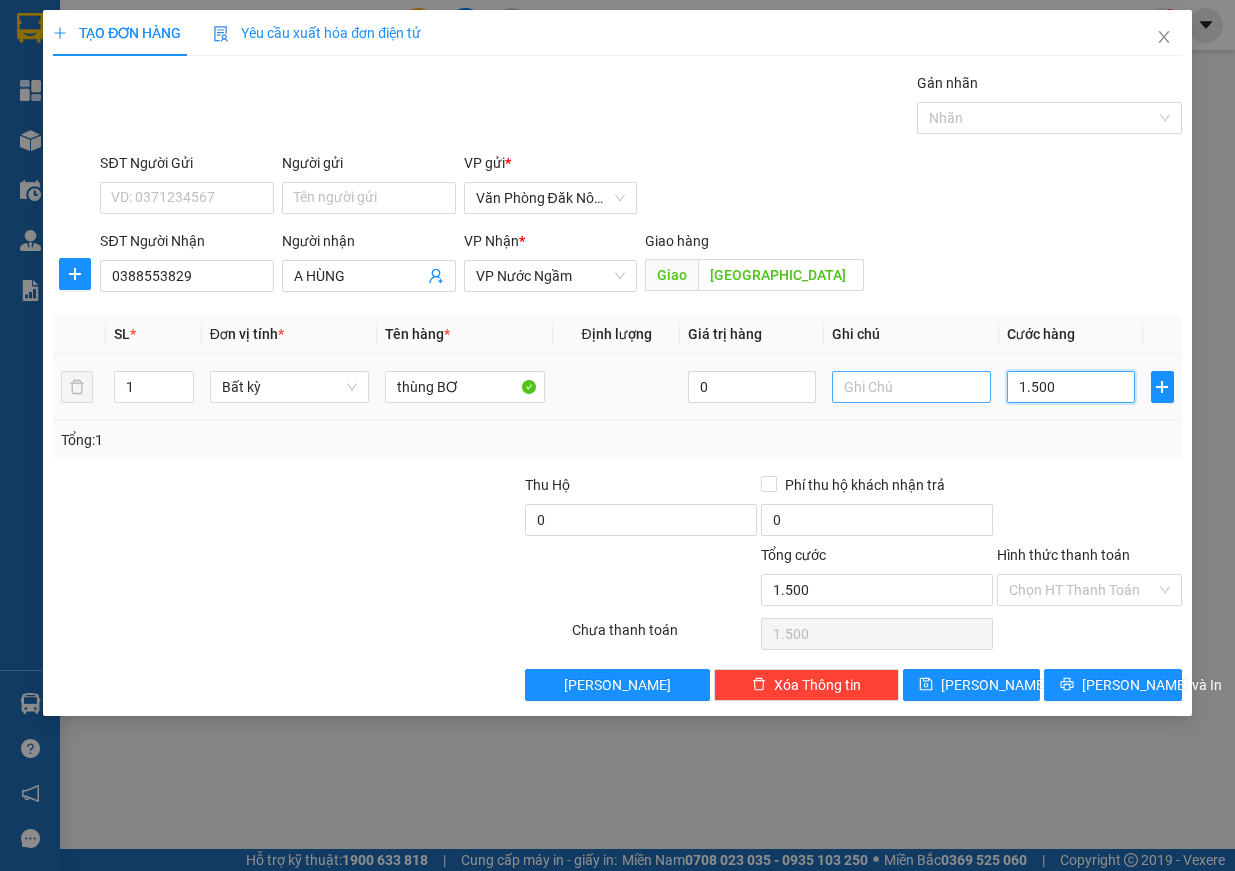 type on "15.000" 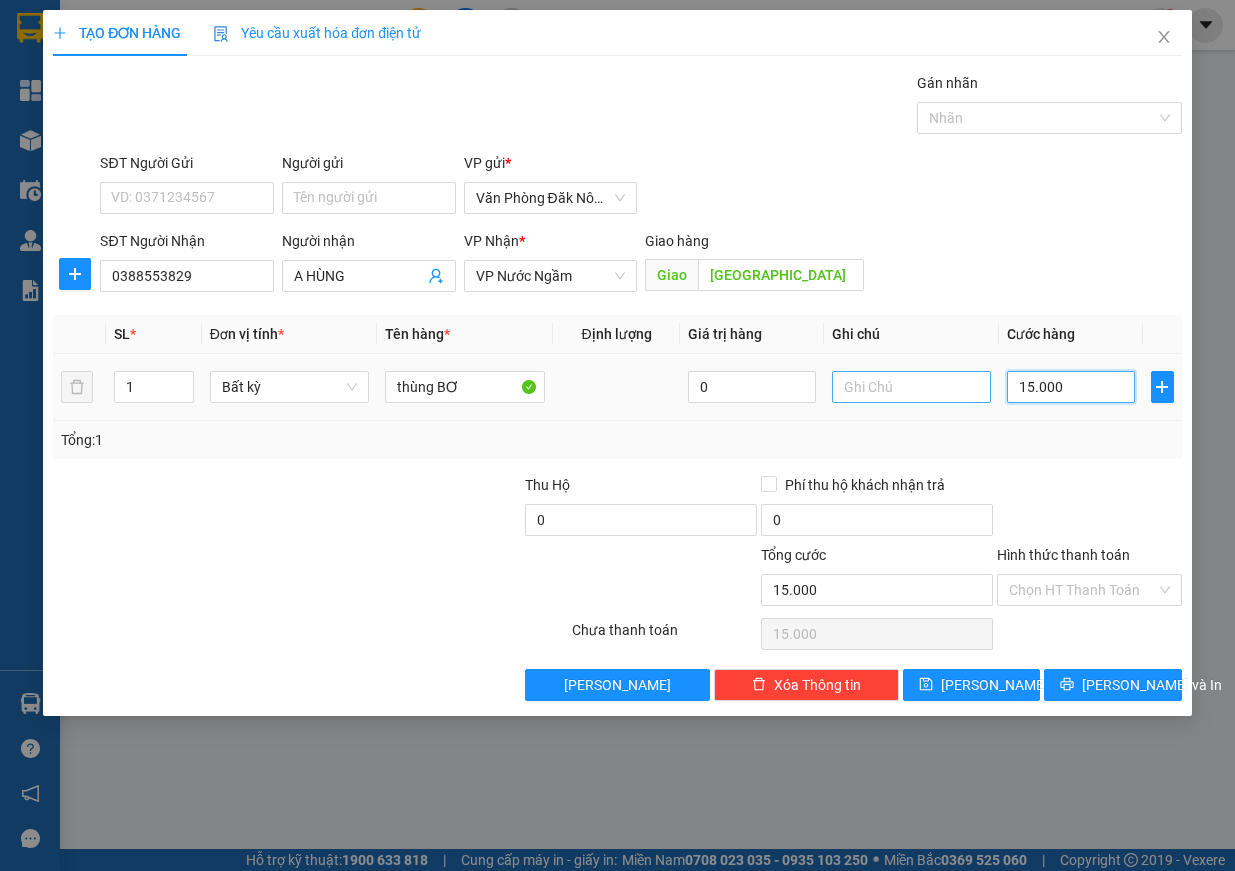 type on "150.000" 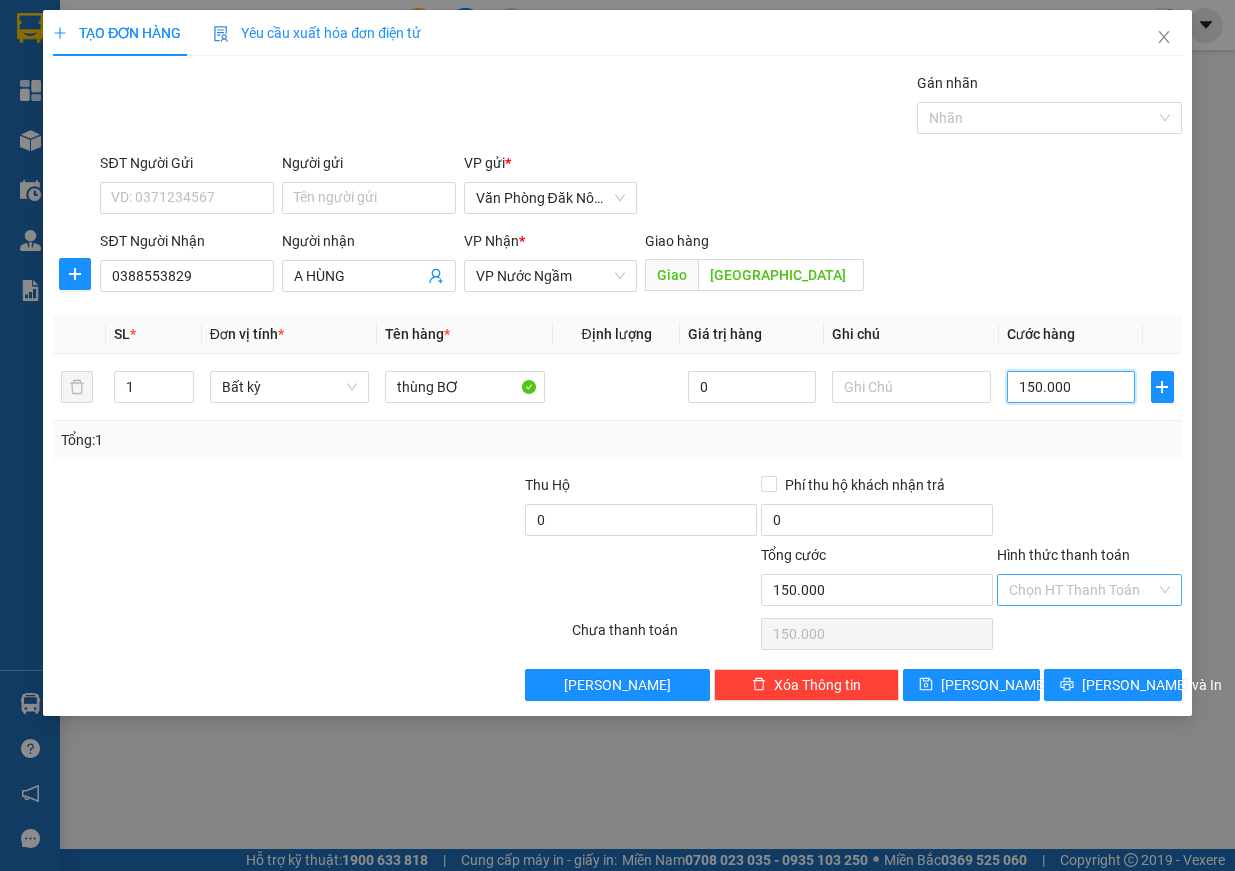 type on "150.000" 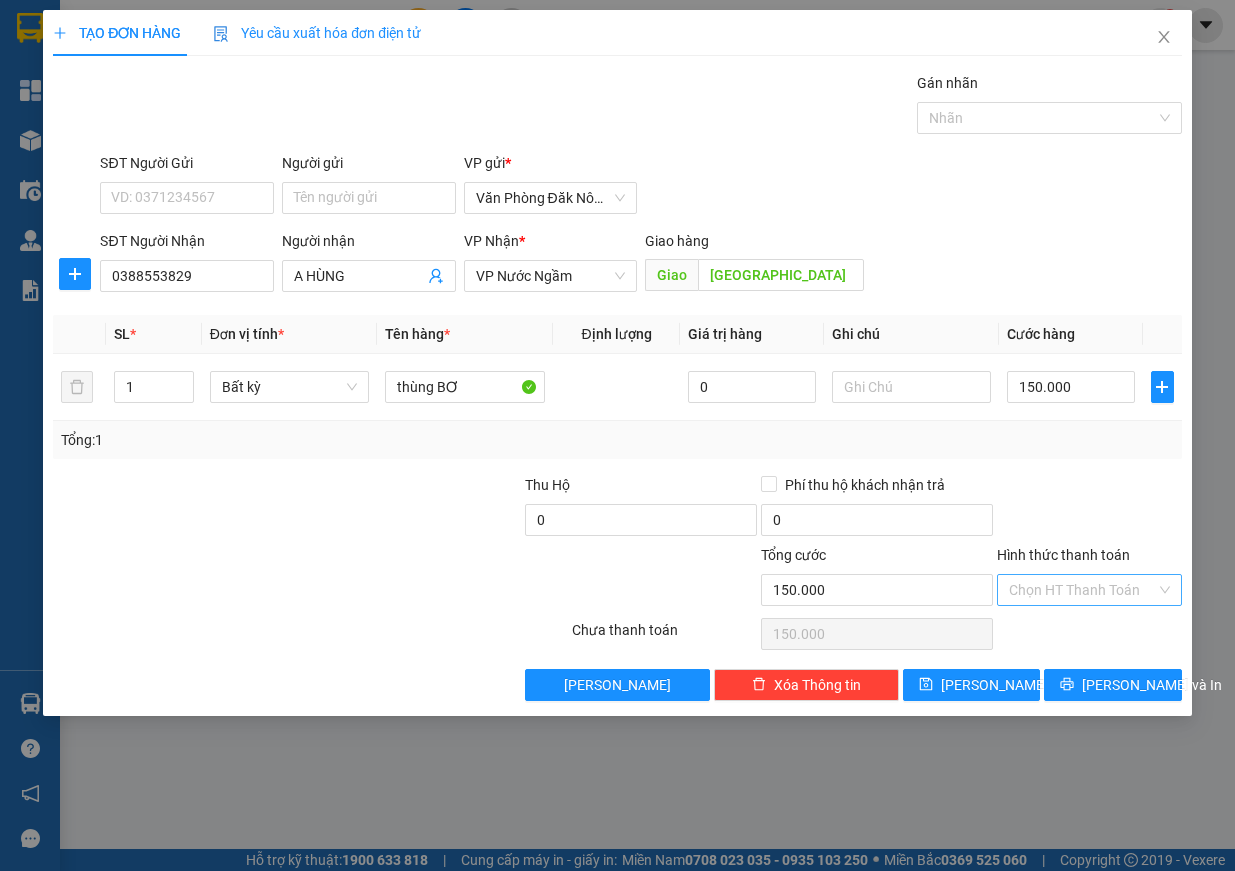 click on "Hình thức thanh toán" at bounding box center [1082, 590] 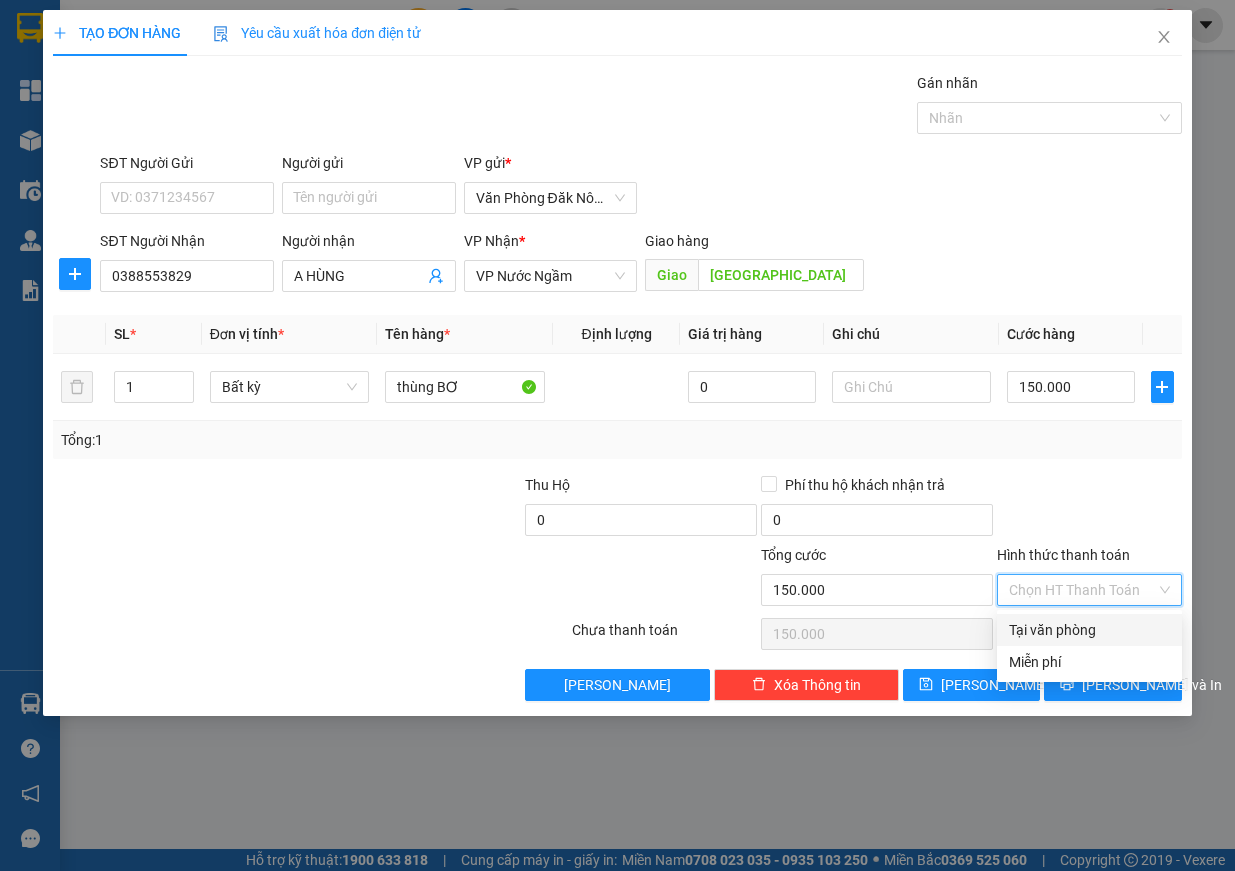 drag, startPoint x: 1129, startPoint y: 620, endPoint x: 1151, endPoint y: 696, distance: 79.12016 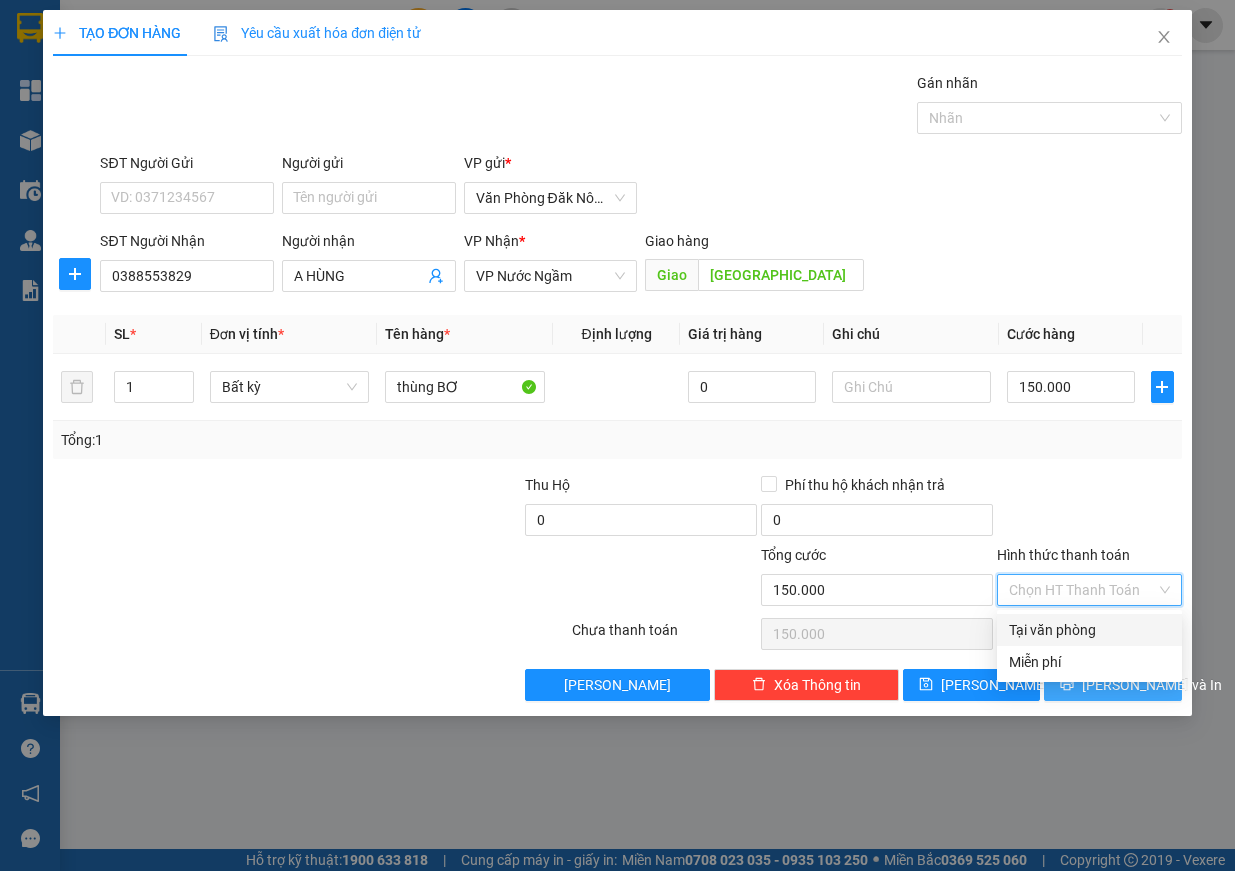 click on "Tại văn phòng" at bounding box center [1089, 630] 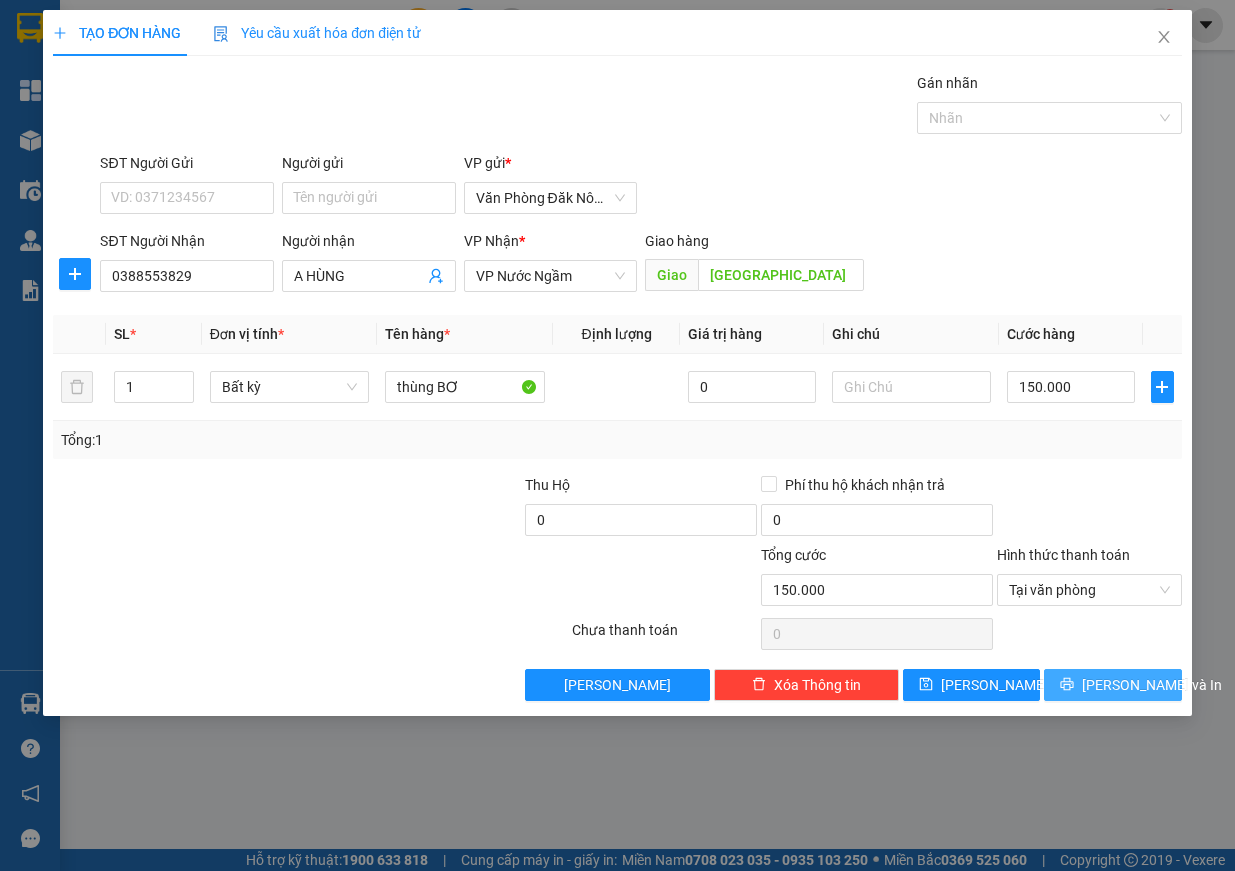 click on "[PERSON_NAME] và In" at bounding box center (1113, 685) 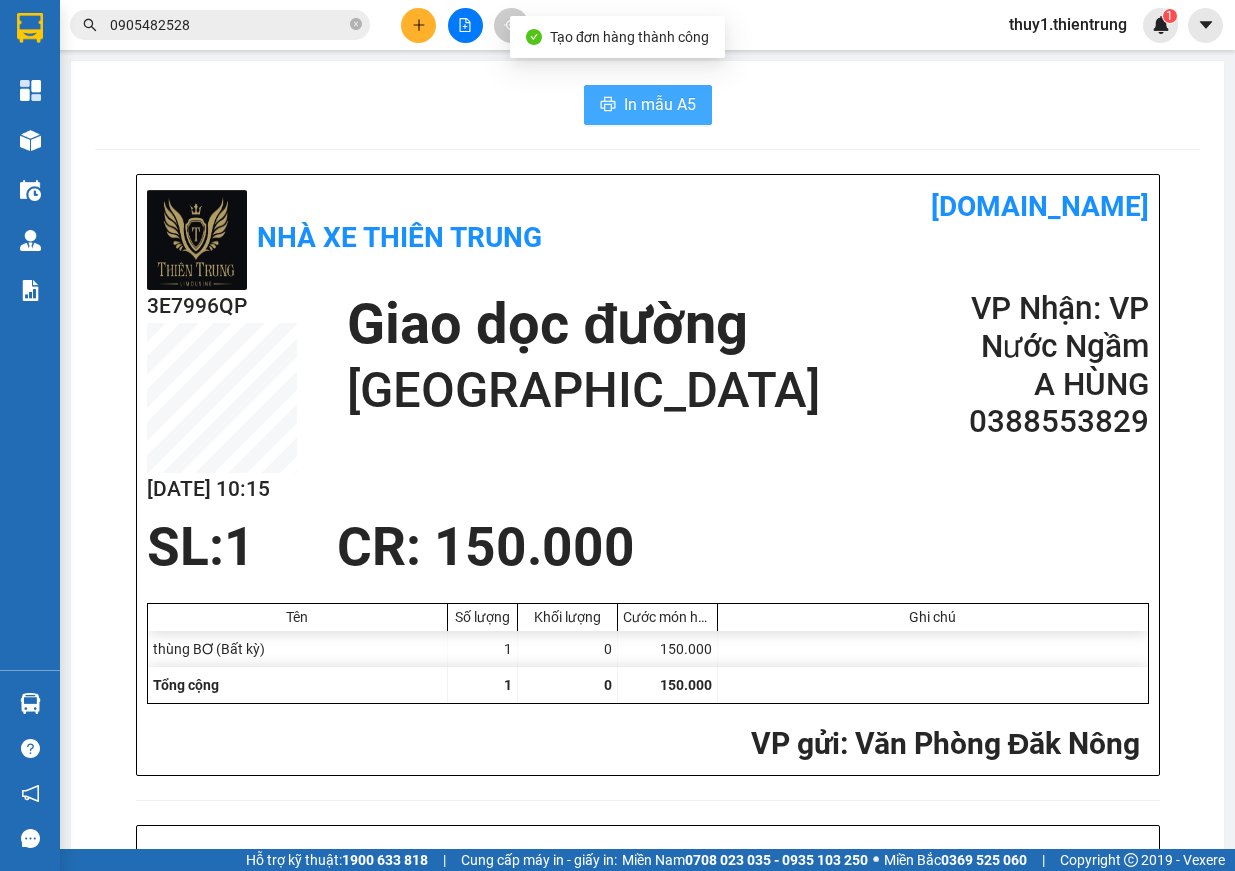 click on "In mẫu A5" at bounding box center [648, 105] 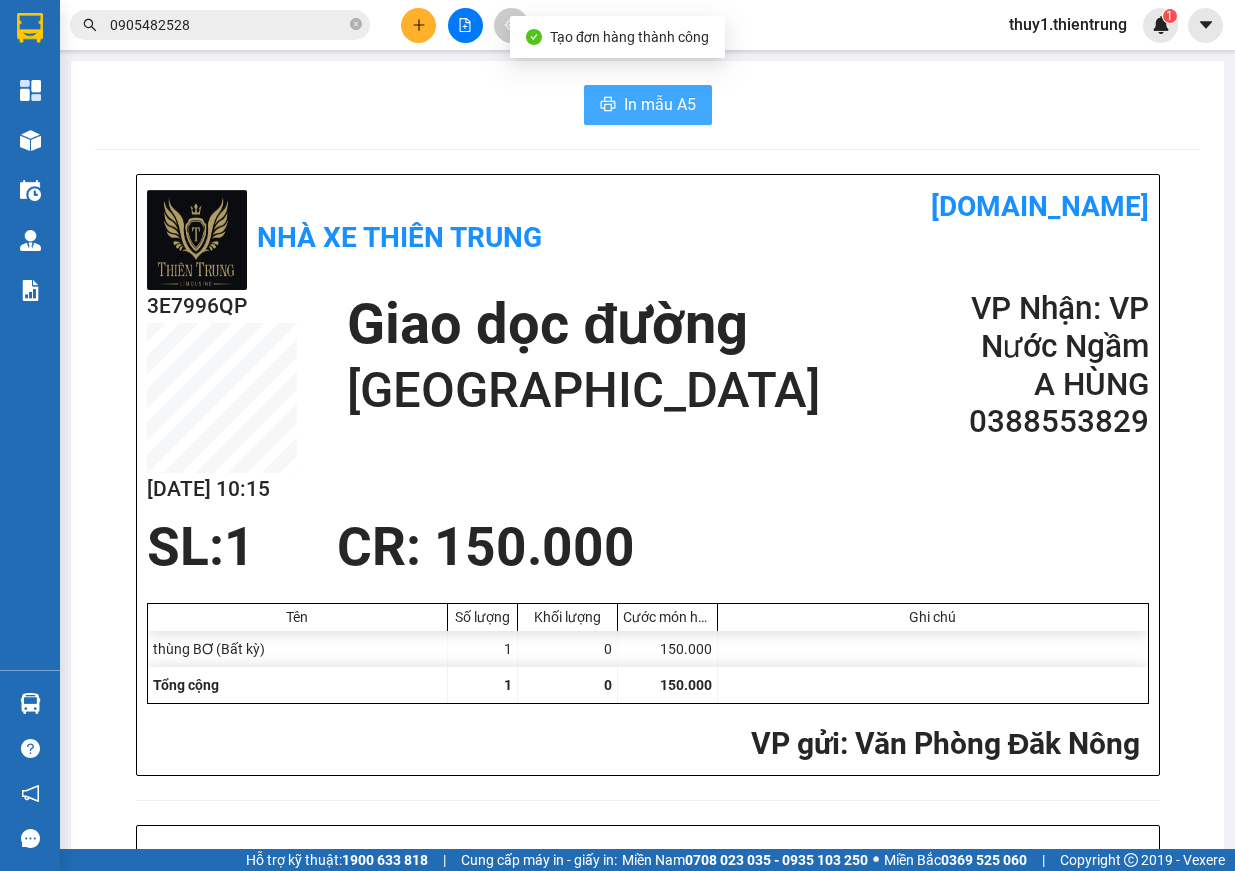 scroll, scrollTop: 0, scrollLeft: 0, axis: both 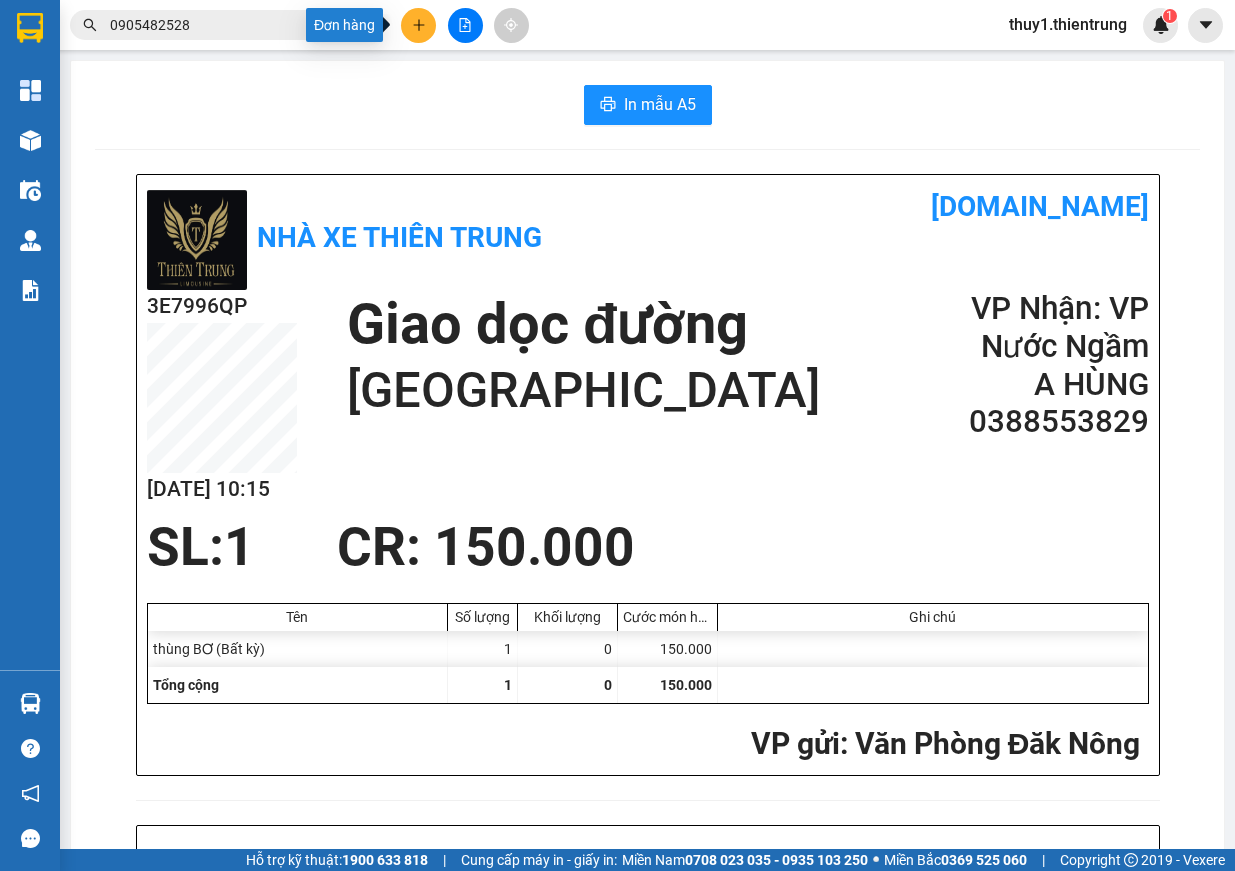 click 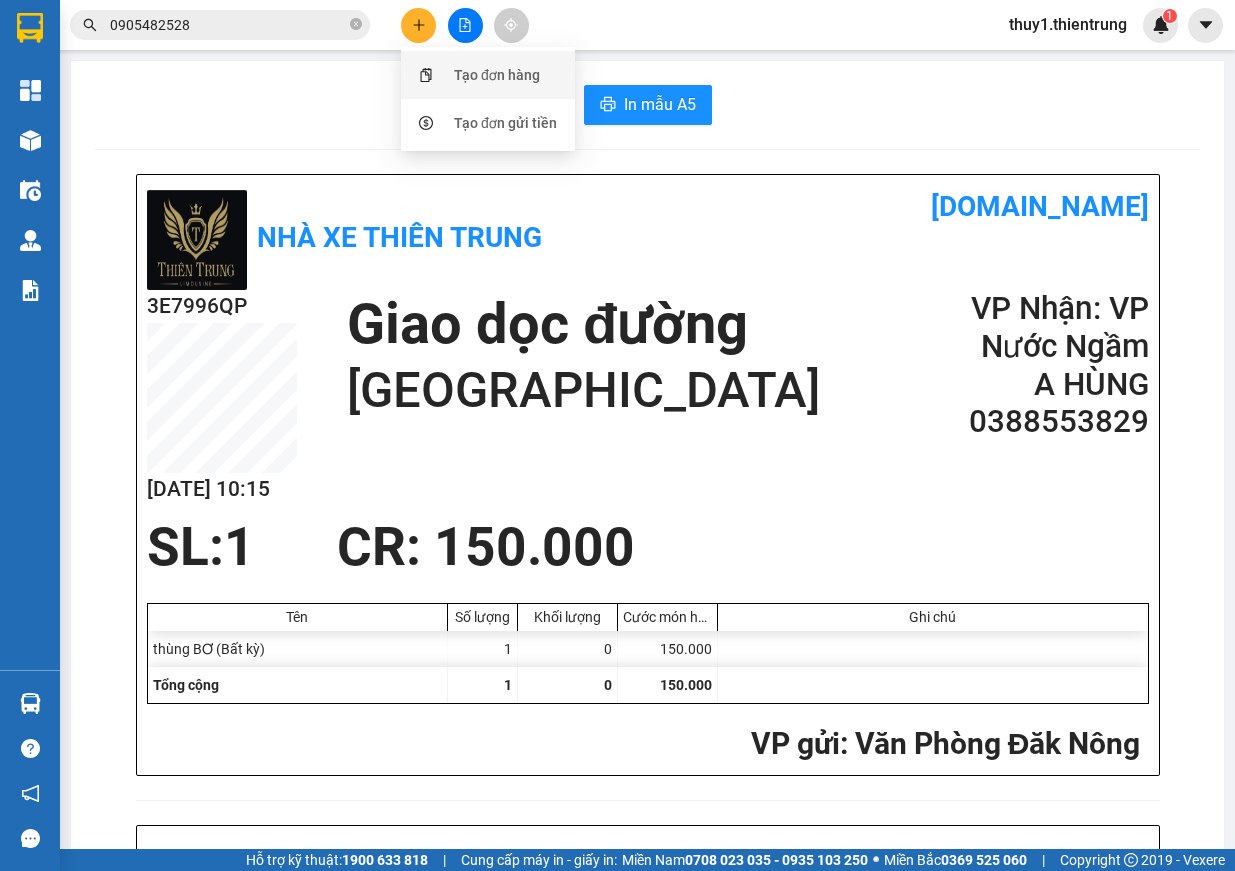 click on "Tạo đơn hàng" at bounding box center [488, 75] 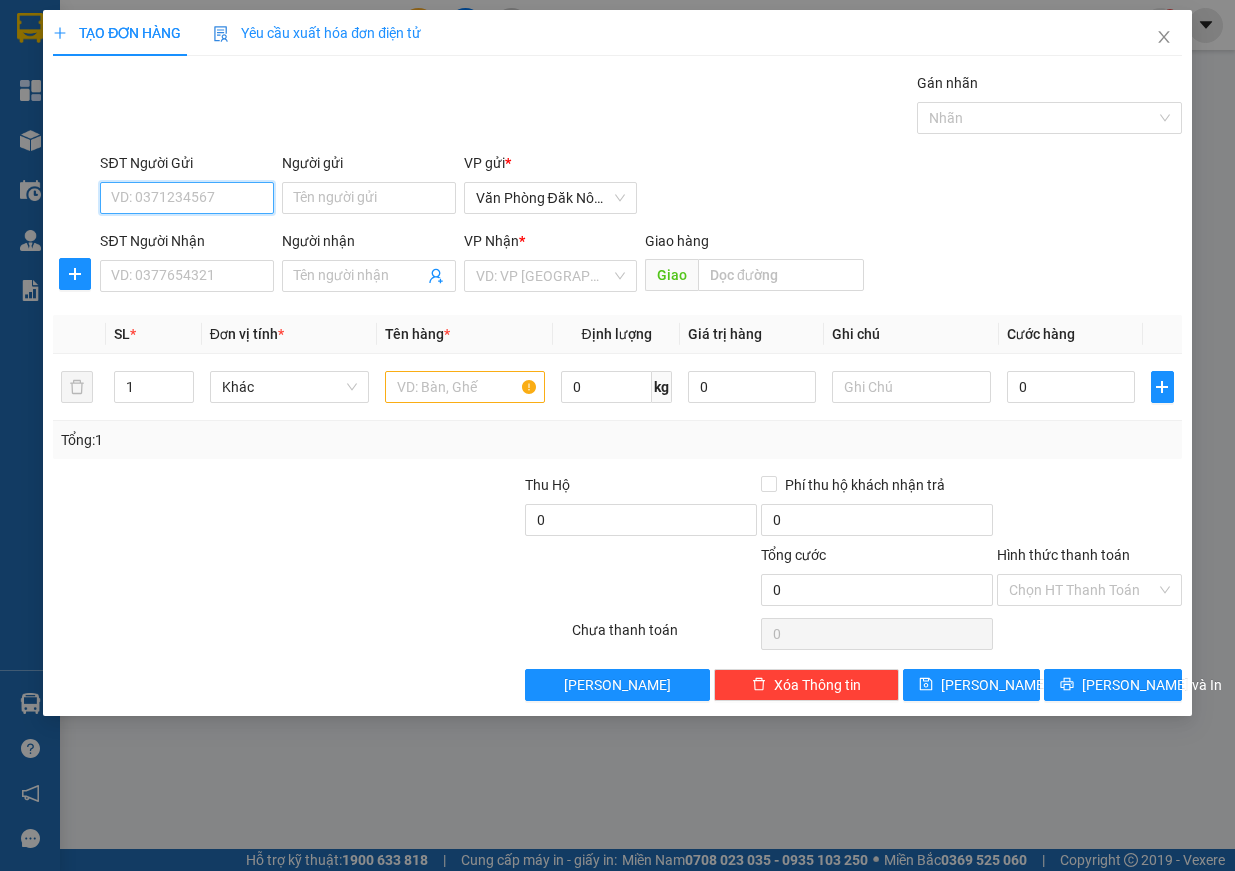 click on "SĐT Người Gửi" at bounding box center (187, 198) 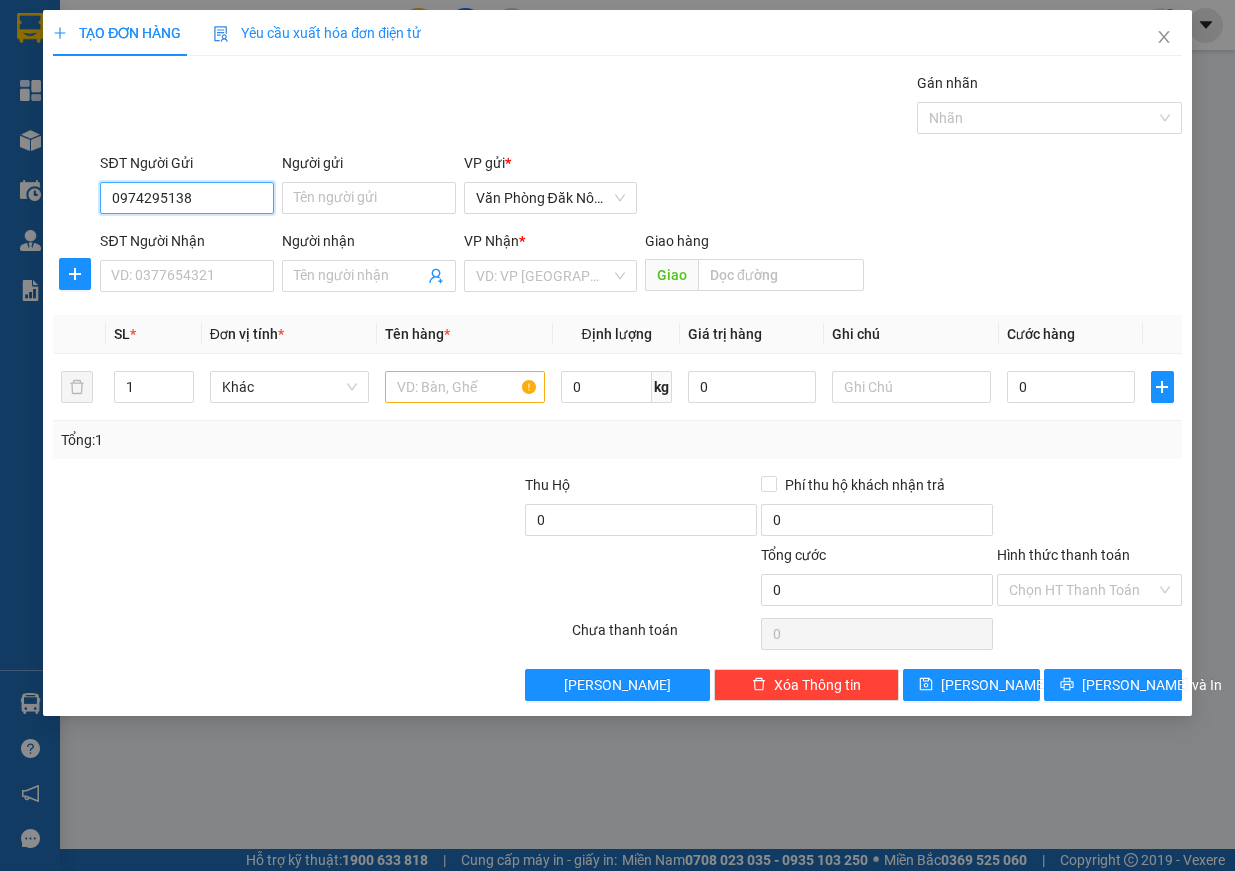 drag, startPoint x: 196, startPoint y: 195, endPoint x: 91, endPoint y: 196, distance: 105.00476 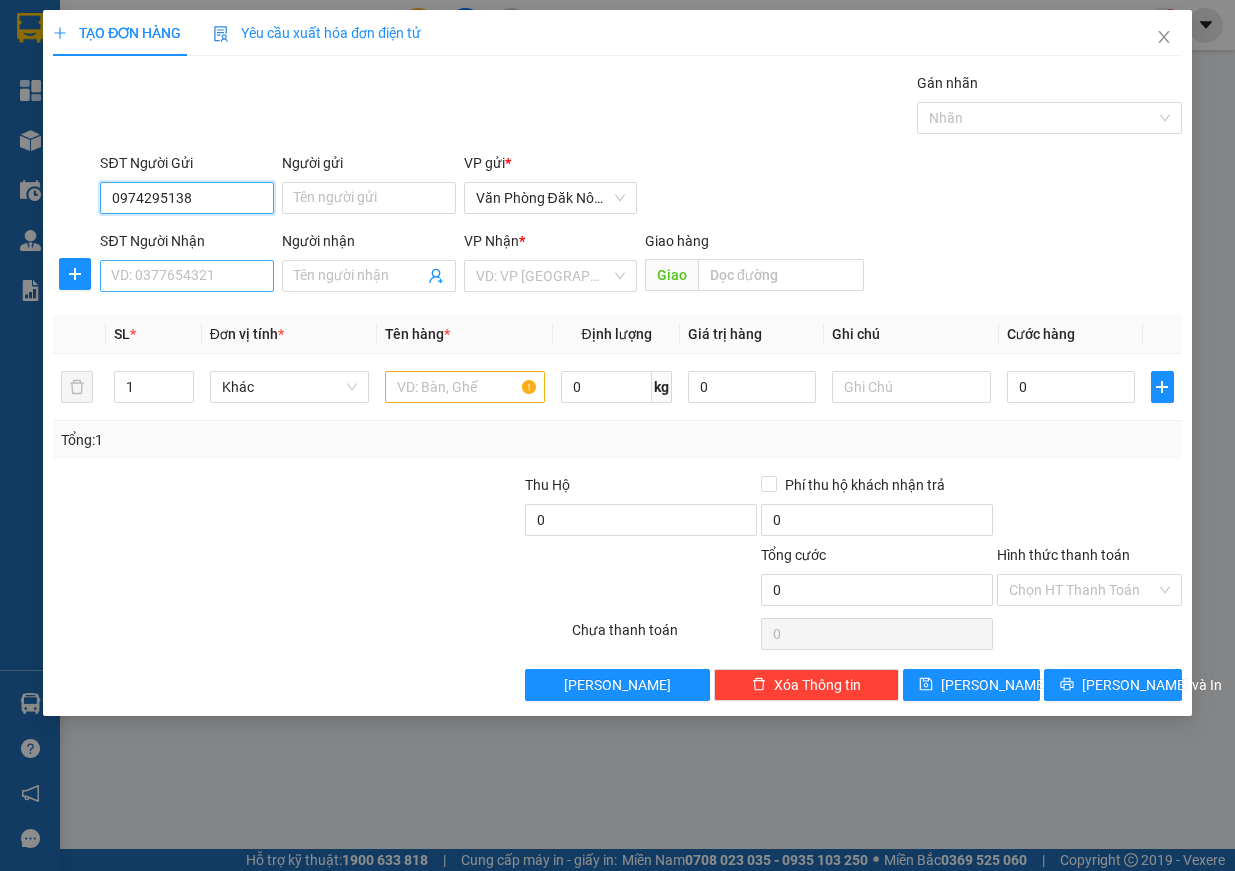 type on "0974295138" 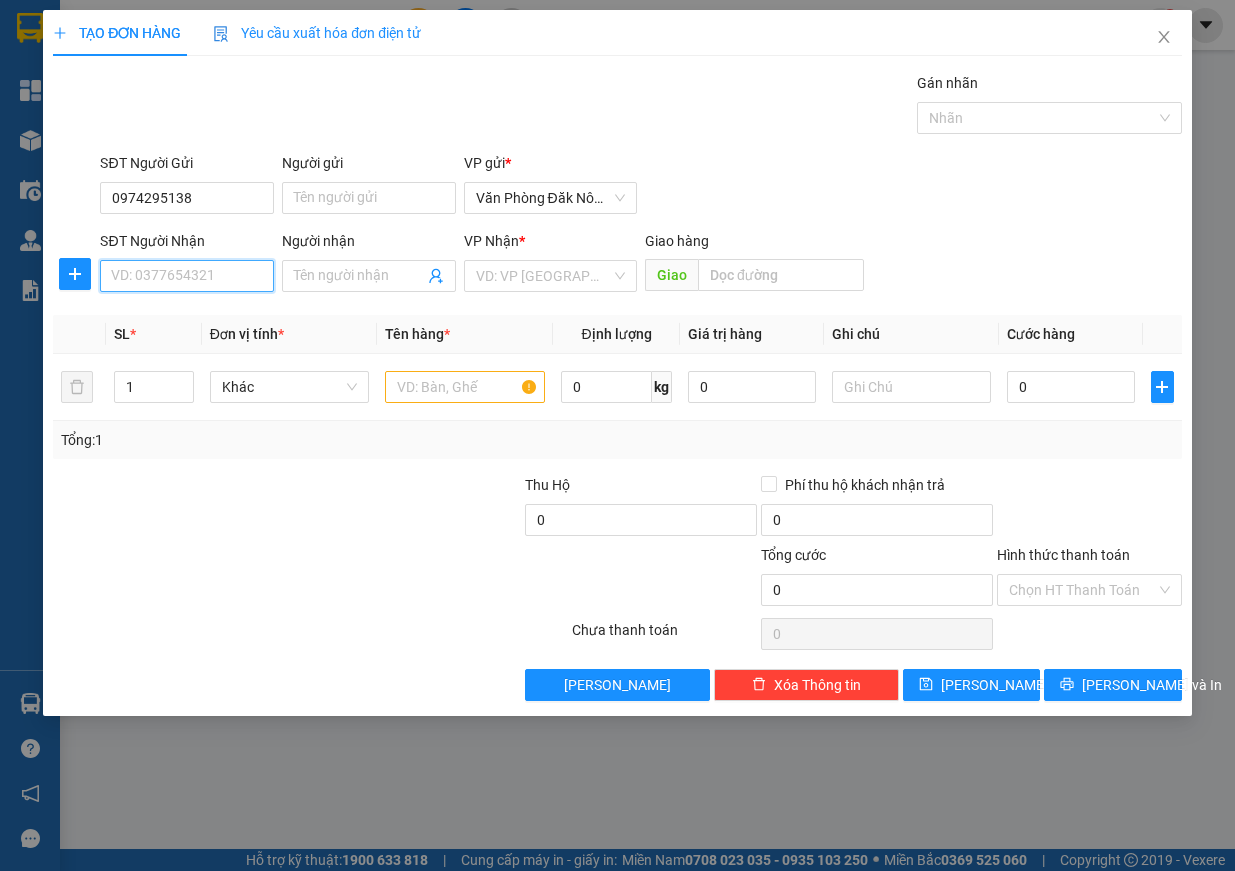 click on "SĐT Người Nhận" at bounding box center (187, 276) 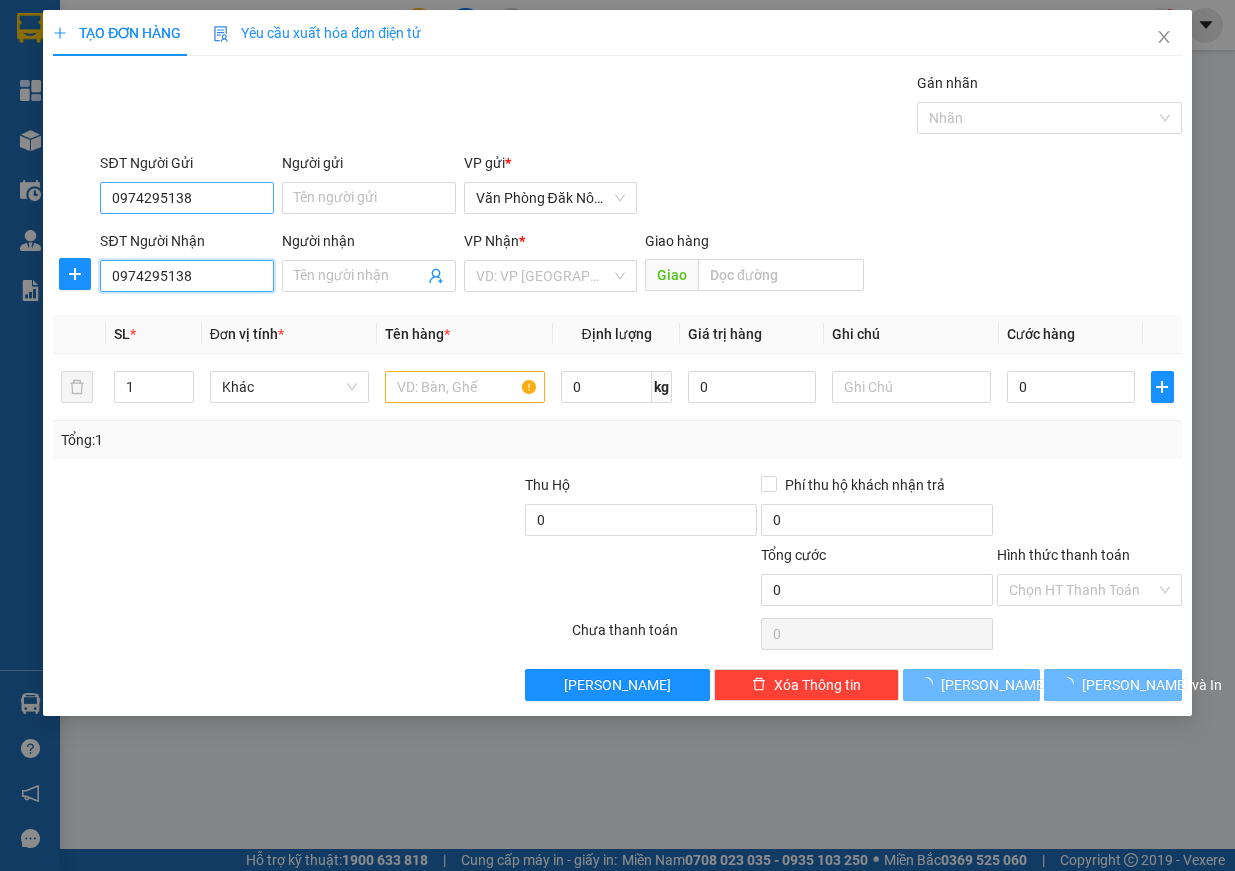 type on "0974295138" 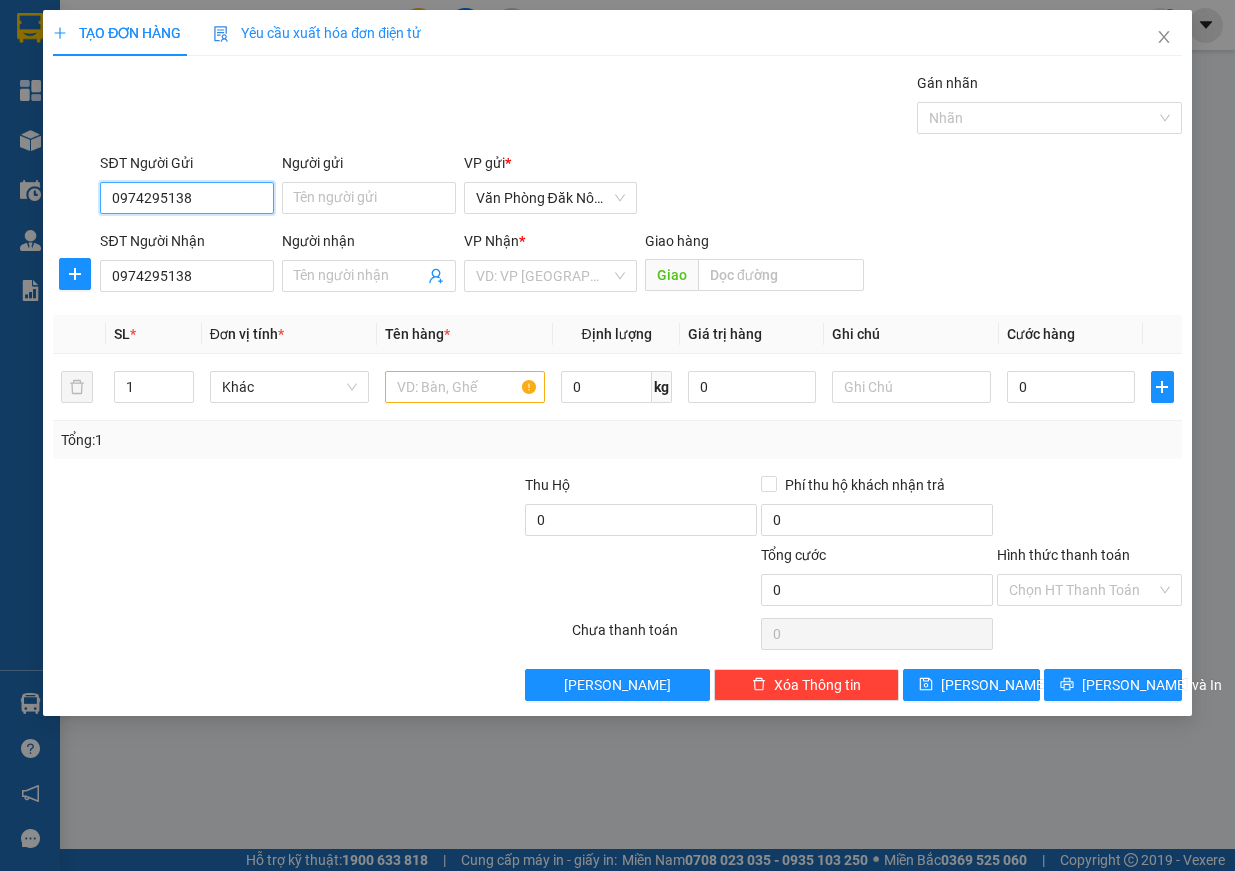 drag, startPoint x: 208, startPoint y: 207, endPoint x: 50, endPoint y: 186, distance: 159.38947 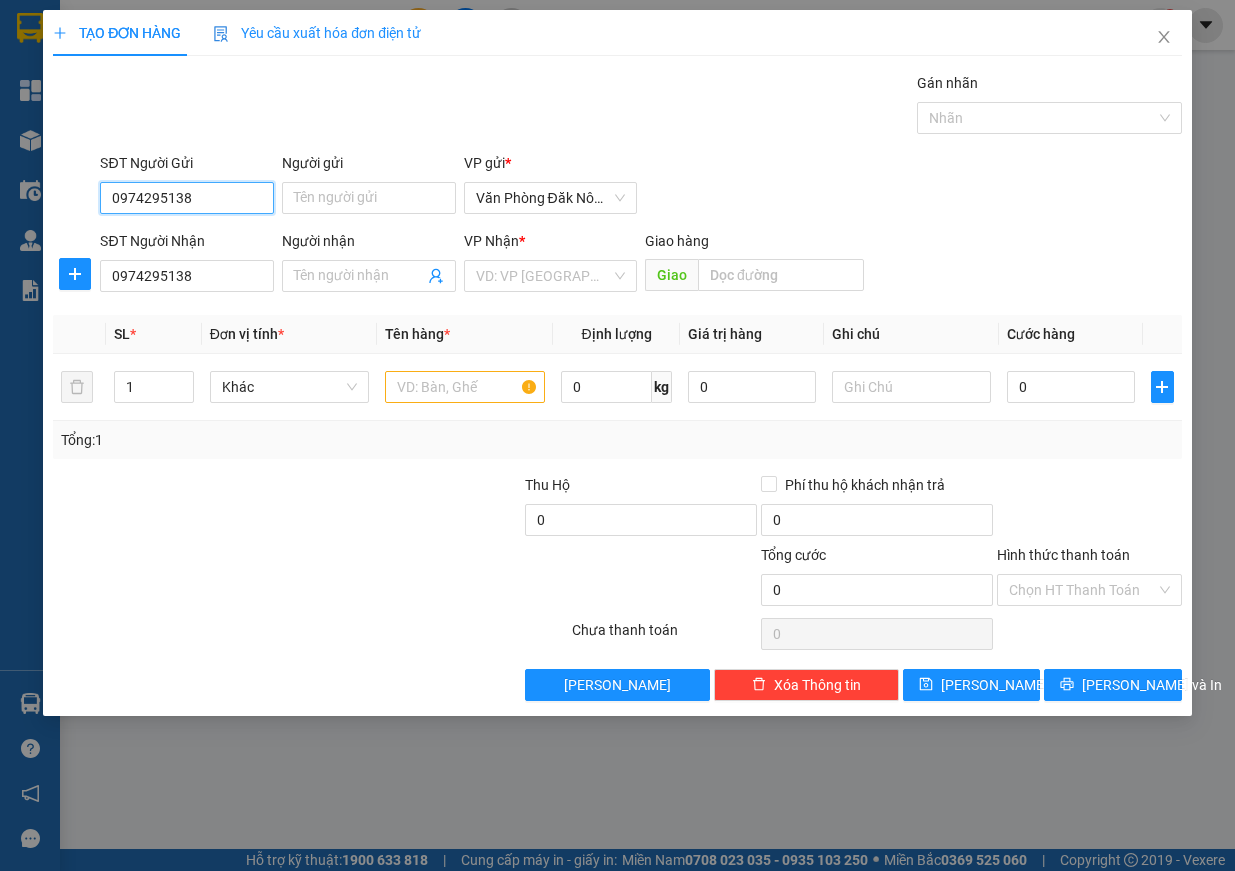 click on "TẠO ĐƠN HÀNG Yêu cầu xuất hóa đơn điện tử Transit Pickup Surcharge Ids Transit Deliver Surcharge Ids Transit Deliver Surcharge Transit Deliver Surcharge Gói vận chuyển  * Tiêu chuẩn Gán nhãn   Nhãn SĐT Người Gửi 0974295138 0974295138 Người gửi Tên người gửi VP gửi  * Văn Phòng Đăk Nông SĐT Người Nhận 0974295138 Người nhận Tên người nhận VP Nhận  * VD: VP Sài Gòn Giao hàng Giao SL  * Đơn vị tính  * Tên hàng  * Định lượng Giá trị hàng Ghi chú Cước hàng                   1 Khác 0 kg 0 0 Tổng:  1 Thu Hộ 0 Phí thu hộ khách nhận trả 0 Tổng cước 0 Hình thức thanh toán Chọn HT Thanh Toán Số tiền thu trước 0 Chưa thanh toán 0 Chọn HT Thanh Toán Lưu nháp Xóa Thông tin [PERSON_NAME] và In" at bounding box center [617, 363] 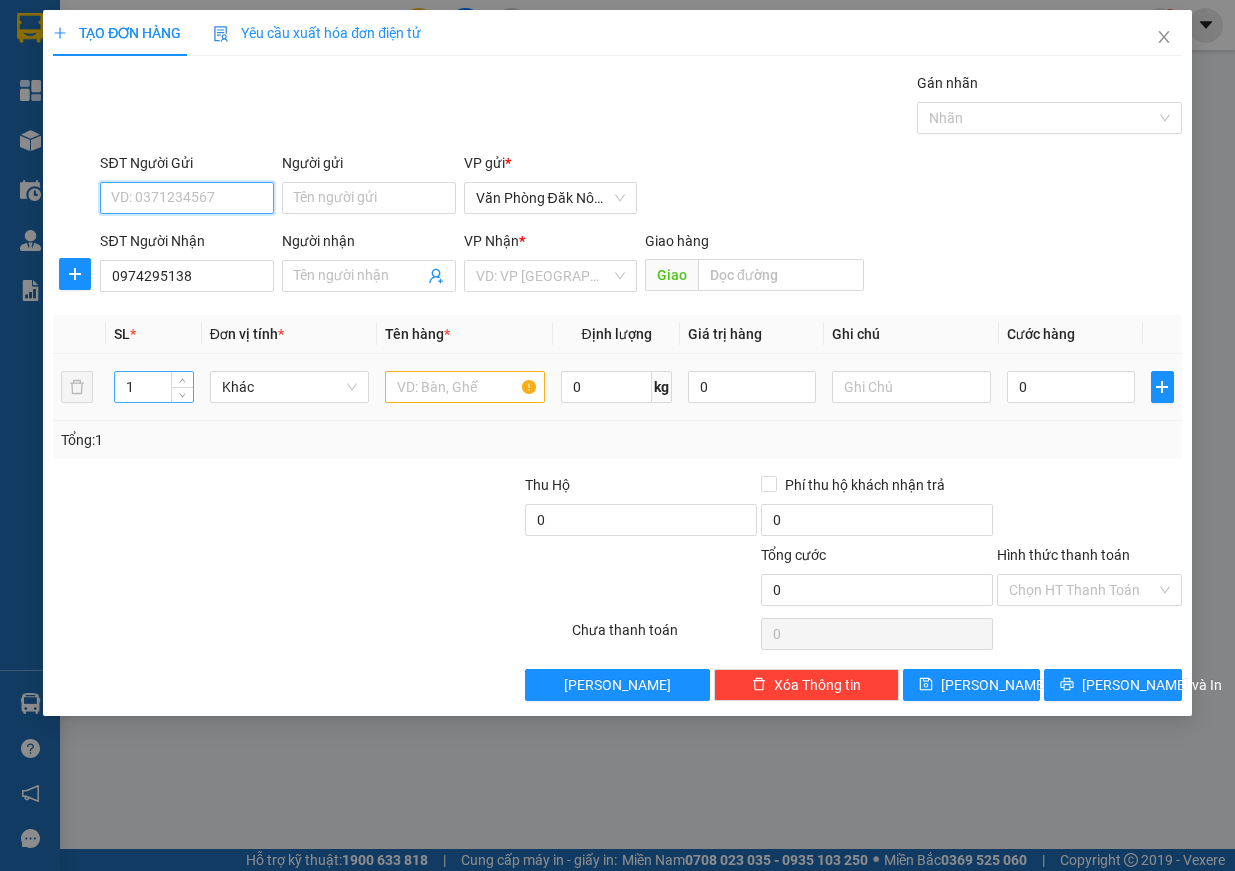 type 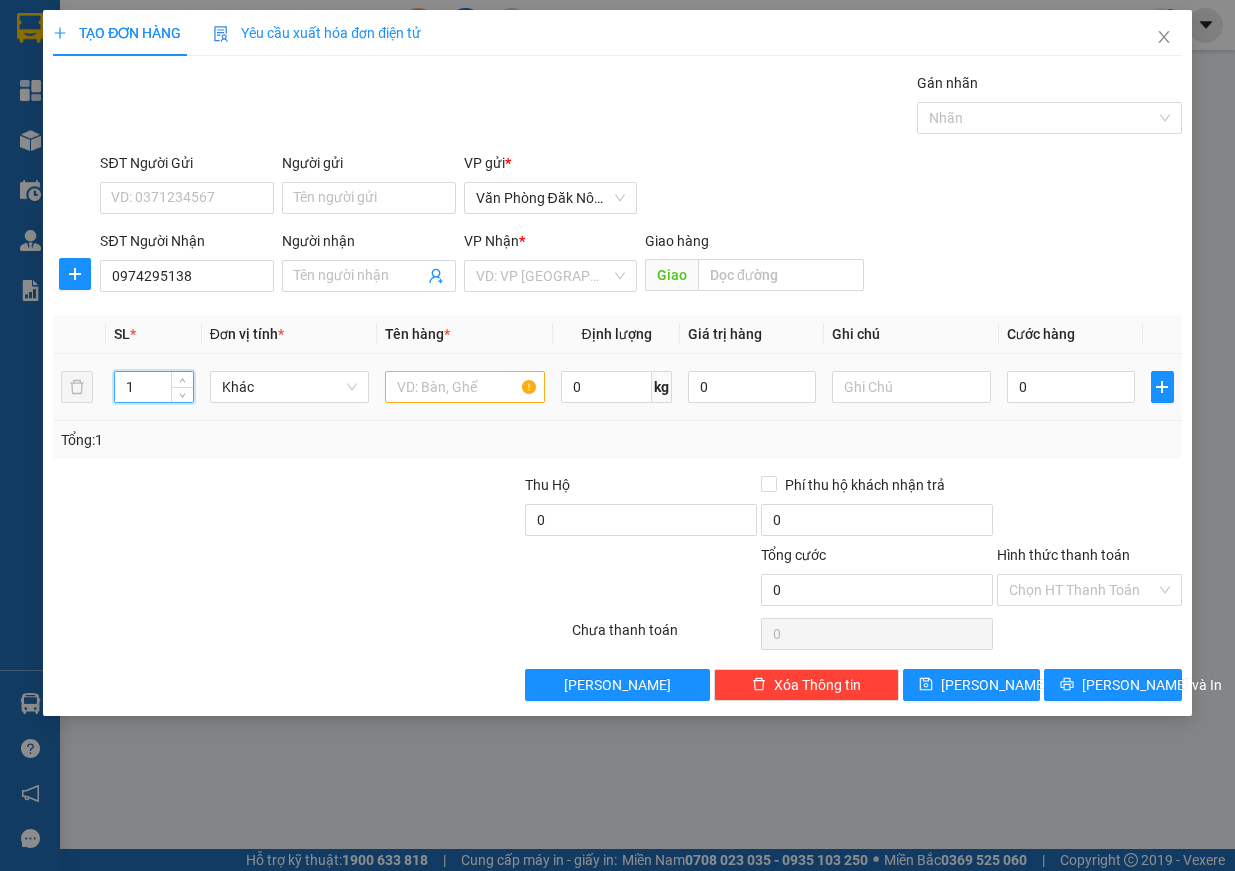drag, startPoint x: 144, startPoint y: 380, endPoint x: 109, endPoint y: 383, distance: 35.128338 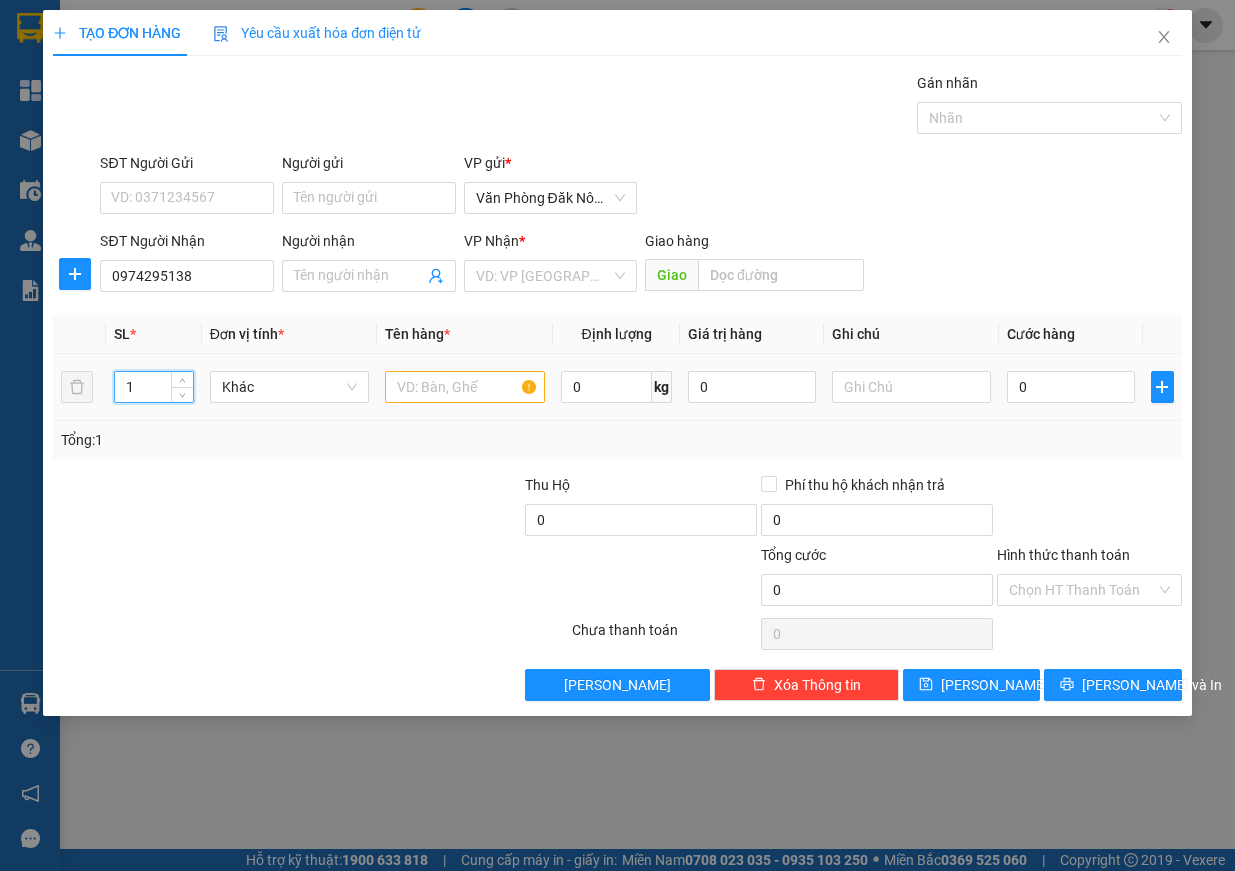 click on "1" at bounding box center (154, 387) 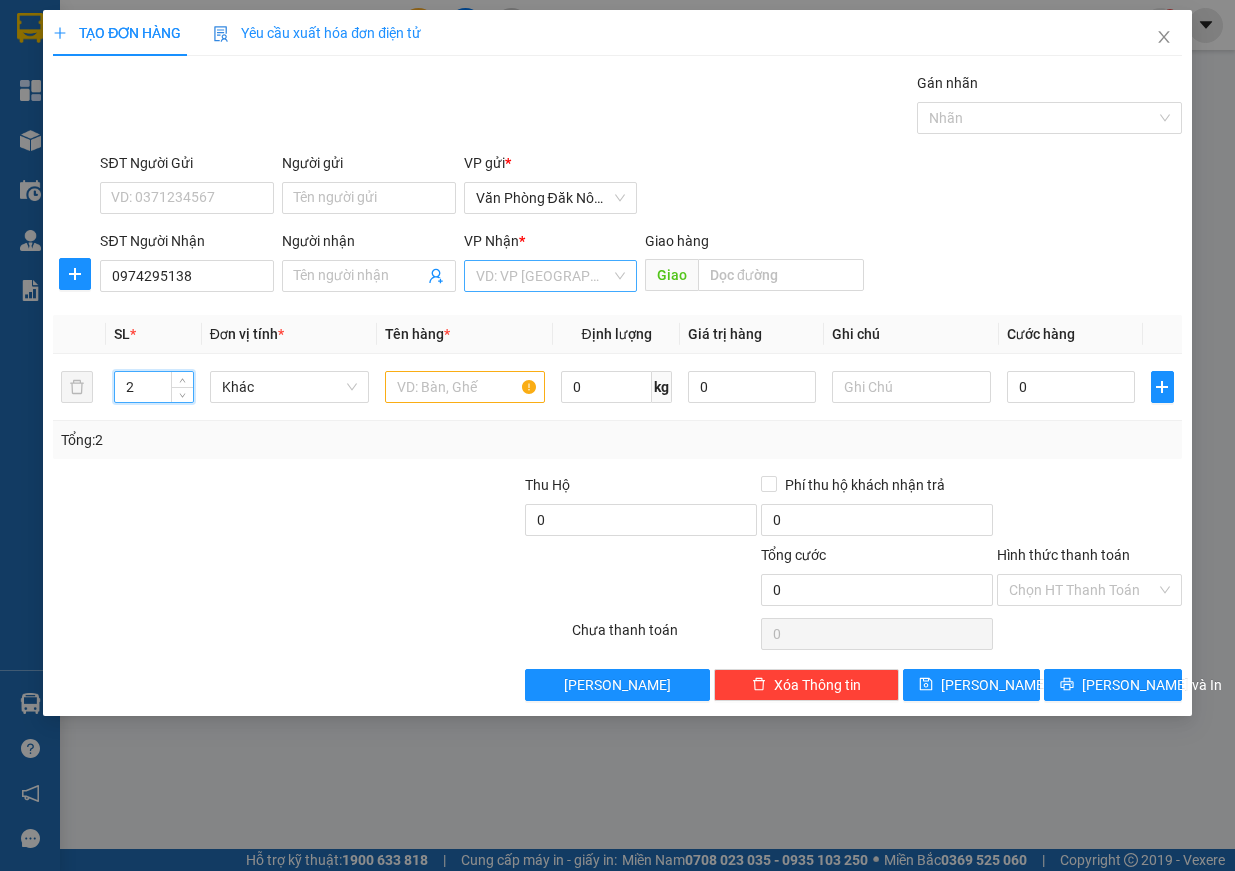 type on "2" 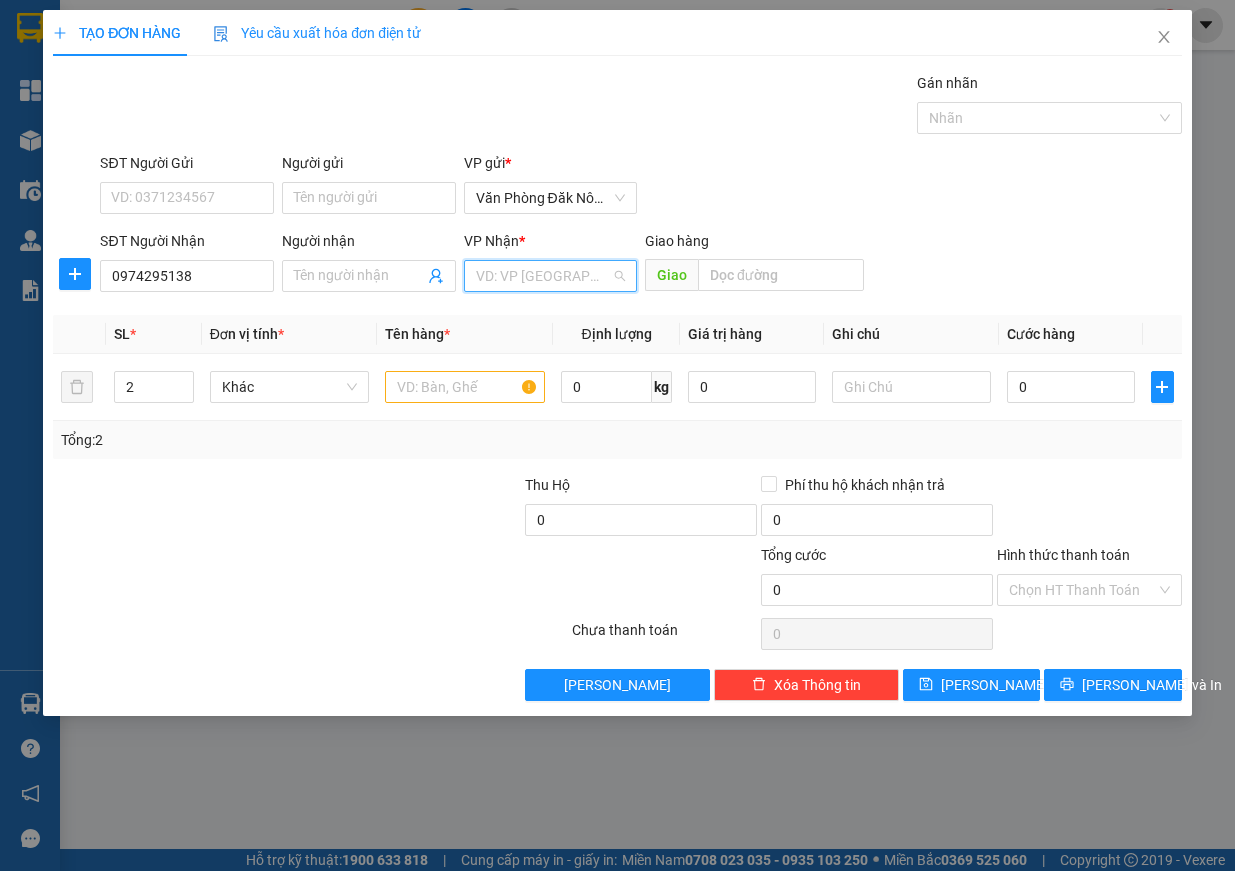 click at bounding box center (544, 276) 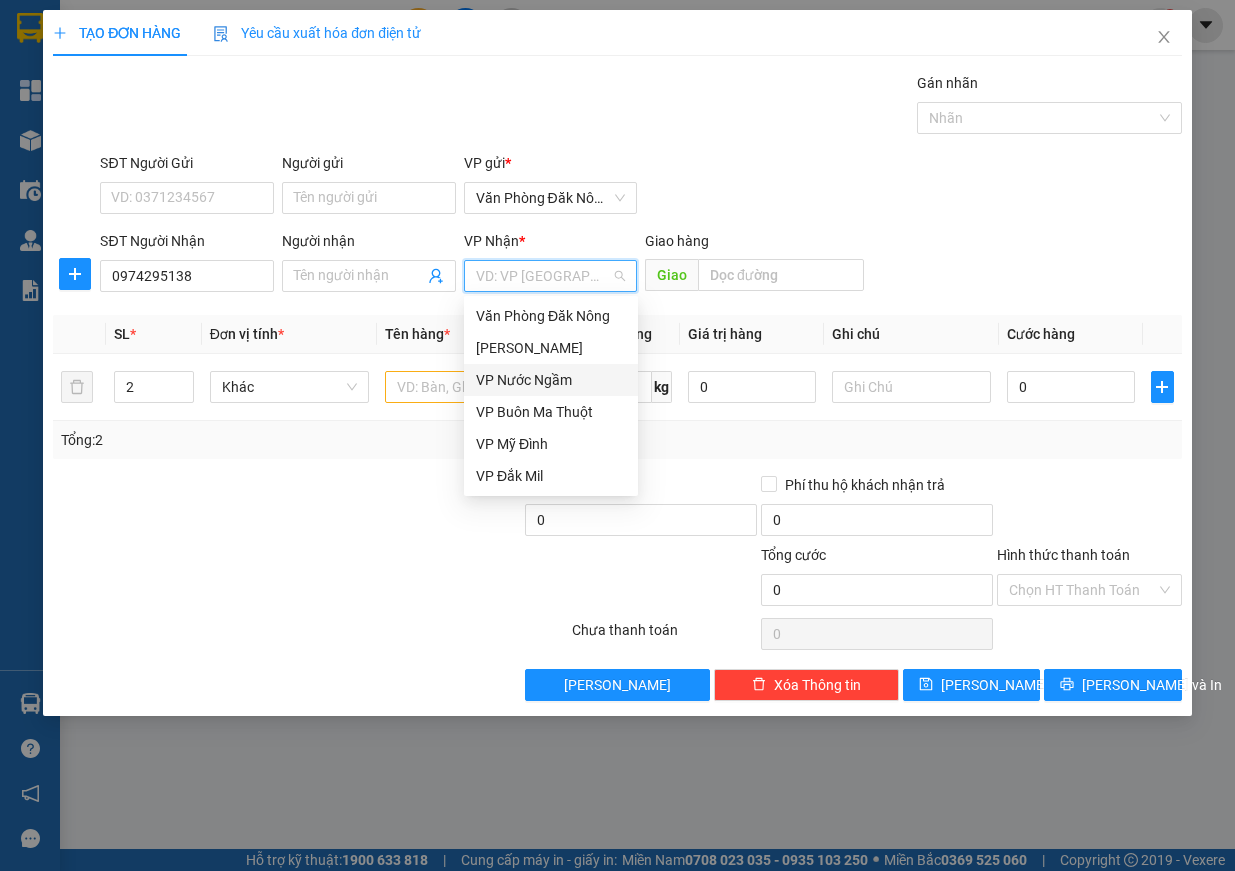 click on "VP Nước Ngầm" at bounding box center (551, 380) 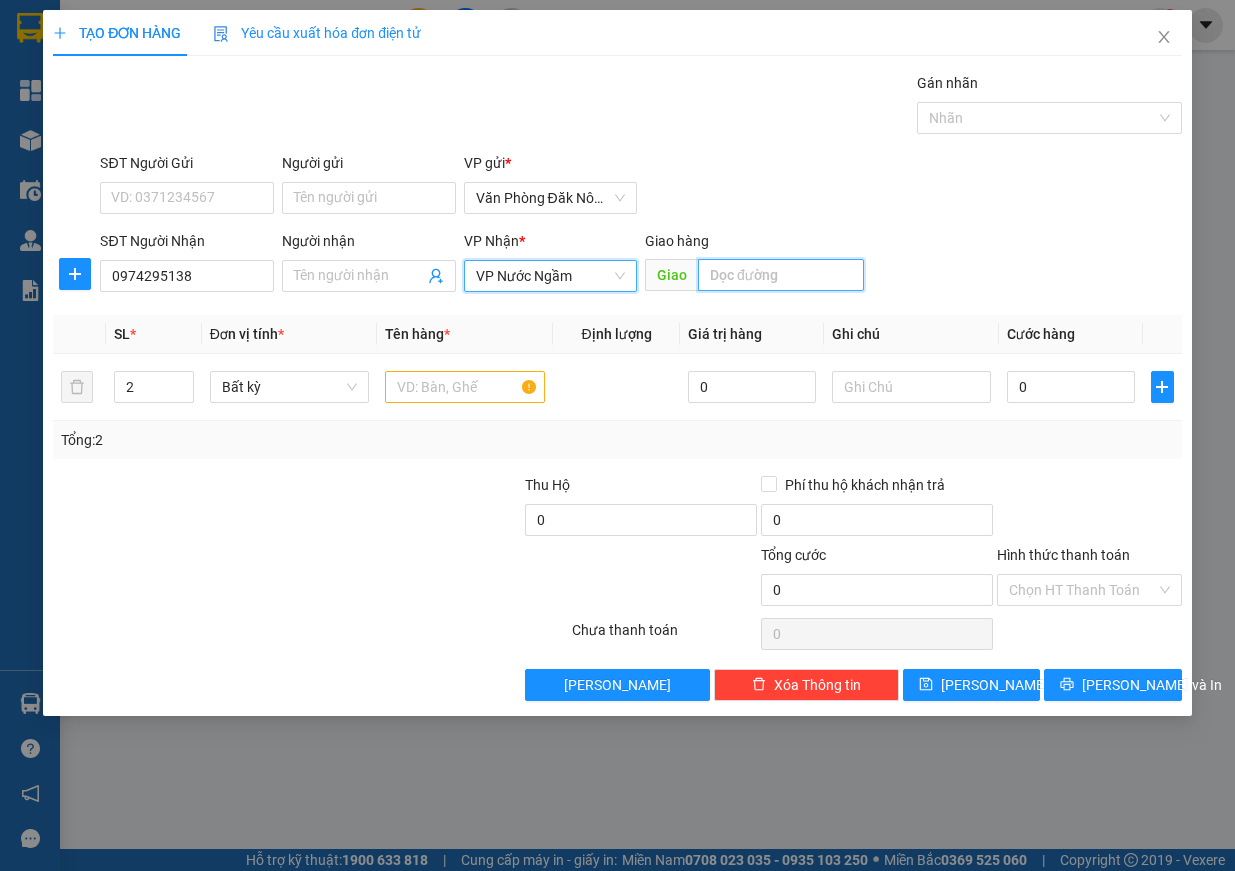 click at bounding box center (781, 275) 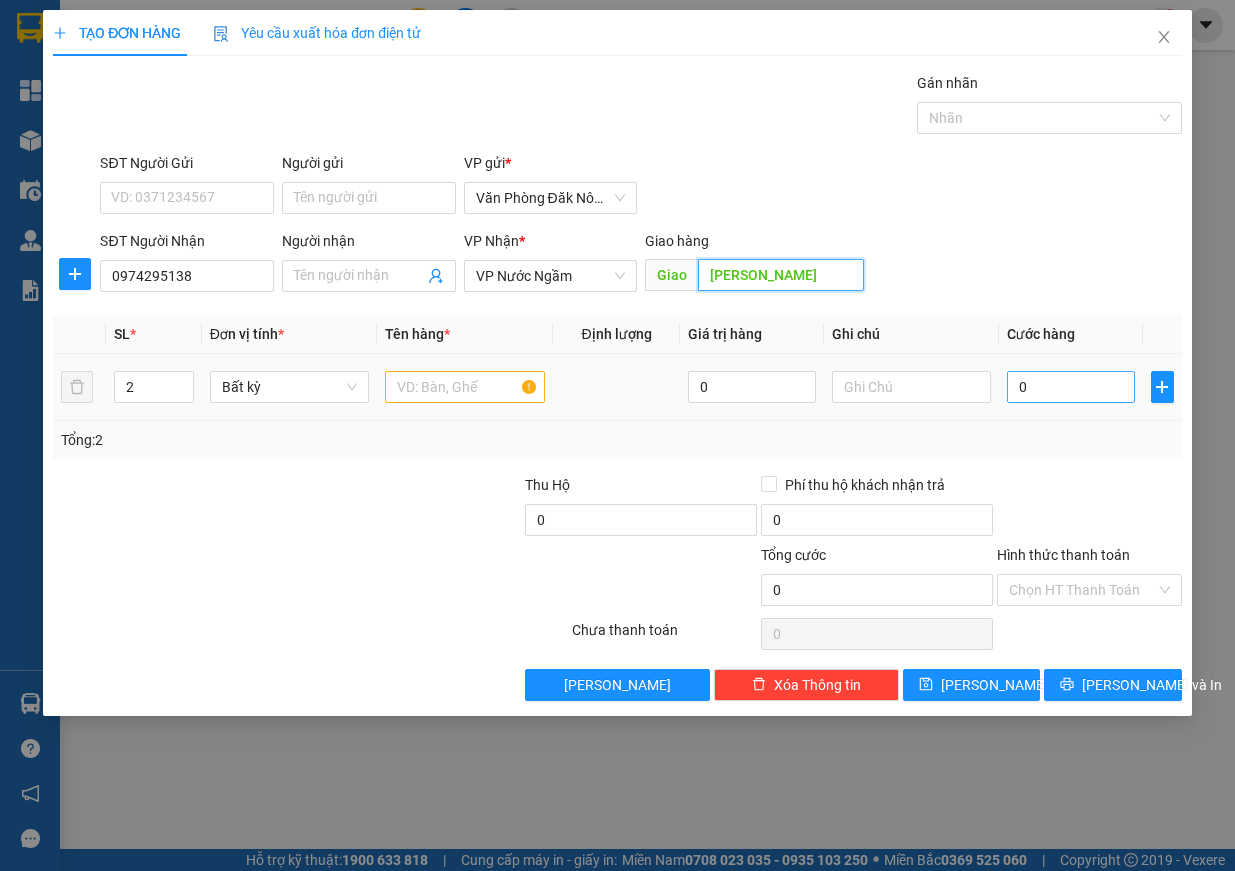 type on "[PERSON_NAME]" 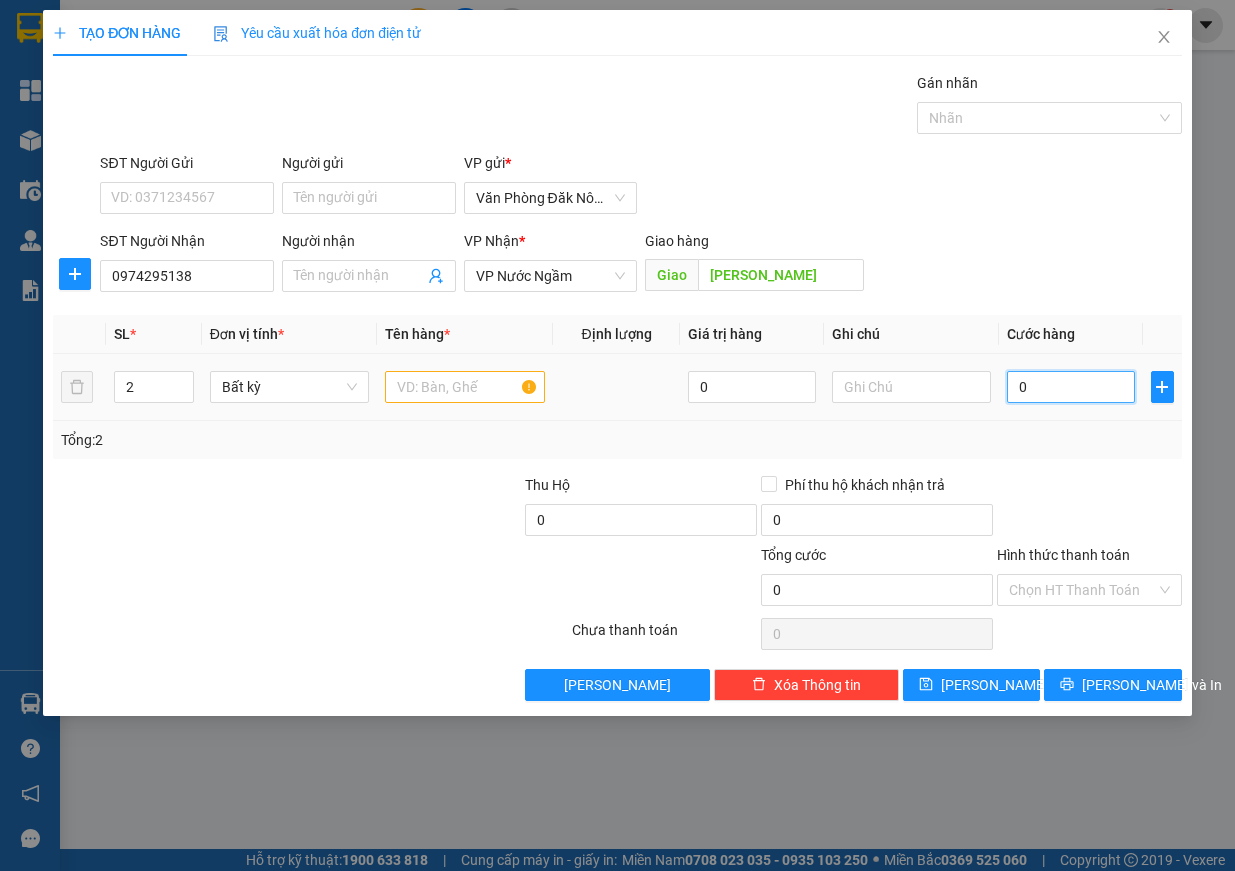 click on "0" at bounding box center (1071, 387) 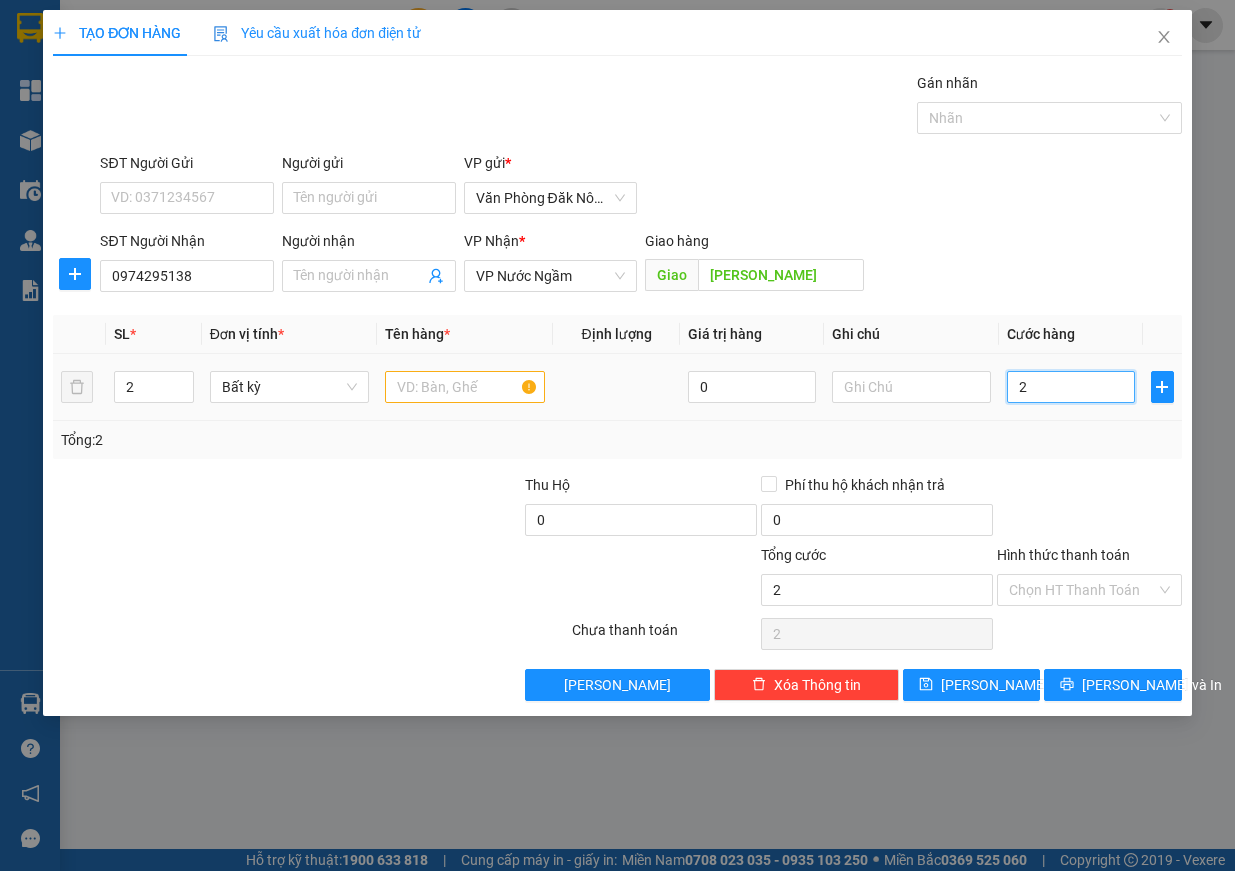type on "25" 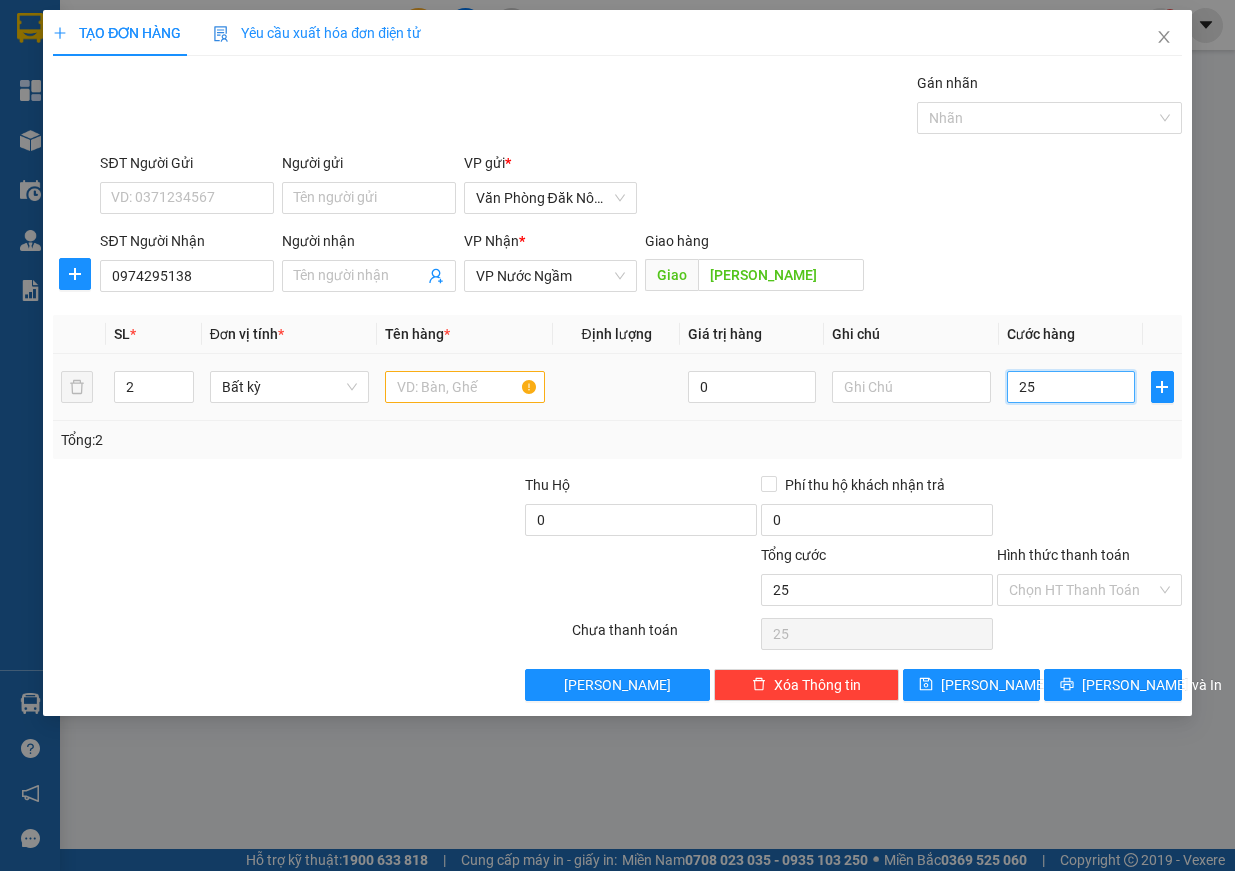 type on "250" 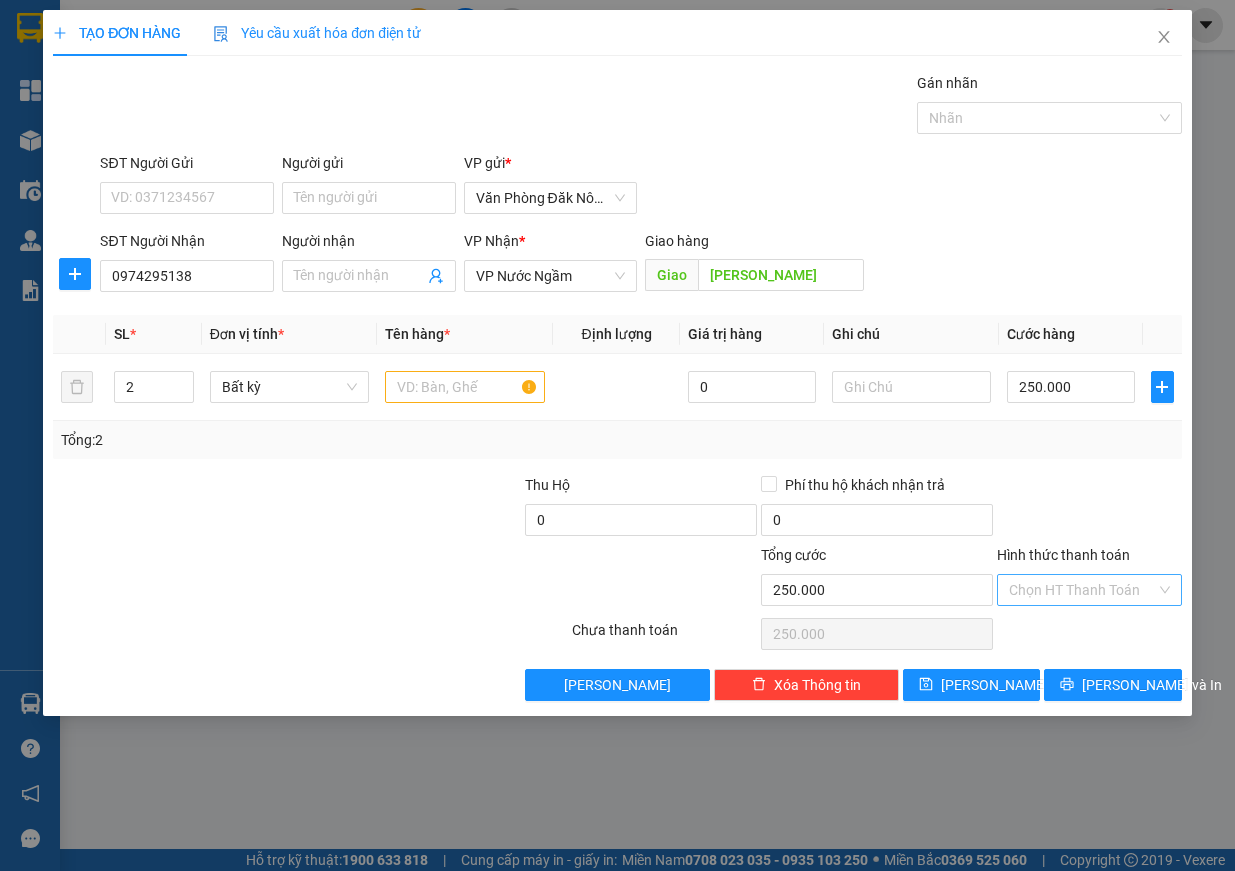 click on "Hình thức thanh toán" at bounding box center [1082, 590] 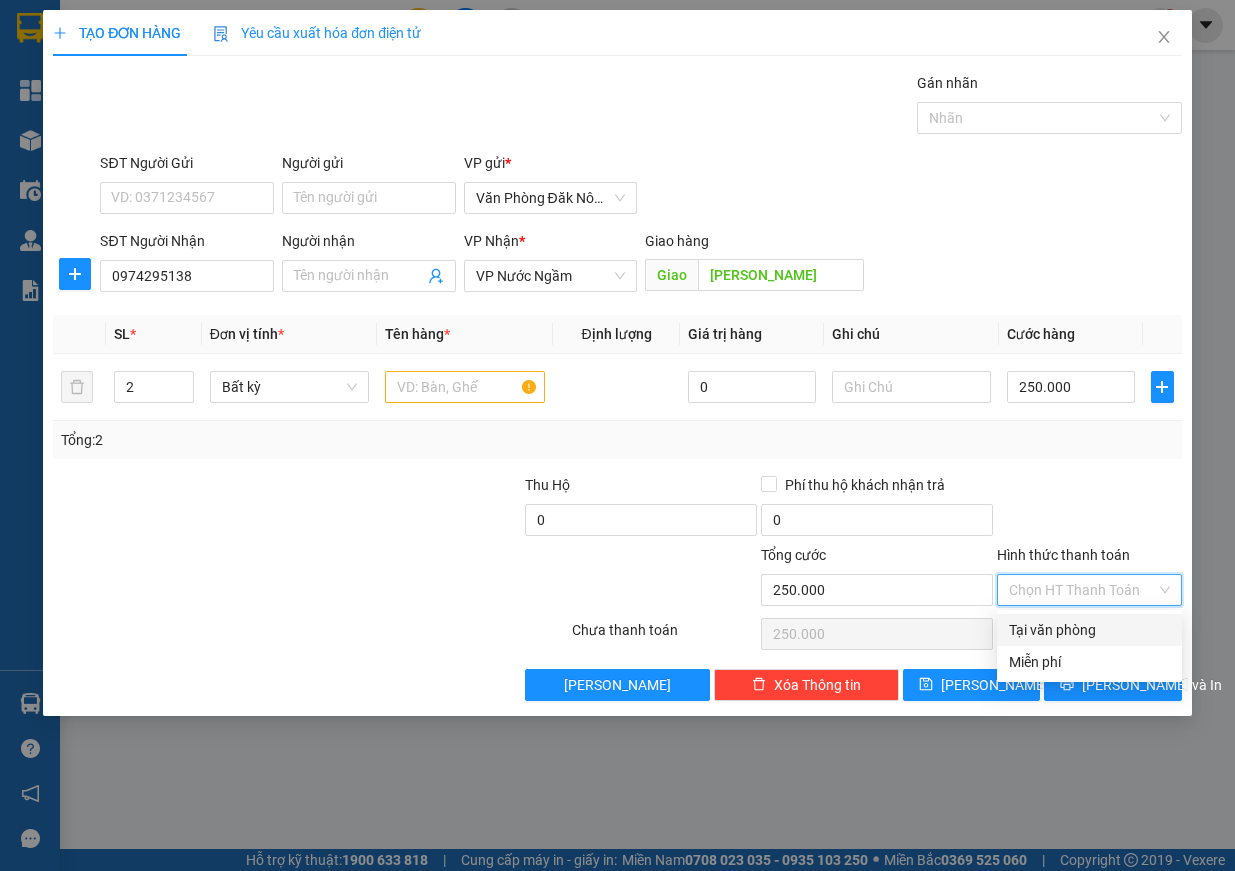 click on "Tại văn phòng" at bounding box center [1089, 630] 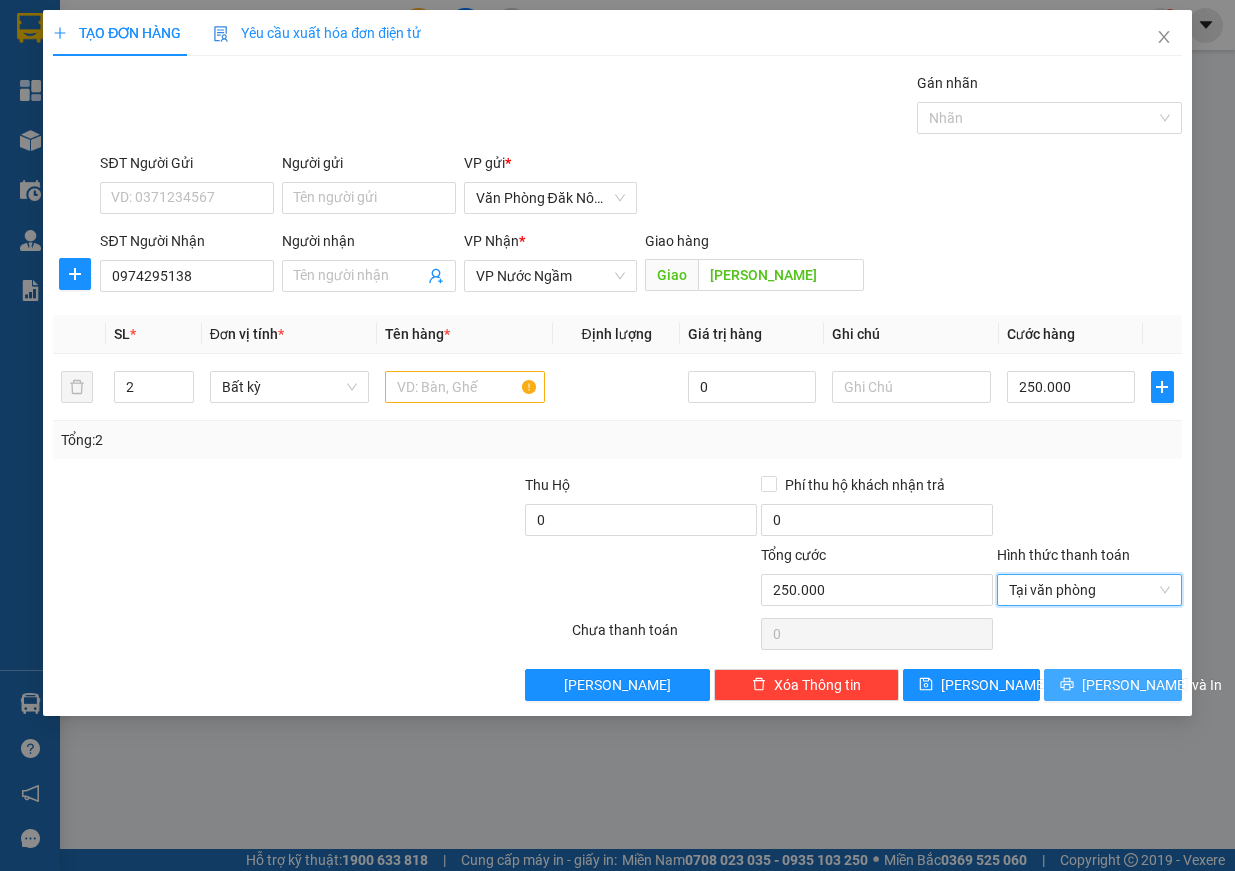 click on "[PERSON_NAME] và In" at bounding box center [1152, 685] 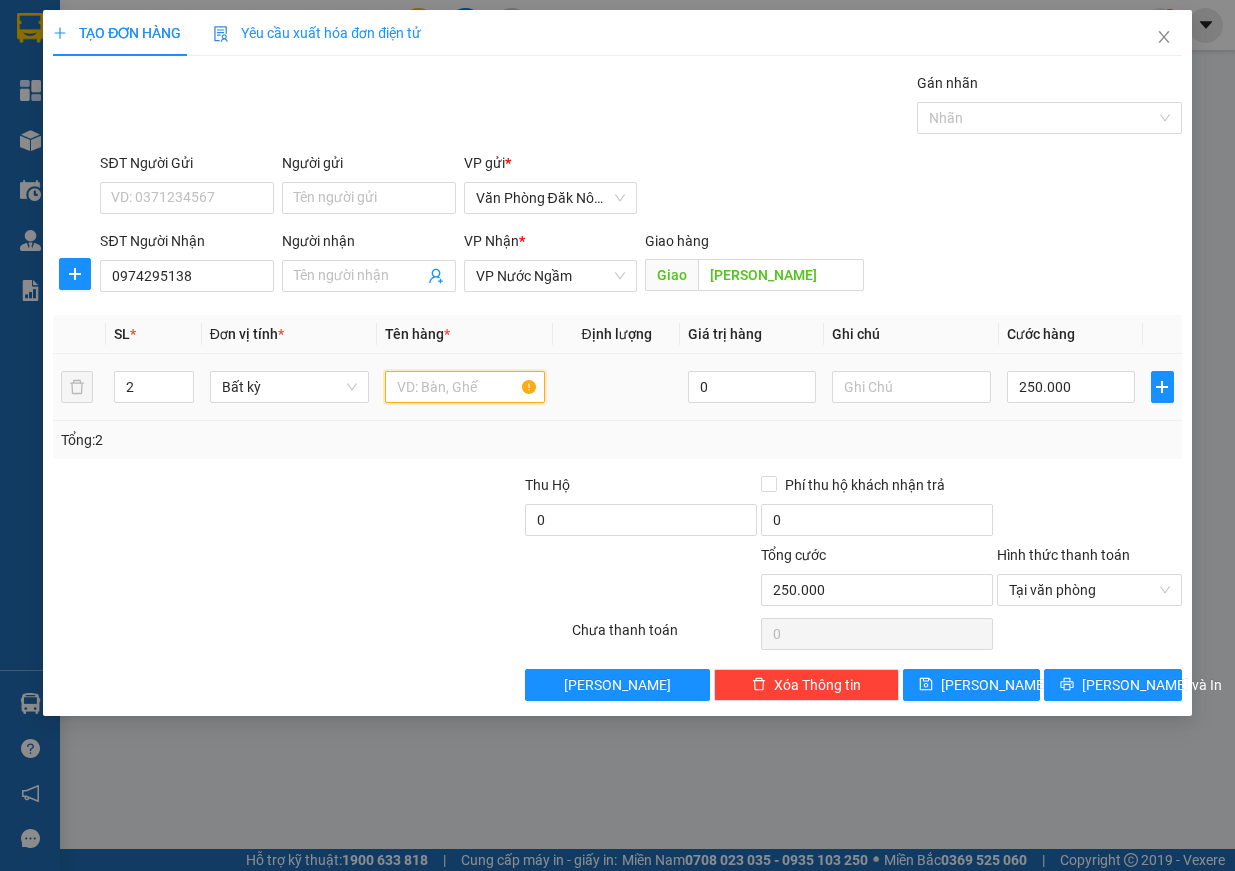 click at bounding box center [465, 387] 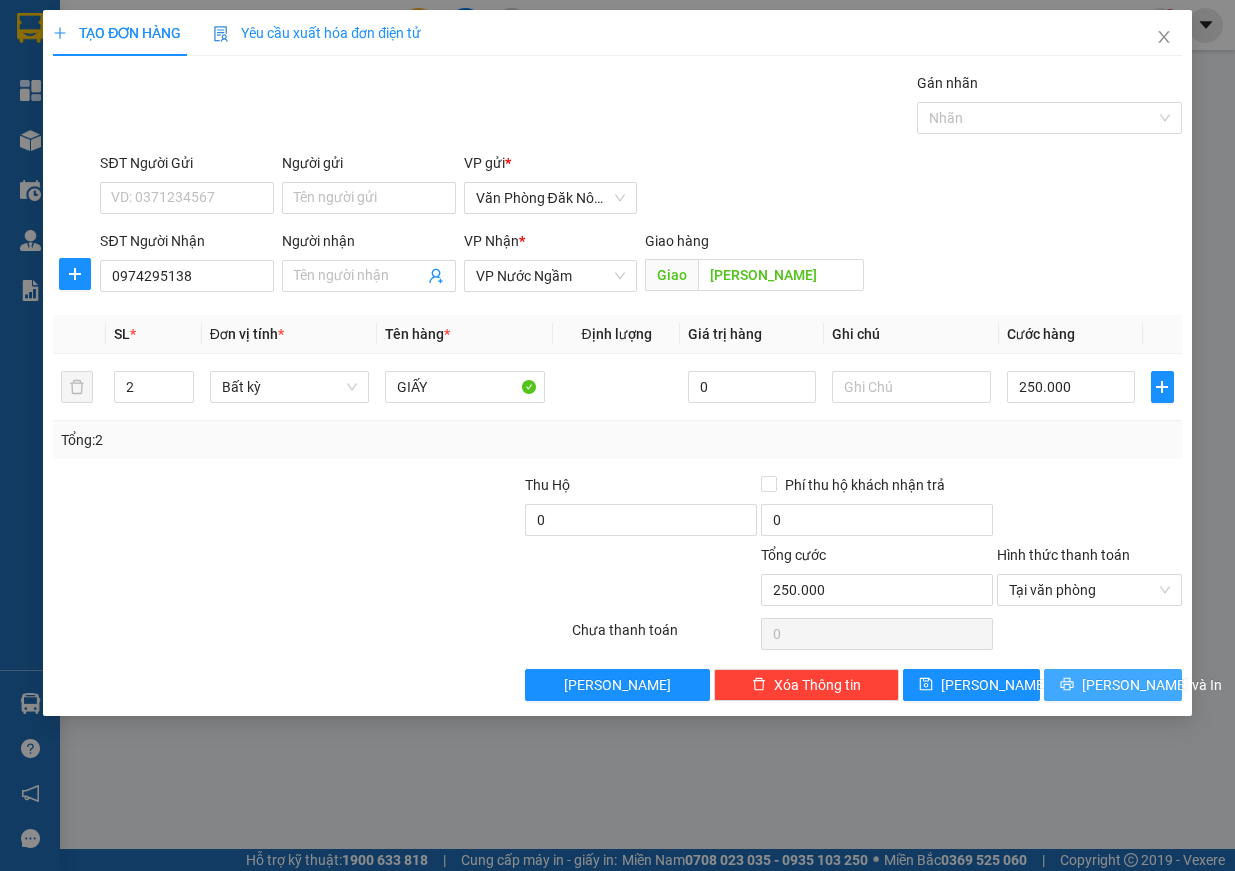 click on "[PERSON_NAME] và In" at bounding box center (1152, 685) 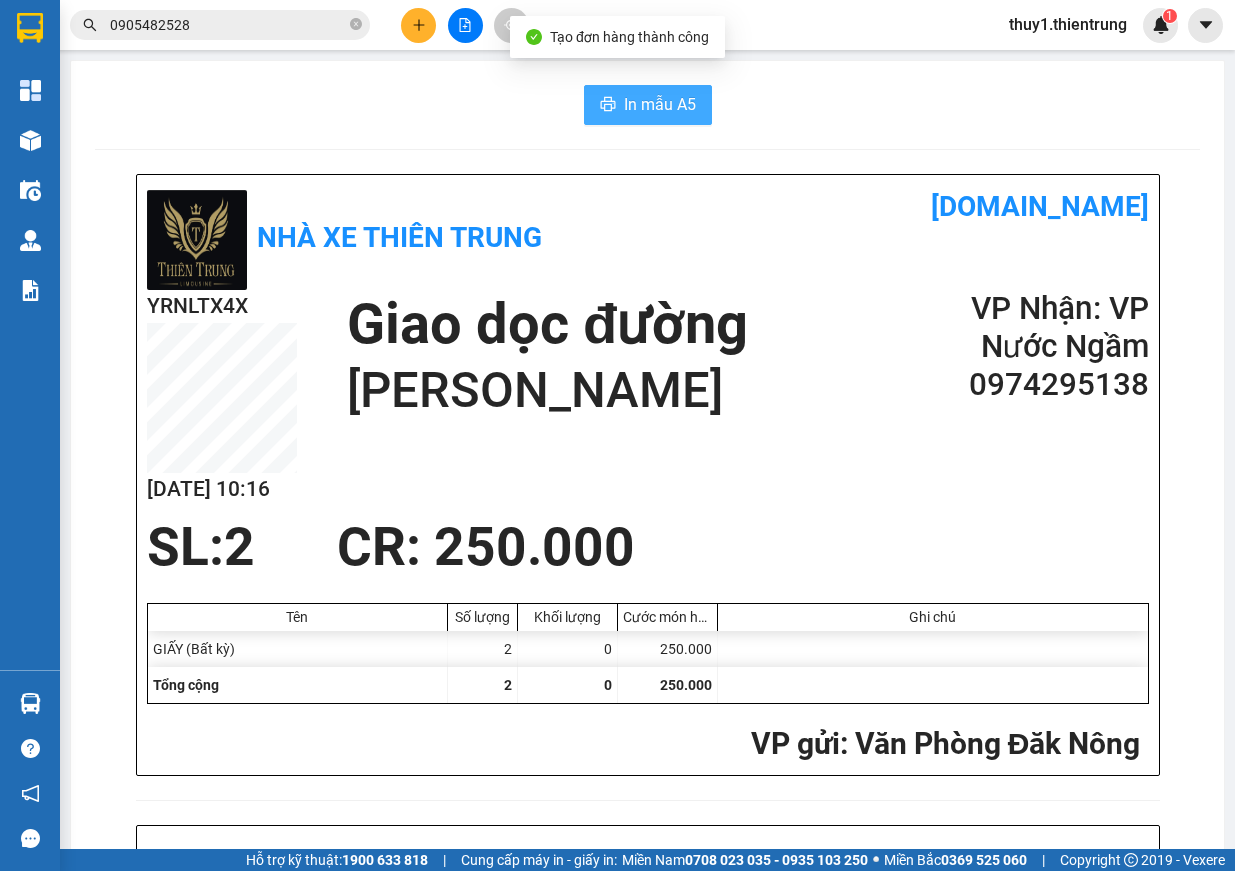 drag, startPoint x: 643, startPoint y: 91, endPoint x: 691, endPoint y: 212, distance: 130.17296 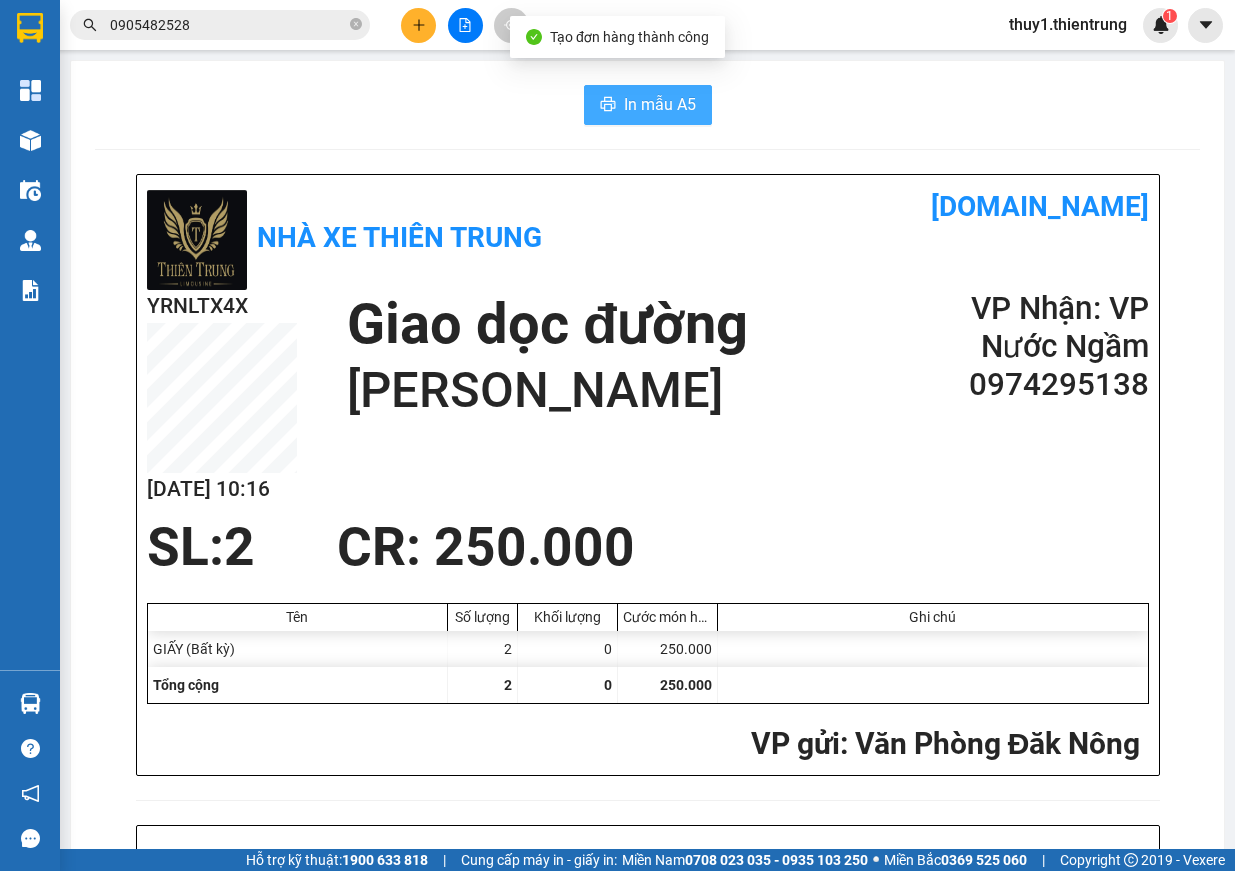 scroll, scrollTop: 0, scrollLeft: 0, axis: both 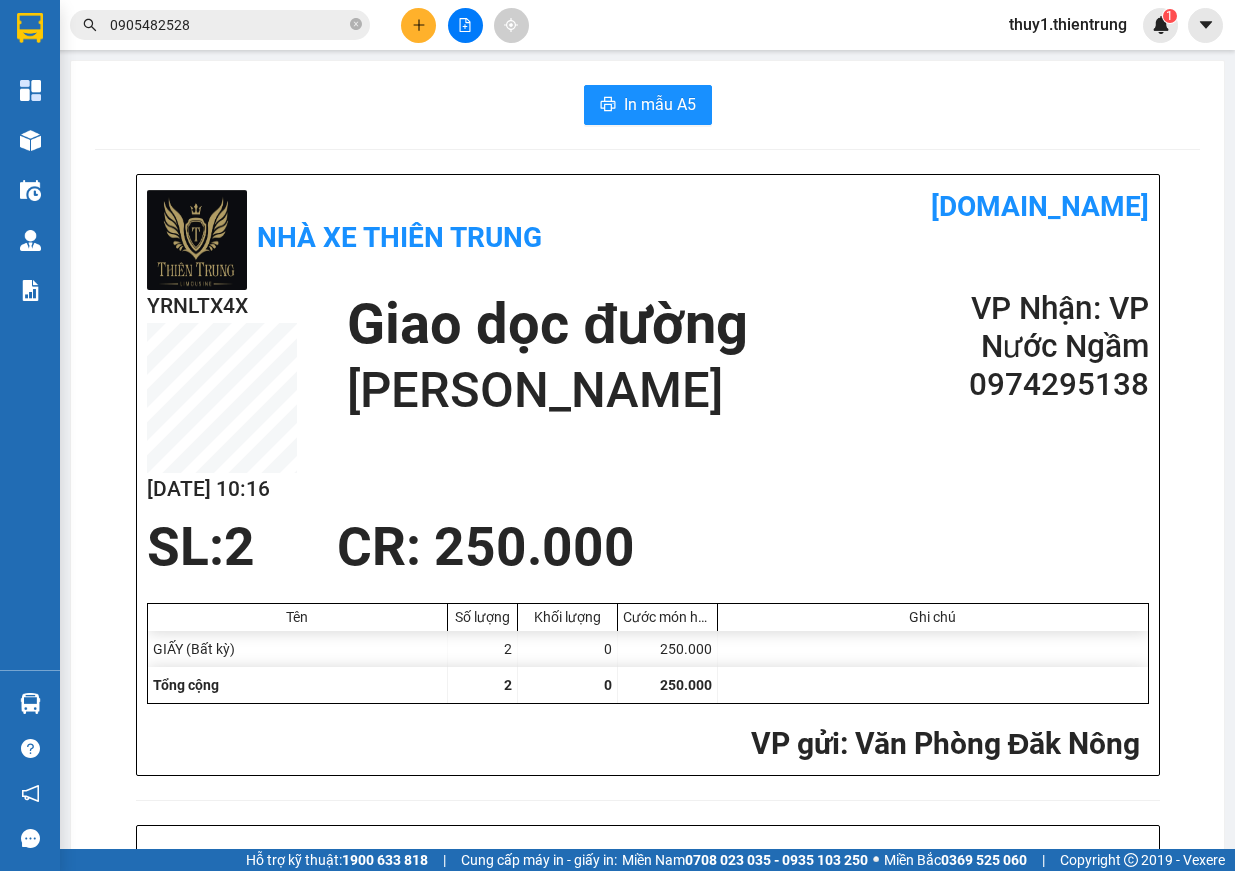 drag, startPoint x: 414, startPoint y: 15, endPoint x: 428, endPoint y: 34, distance: 23.600847 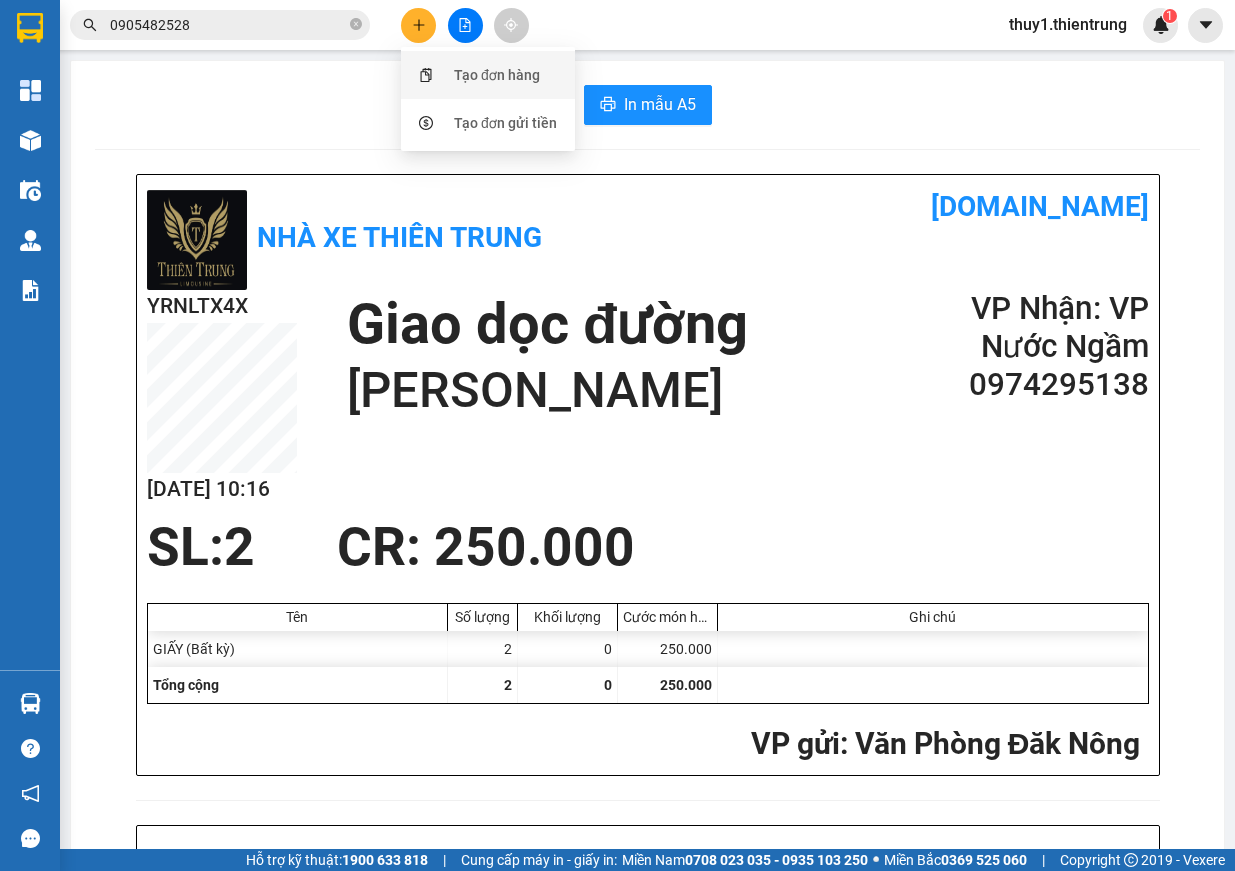 click on "Tạo đơn hàng" at bounding box center (497, 75) 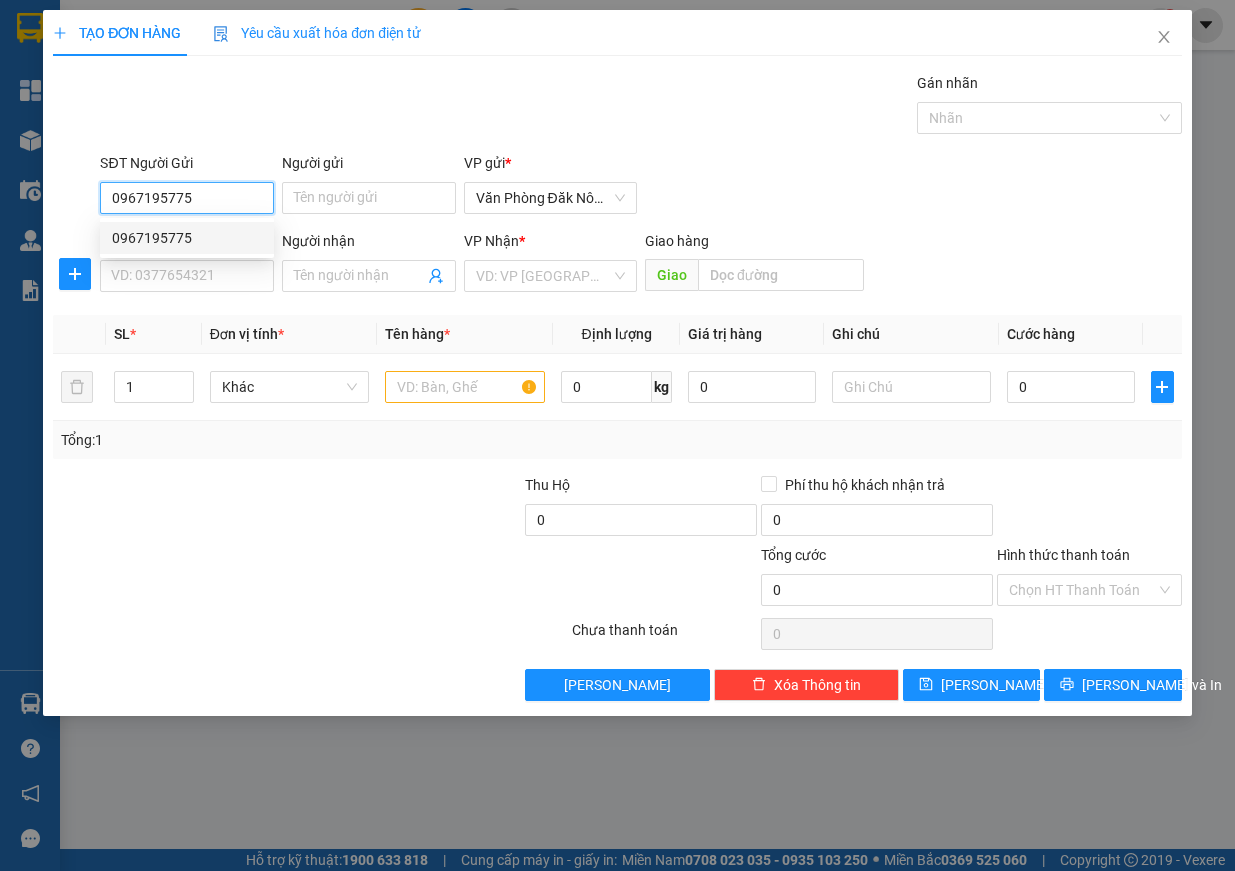 click on "0967195775" at bounding box center [187, 238] 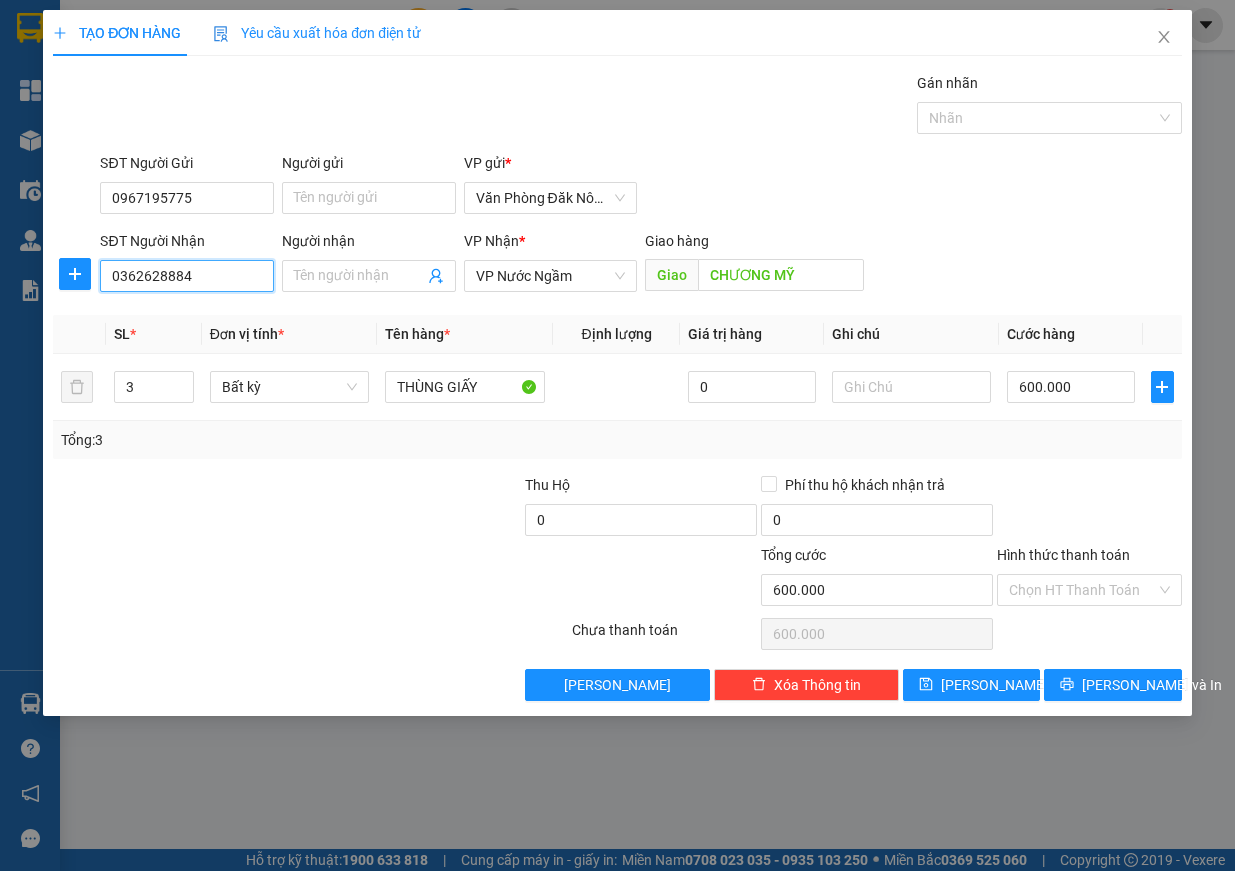 click on "0362628884" at bounding box center (187, 276) 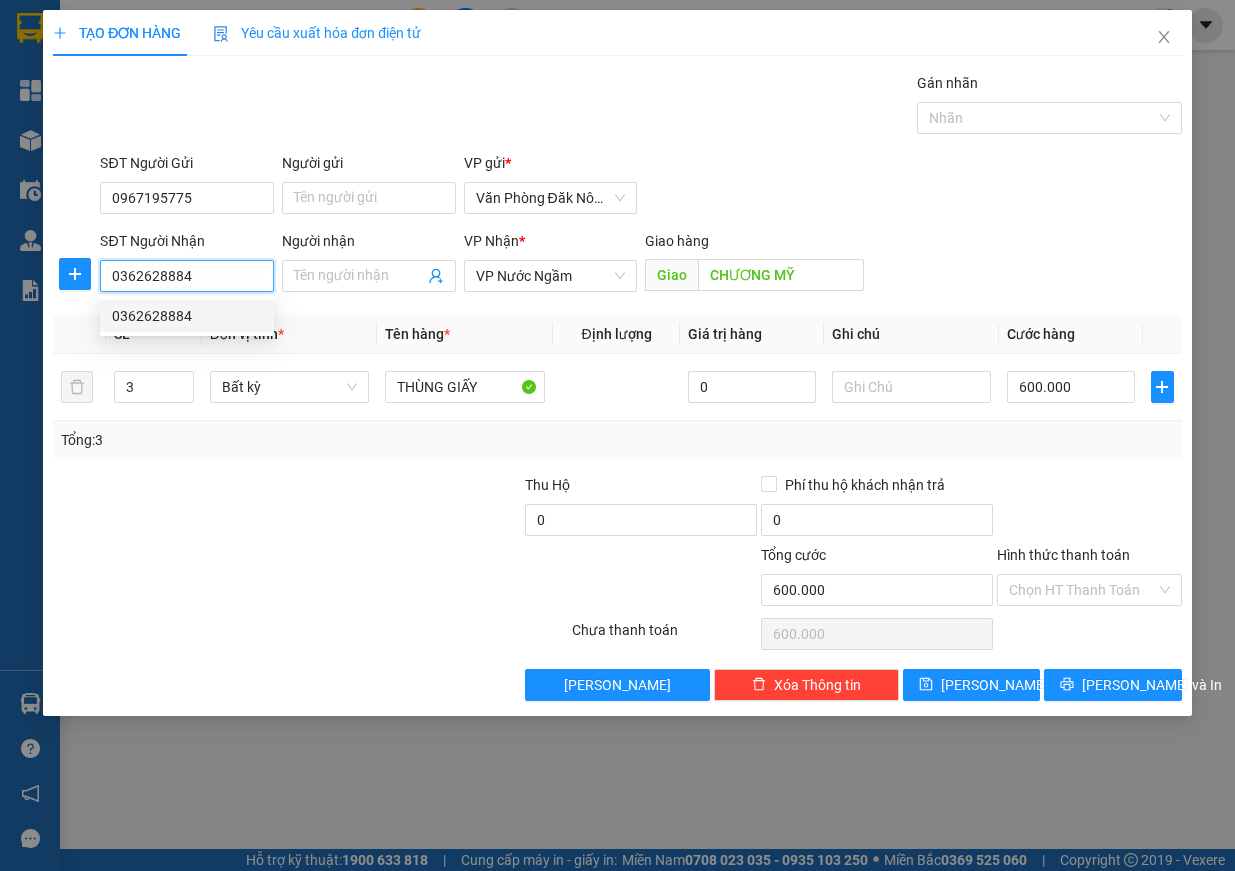 click on "0362628884" at bounding box center [187, 276] 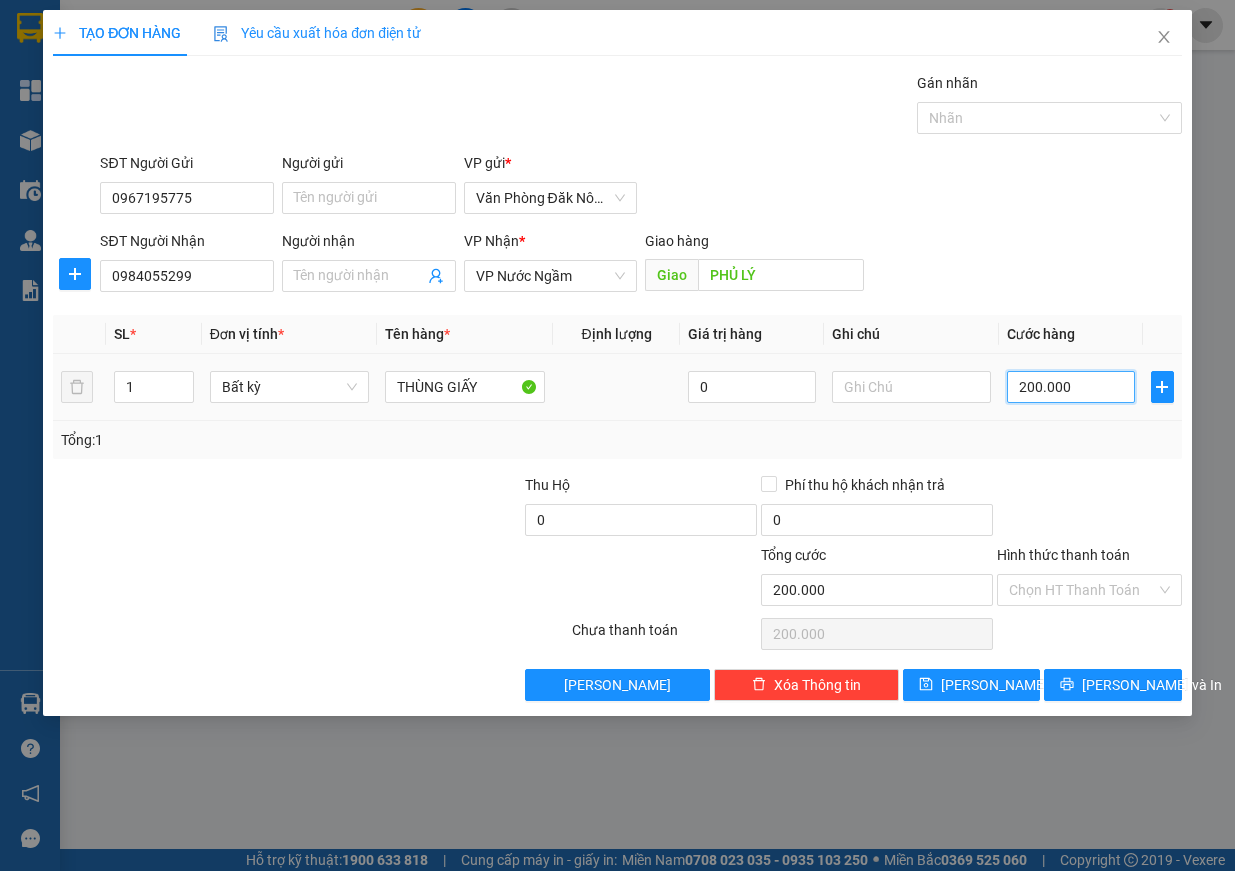 click on "200.000" at bounding box center [1071, 387] 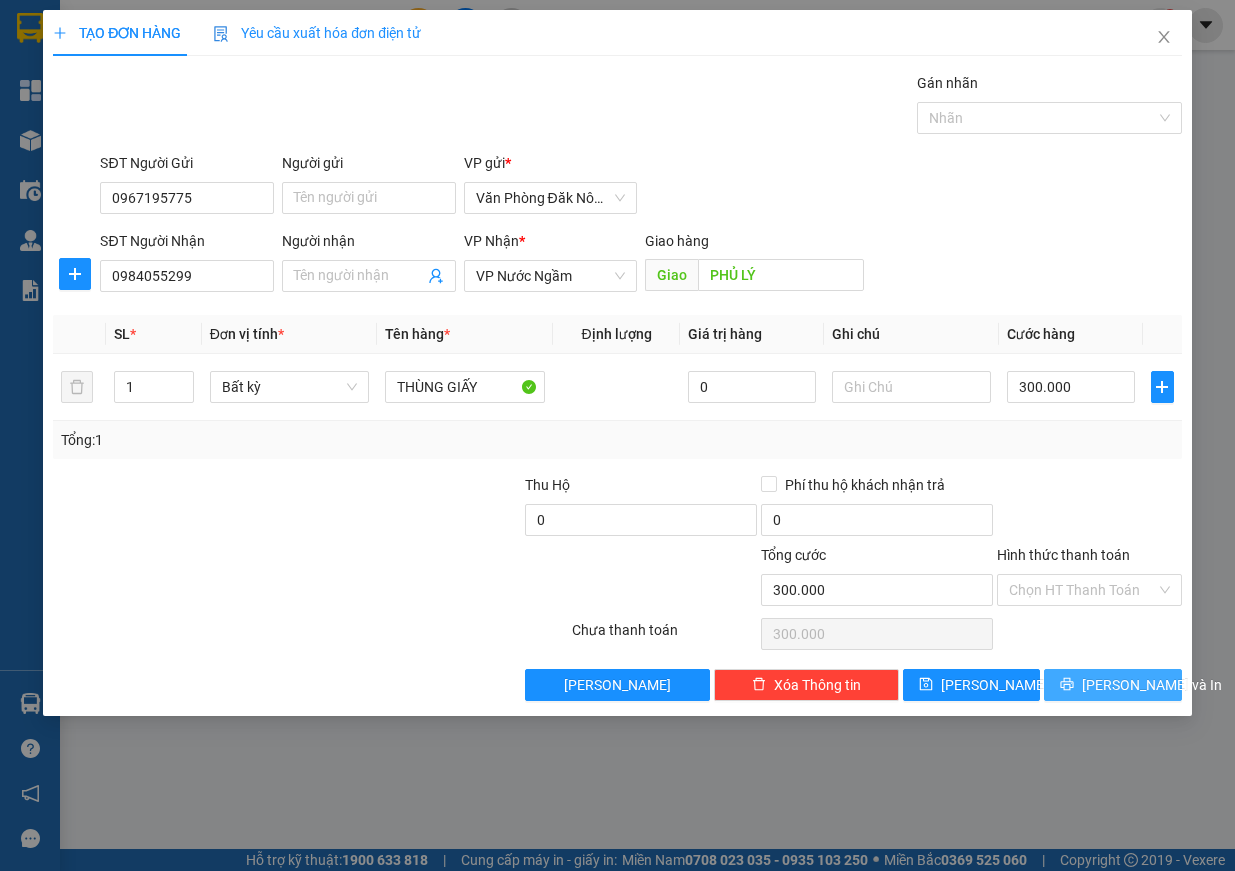 click on "[PERSON_NAME] và In" at bounding box center [1152, 685] 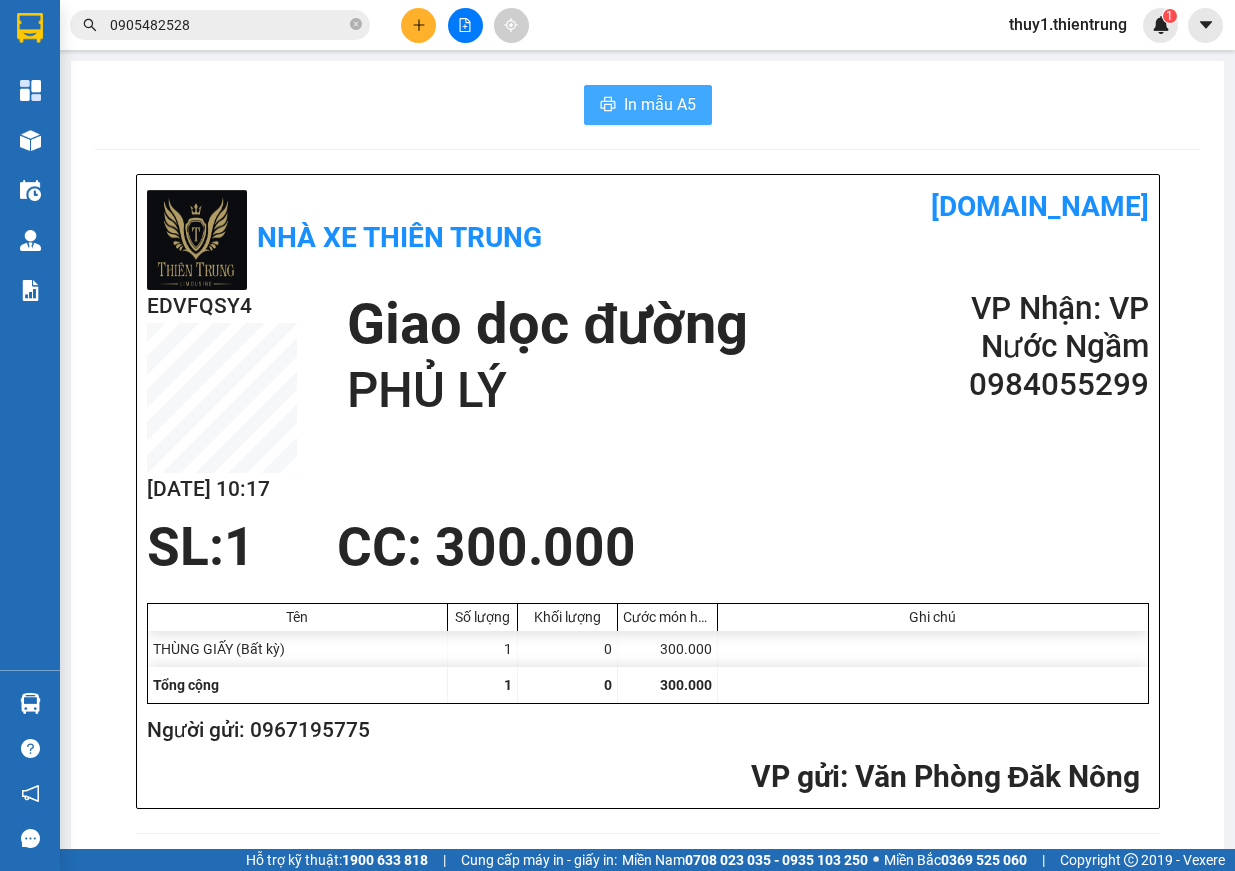 click on "In mẫu A5" at bounding box center (660, 104) 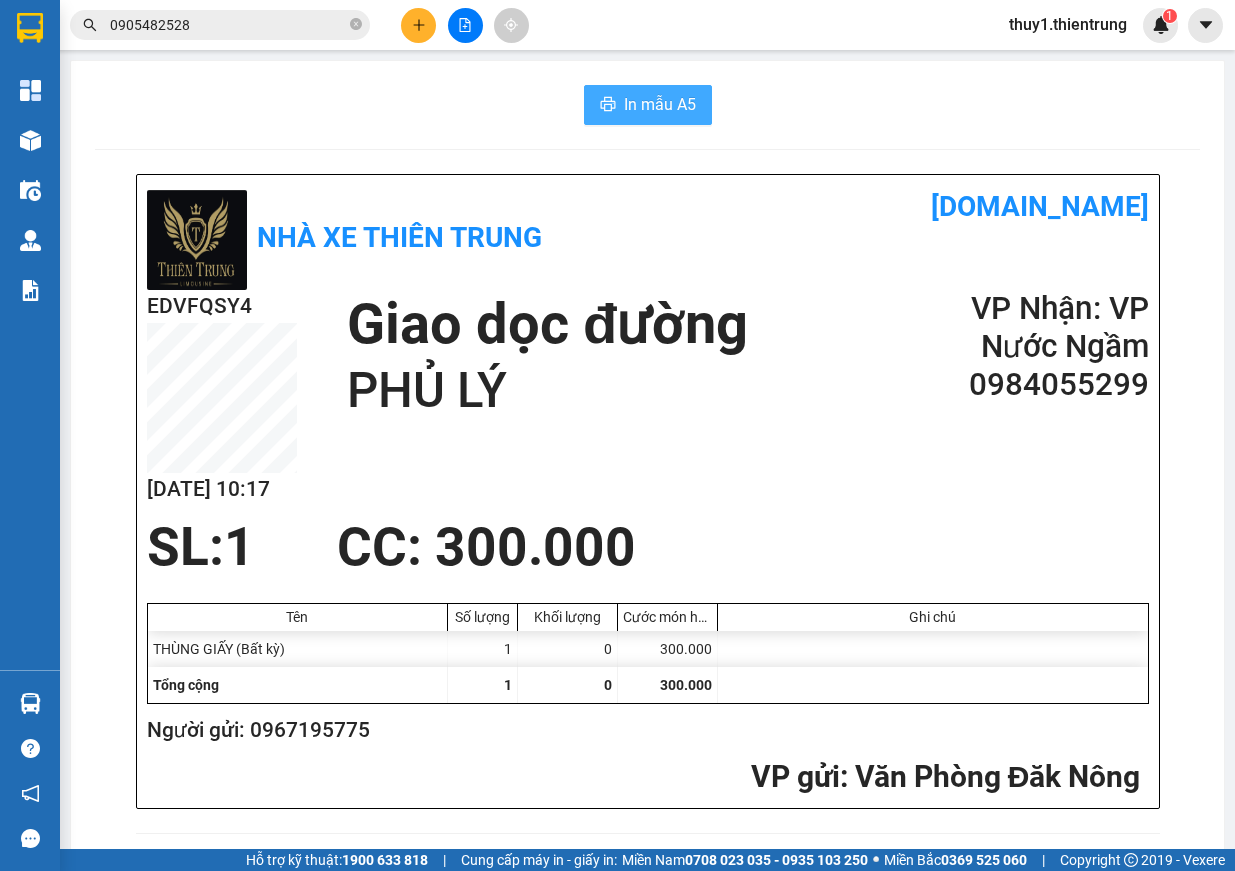 scroll, scrollTop: 0, scrollLeft: 0, axis: both 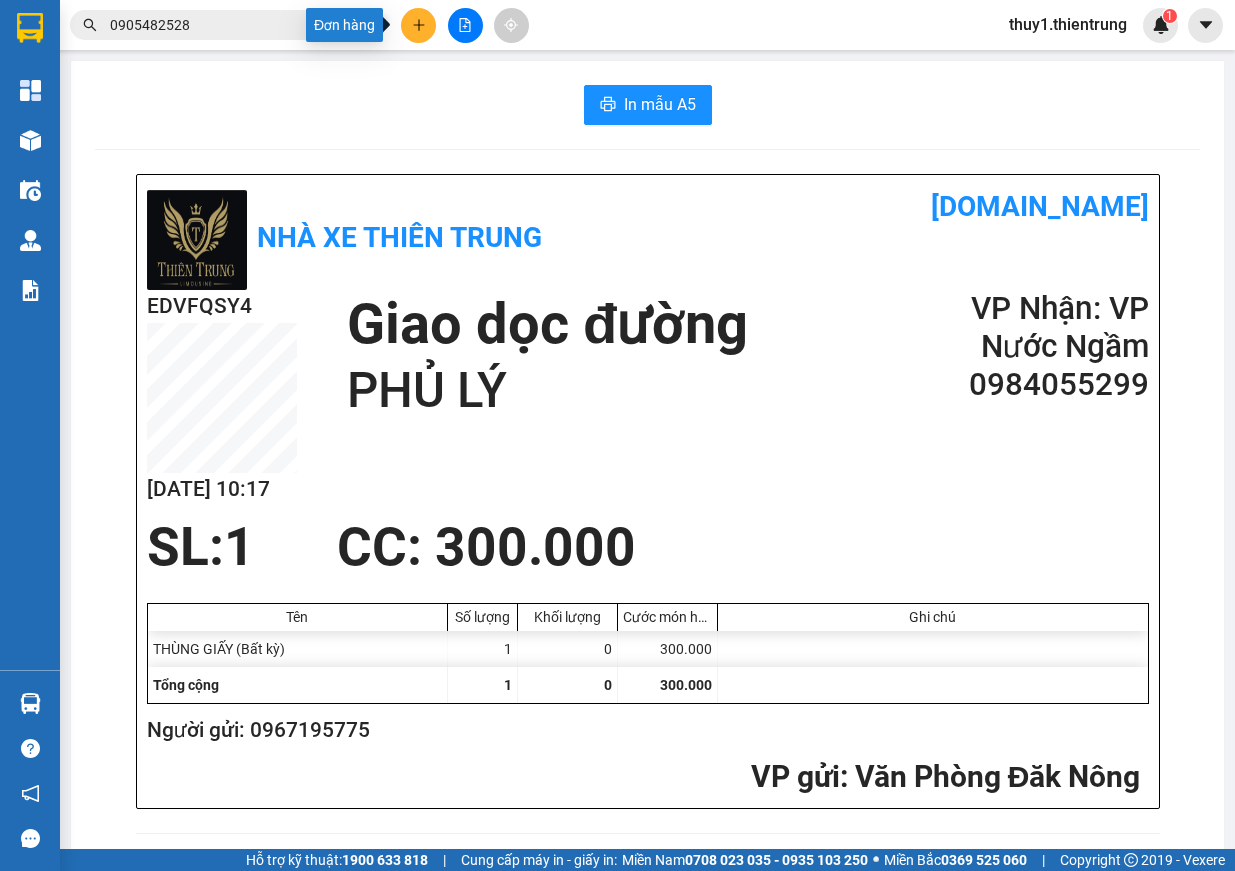click at bounding box center [418, 25] 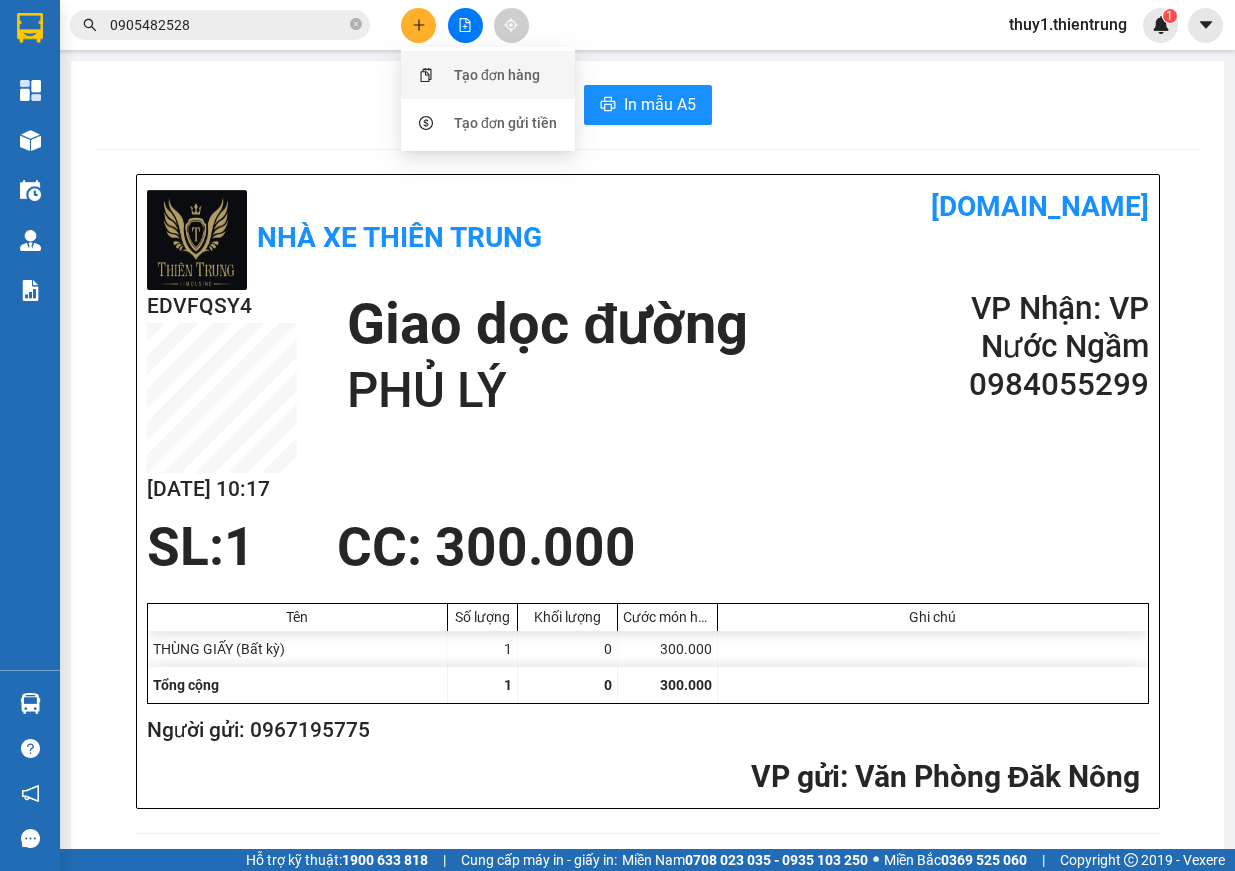 click on "Tạo đơn hàng" at bounding box center (497, 75) 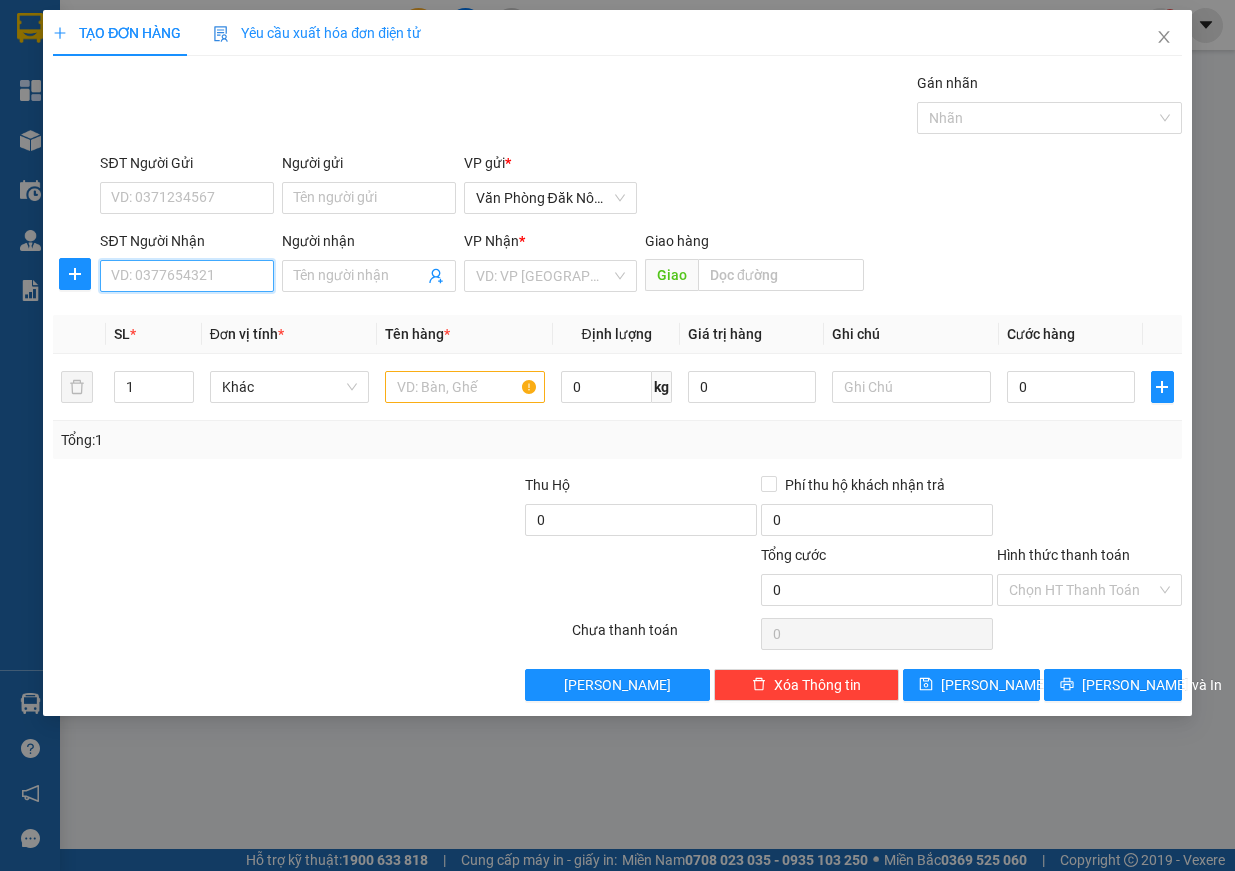 click on "SĐT Người Nhận" at bounding box center [187, 276] 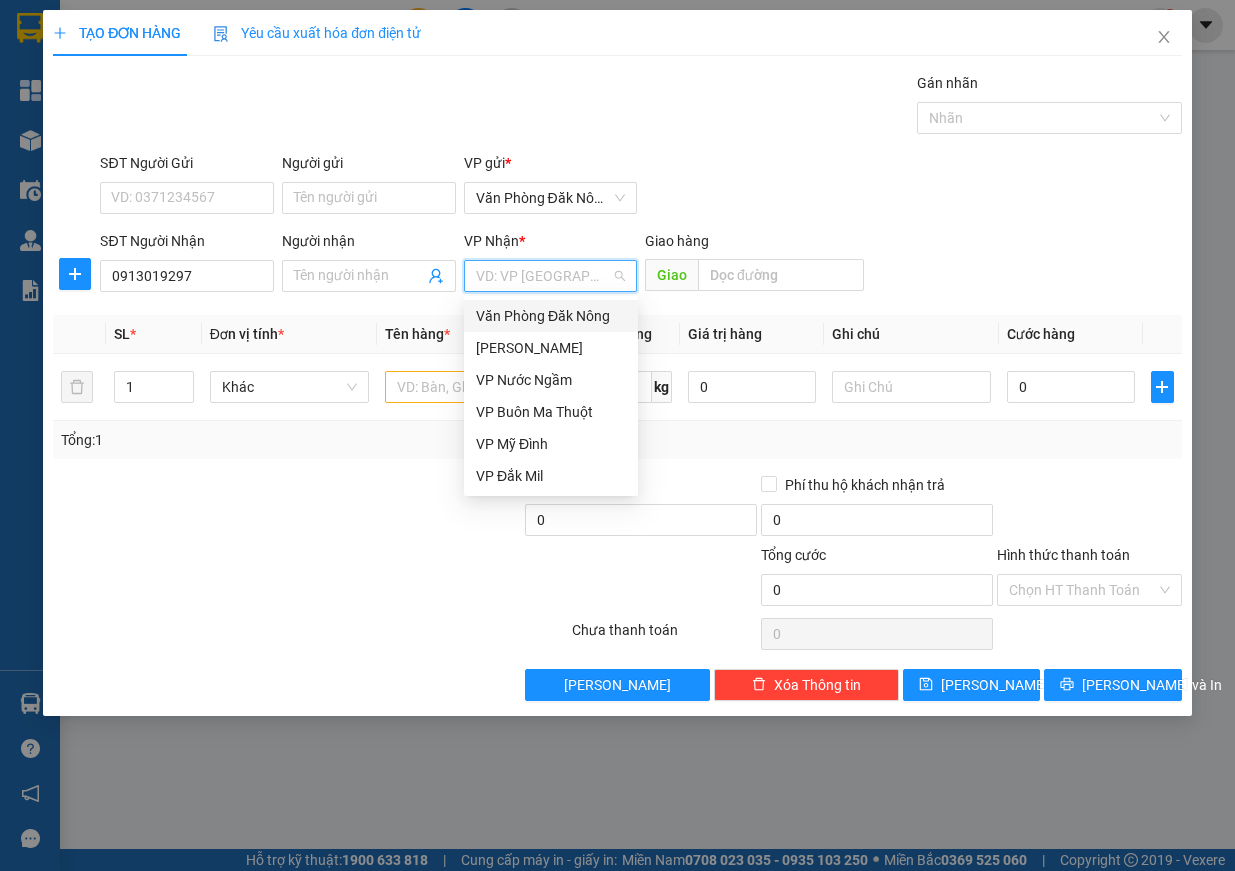 click at bounding box center (544, 276) 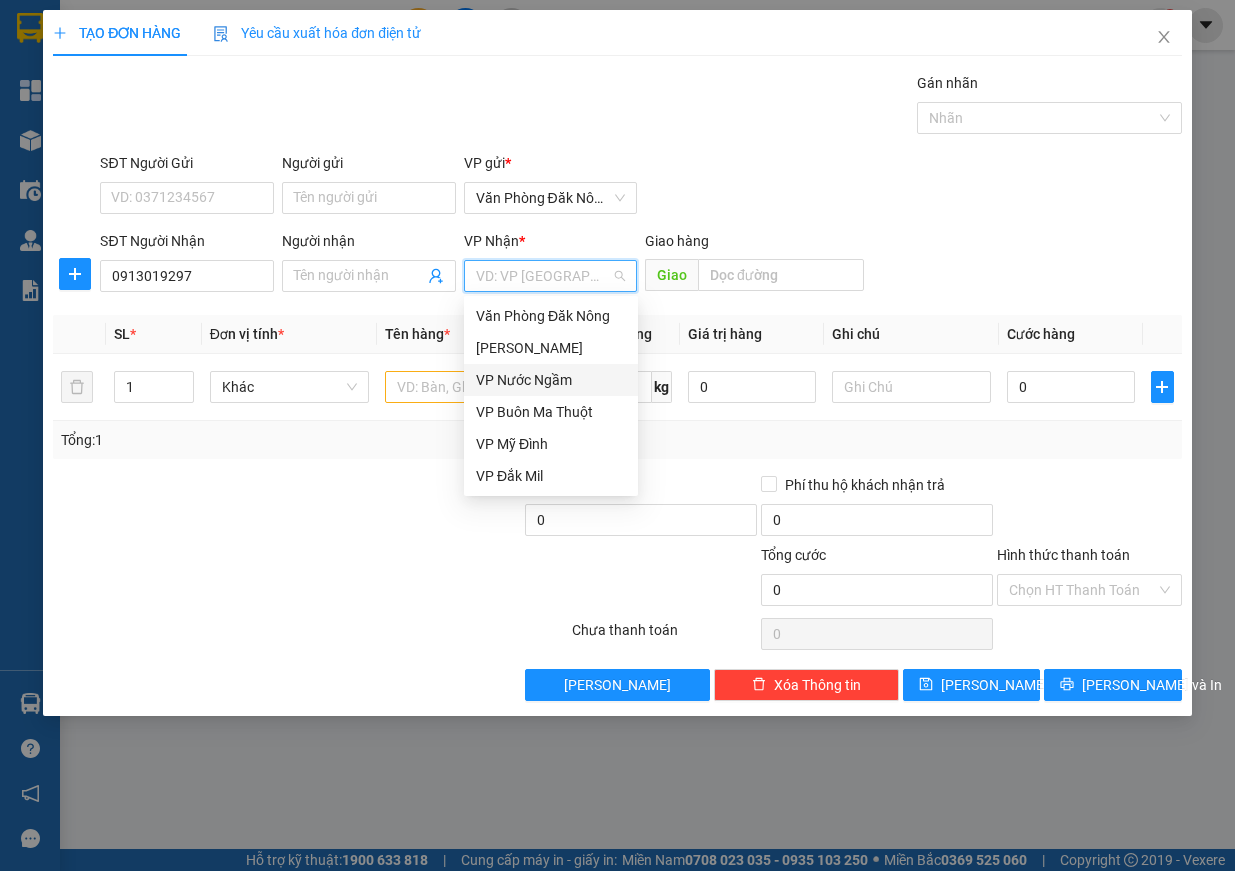 click on "VP Nước Ngầm" at bounding box center (551, 380) 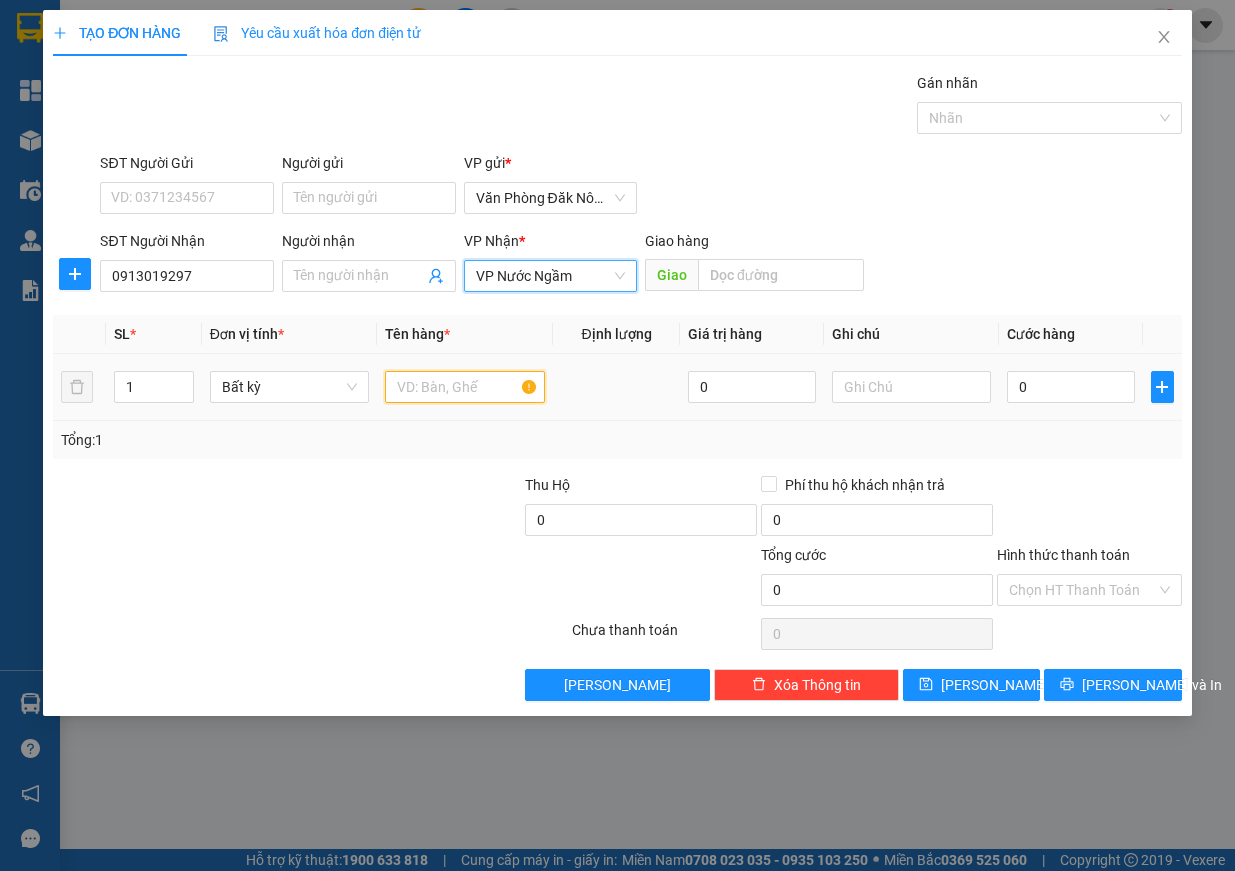 click at bounding box center [465, 387] 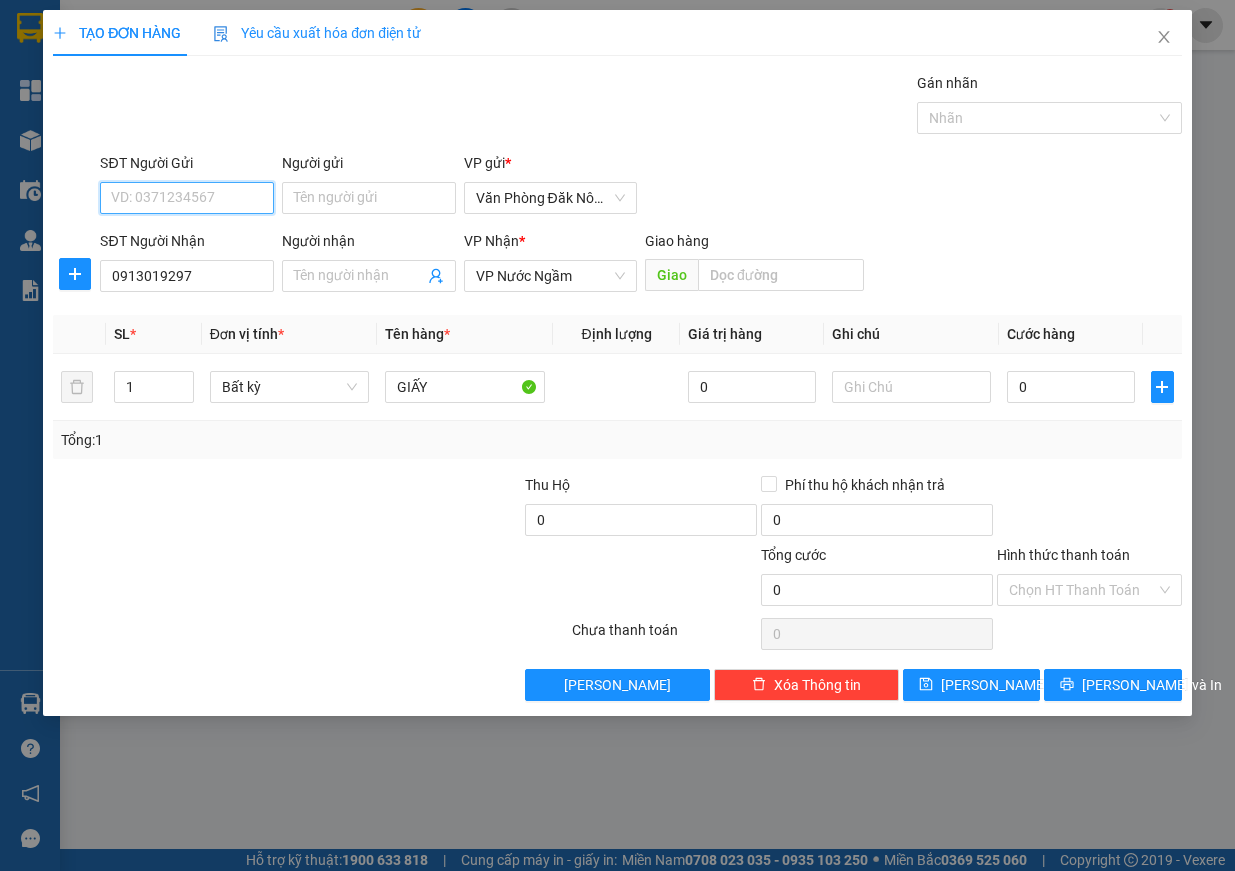 click on "SĐT Người Gửi" at bounding box center [187, 198] 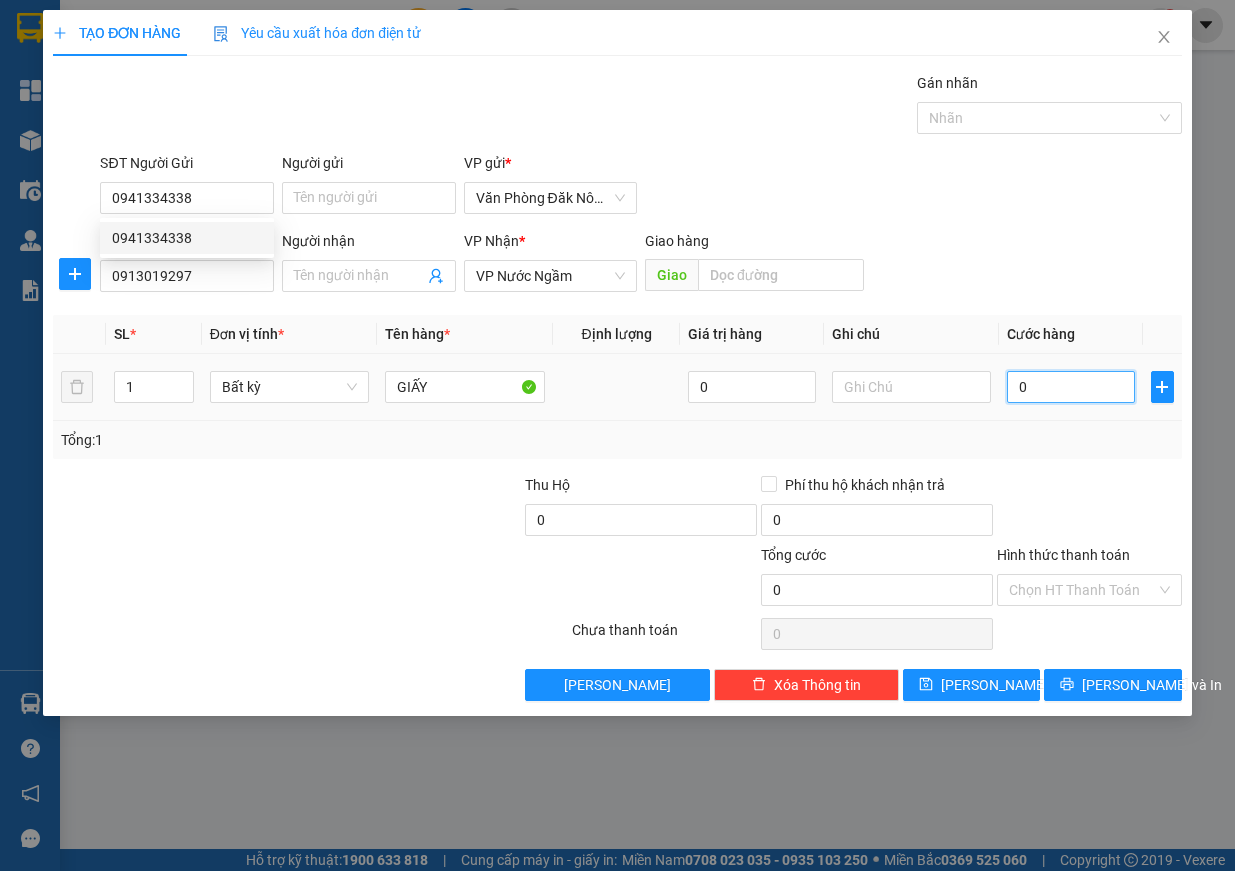 click on "0" at bounding box center (1071, 387) 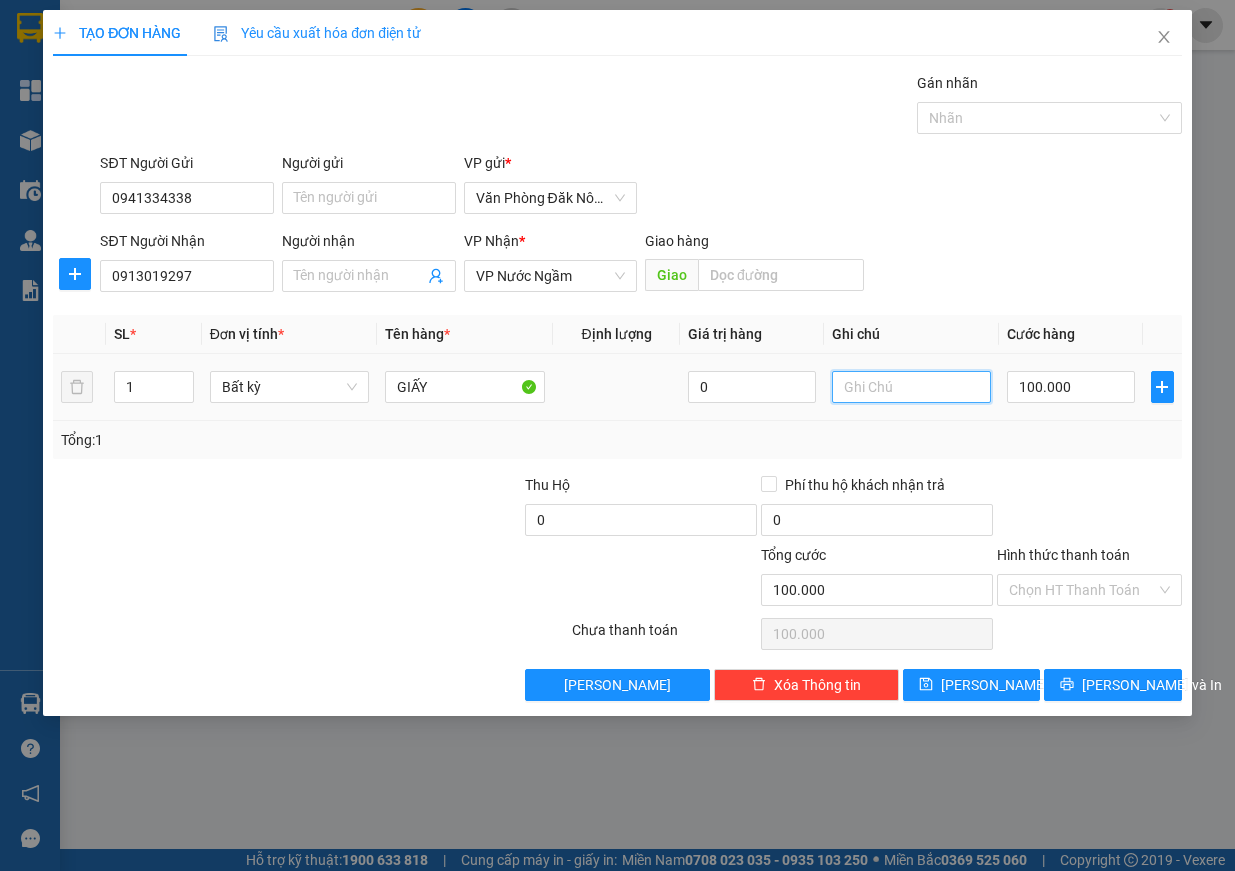 click at bounding box center (912, 387) 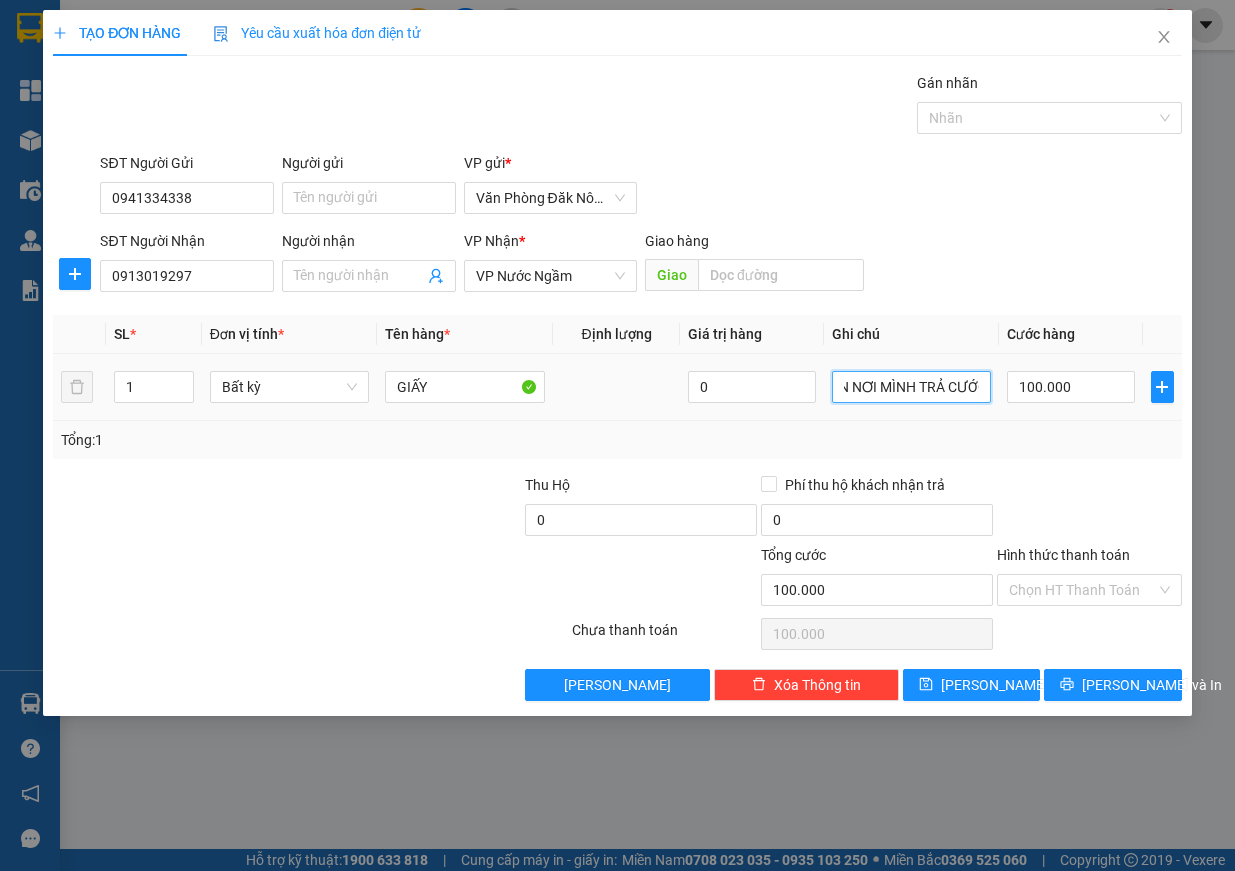 scroll, scrollTop: 0, scrollLeft: 63, axis: horizontal 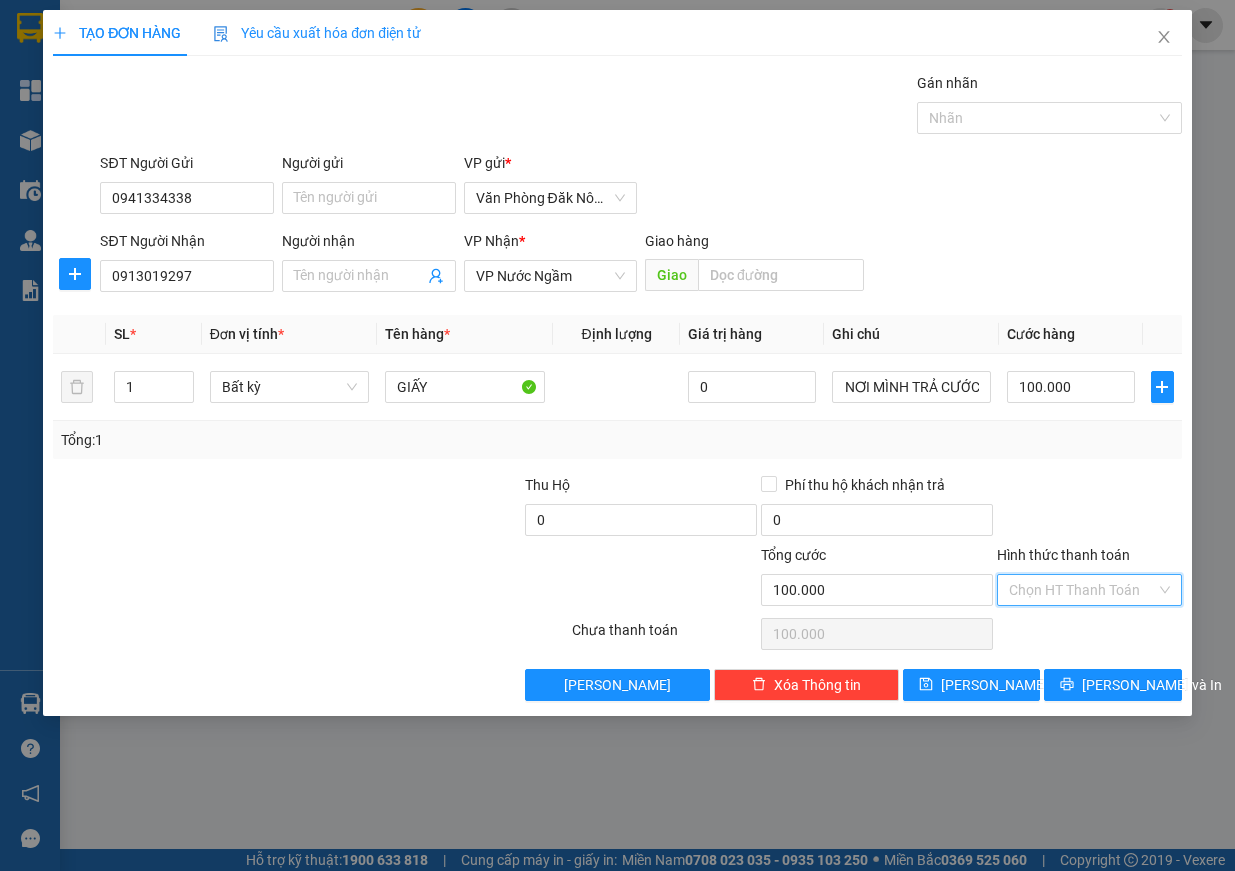 click on "Hình thức thanh toán" at bounding box center [1082, 590] 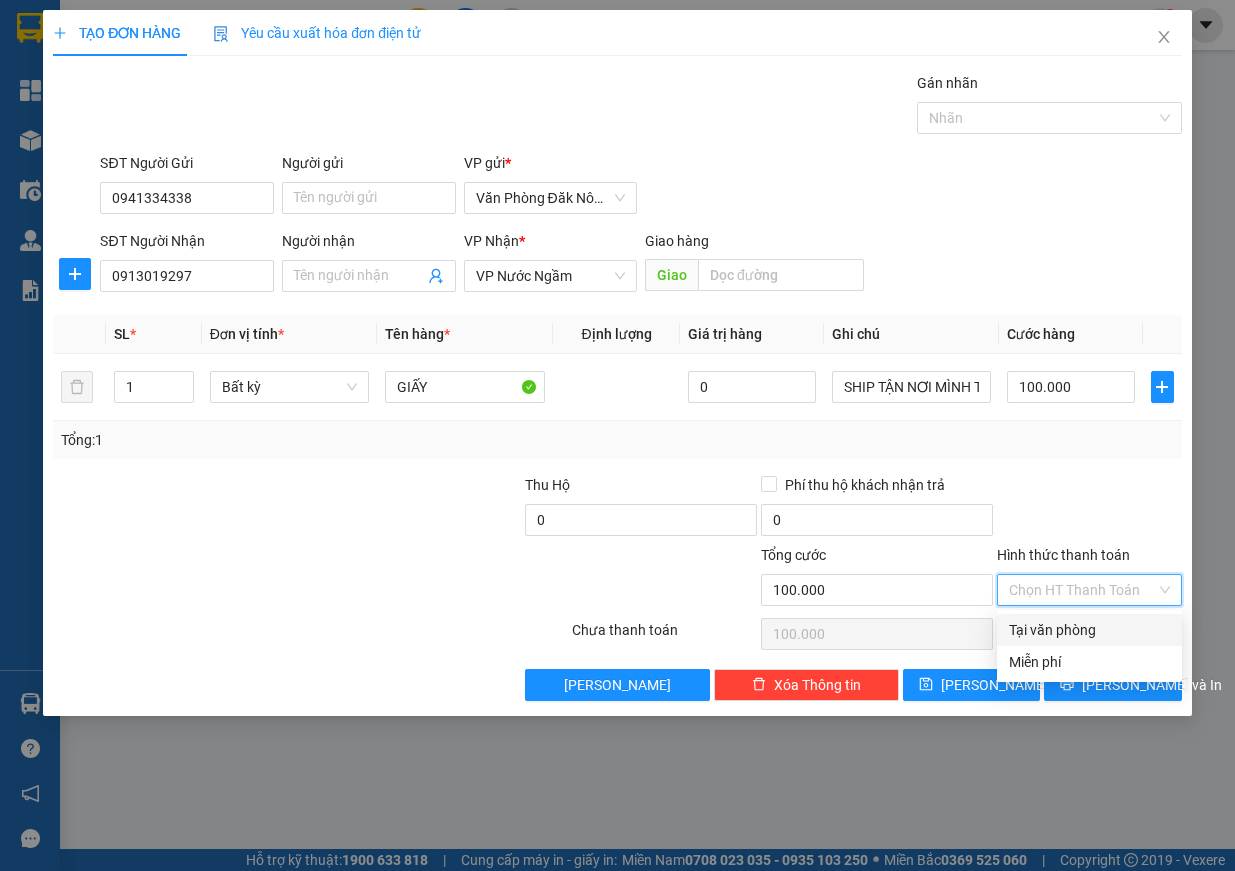 click on "Tại văn phòng" at bounding box center (1089, 630) 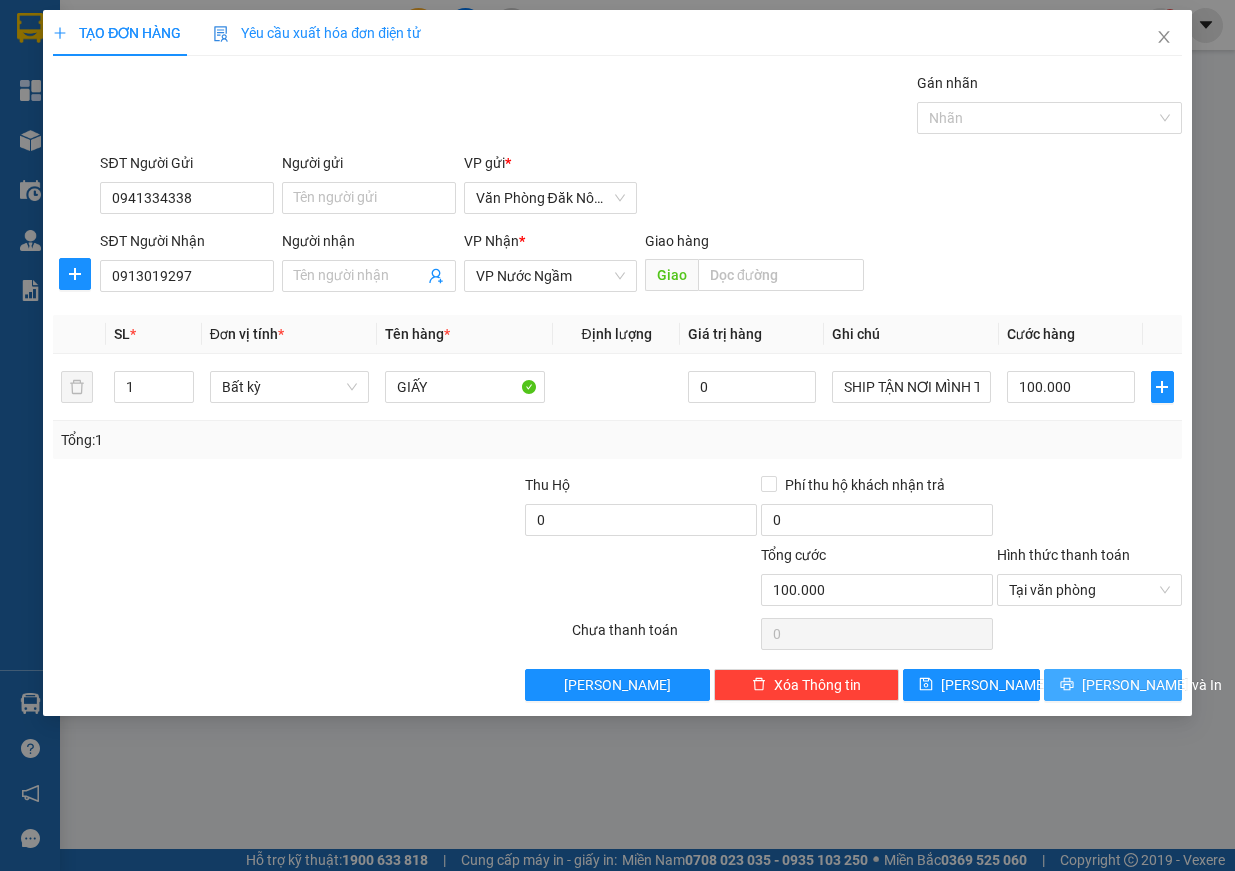 click on "[PERSON_NAME] và In" at bounding box center (1152, 685) 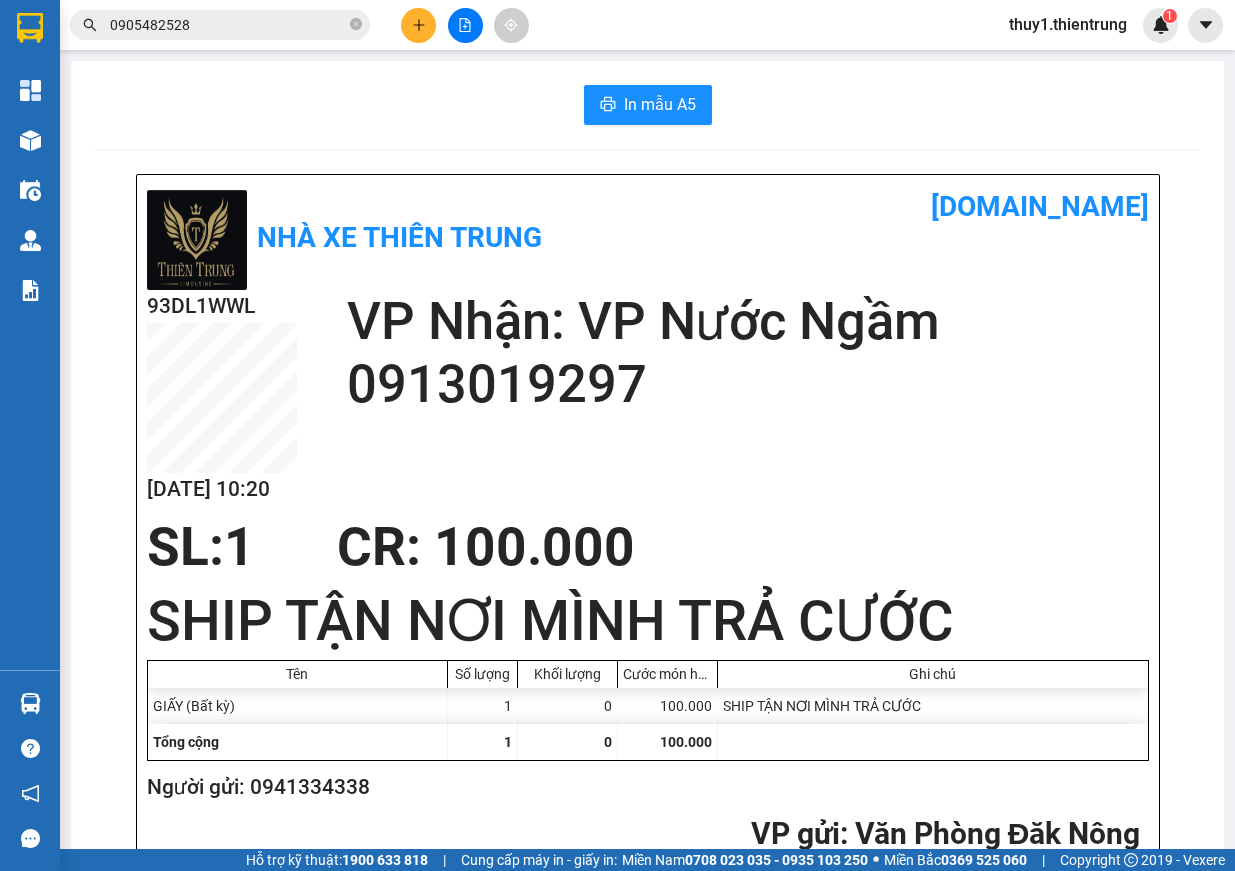 click at bounding box center [418, 25] 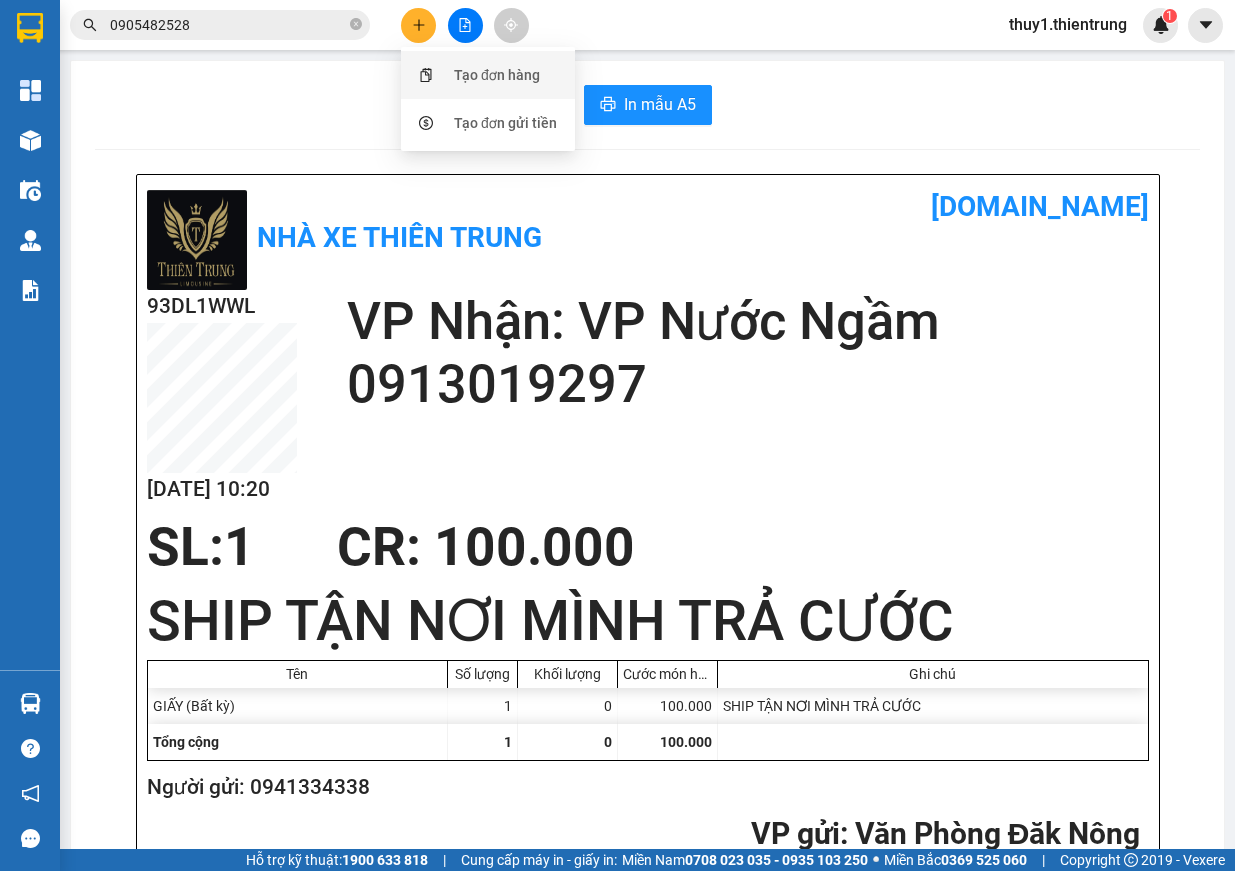 click on "Tạo đơn hàng" at bounding box center (488, 75) 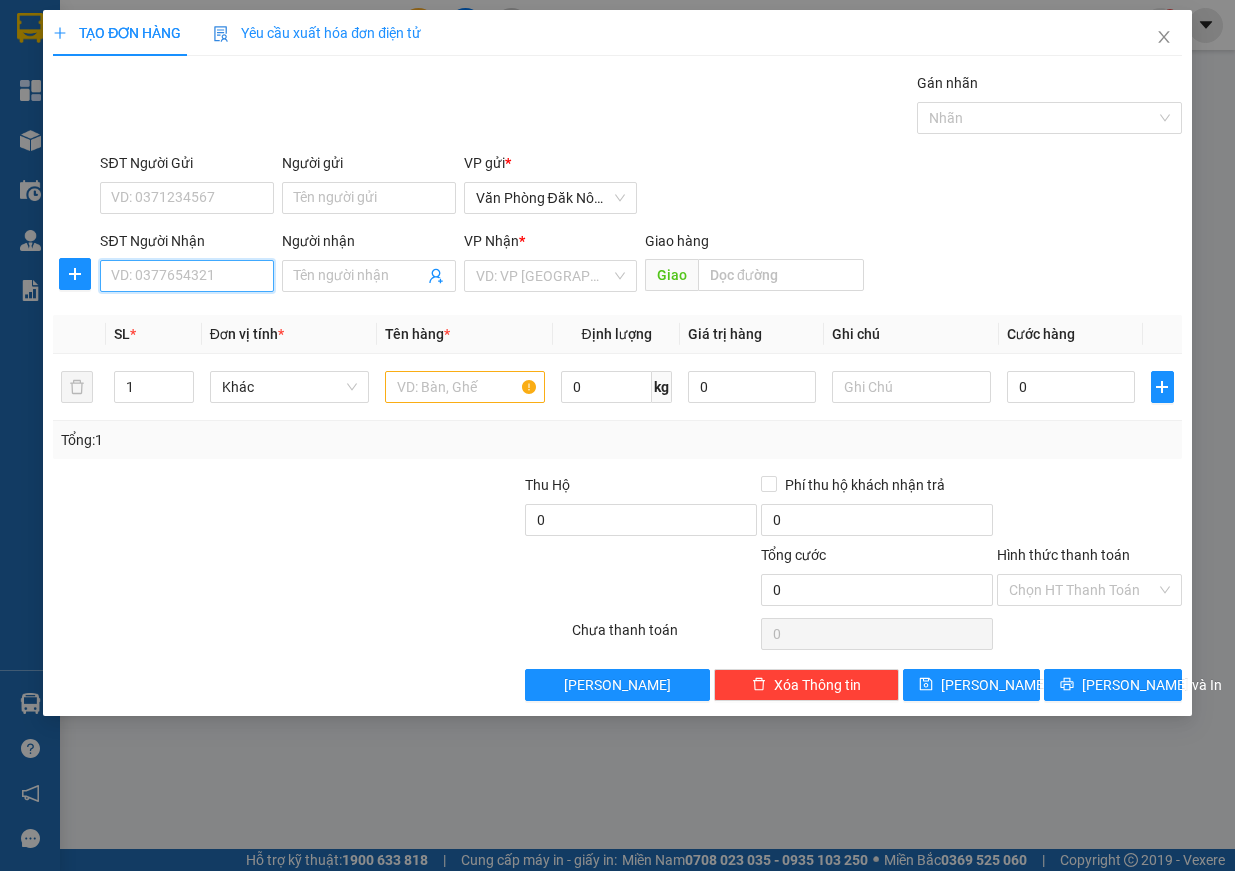 click on "SĐT Người Nhận" at bounding box center [187, 276] 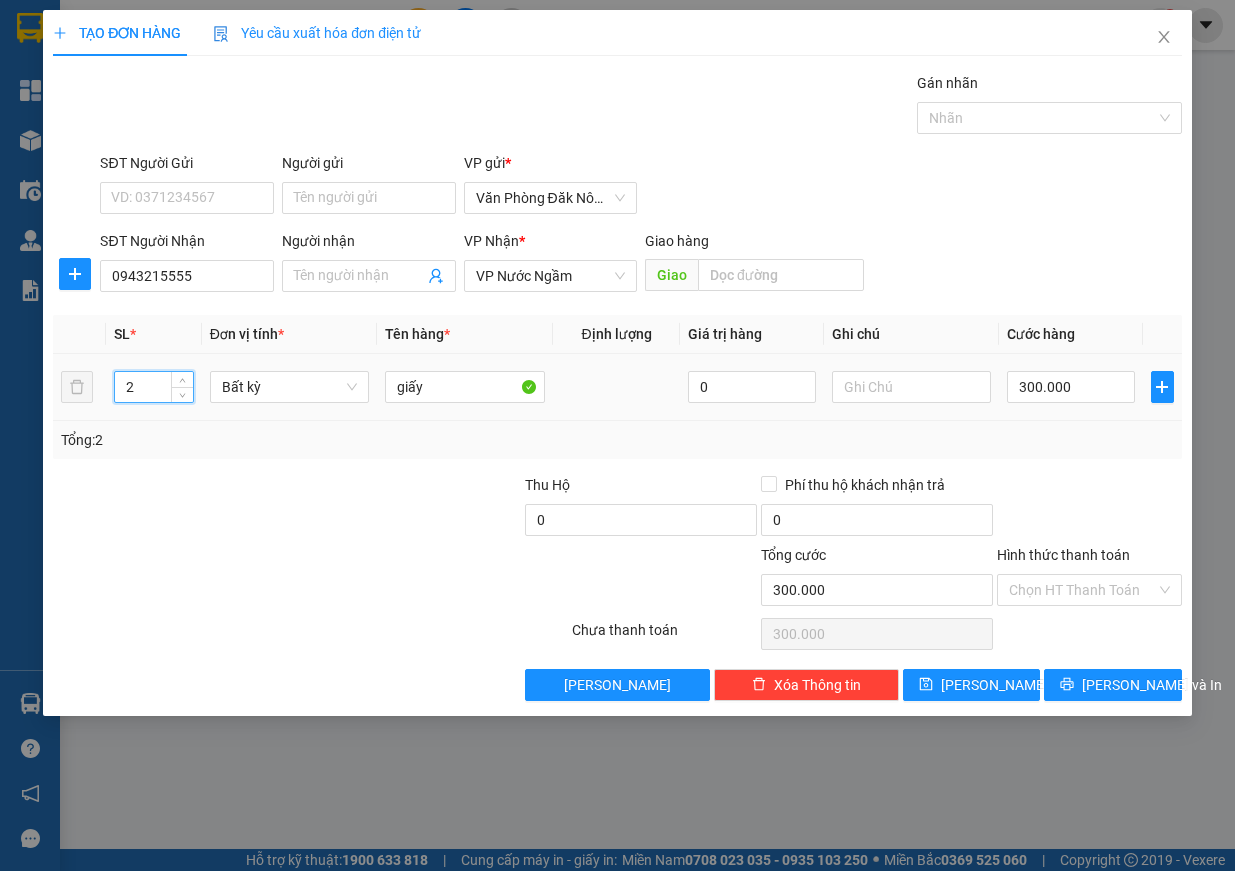 click on "2 Bất kỳ giấy 0 300.000" at bounding box center (617, 387) 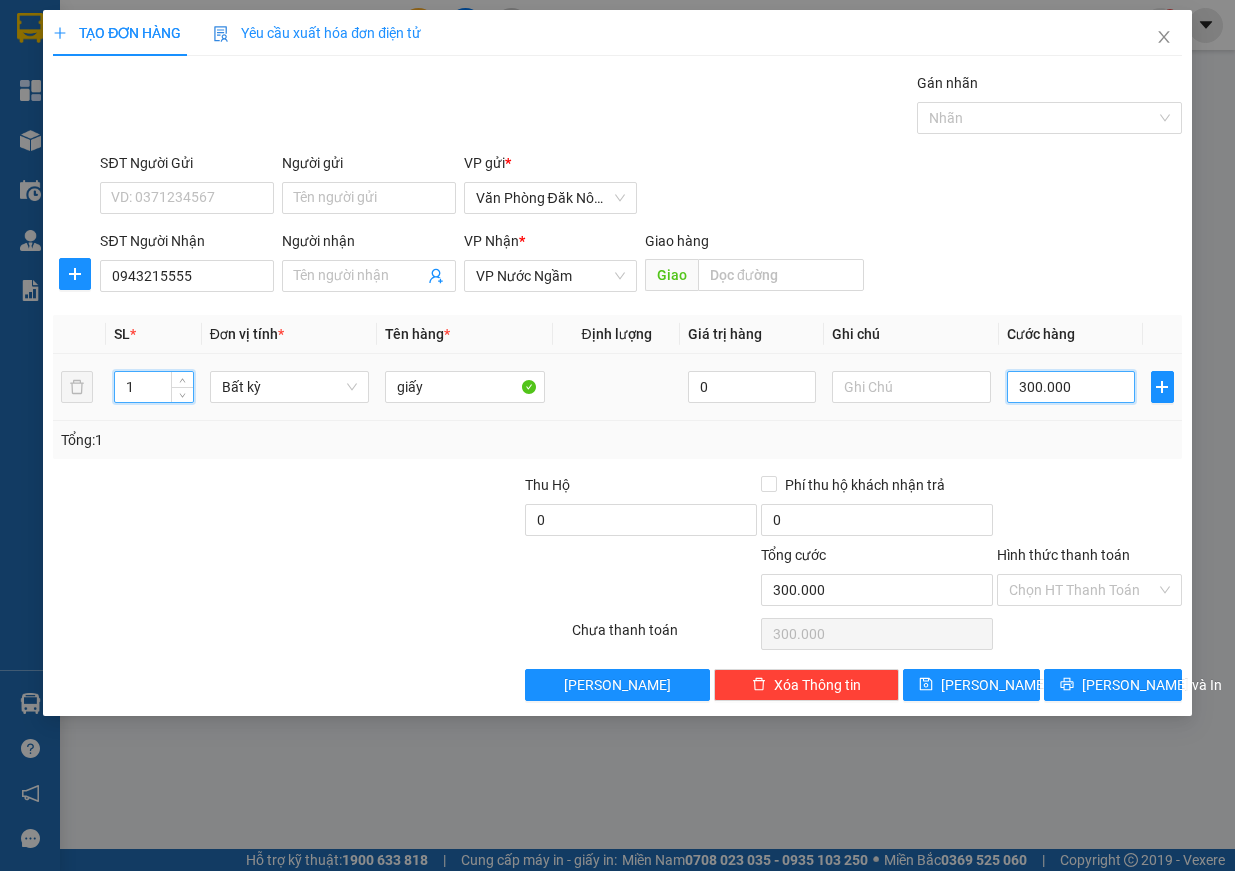 click on "300.000" at bounding box center (1071, 387) 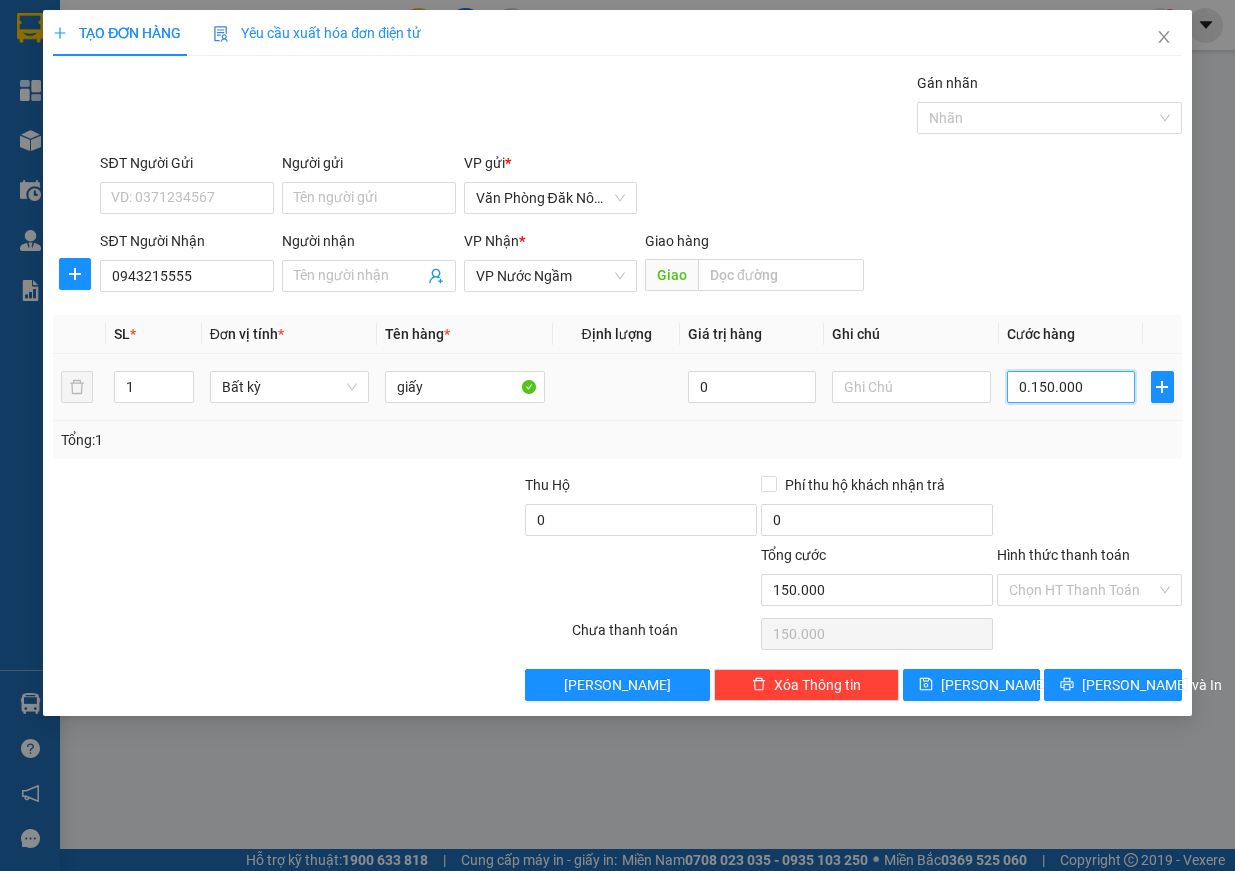 drag, startPoint x: 1024, startPoint y: 387, endPoint x: 1126, endPoint y: 400, distance: 102.825096 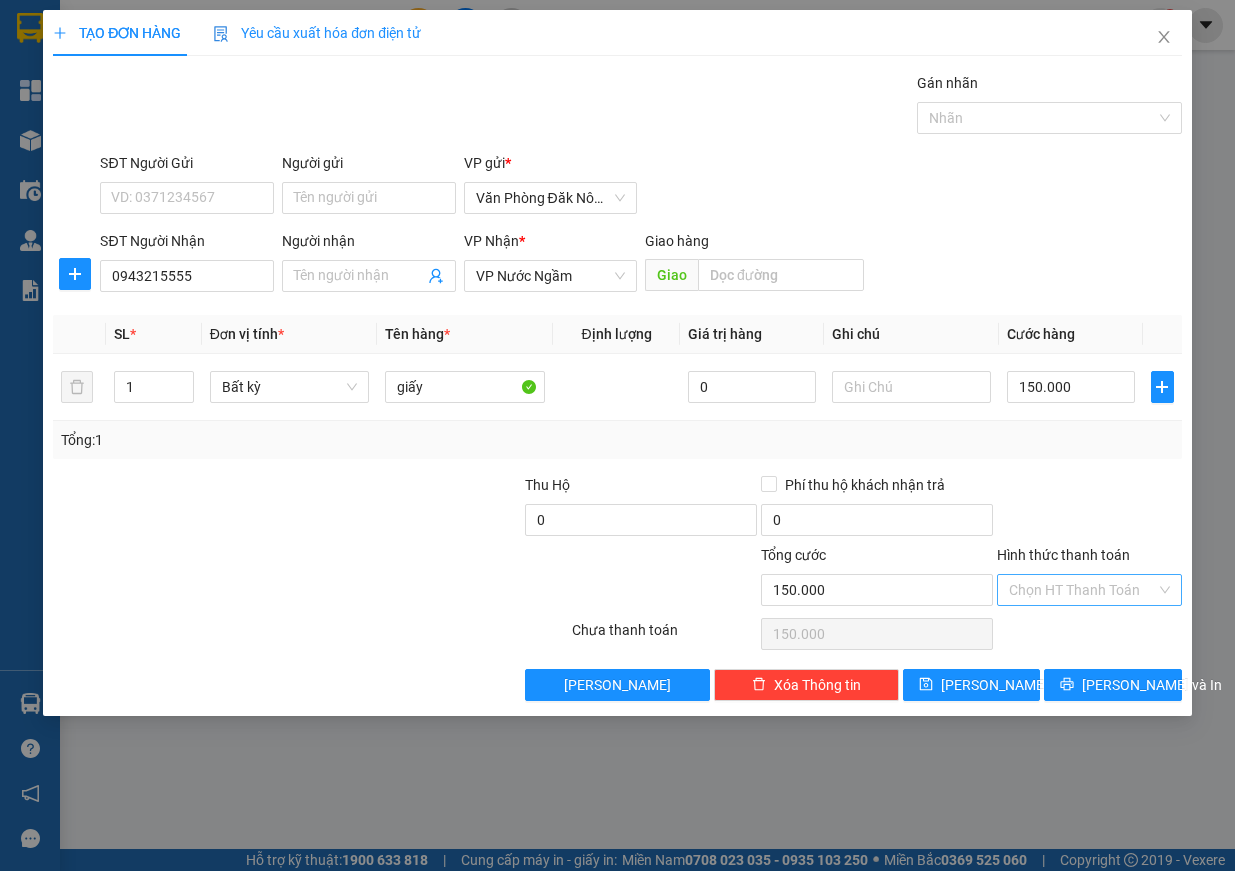 click on "Hình thức thanh toán" at bounding box center [1082, 590] 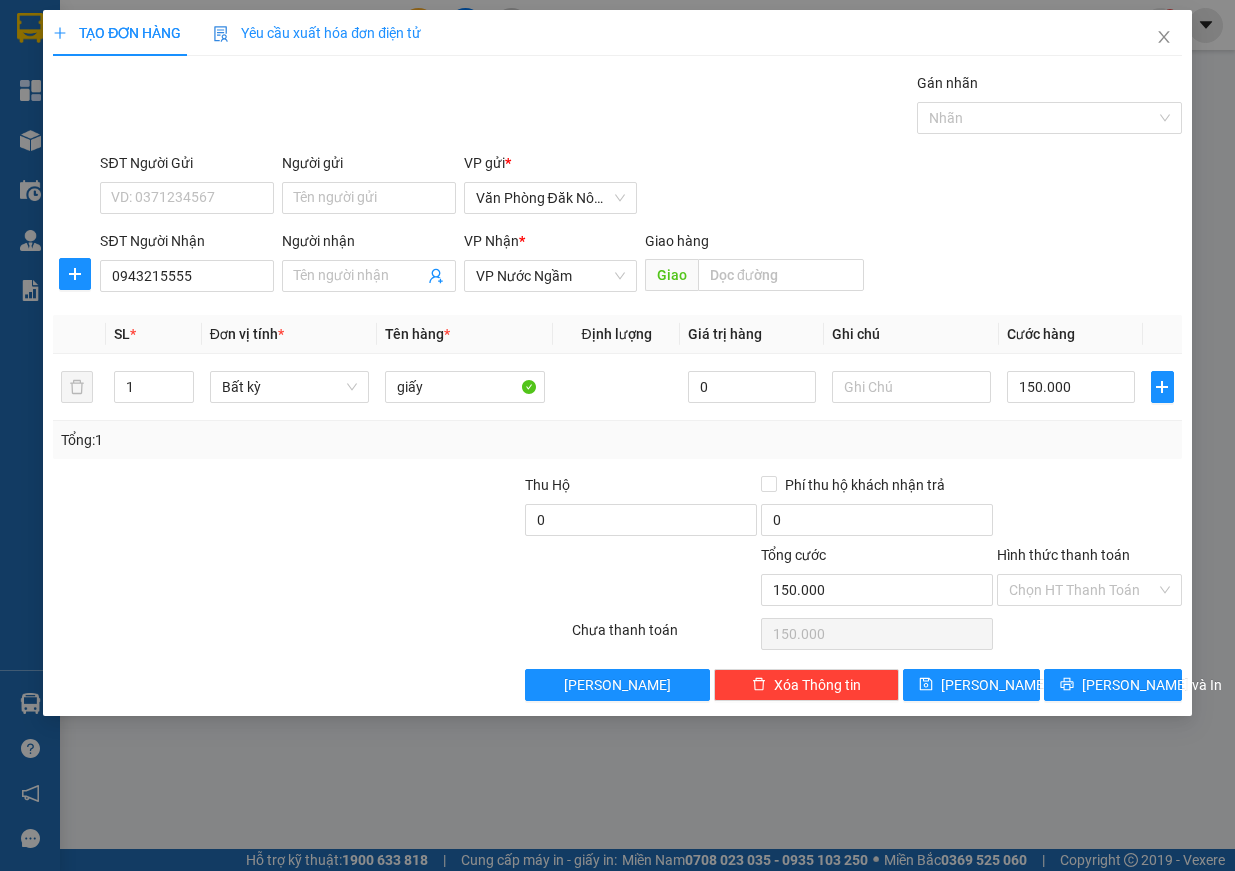 click at bounding box center [1089, 509] 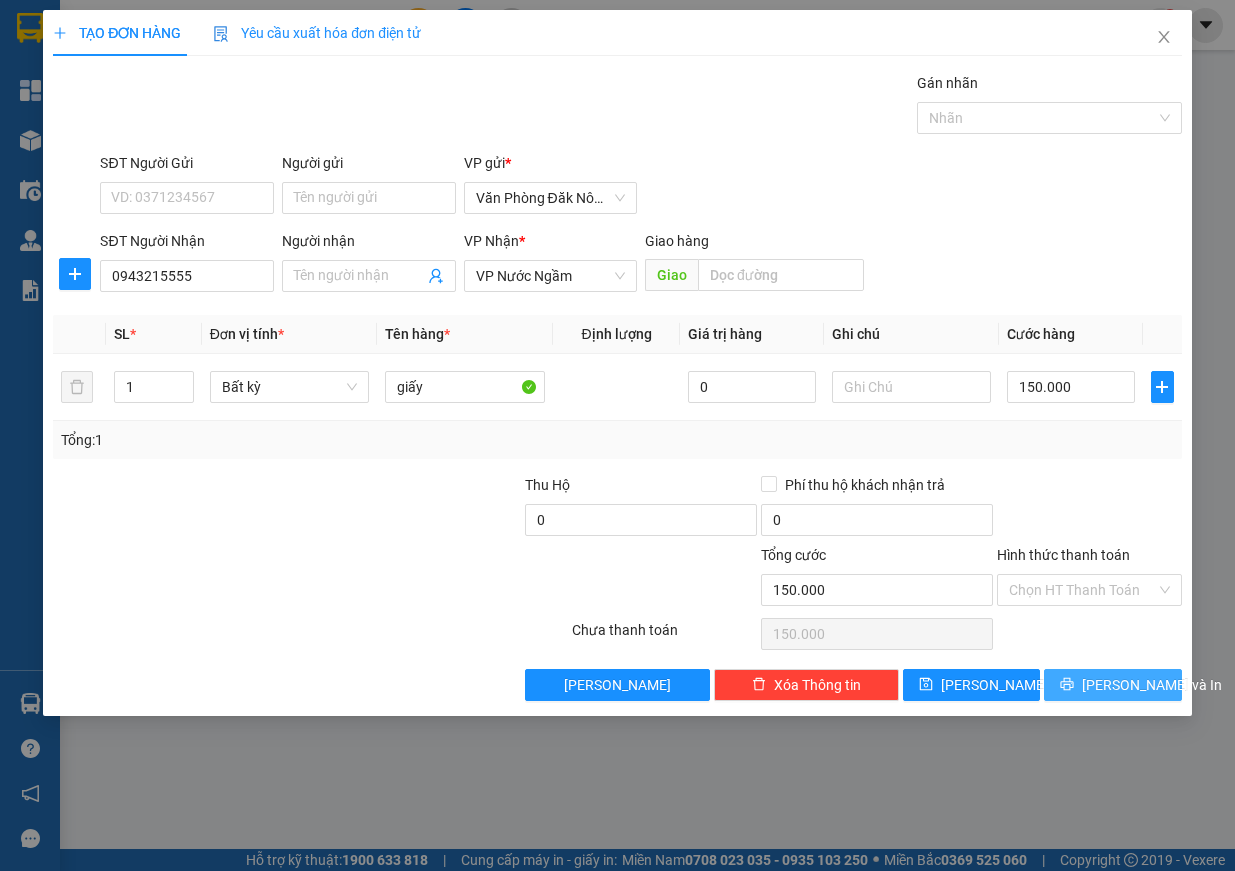 click on "[PERSON_NAME] và In" at bounding box center [1113, 685] 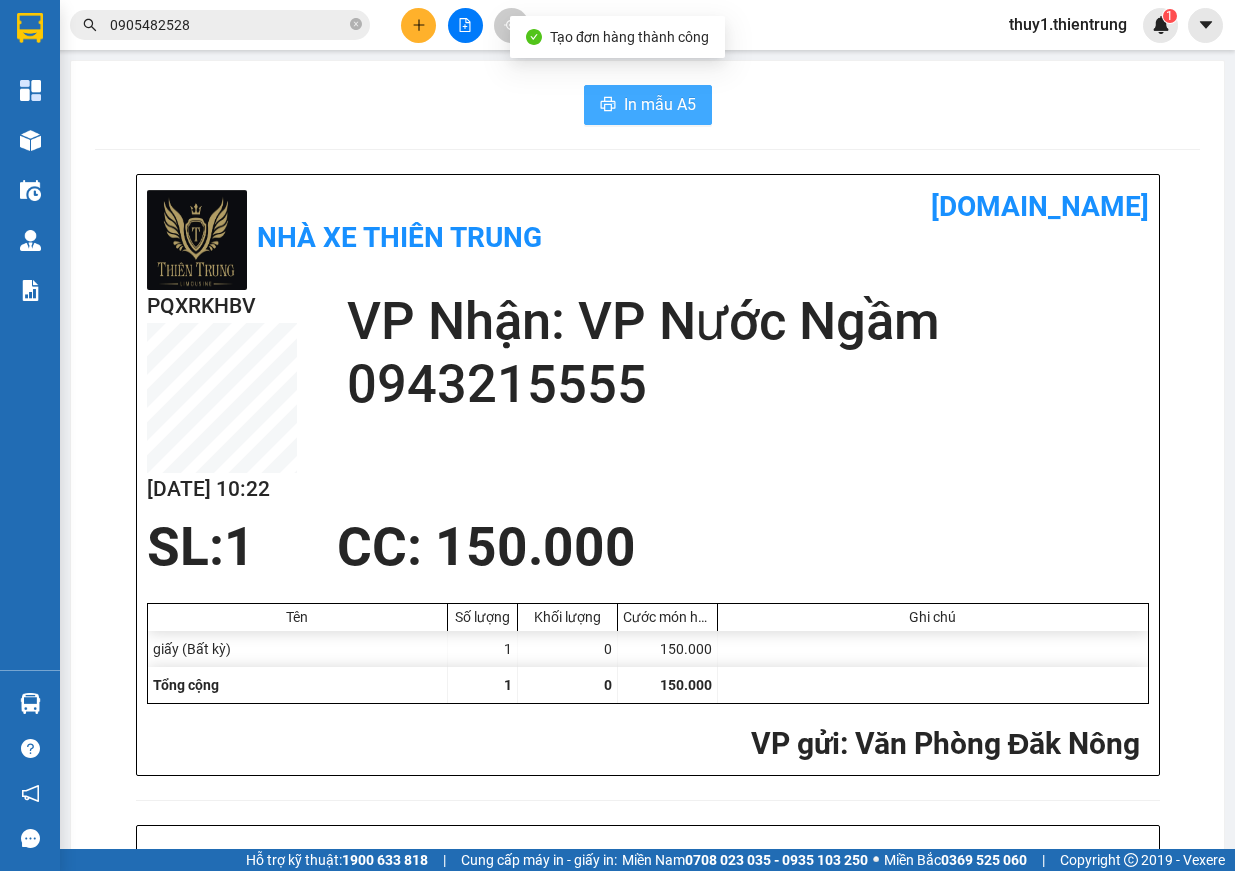 click on "In mẫu A5" at bounding box center [660, 104] 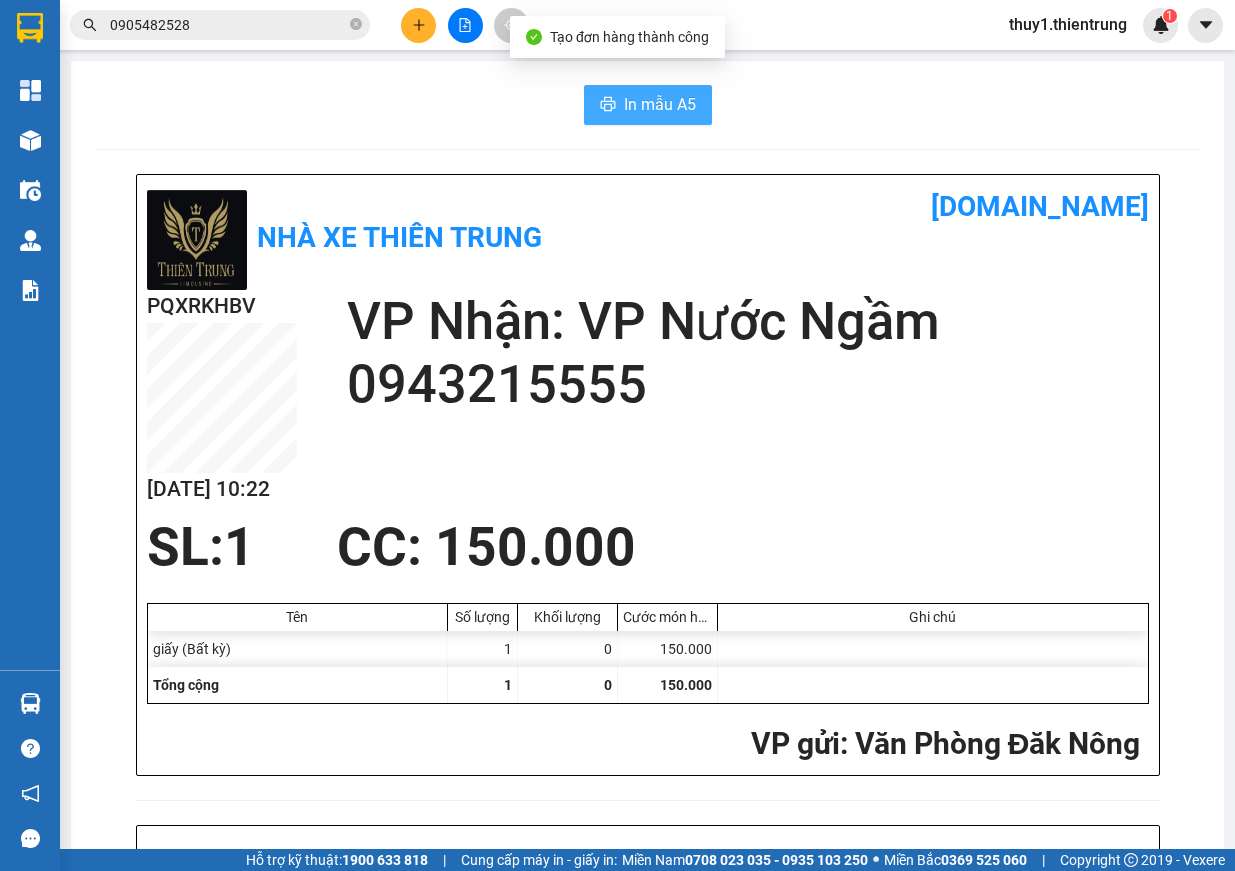 scroll, scrollTop: 0, scrollLeft: 0, axis: both 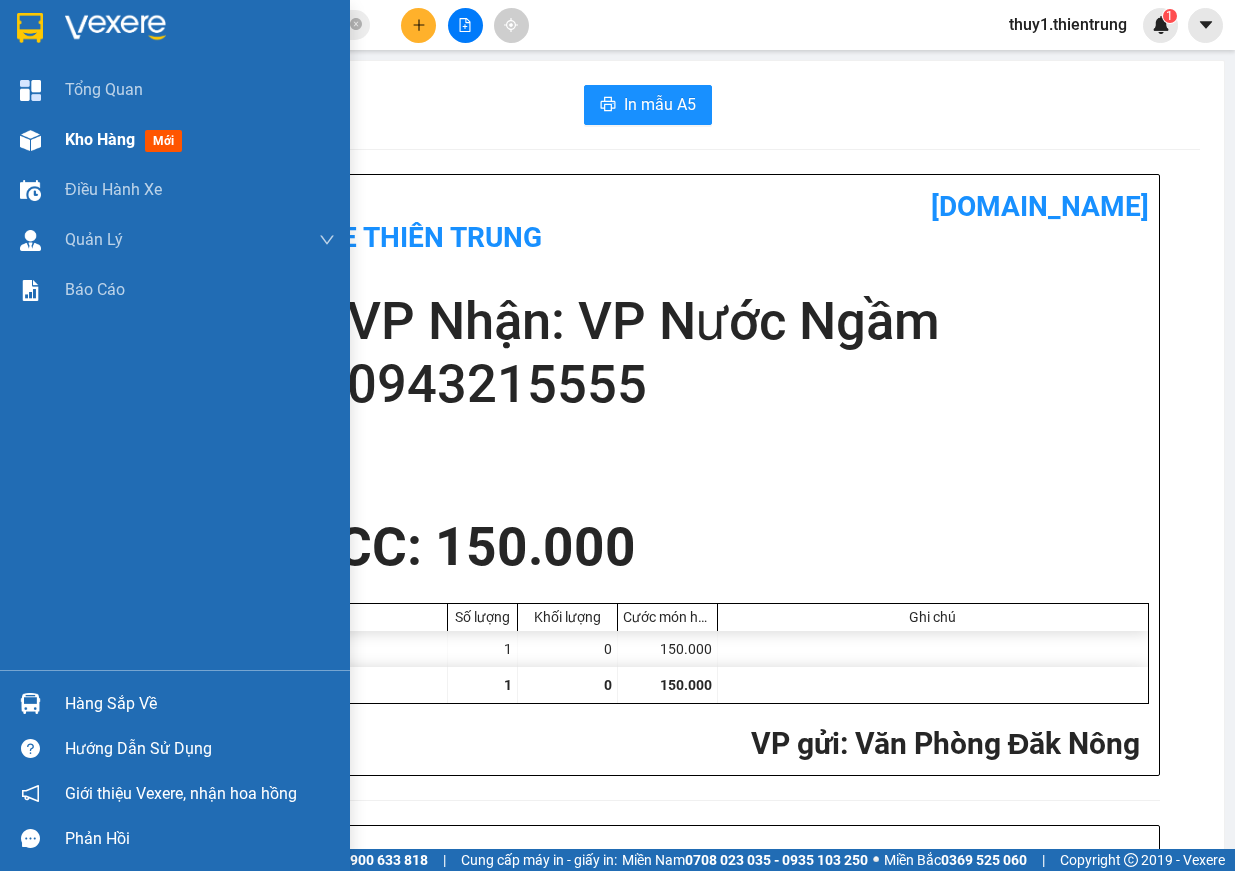 click at bounding box center (30, 140) 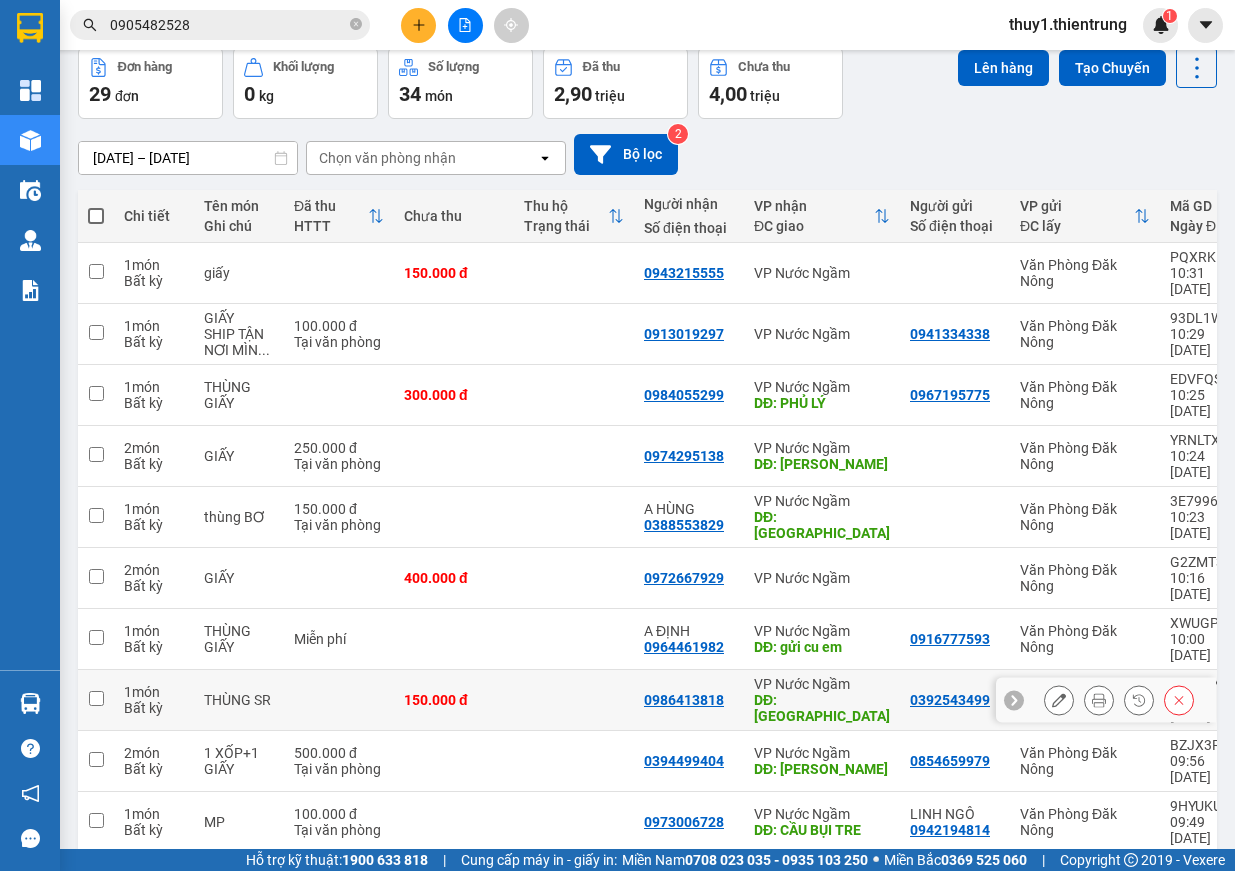 scroll, scrollTop: 0, scrollLeft: 0, axis: both 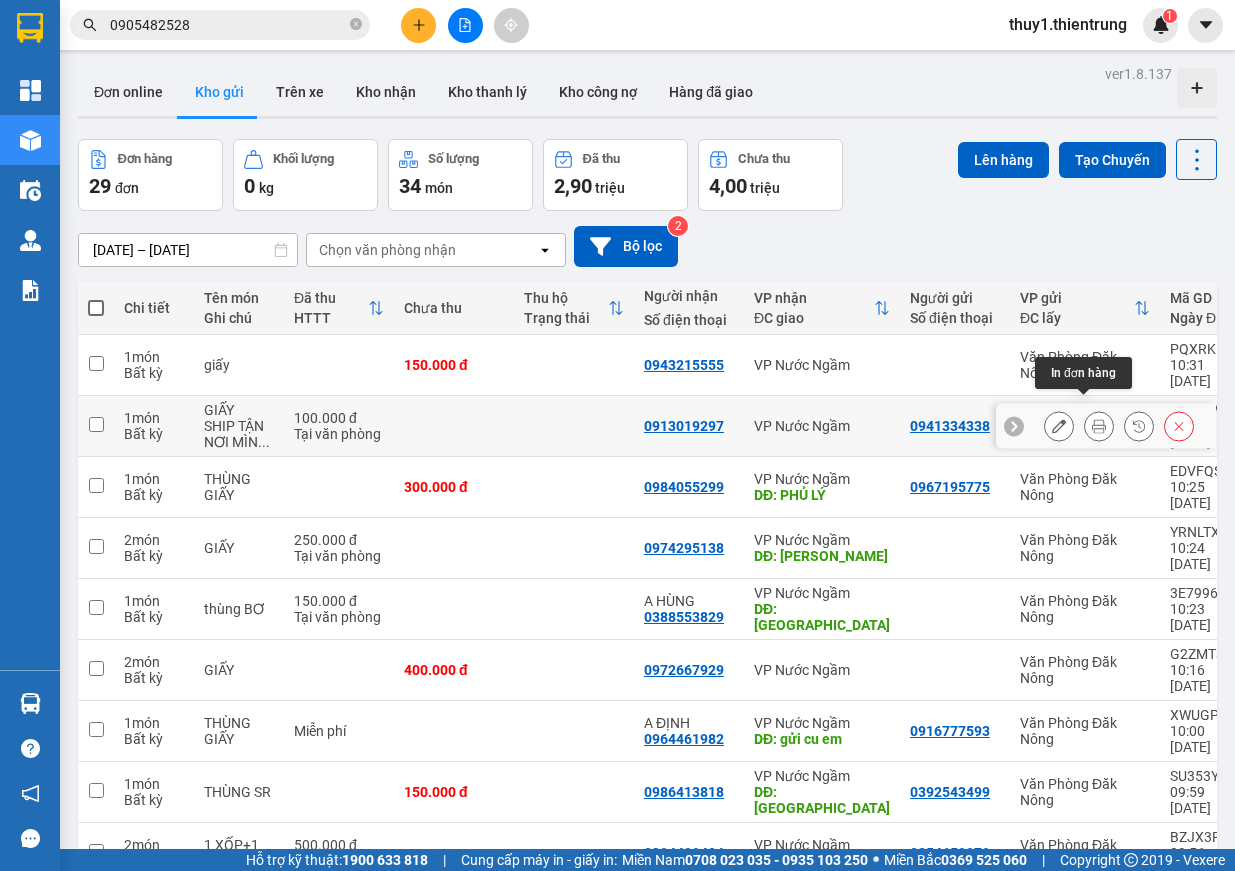 click 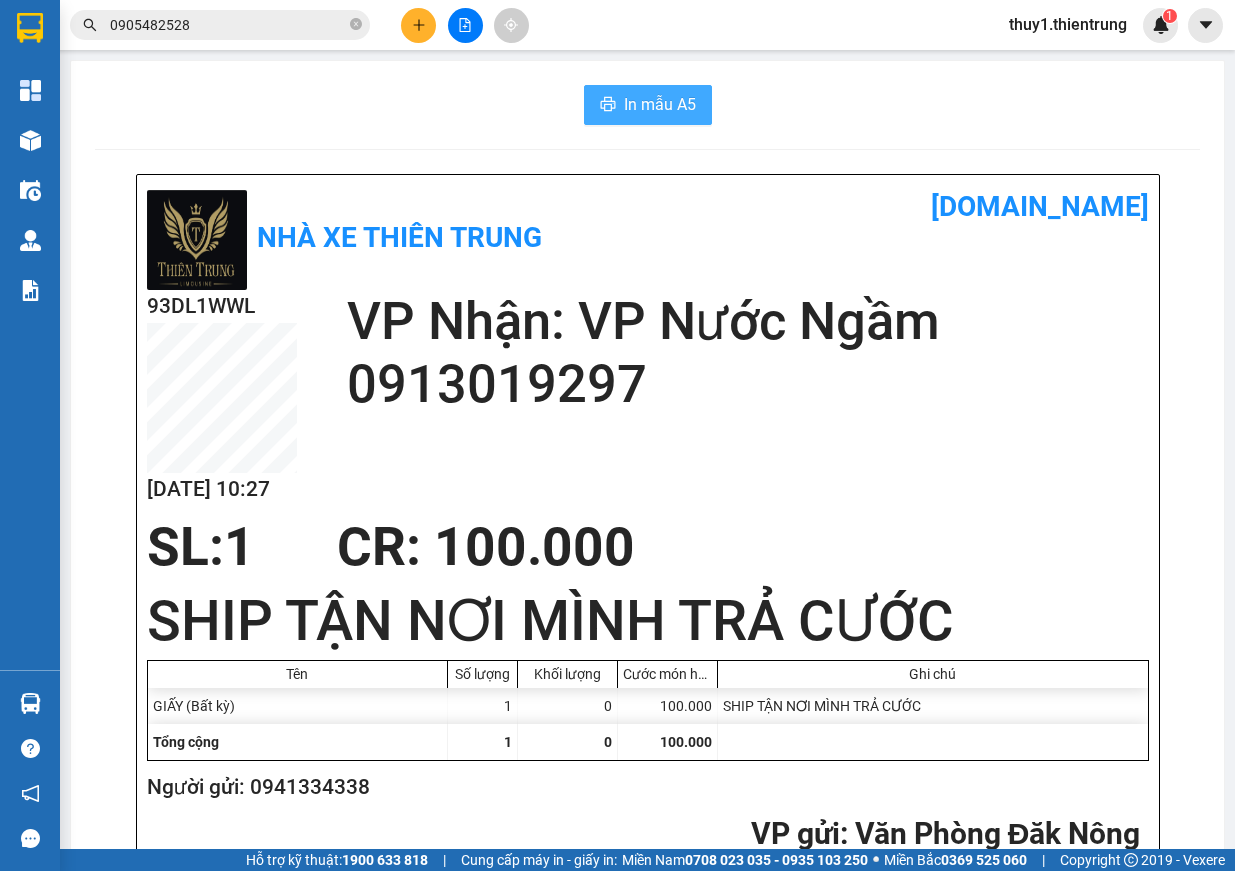 click on "In mẫu A5" at bounding box center [660, 104] 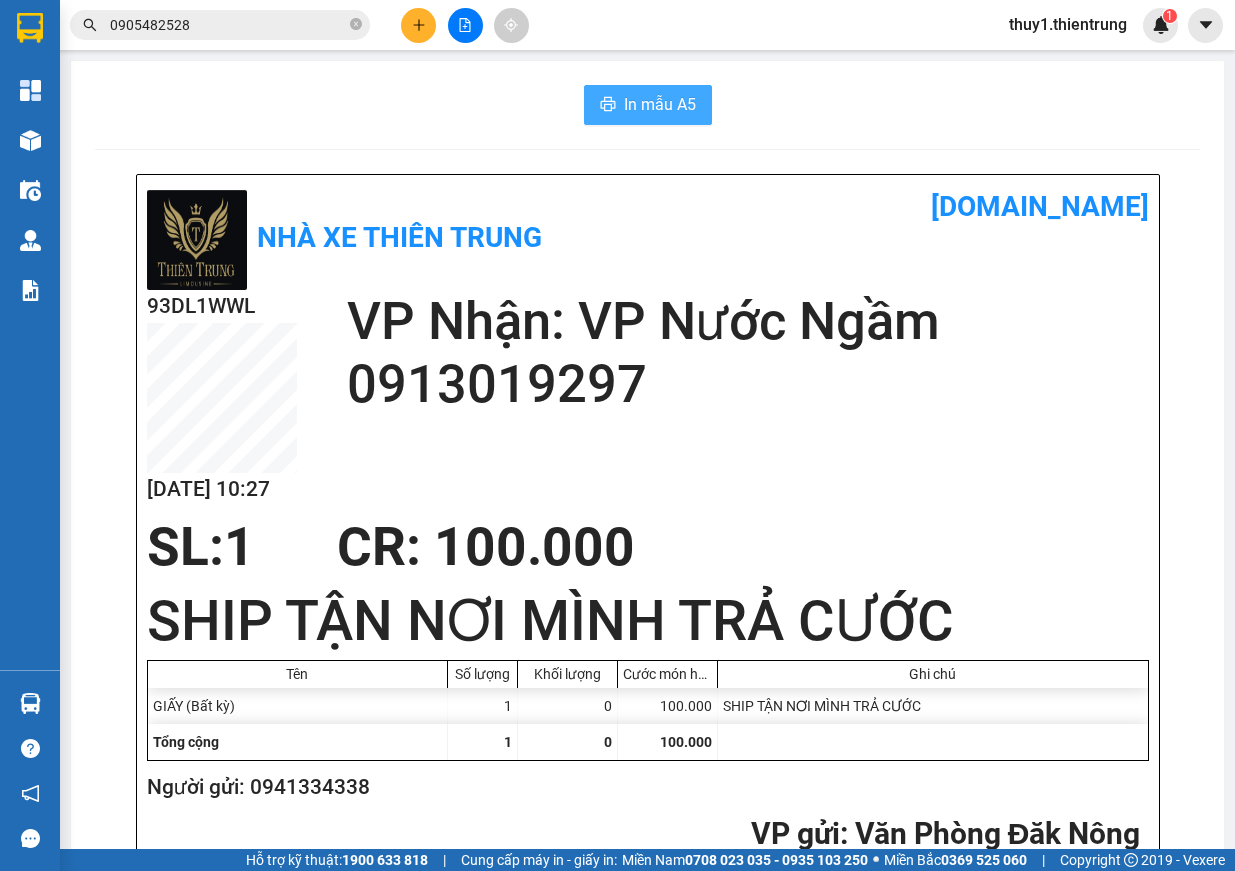 scroll, scrollTop: 0, scrollLeft: 0, axis: both 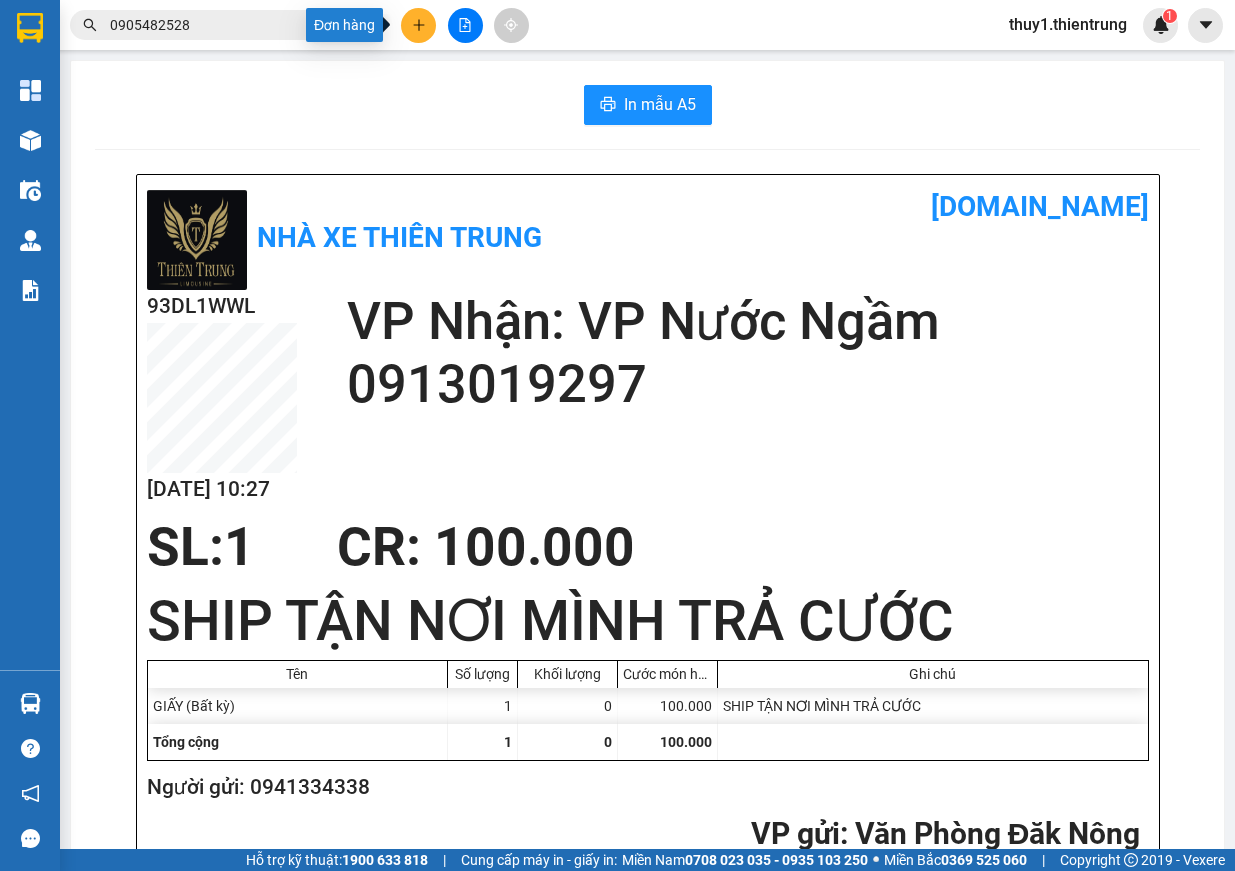 click 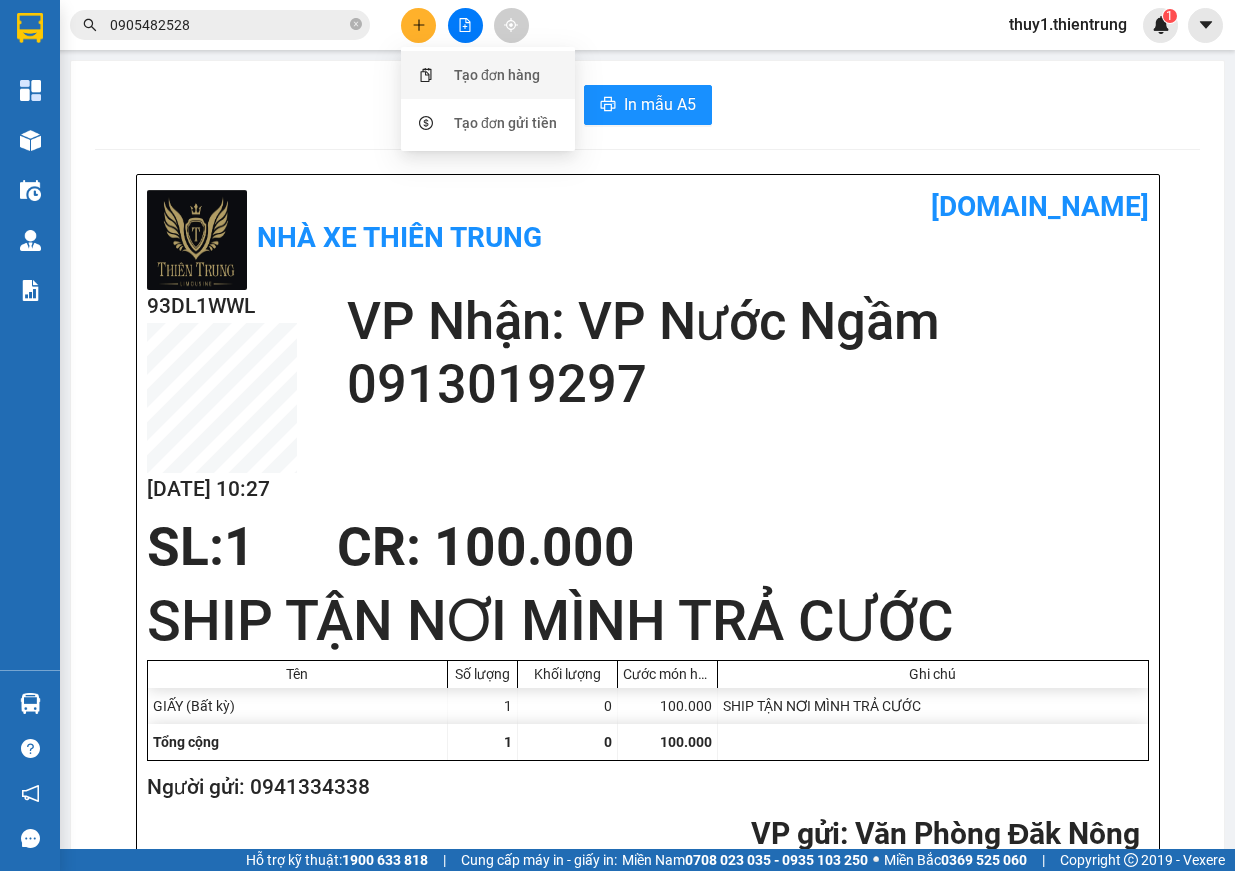 click on "Tạo đơn hàng" at bounding box center (497, 75) 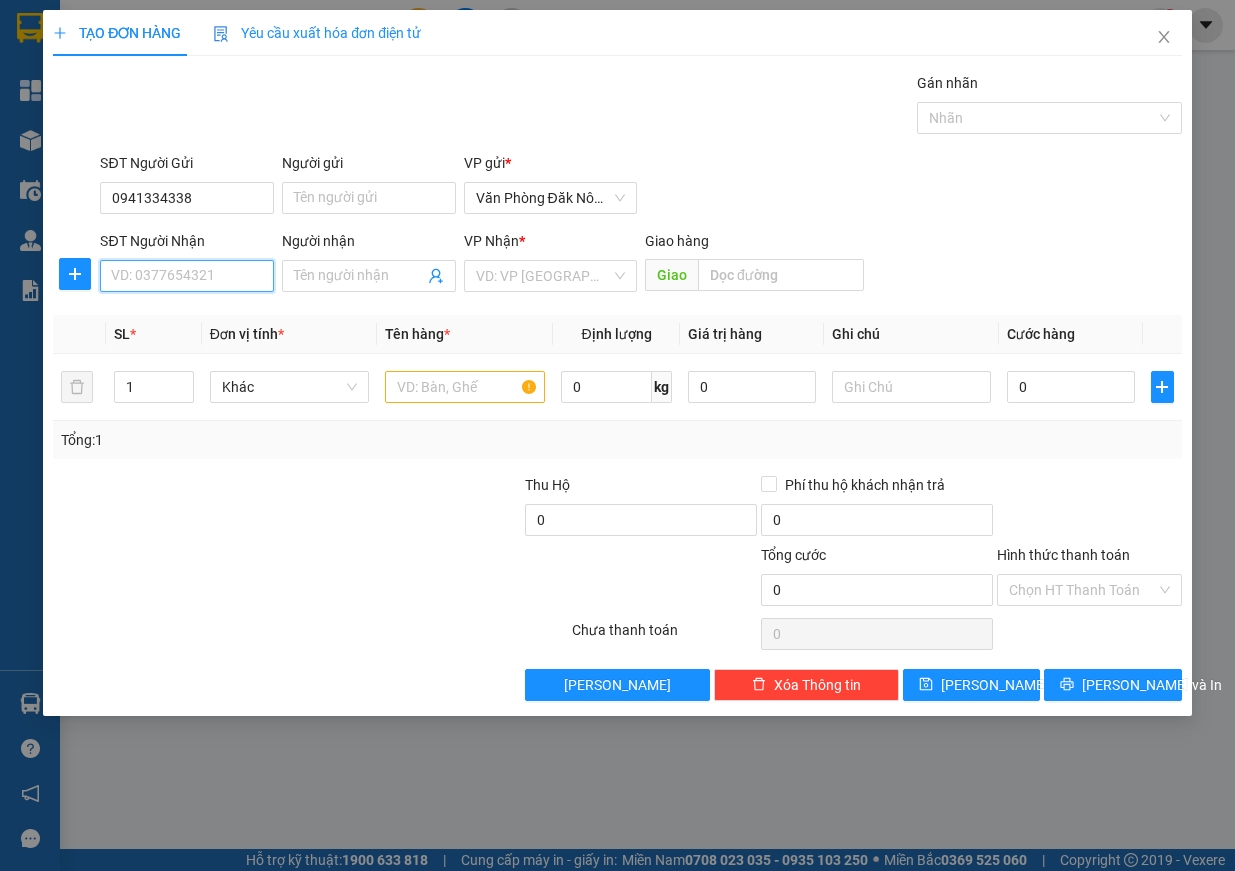click on "SĐT Người Nhận" at bounding box center [187, 276] 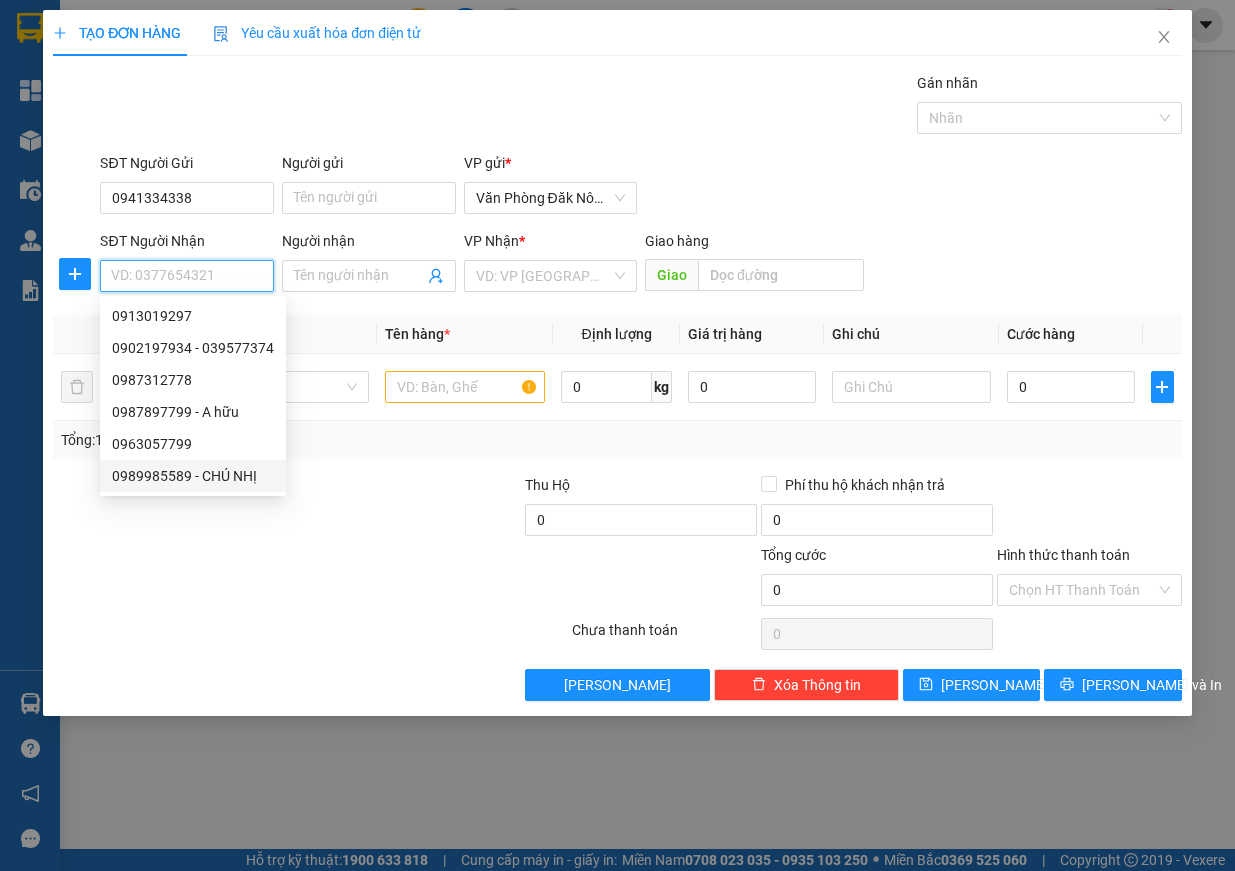 click on "SĐT Người Nhận" at bounding box center (187, 276) 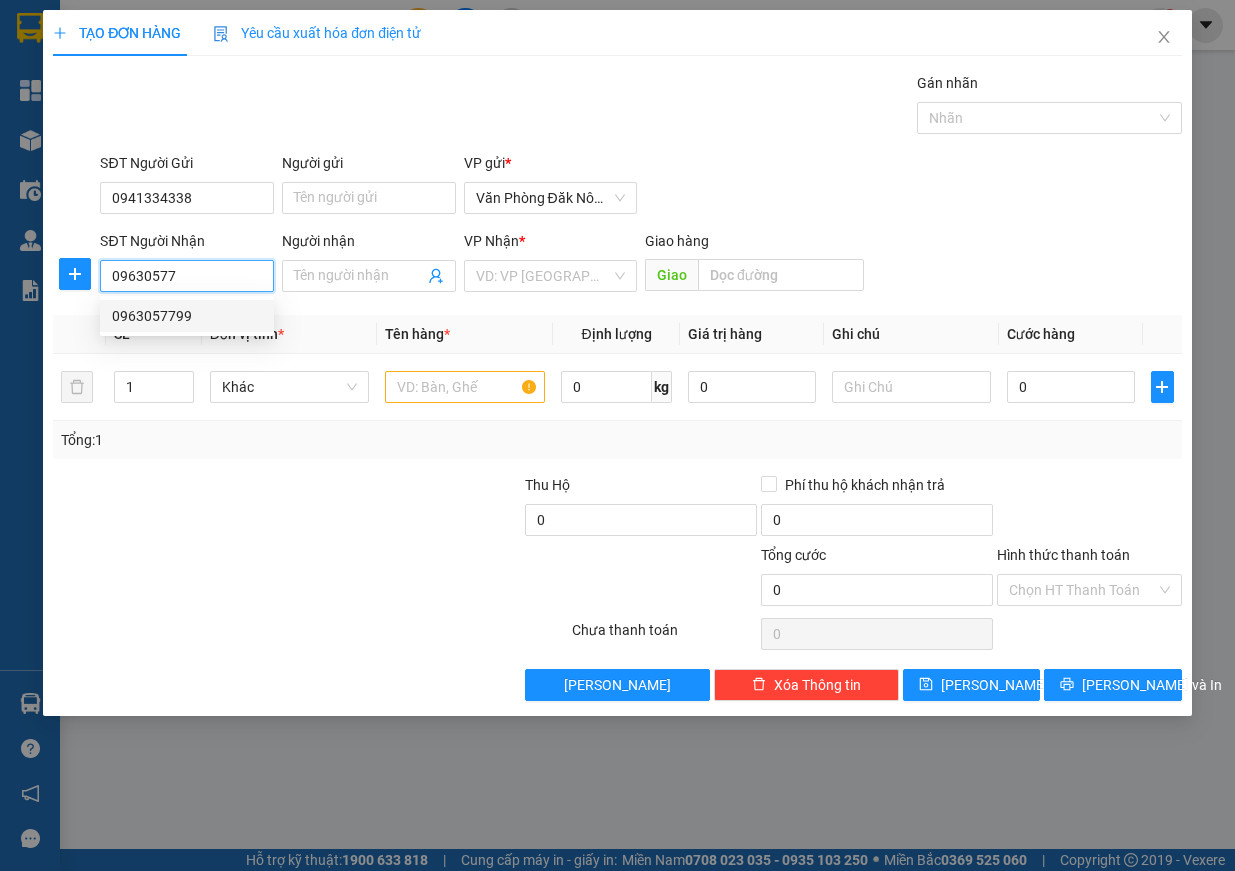 click on "0963057799" at bounding box center [187, 316] 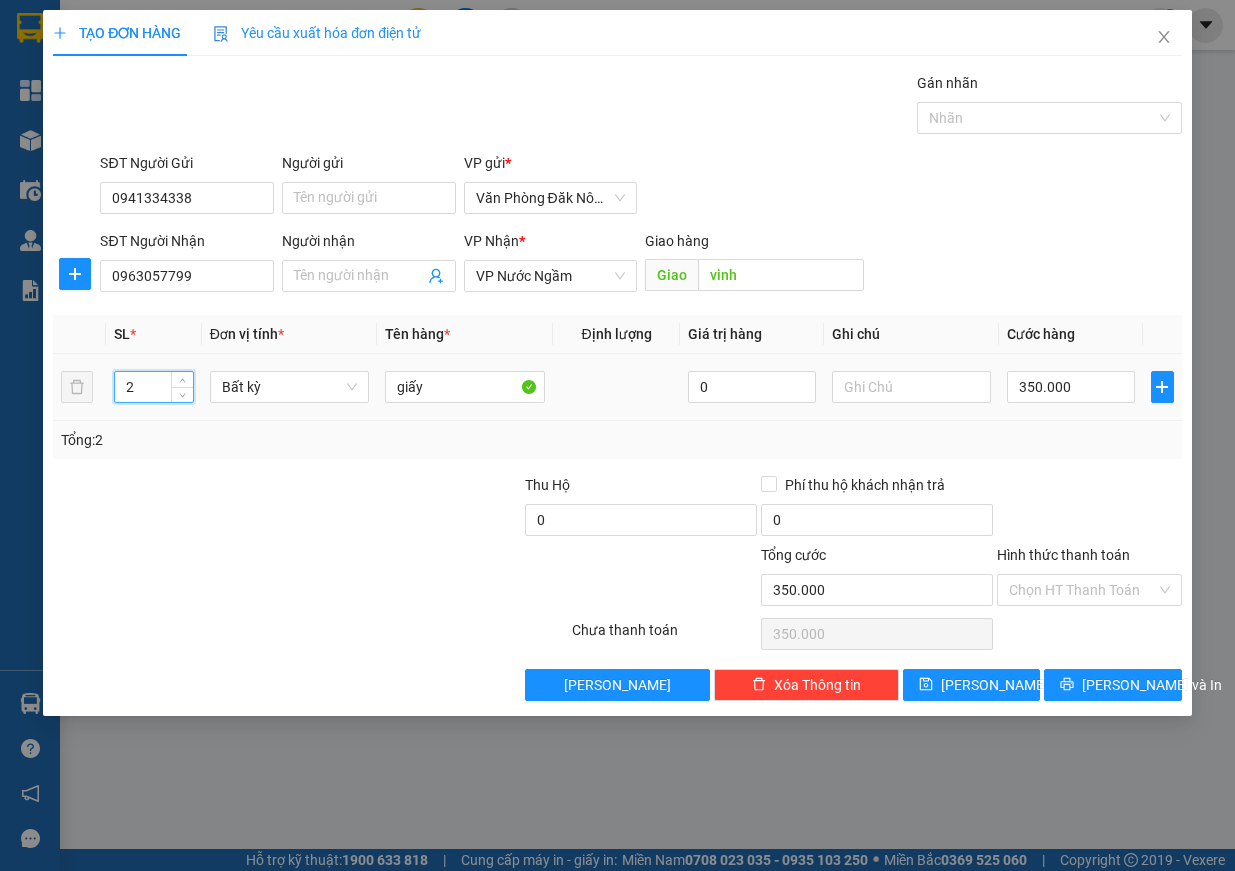 click on "2 Bất kỳ giấy 0 350.000" at bounding box center [617, 387] 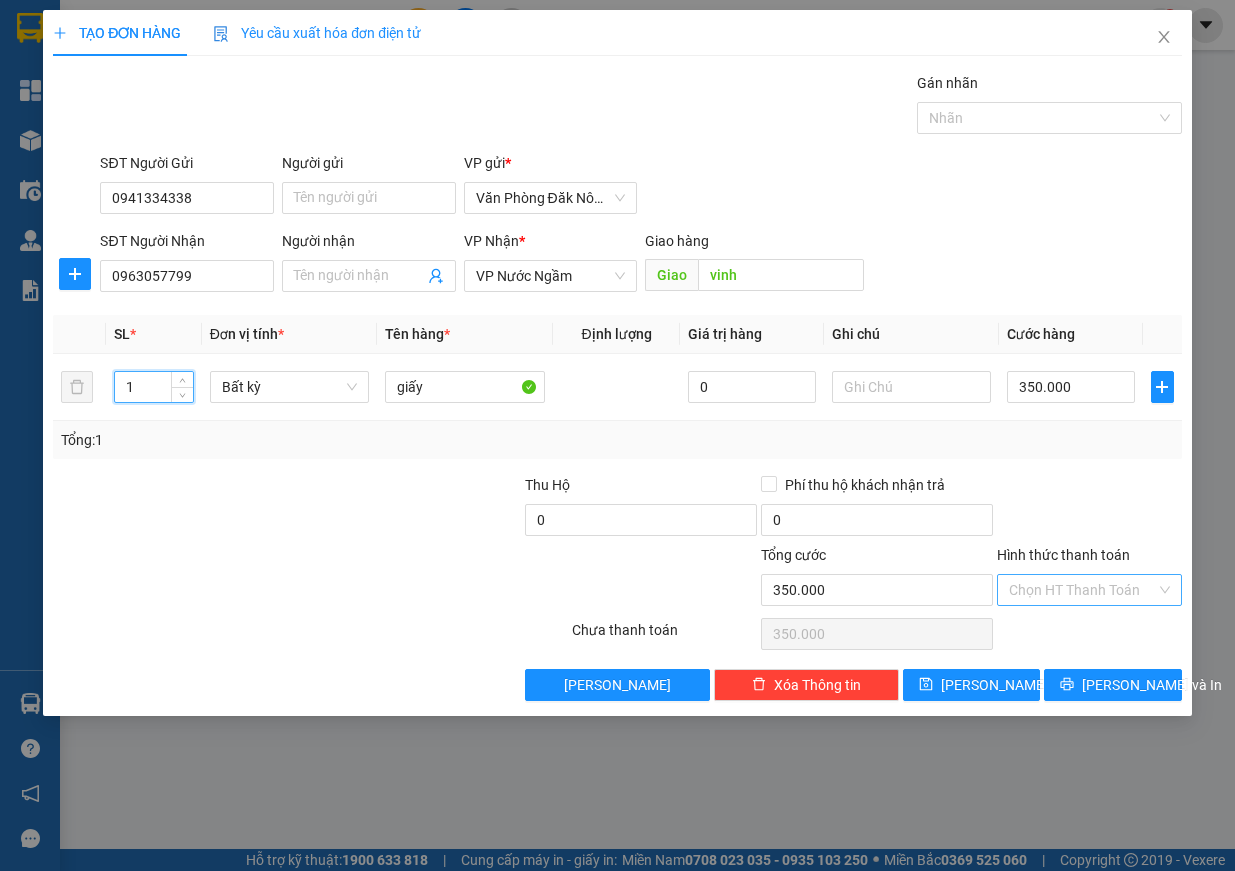 click on "Hình thức thanh toán" at bounding box center (1082, 590) 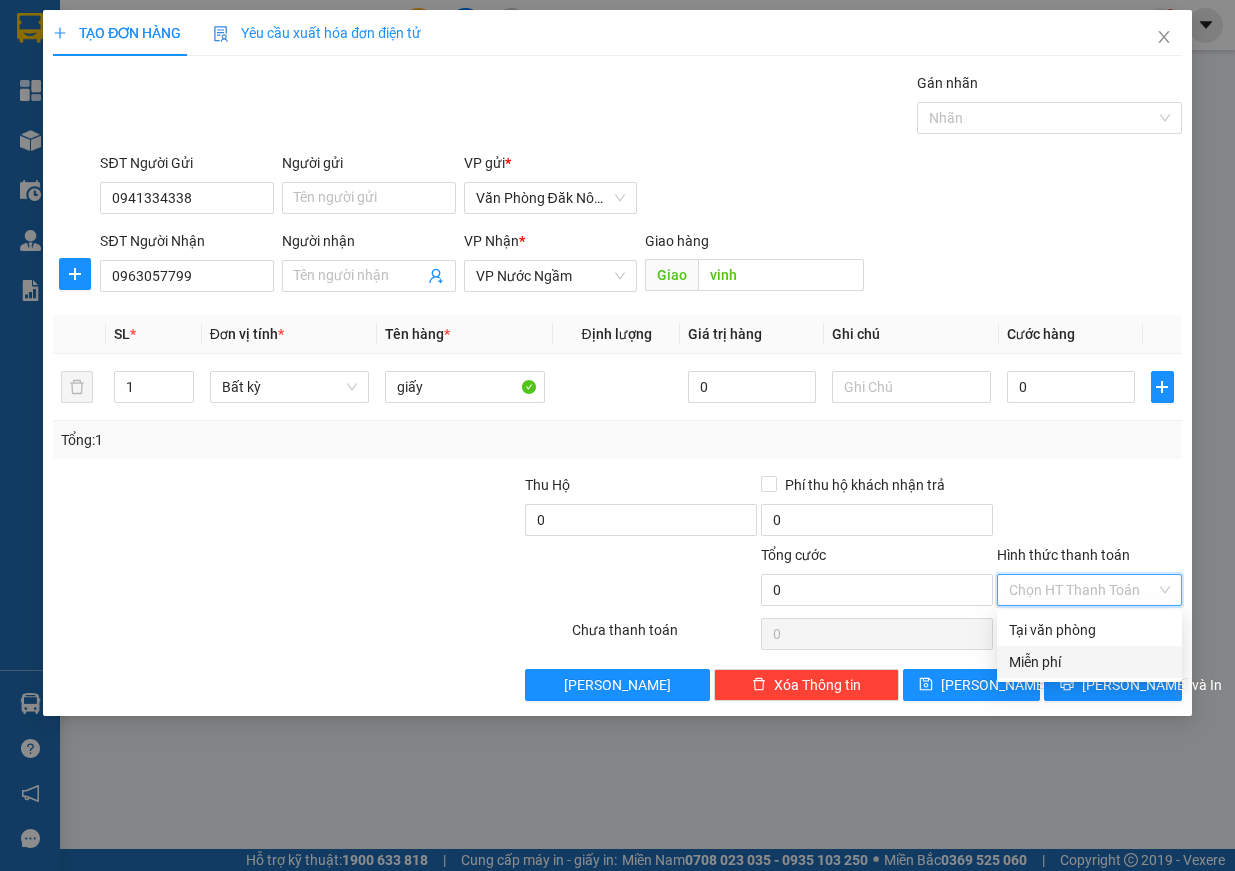 click on "Miễn phí" at bounding box center (1089, 662) 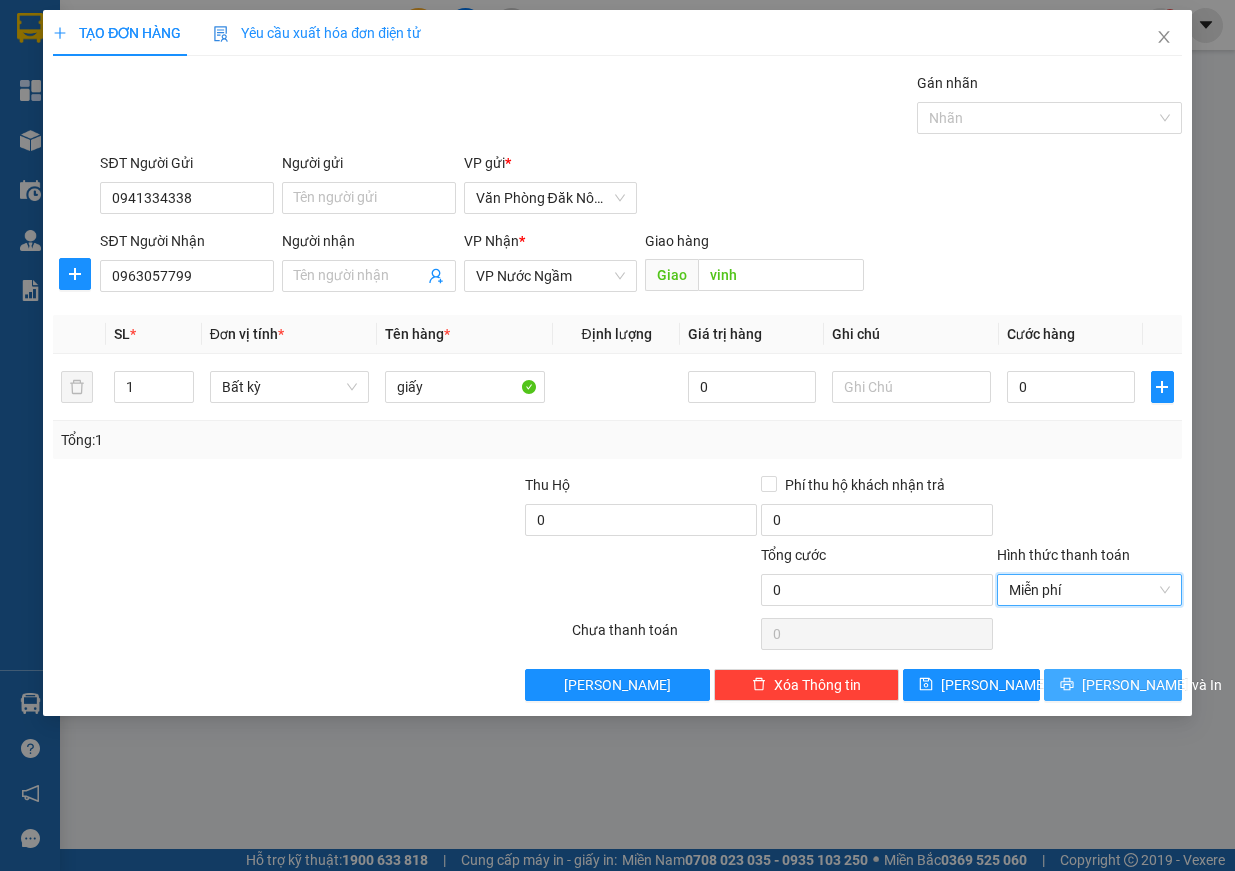 click on "[PERSON_NAME] và In" at bounding box center (1152, 685) 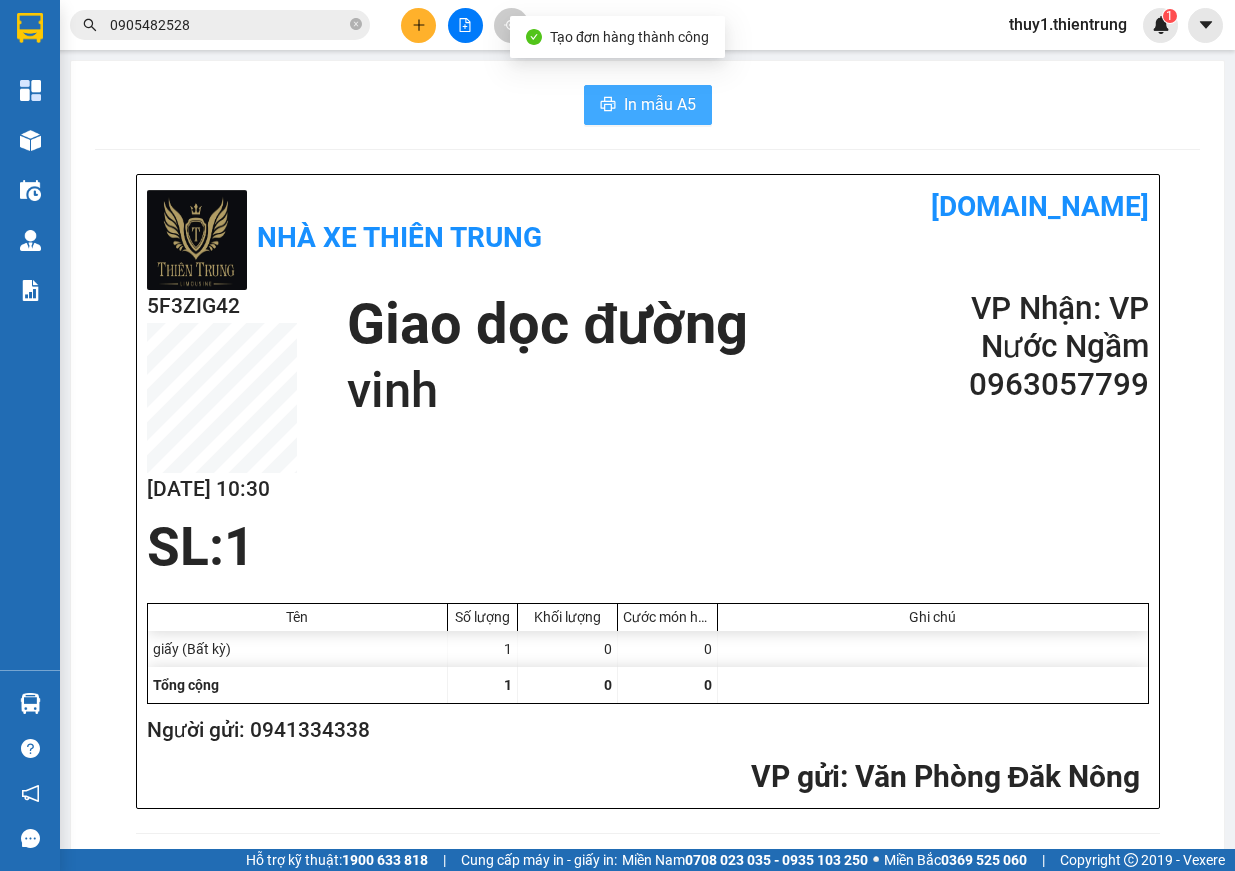 click on "In mẫu A5" at bounding box center [660, 104] 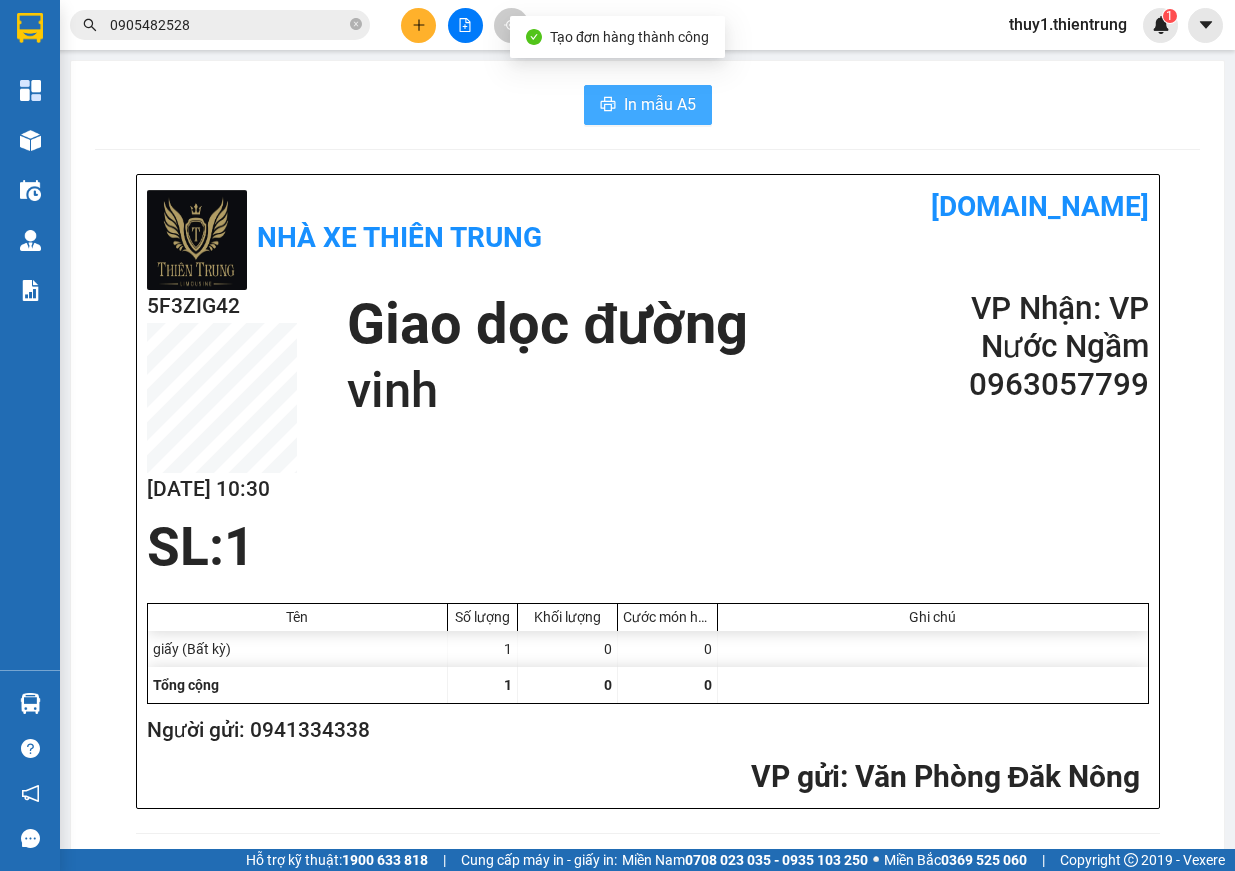 scroll, scrollTop: 0, scrollLeft: 0, axis: both 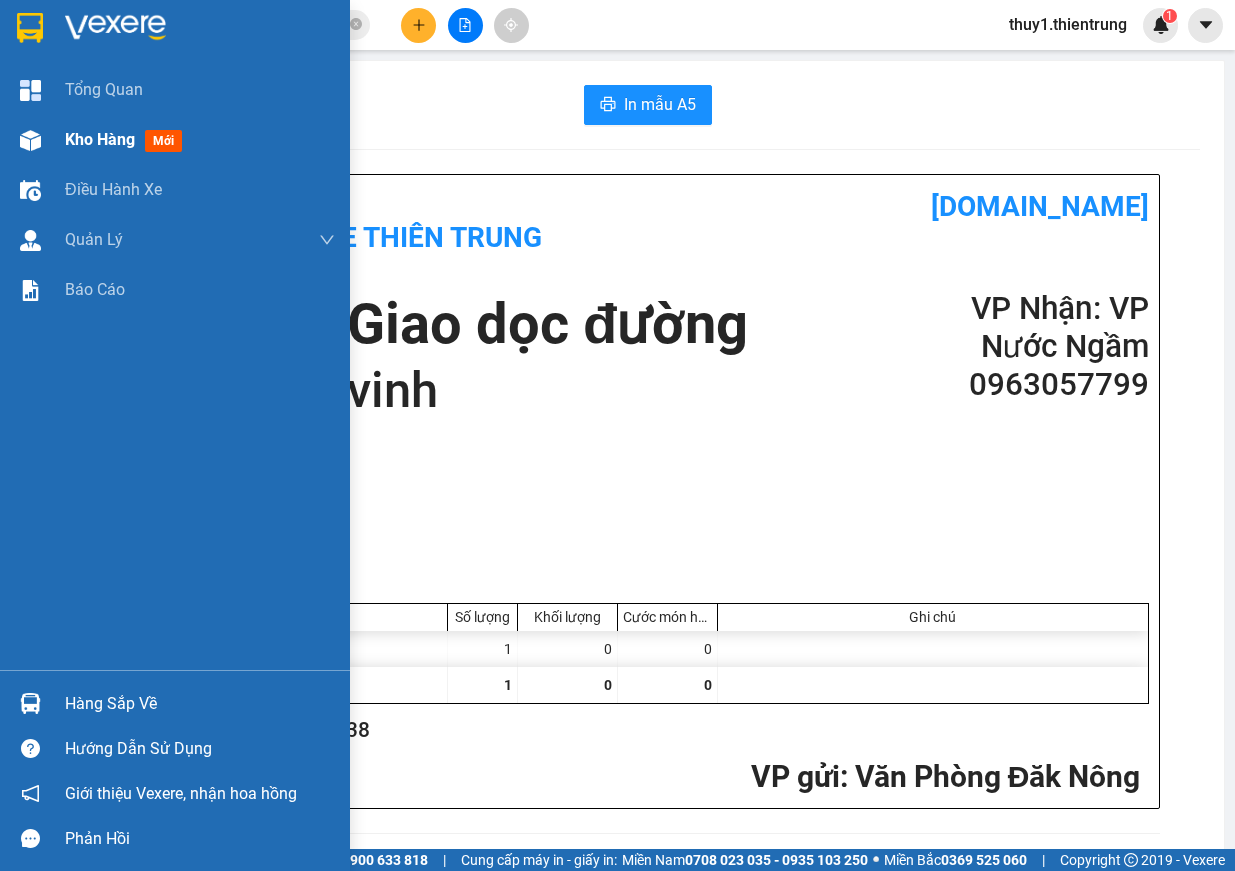click at bounding box center [30, 140] 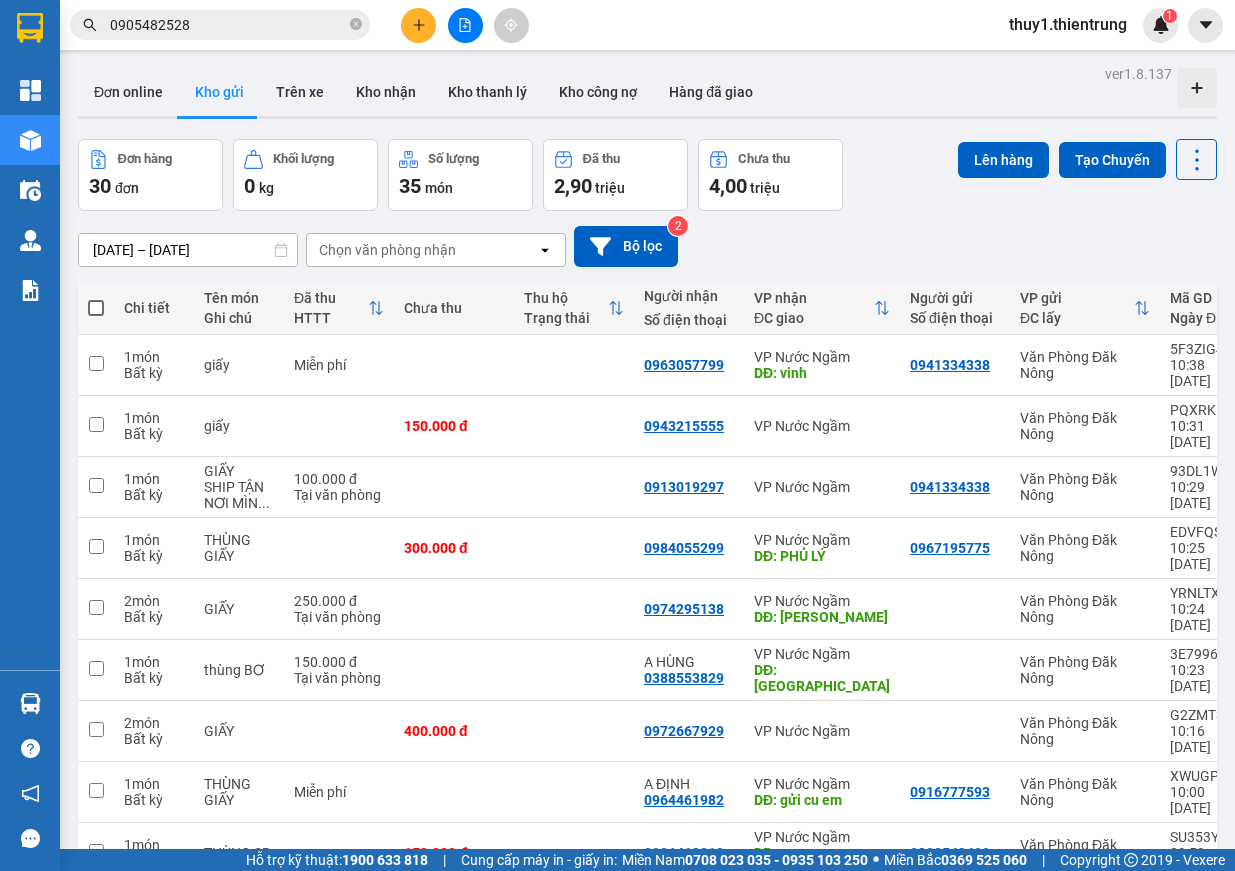 click on "10 / trang" at bounding box center [1135, 977] 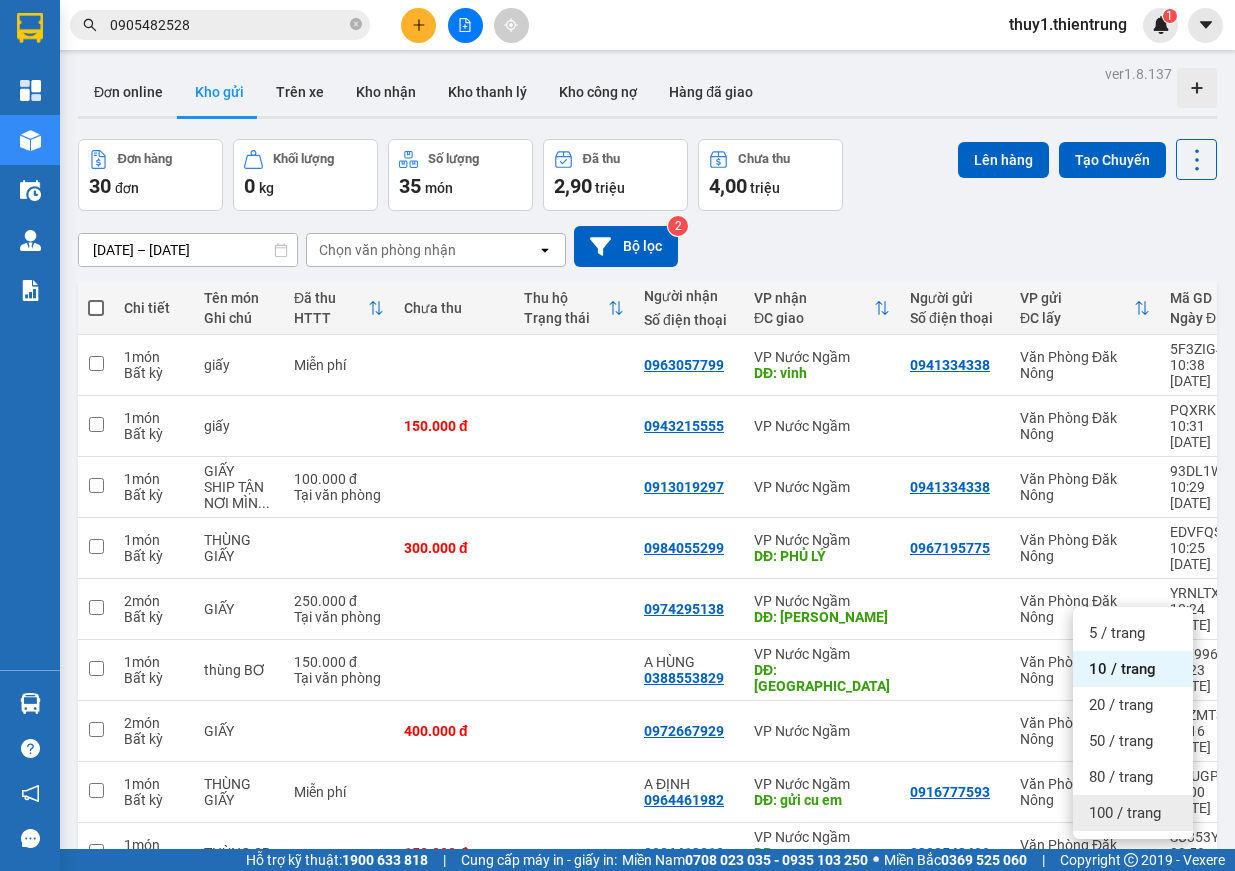 click on "100 / trang" at bounding box center [1125, 813] 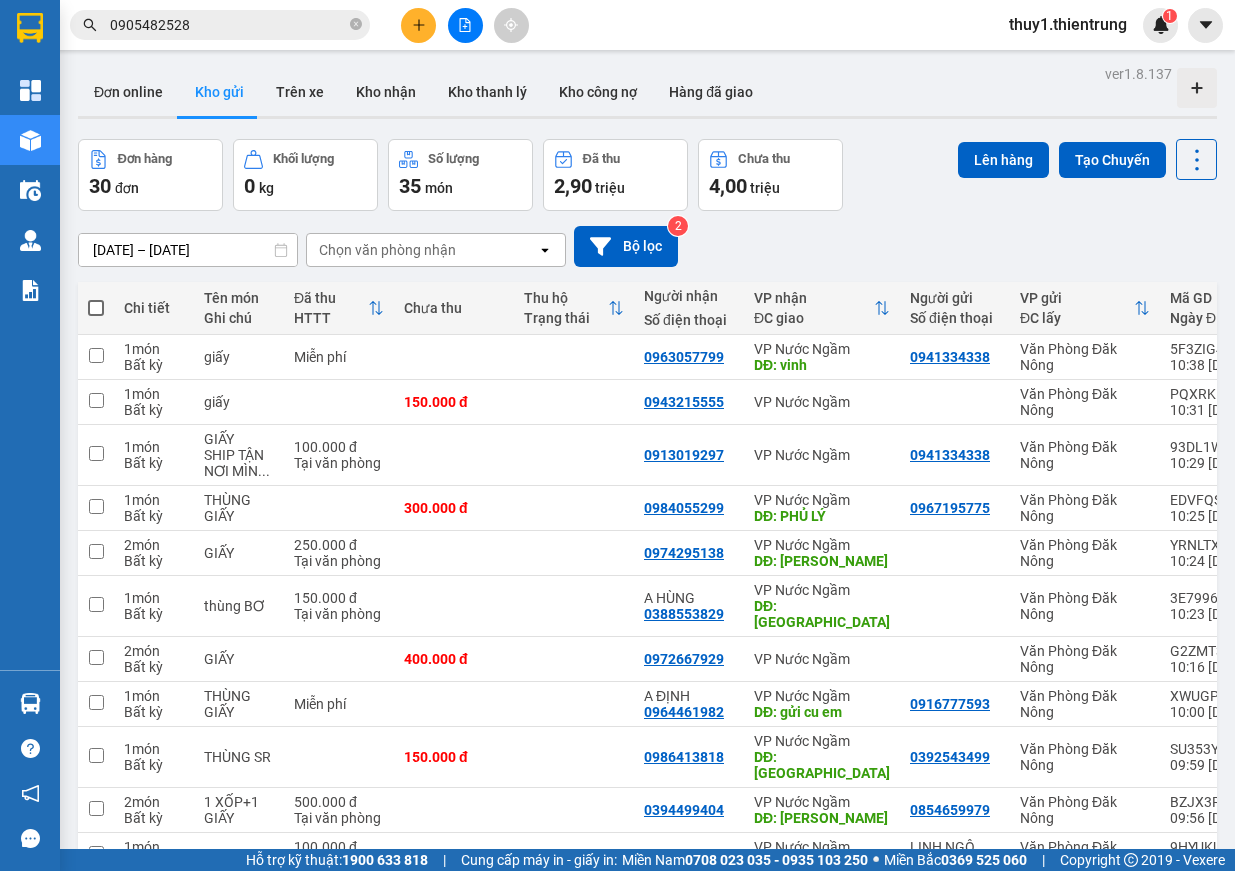 click at bounding box center [96, 308] 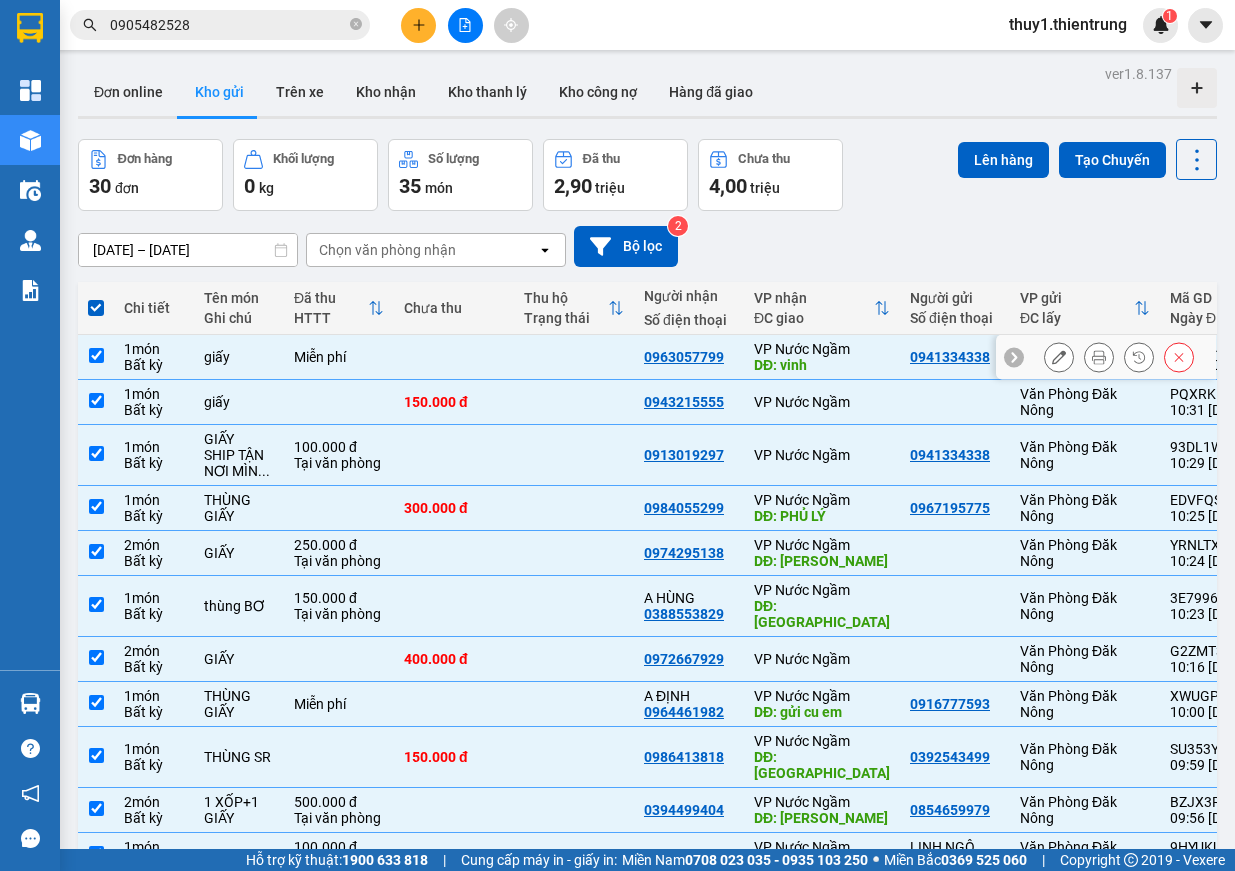 click at bounding box center [96, 357] 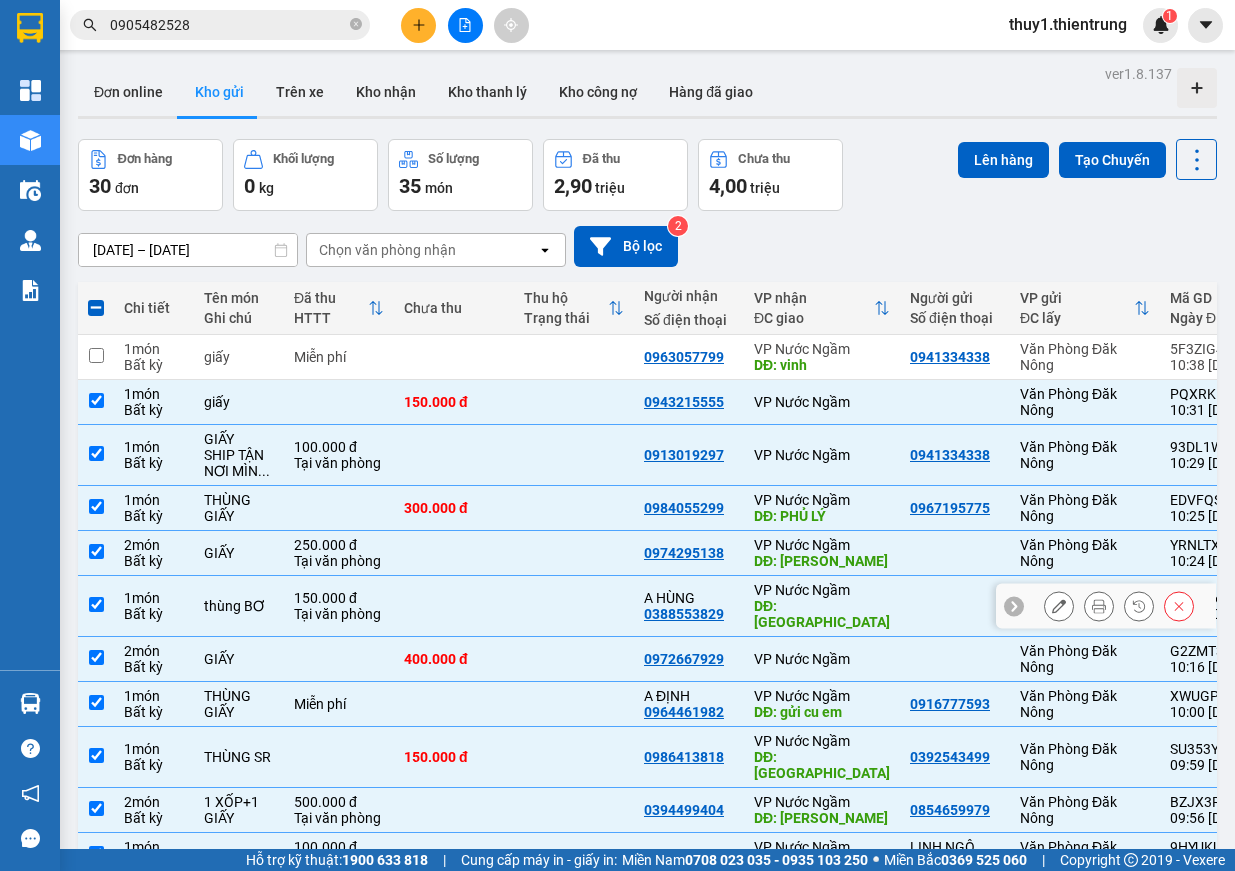 click at bounding box center (96, 606) 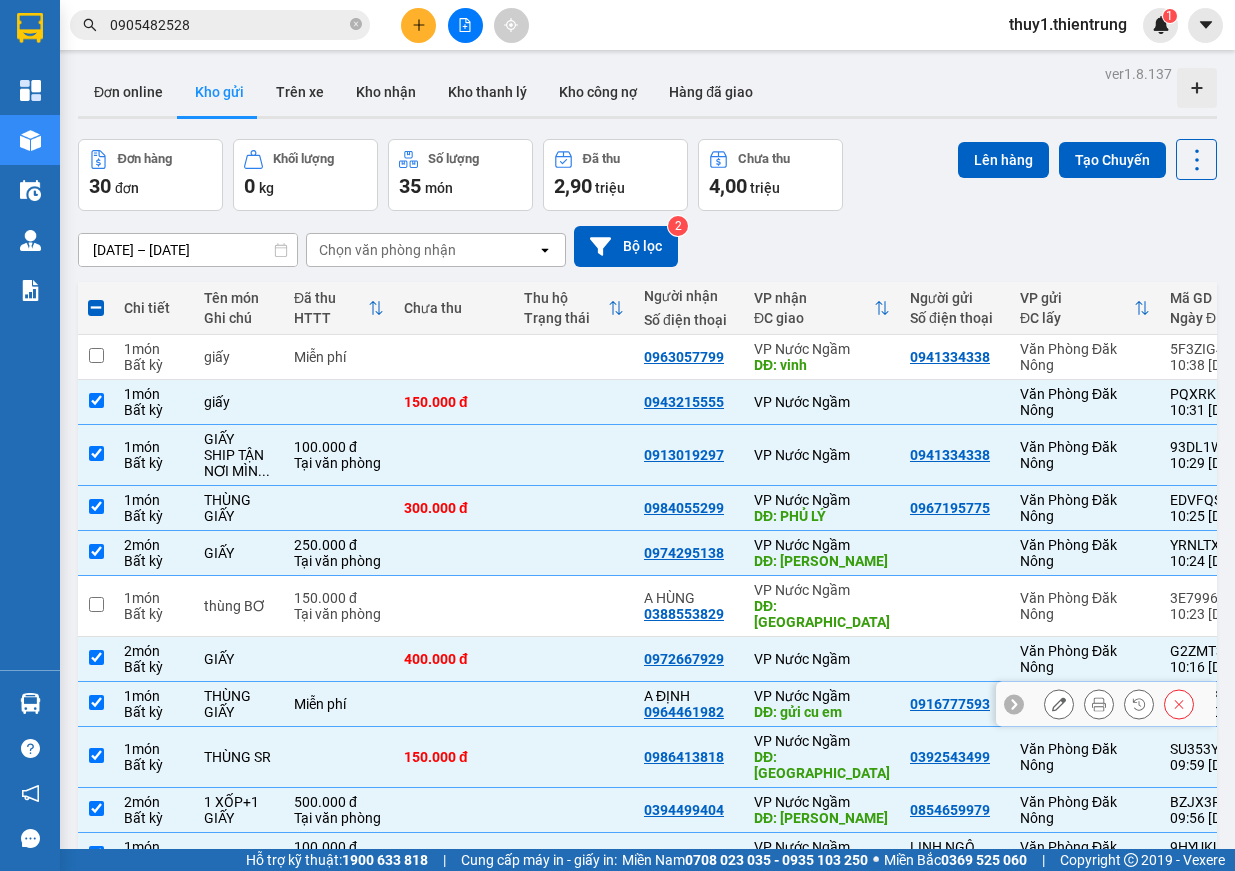 click at bounding box center [96, 702] 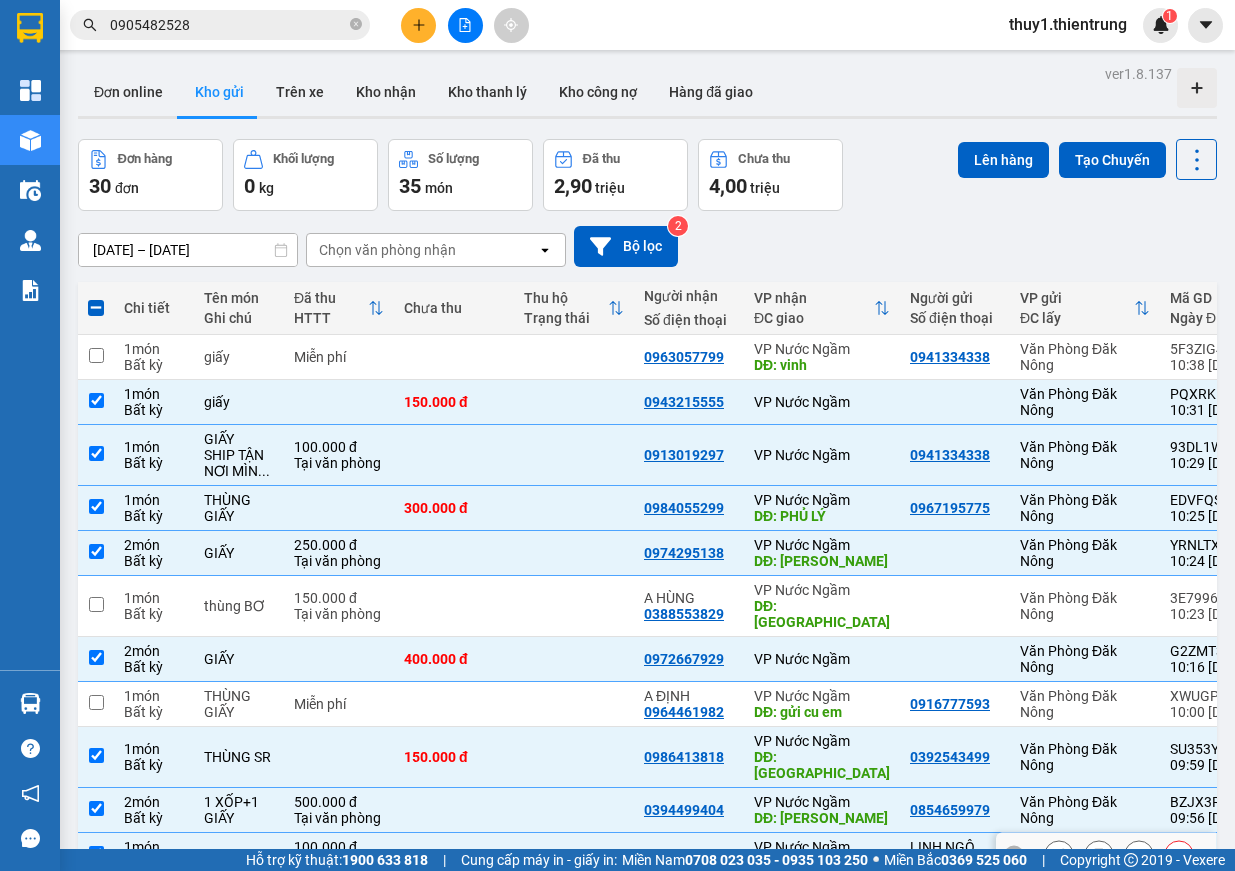 click at bounding box center [96, 855] 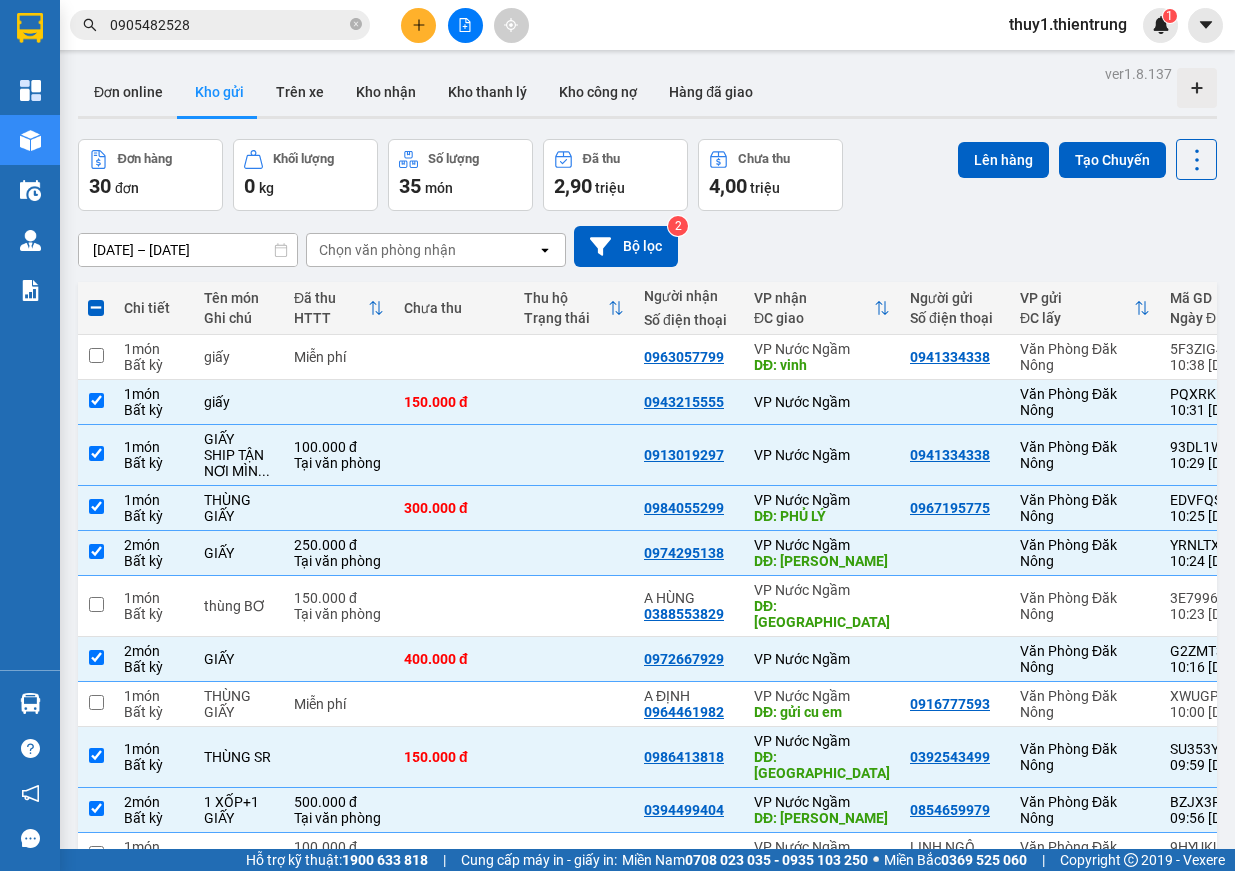 click at bounding box center [96, 943] 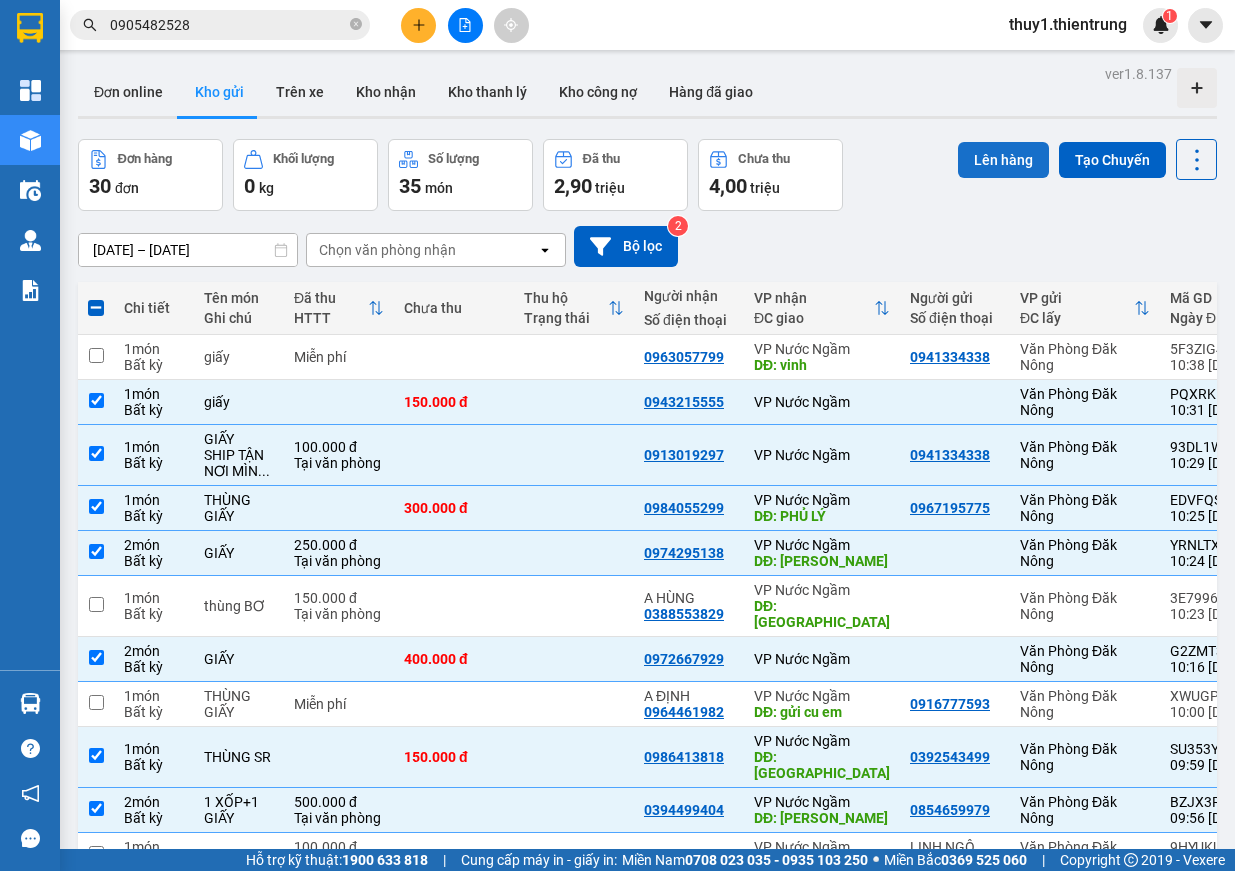 click on "Lên hàng" at bounding box center [1003, 160] 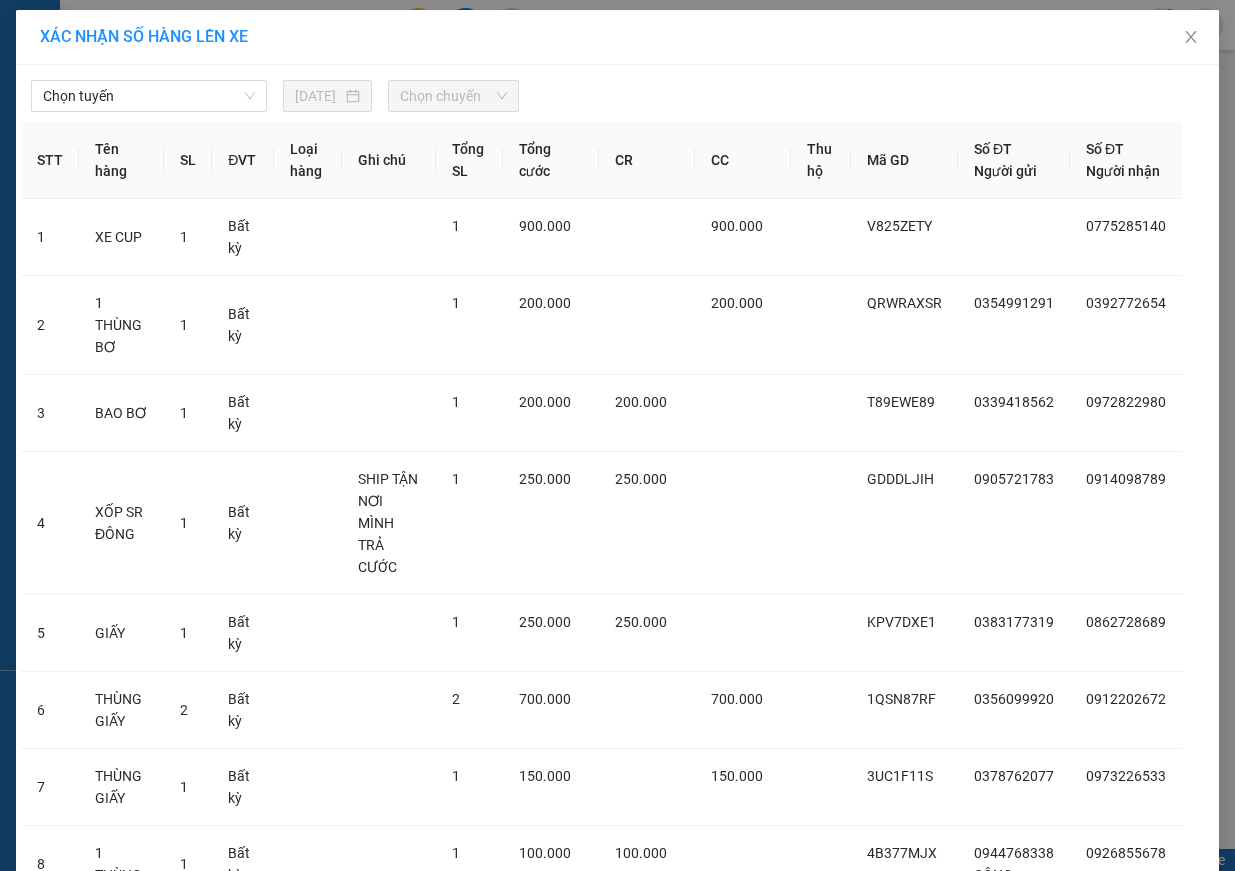 click on "Chọn tuyến [DATE] Chọn chuyến" at bounding box center [617, 91] 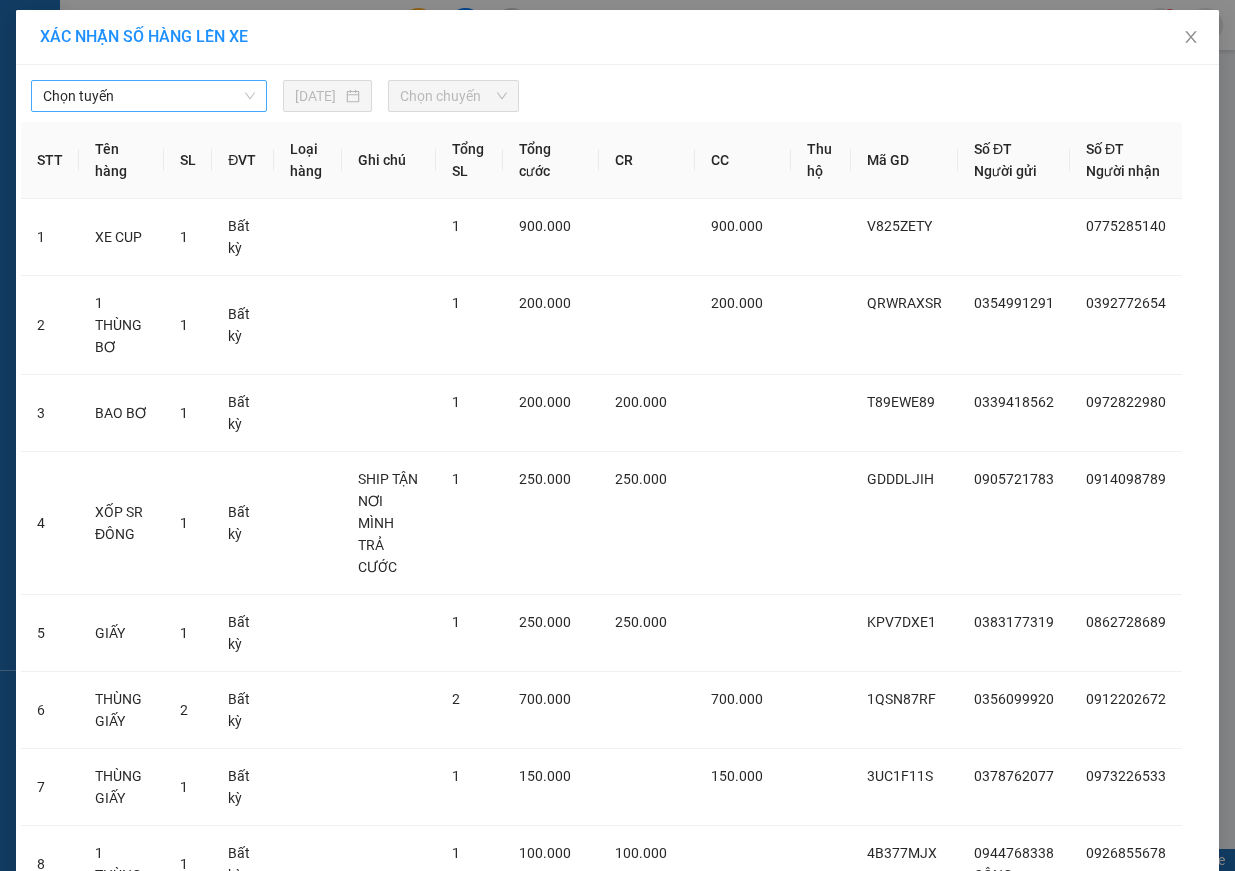 click on "Chọn tuyến" at bounding box center [149, 96] 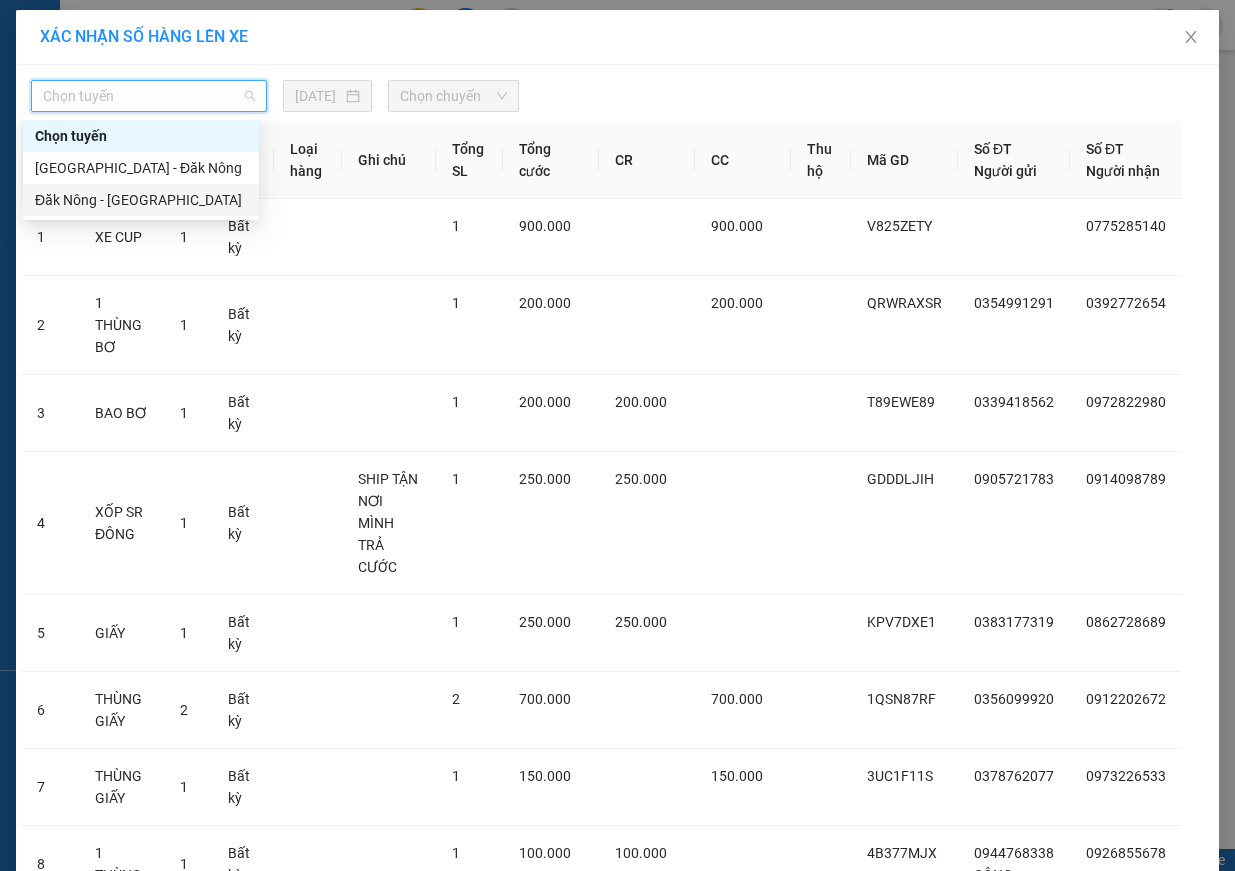 click on "Đăk Nông - [GEOGRAPHIC_DATA]" at bounding box center [141, 200] 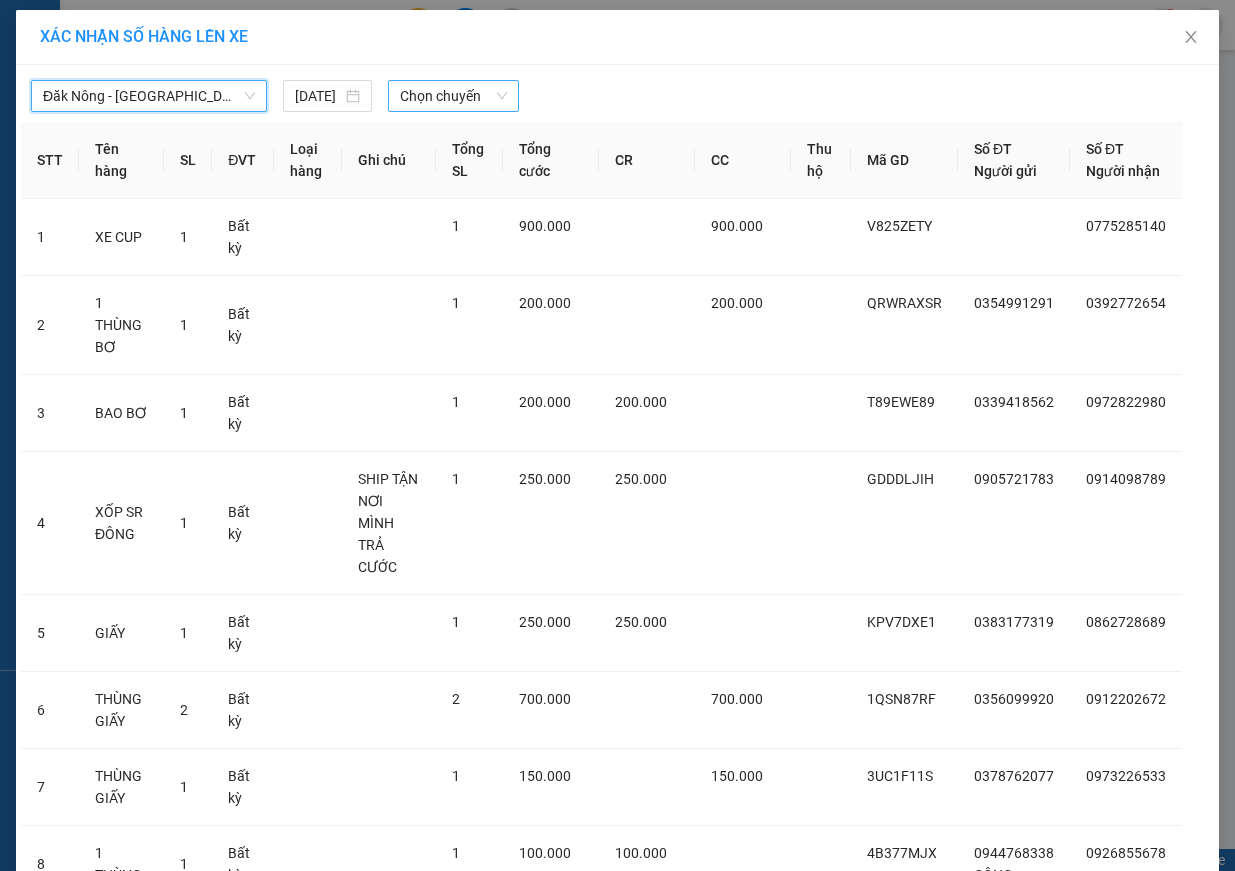 click on "Chọn chuyến" at bounding box center (453, 96) 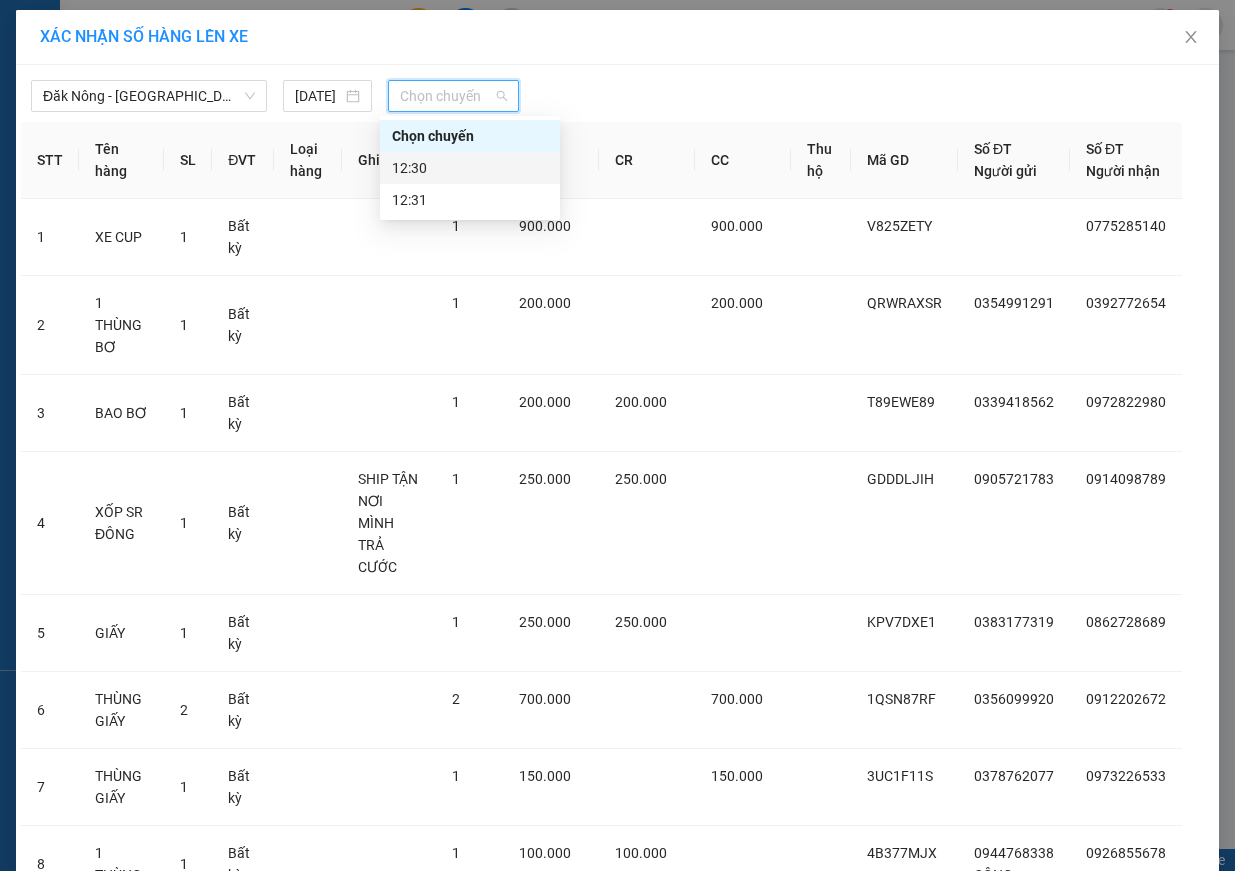 click on "12:30" at bounding box center (470, 168) 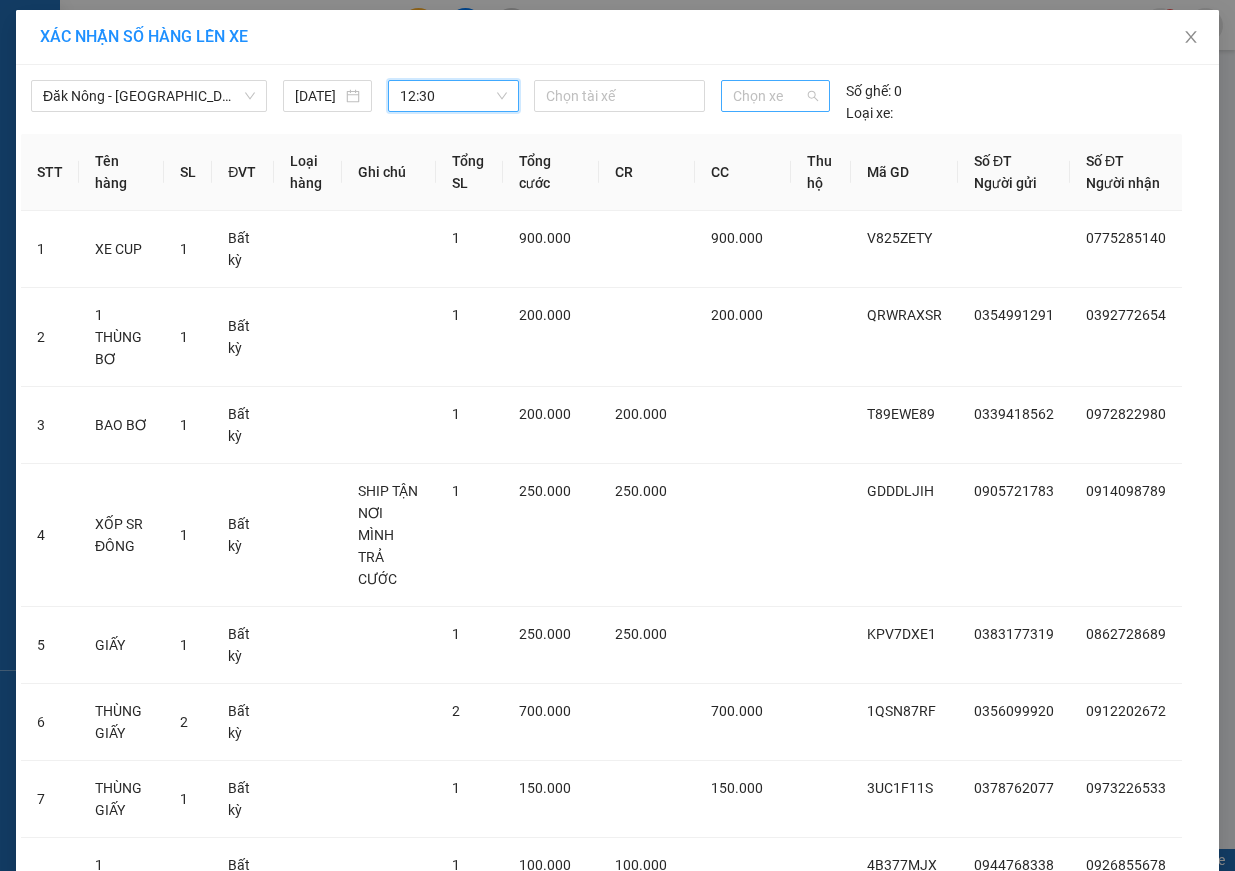 click on "Chọn xe" at bounding box center (775, 96) 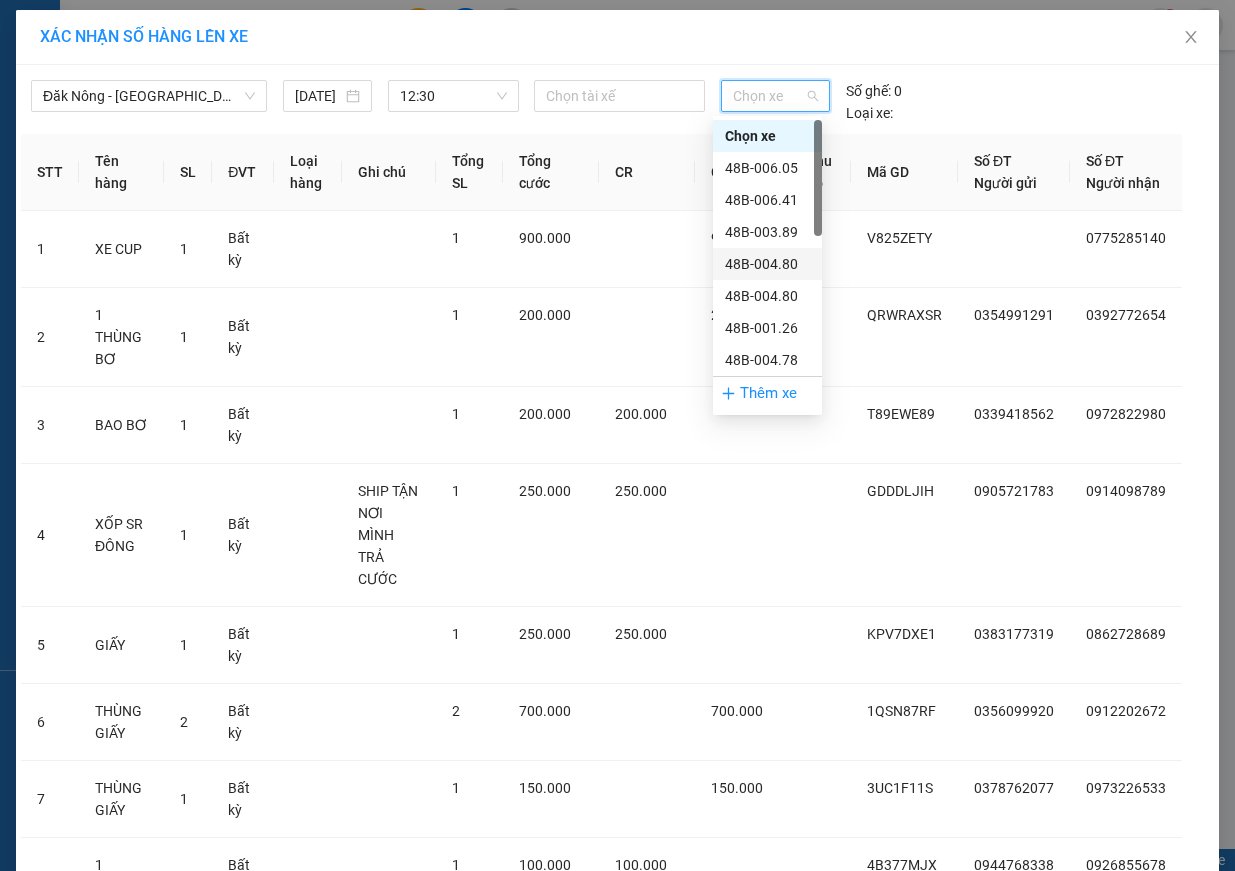 click on "48B-004.80" at bounding box center (767, 264) 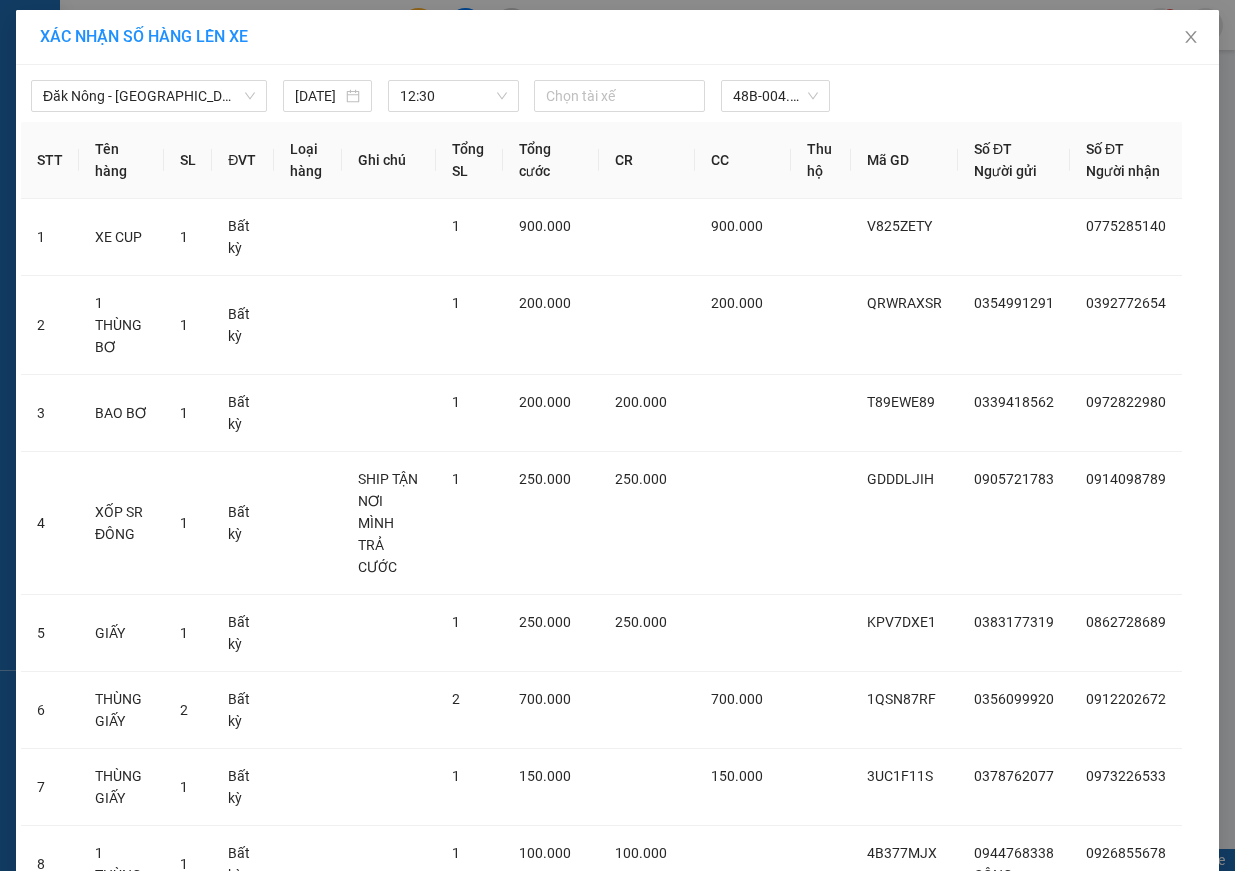 click on "Lên hàng" at bounding box center [691, 2050] 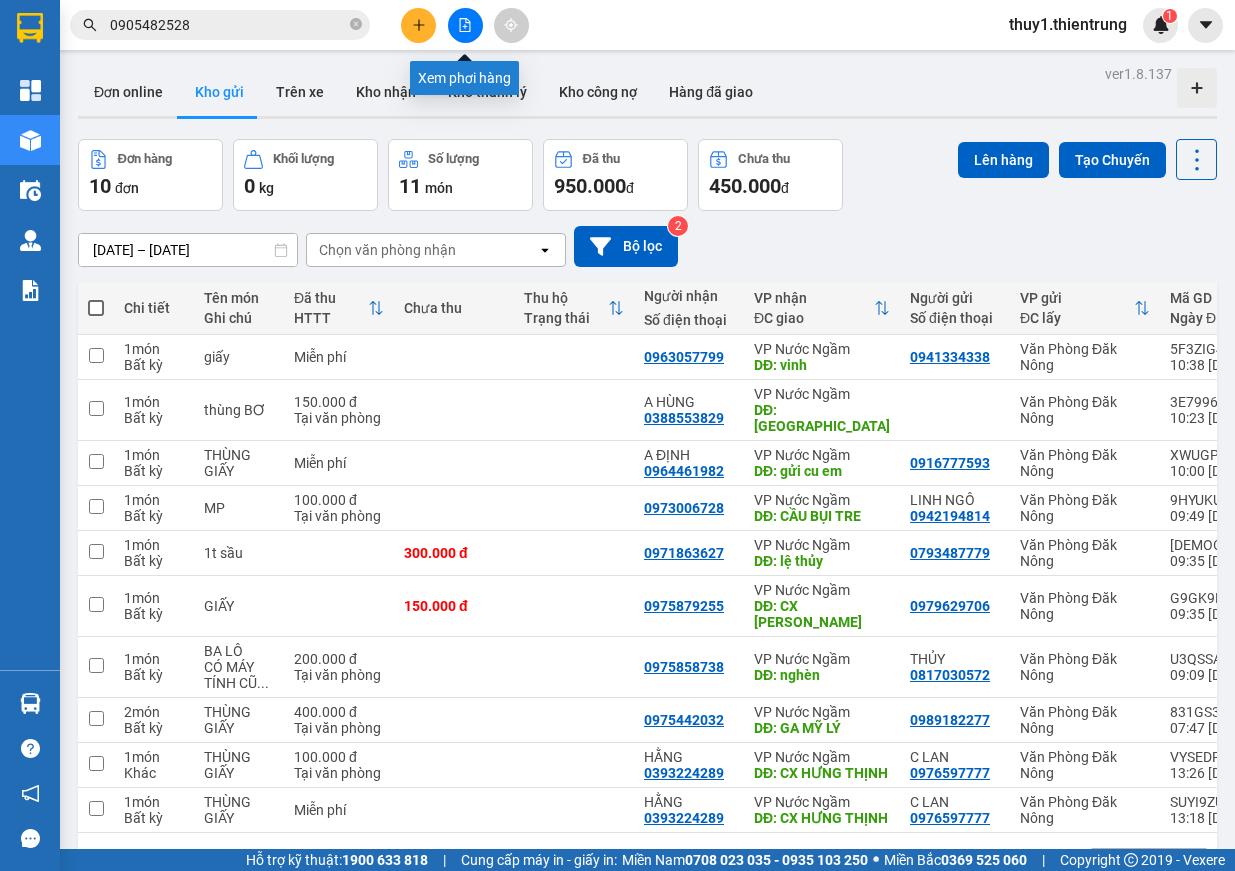 click 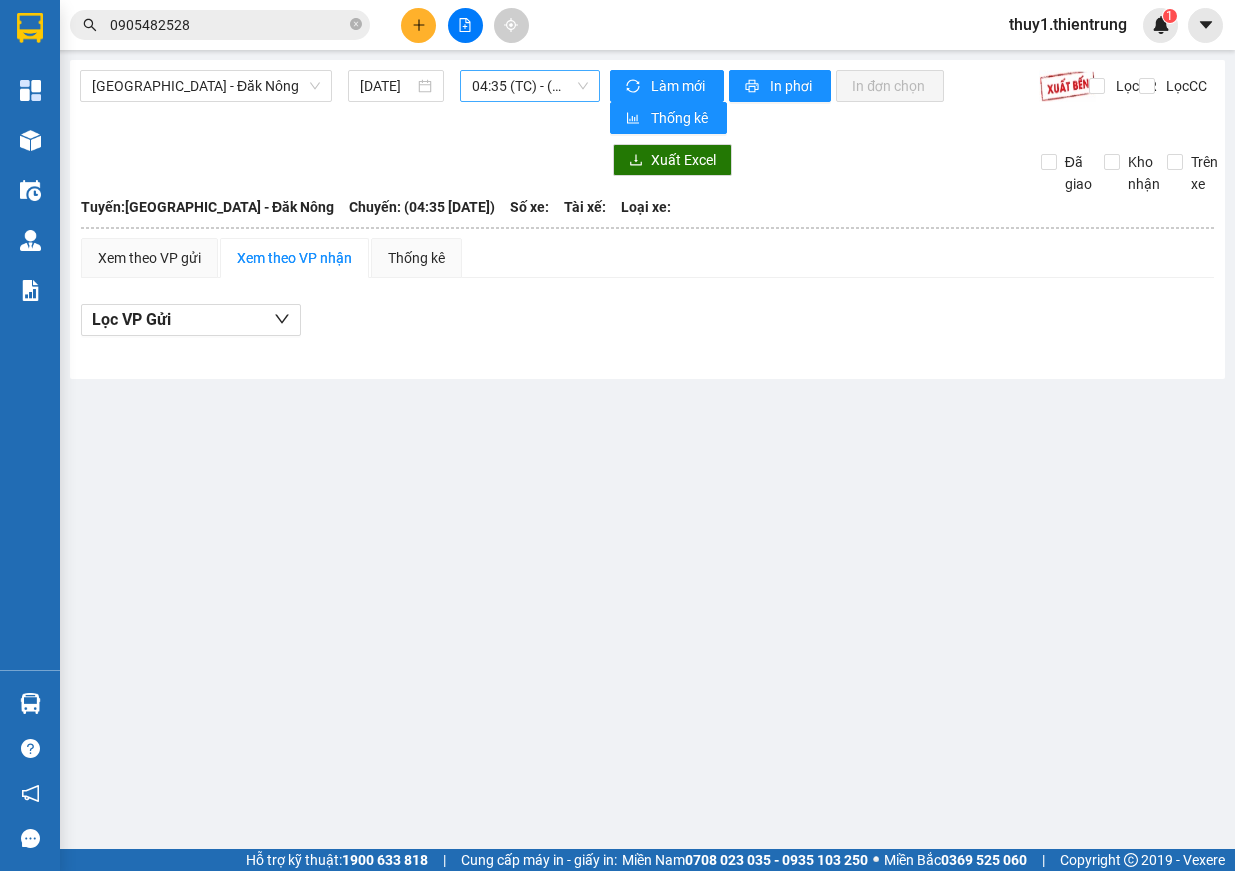 click on "04:35   (TC)   - (Đã hủy)" at bounding box center (530, 86) 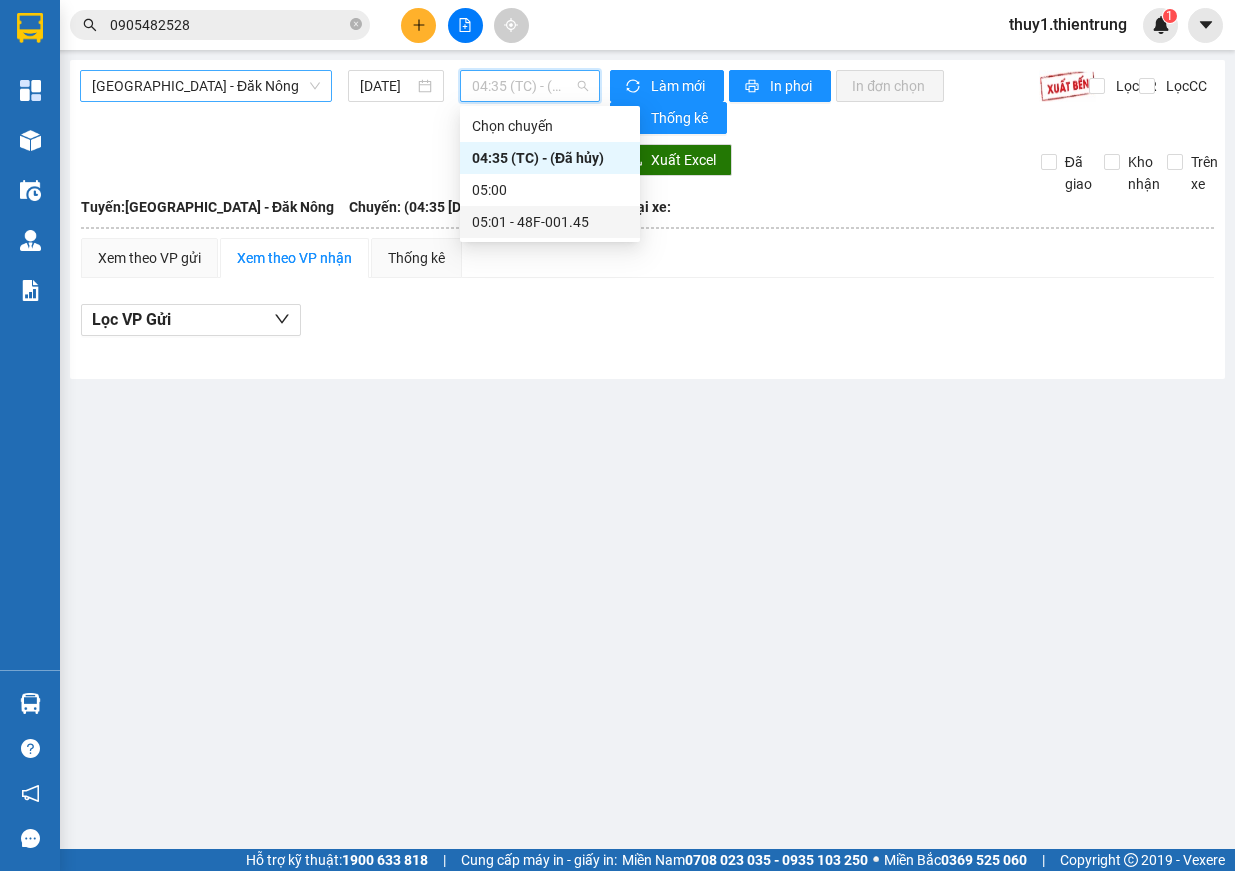 click on "[GEOGRAPHIC_DATA] - Đăk Nông" at bounding box center (206, 86) 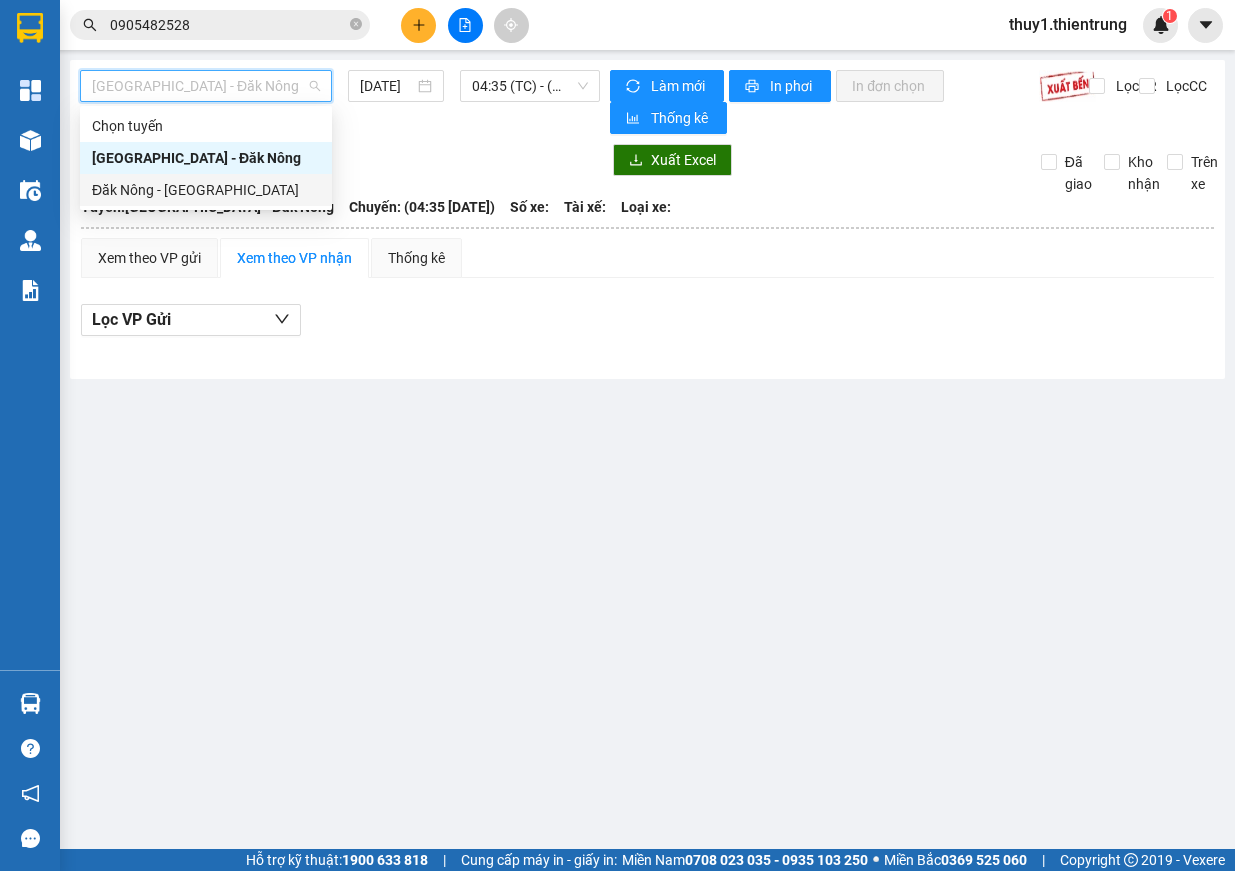 click on "Đăk Nông - [GEOGRAPHIC_DATA]" at bounding box center (206, 190) 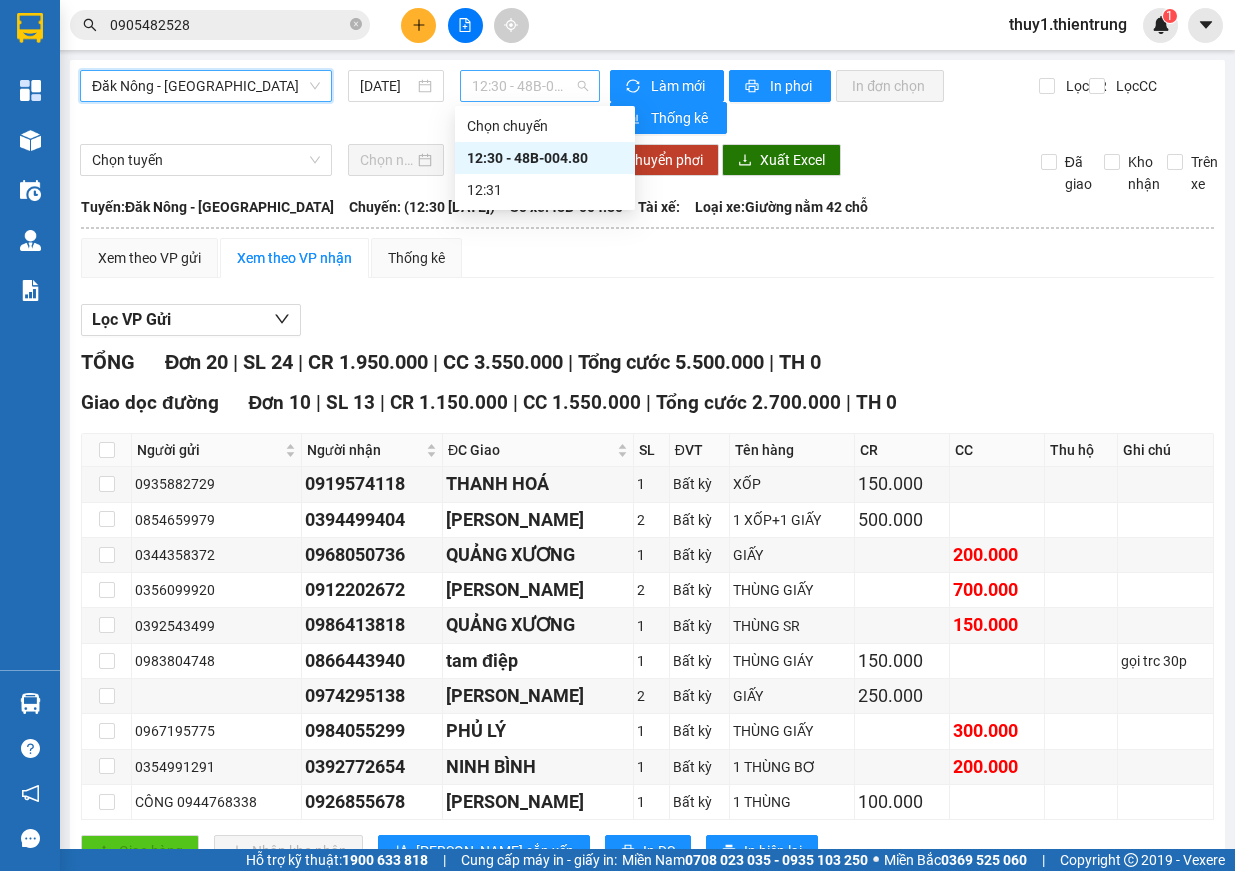 click on "12:30     - 48B-004.80" at bounding box center (530, 86) 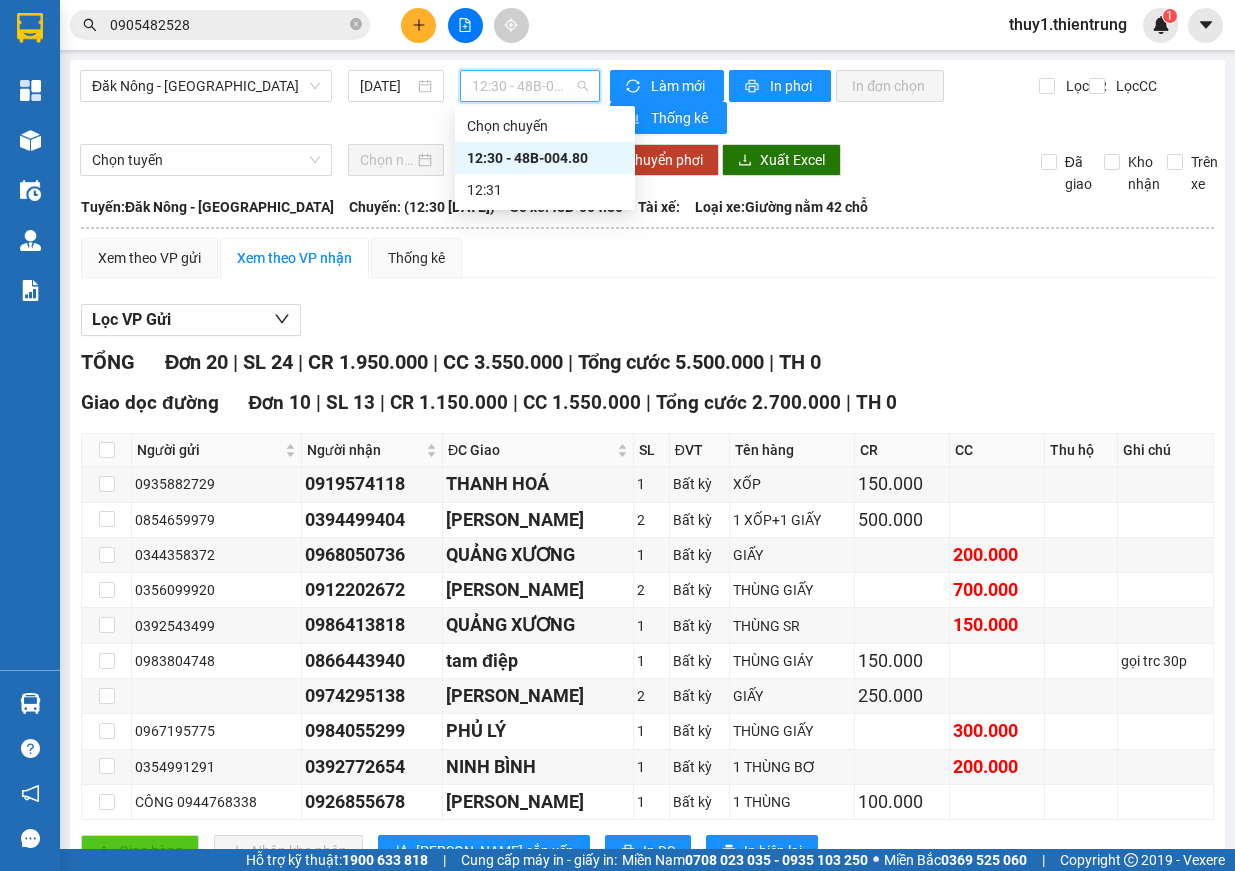 click on "12:30     - 48B-004.80" at bounding box center (545, 158) 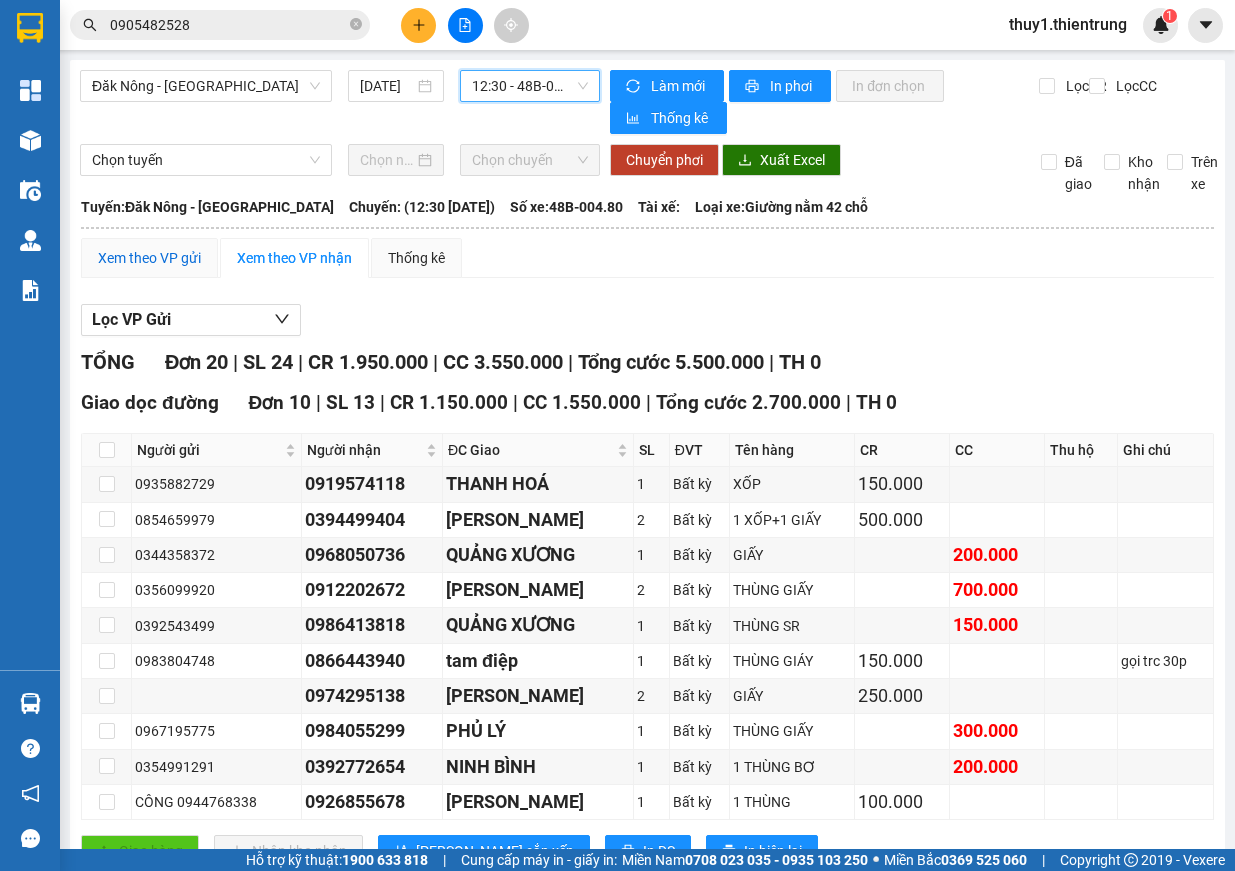click on "Xem theo VP gửi" at bounding box center (149, 258) 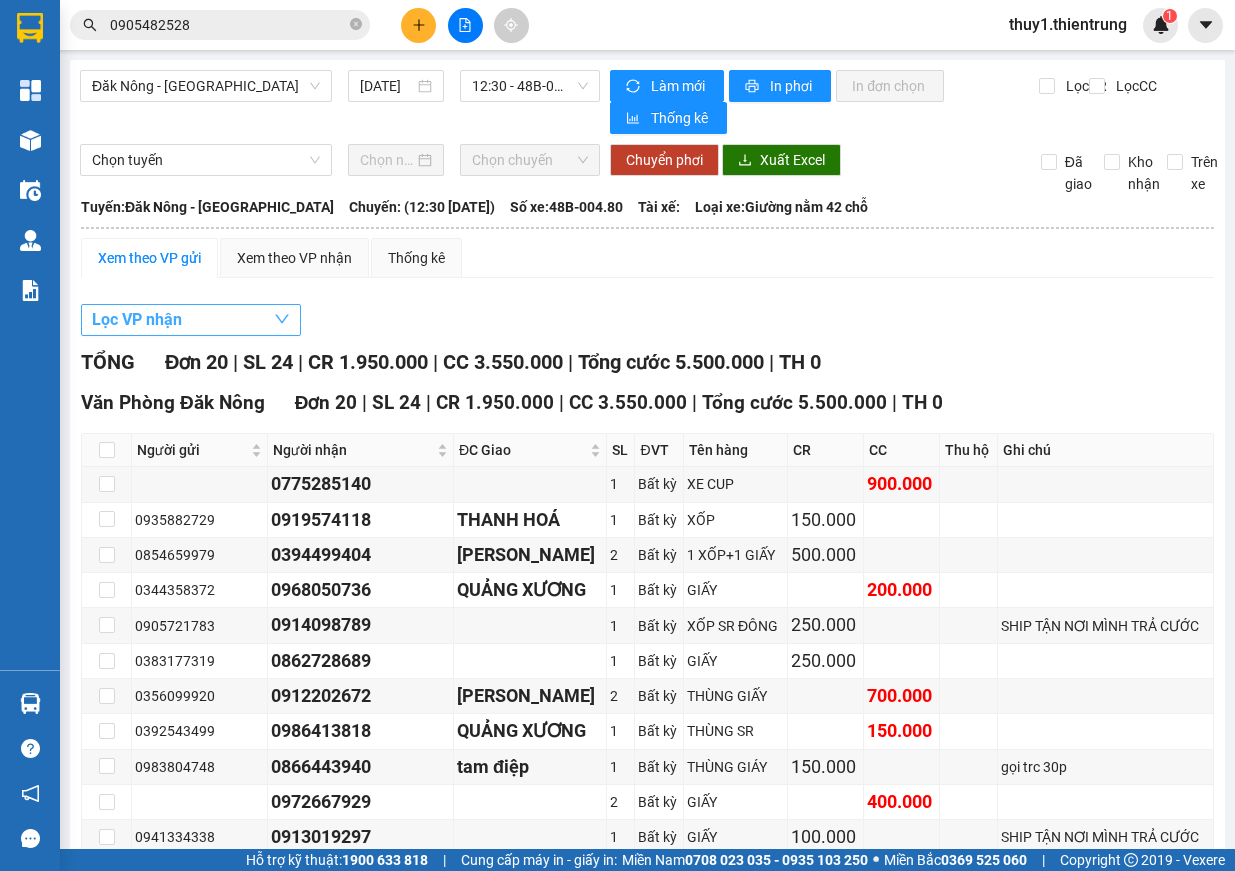 click on "Lọc VP nhận" at bounding box center [191, 320] 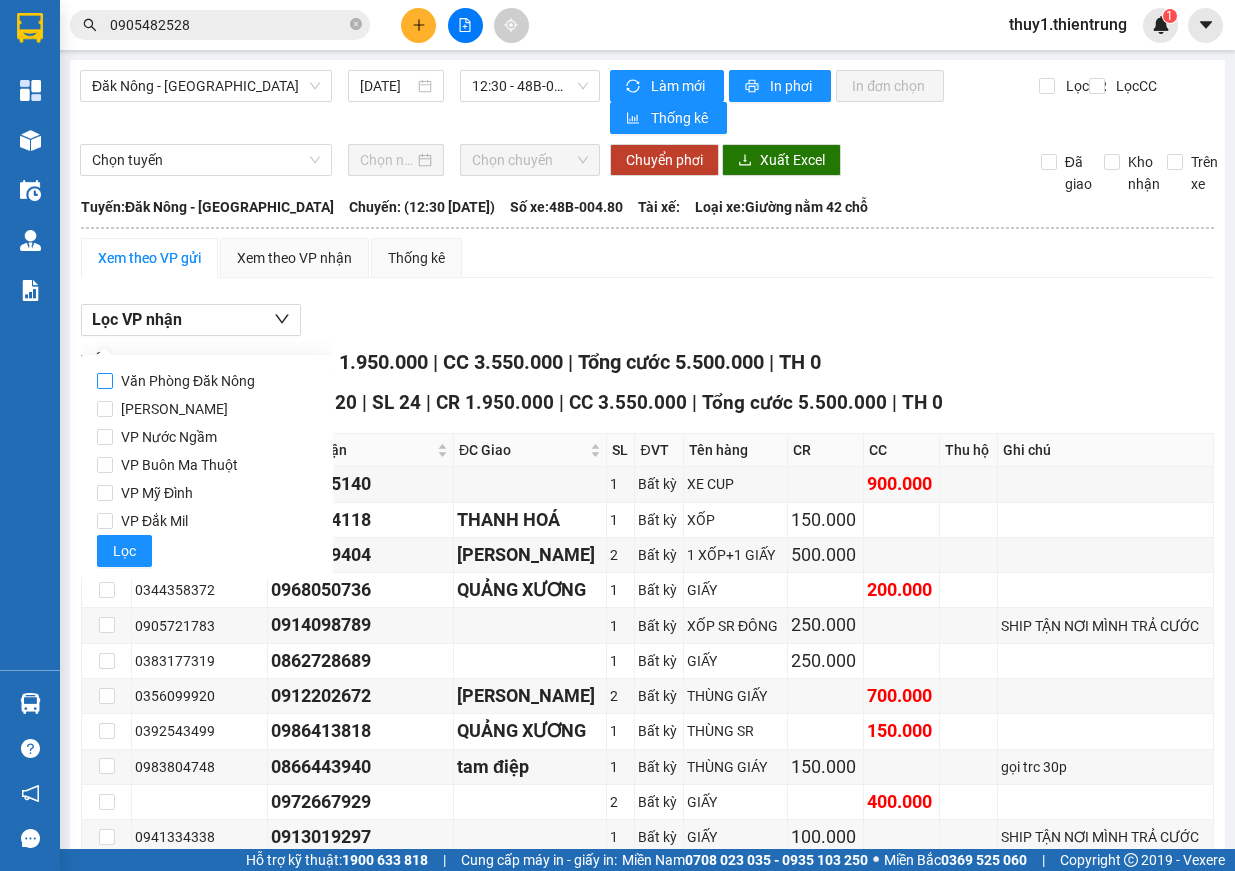 click on "Văn Phòng Đăk Nông" at bounding box center [188, 381] 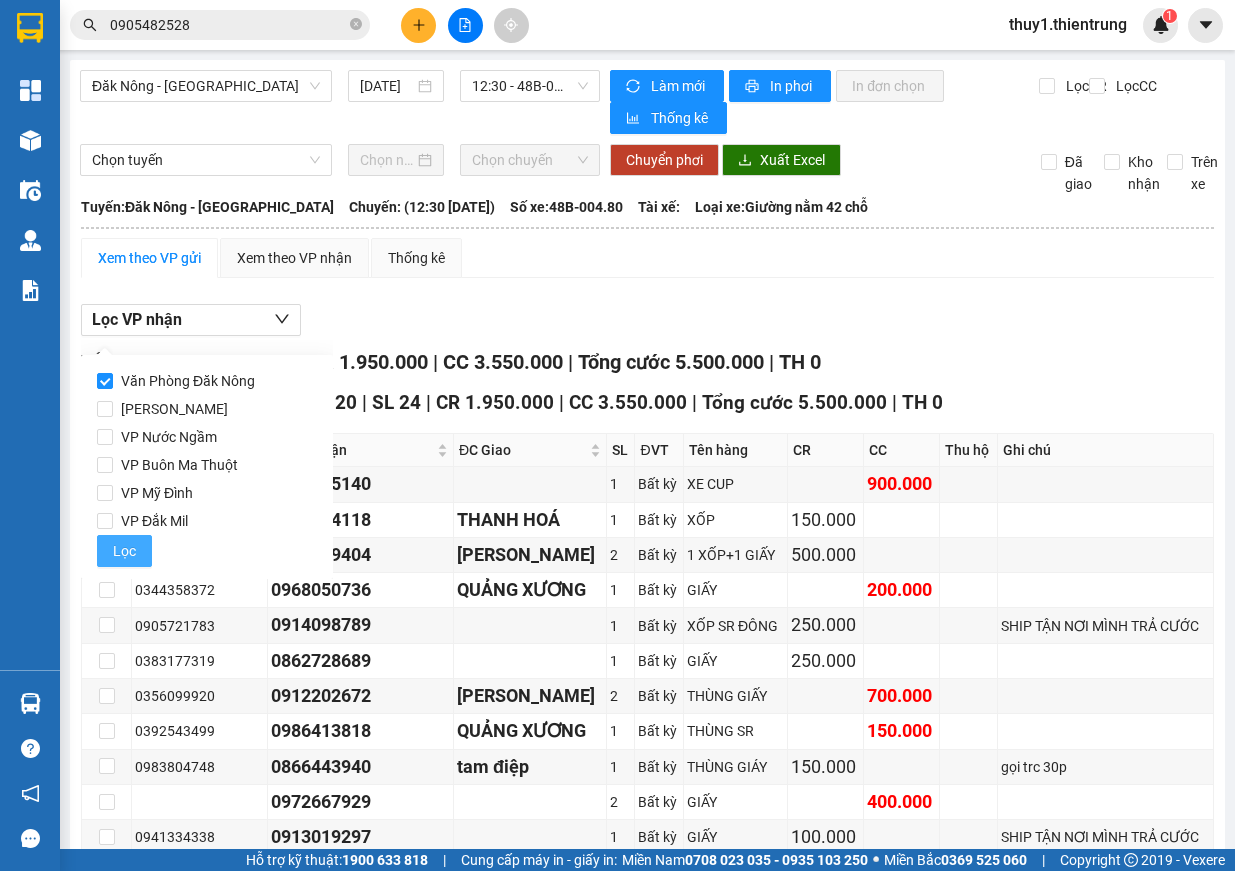 click on "Lọc" at bounding box center [124, 551] 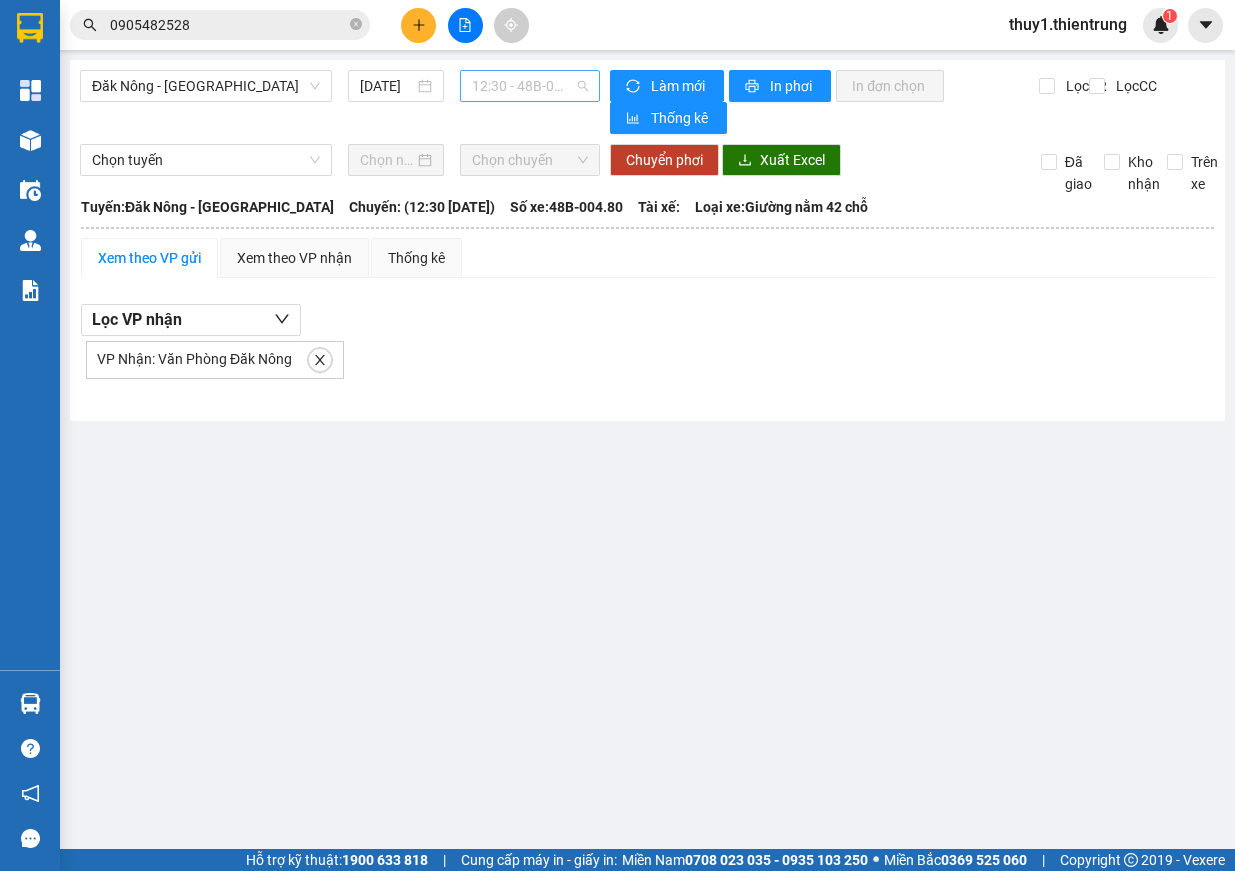 click on "12:30     - 48B-004.80" at bounding box center [530, 86] 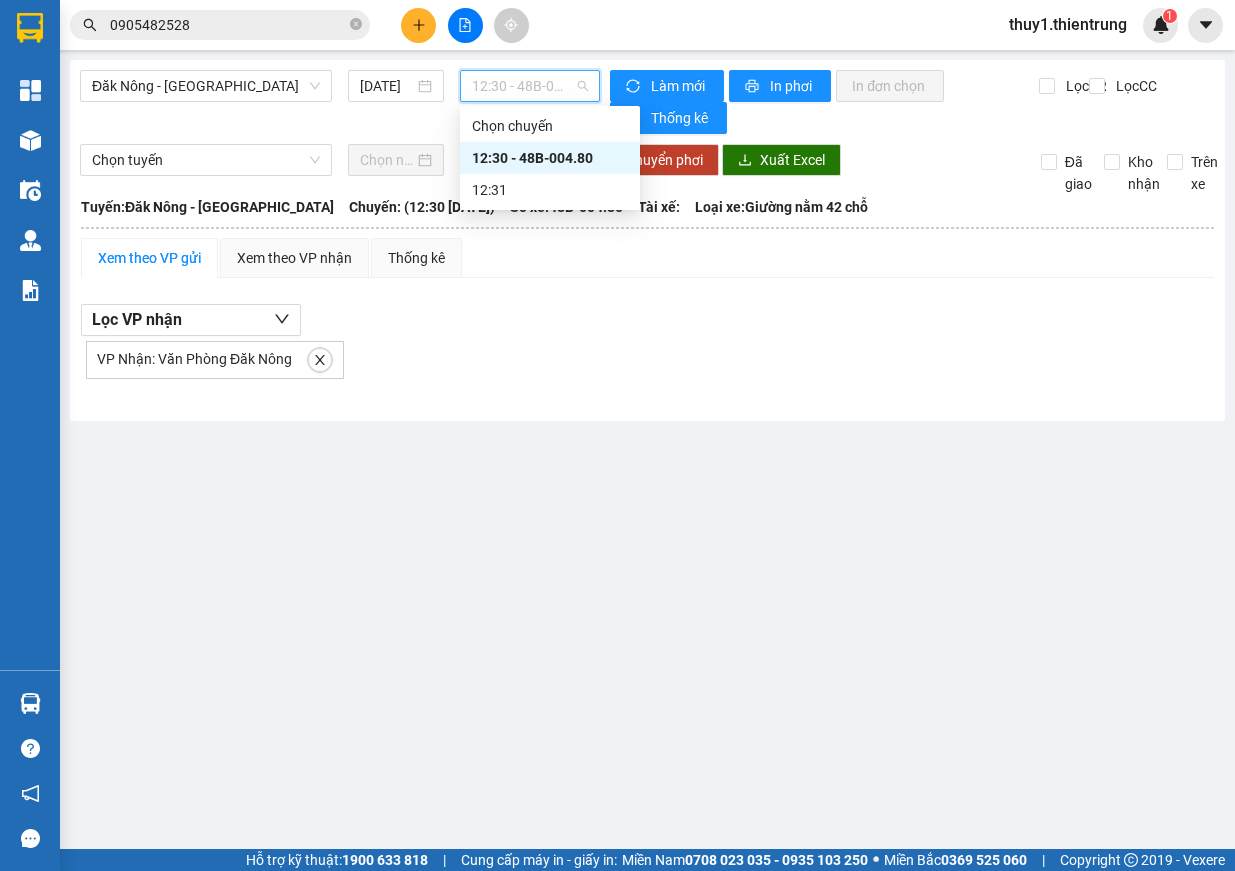 click on "12:30     - 48B-004.80" at bounding box center [550, 158] 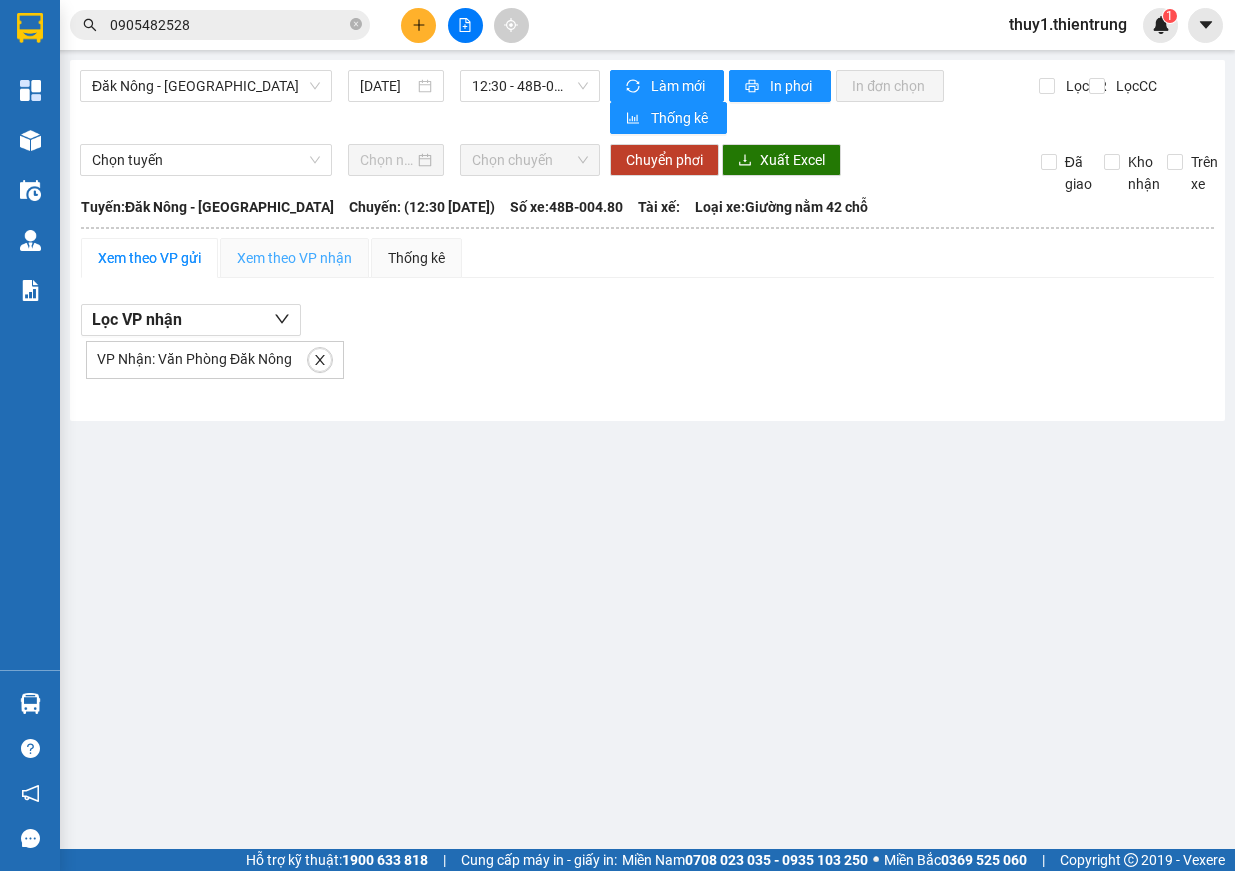 drag, startPoint x: 687, startPoint y: 396, endPoint x: 360, endPoint y: 252, distance: 357.3024 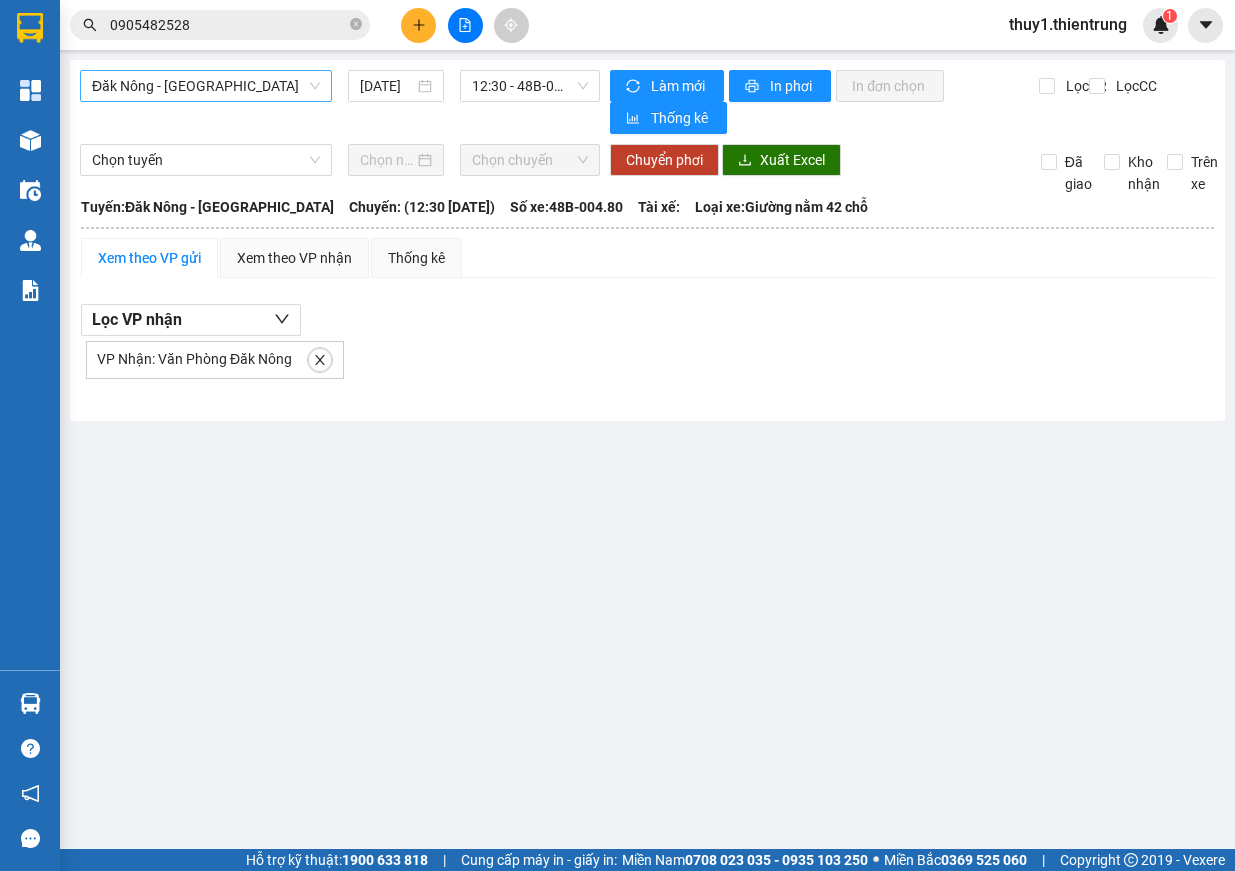 click on "Đăk Nông - [GEOGRAPHIC_DATA]" at bounding box center [206, 86] 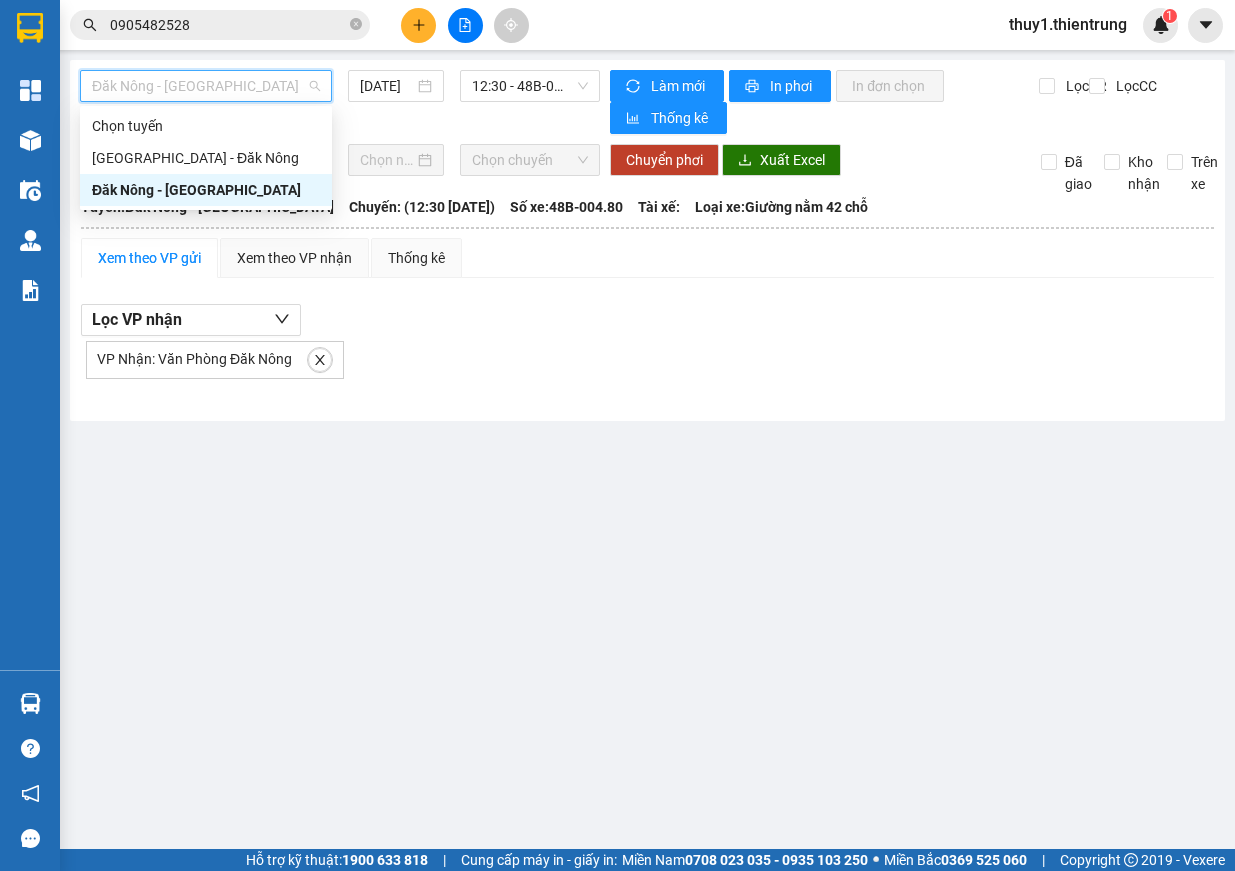 click on "Đăk Nông - [GEOGRAPHIC_DATA]" at bounding box center (206, 190) 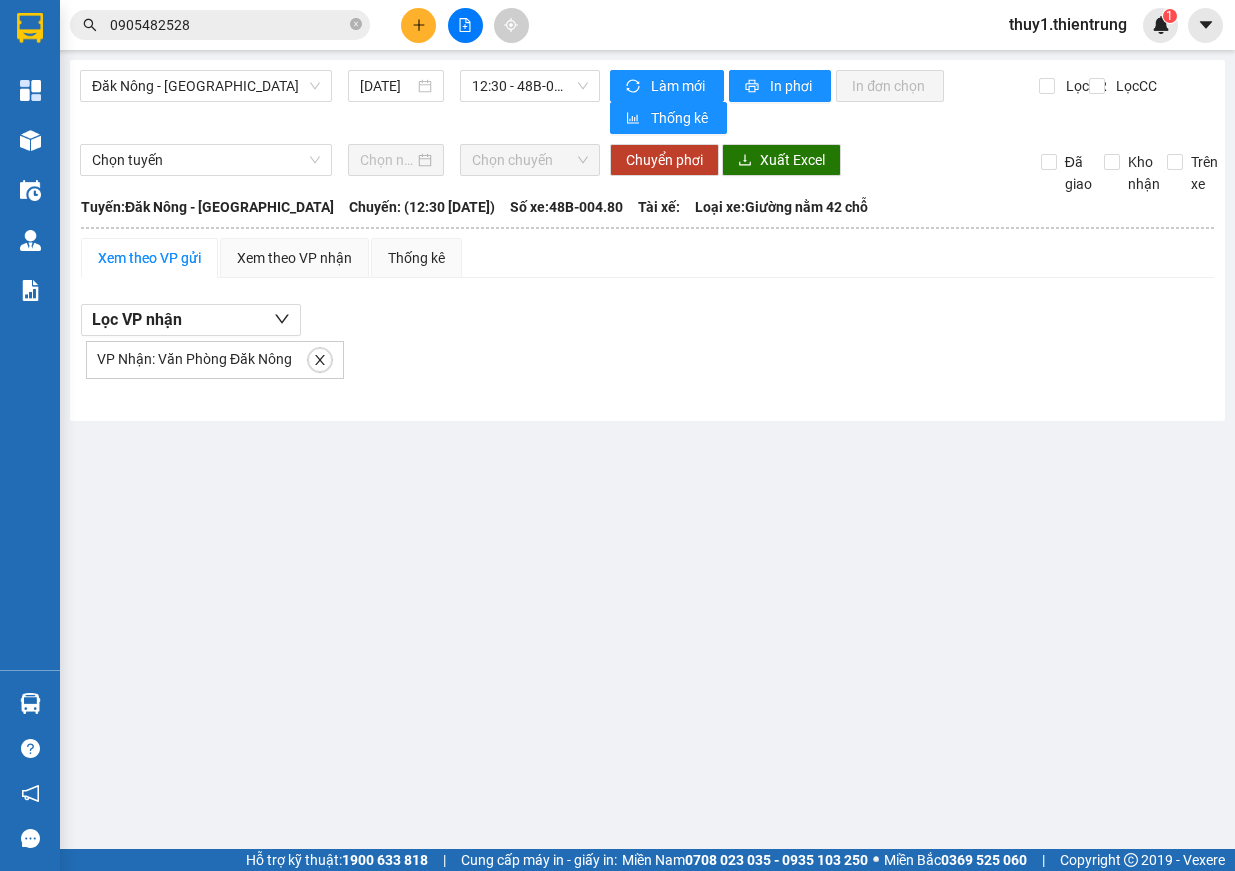 click on "Đăk Nông - [GEOGRAPHIC_DATA] [DATE] 12:30     - 48B-004.80  Làm mới In phơi In đơn chọn Thống kê Lọc  CR Lọc  CC Chọn tuyến Chọn chuyến Chuyển phơi Xuất Excel Đã giao Kho nhận Trên xe Thiên Trung   0961 210 210   Số 24, [GEOGRAPHIC_DATA] 10:35 [DATE] [GEOGRAPHIC_DATA]:  [GEOGRAPHIC_DATA] - [GEOGRAPHIC_DATA] [GEOGRAPHIC_DATA]:   (12:30 [DATE]) Số xe:  48B-004.80 Loại xe:  Giường nằm 42 chỗ Tuyến:  [GEOGRAPHIC_DATA] - [GEOGRAPHIC_DATA]:   (12:30 [DATE]) Số xe:  48B-004.80 Tài xế:  Loại xe:  Giường nằm 42 chỗ Xem theo VP gửi Xem theo VP nhận Thống kê Lọc VP nhận VP Nhận: Văn Phòng Đăk Nông Lọc VP Gửi Cước rồi :   0  VNĐ Chưa cước :   0  VNĐ Thu hộ:  0  VNĐ Nhà xe Thiên Trung   0961 210 210   Số 24, [GEOGRAPHIC_DATA]  -  10:35 [DATE] Tuyến:  [GEOGRAPHIC_DATA] - [GEOGRAPHIC_DATA]:   (12:30 [DATE]) Số xe:  48B-004.80   Loại xe:  Giường nằm 42 chỗ Người gửi Người nhận" at bounding box center (617, 424) 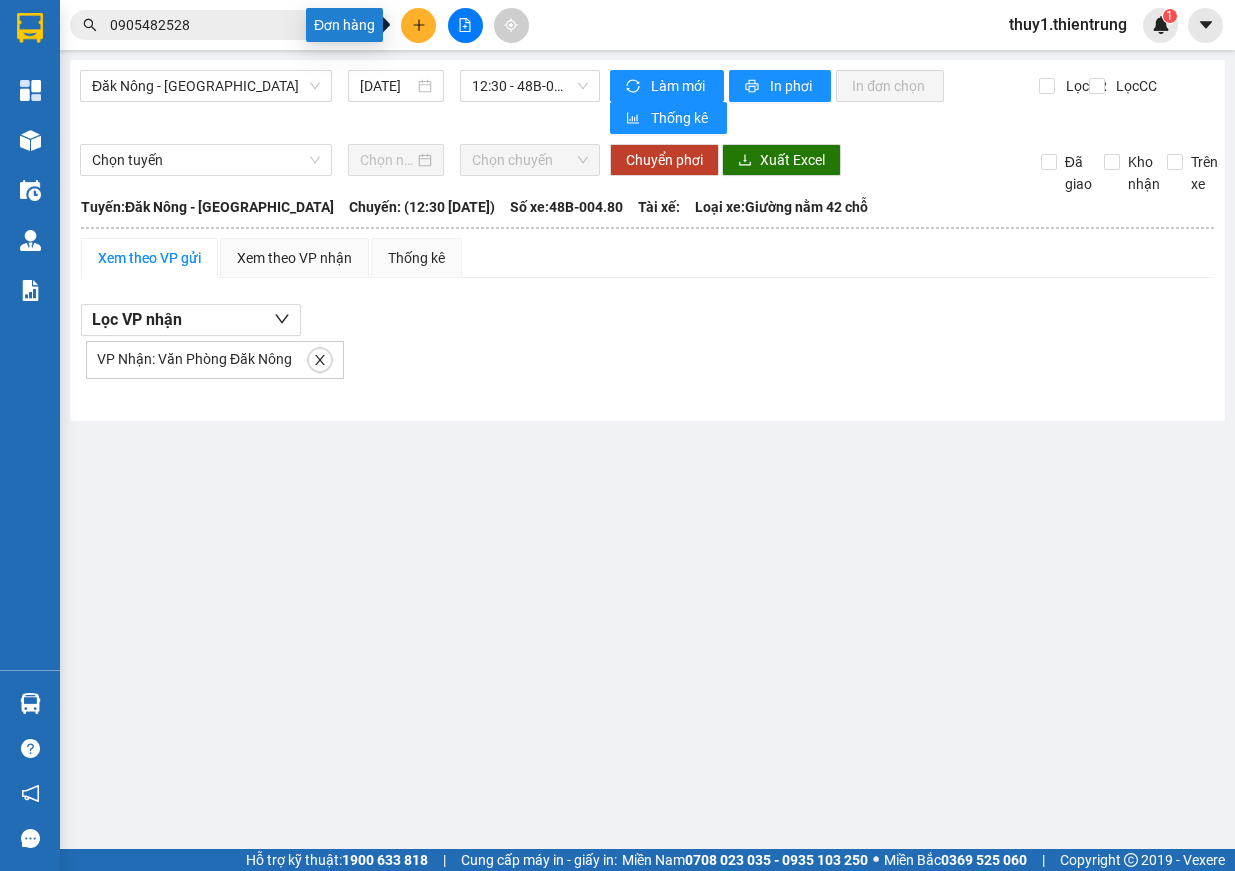 click 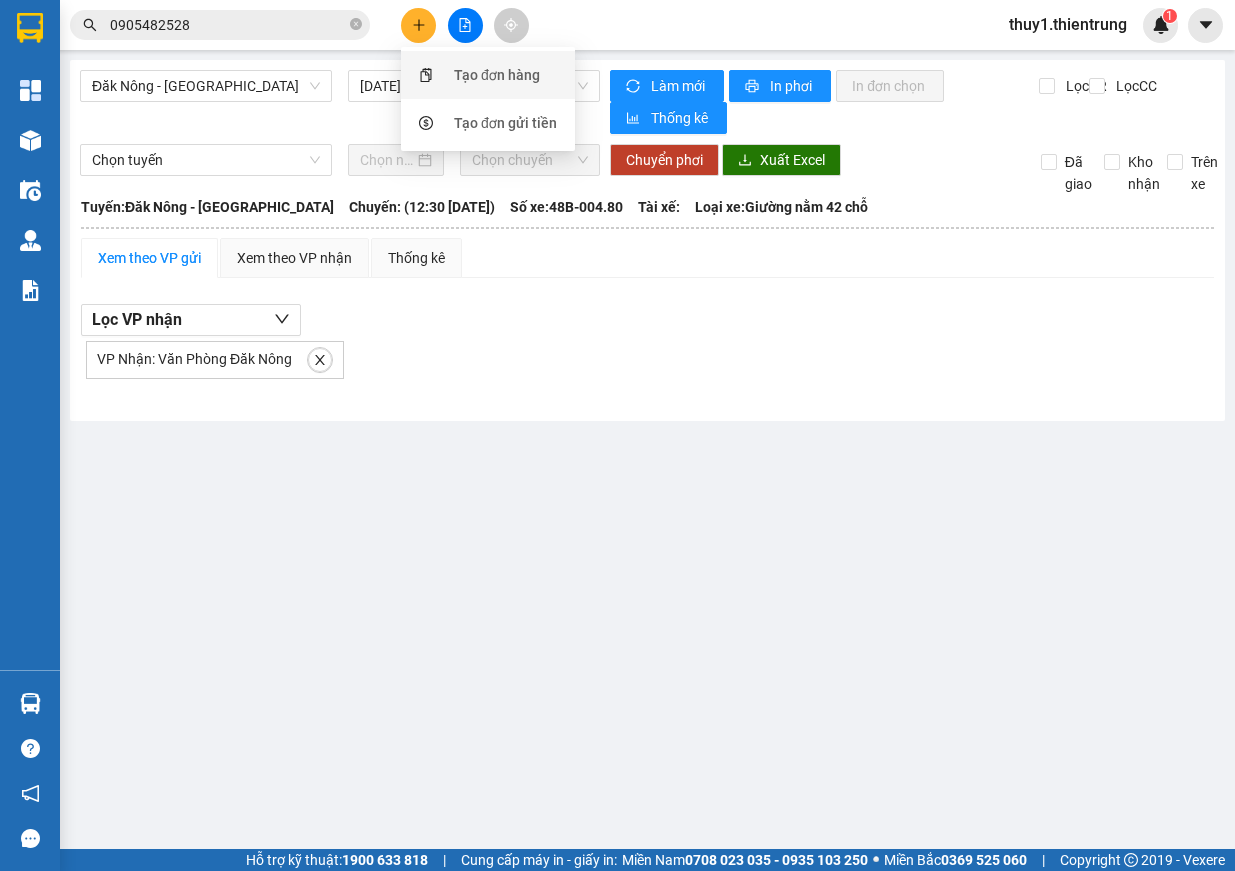 click on "Tạo đơn hàng" at bounding box center [497, 75] 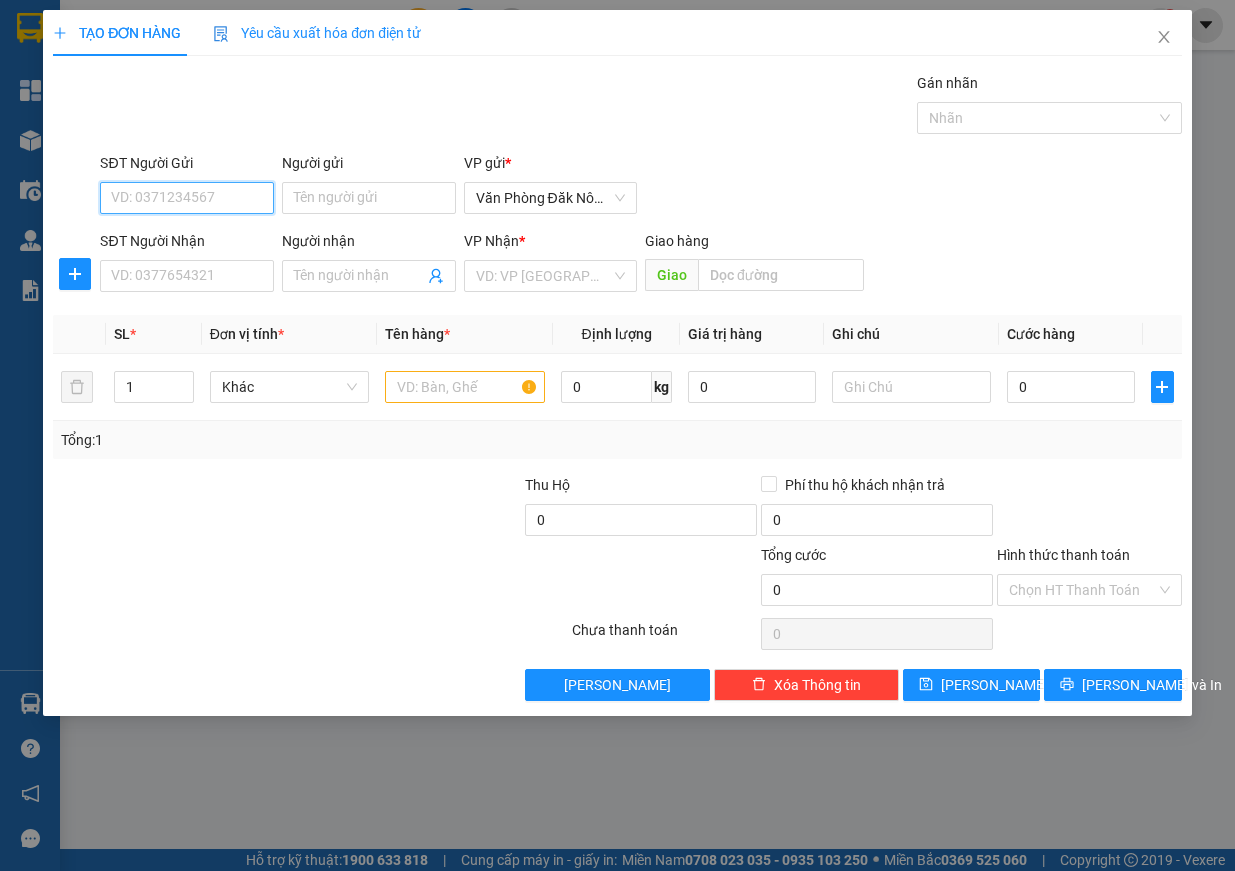 click on "SĐT Người Gửi" at bounding box center (187, 198) 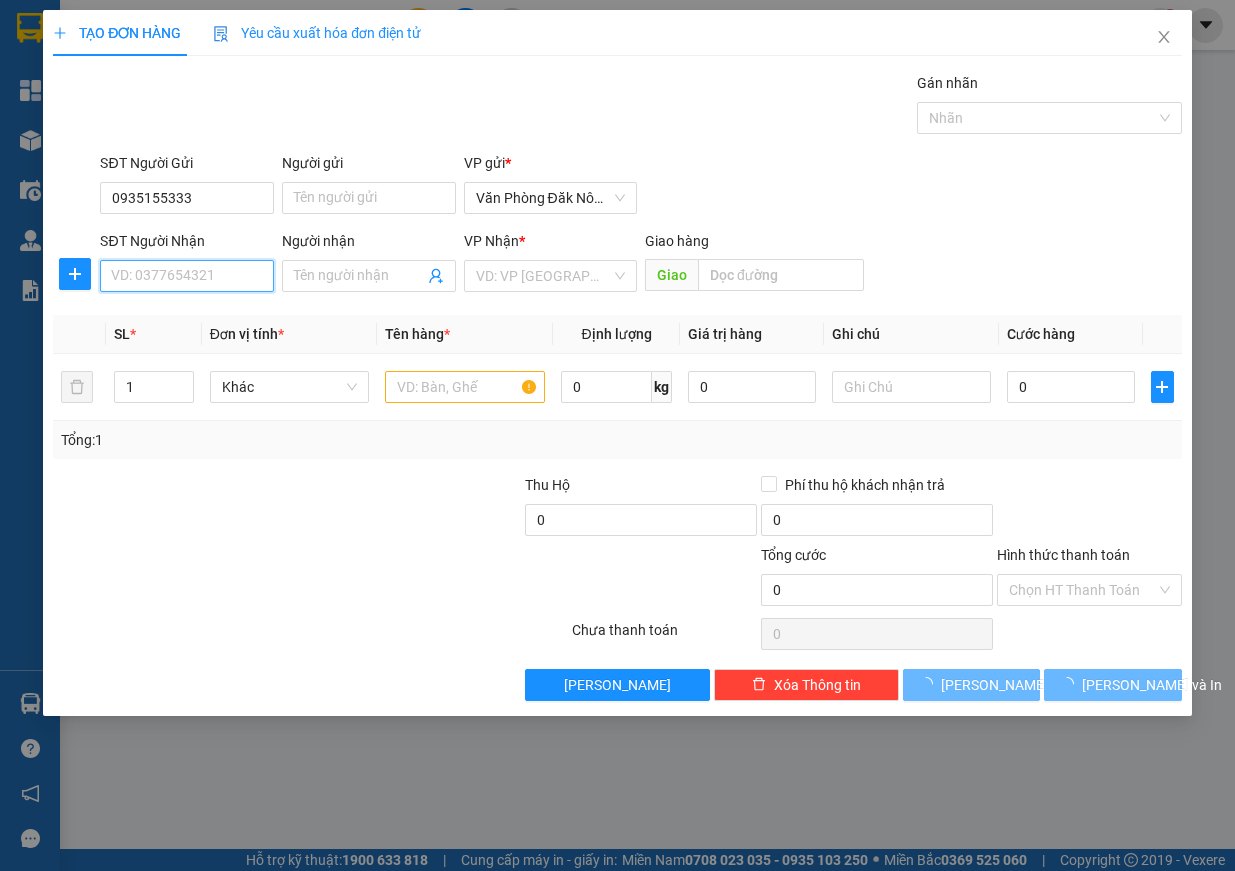 click on "SĐT Người Nhận" at bounding box center (187, 276) 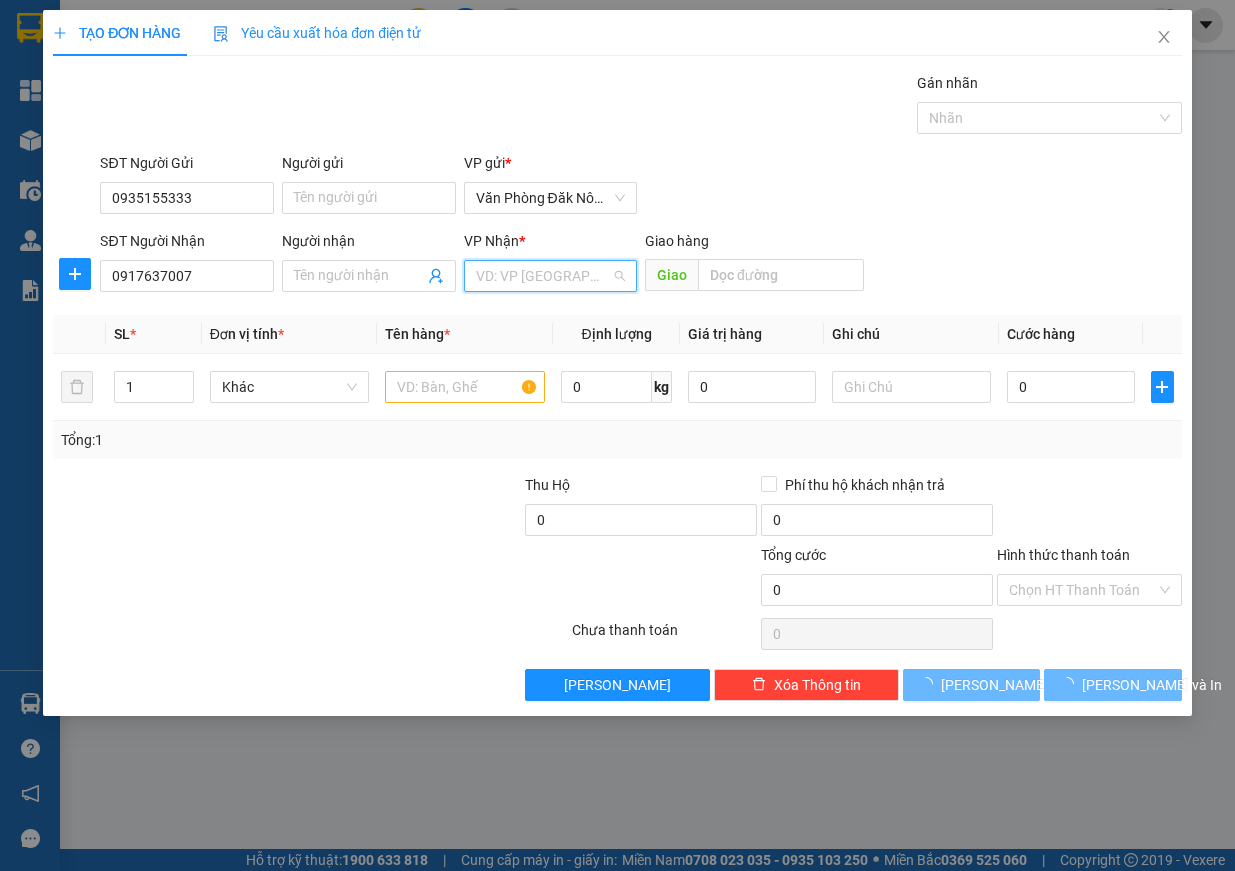 click at bounding box center [544, 276] 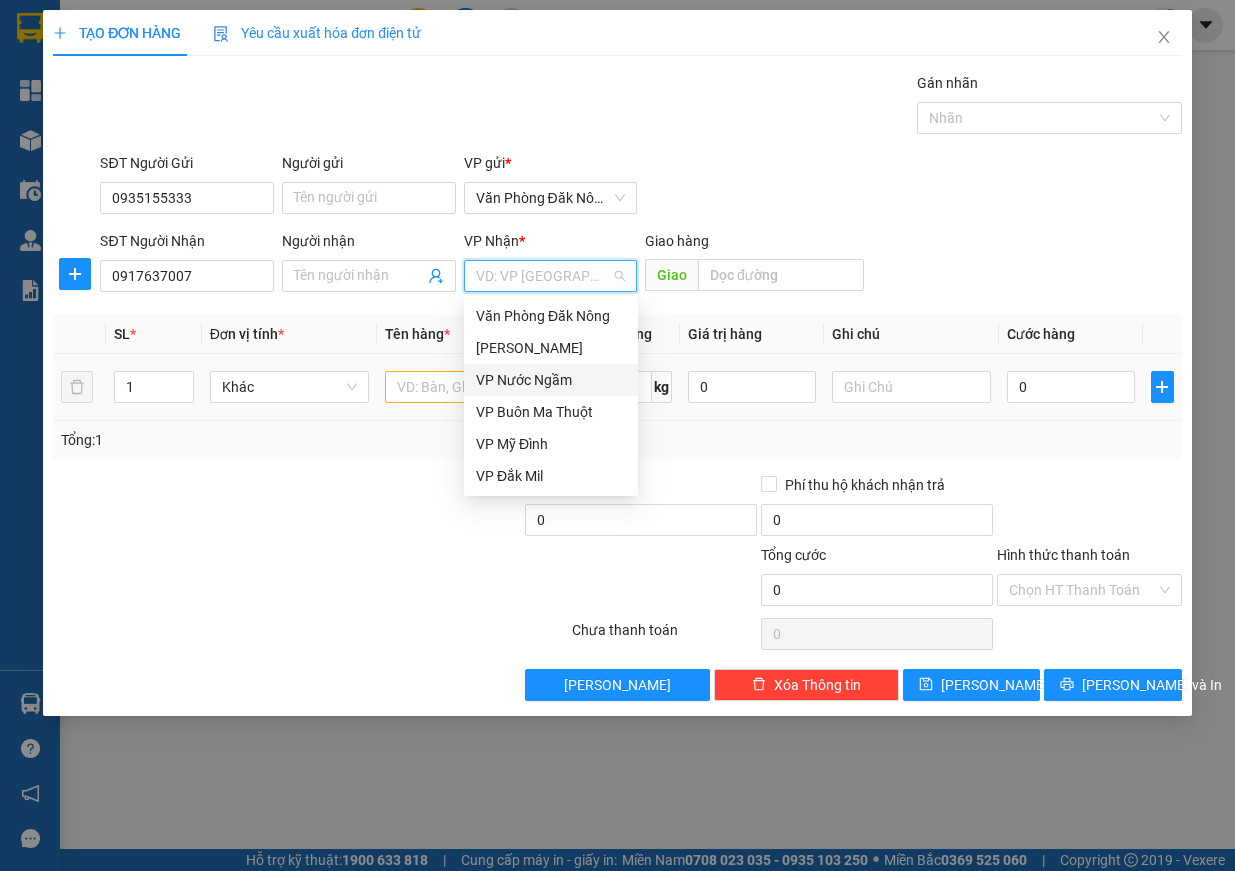 drag, startPoint x: 559, startPoint y: 376, endPoint x: 598, endPoint y: 355, distance: 44.294468 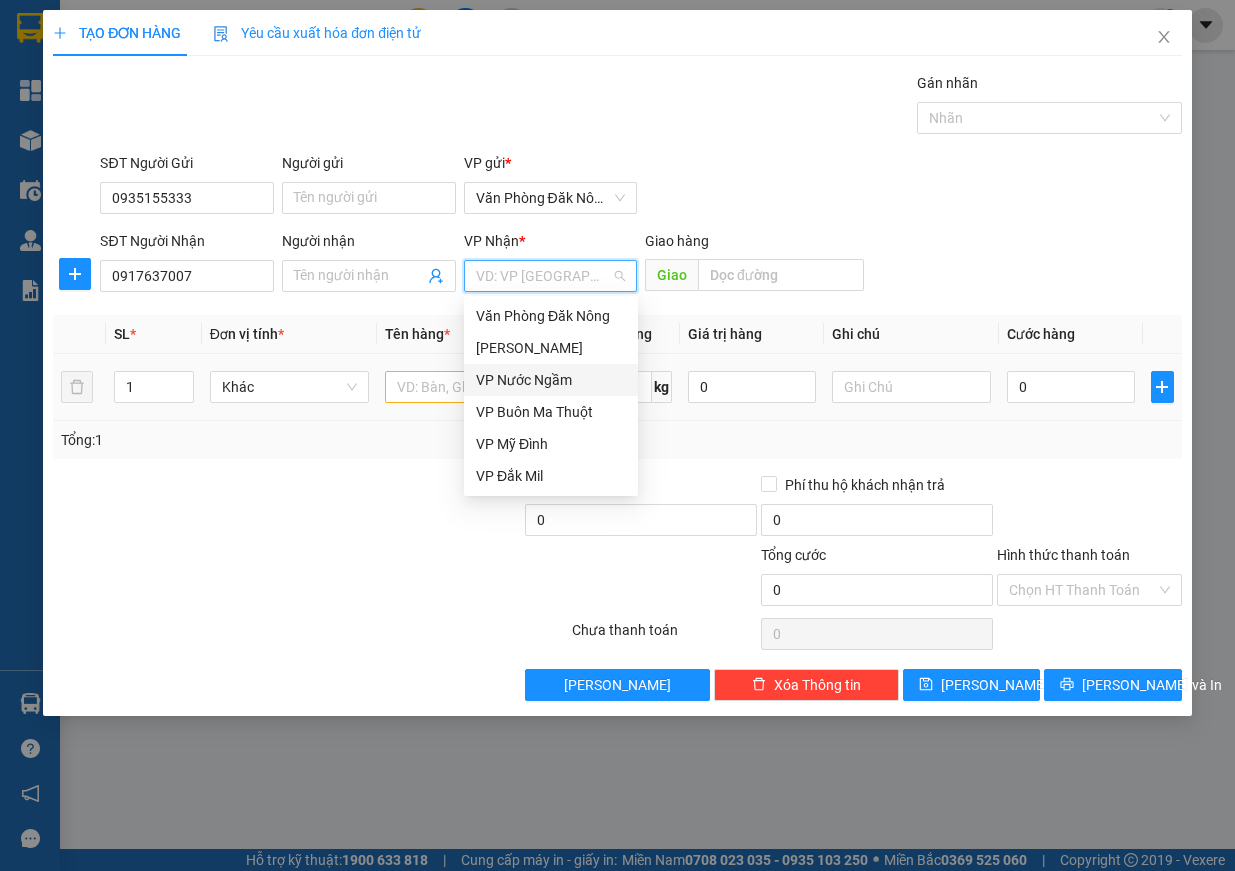 click on "VP Nước Ngầm" at bounding box center (551, 380) 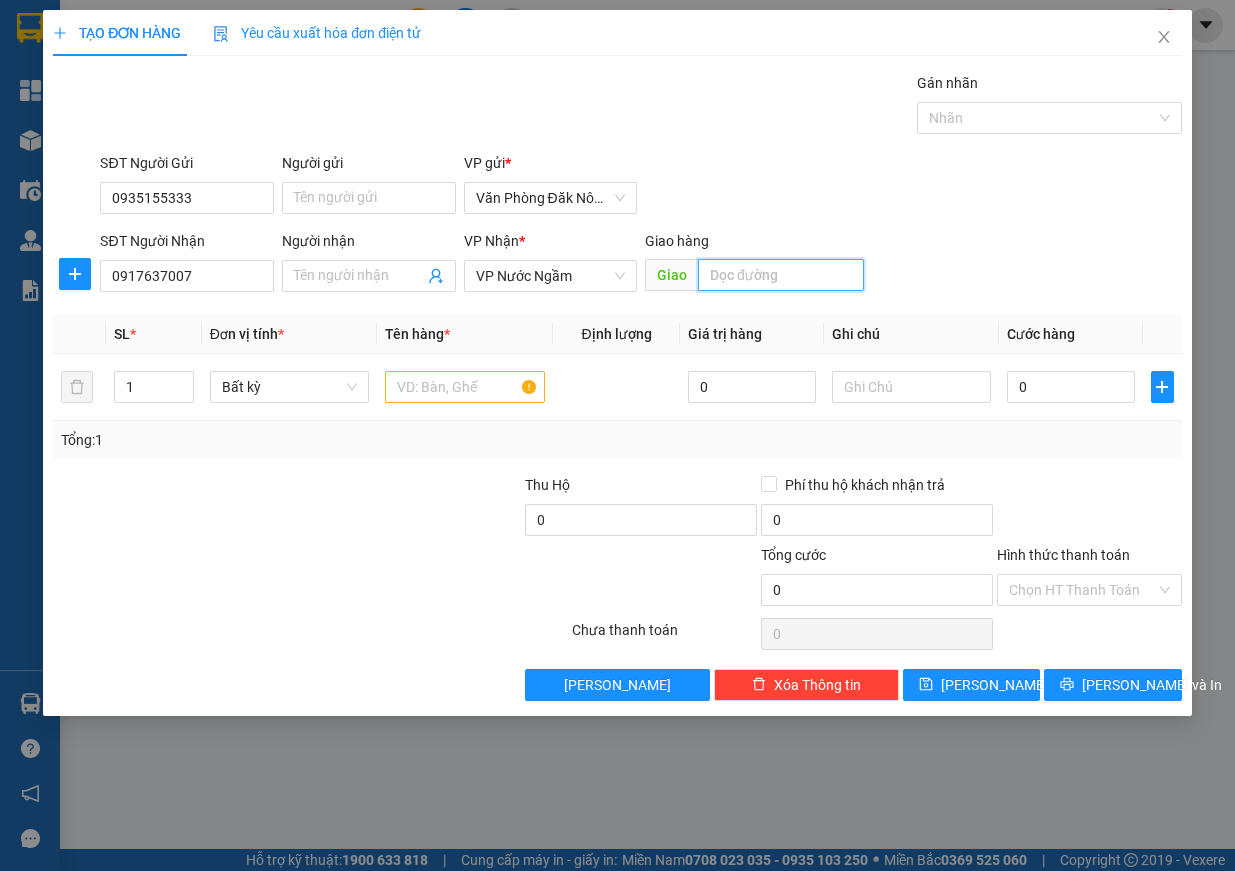 click at bounding box center [781, 275] 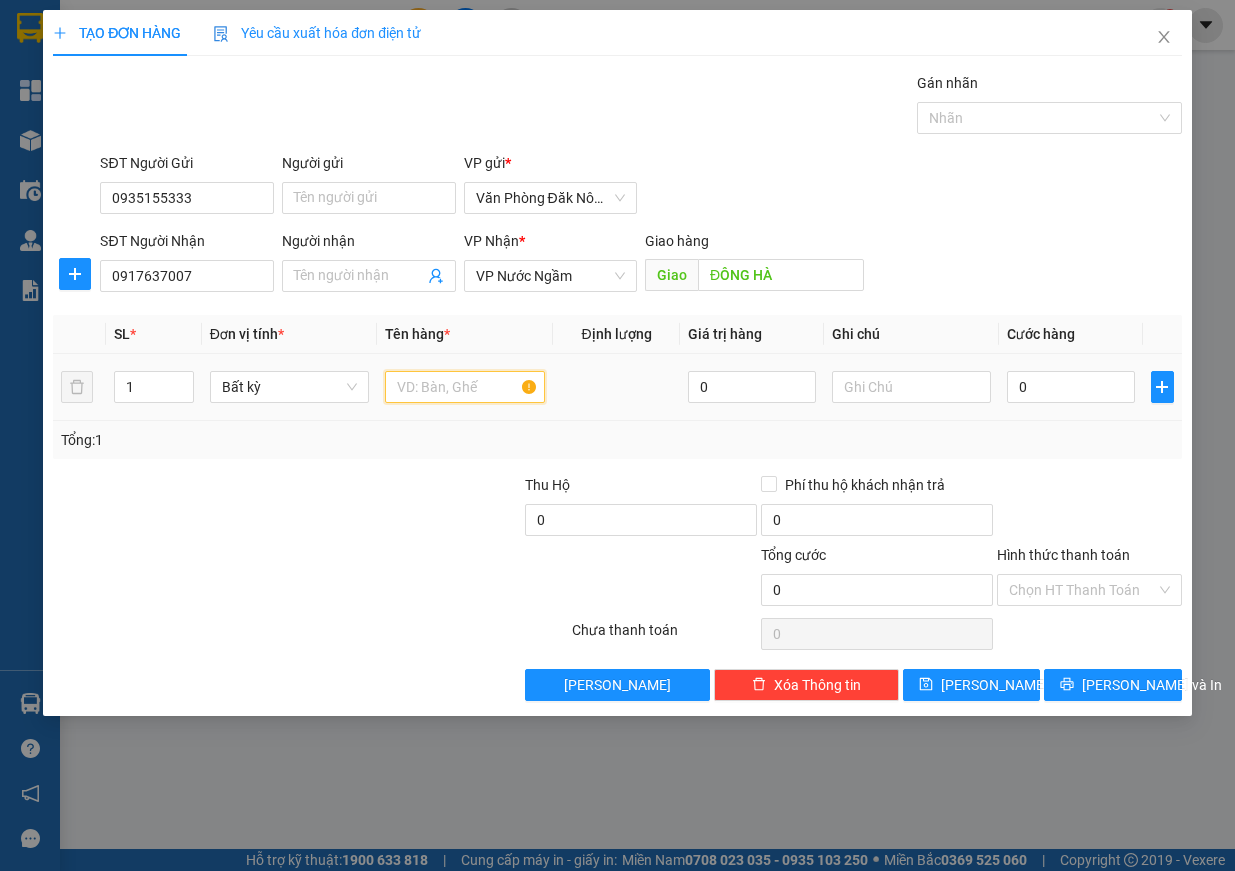 drag, startPoint x: 473, startPoint y: 390, endPoint x: 460, endPoint y: 406, distance: 20.615528 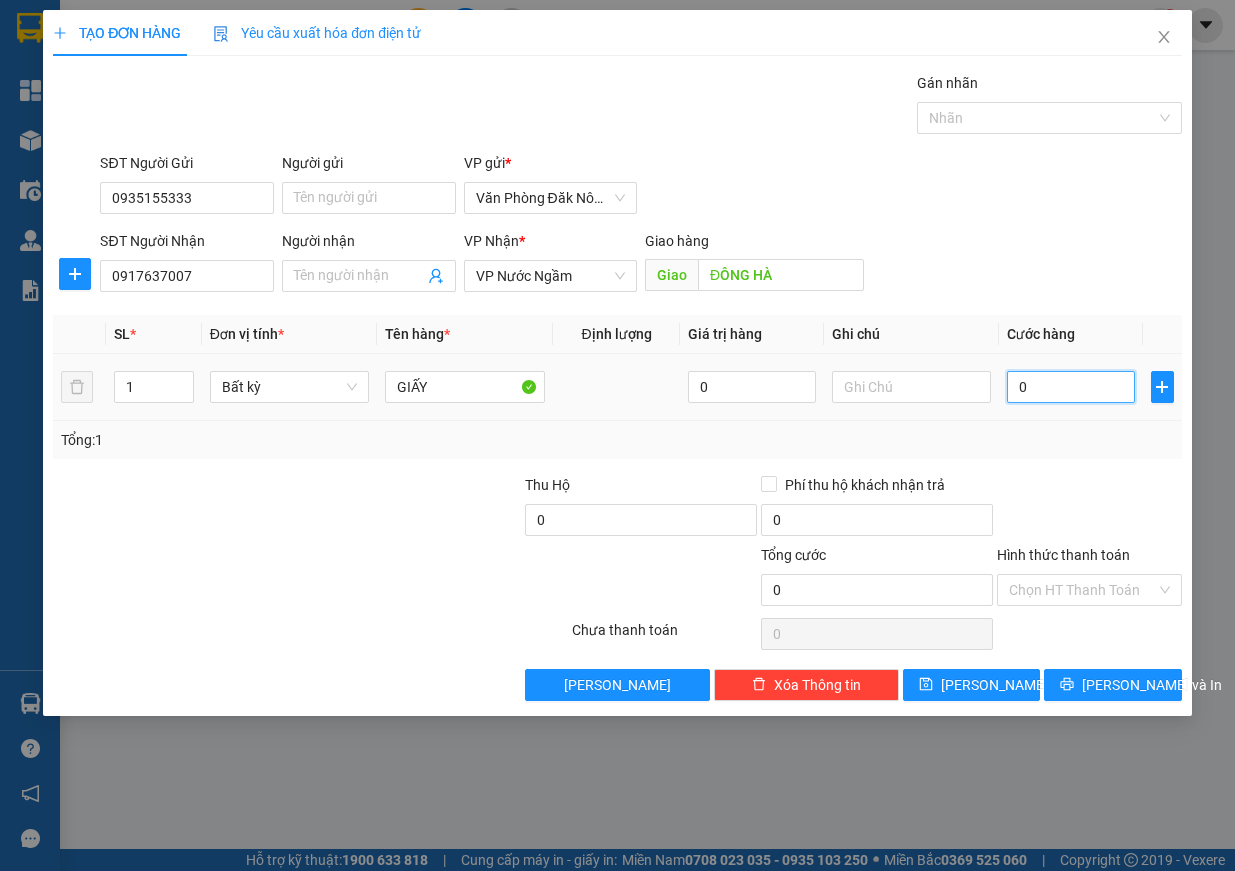 click on "0" at bounding box center (1071, 387) 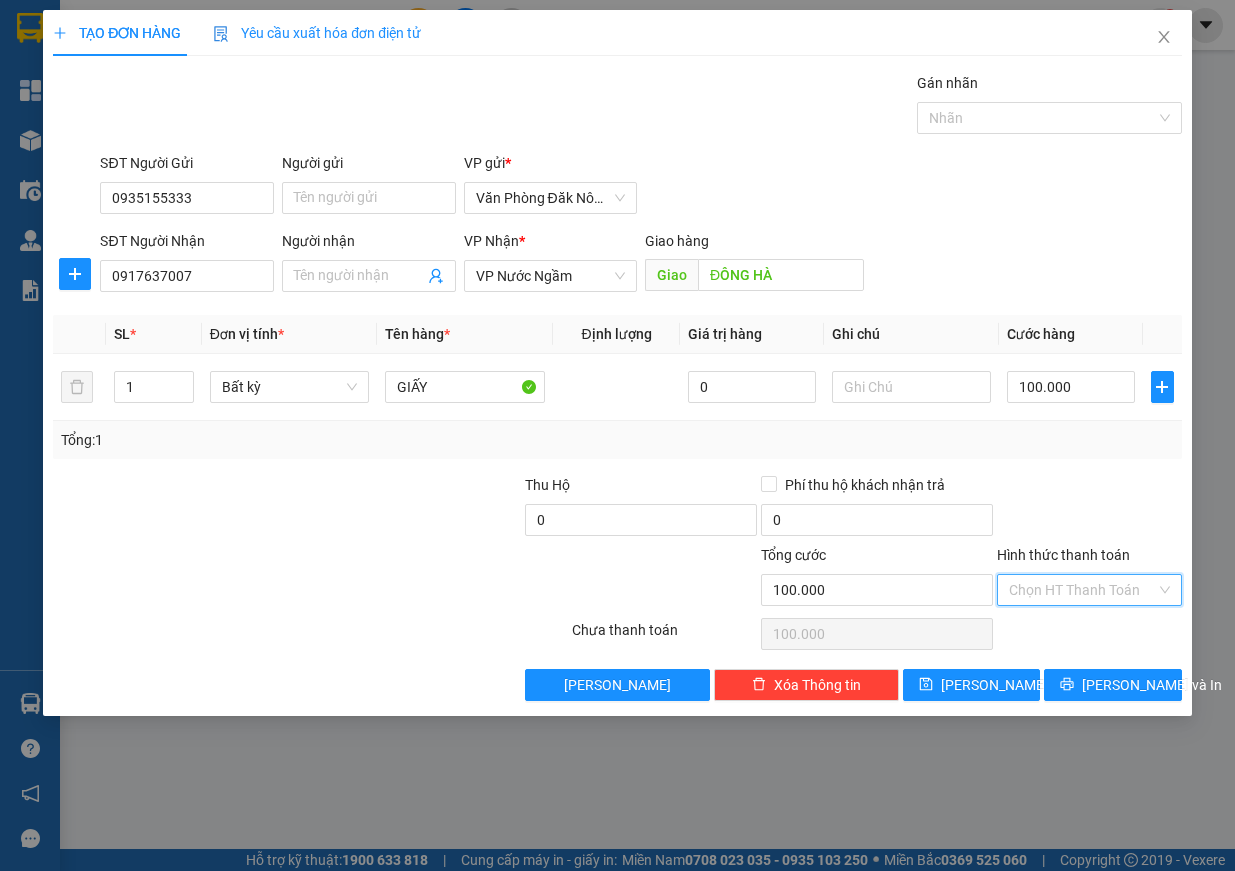click on "Hình thức thanh toán" at bounding box center (1082, 590) 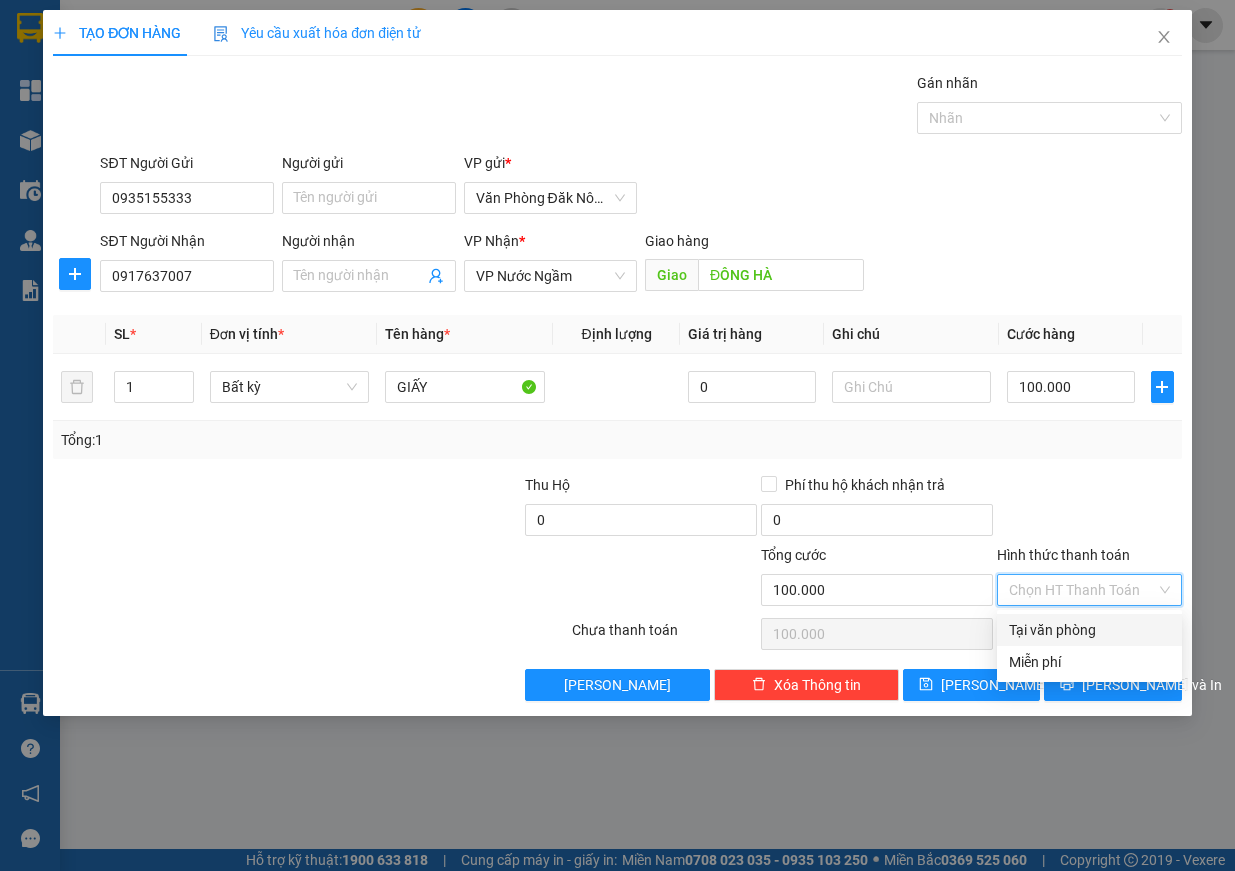 click on "Tại văn phòng" at bounding box center (1089, 630) 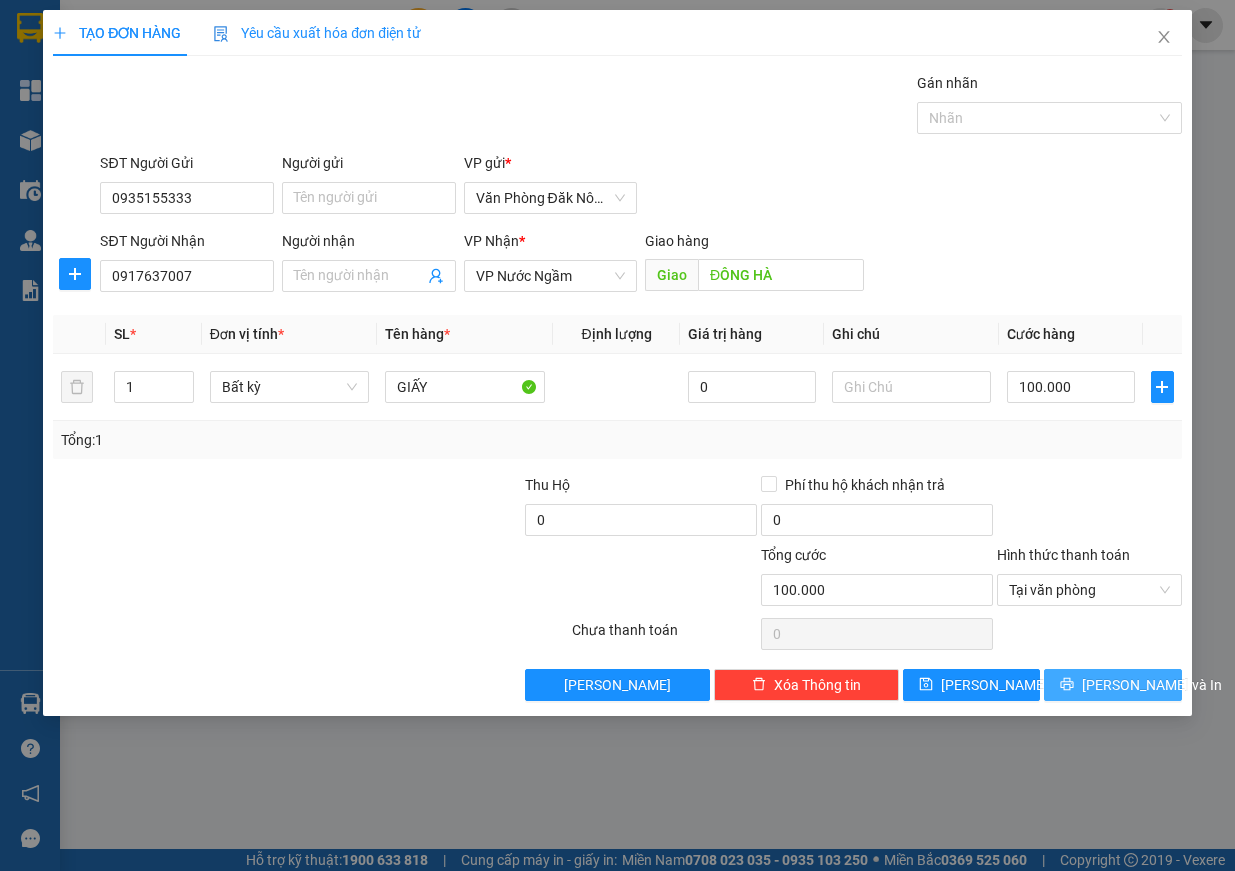 click on "[PERSON_NAME] và In" at bounding box center (1152, 685) 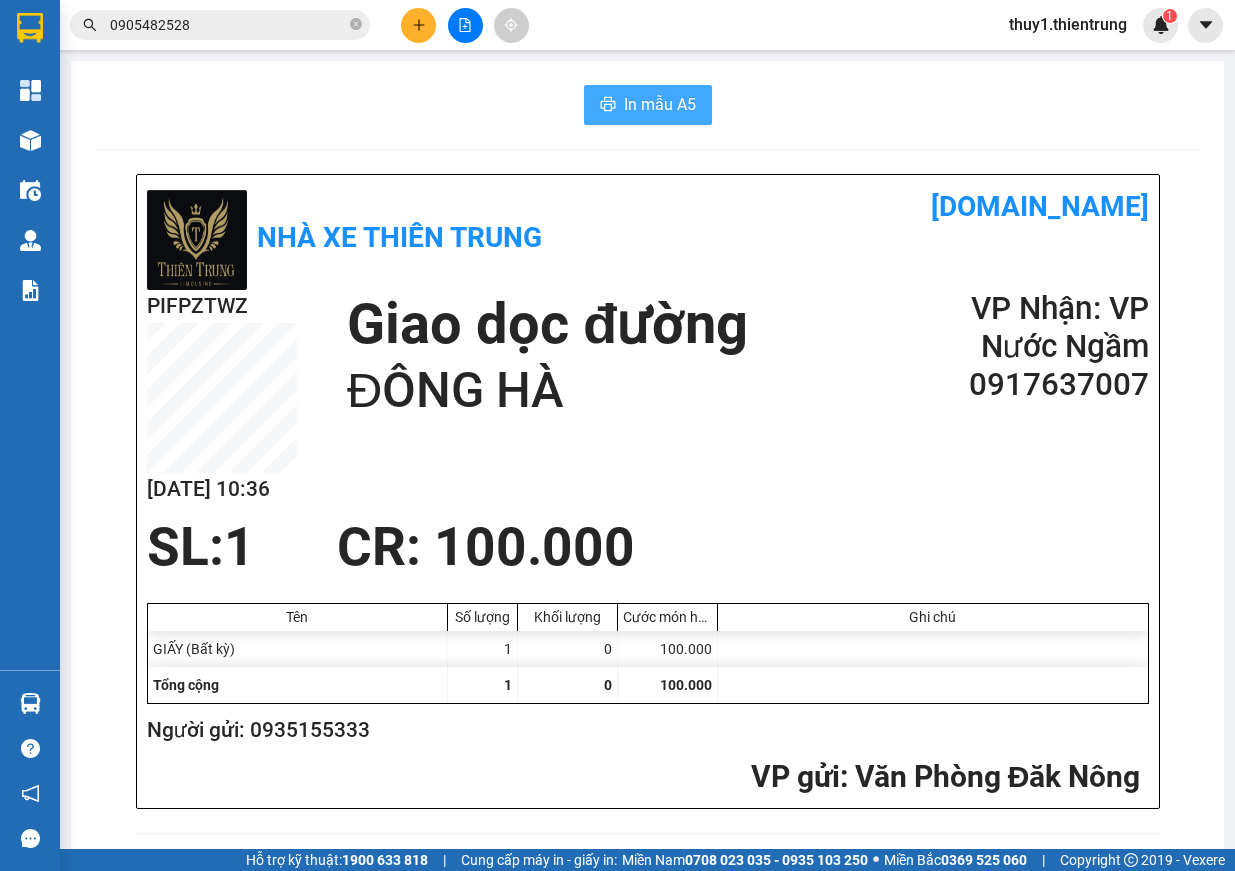 click on "In mẫu A5" at bounding box center (660, 104) 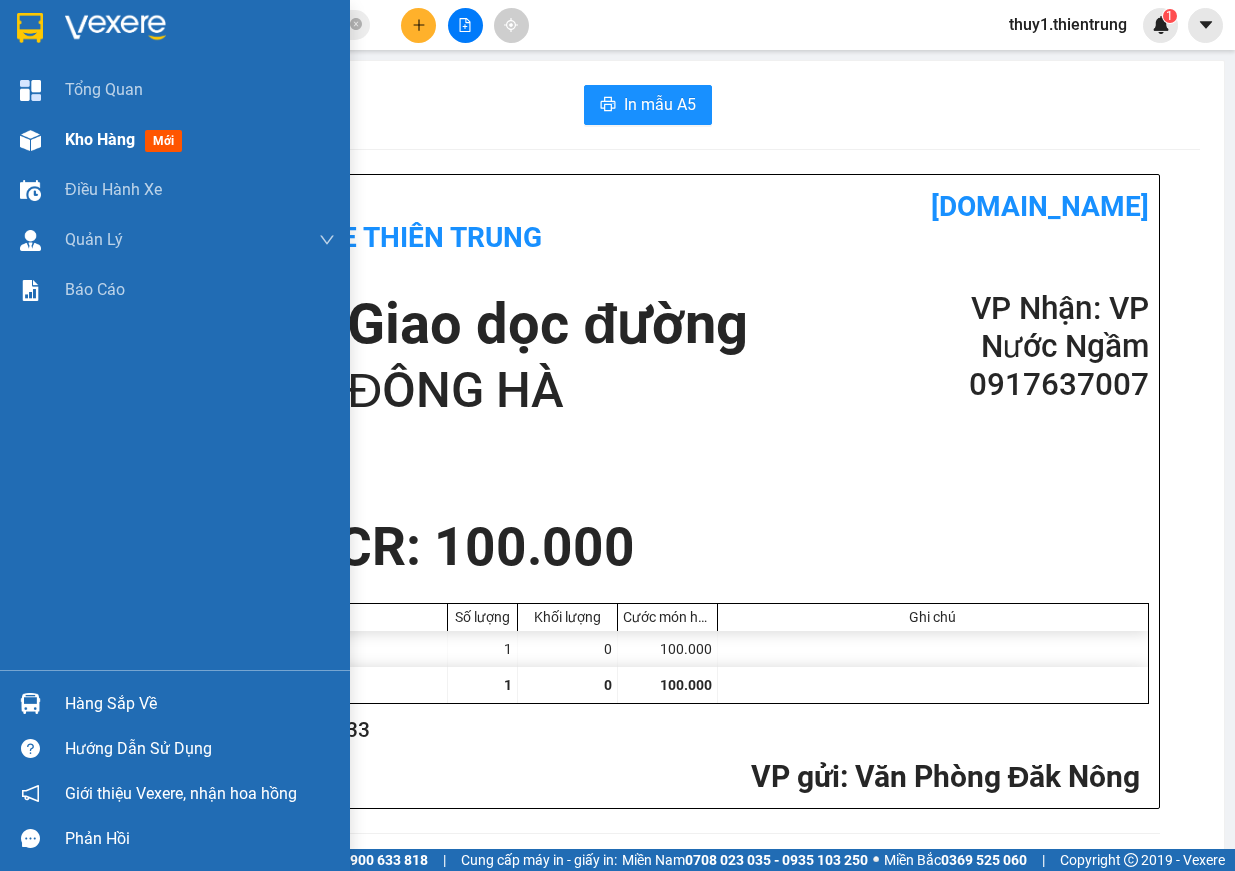 click at bounding box center (30, 140) 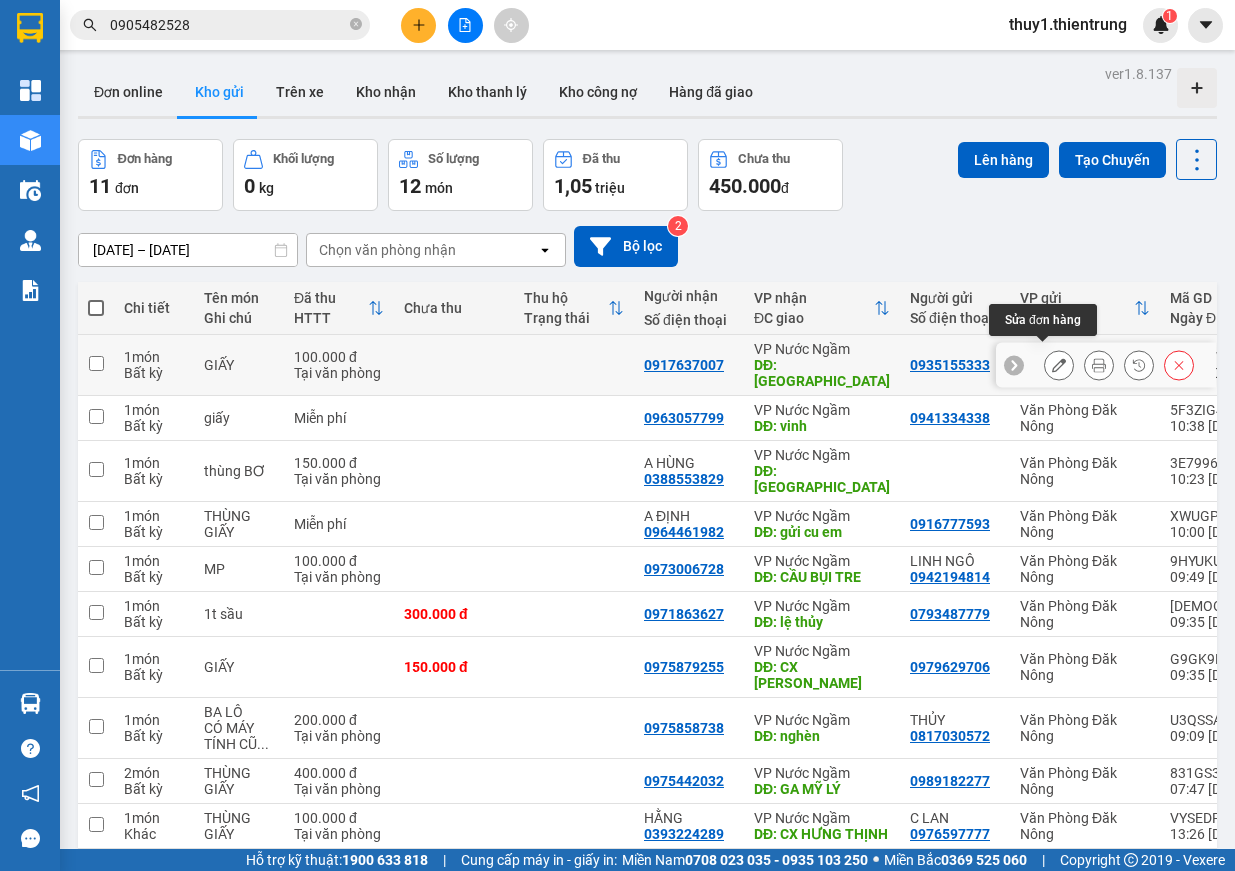 click 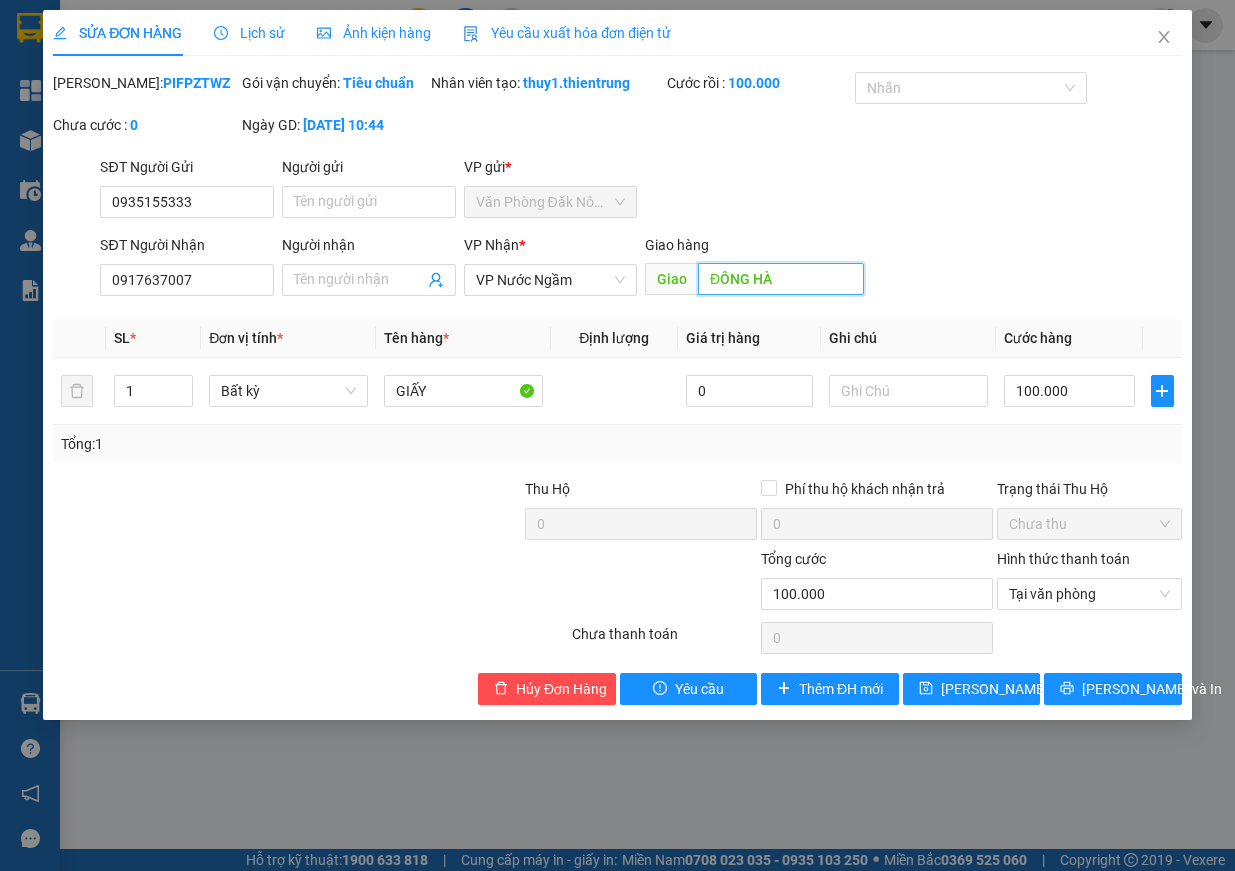 click on "ĐÔNG HÀ" at bounding box center (781, 279) 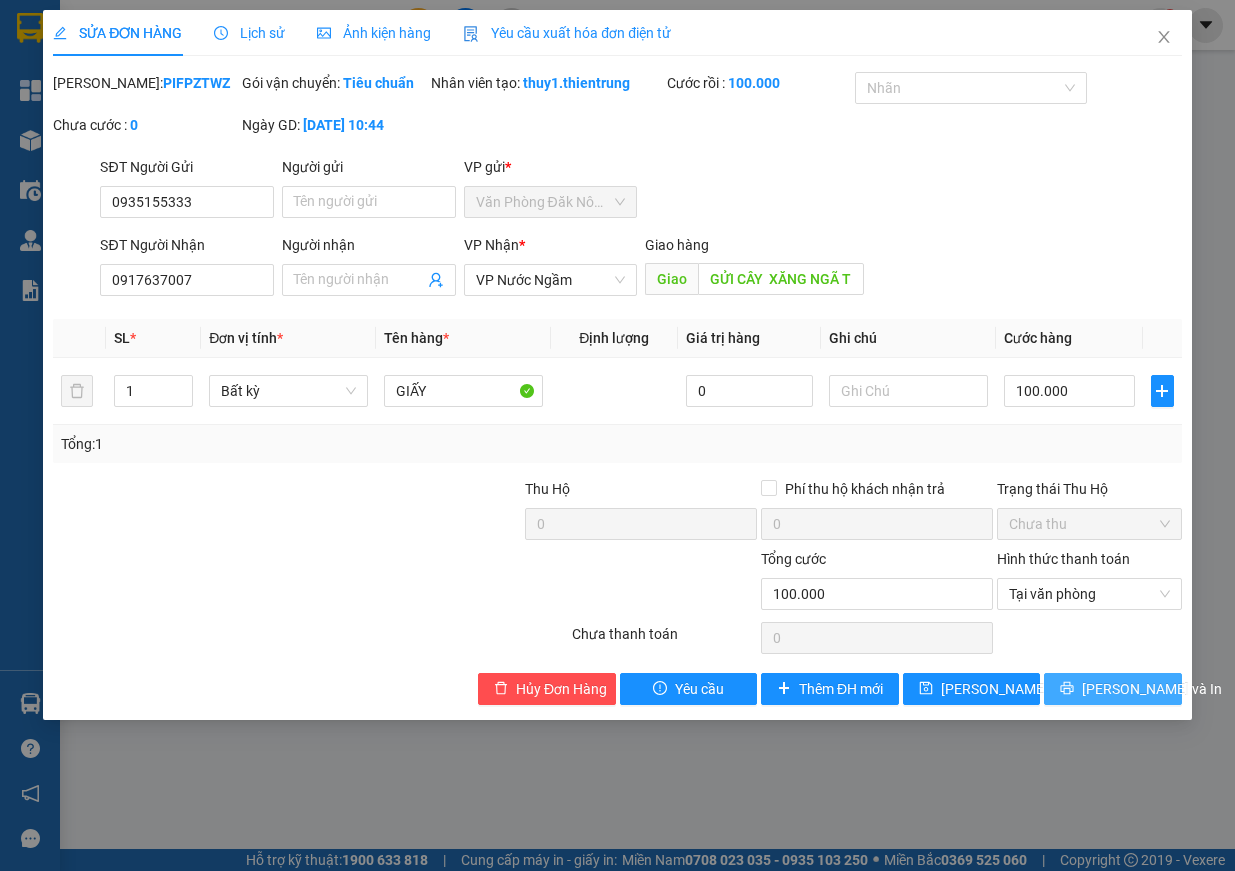 click on "[PERSON_NAME] và In" at bounding box center [1113, 689] 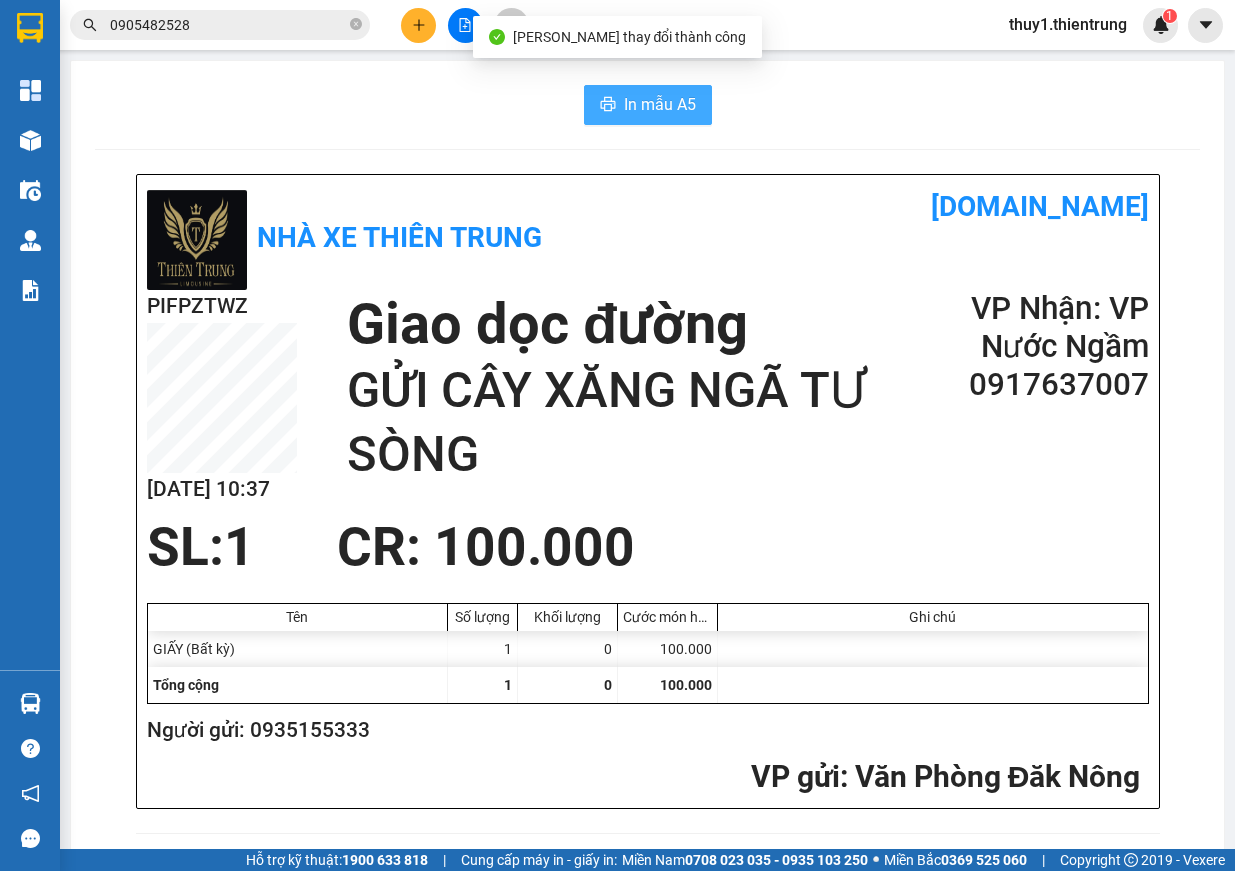 click on "In mẫu A5" at bounding box center (660, 104) 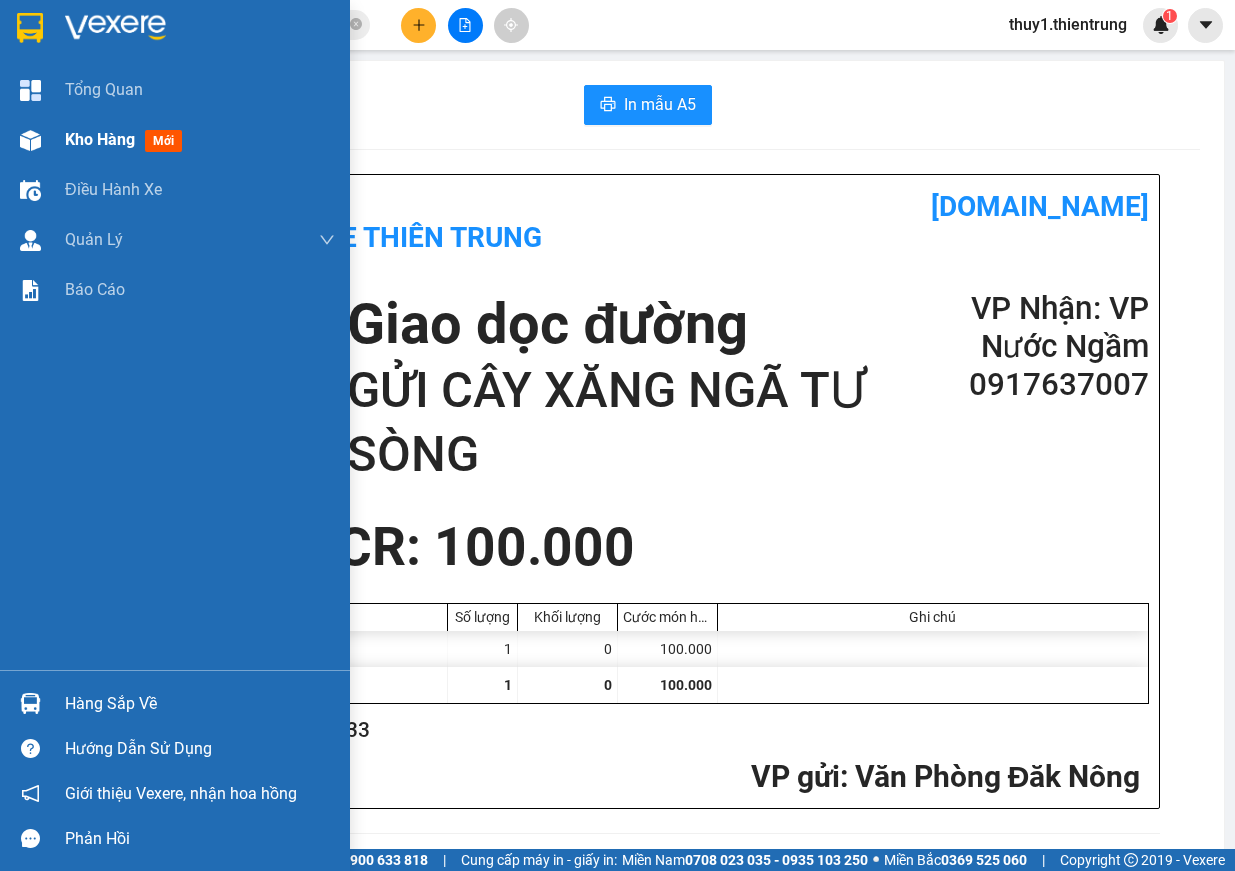 click at bounding box center [30, 140] 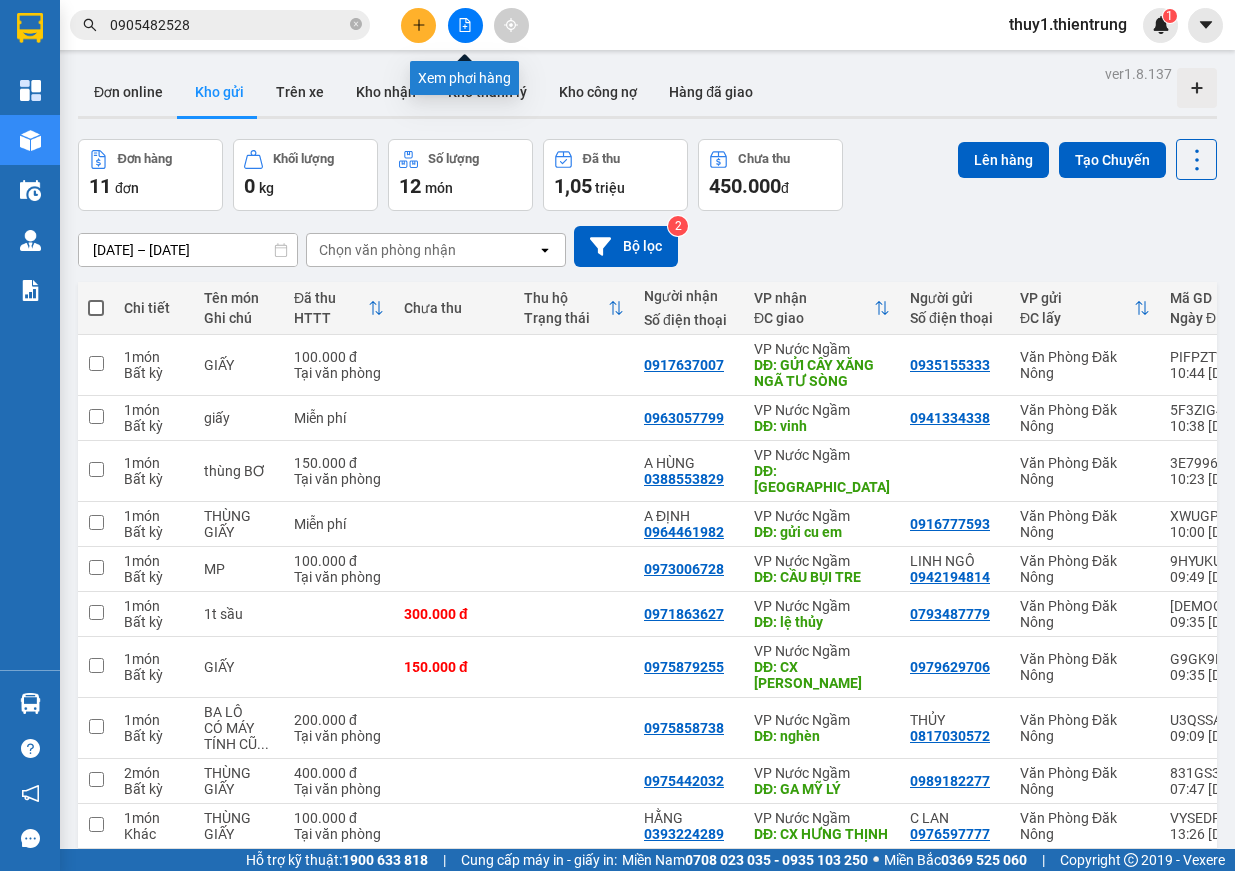click at bounding box center [465, 25] 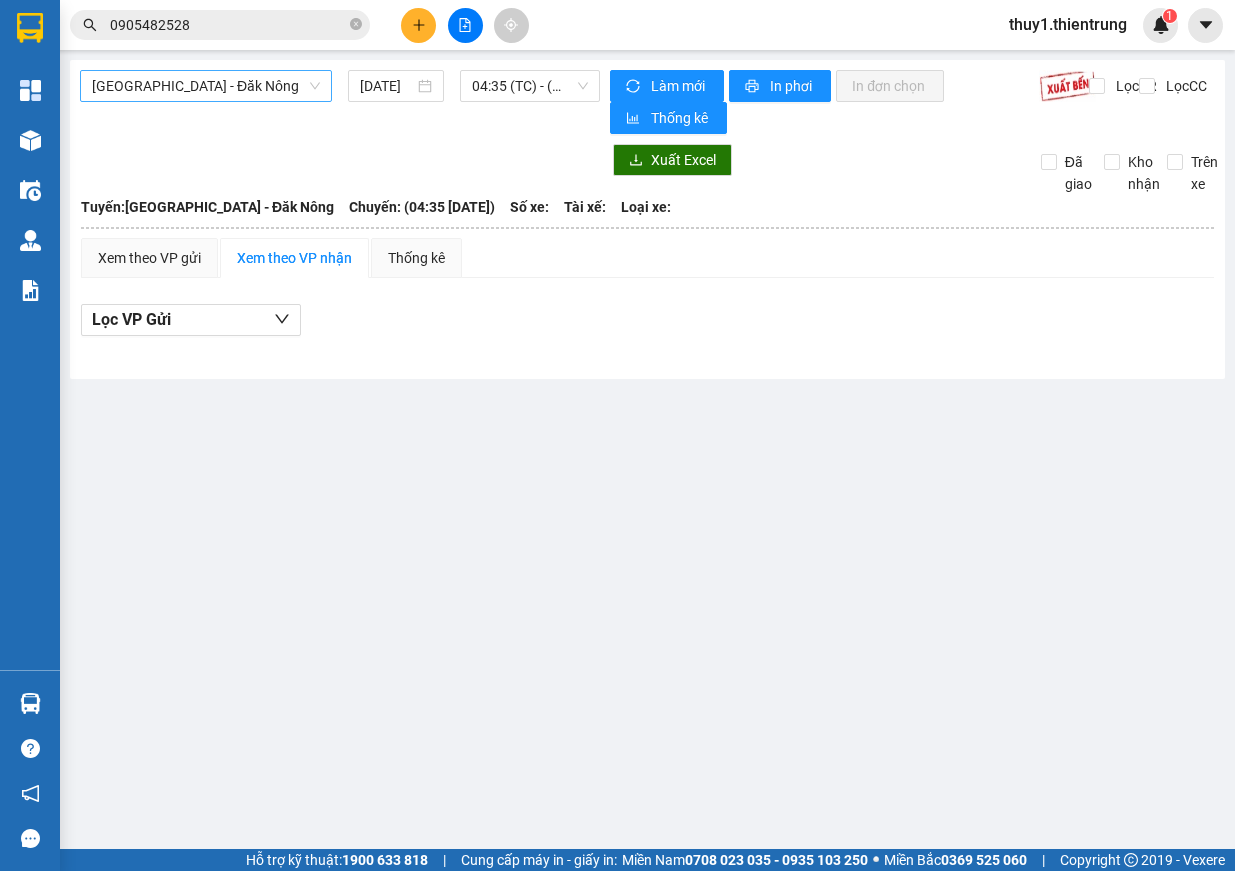 drag, startPoint x: 261, startPoint y: 90, endPoint x: 273, endPoint y: 98, distance: 14.422205 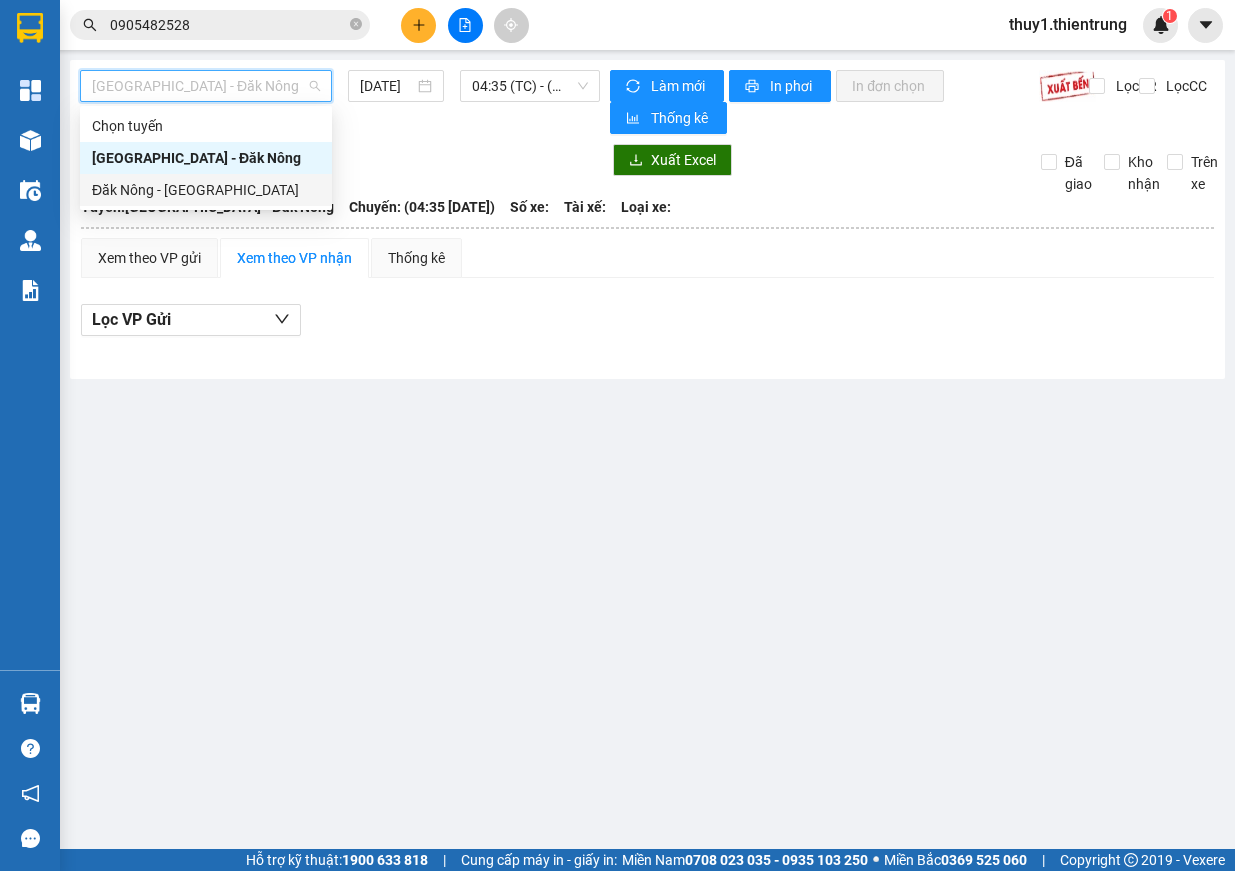 click on "Đăk Nông - [GEOGRAPHIC_DATA]" at bounding box center [206, 190] 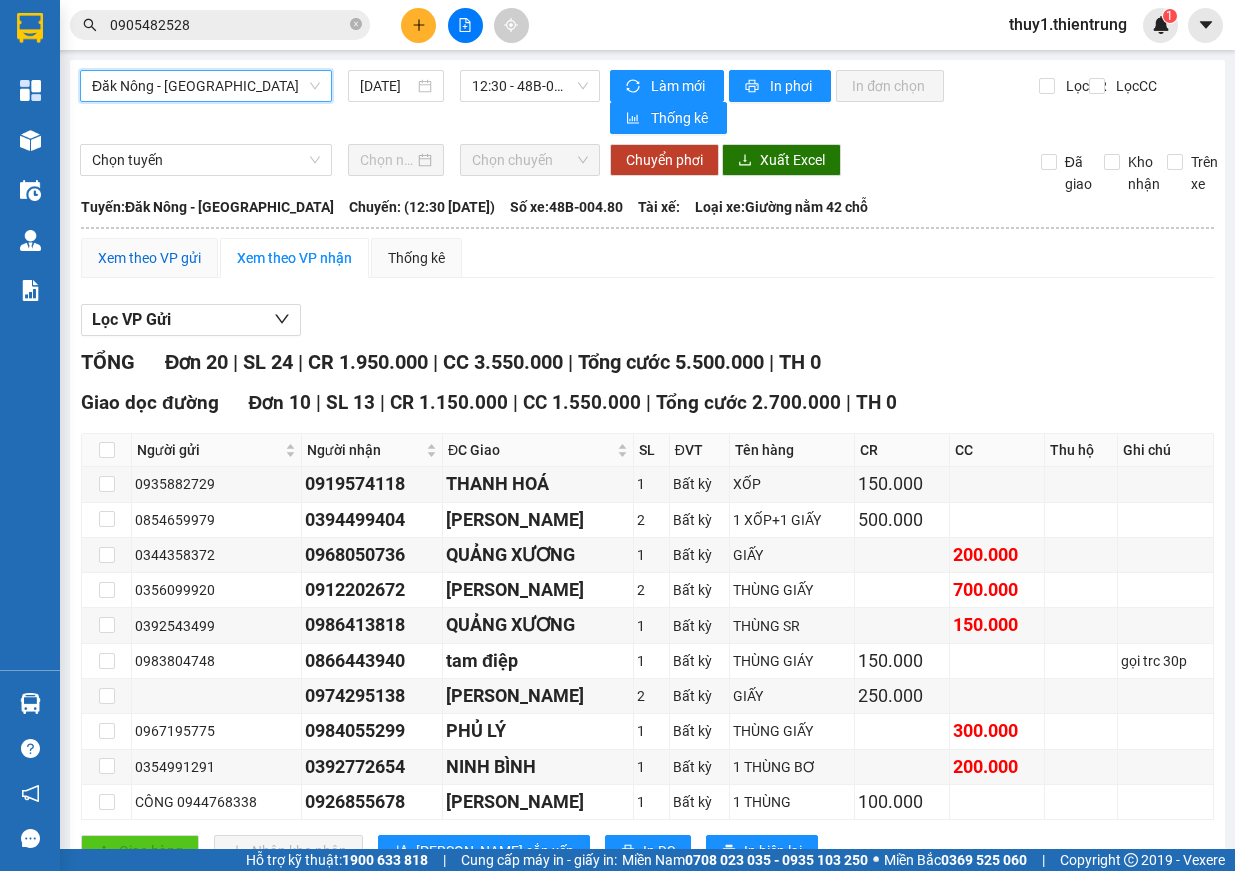 click on "Xem theo VP gửi" at bounding box center [149, 258] 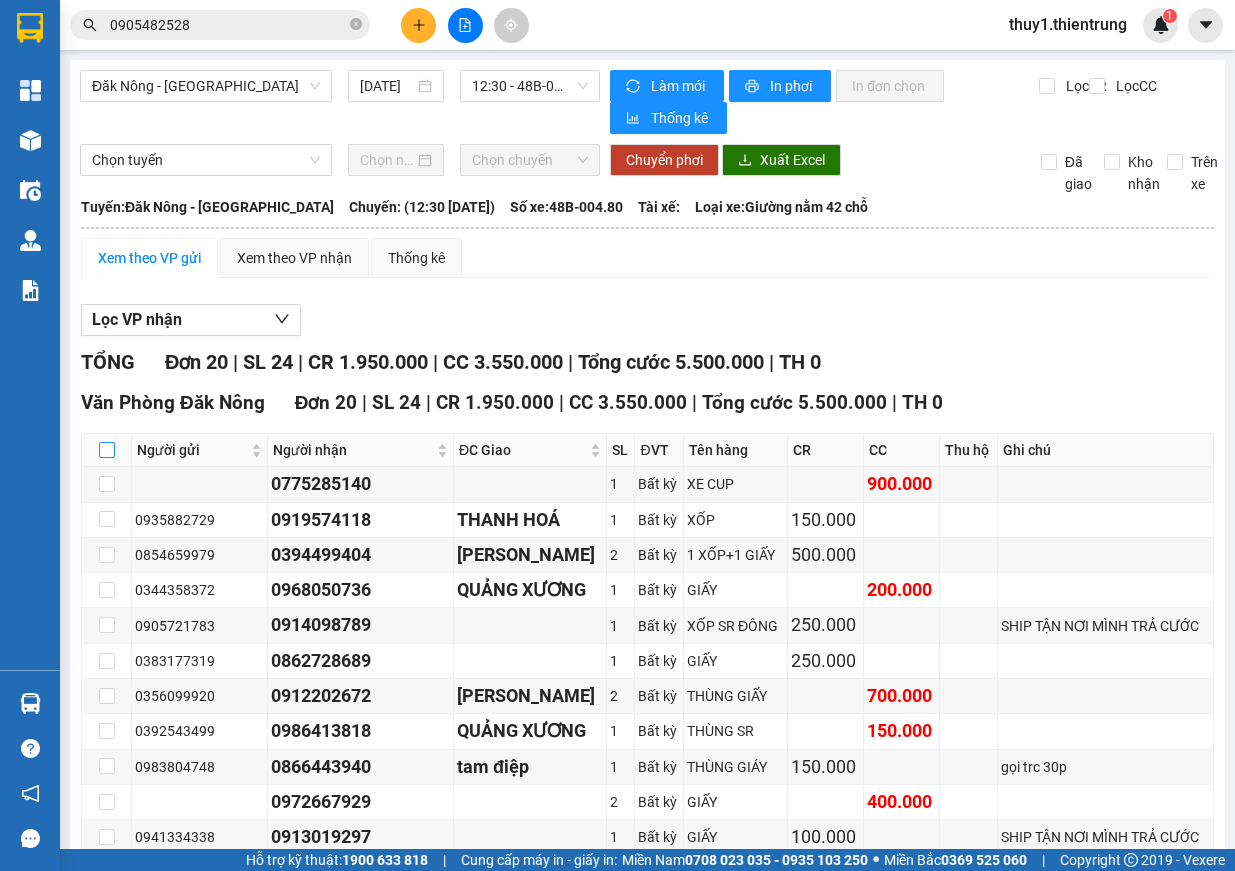 click at bounding box center [107, 450] 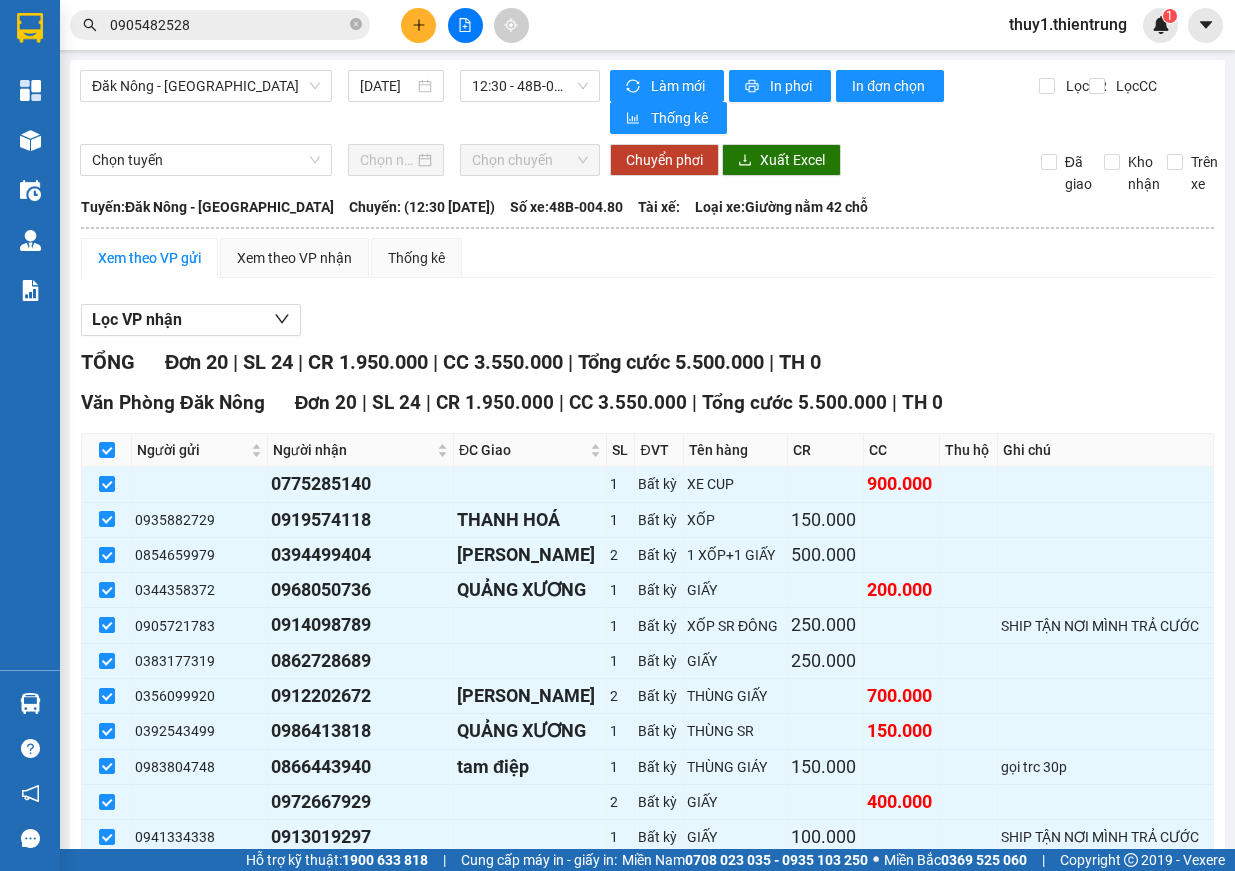 click on "Xuống kho gửi" at bounding box center [380, 1204] 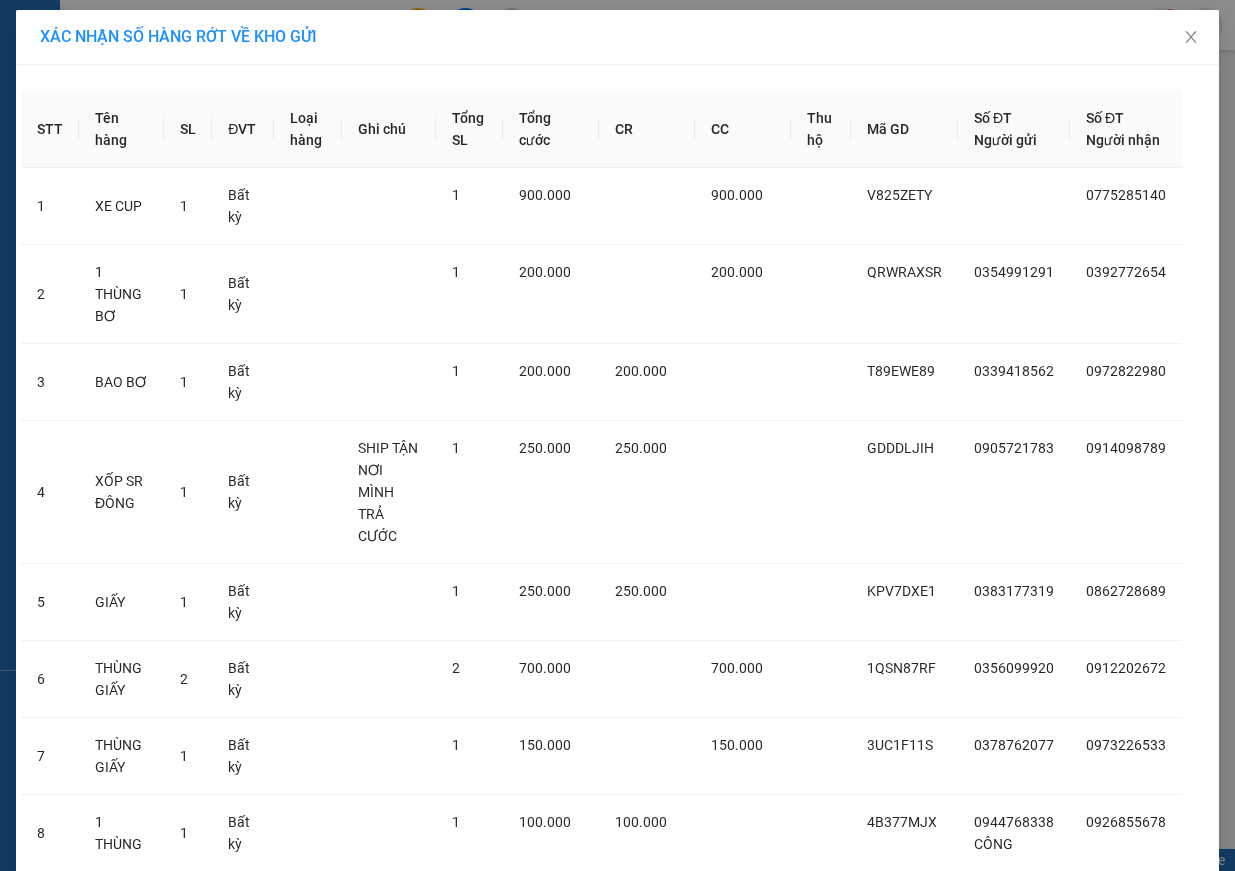 click on "Xuống hàng tại VP Gửi" at bounding box center [690, 2019] 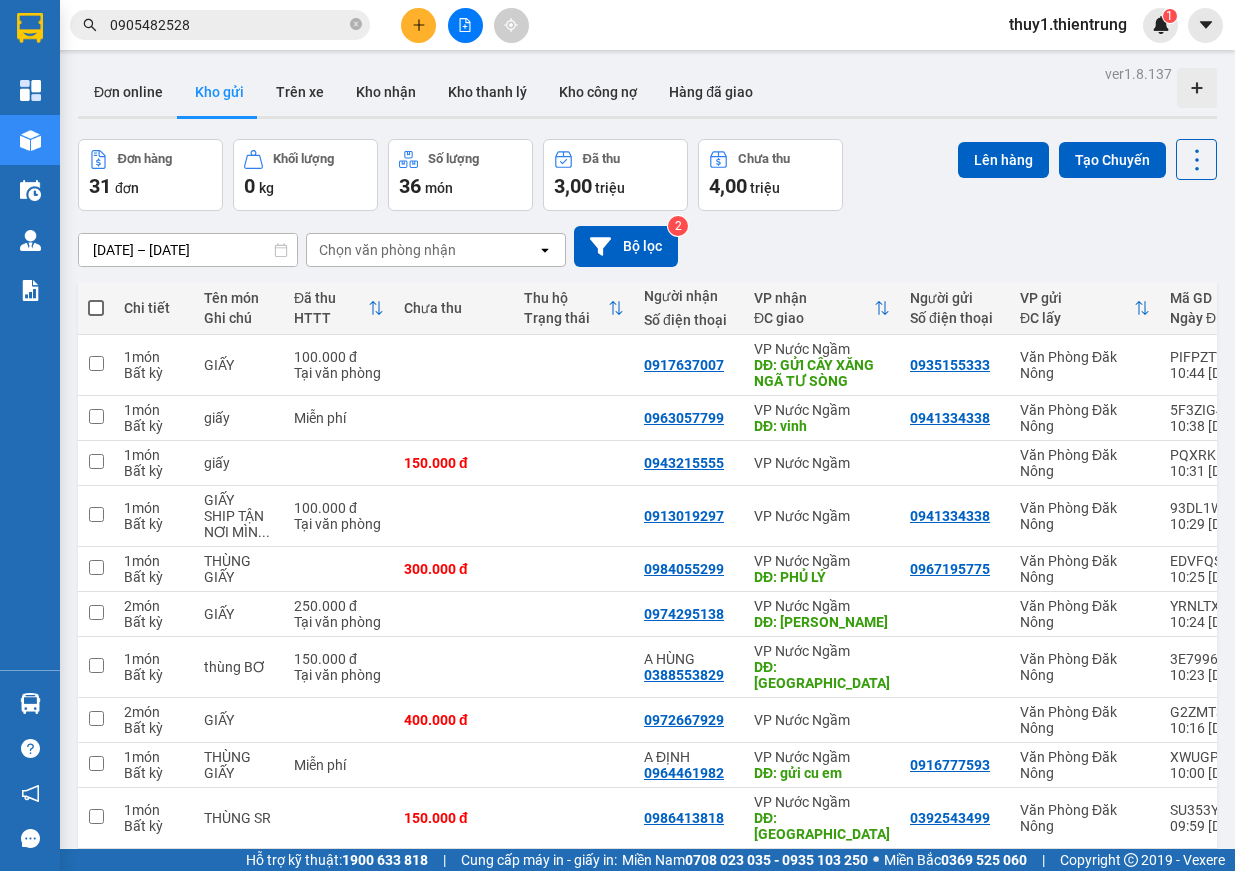 click at bounding box center [96, 308] 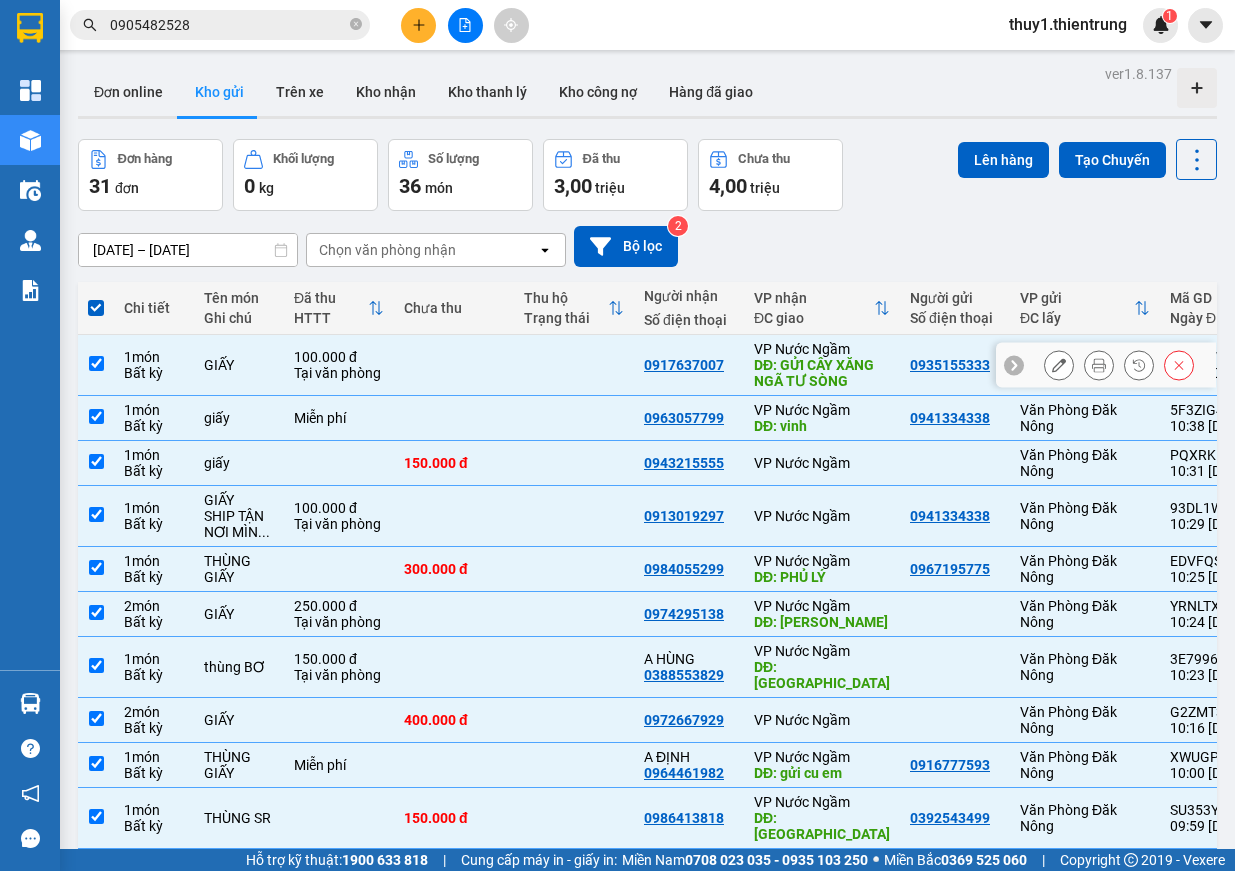 click at bounding box center [96, 365] 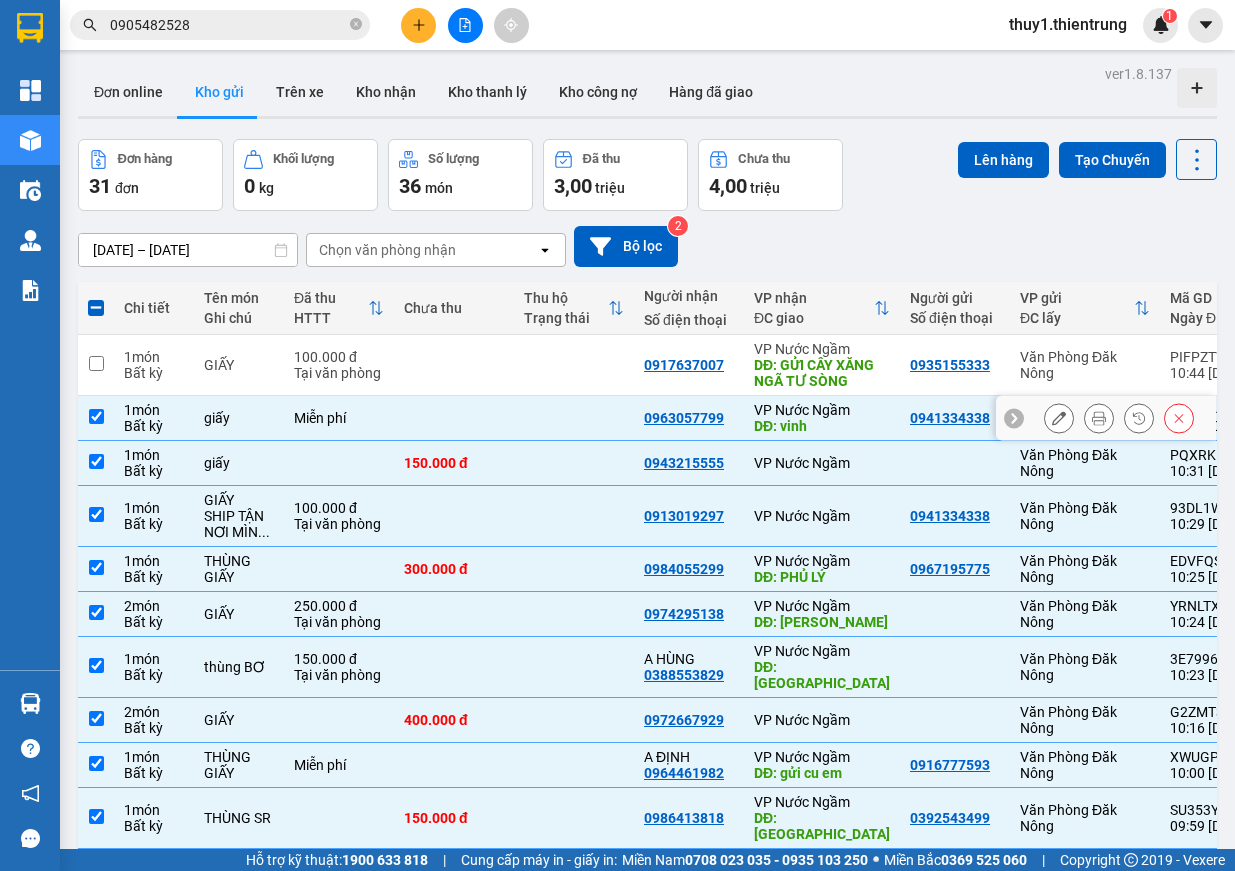 click at bounding box center [96, 416] 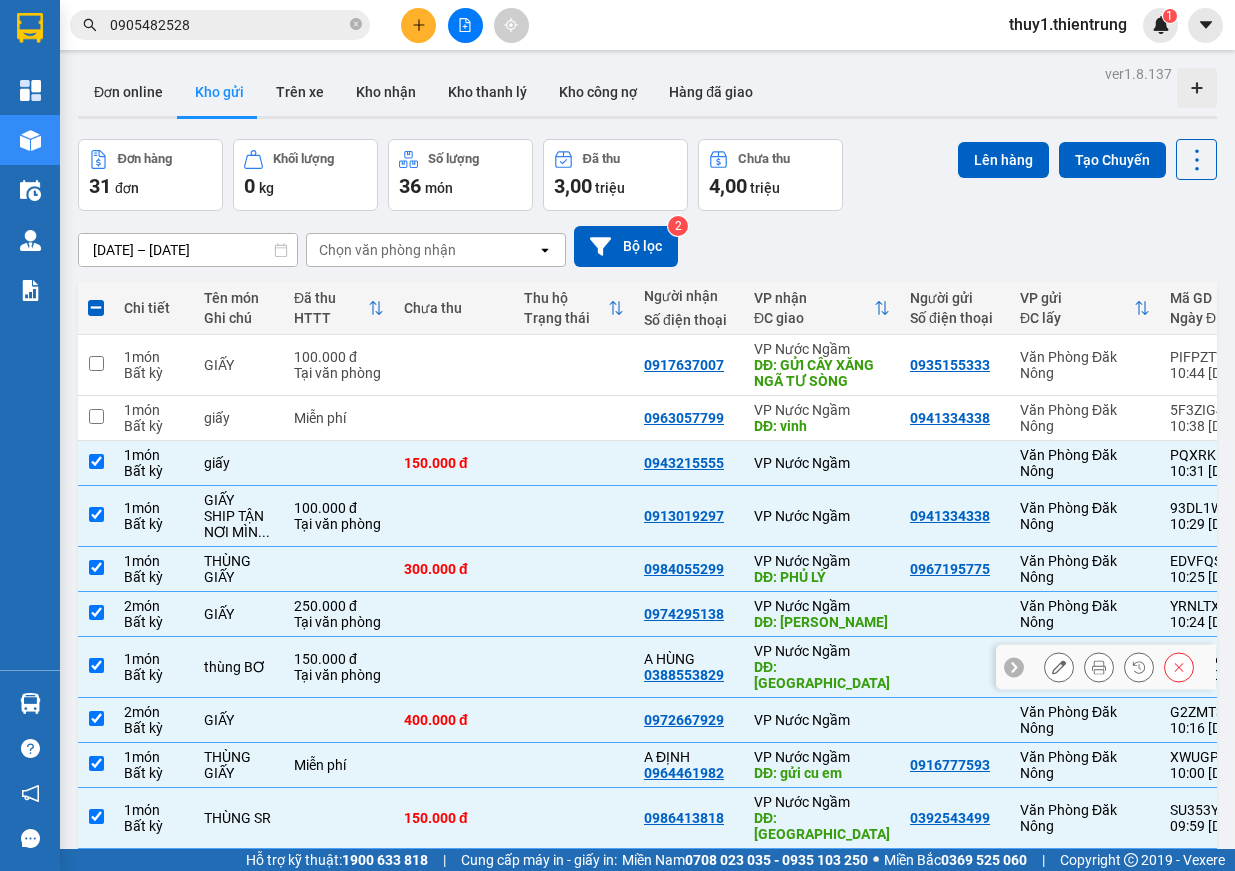 click at bounding box center [96, 665] 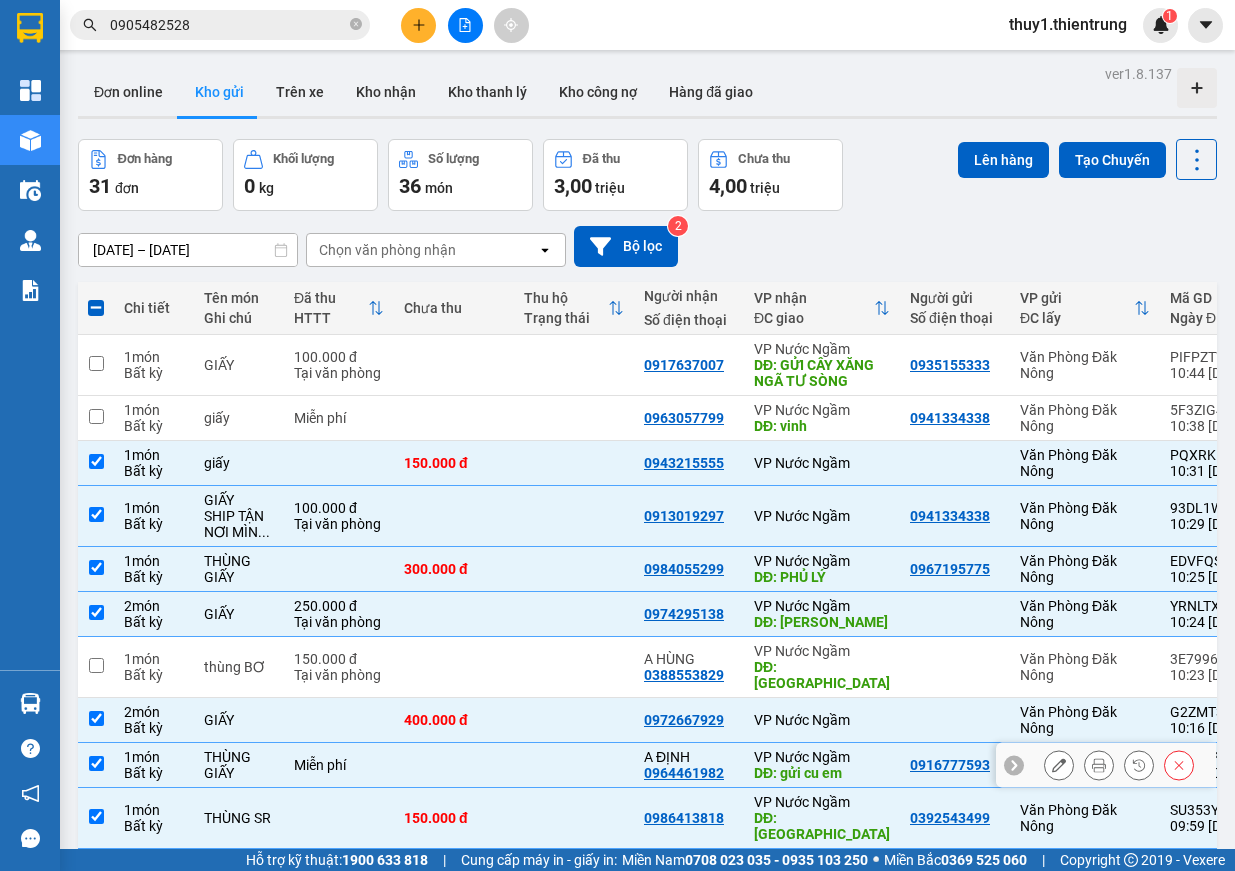 drag, startPoint x: 93, startPoint y: 550, endPoint x: 321, endPoint y: 598, distance: 232.99785 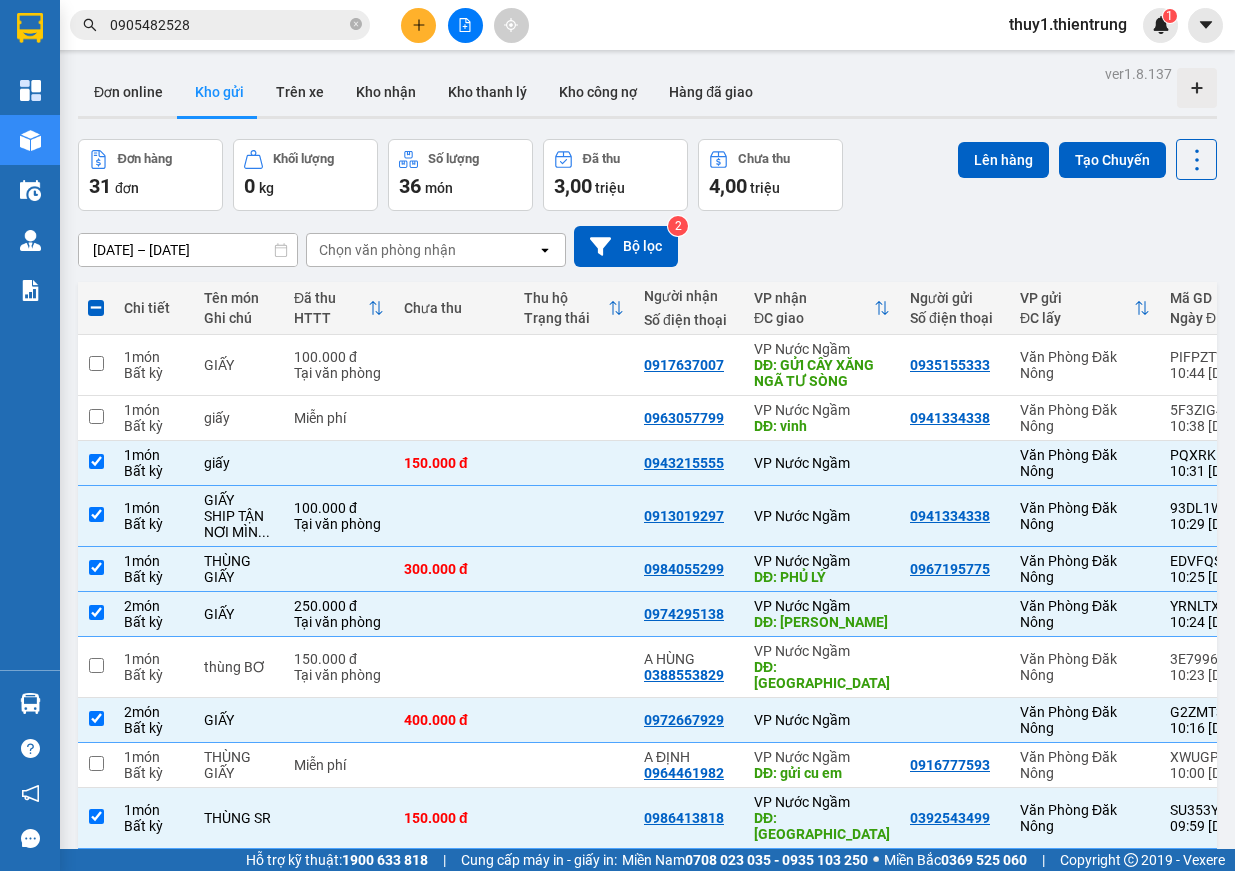 click at bounding box center [96, 914] 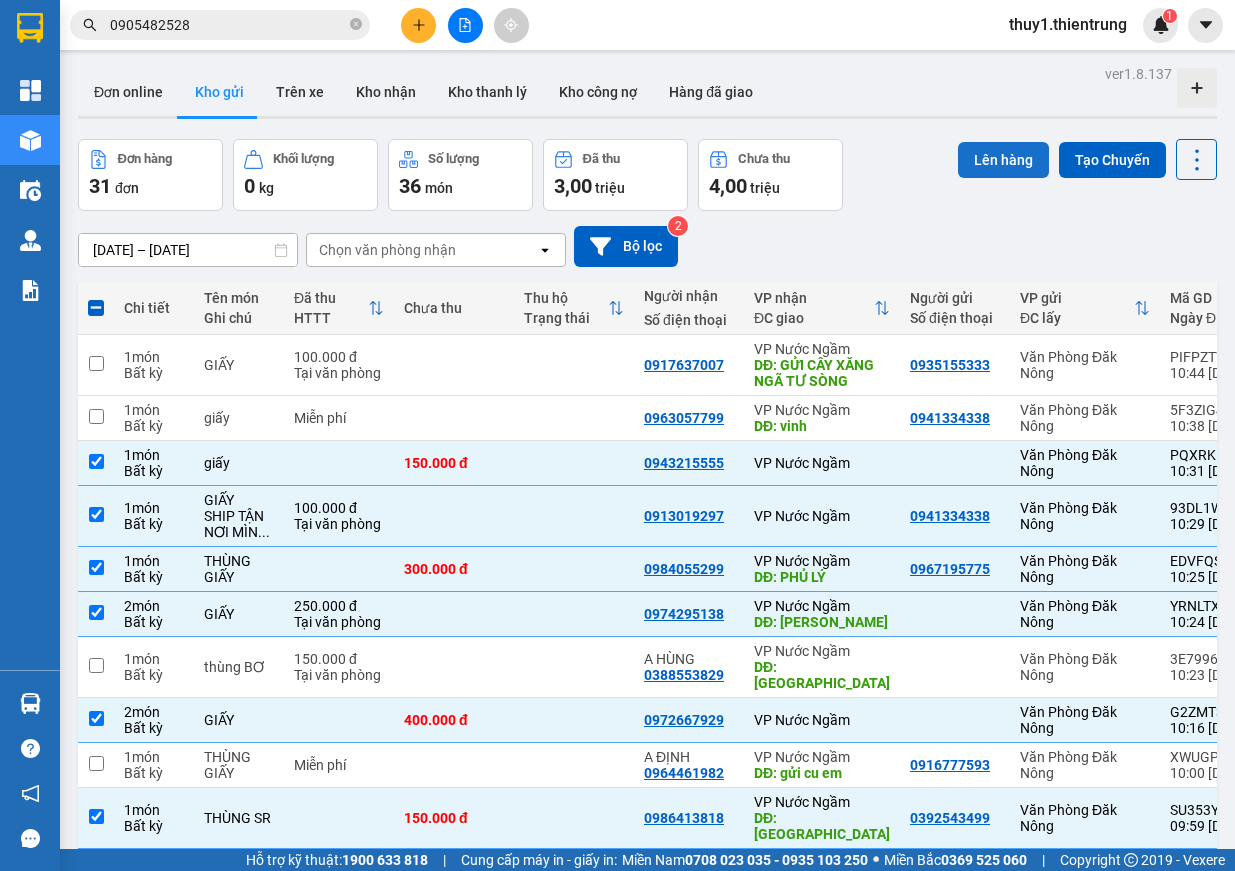 click on "Lên hàng" at bounding box center (1003, 160) 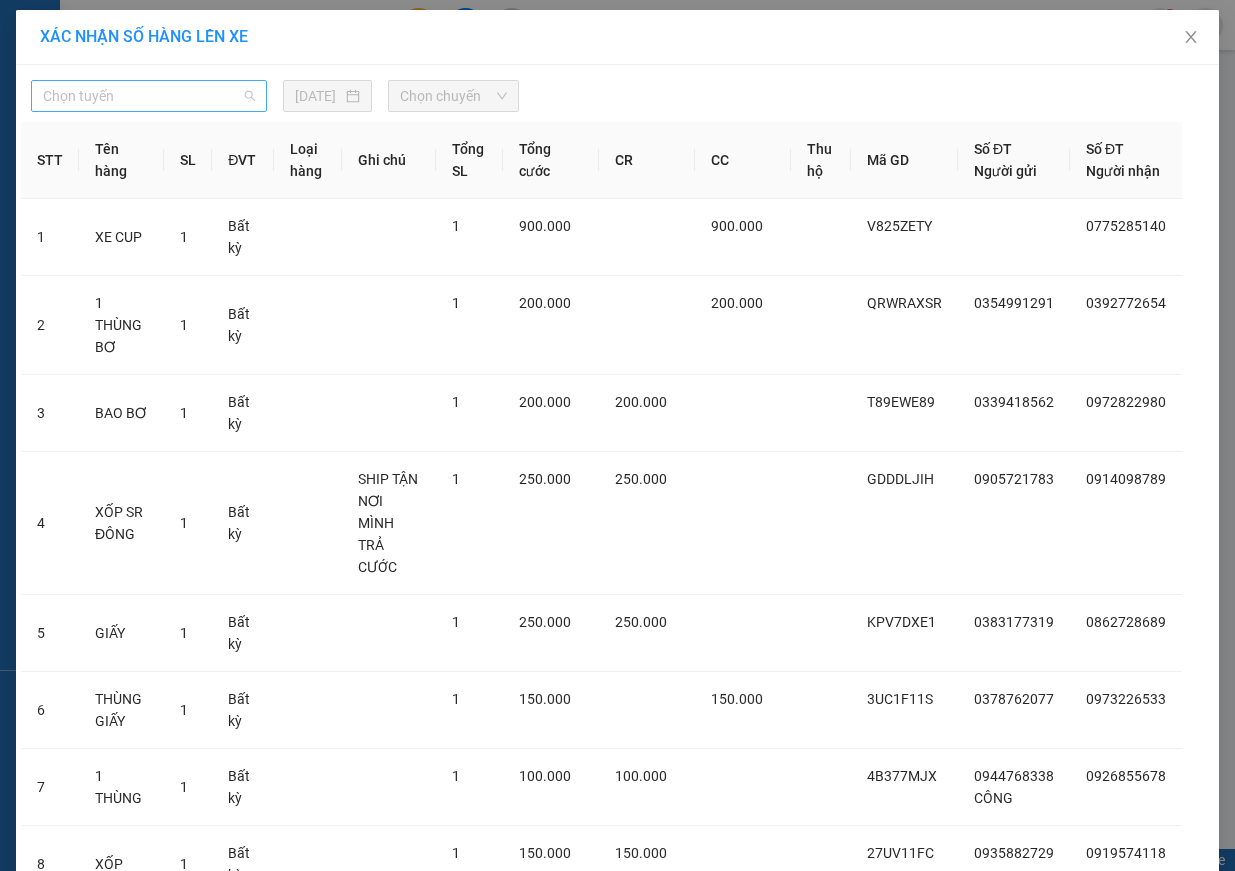 click on "Chọn tuyến" at bounding box center (149, 96) 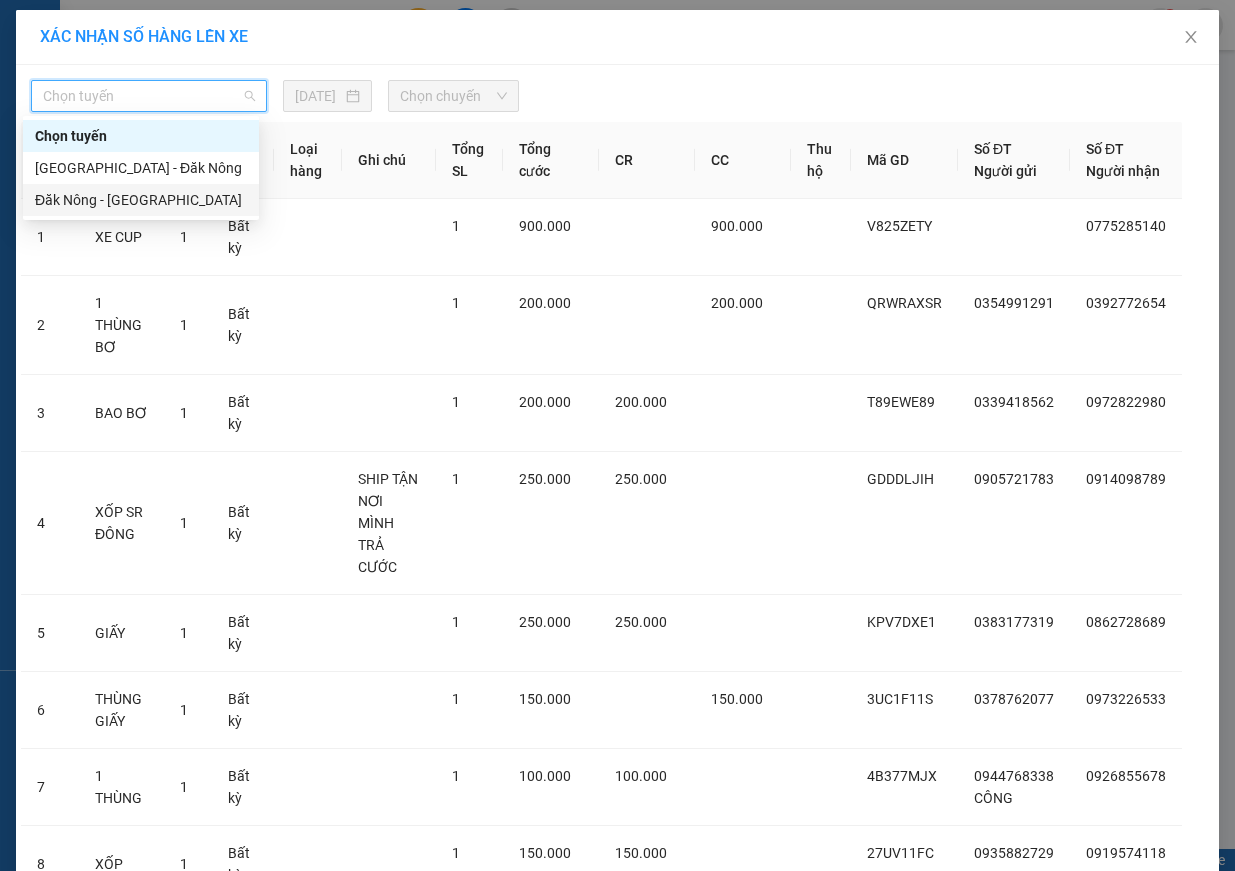 click on "Đăk Nông - [GEOGRAPHIC_DATA]" at bounding box center (141, 200) 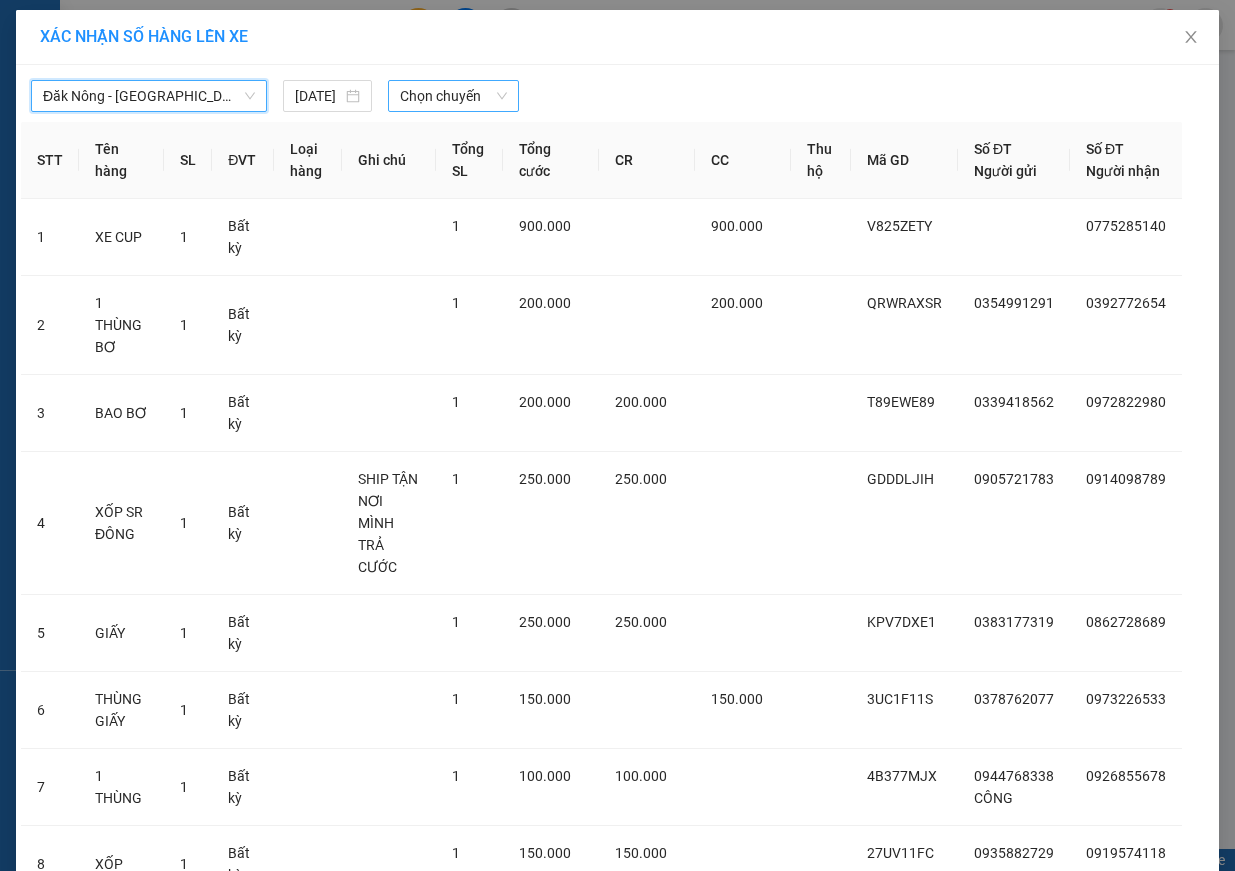 click on "Chọn chuyến" at bounding box center [453, 96] 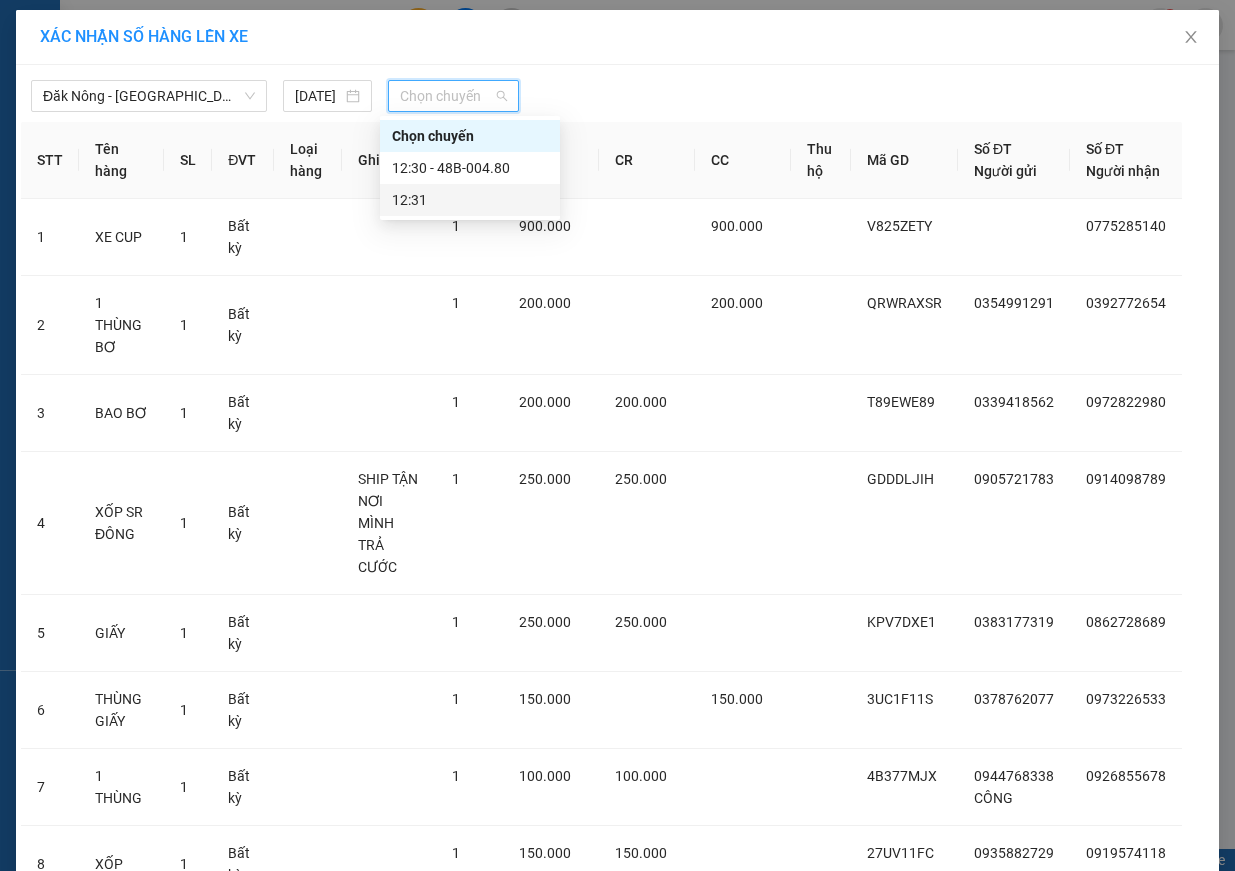 click on "12:31" at bounding box center [470, 200] 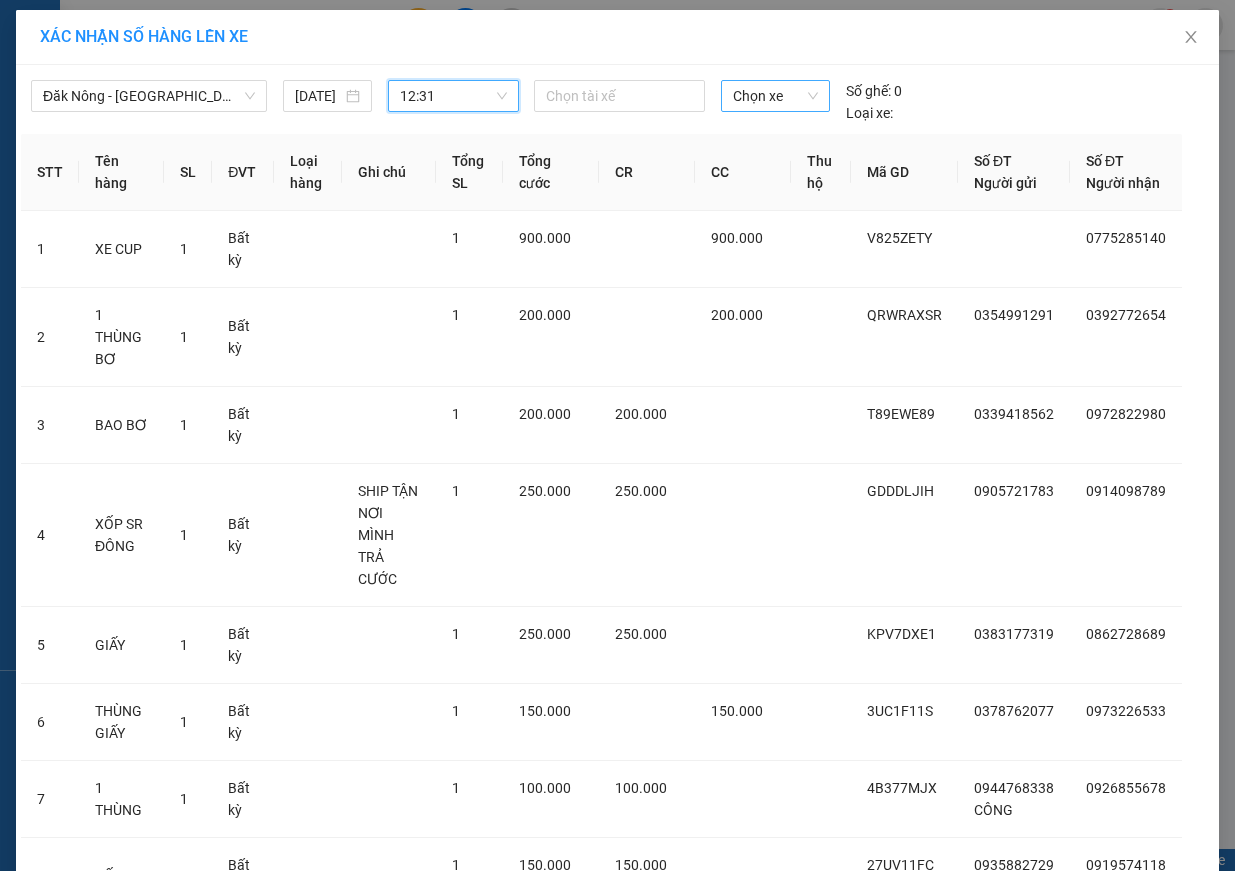 drag, startPoint x: 771, startPoint y: 93, endPoint x: 788, endPoint y: 111, distance: 24.758837 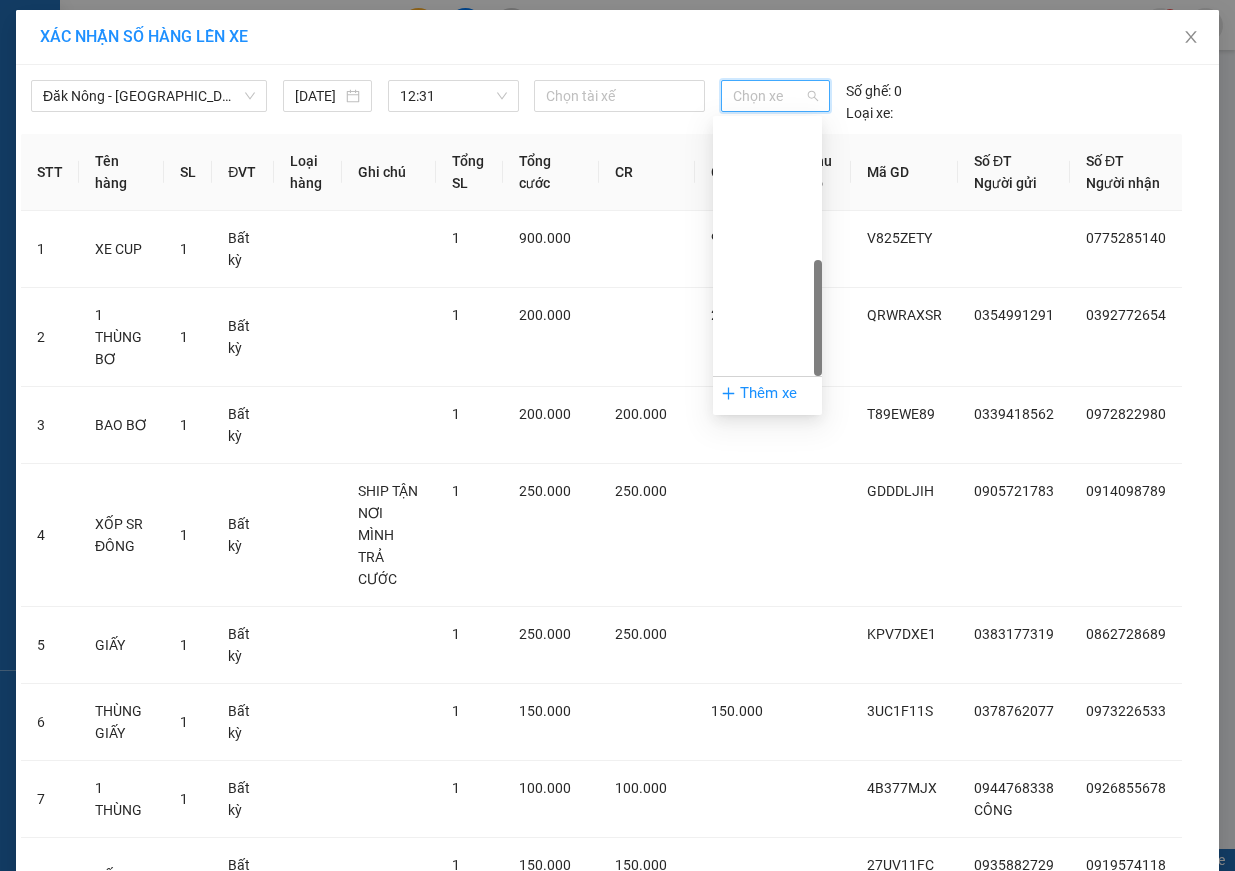 click on "48B-019.23" at bounding box center [767, 744] 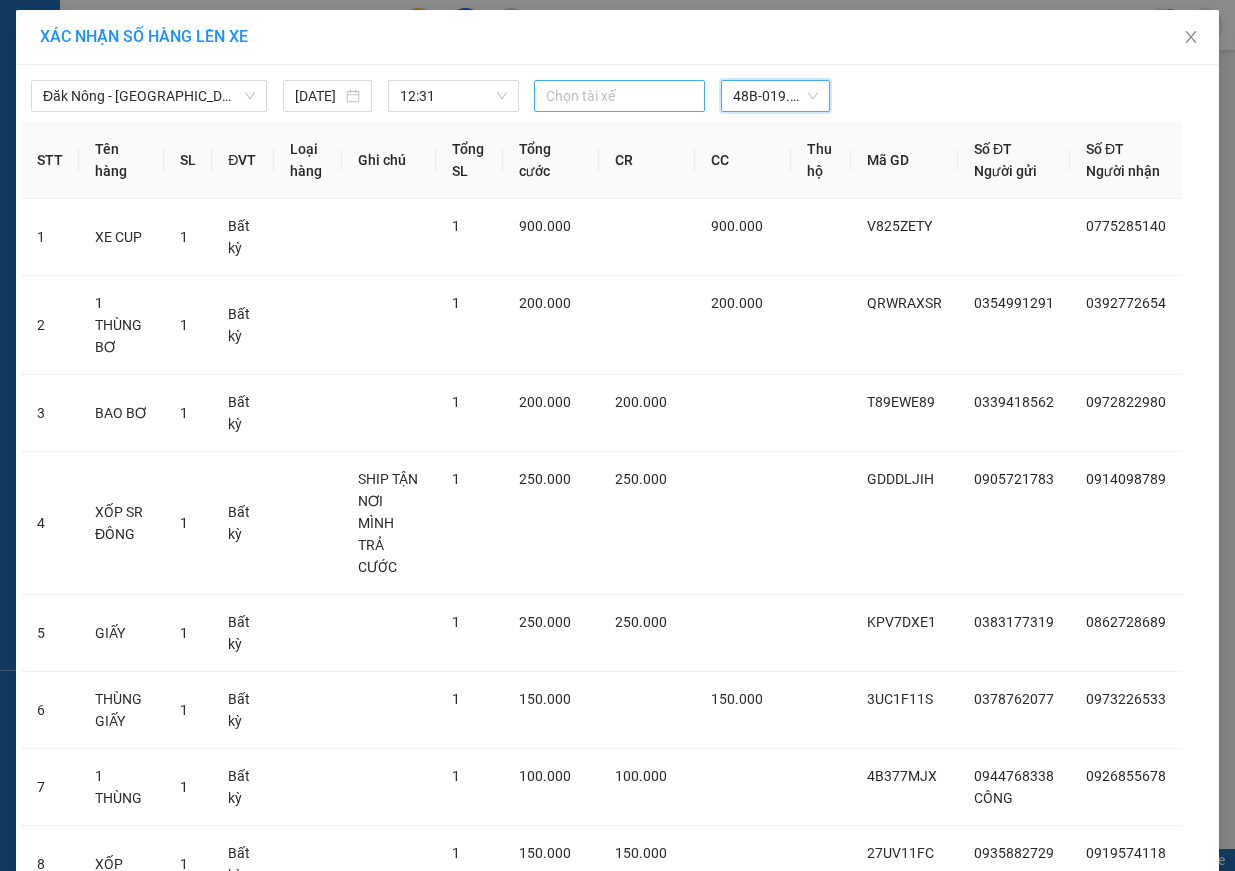 click at bounding box center [619, 96] 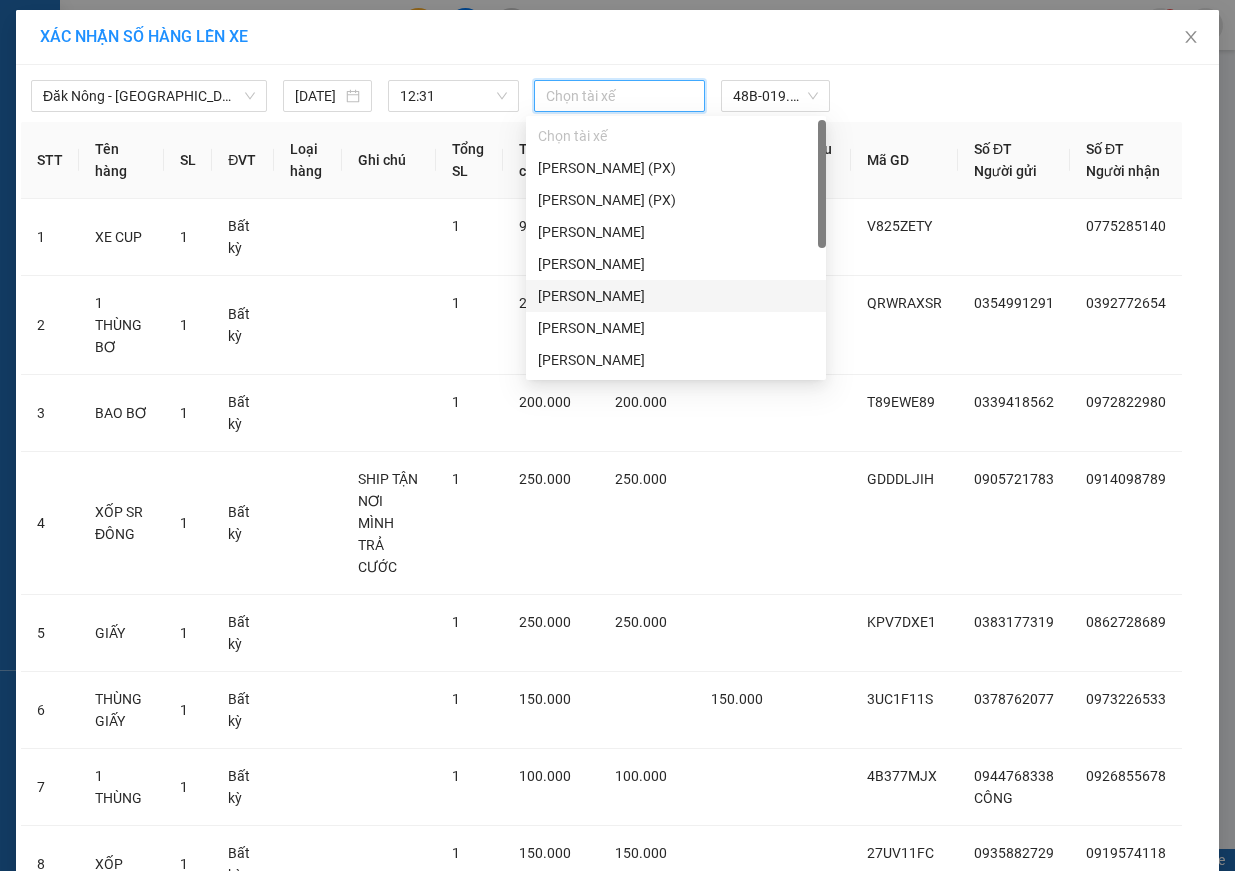 click on "[PERSON_NAME]" at bounding box center (676, 296) 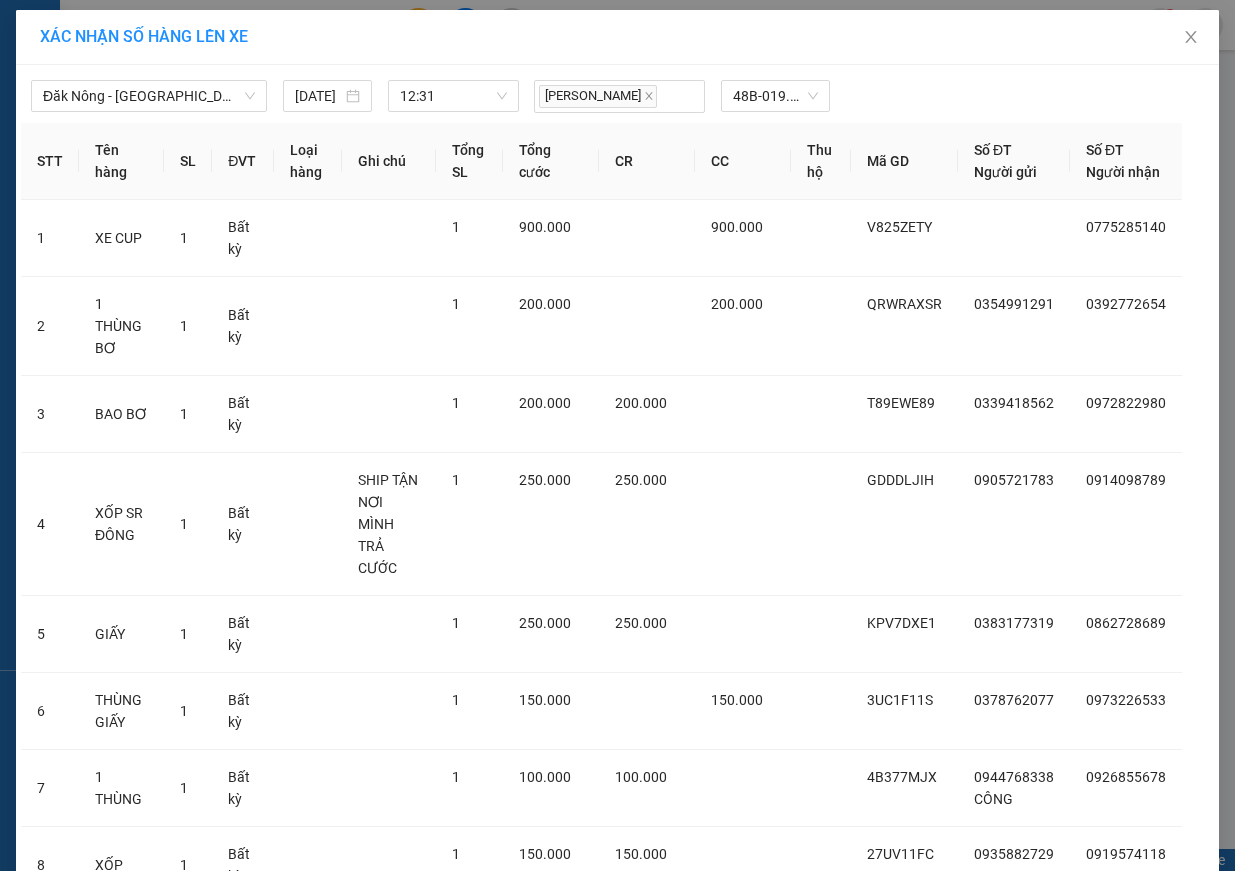 click on "Lên hàng" at bounding box center [691, 1974] 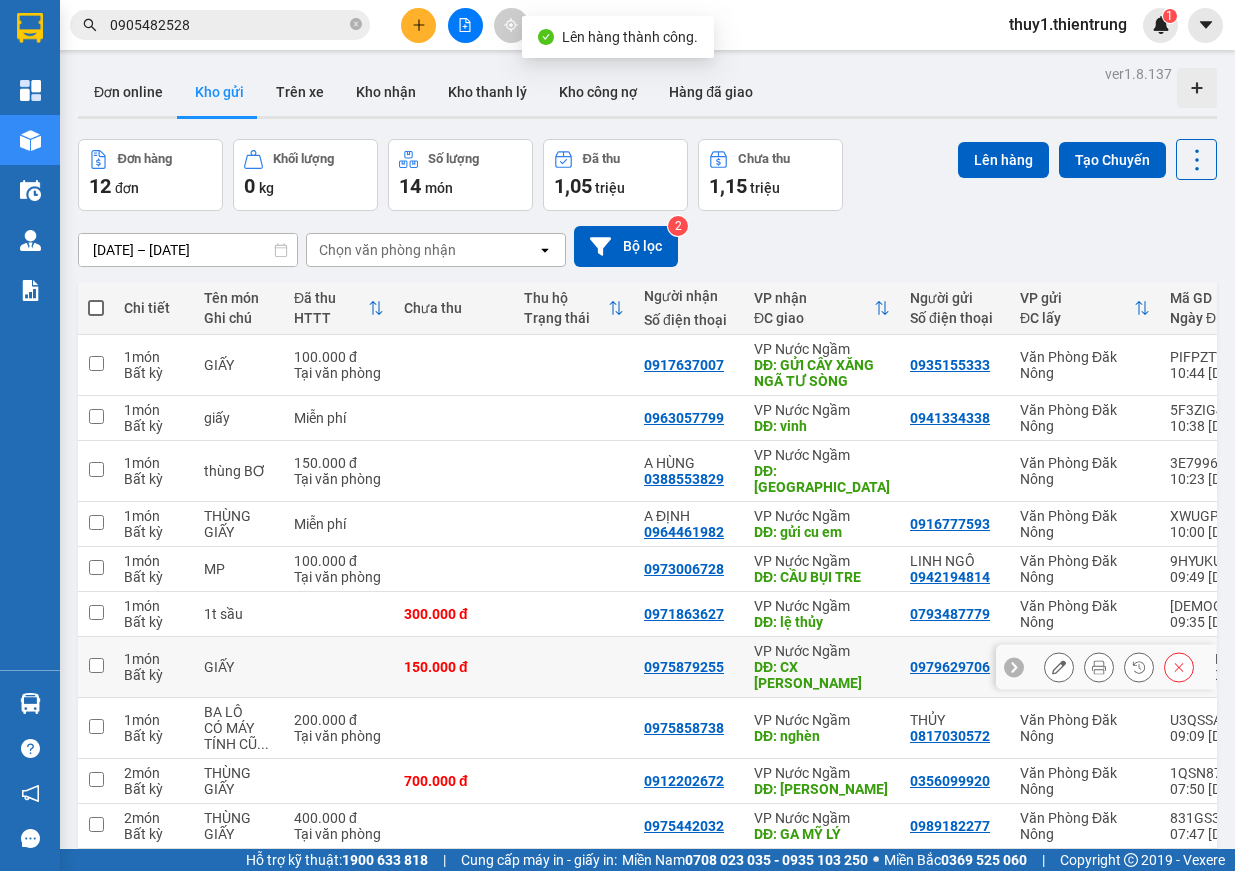scroll, scrollTop: 0, scrollLeft: 0, axis: both 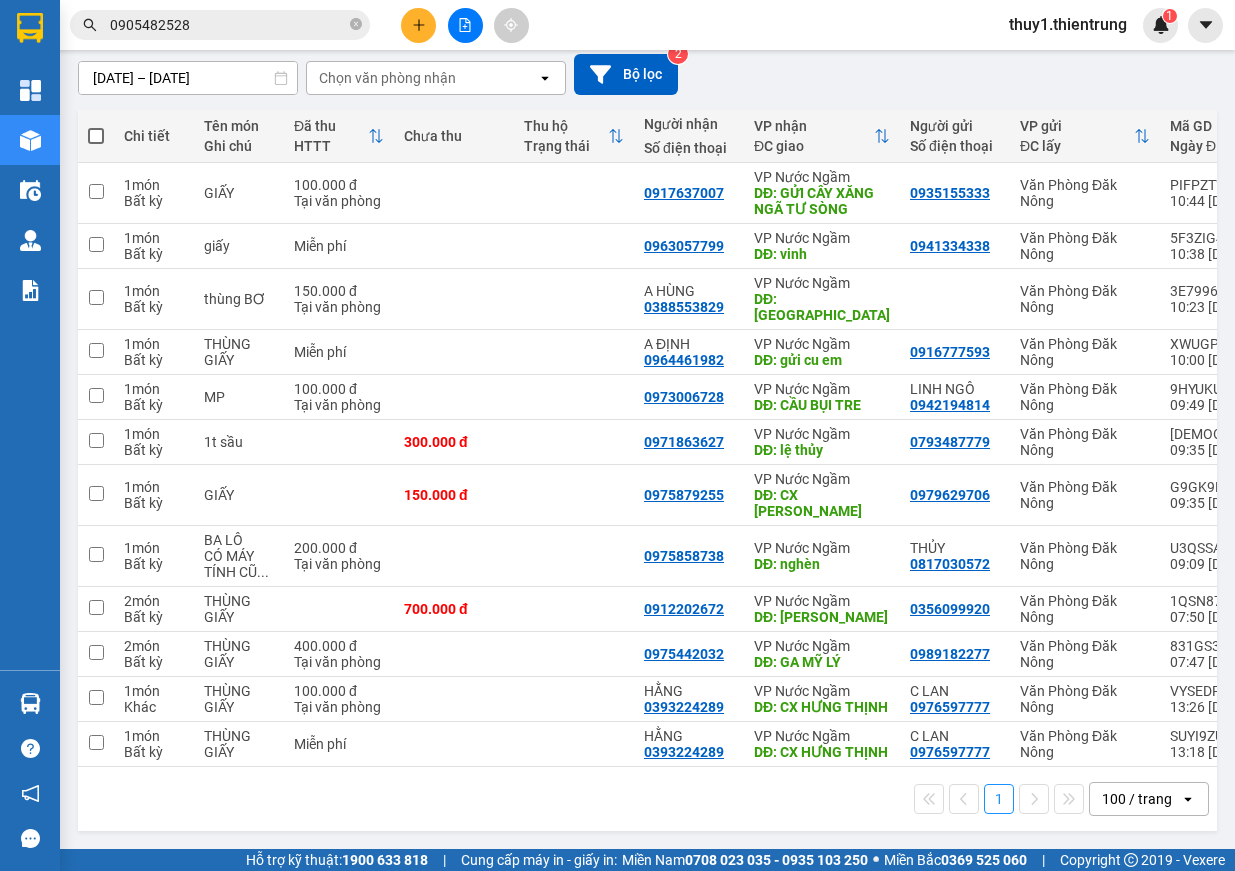 click at bounding box center [96, 136] 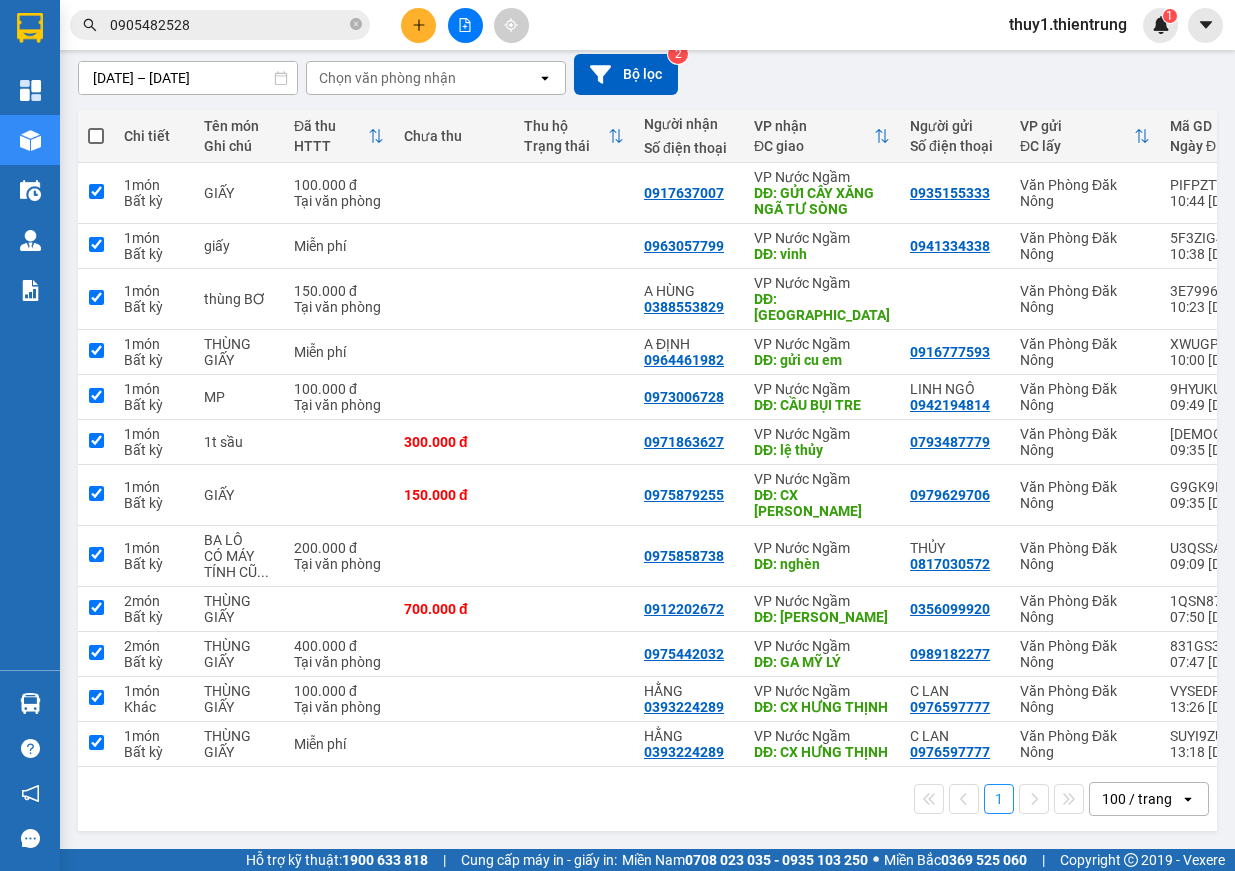 checkbox on "true" 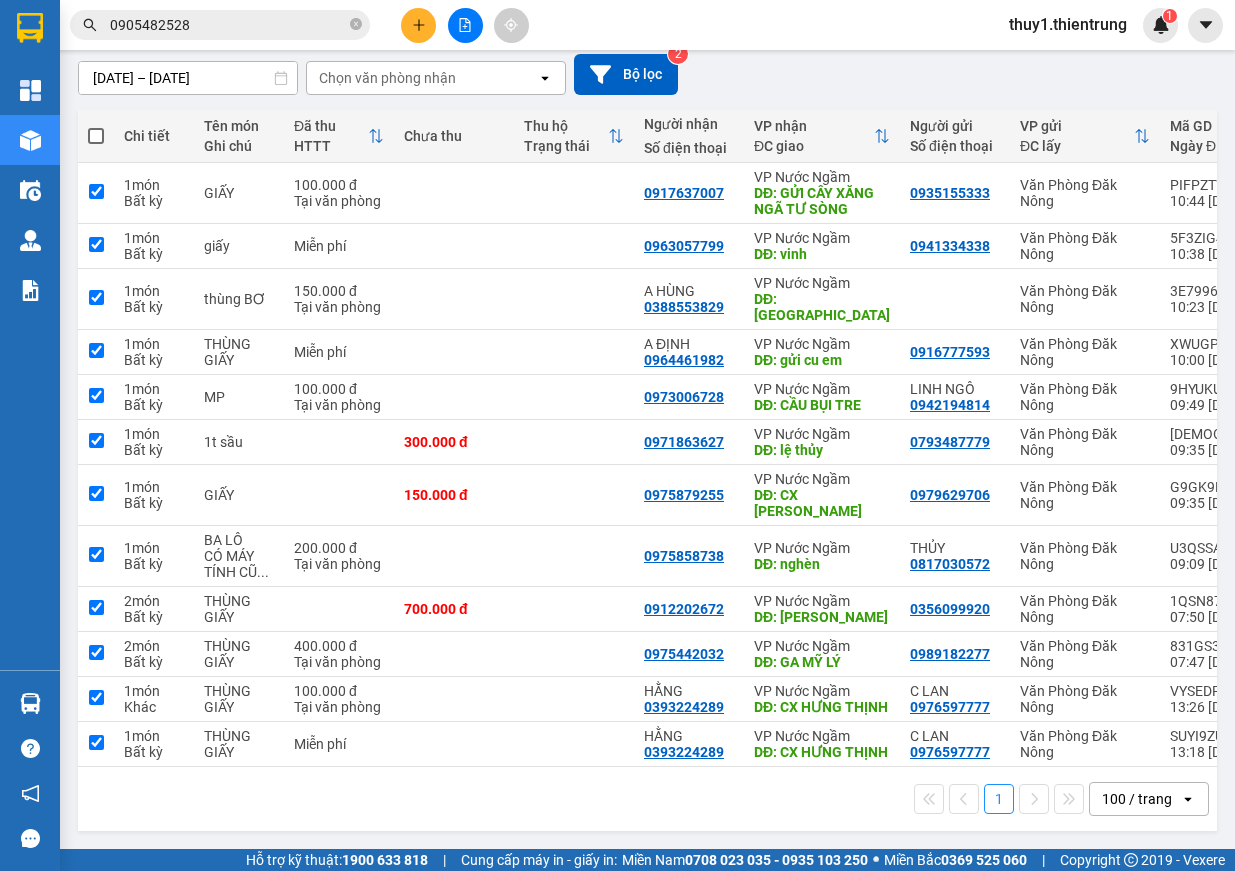 checkbox on "true" 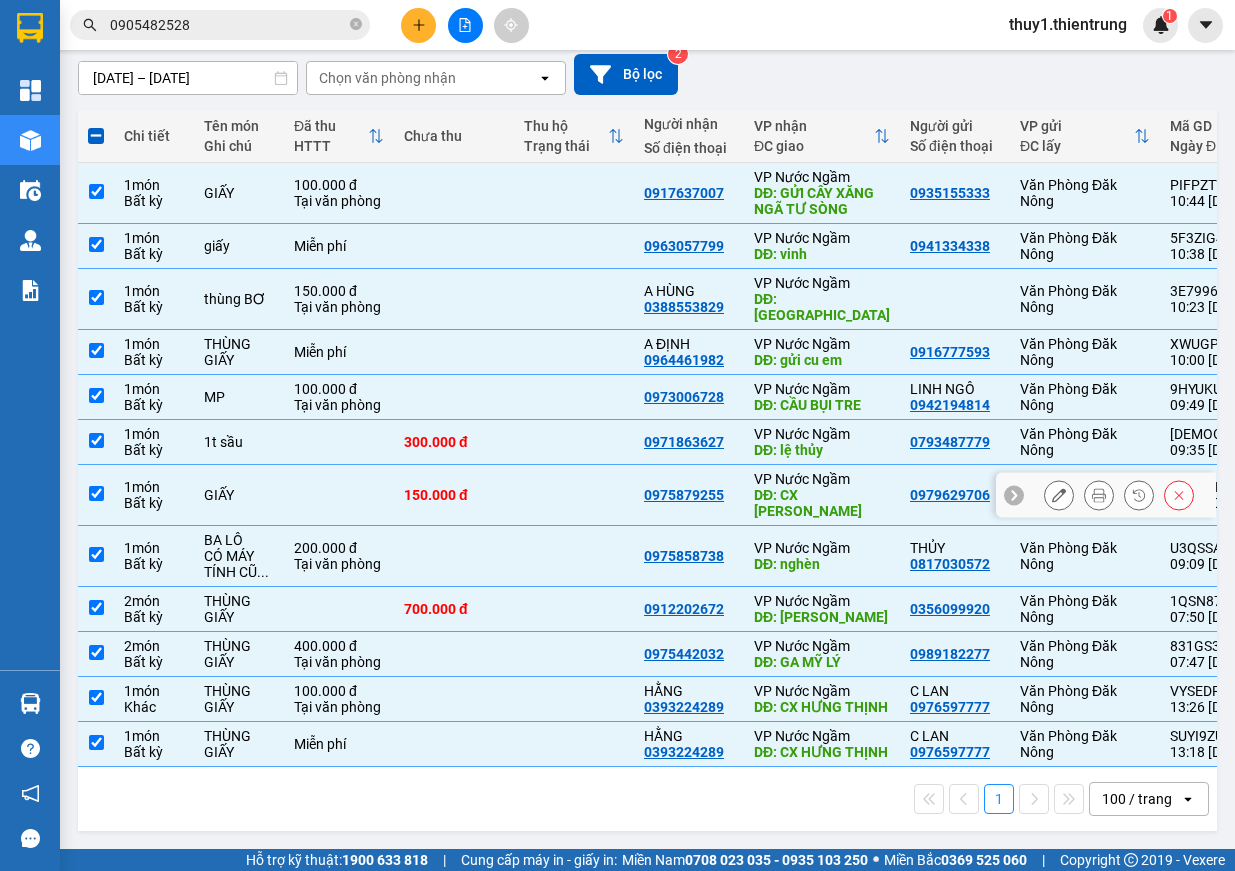 scroll, scrollTop: 0, scrollLeft: 0, axis: both 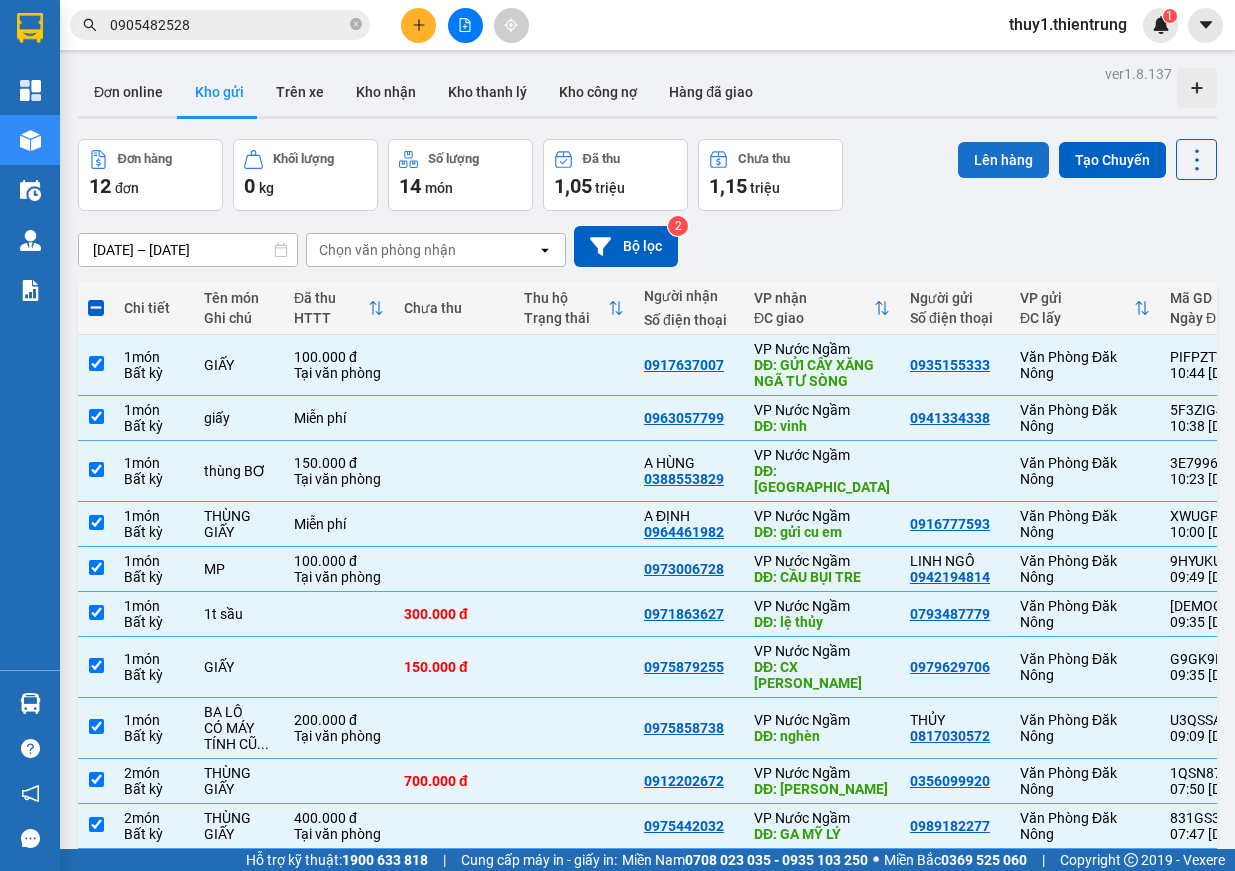 click on "Lên hàng" at bounding box center (1003, 160) 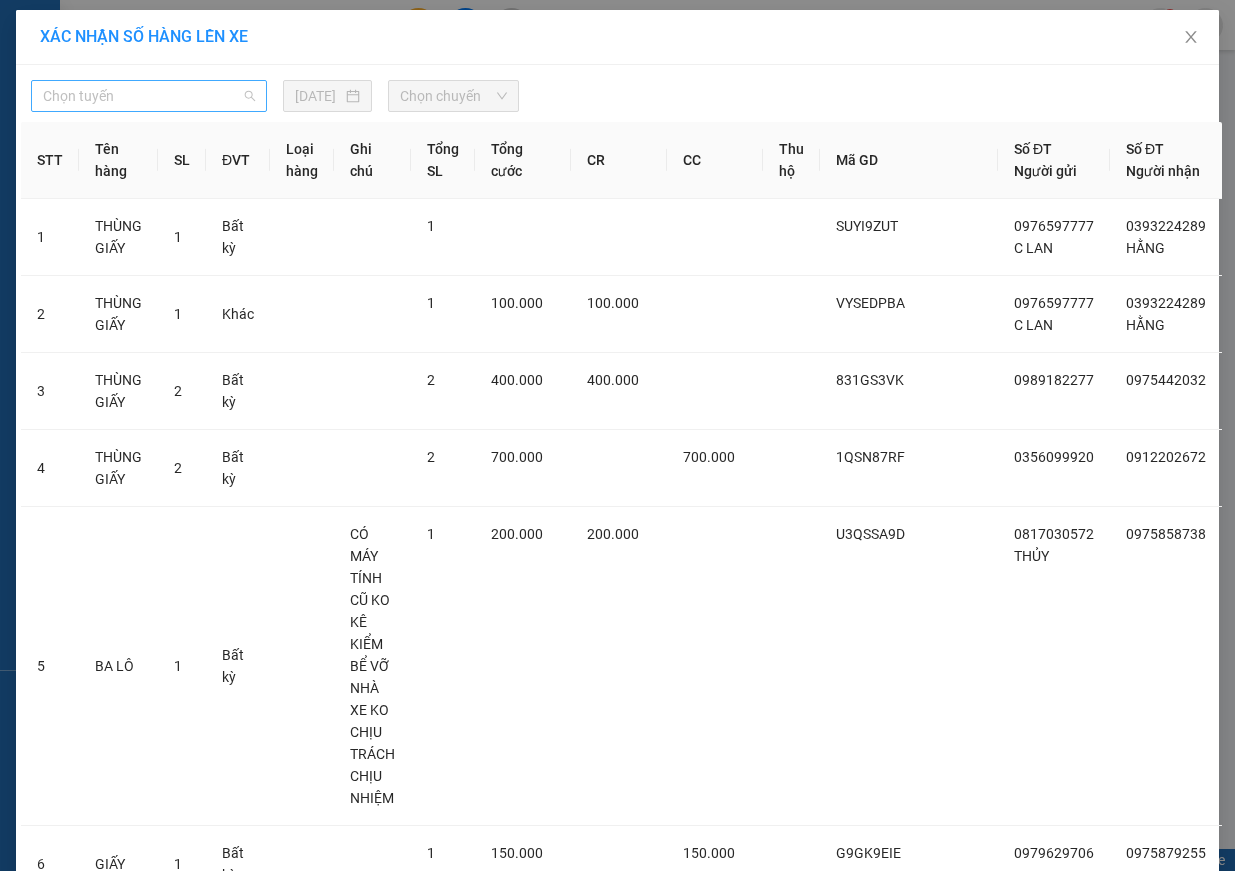 drag, startPoint x: 140, startPoint y: 95, endPoint x: 129, endPoint y: 169, distance: 74.8131 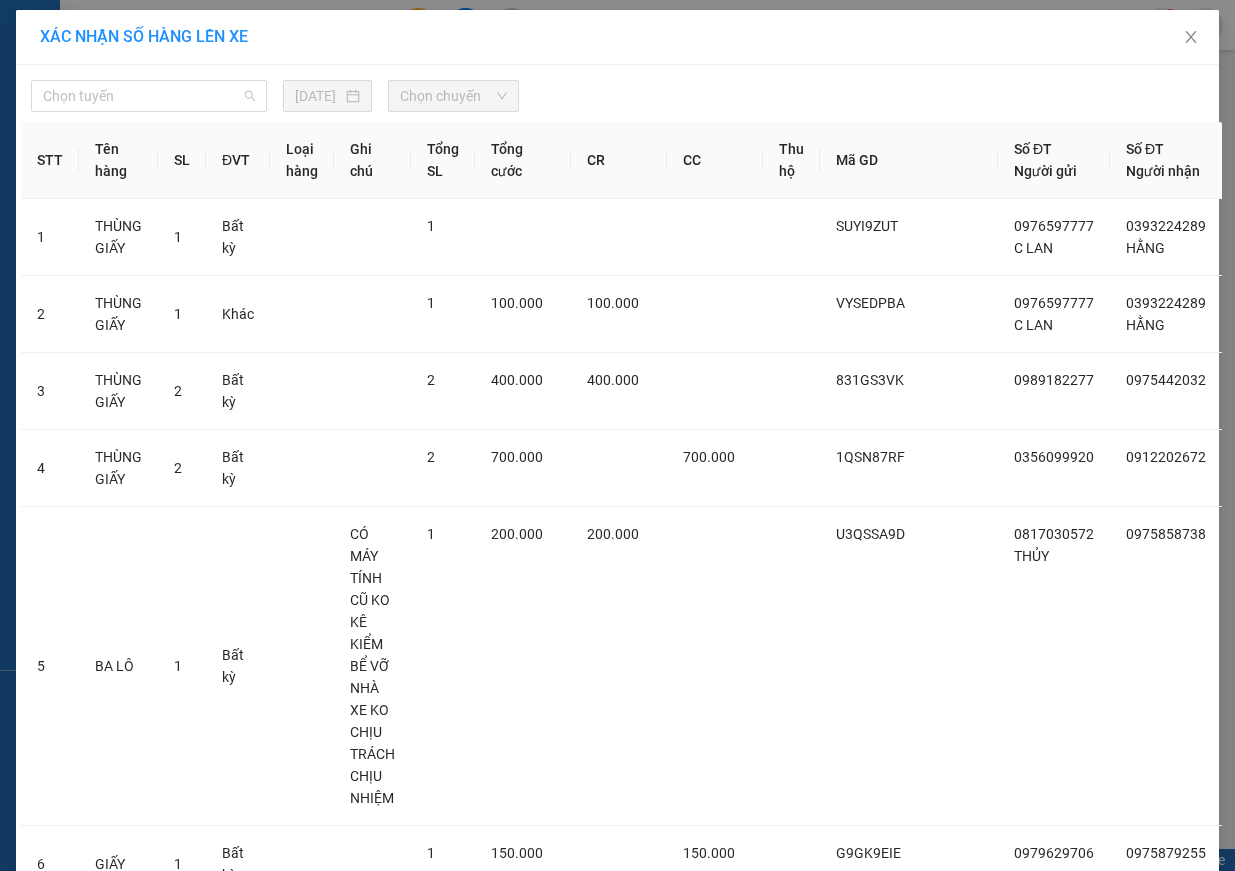 click on "Chọn tuyến" at bounding box center (149, 96) 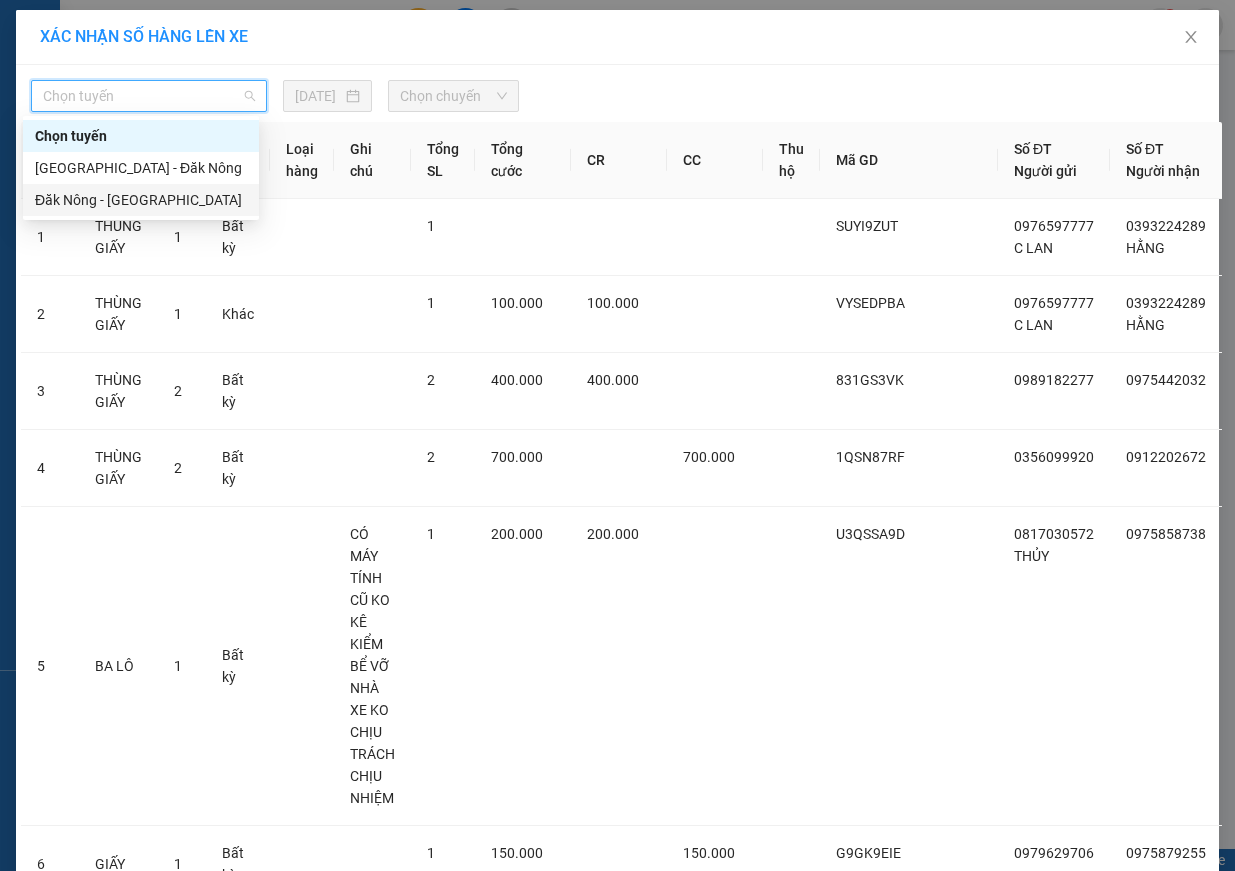 click on "Đăk Nông - [GEOGRAPHIC_DATA]" at bounding box center (141, 200) 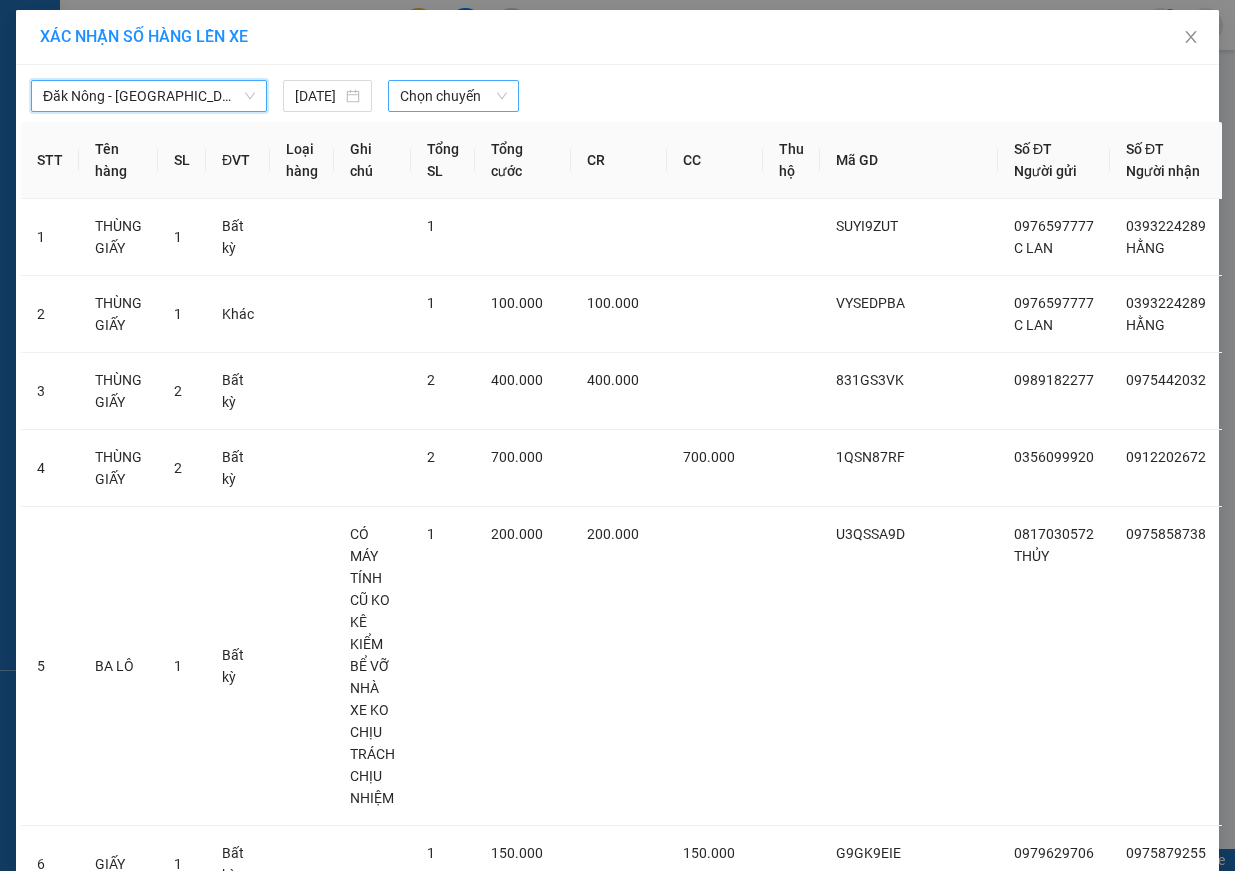 click on "Chọn chuyến" at bounding box center [453, 96] 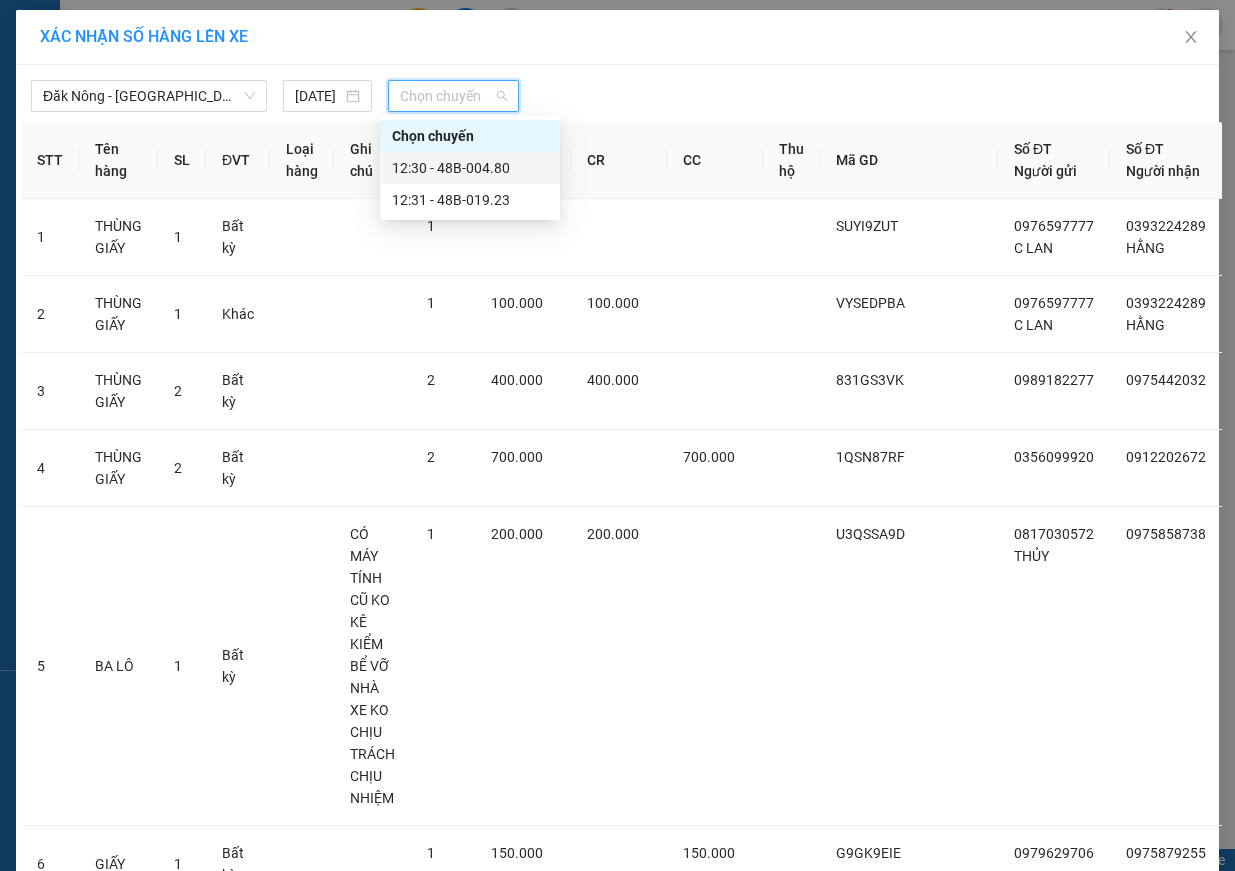 click on "12:30     - 48B-004.80" at bounding box center [470, 168] 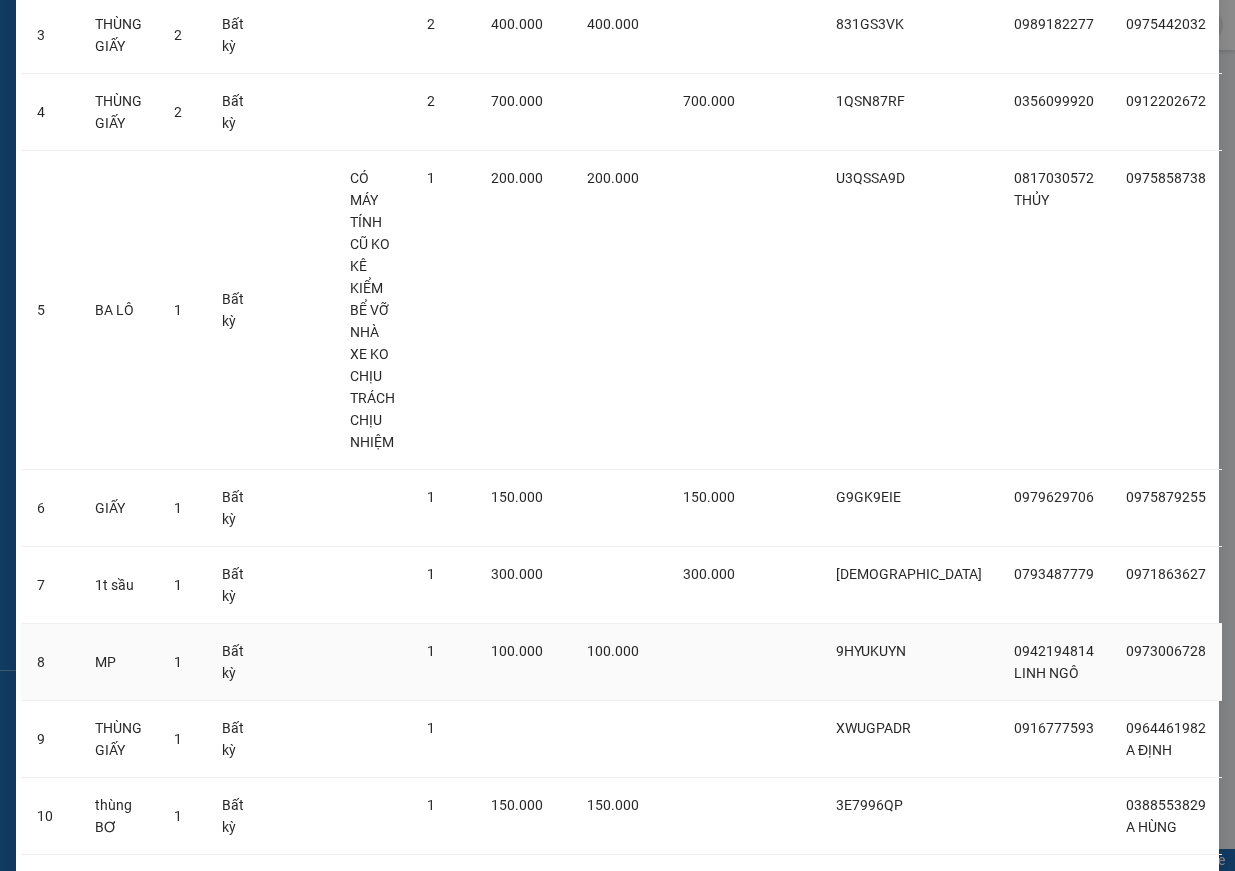 scroll, scrollTop: 542, scrollLeft: 0, axis: vertical 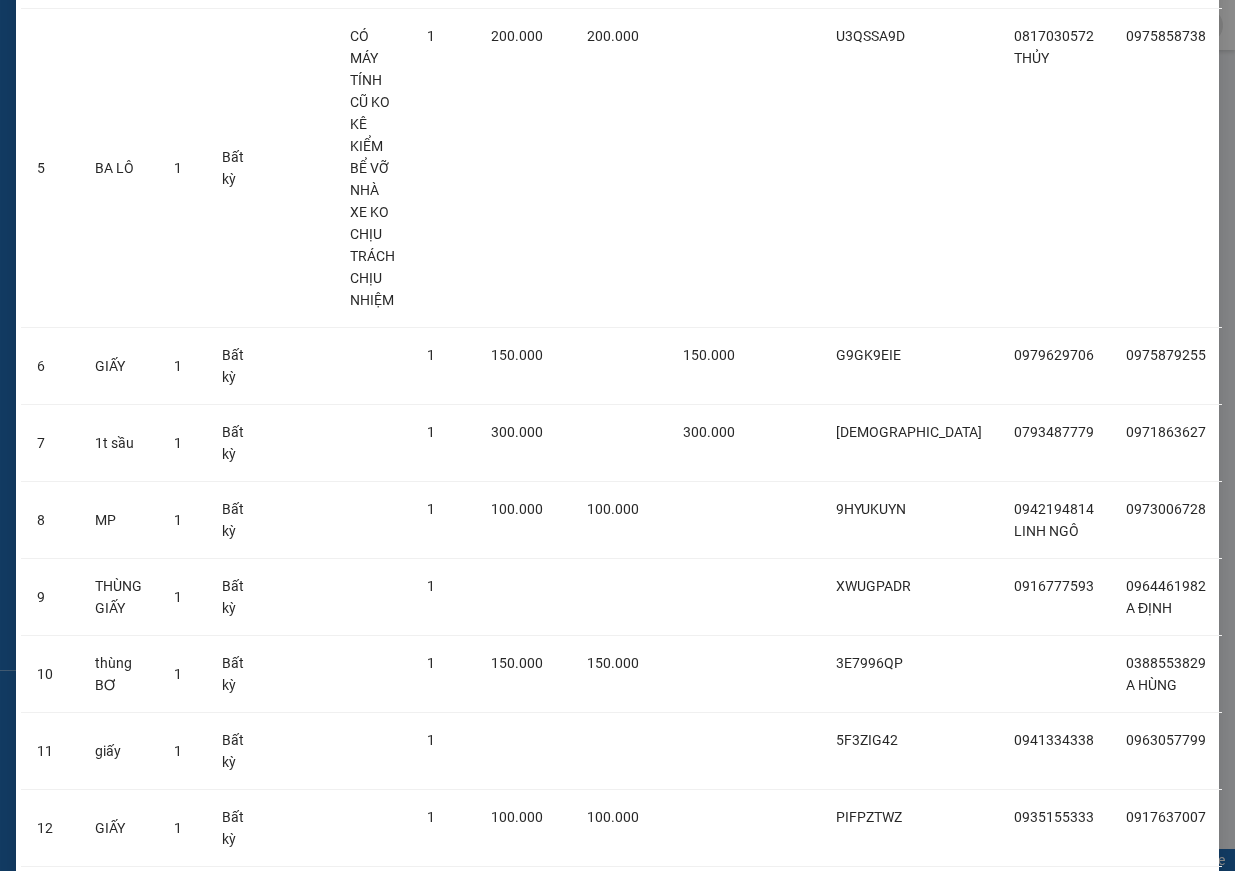 click on "Lên hàng" at bounding box center [691, 980] 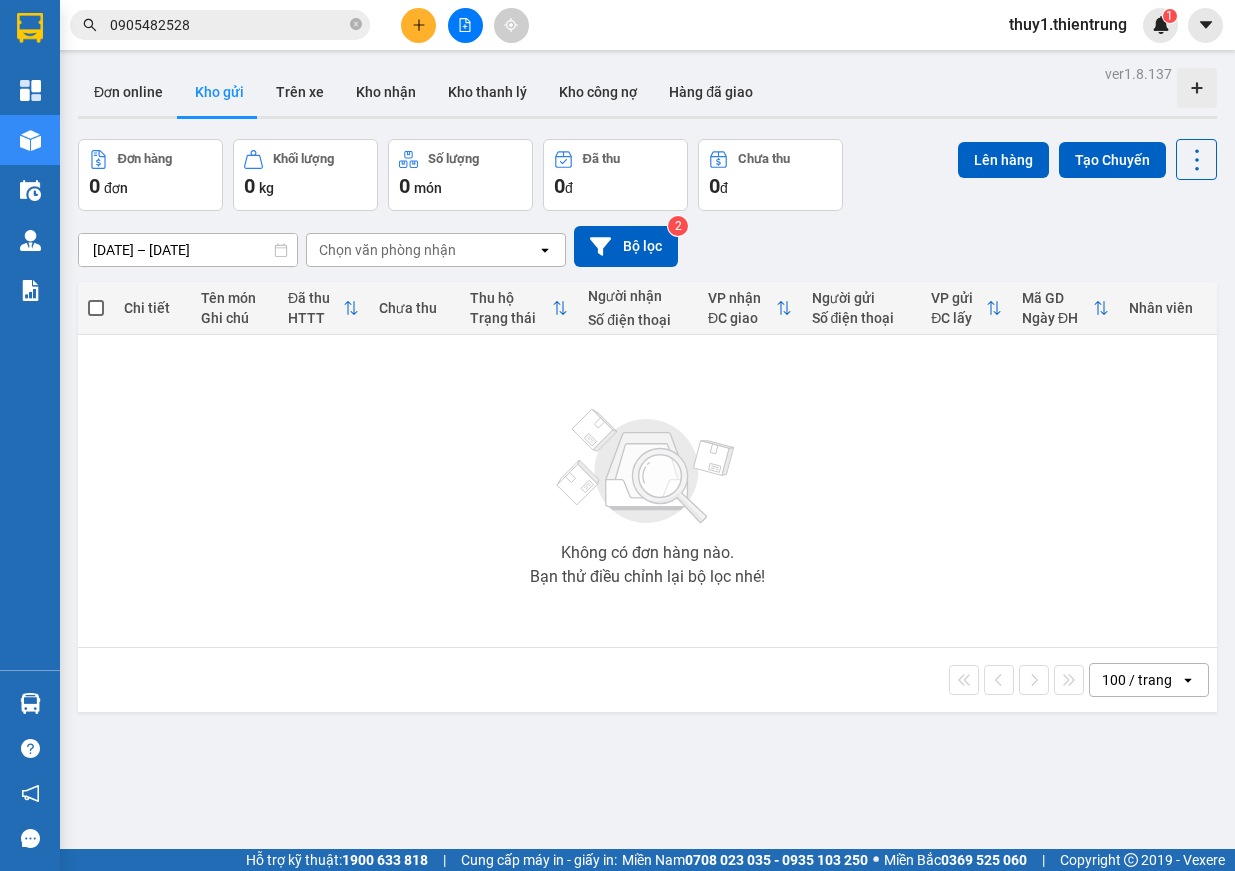 click at bounding box center [465, 25] 